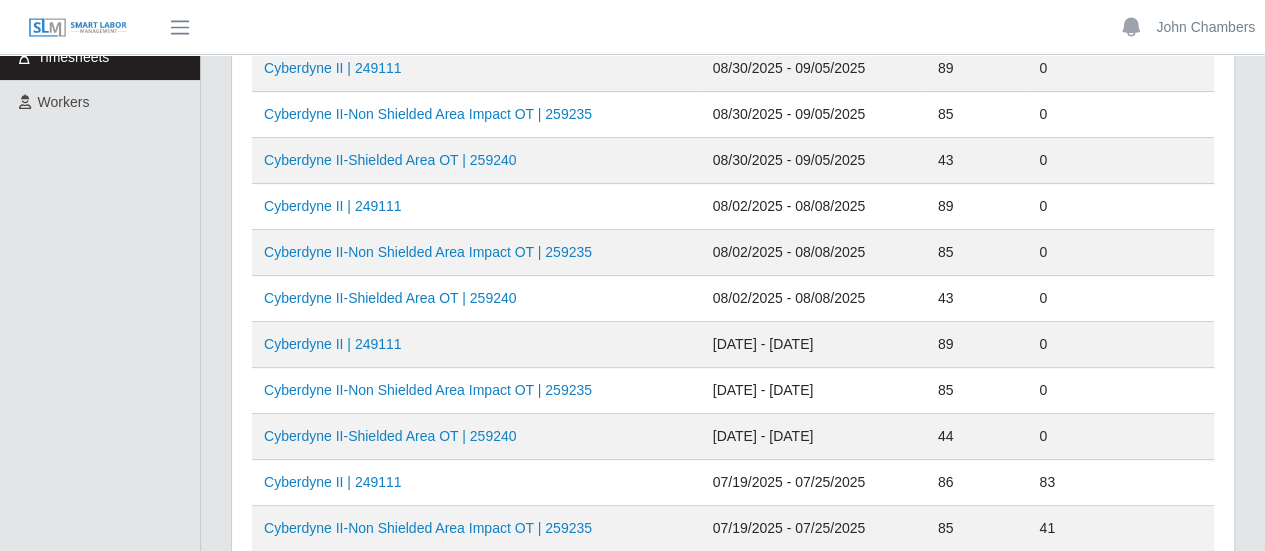 scroll, scrollTop: 300, scrollLeft: 0, axis: vertical 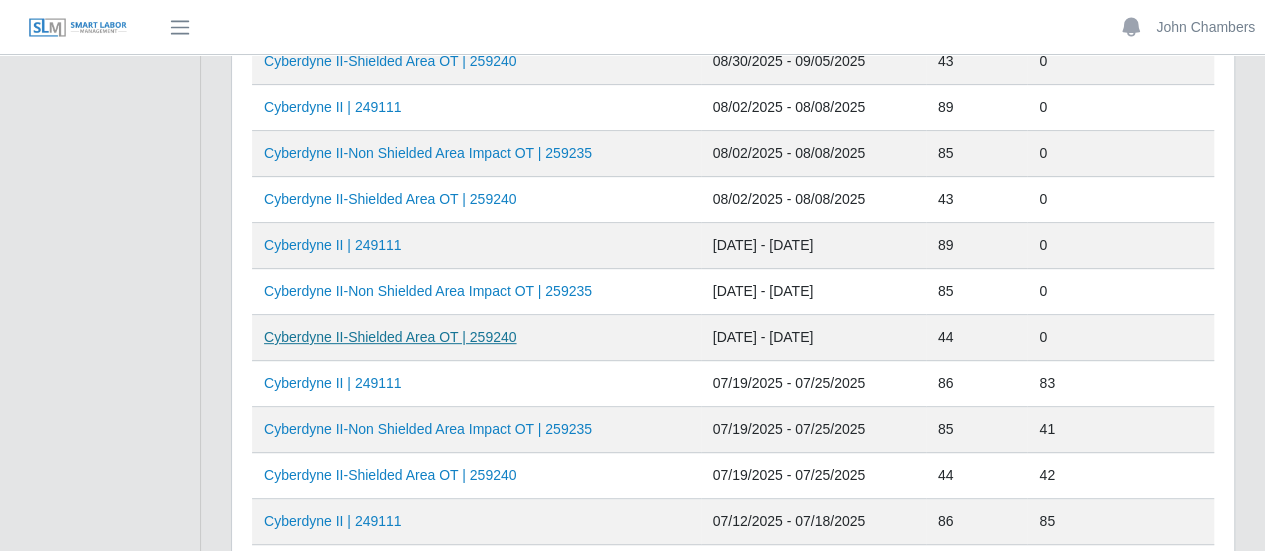 click on "Cyberdyne II-Shielded Area OT | 259240" at bounding box center [390, 337] 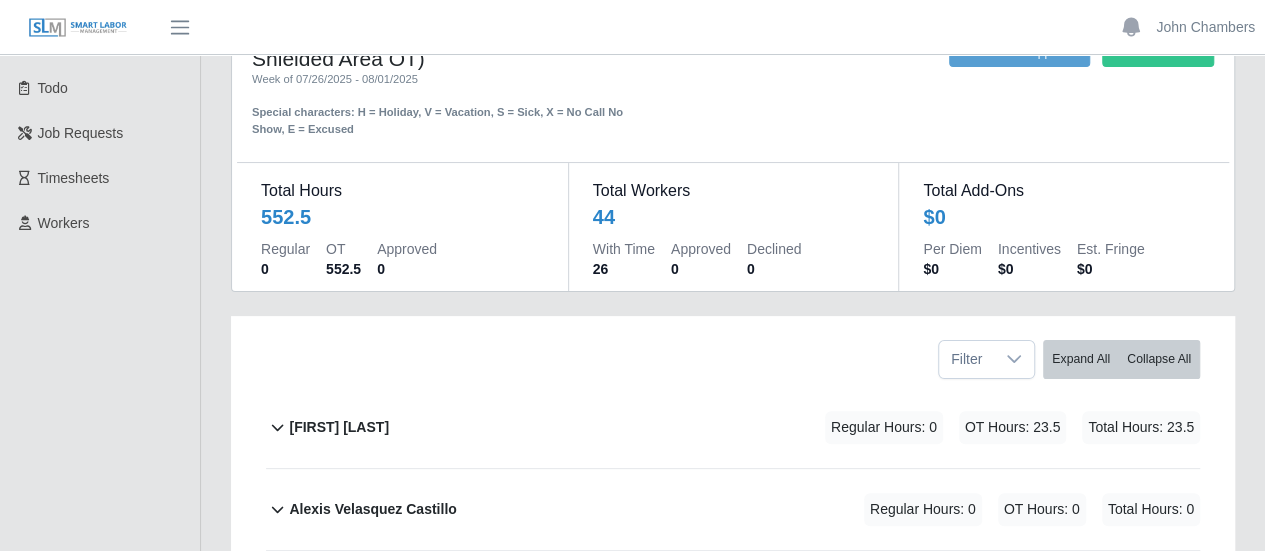 scroll, scrollTop: 0, scrollLeft: 0, axis: both 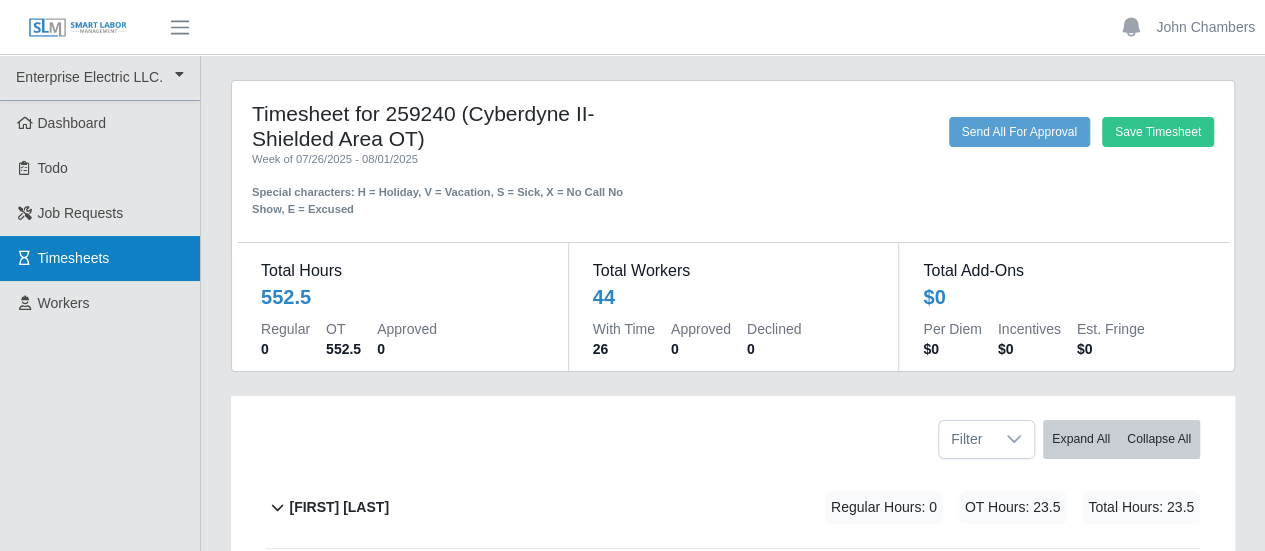 click on "Timesheets" at bounding box center [74, 258] 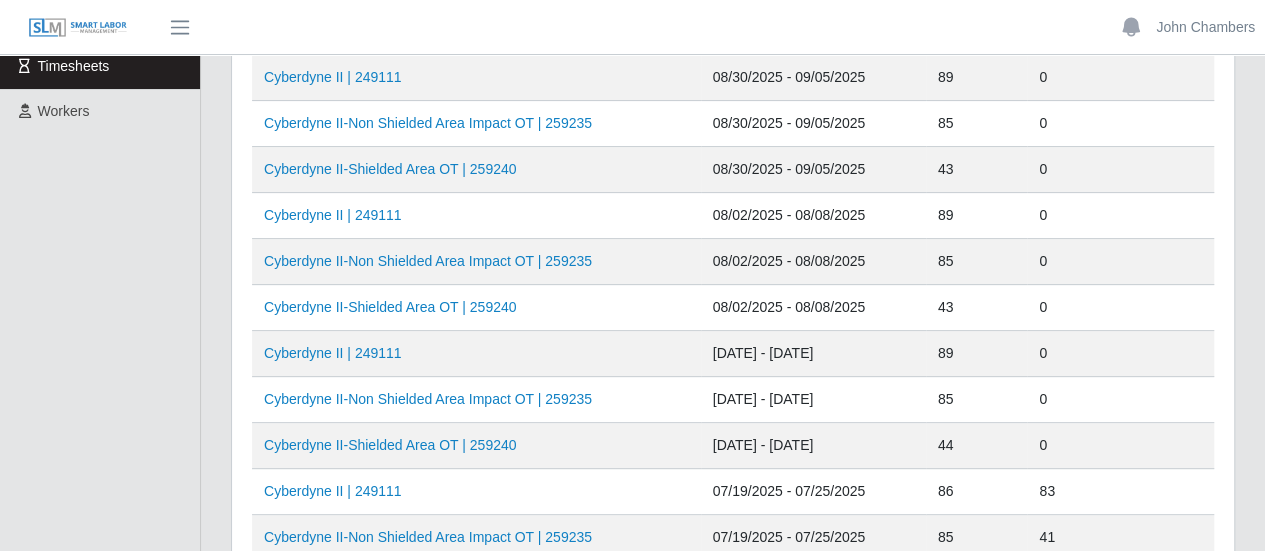 scroll, scrollTop: 200, scrollLeft: 0, axis: vertical 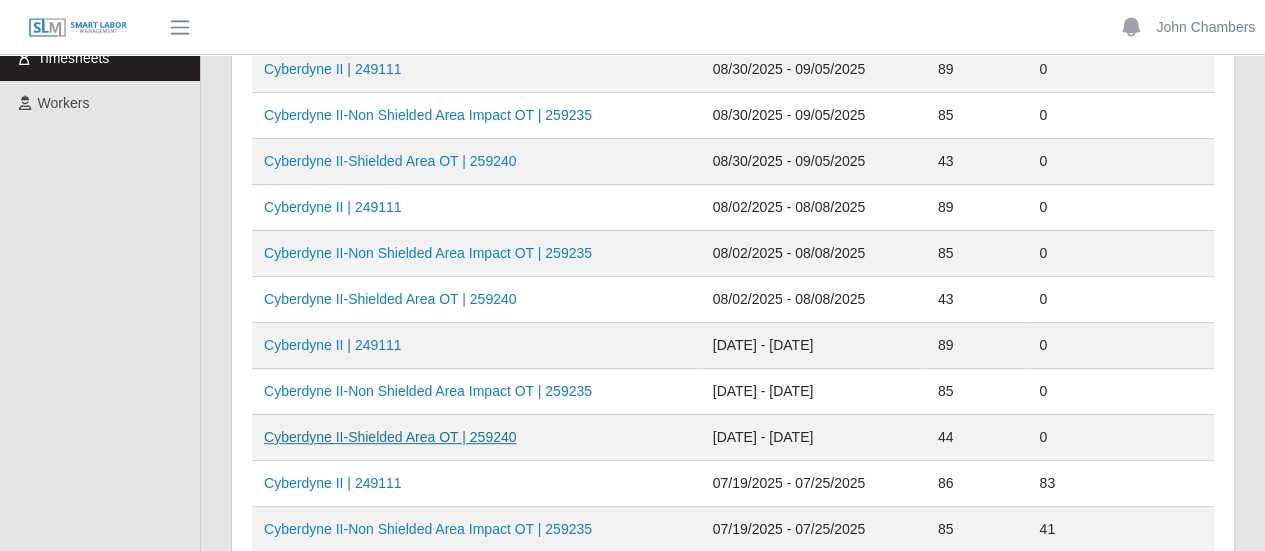 click on "Cyberdyne II-Shielded Area OT | 259240" at bounding box center [390, 437] 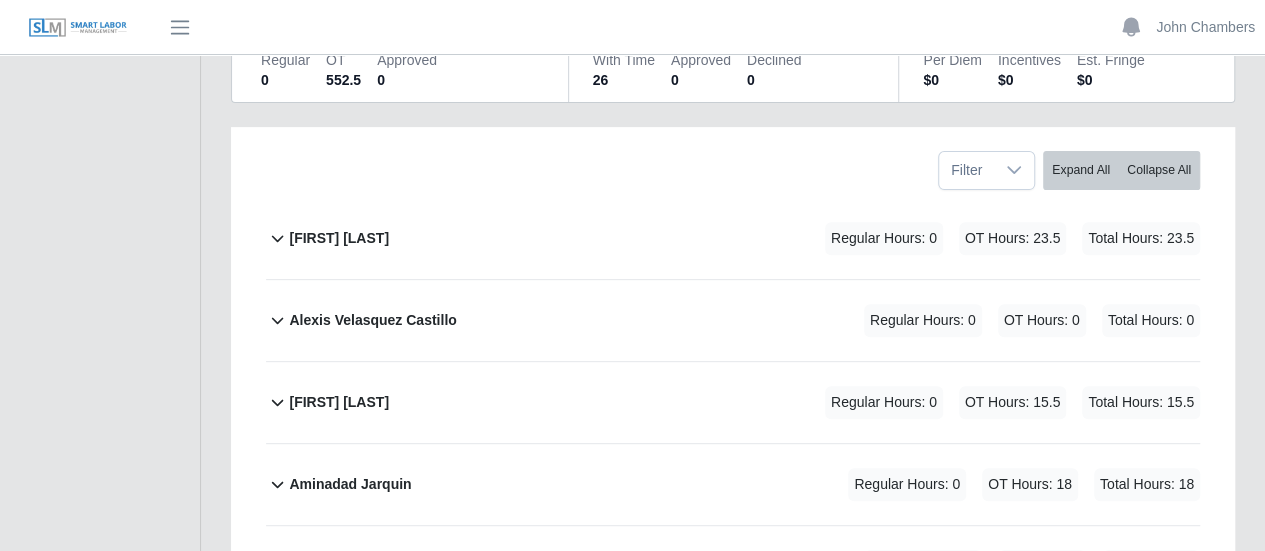 scroll, scrollTop: 300, scrollLeft: 0, axis: vertical 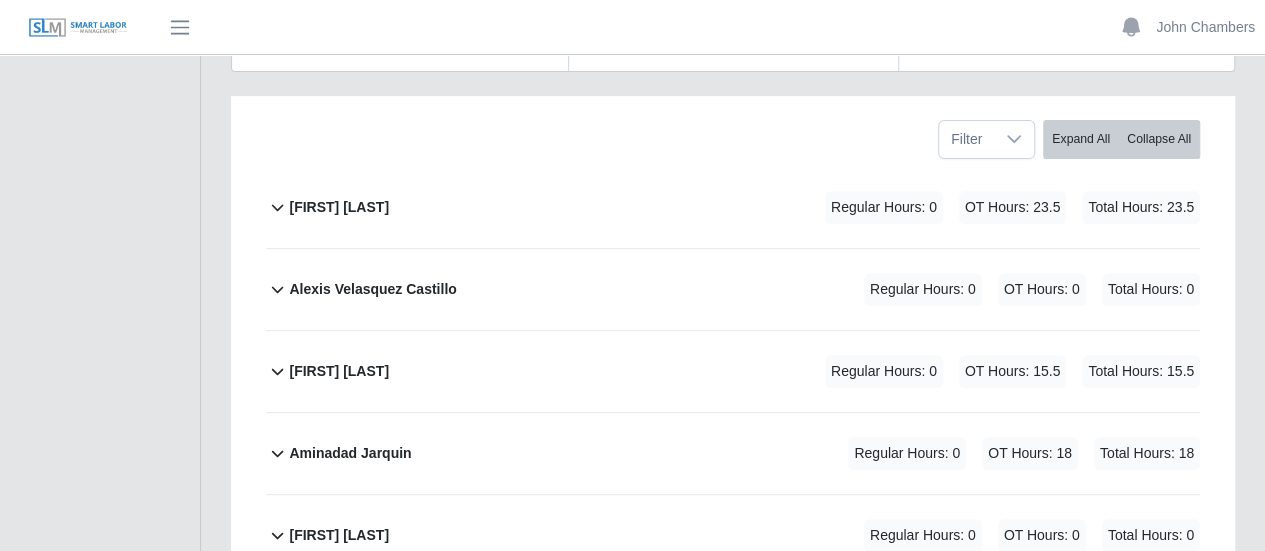 click on "[FIRST] [LAST]" at bounding box center (339, 207) 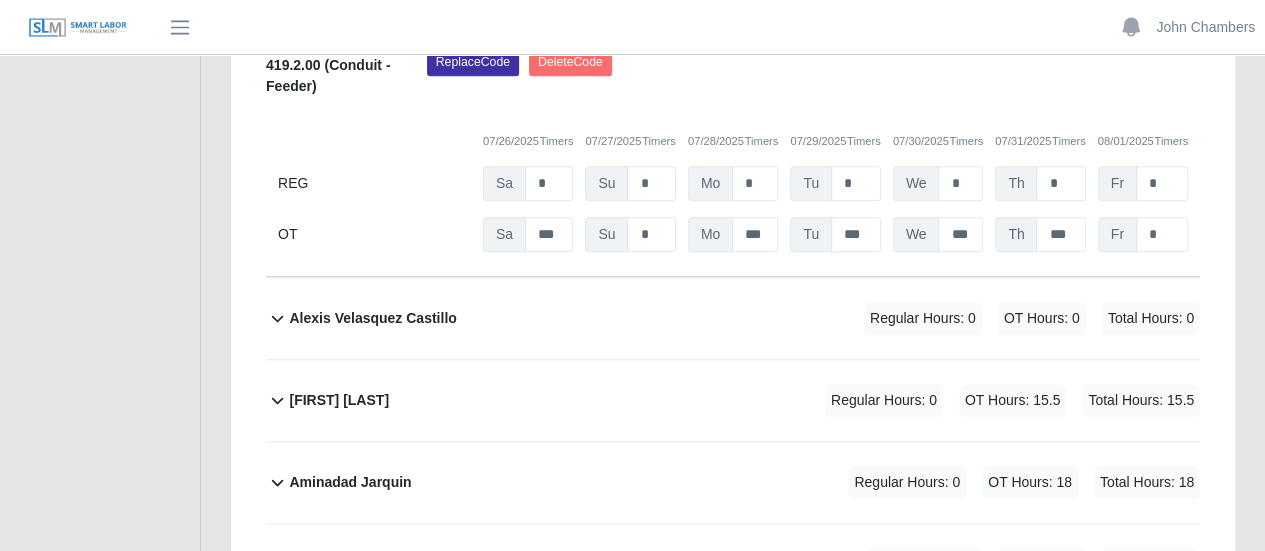scroll, scrollTop: 400, scrollLeft: 0, axis: vertical 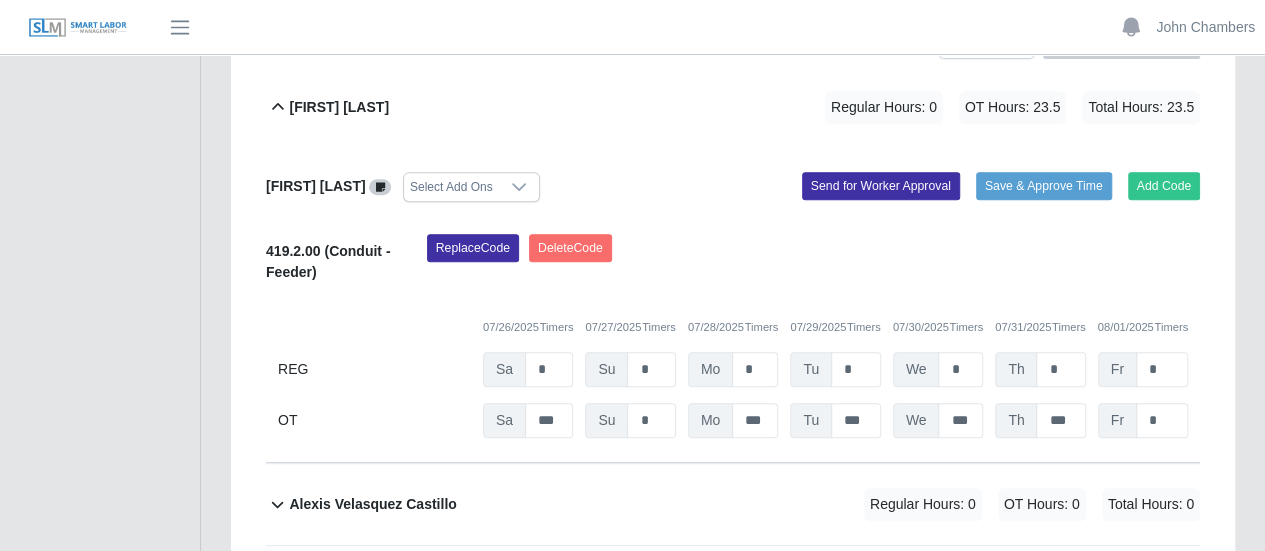 click 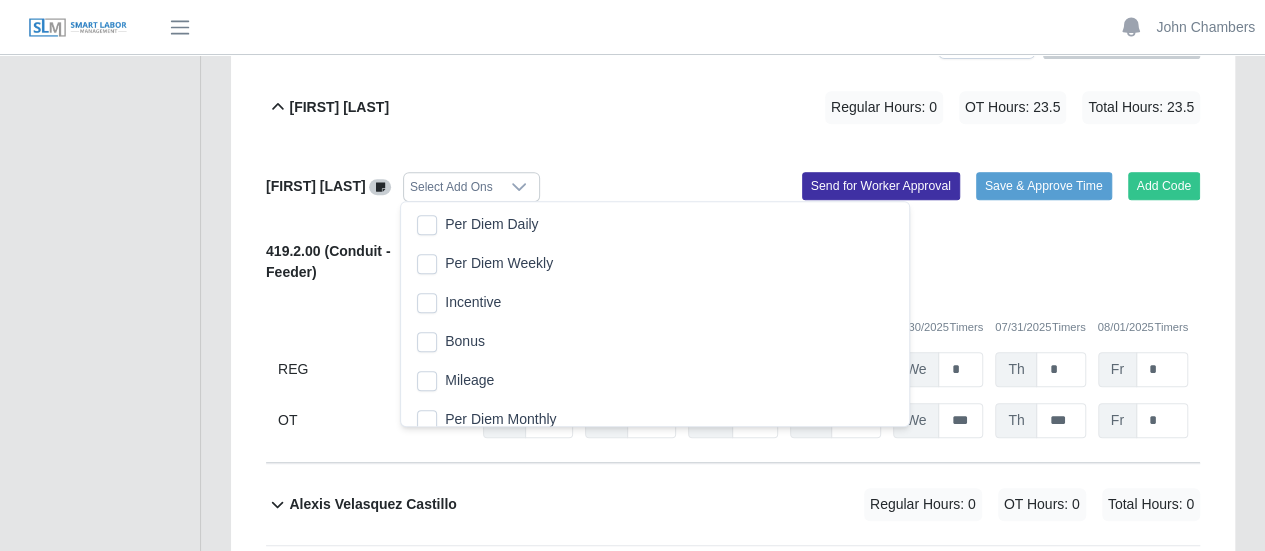scroll, scrollTop: 20, scrollLeft: 12, axis: both 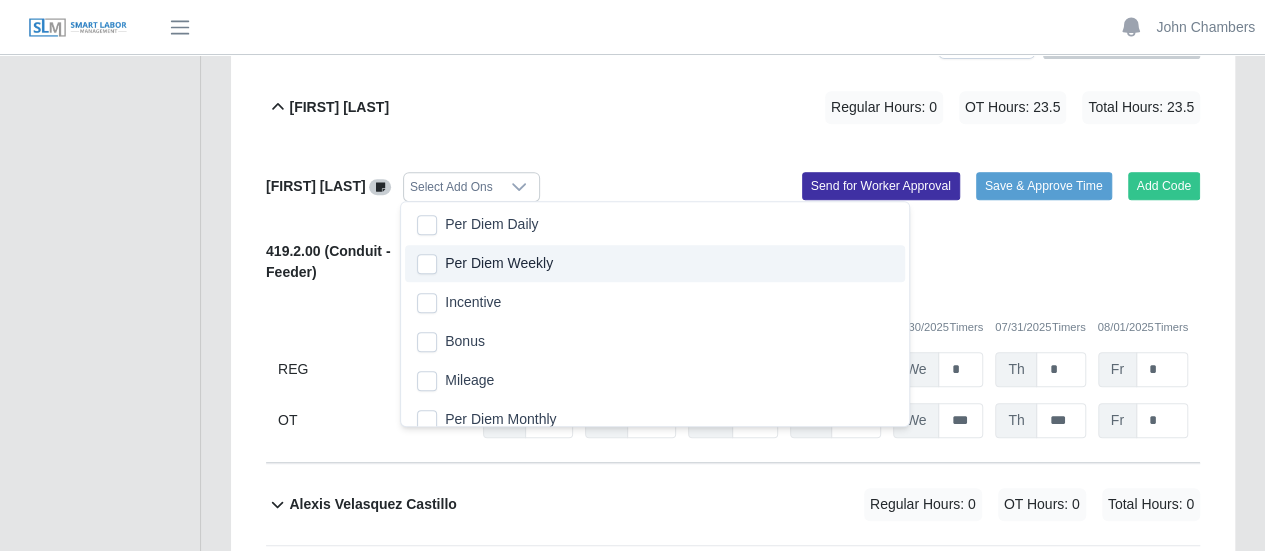 click on "Abiel Martinez             Regular Hours: 0   OT Hours: 23.5   Total Hours: 23.5" 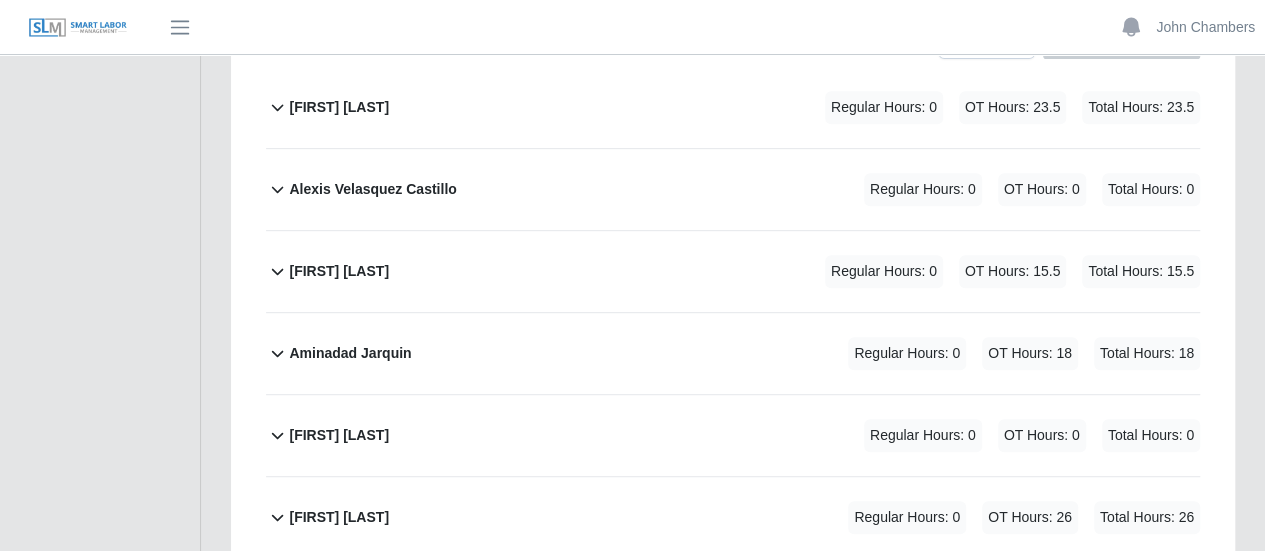 drag, startPoint x: 696, startPoint y: 61, endPoint x: 685, endPoint y: 37, distance: 26.400757 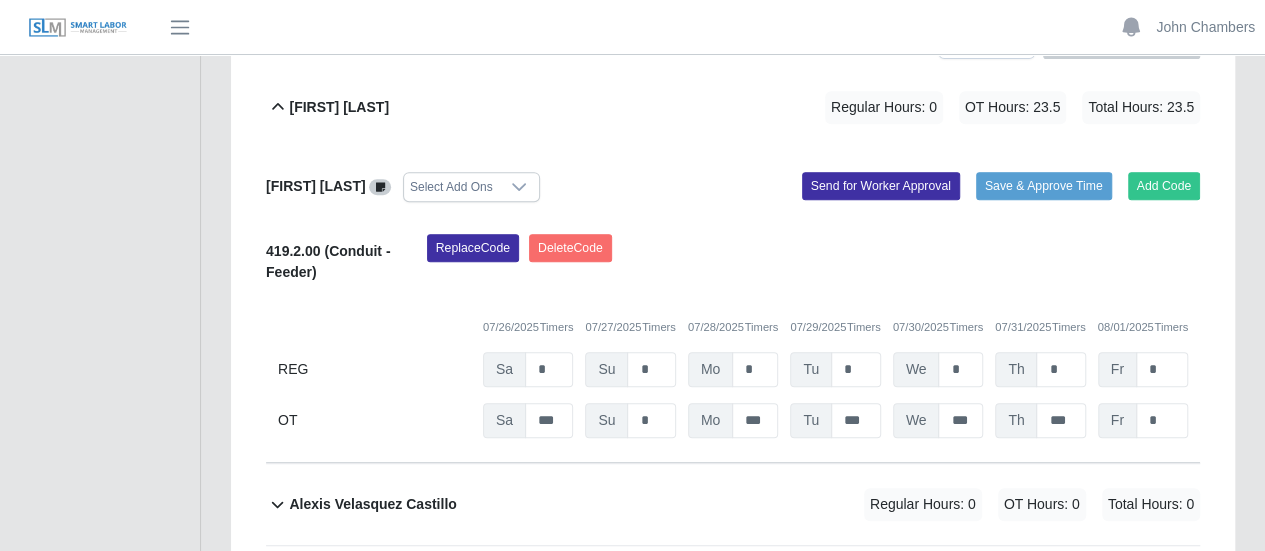 click on "Abiel Martinez             Regular Hours: 0   OT Hours: 23.5   Total Hours: 23.5" 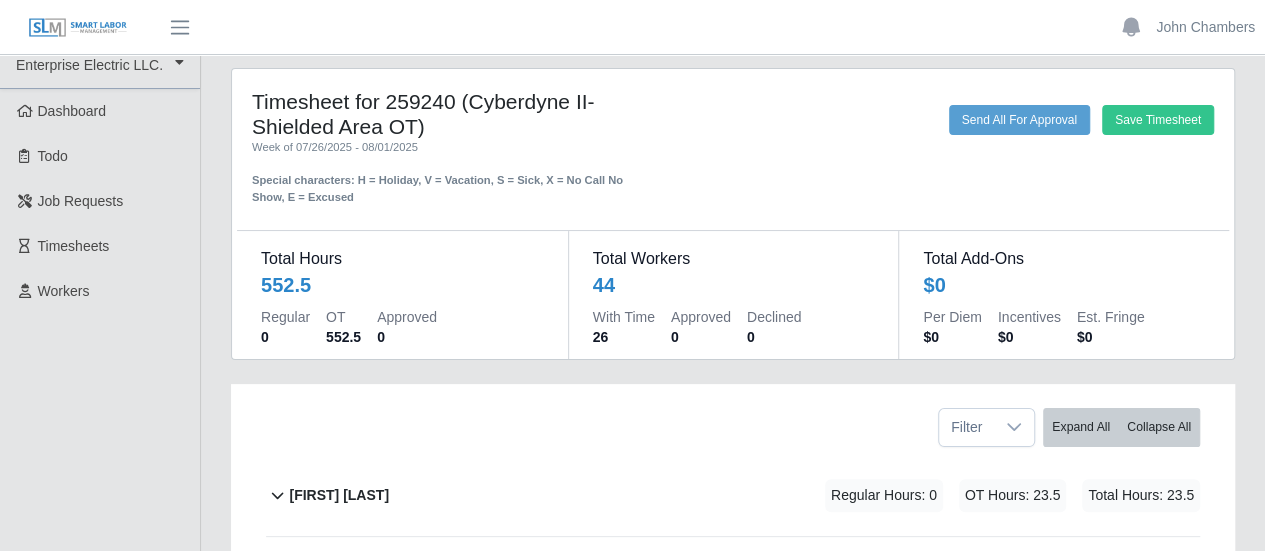 scroll, scrollTop: 0, scrollLeft: 0, axis: both 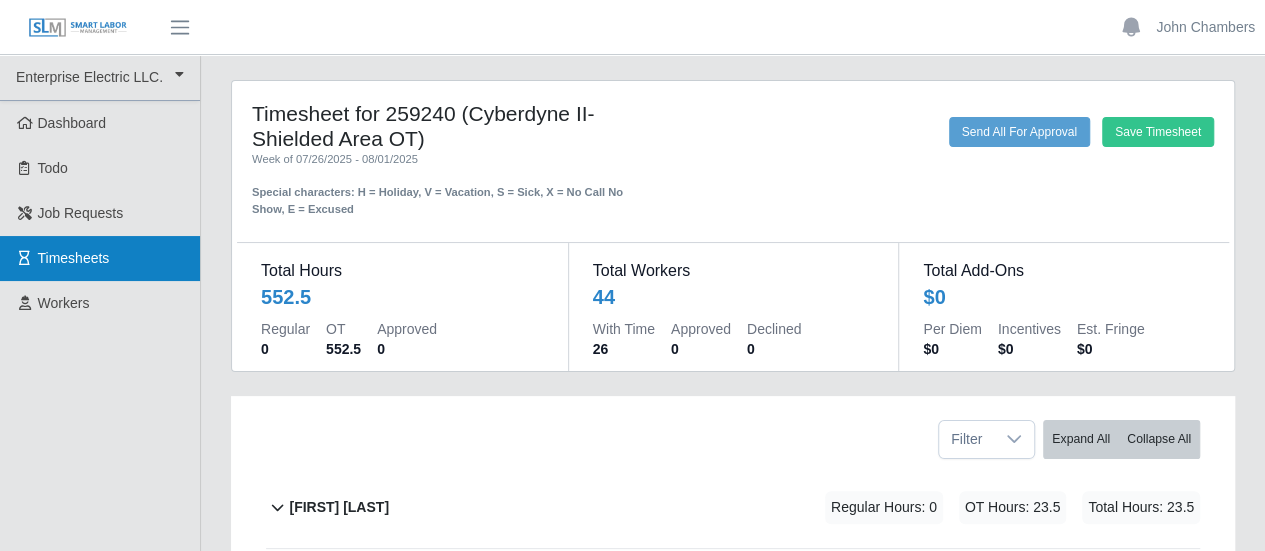 click on "Timesheets" at bounding box center (74, 258) 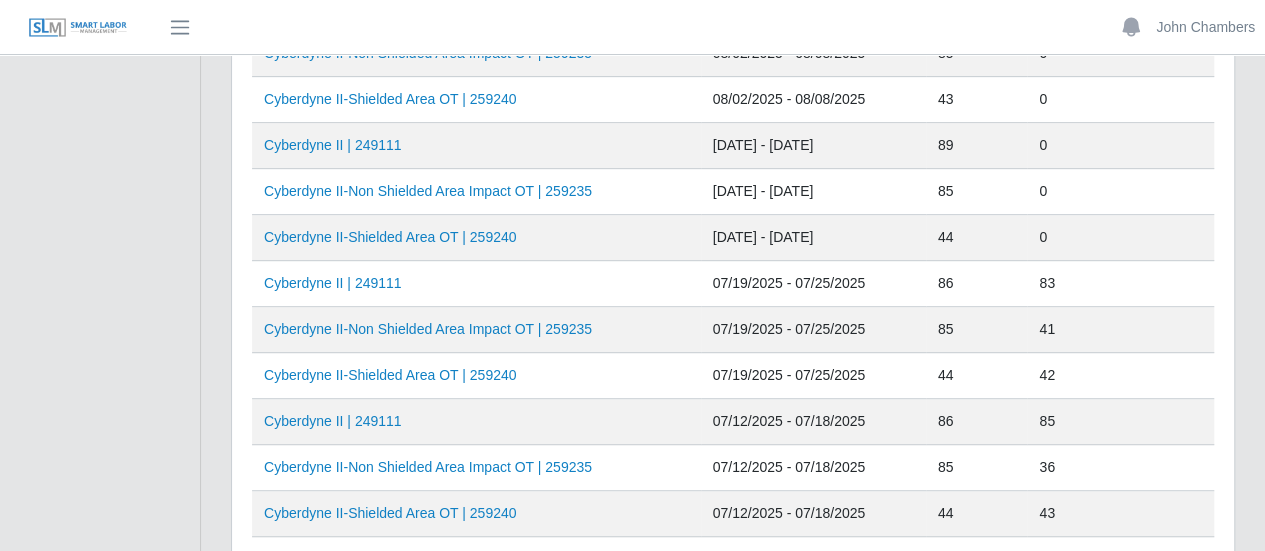 scroll, scrollTop: 300, scrollLeft: 0, axis: vertical 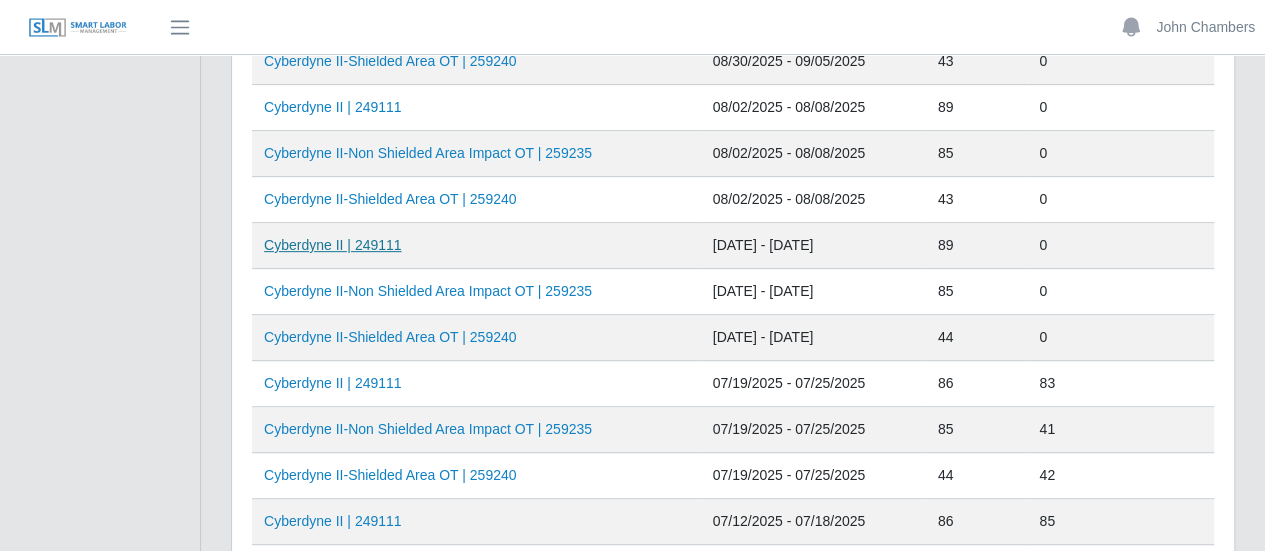 click on "Cyberdyne II | 249111" at bounding box center (333, 245) 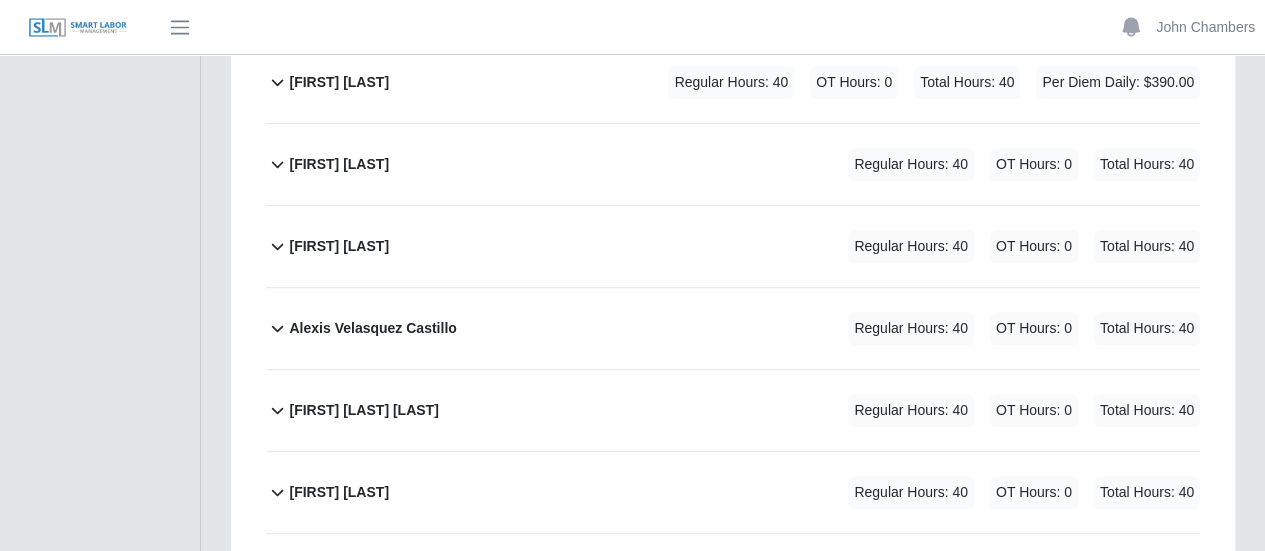 scroll, scrollTop: 300, scrollLeft: 0, axis: vertical 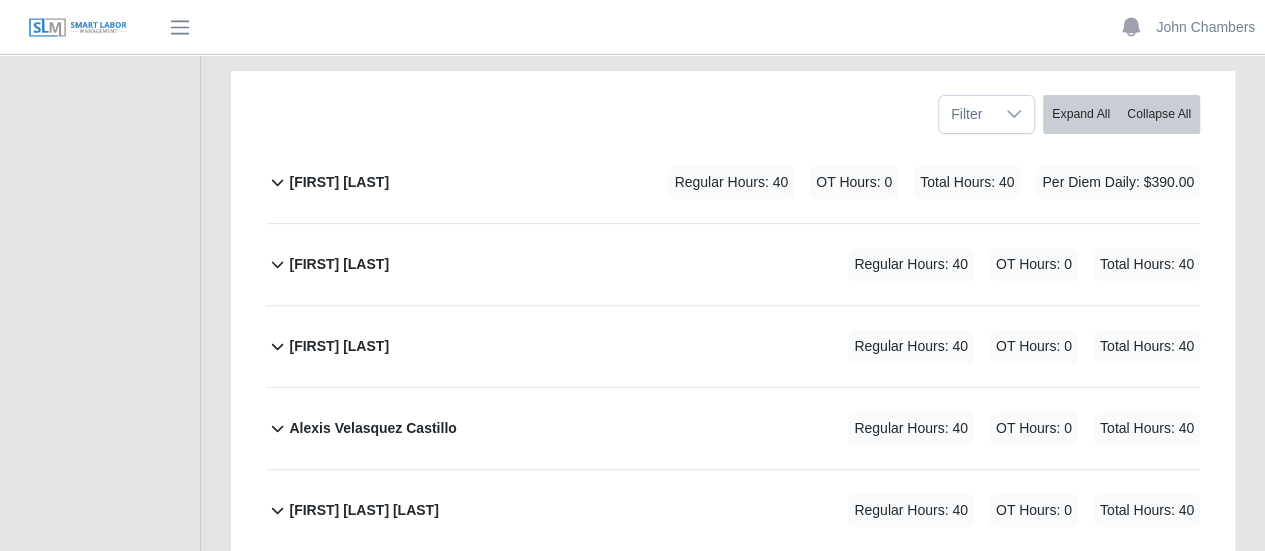 click on "Adriana Gonzalez" at bounding box center [339, 264] 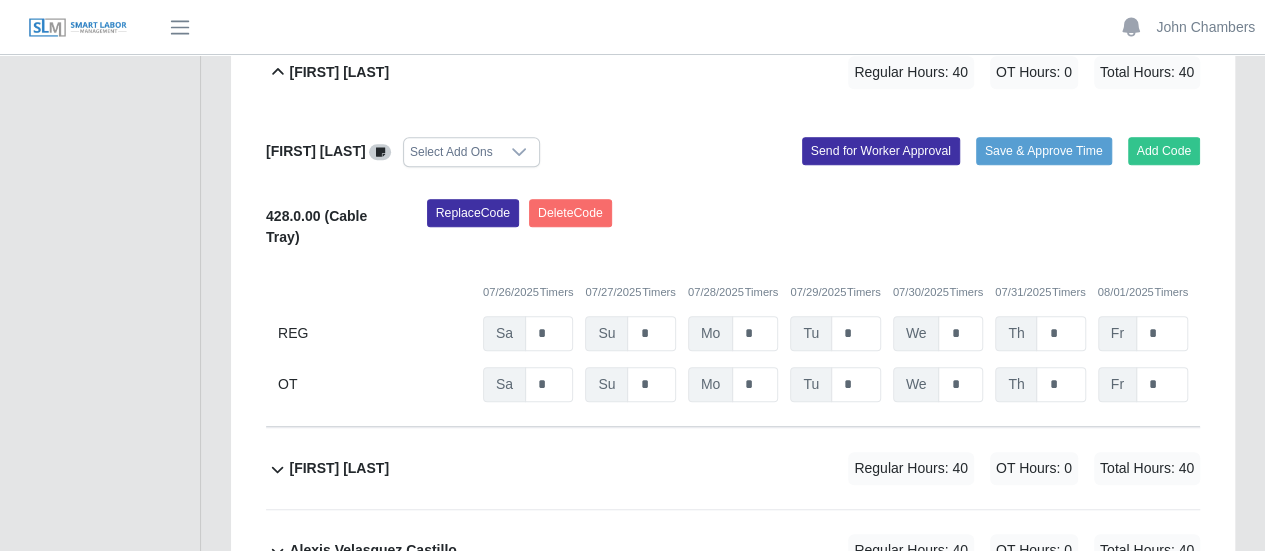 scroll, scrollTop: 500, scrollLeft: 0, axis: vertical 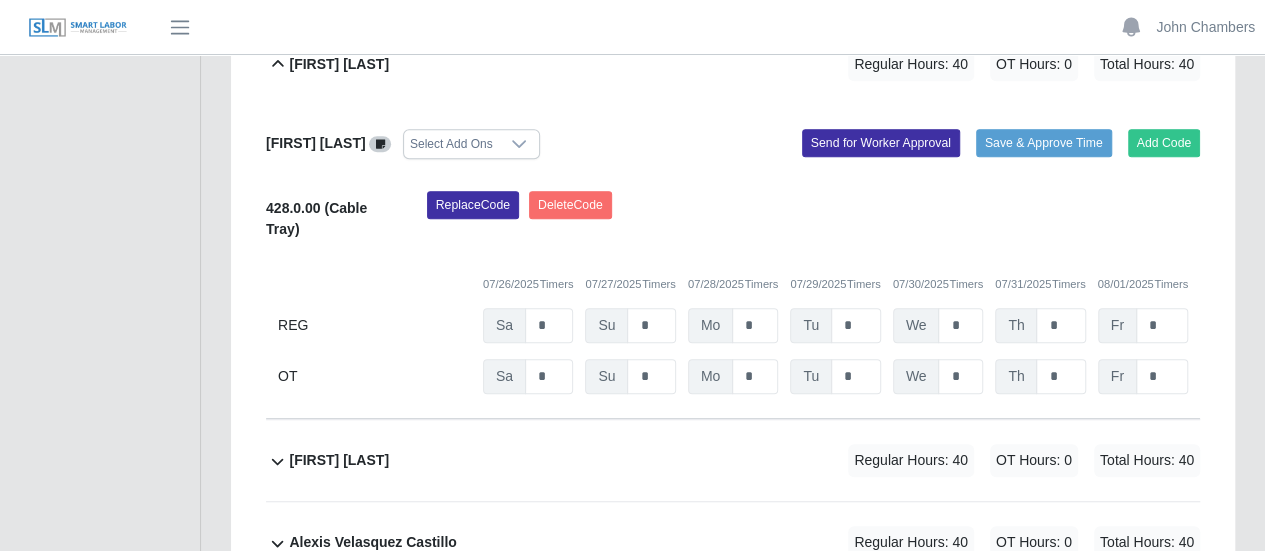 click at bounding box center [519, 144] 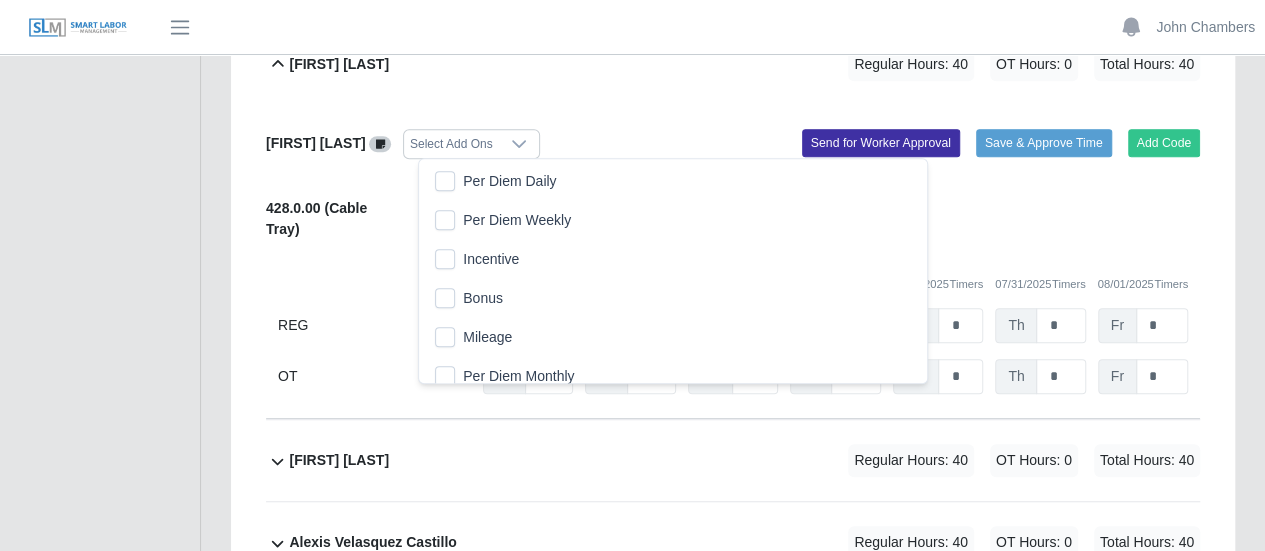 scroll, scrollTop: 20, scrollLeft: 12, axis: both 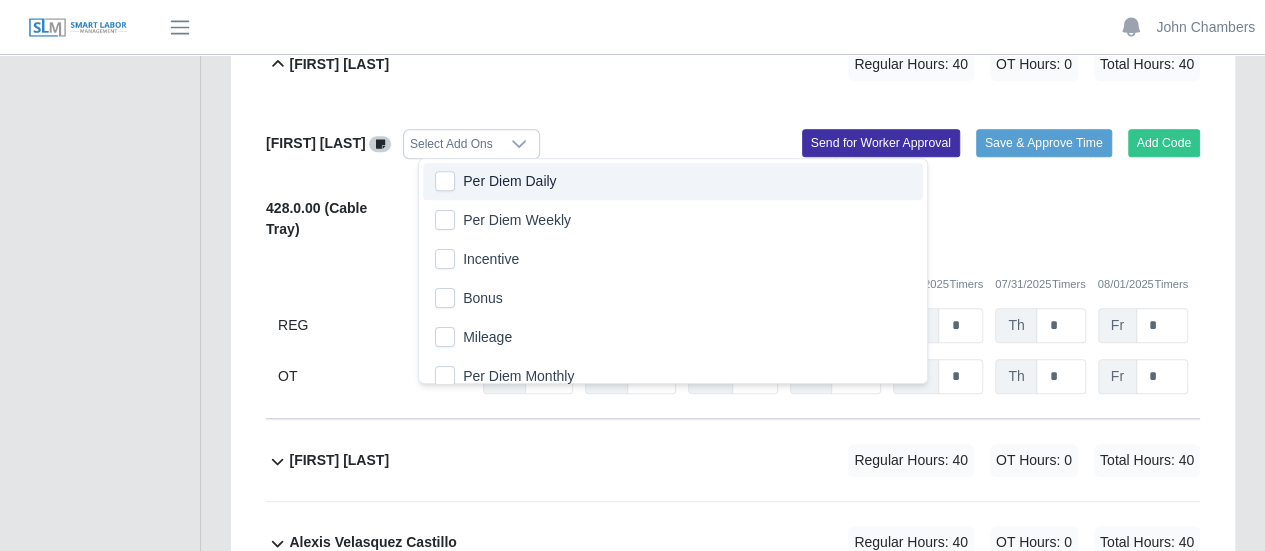 click on "Per Diem Daily" 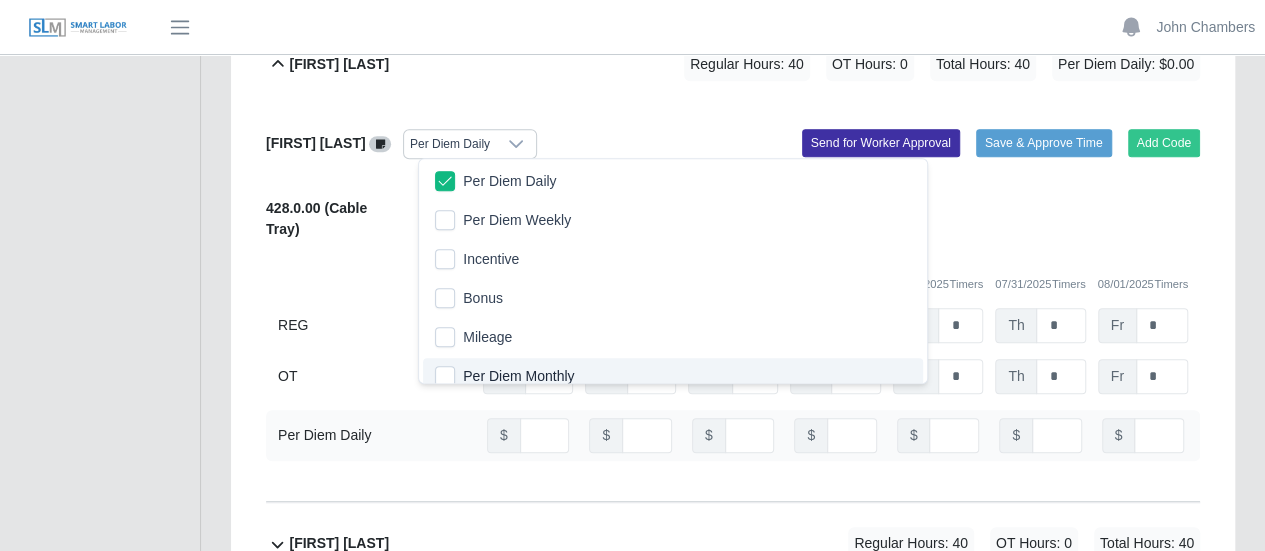scroll, scrollTop: 12, scrollLeft: 0, axis: vertical 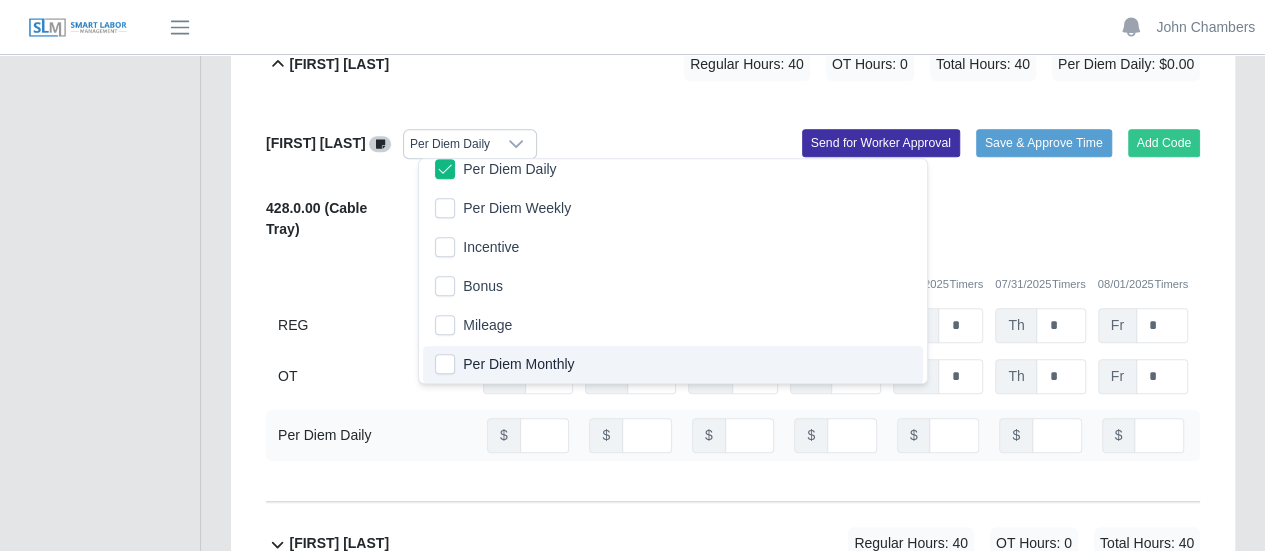 click on "OT" at bounding box center [374, 376] 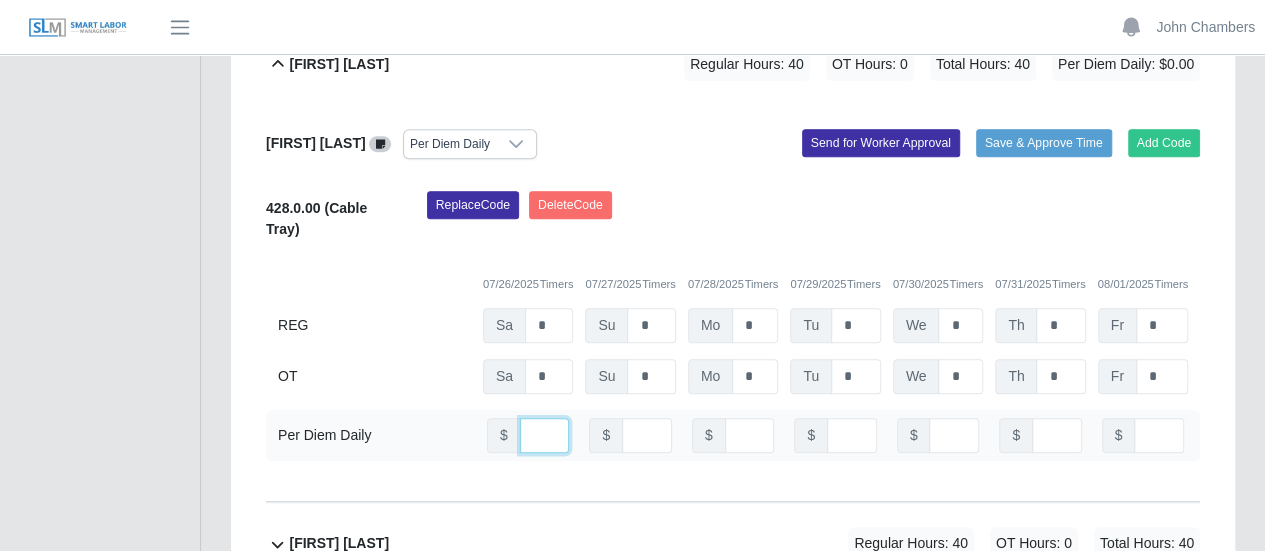 click at bounding box center (545, 435) 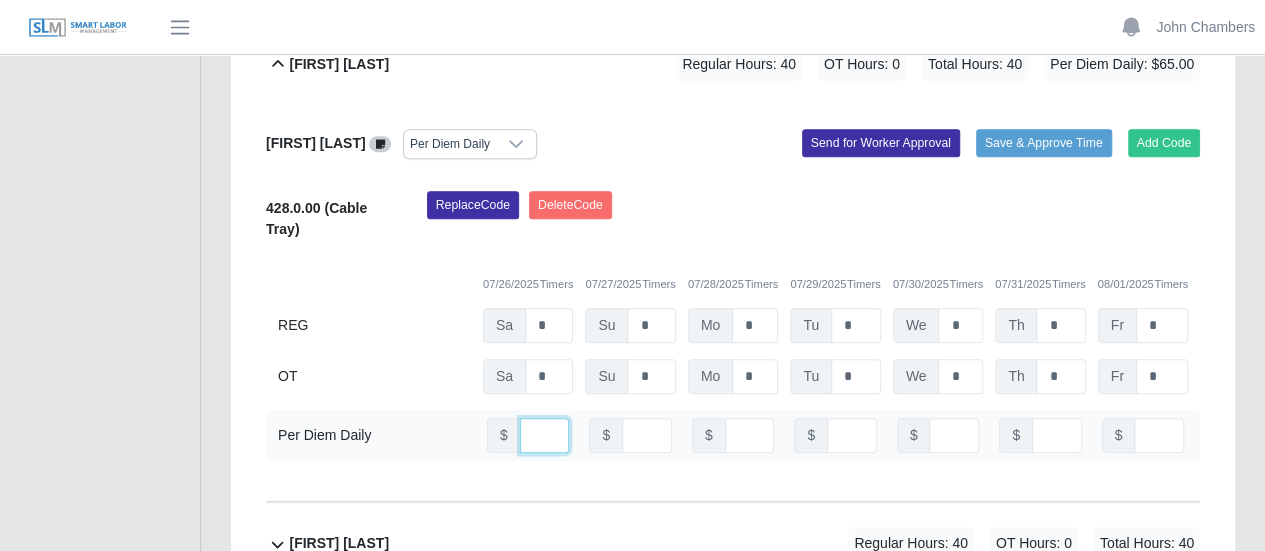 scroll, scrollTop: 0, scrollLeft: 5, axis: horizontal 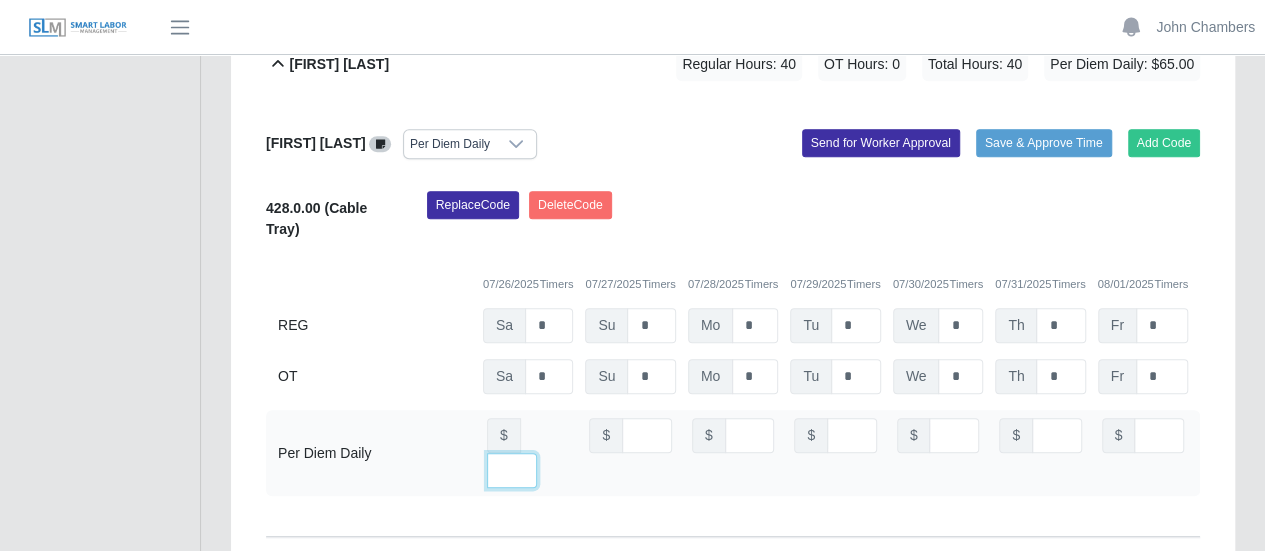 type on "**" 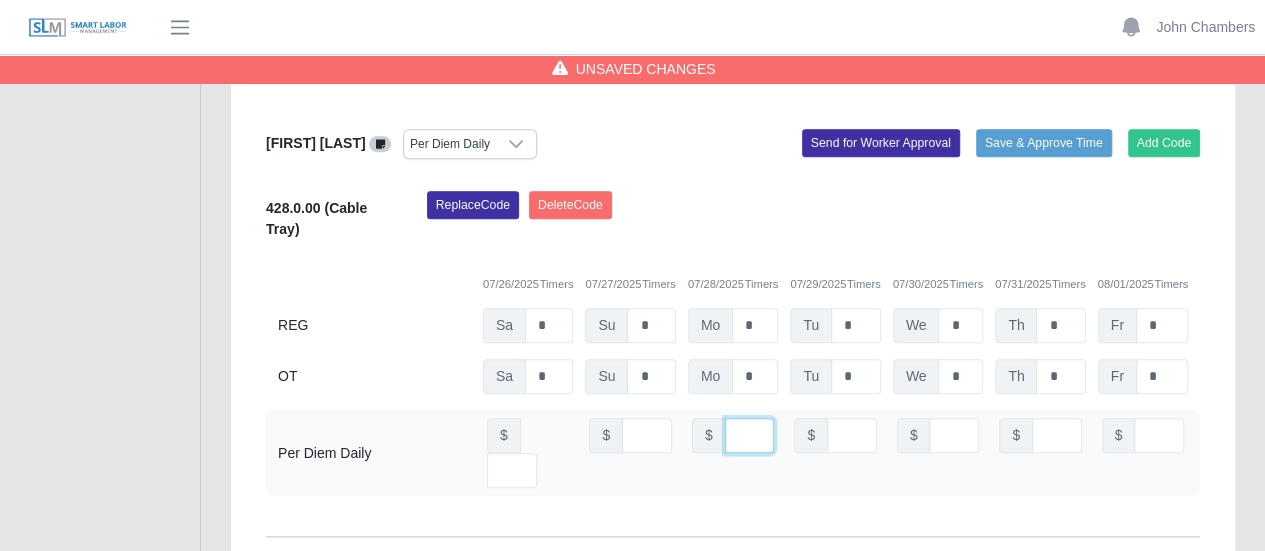 click at bounding box center (750, 435) 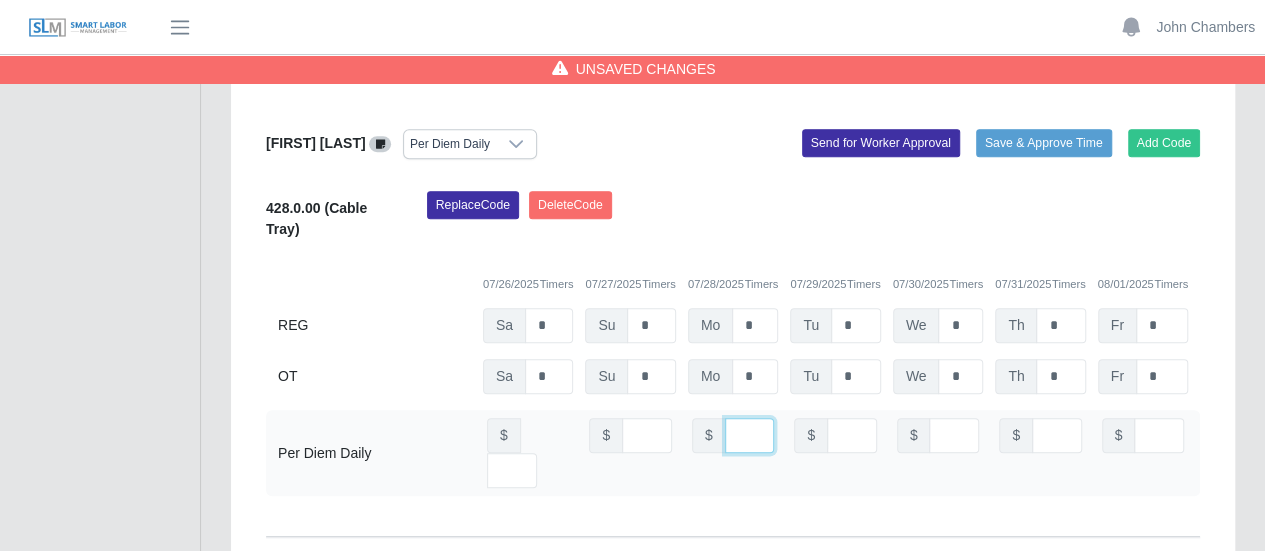 scroll, scrollTop: 0, scrollLeft: 5, axis: horizontal 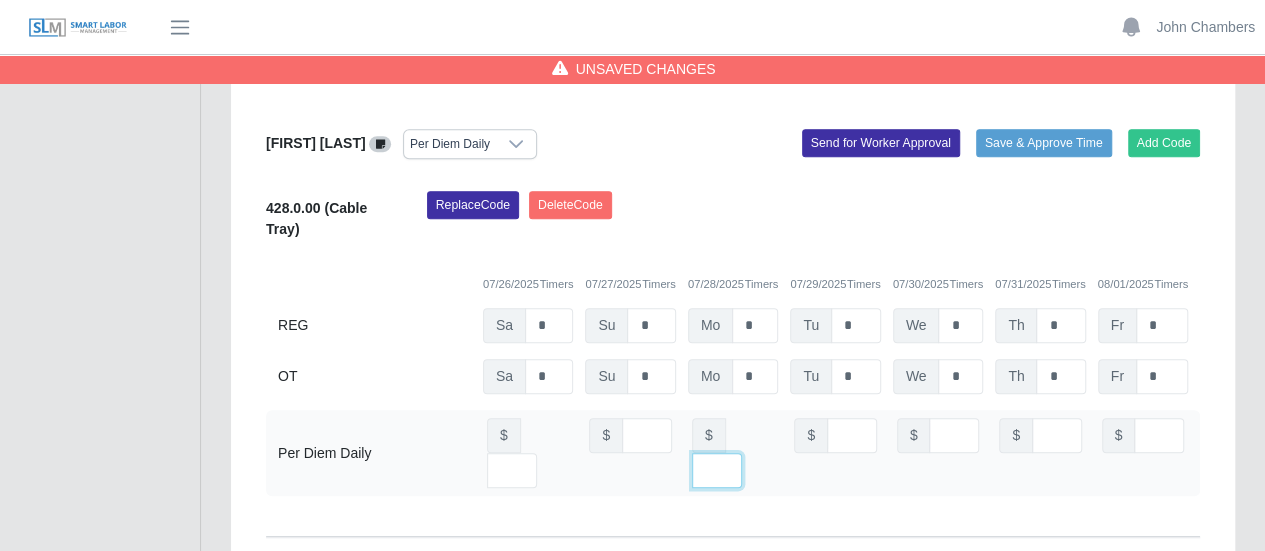 type on "**" 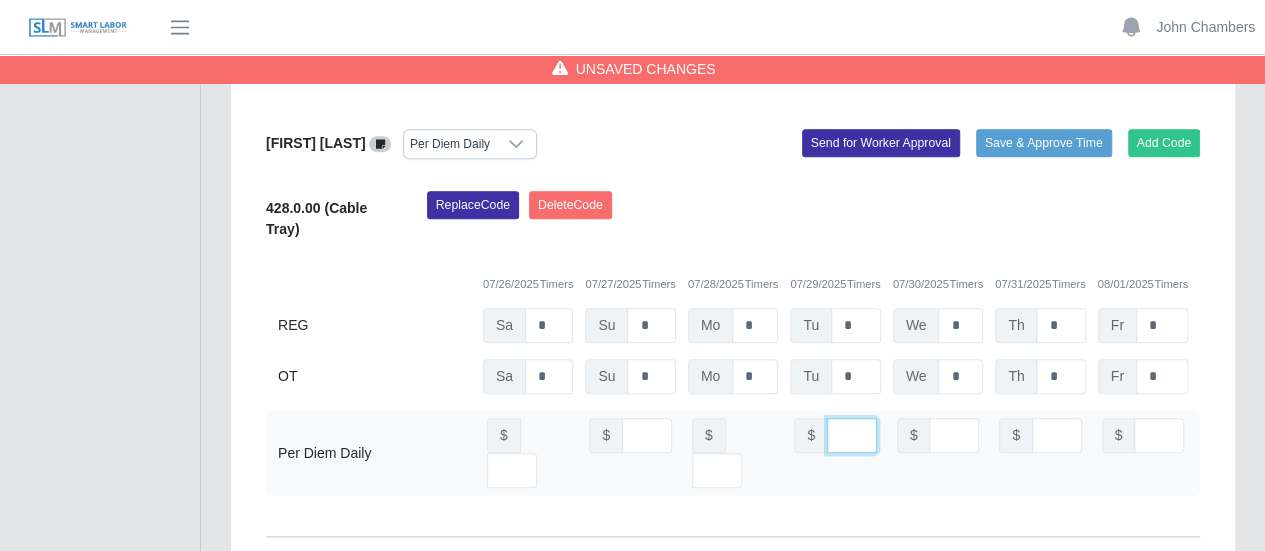 scroll, scrollTop: 0, scrollLeft: 0, axis: both 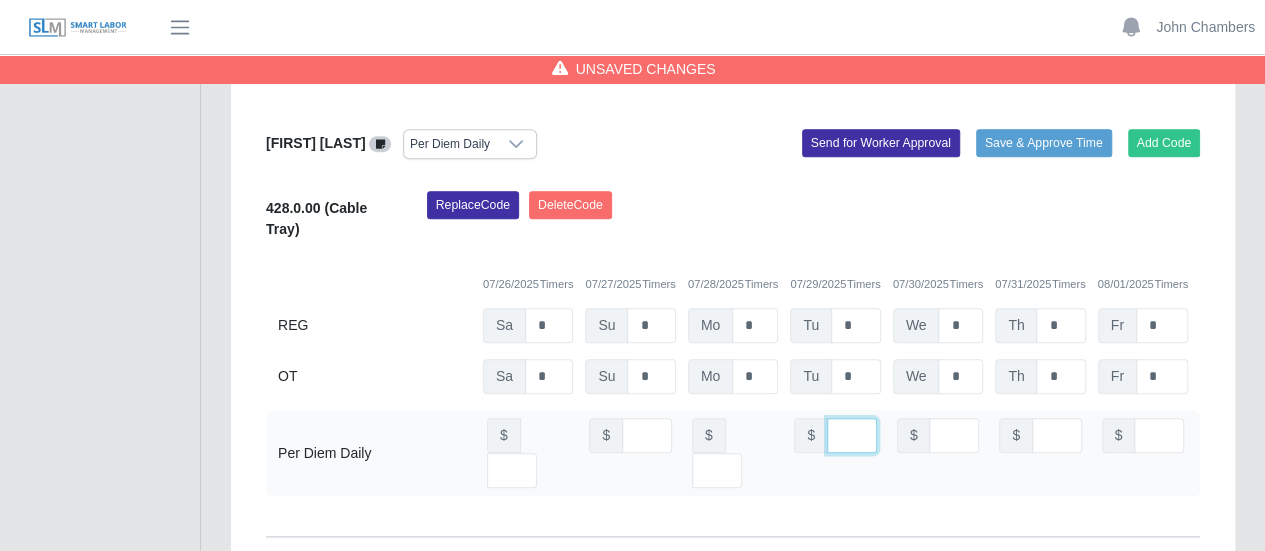 click at bounding box center [852, 435] 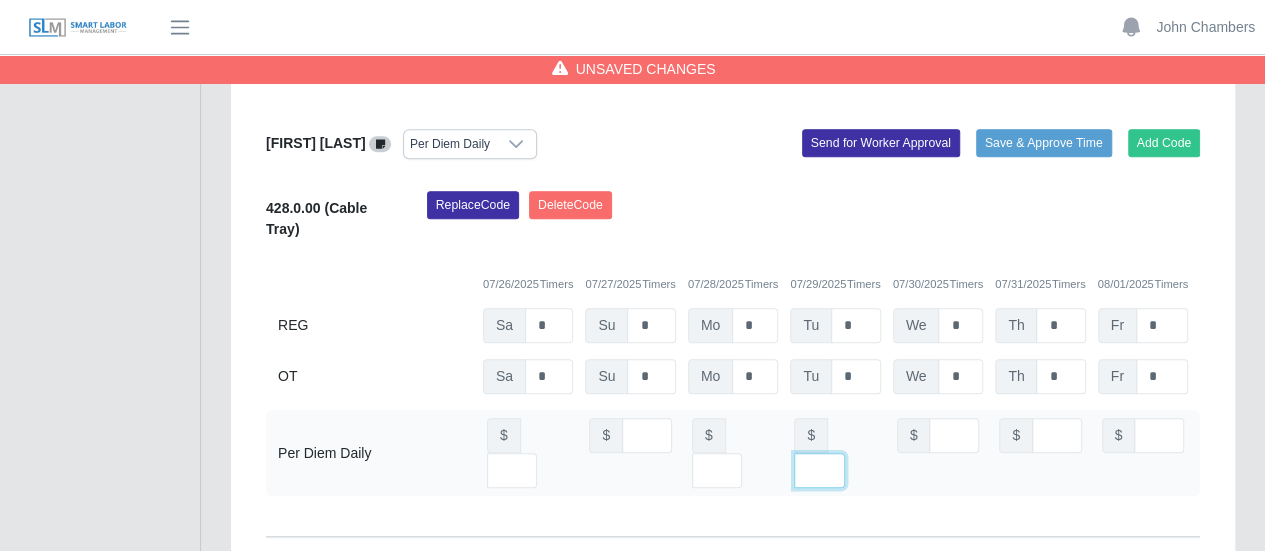 type on "**" 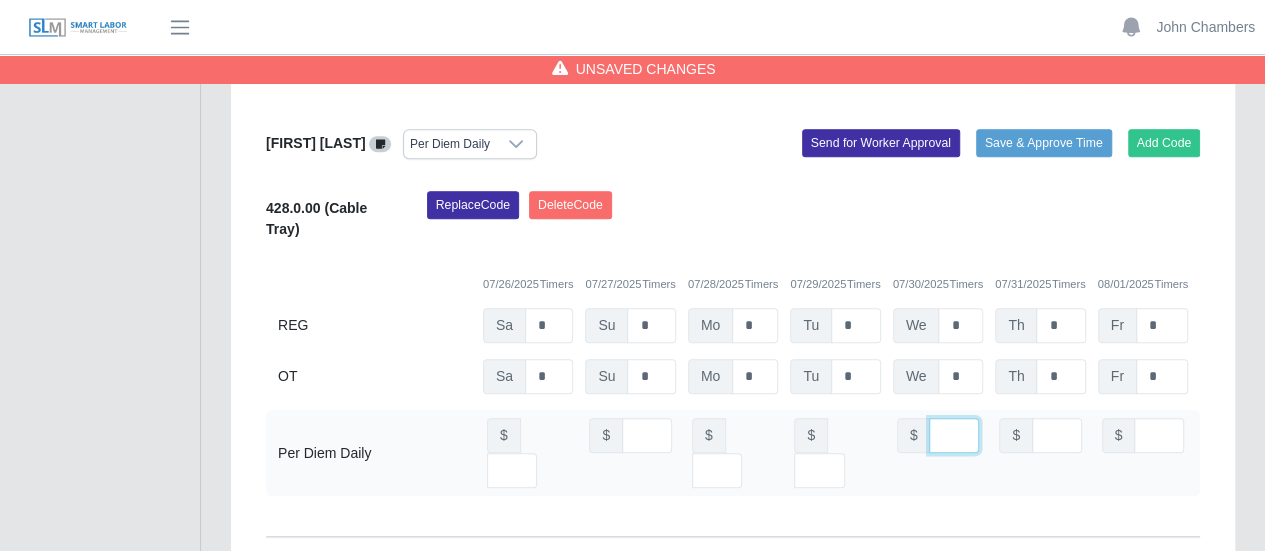 click at bounding box center (954, 435) 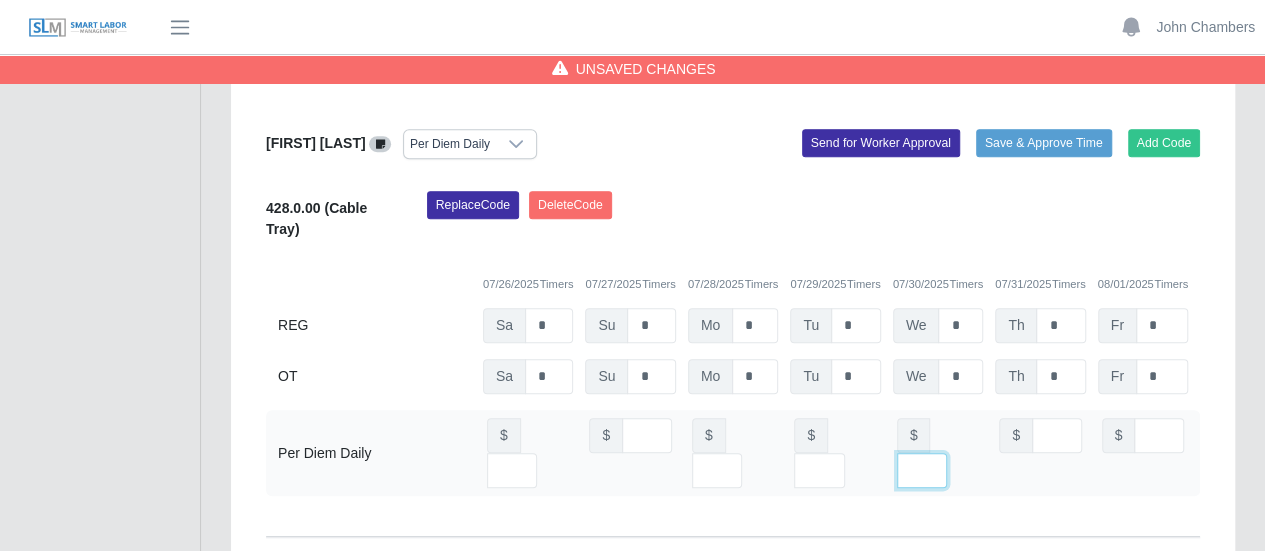 type on "**" 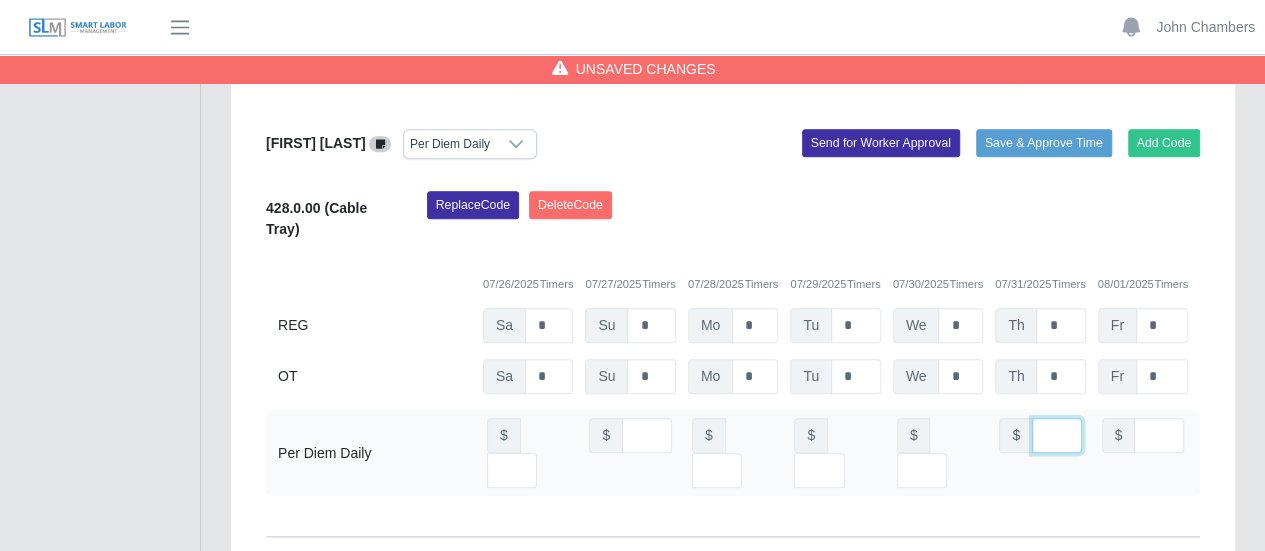 click at bounding box center [1057, 435] 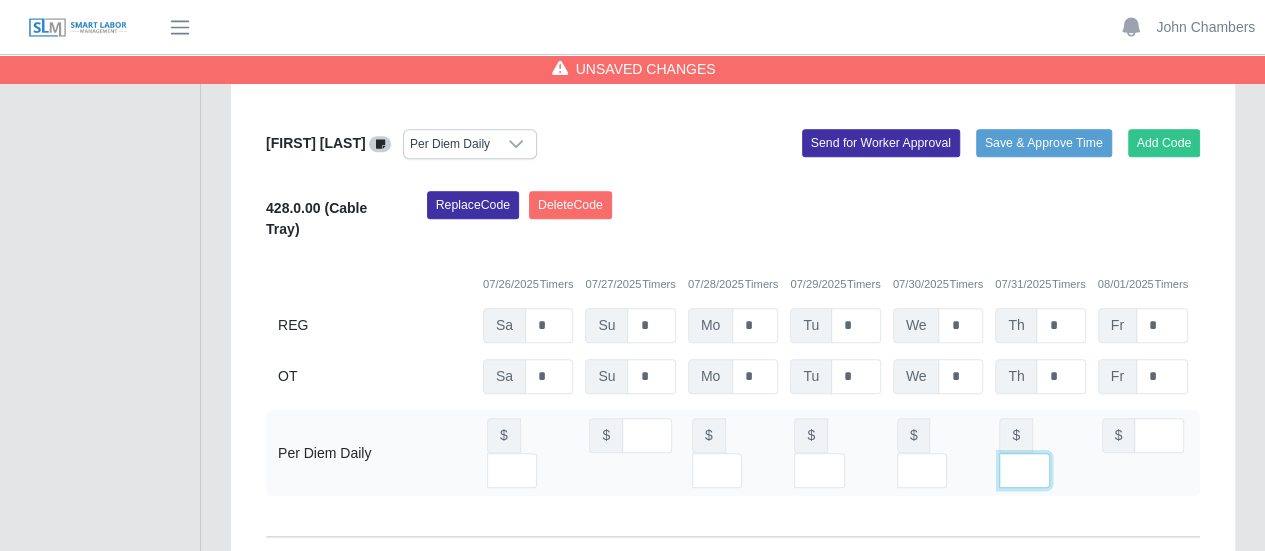 type on "**" 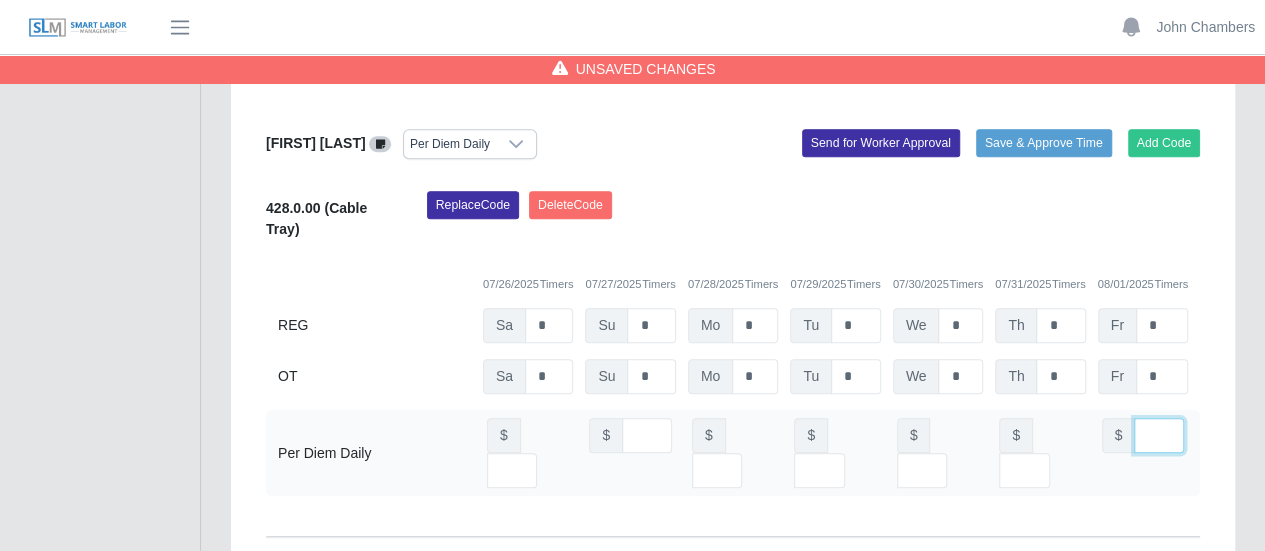 click at bounding box center [1159, 435] 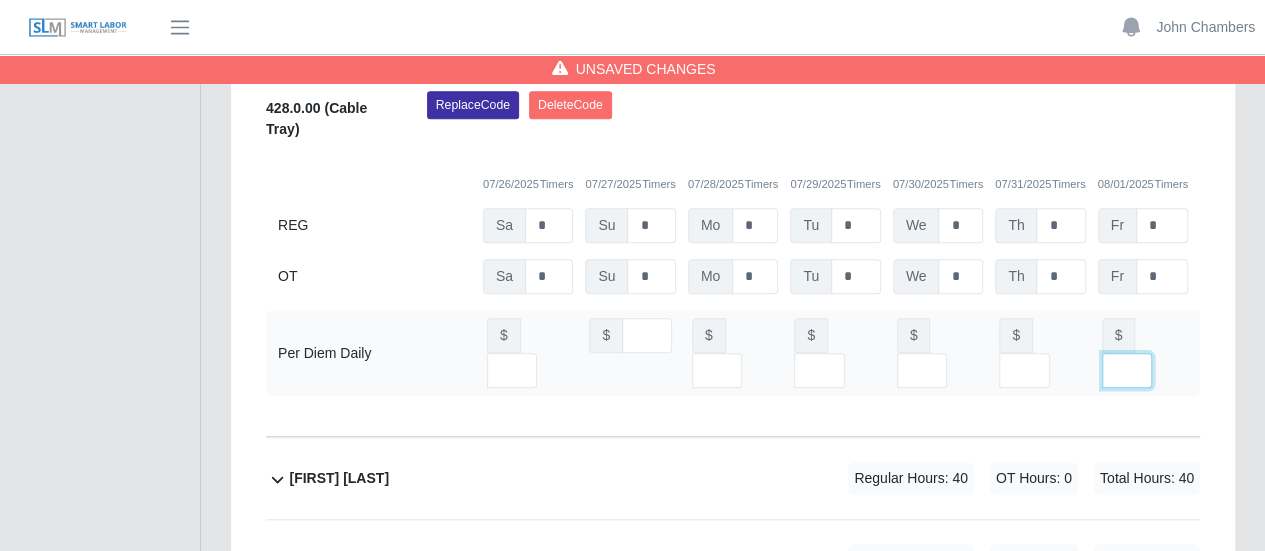 scroll, scrollTop: 500, scrollLeft: 0, axis: vertical 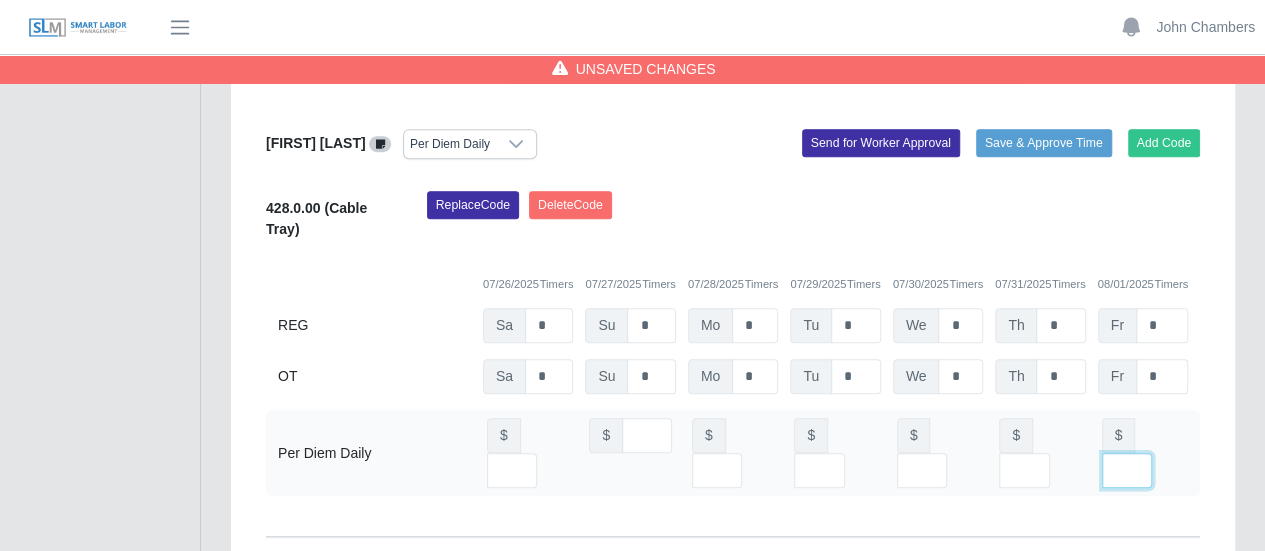 type on "**" 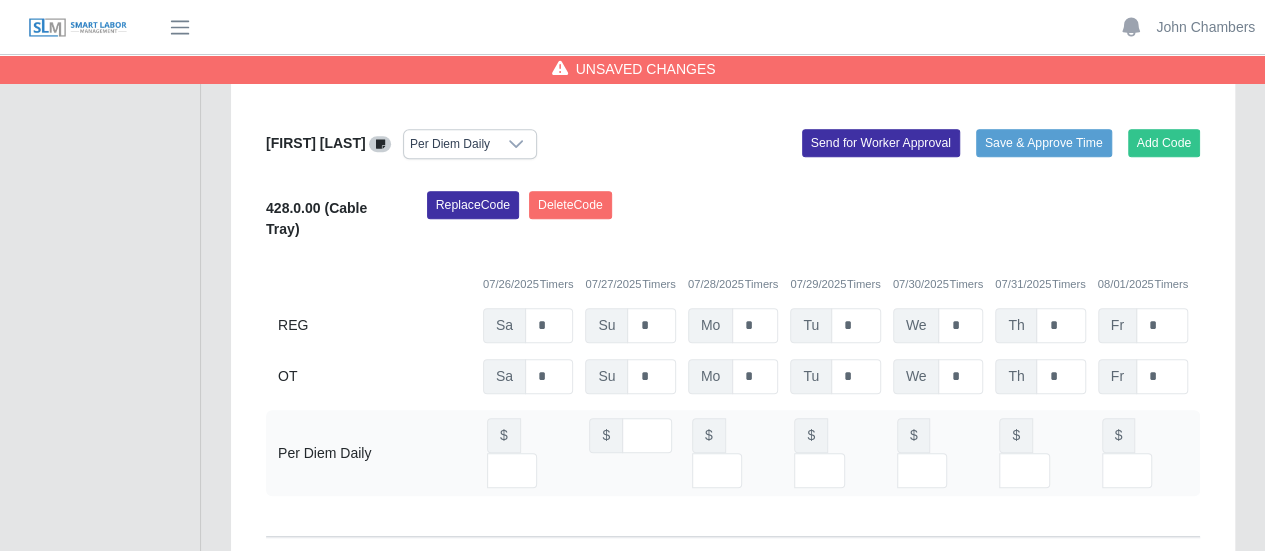 click on "Replace
Code
Delete
Code" at bounding box center [813, 221] 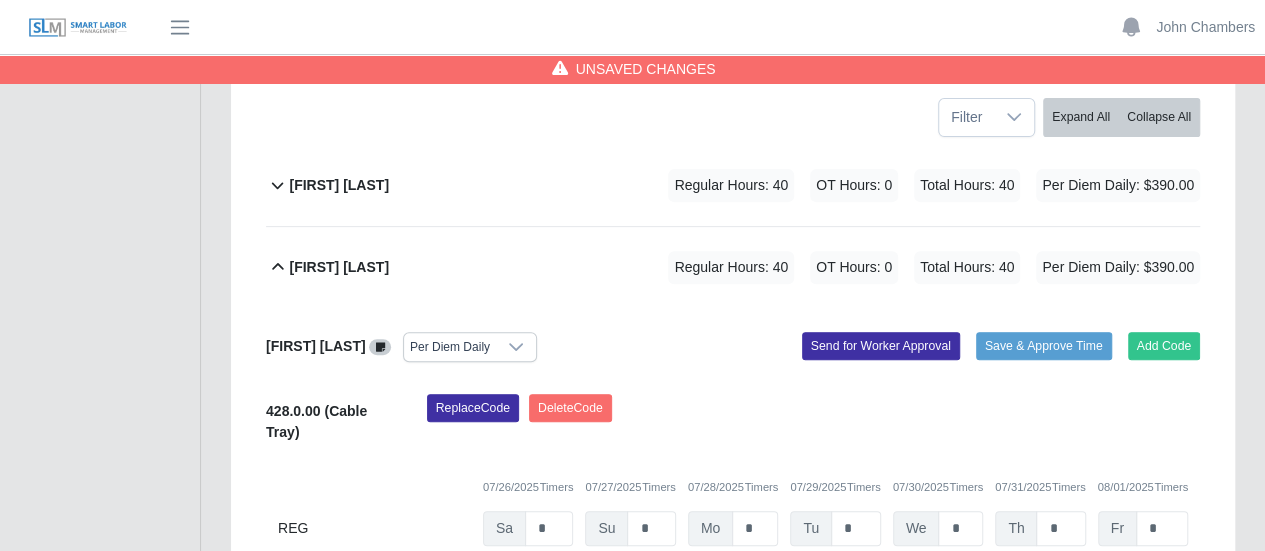 scroll, scrollTop: 200, scrollLeft: 0, axis: vertical 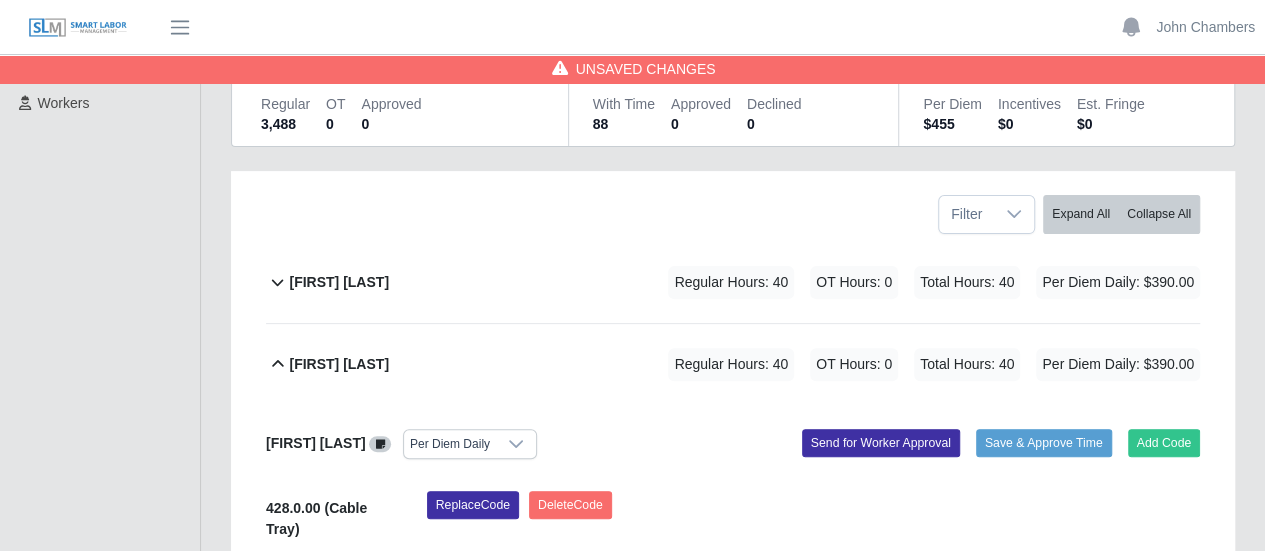 click on "Abiel Martinez" at bounding box center [339, 282] 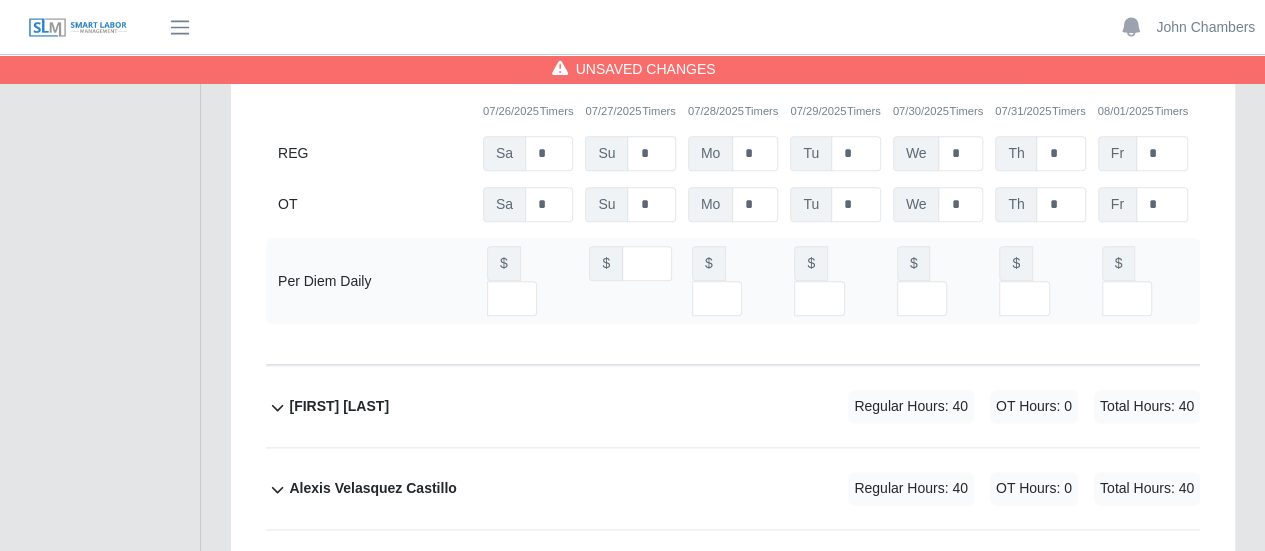 scroll, scrollTop: 1100, scrollLeft: 0, axis: vertical 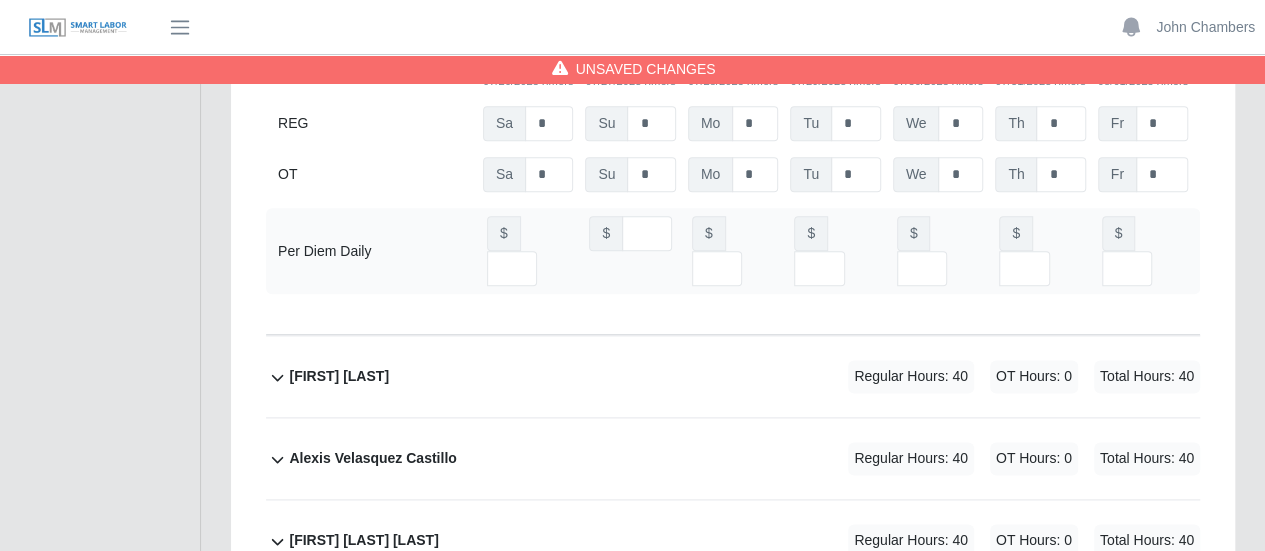 click on "Alexis Velasquez Castillo" at bounding box center [372, 458] 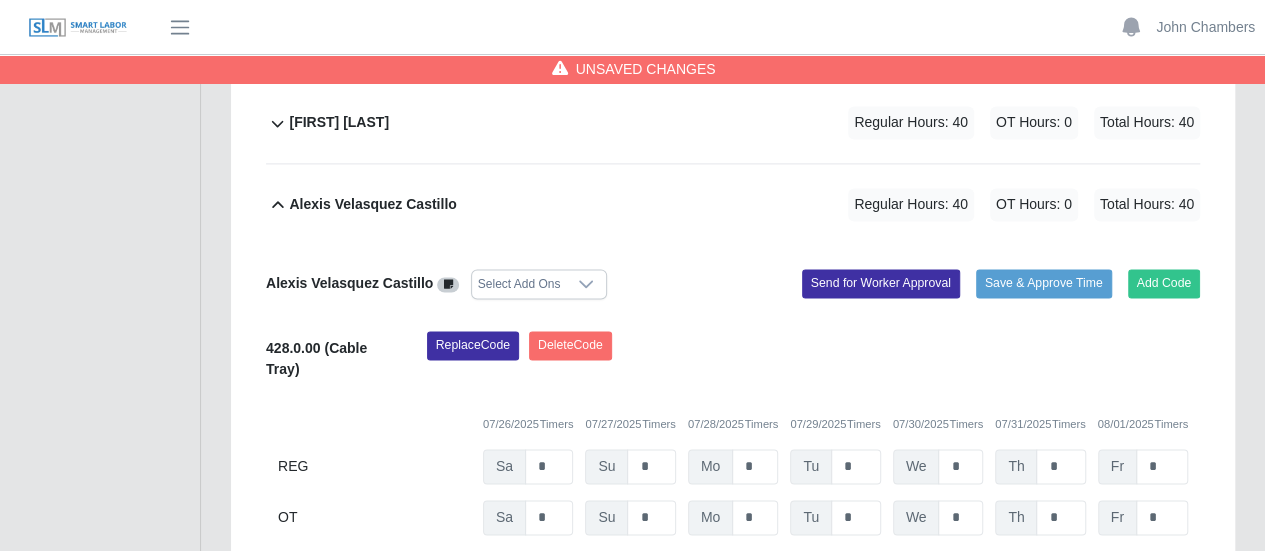 scroll, scrollTop: 1400, scrollLeft: 0, axis: vertical 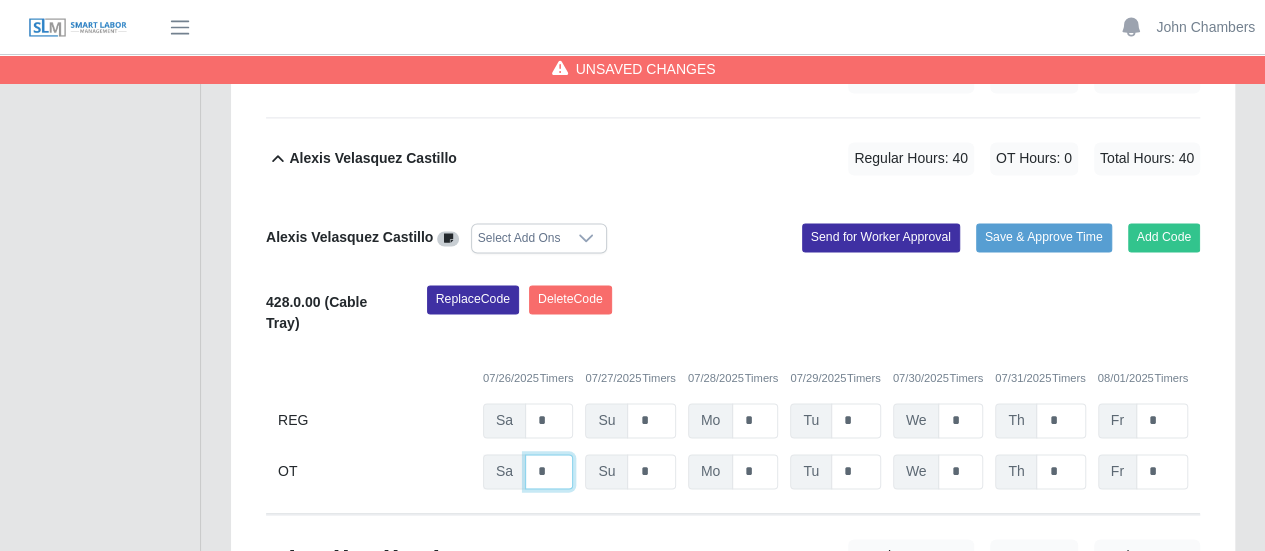 click on "*" at bounding box center (549, -606) 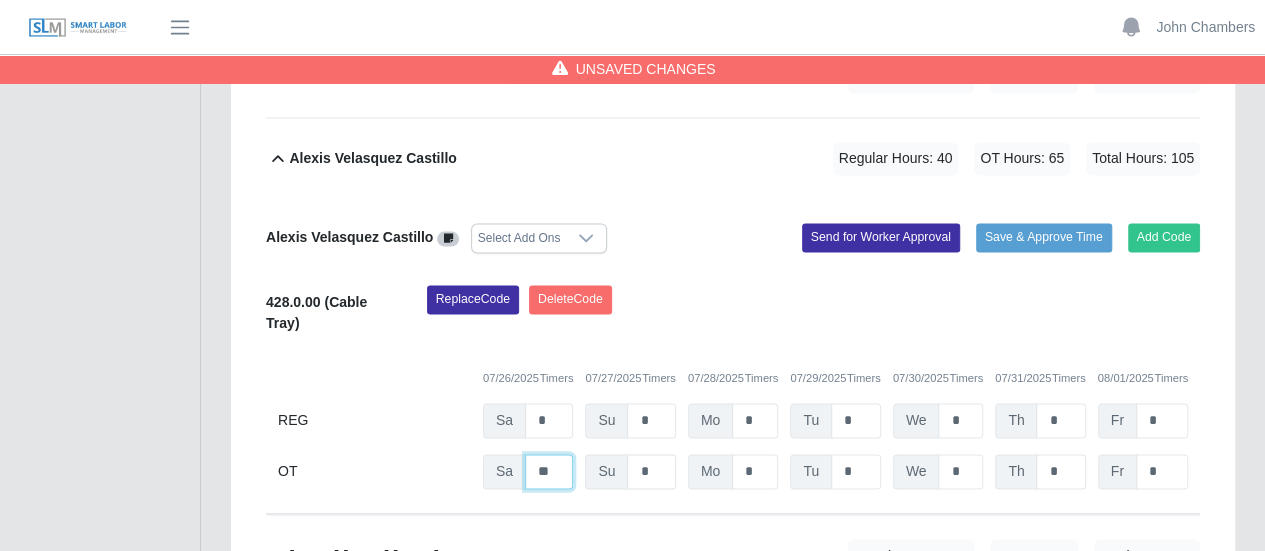 type on "**" 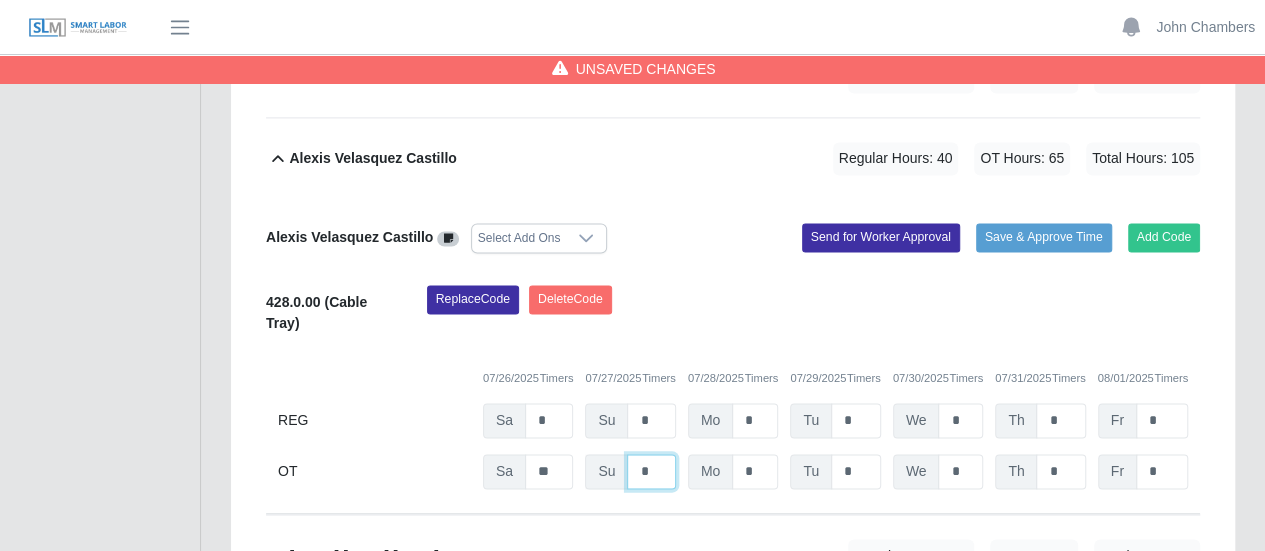 click on "*" at bounding box center (651, -606) 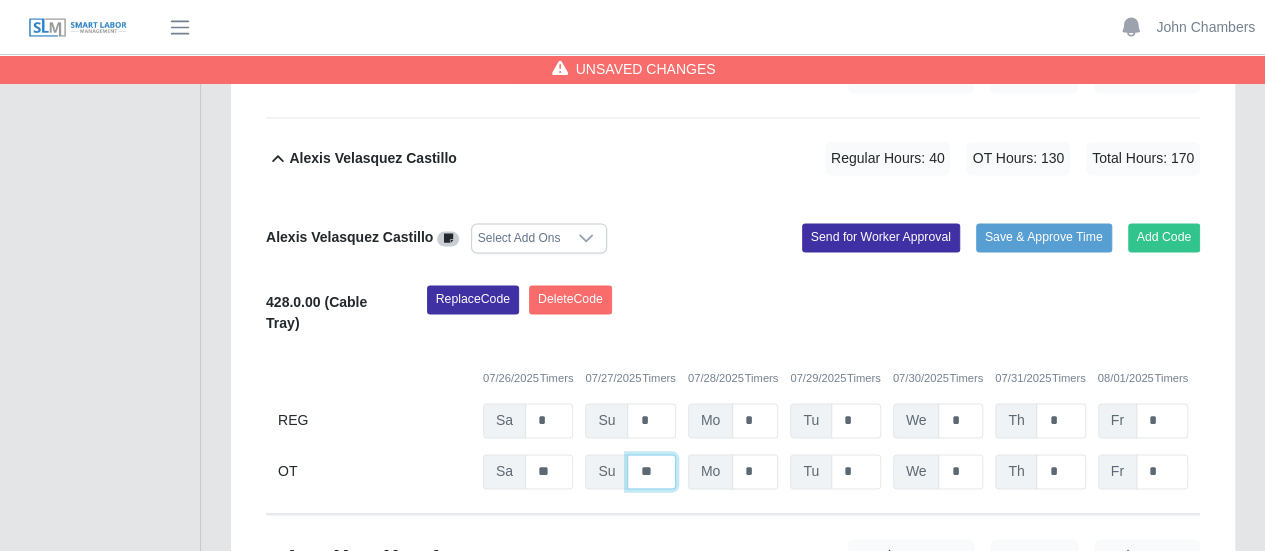 type on "**" 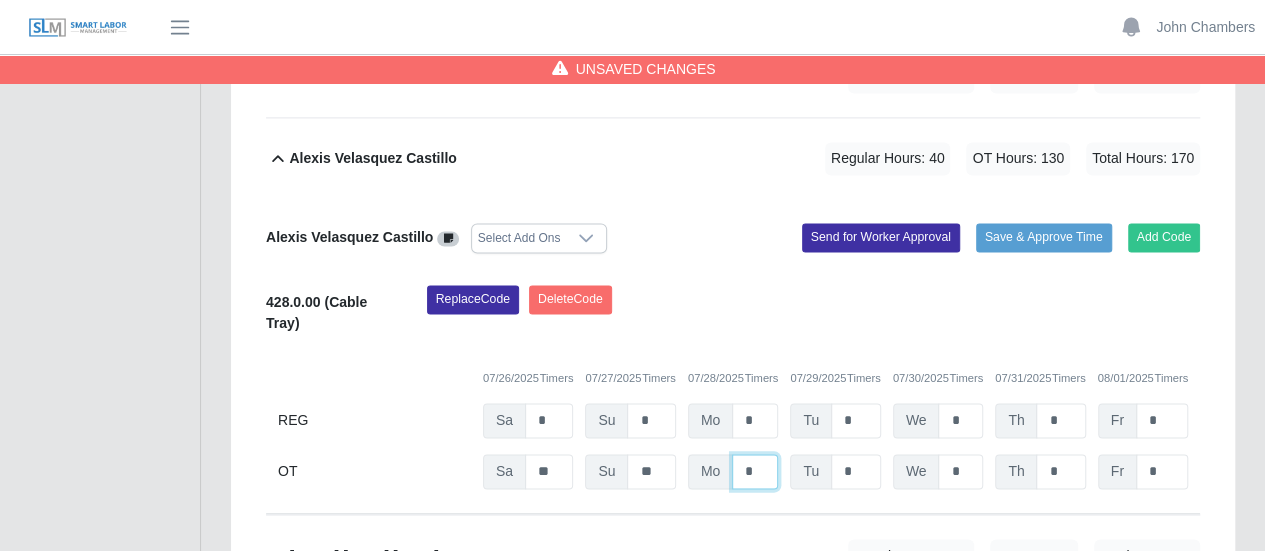 click on "*" at bounding box center (755, -606) 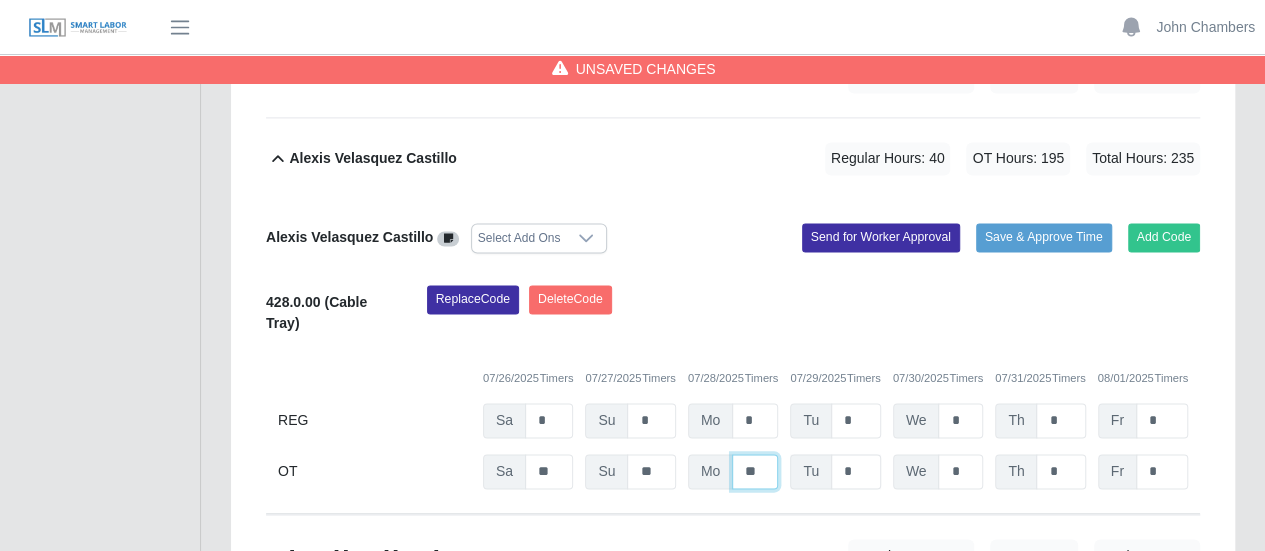 type on "**" 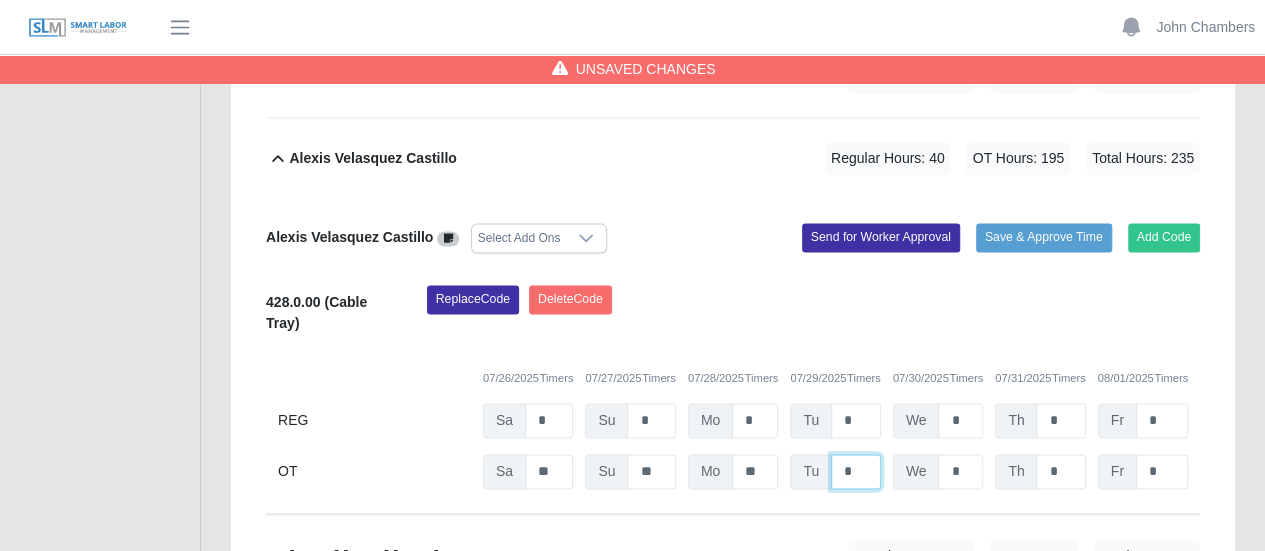 click on "*" at bounding box center [856, -606] 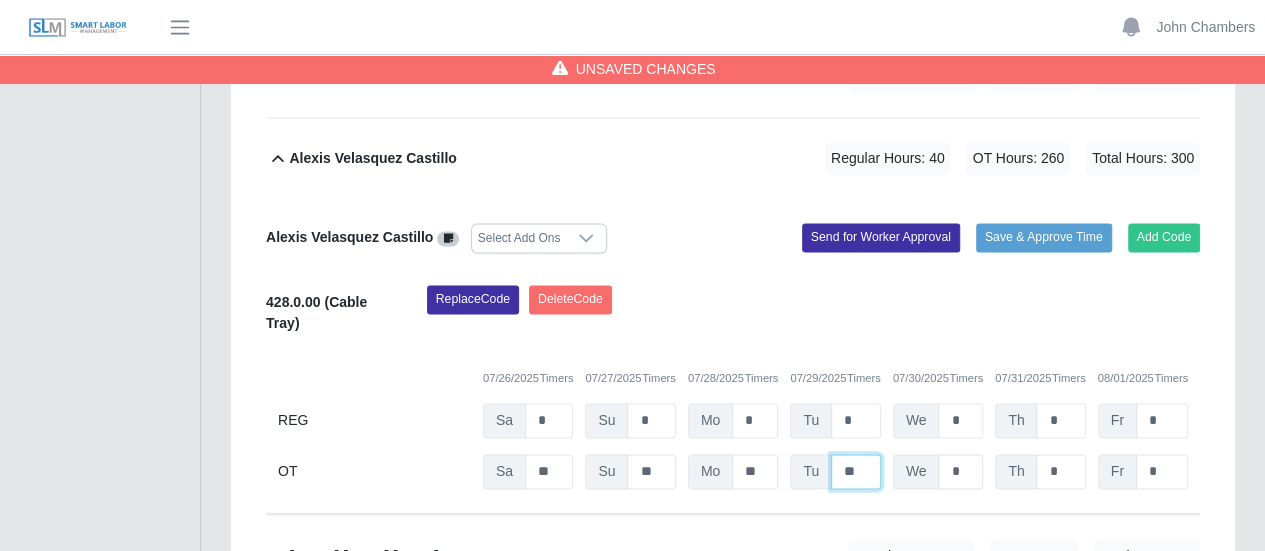 type on "**" 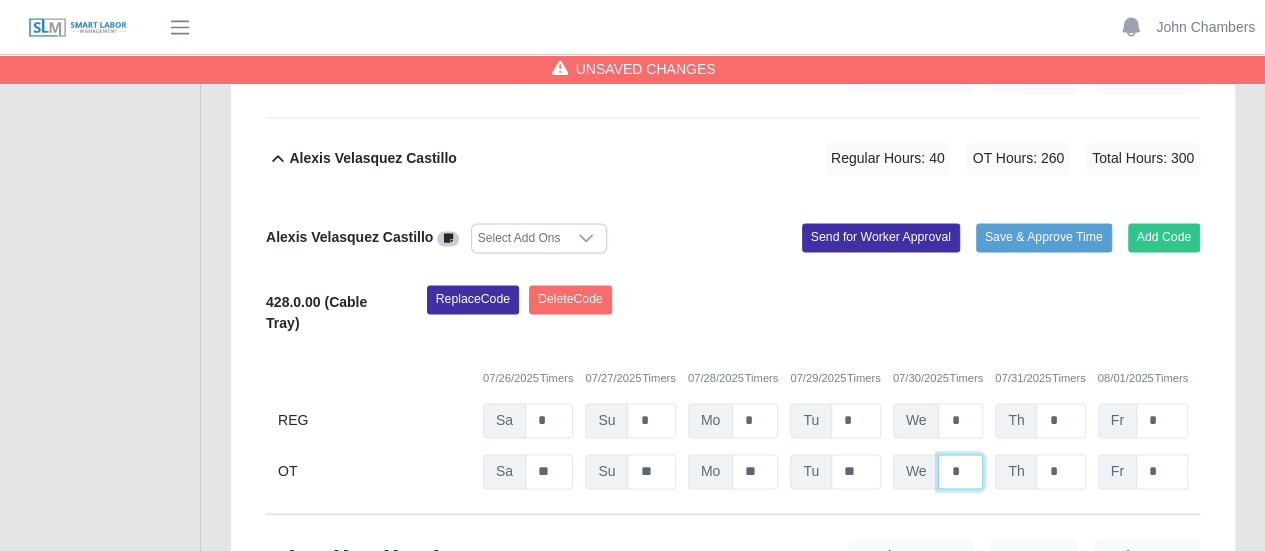 click on "*" at bounding box center (960, -606) 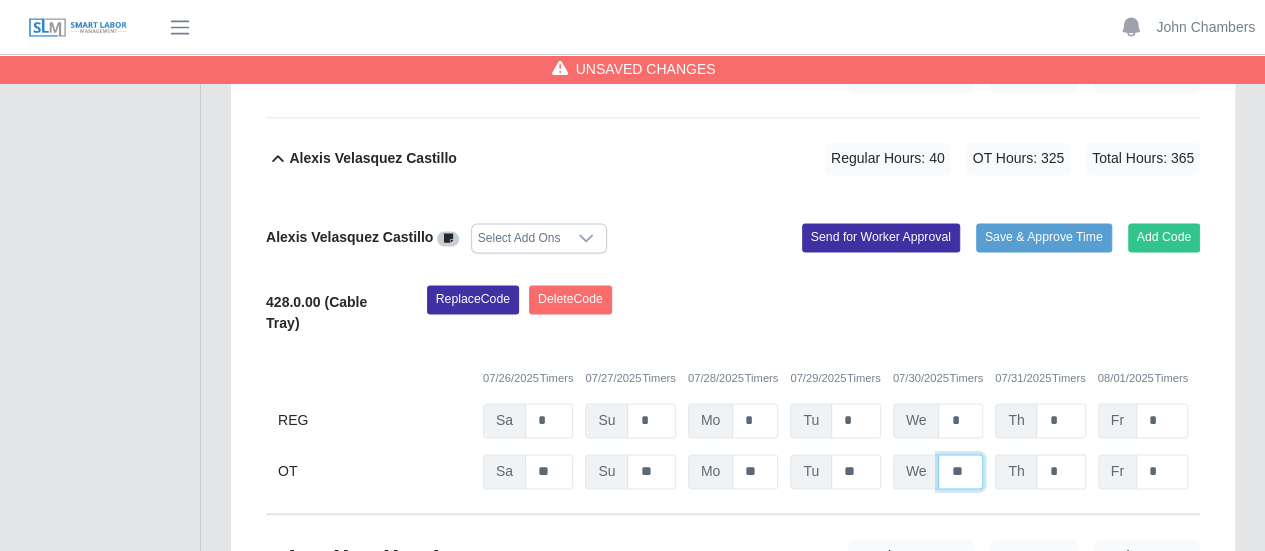 type on "**" 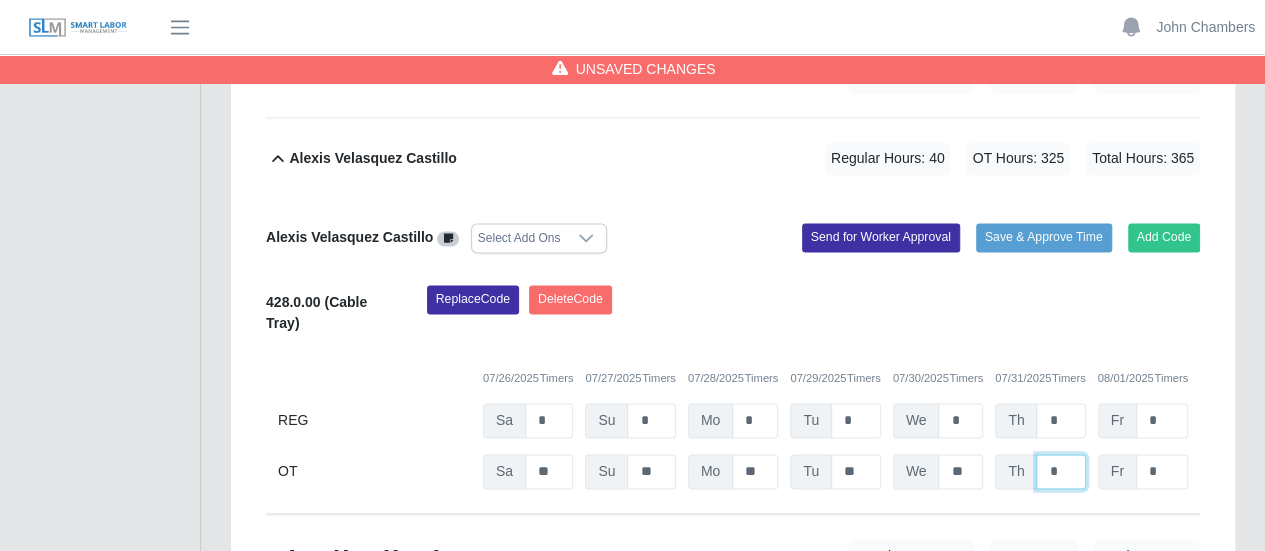 click on "*" at bounding box center [1060, -606] 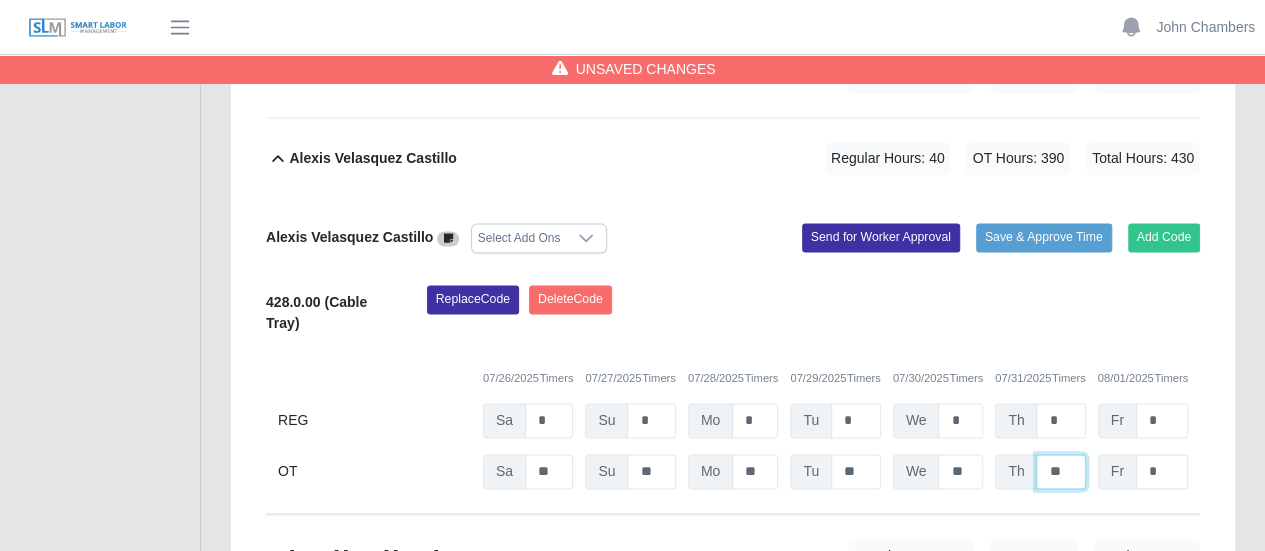 type on "**" 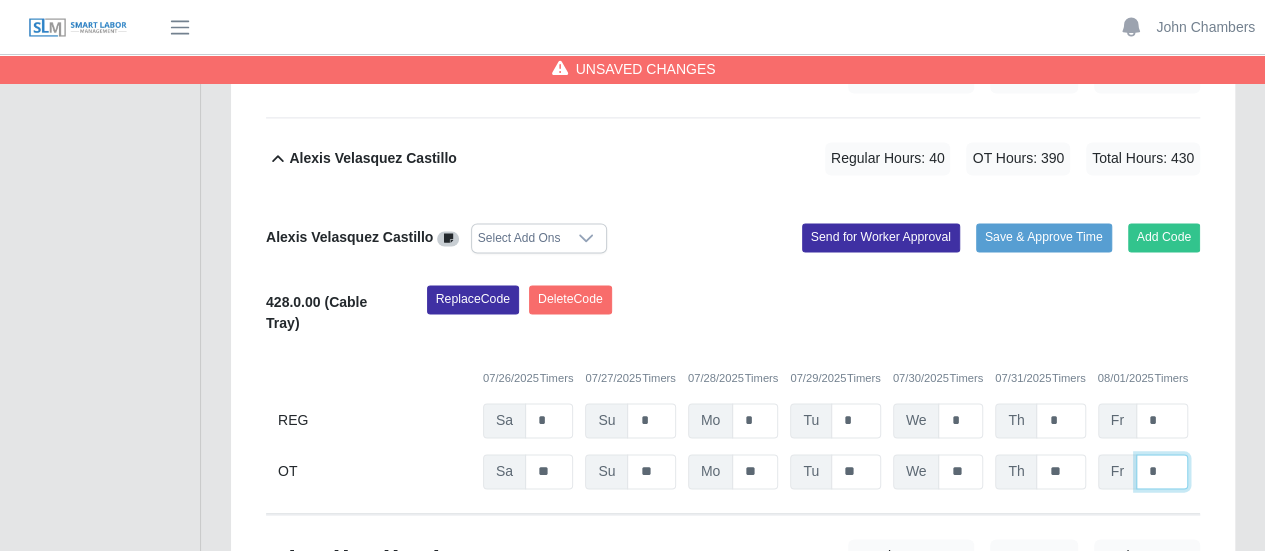 click on "*" at bounding box center [1162, -606] 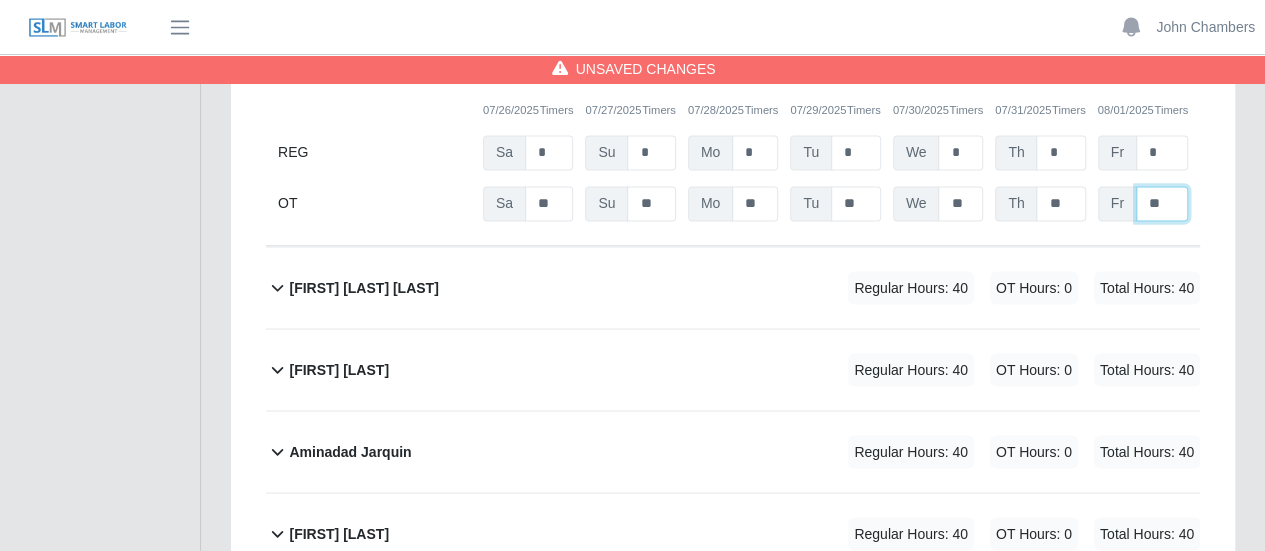 scroll, scrollTop: 1700, scrollLeft: 0, axis: vertical 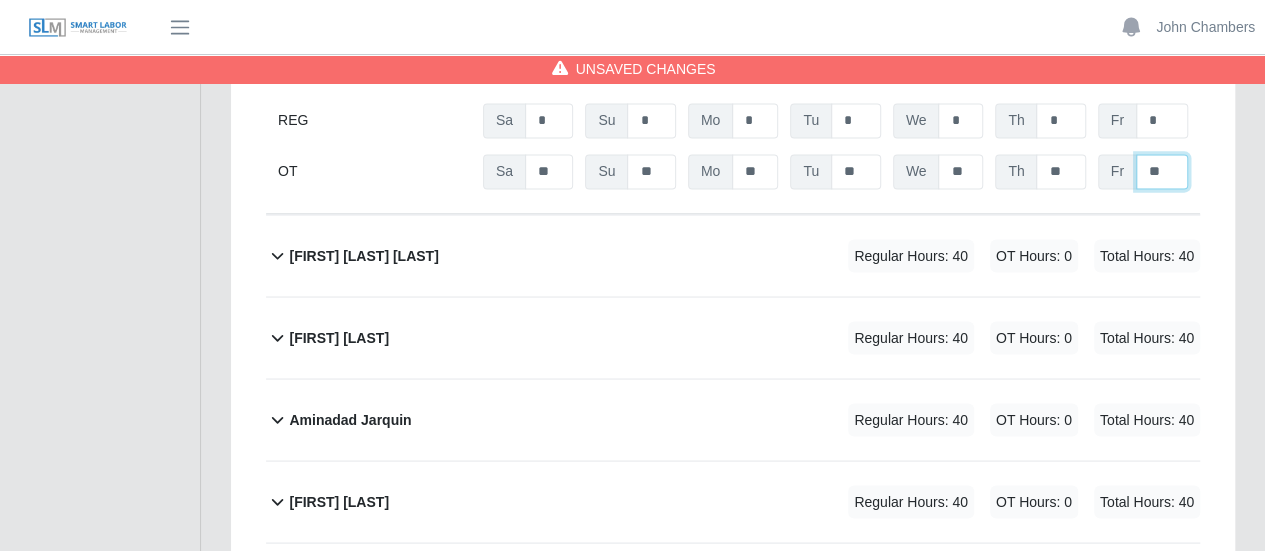type on "**" 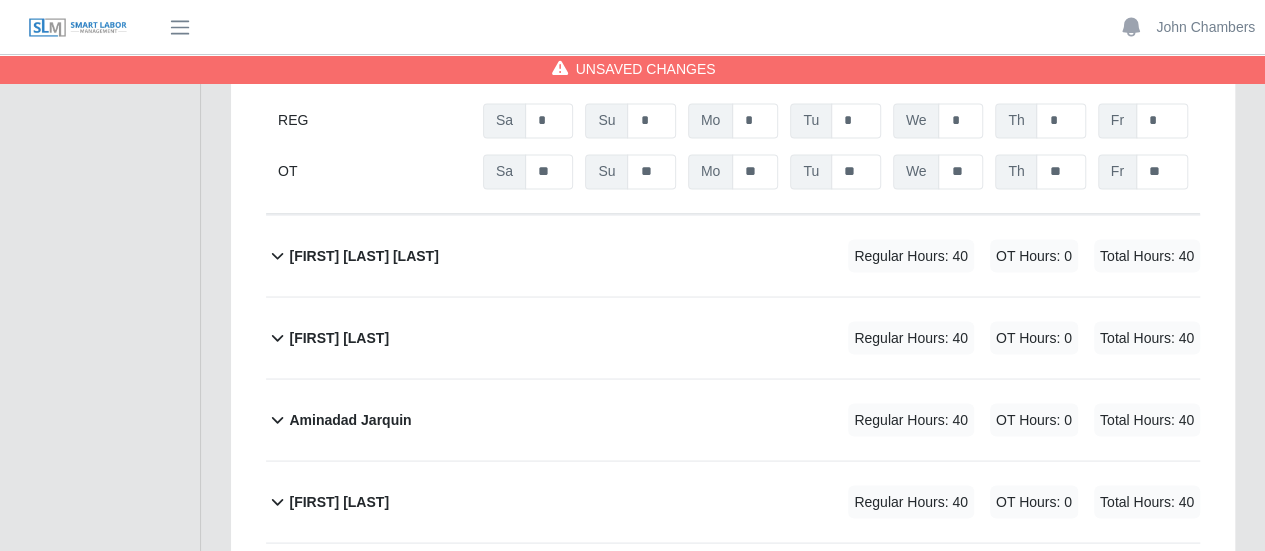 click on "Aminadad Jarquin" at bounding box center [350, 419] 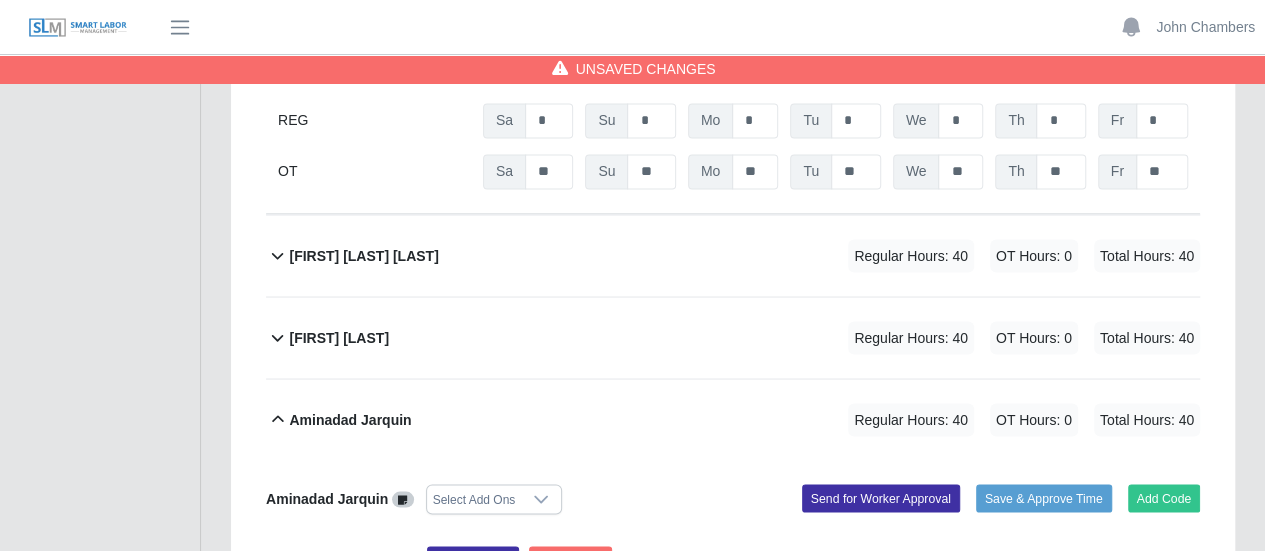 click on "Alonzo Page" at bounding box center (339, 337) 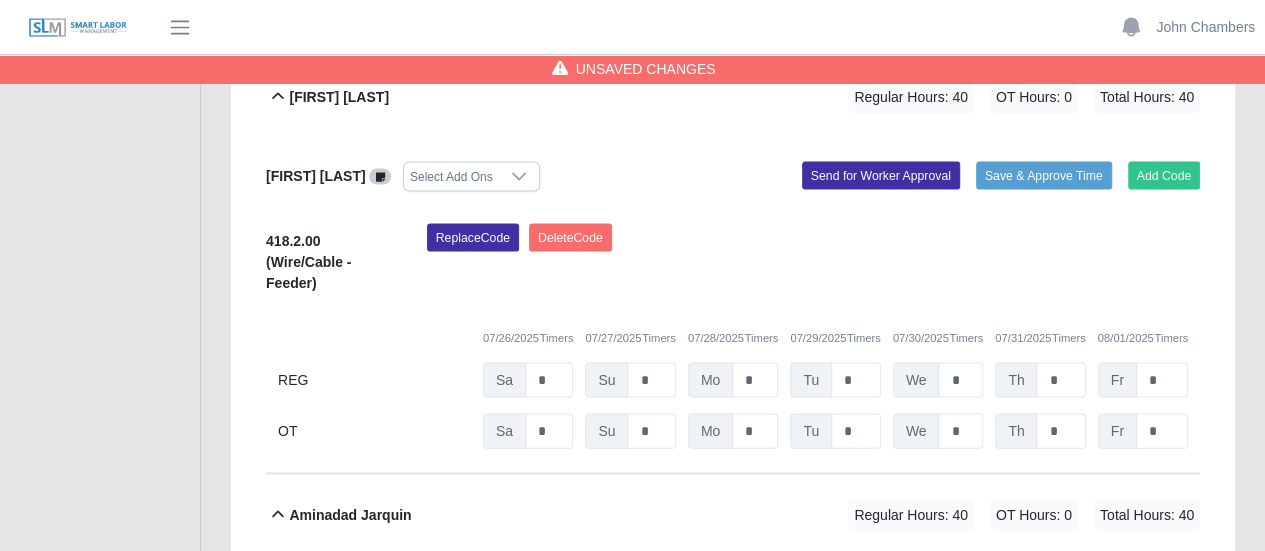 scroll, scrollTop: 2000, scrollLeft: 0, axis: vertical 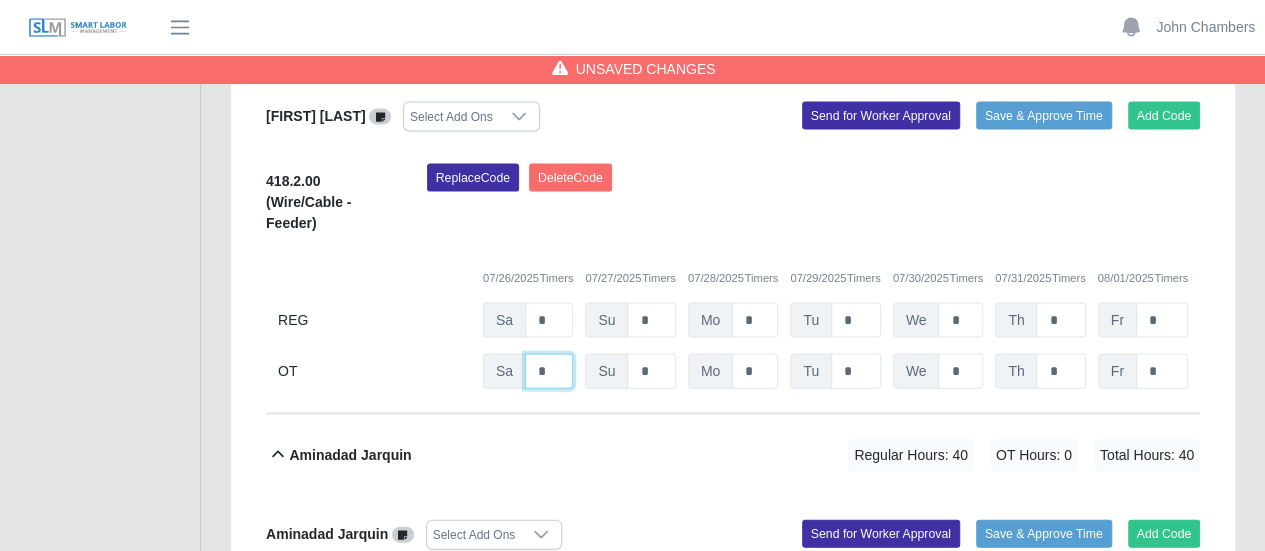 click on "*" at bounding box center [549, -1206] 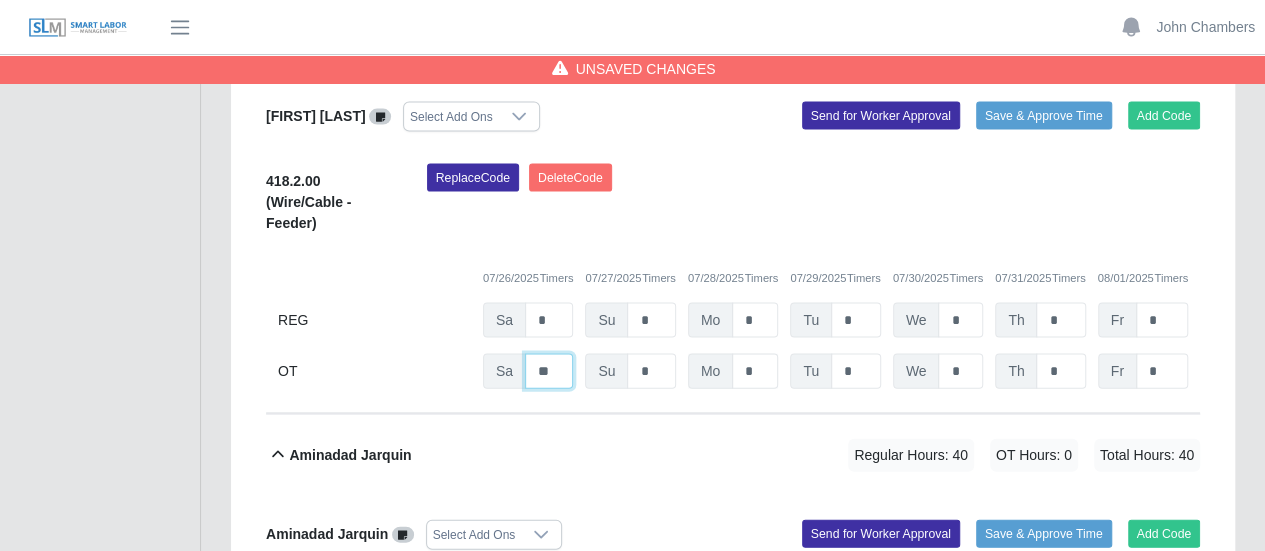 type on "**" 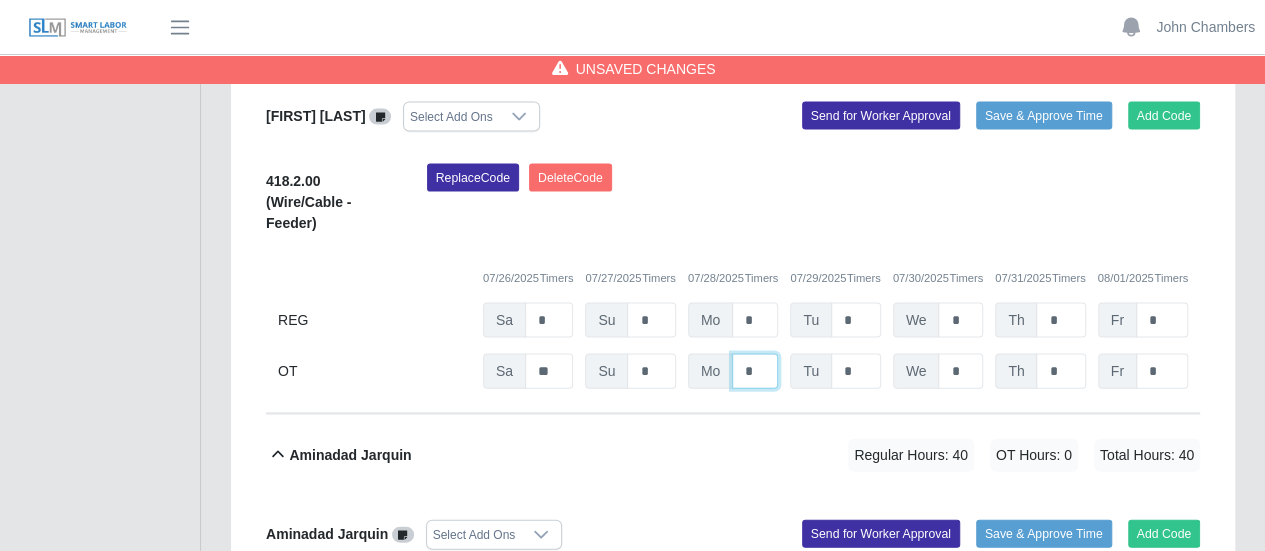click on "*" at bounding box center [755, -1206] 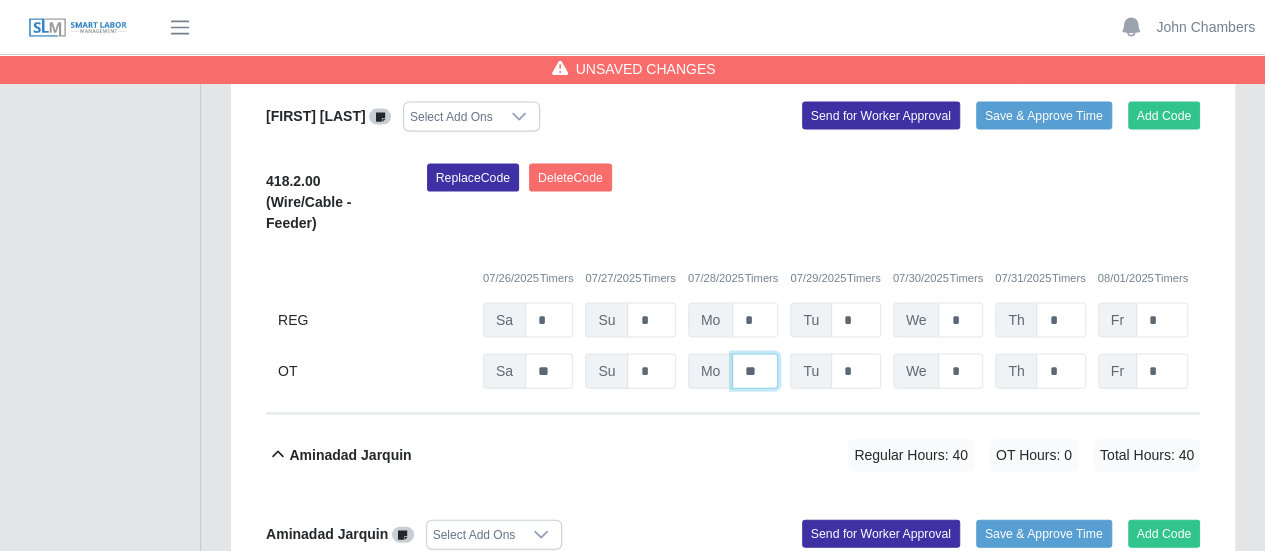 type on "**" 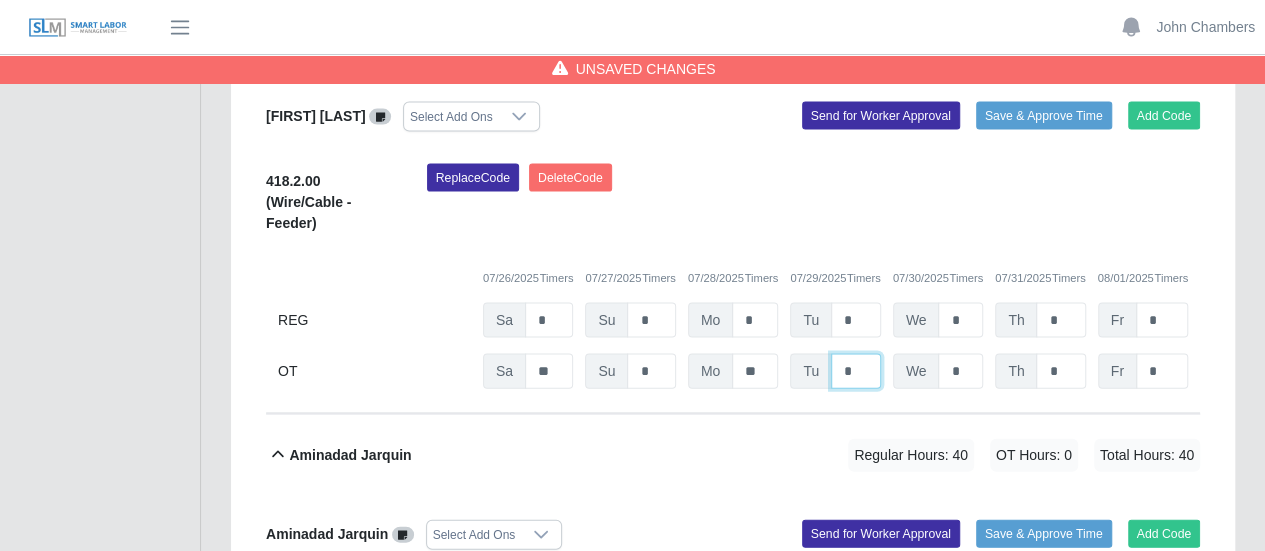 click on "*" at bounding box center [856, -1206] 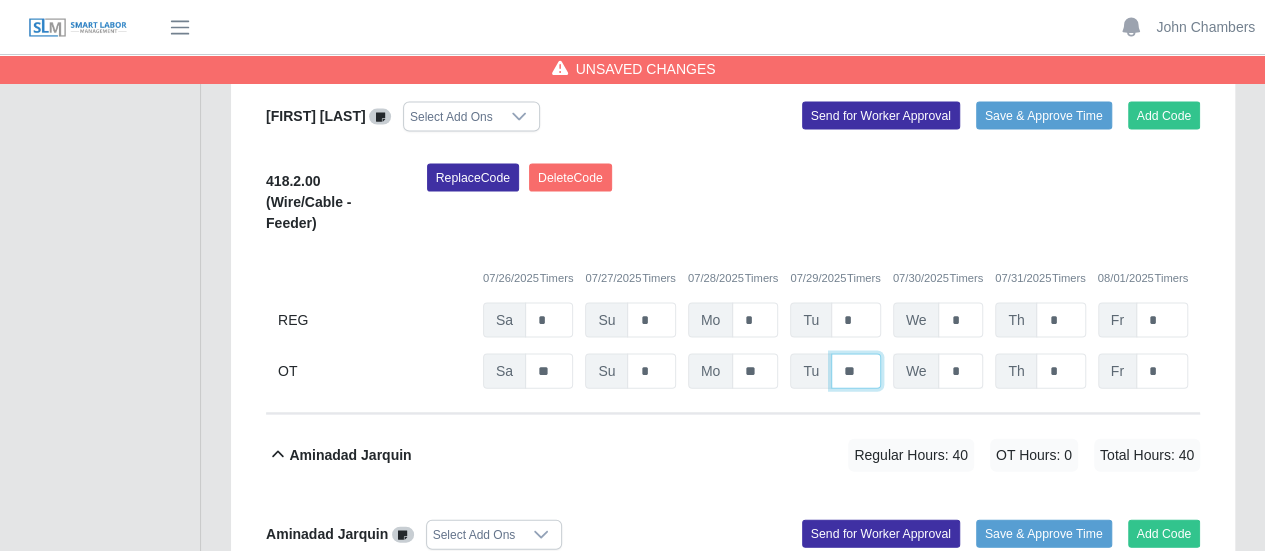 type on "**" 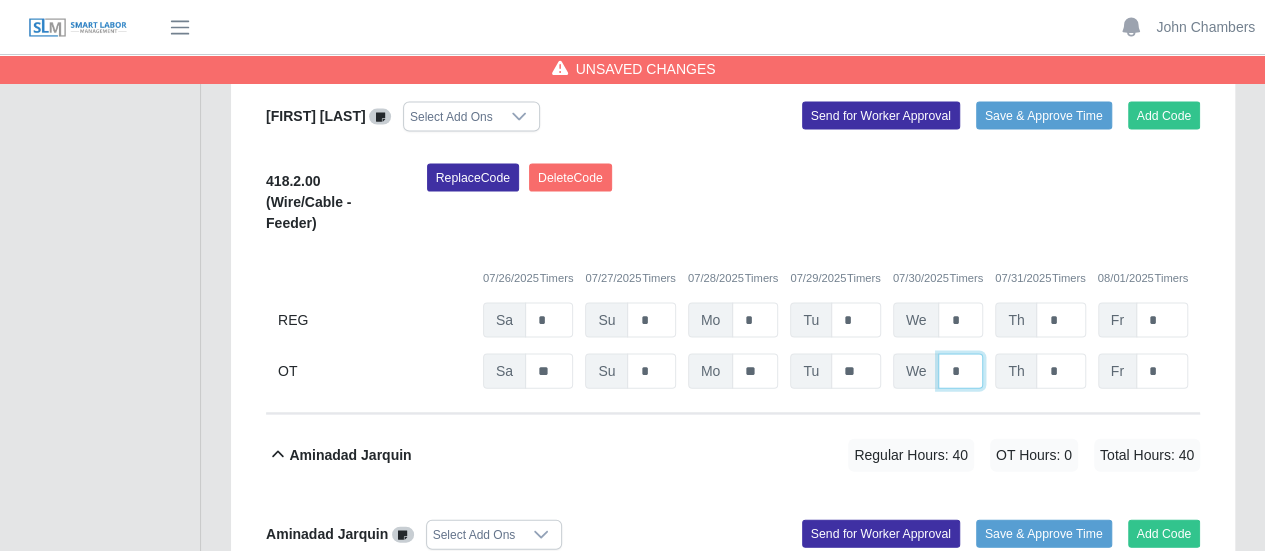 click on "*" at bounding box center [960, -1206] 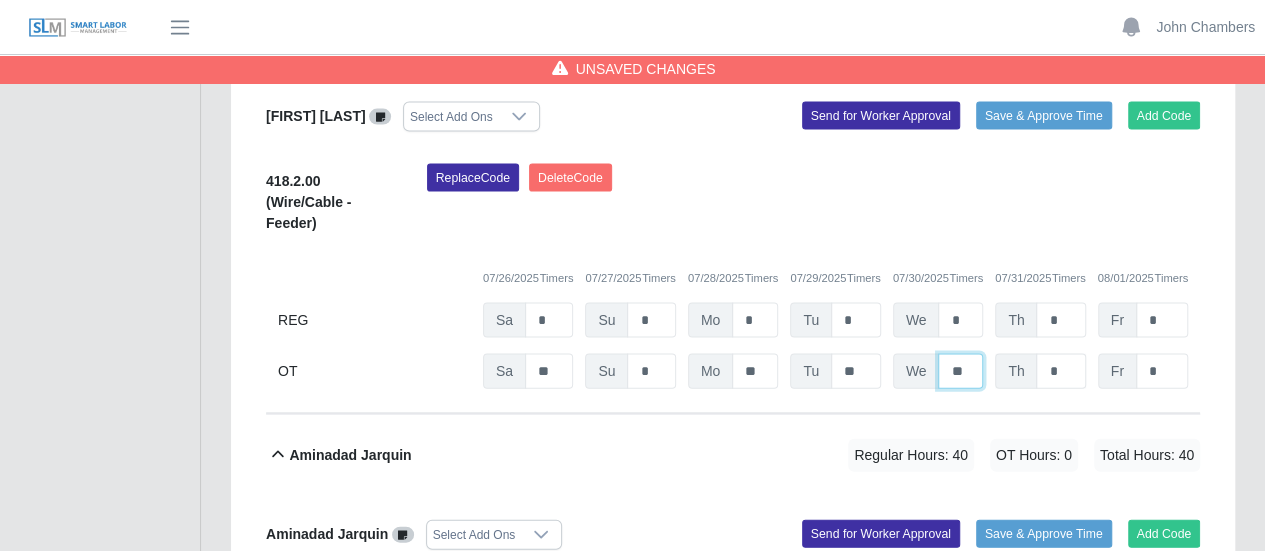 type on "**" 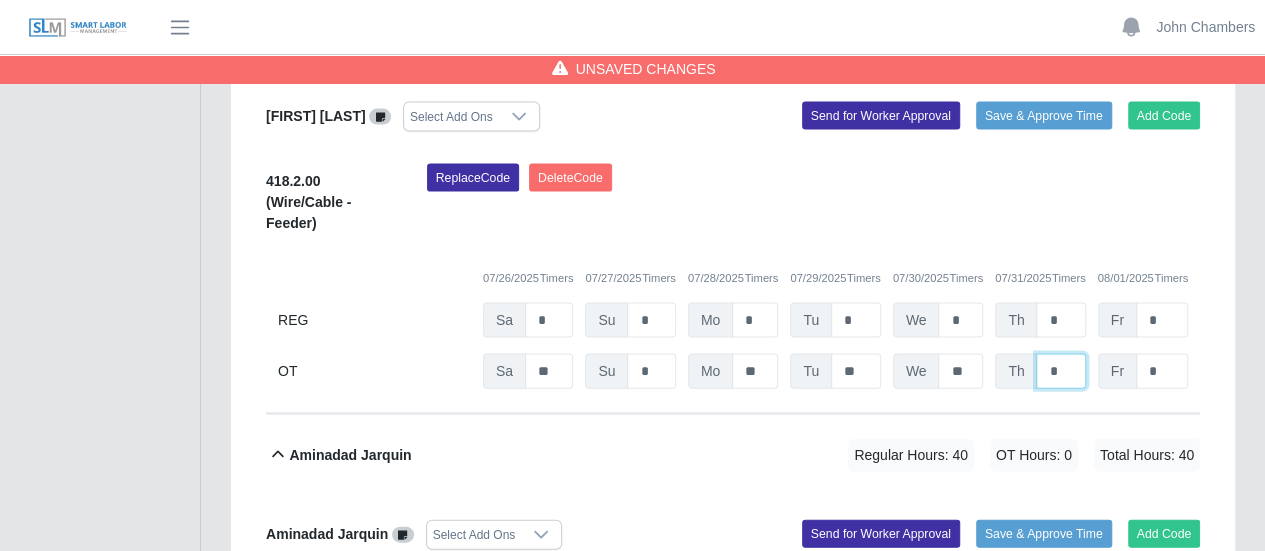 click on "*" at bounding box center (1060, -1206) 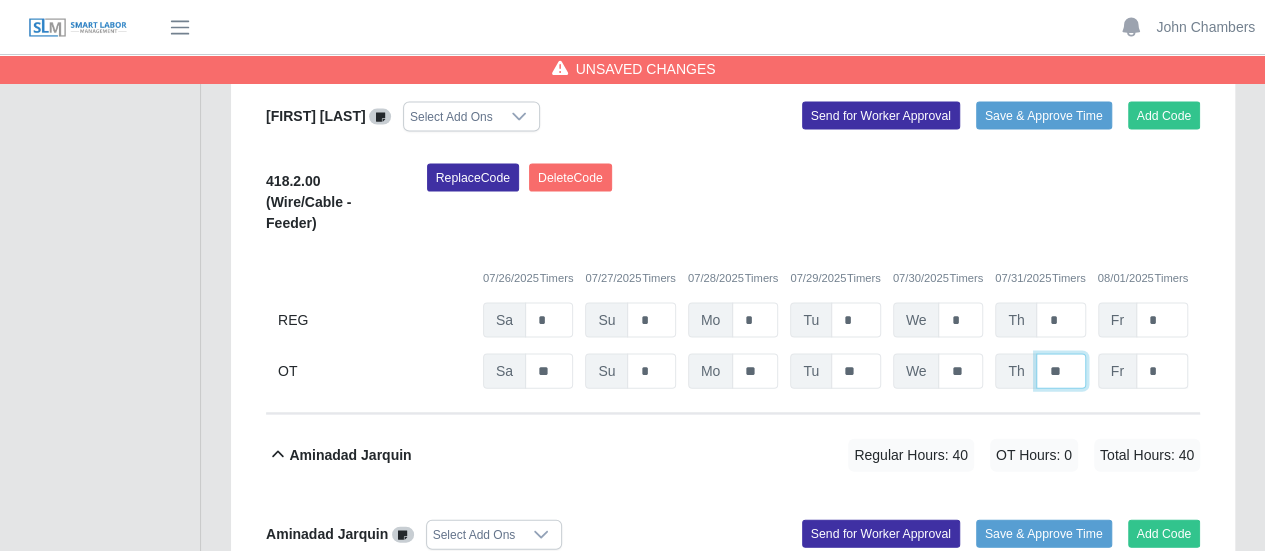 type on "**" 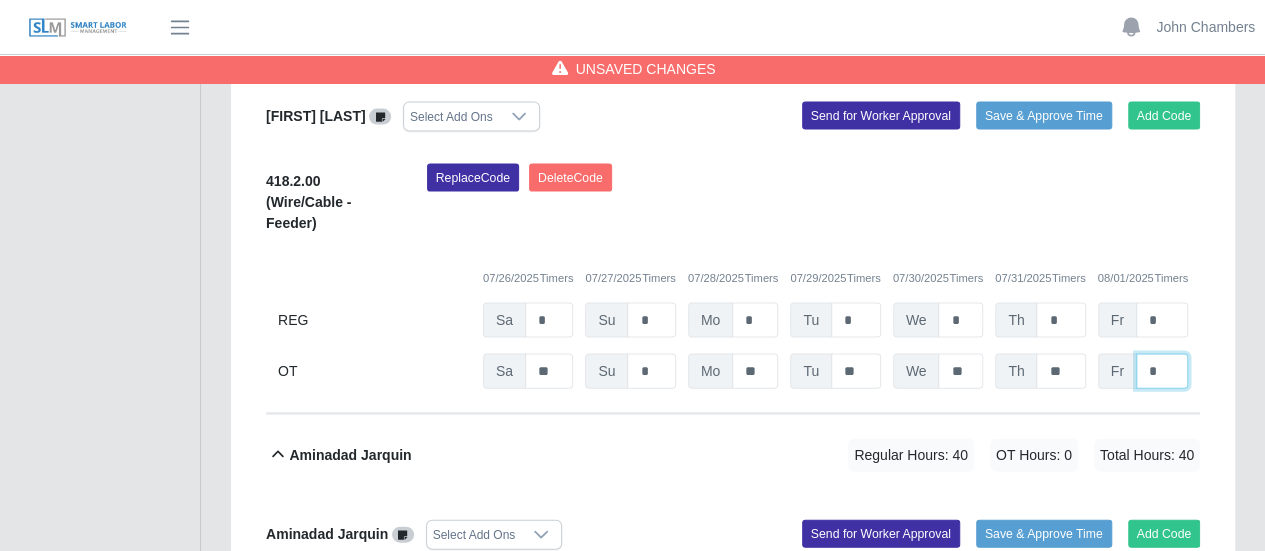 click on "*" at bounding box center [1162, -1206] 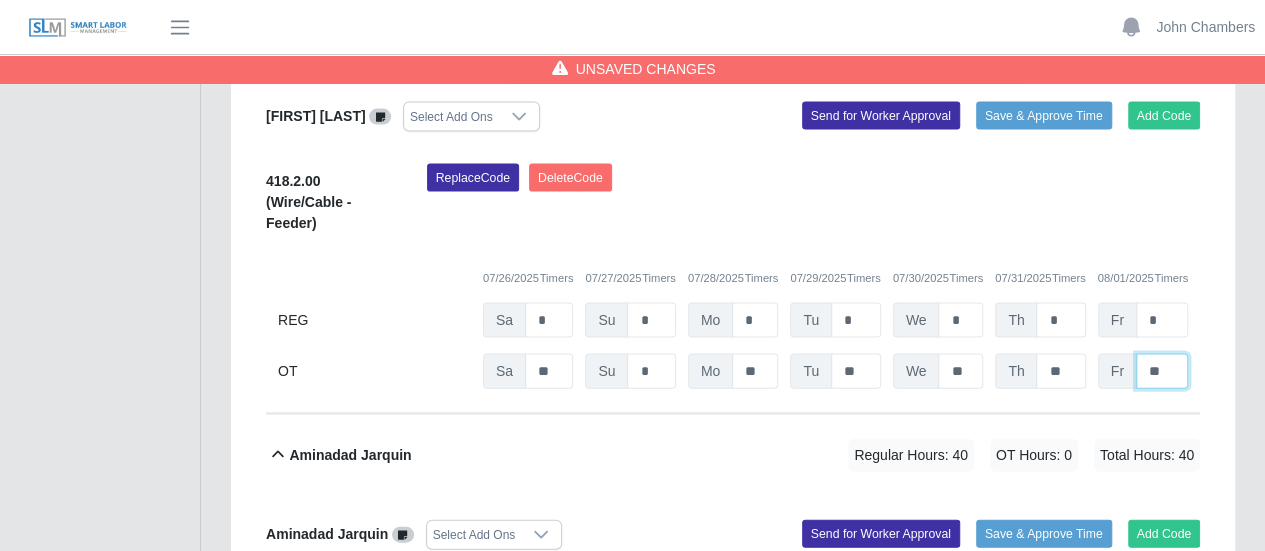 scroll, scrollTop: 2100, scrollLeft: 0, axis: vertical 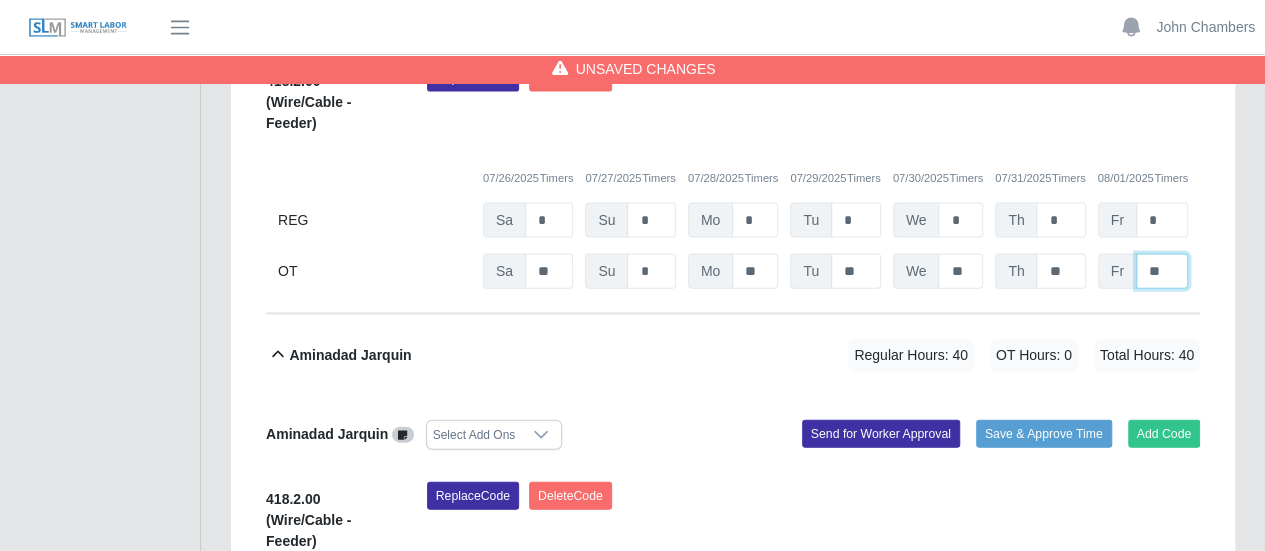 type on "**" 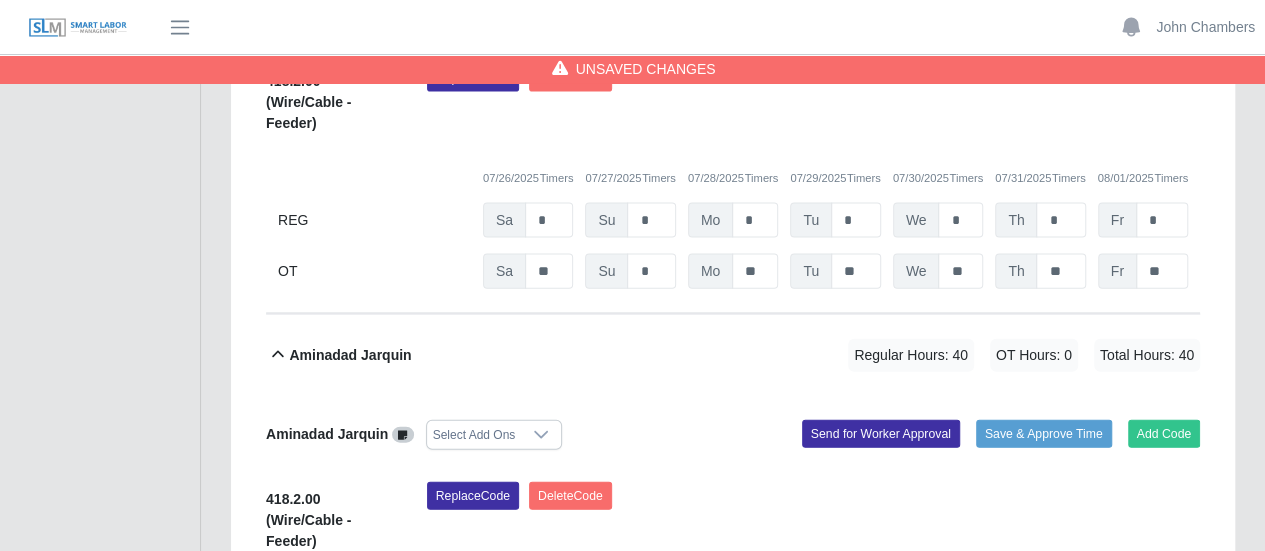 click on "Aminadad Jarquin" at bounding box center (350, 355) 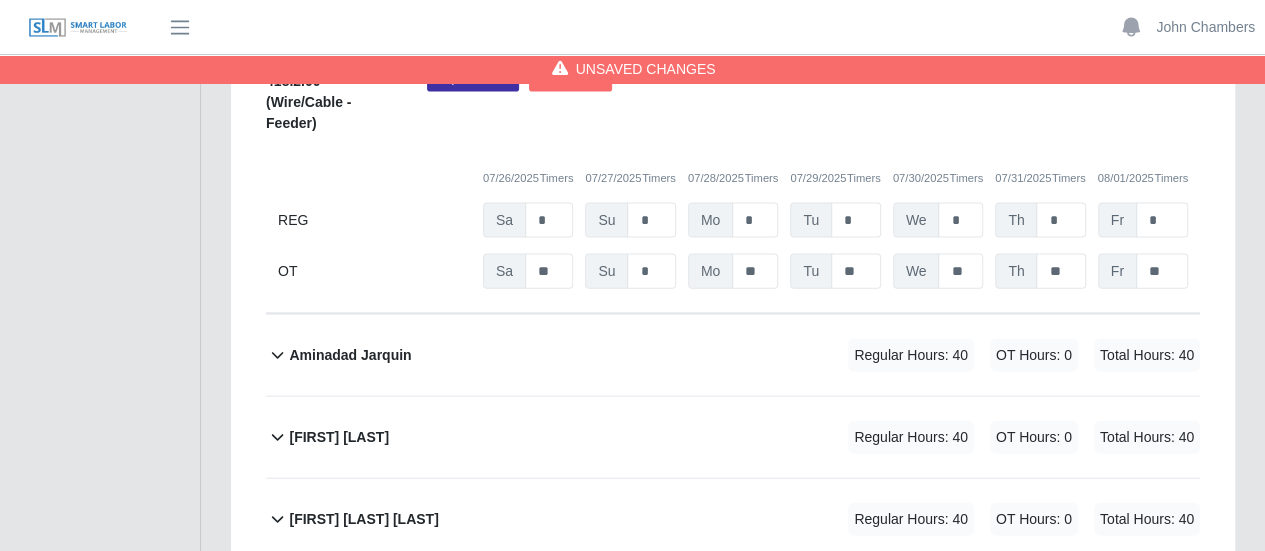click on "Aminadad Jarquin" at bounding box center (350, 355) 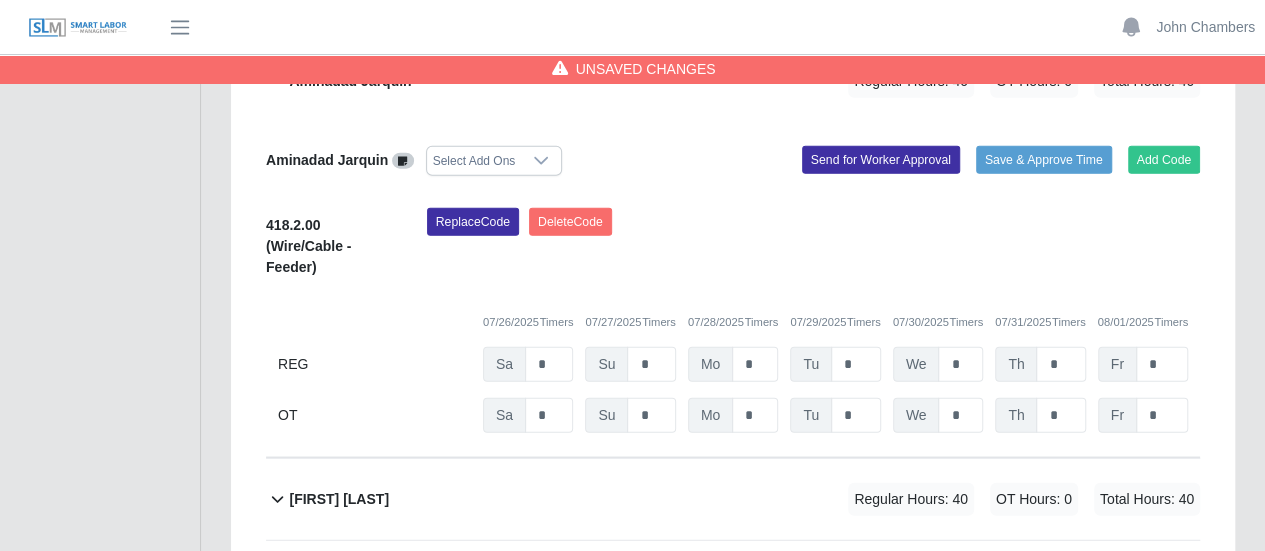 scroll, scrollTop: 2400, scrollLeft: 0, axis: vertical 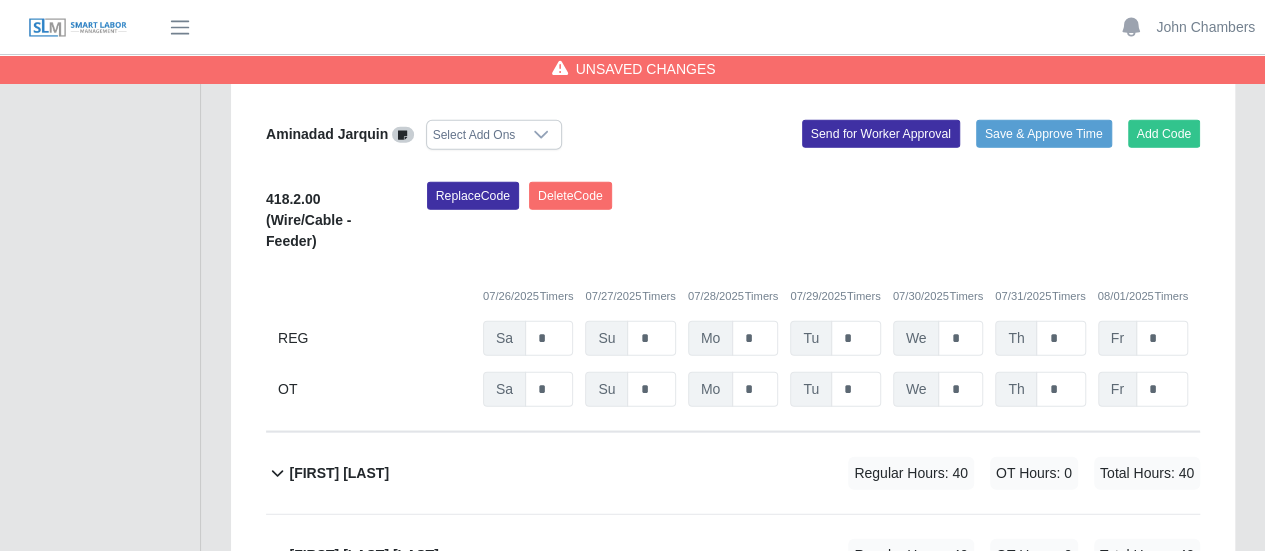 click on "Select Add Ons" at bounding box center [474, 135] 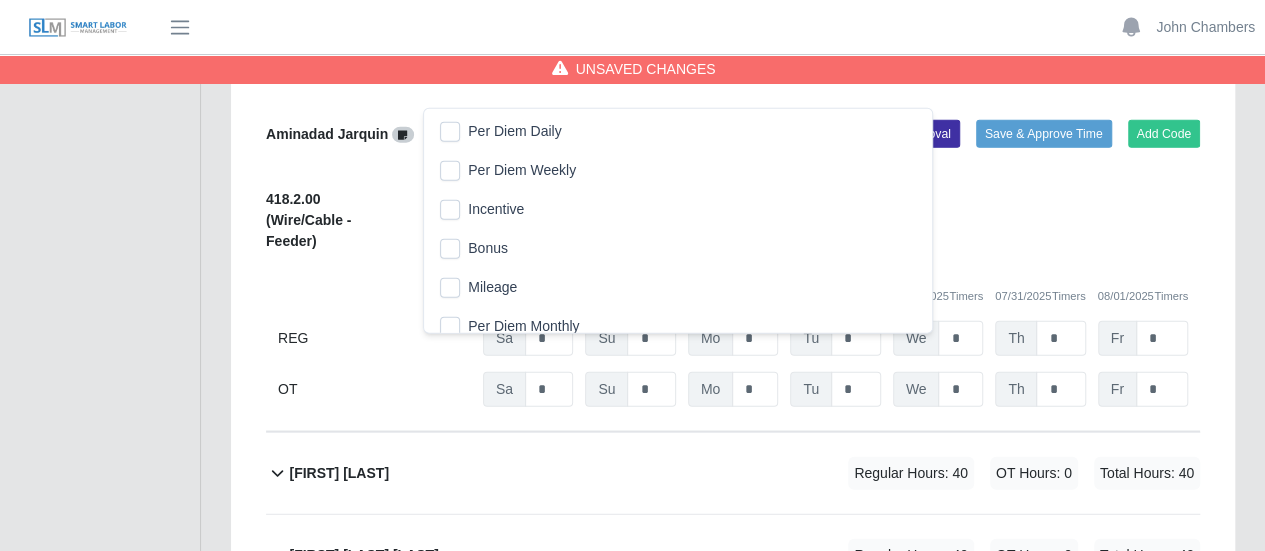 scroll, scrollTop: 20, scrollLeft: 12, axis: both 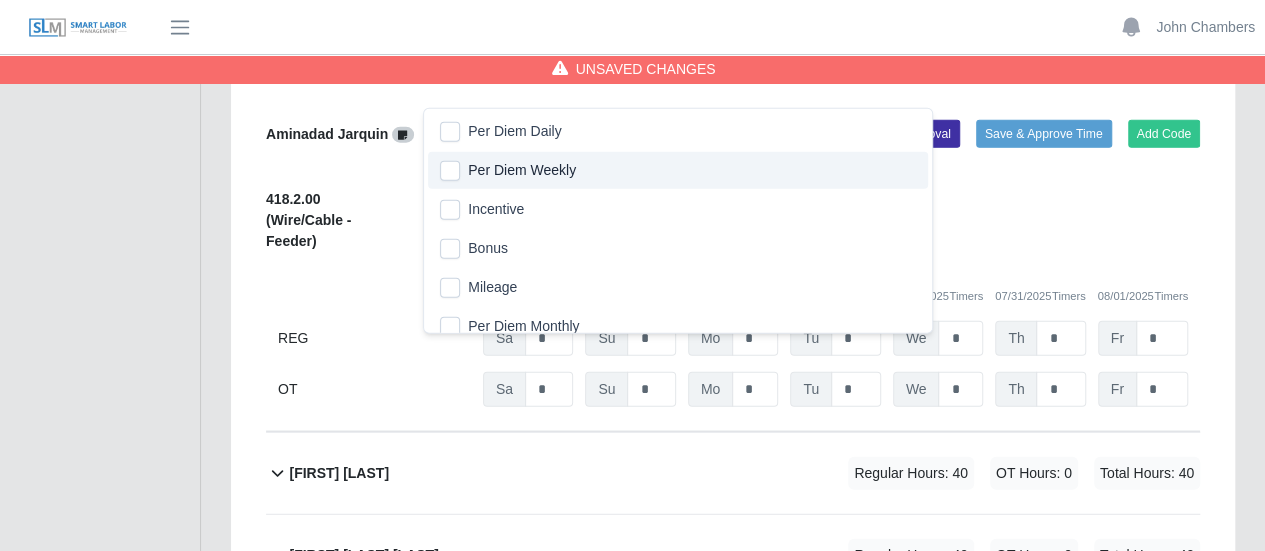 click on "Per Diem Weekly" 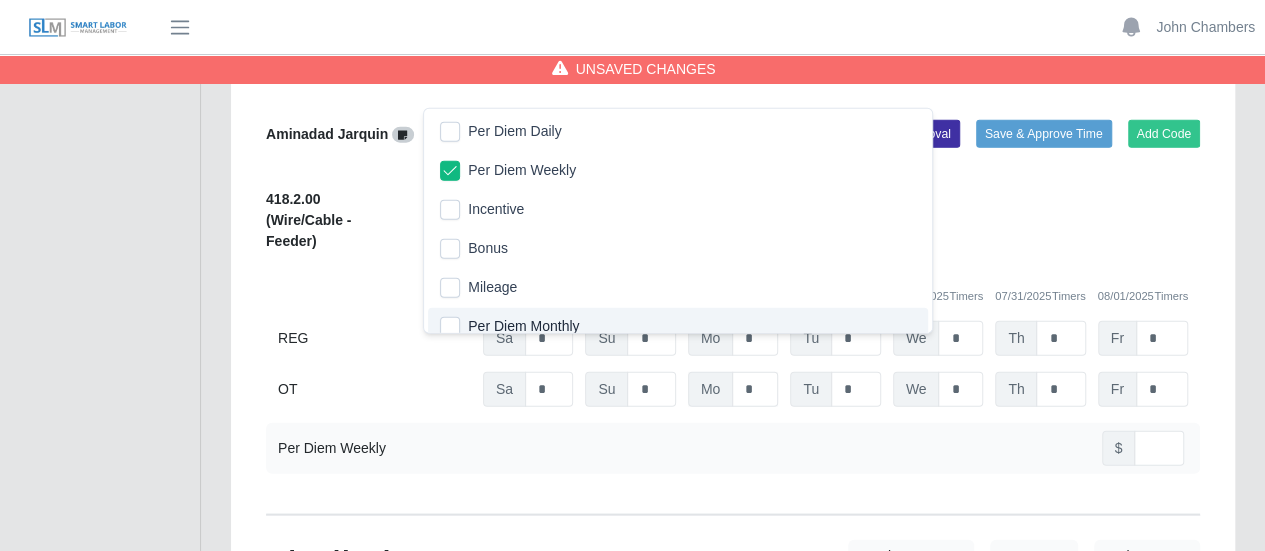 scroll, scrollTop: 12, scrollLeft: 0, axis: vertical 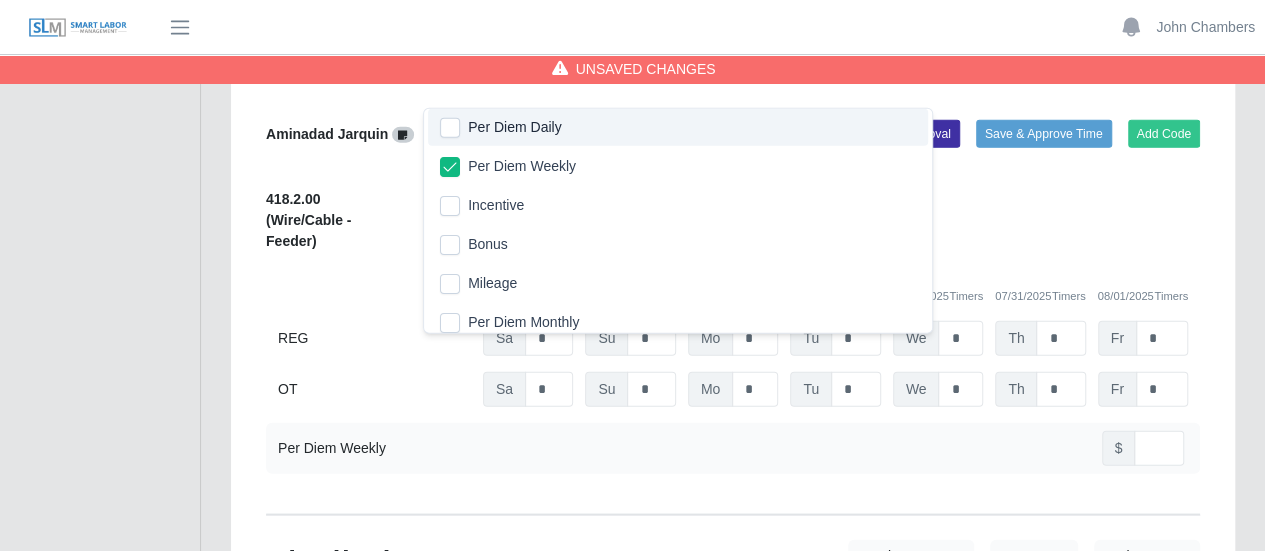 click on "Per Diem Daily" 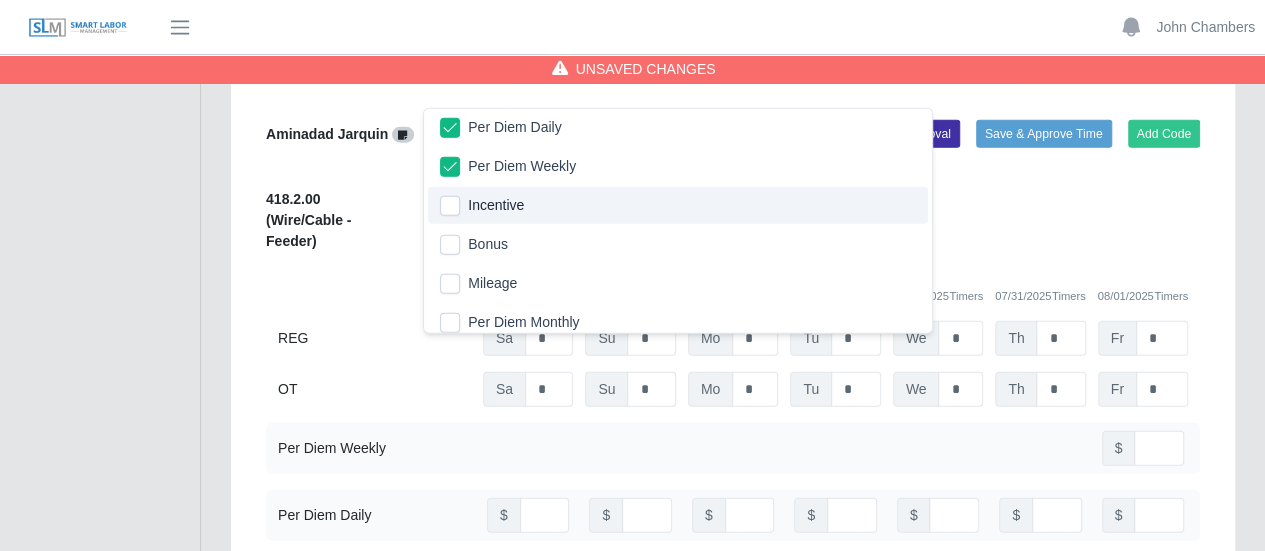 scroll, scrollTop: 12, scrollLeft: 0, axis: vertical 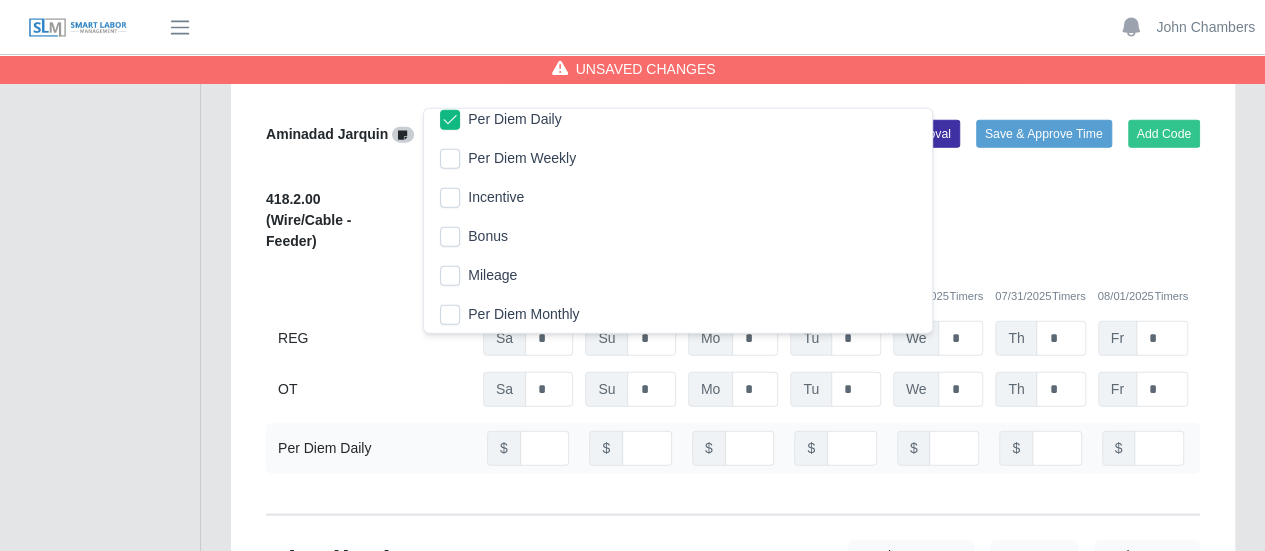 click on "Enterprise Electric LLC.    Enterprise Electric LLC.   Dashboard   Todo   Job Requests       Timesheets   Workers" at bounding box center (100, 2471) 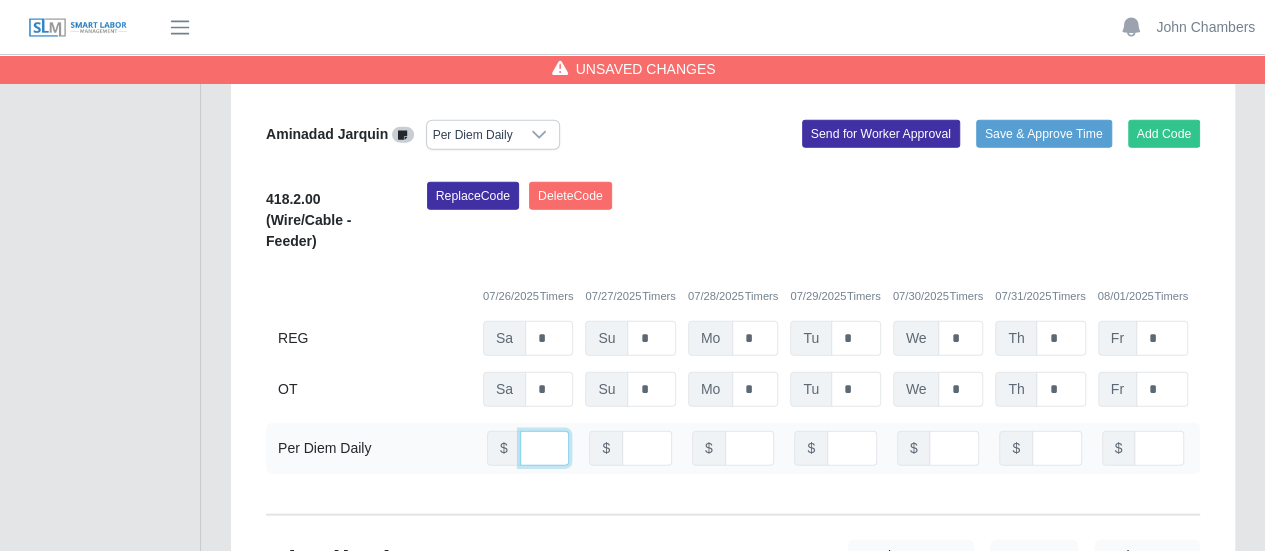 click at bounding box center [545, 448] 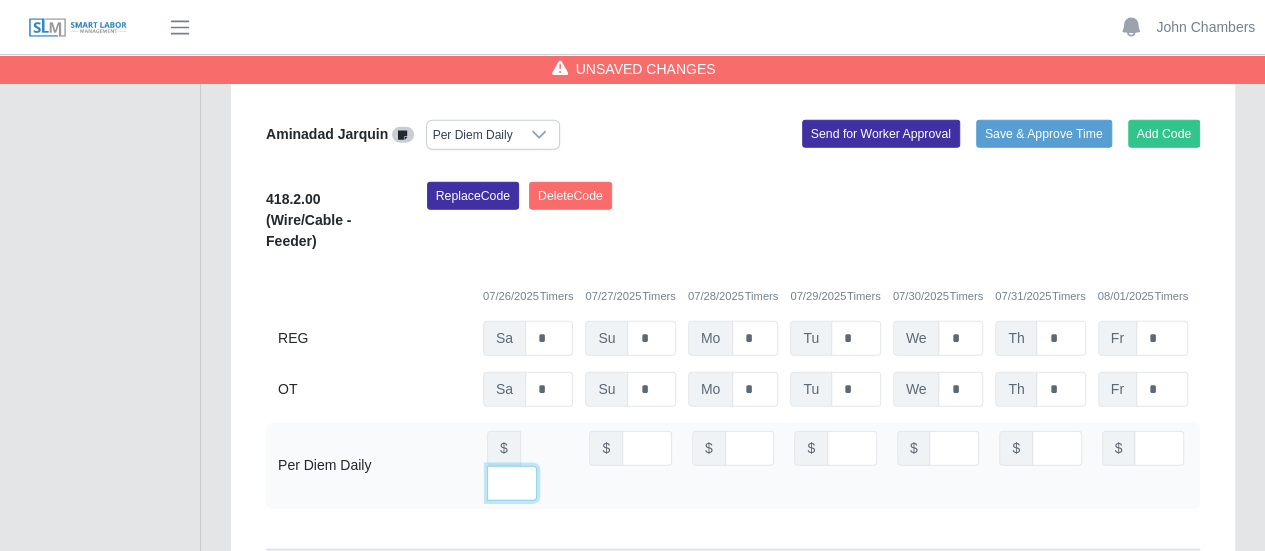 type on "**" 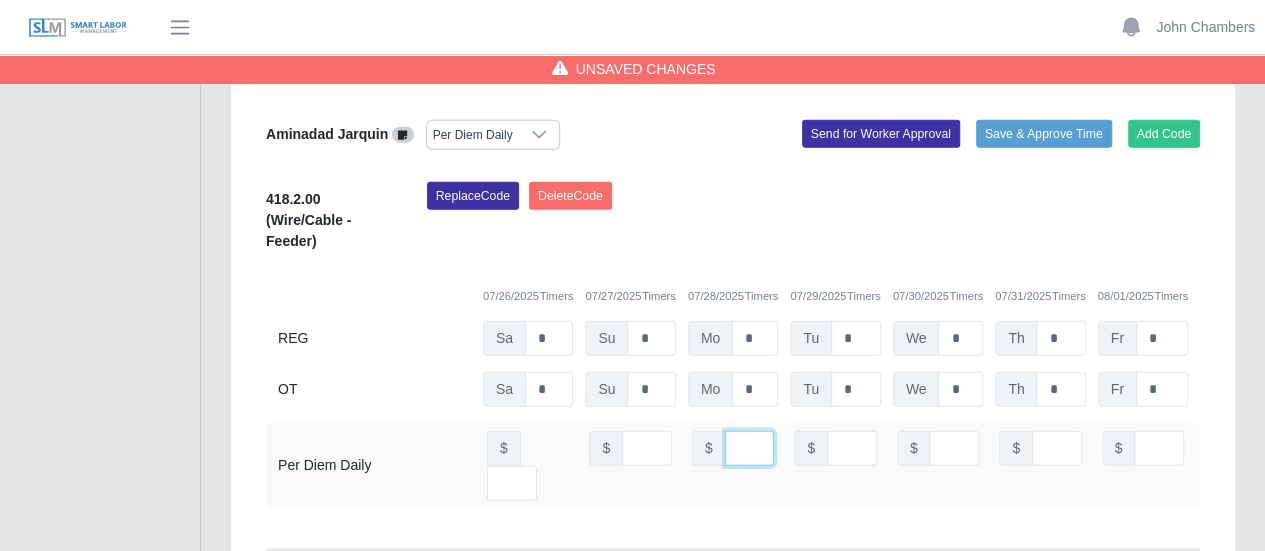 click at bounding box center [750, 448] 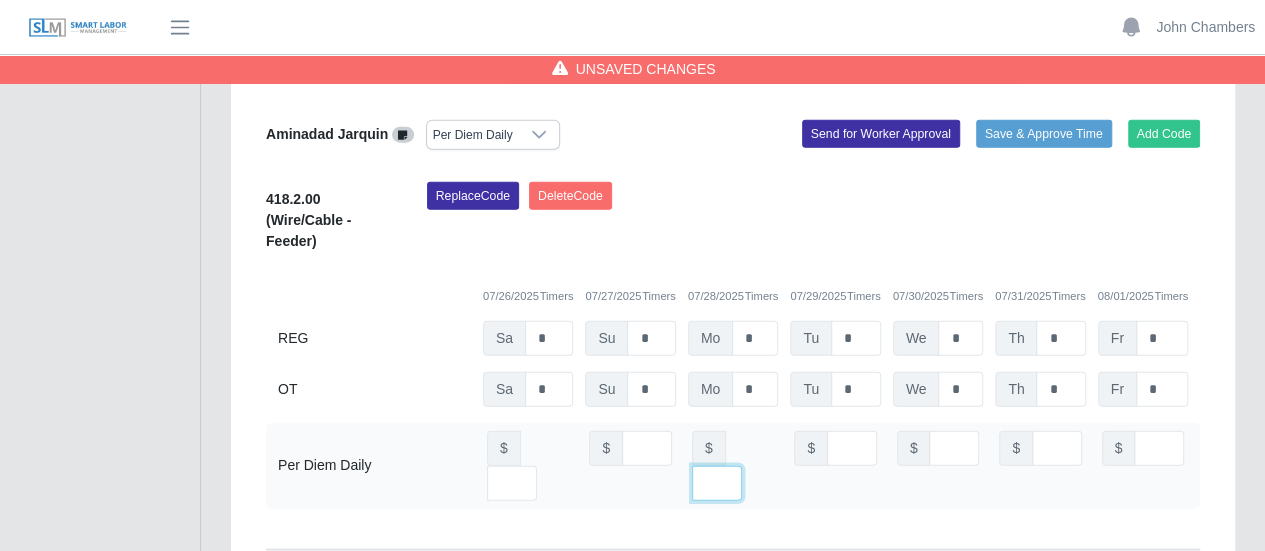 type on "**" 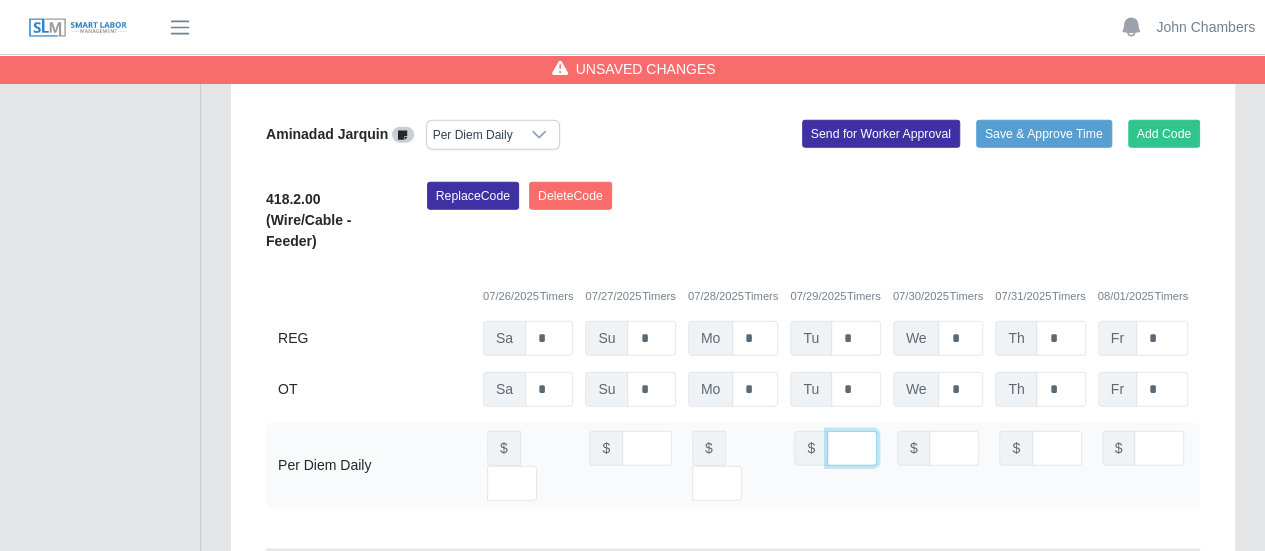 click at bounding box center [852, 448] 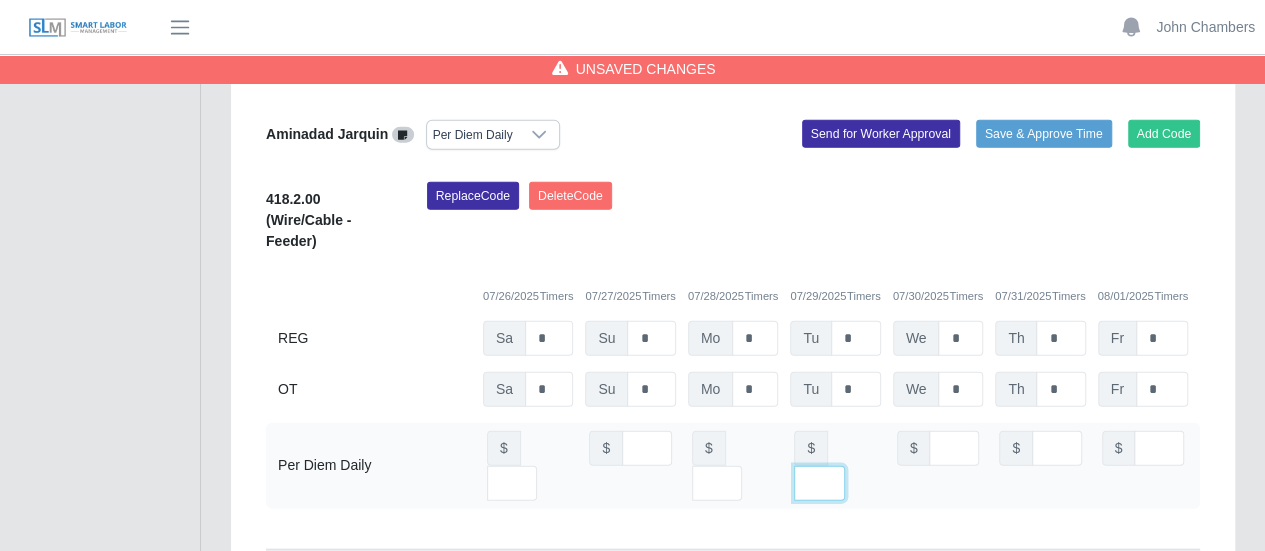 type on "**" 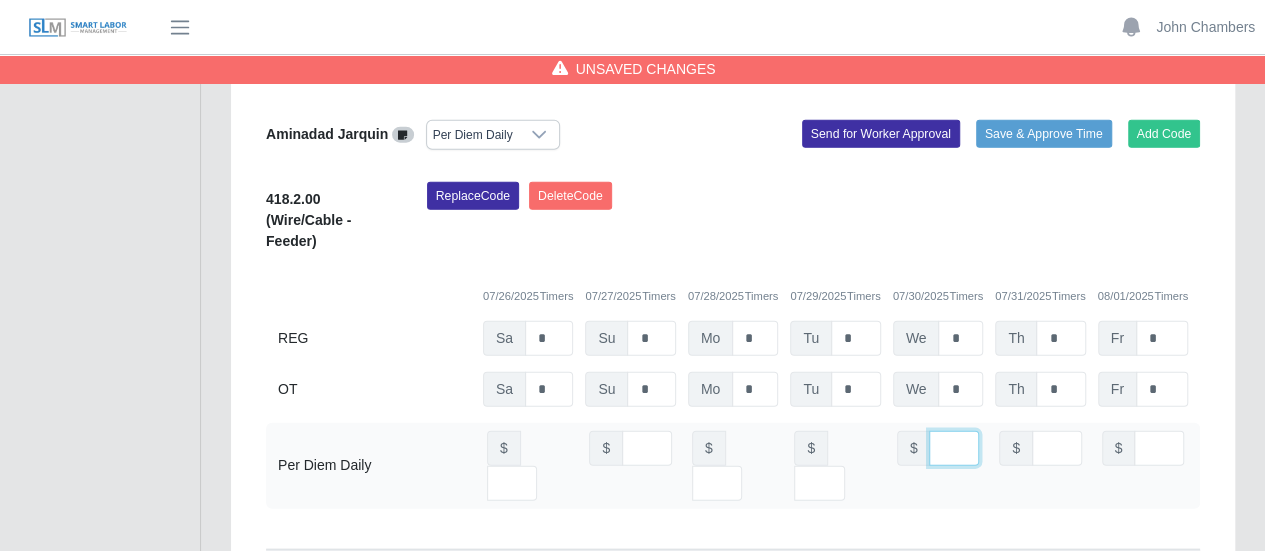 click at bounding box center [954, 448] 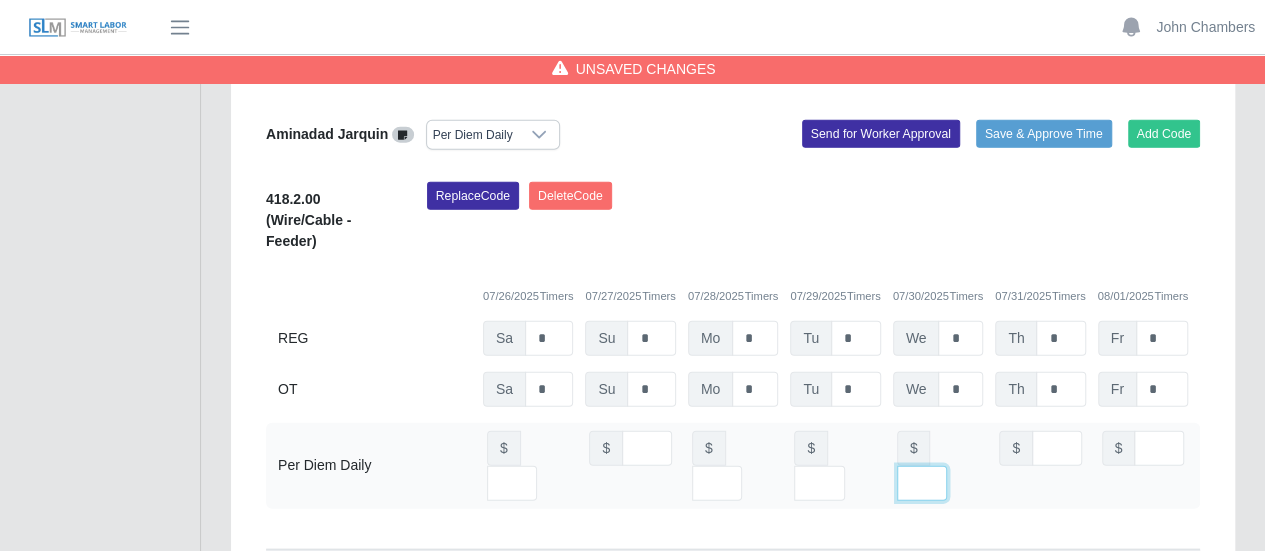 type on "**" 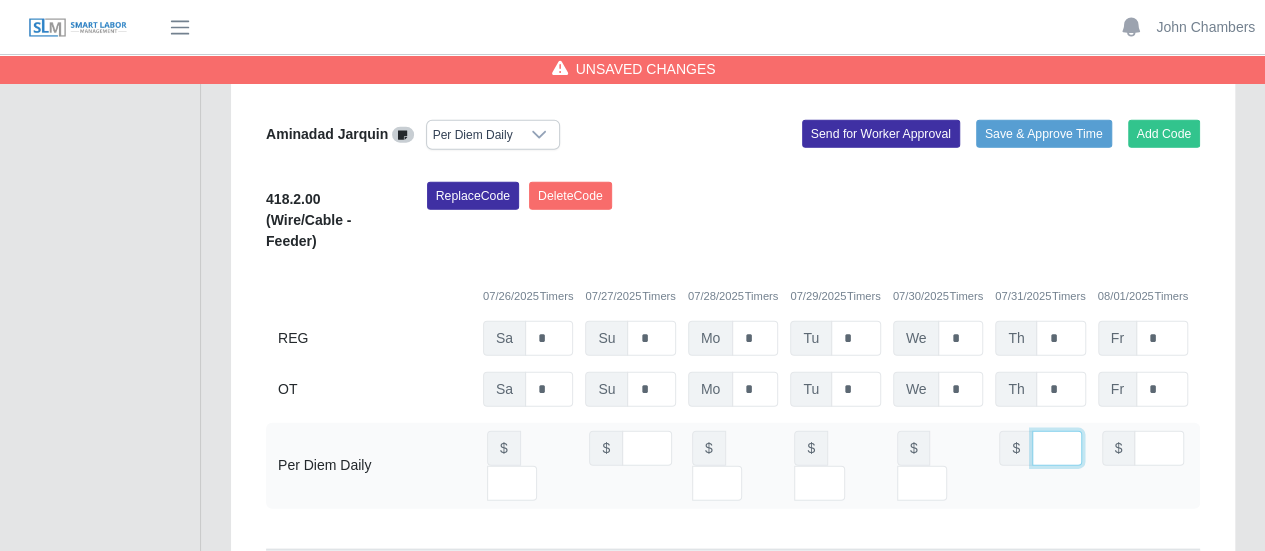 click at bounding box center (1057, 448) 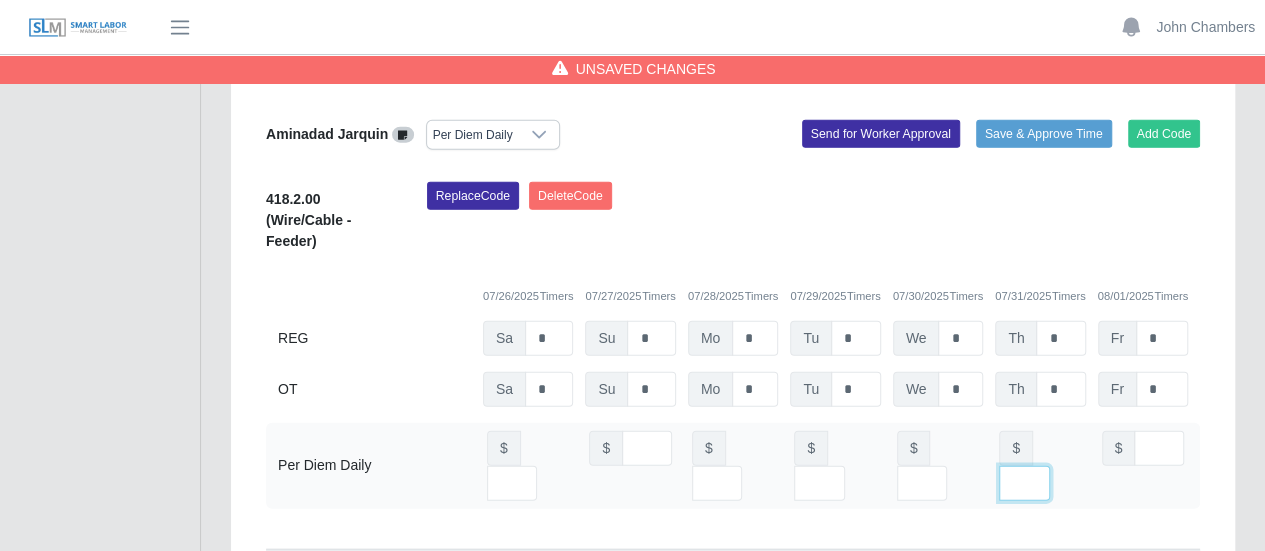 type on "**" 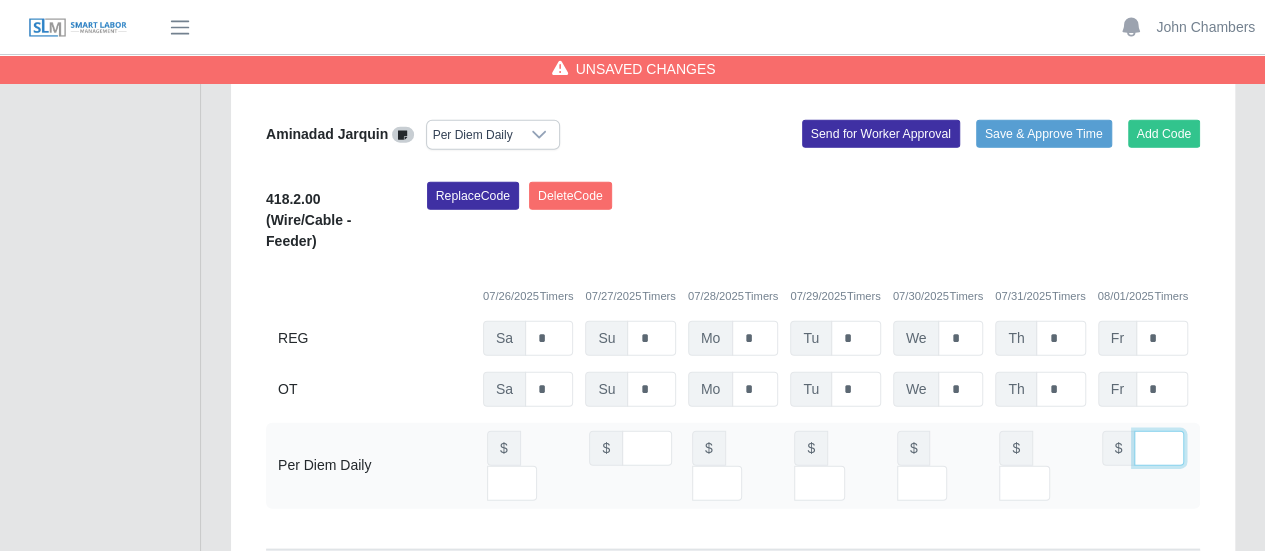 click at bounding box center [1159, 448] 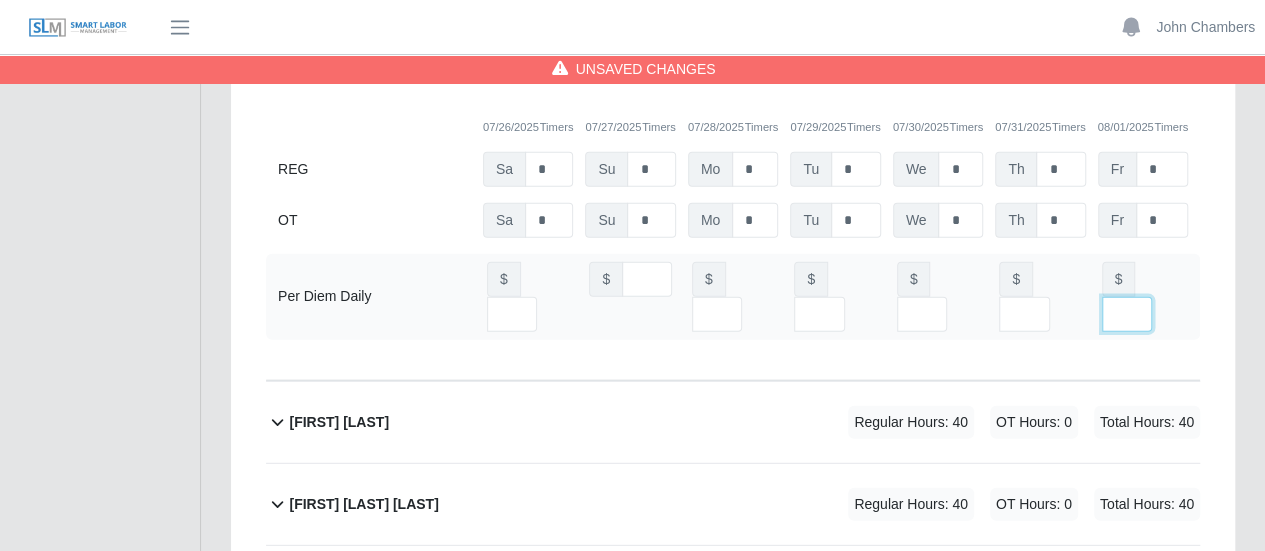 scroll, scrollTop: 2600, scrollLeft: 0, axis: vertical 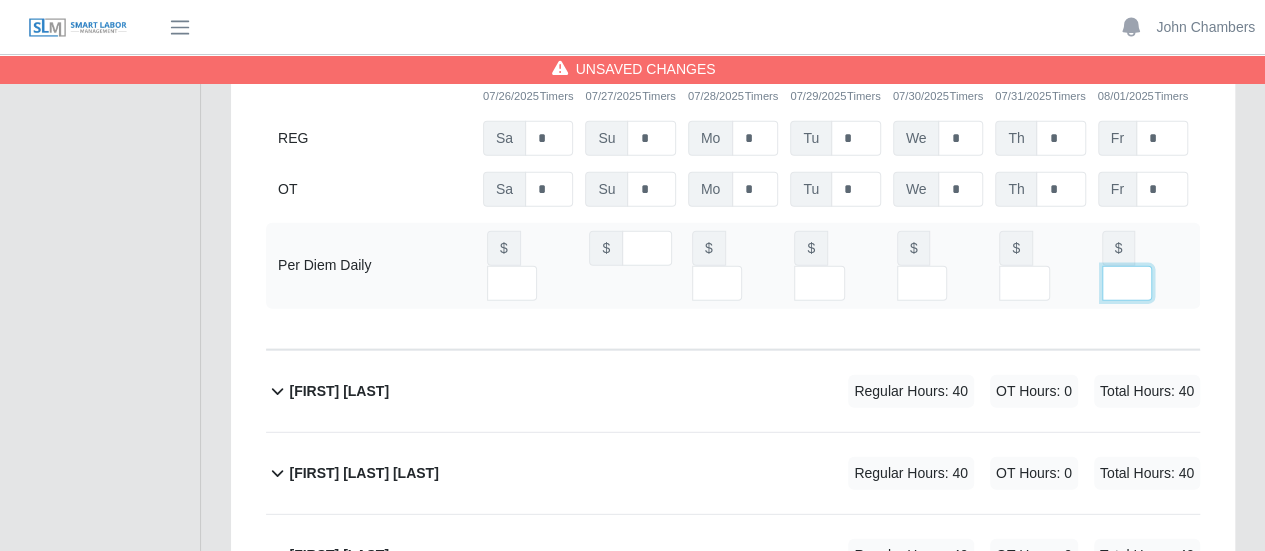 type on "**" 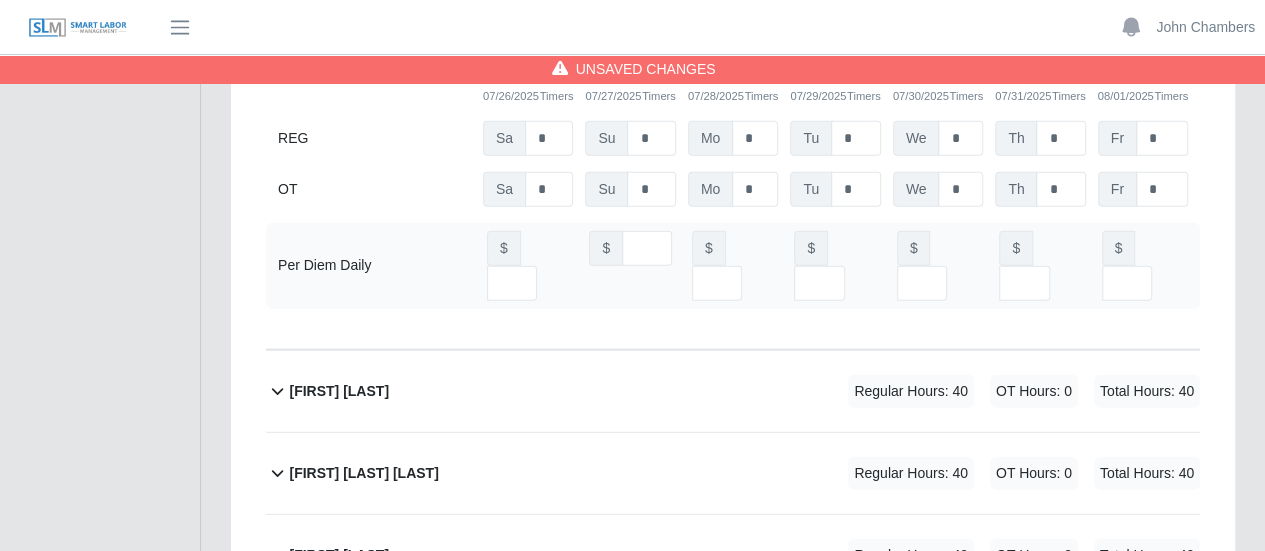 click on "Ana Martinez" at bounding box center (339, 391) 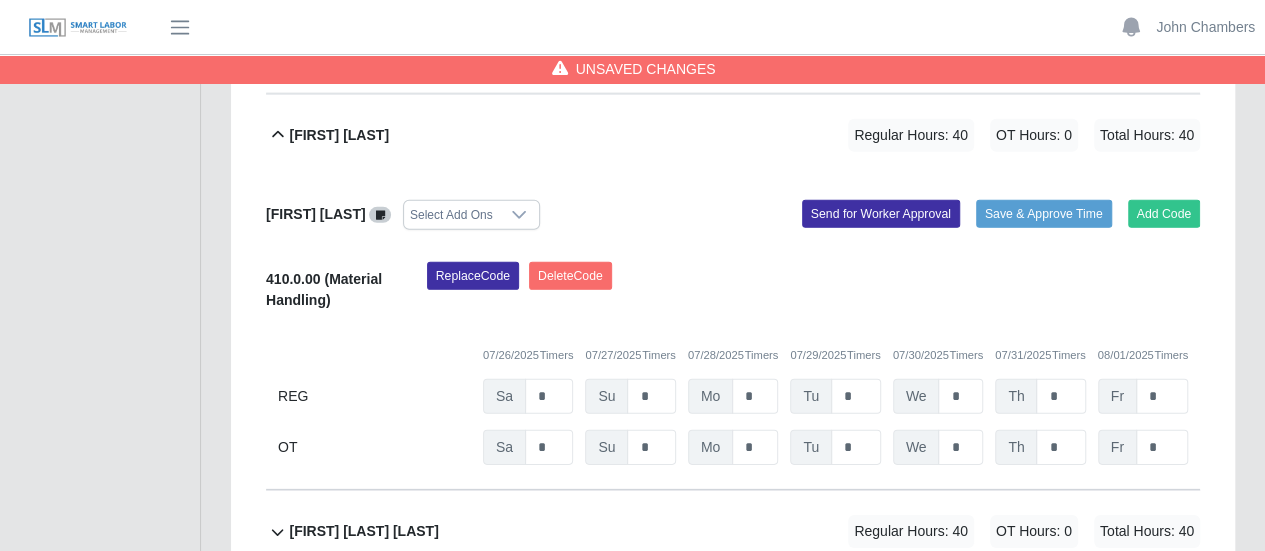 scroll, scrollTop: 2900, scrollLeft: 0, axis: vertical 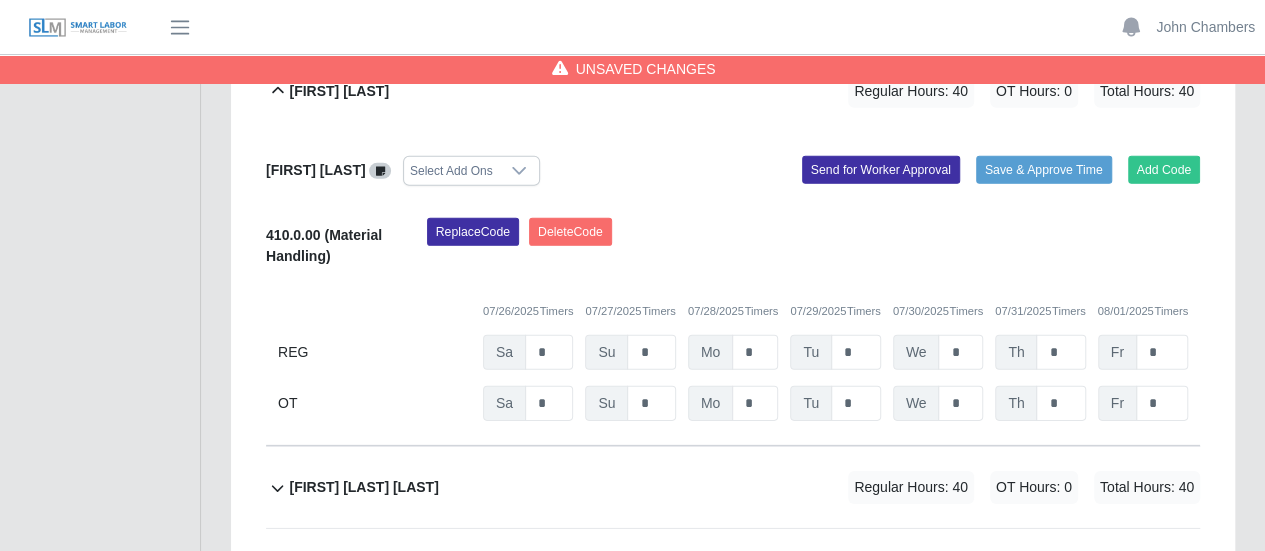 click on "Select Add Ons" at bounding box center (451, 171) 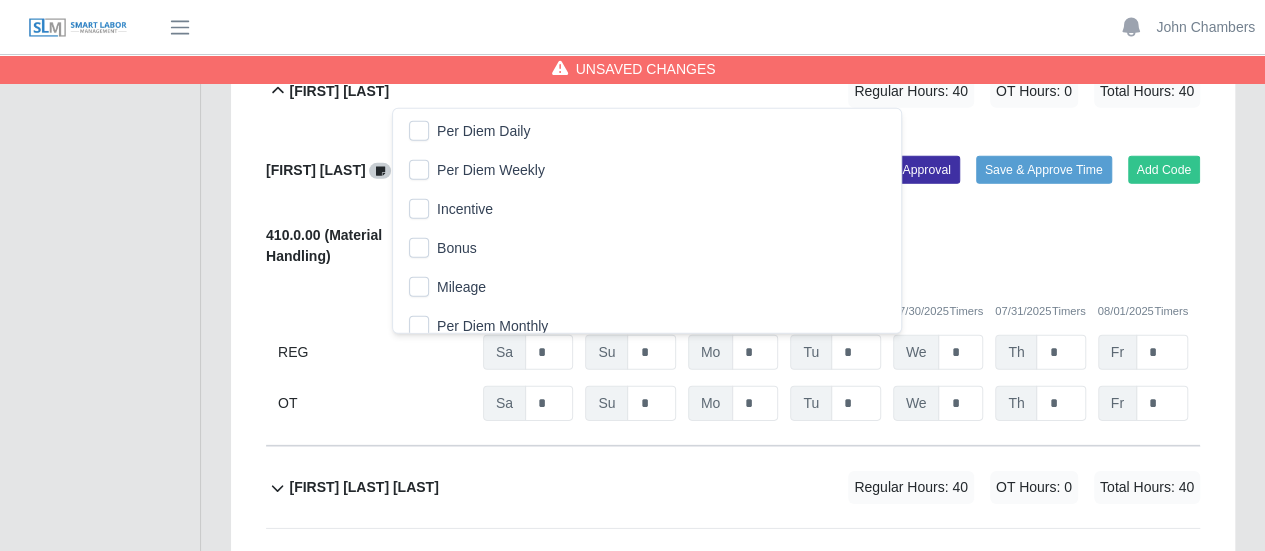 scroll, scrollTop: 20, scrollLeft: 12, axis: both 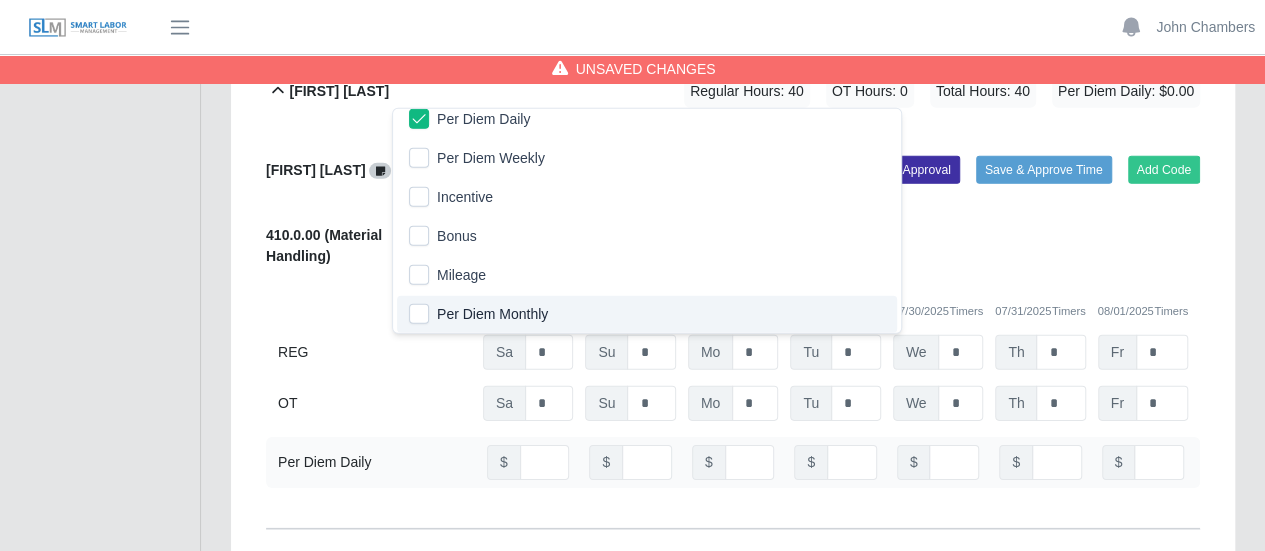 click on "OT" at bounding box center [374, 403] 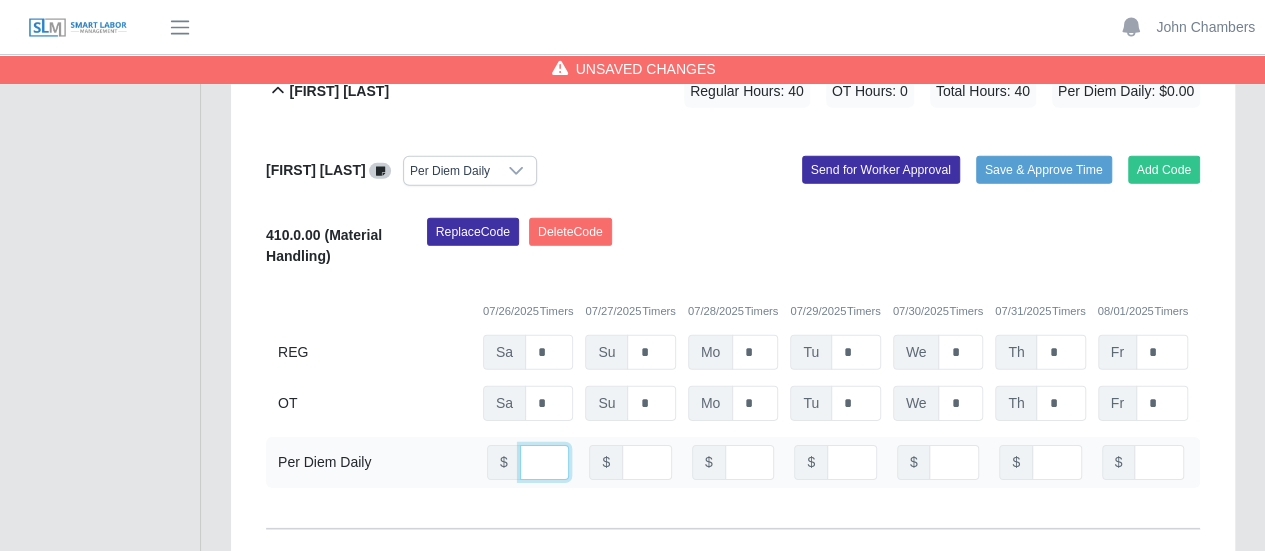 click at bounding box center [545, 462] 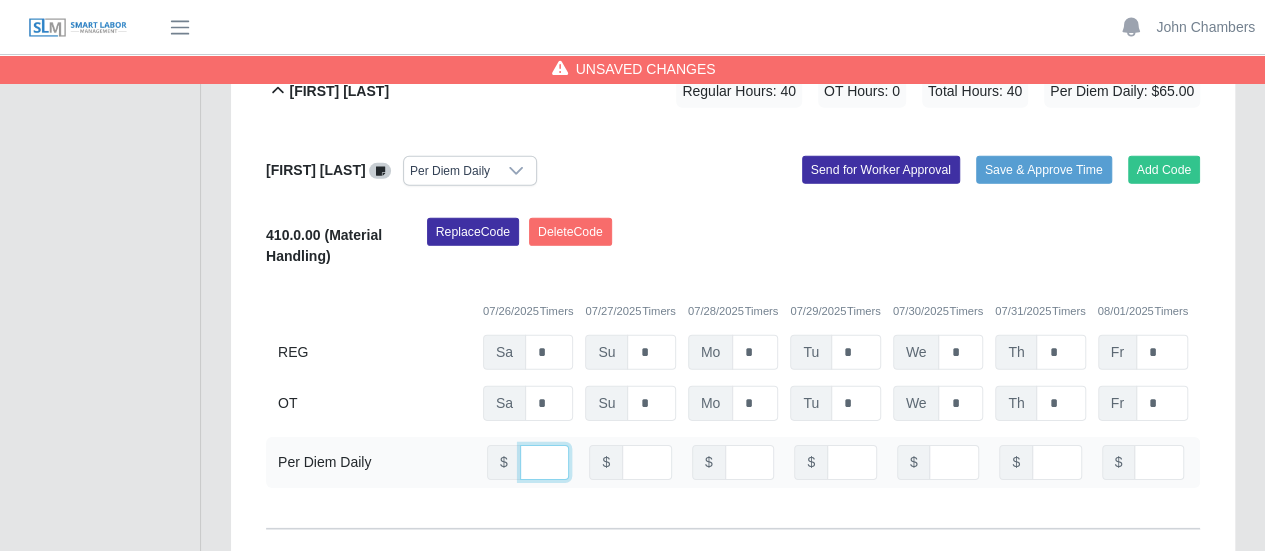 scroll, scrollTop: 0, scrollLeft: 5, axis: horizontal 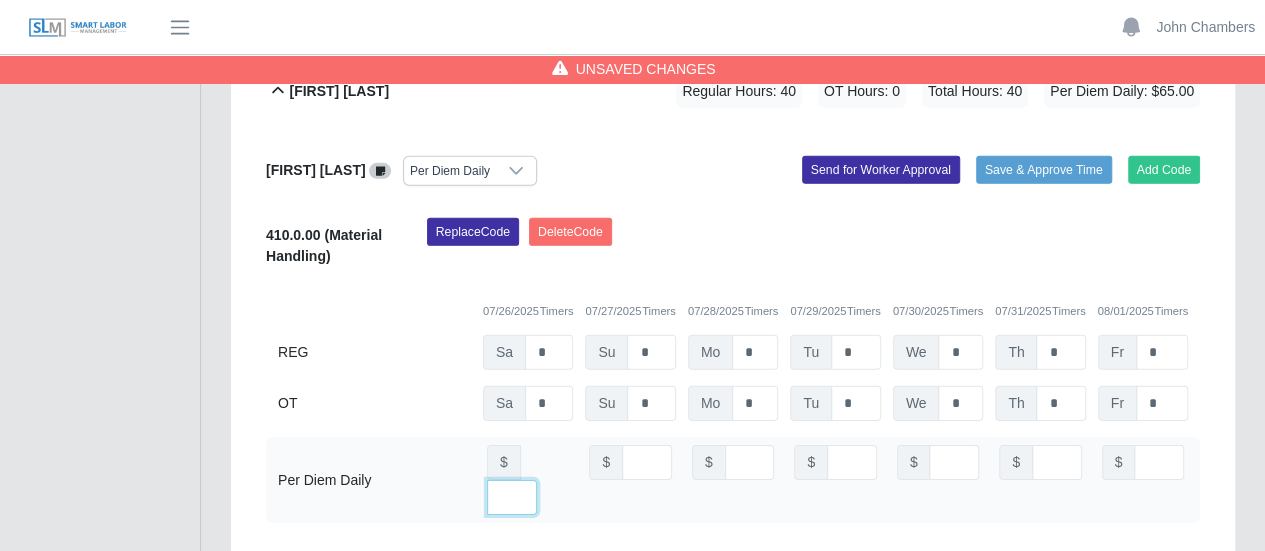 type on "**" 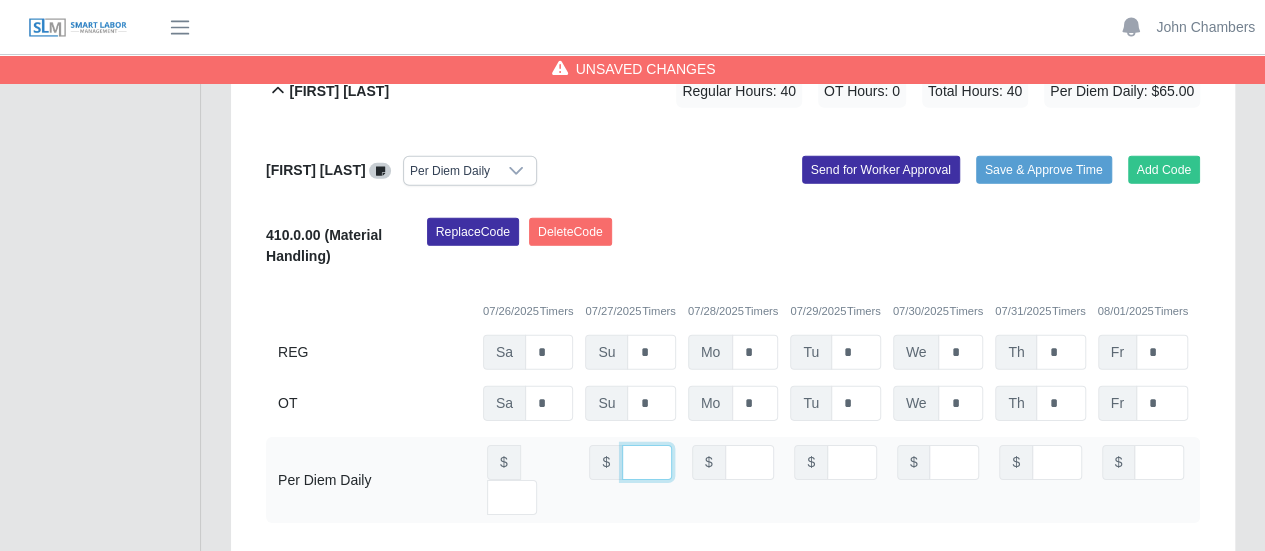 click at bounding box center [647, 462] 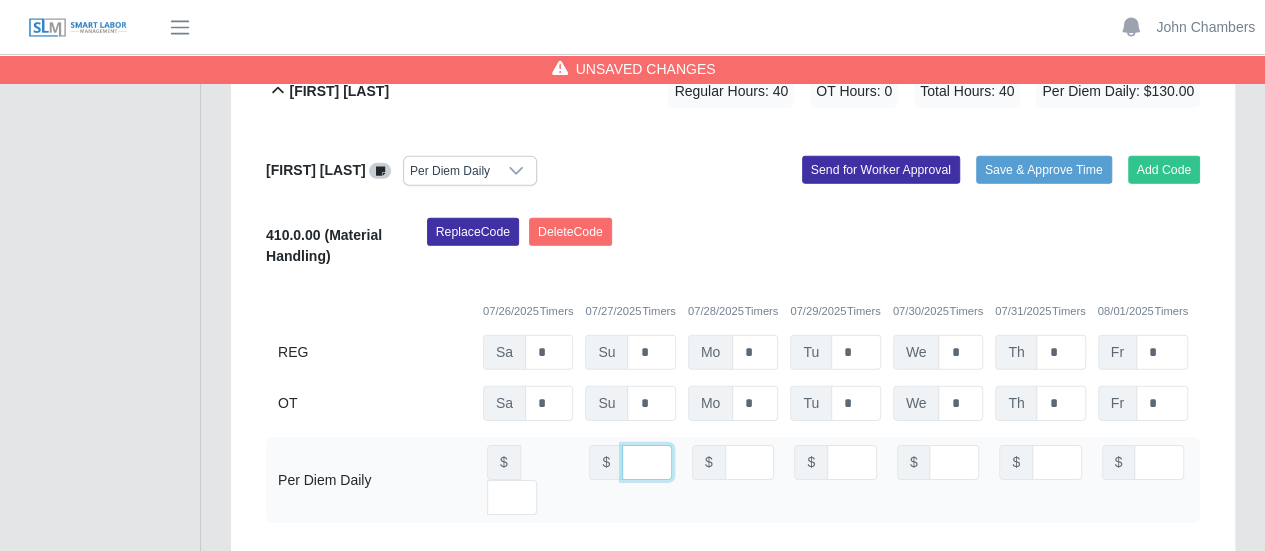 scroll, scrollTop: 0, scrollLeft: 4, axis: horizontal 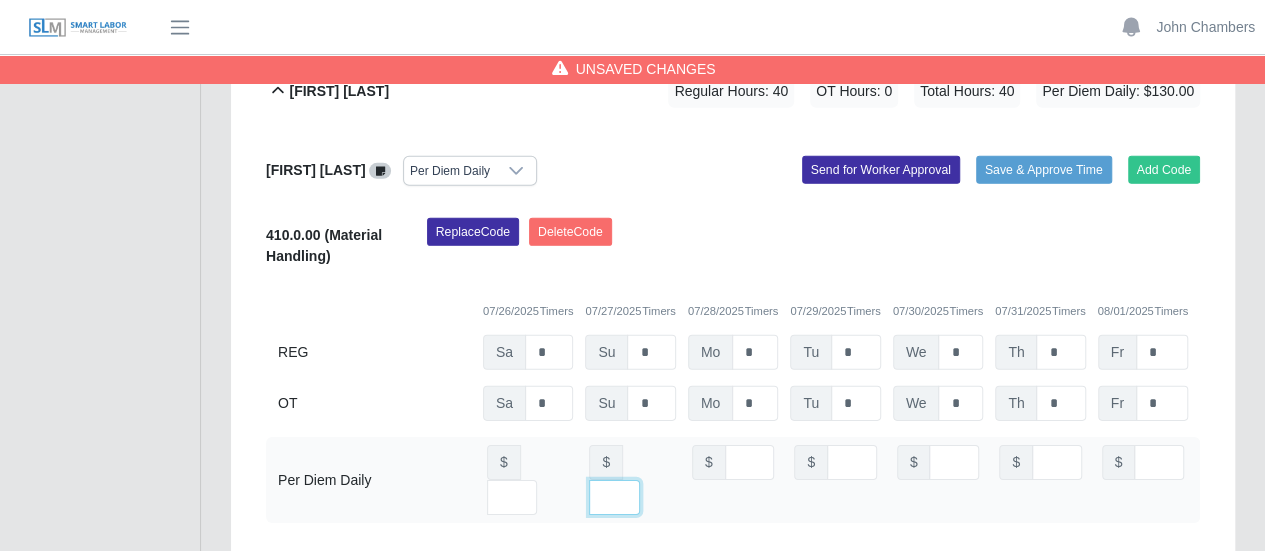 type on "**" 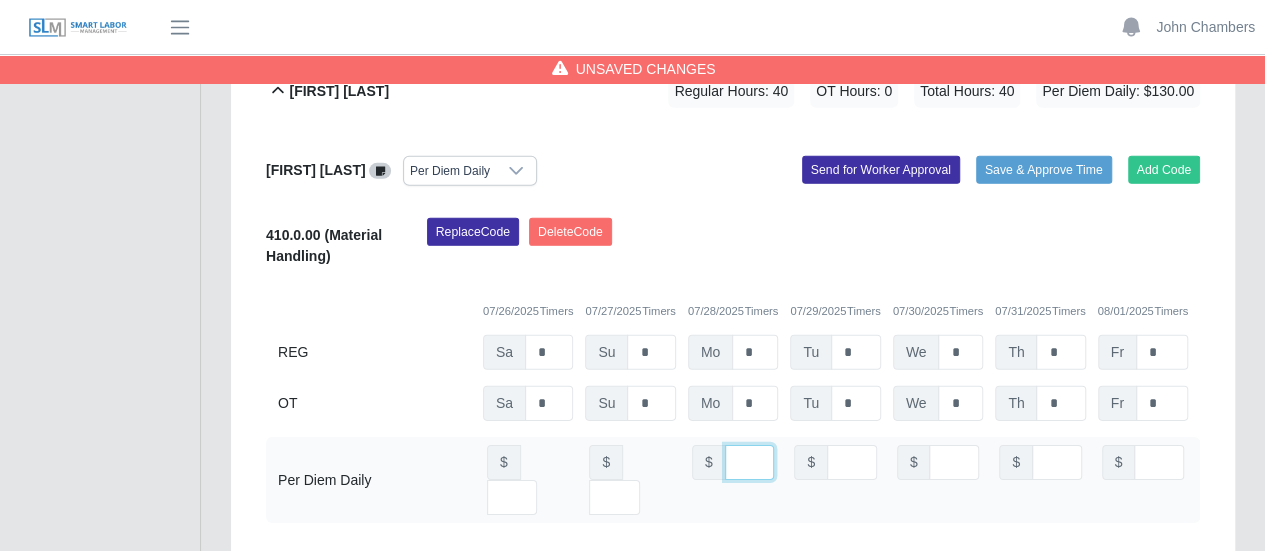 scroll, scrollTop: 0, scrollLeft: 0, axis: both 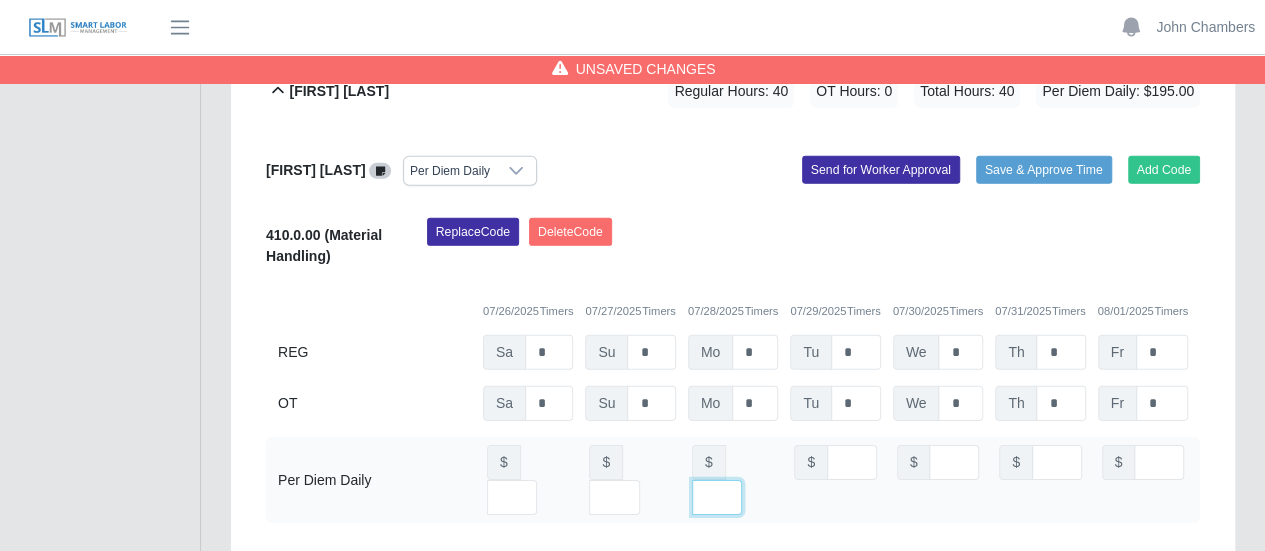 type on "**" 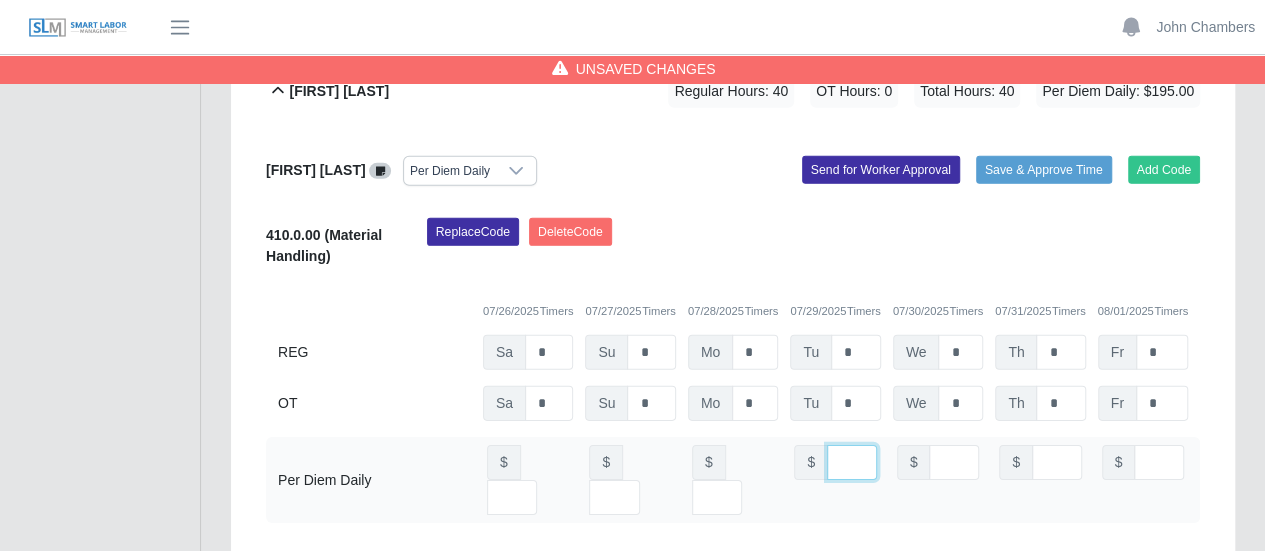 click at bounding box center [852, 462] 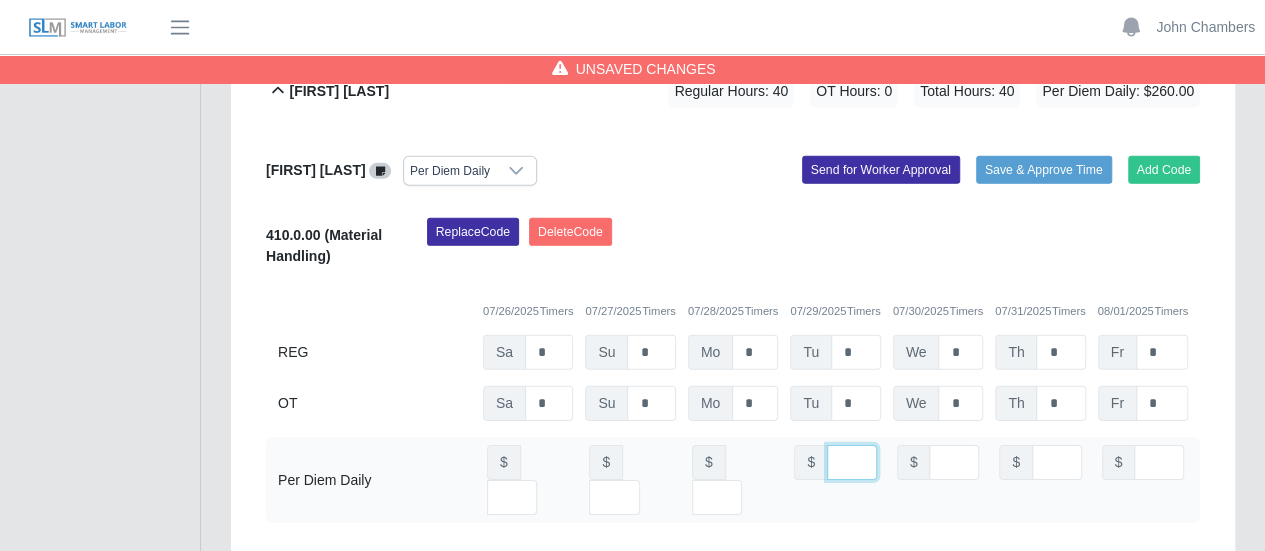 scroll, scrollTop: 0, scrollLeft: 5, axis: horizontal 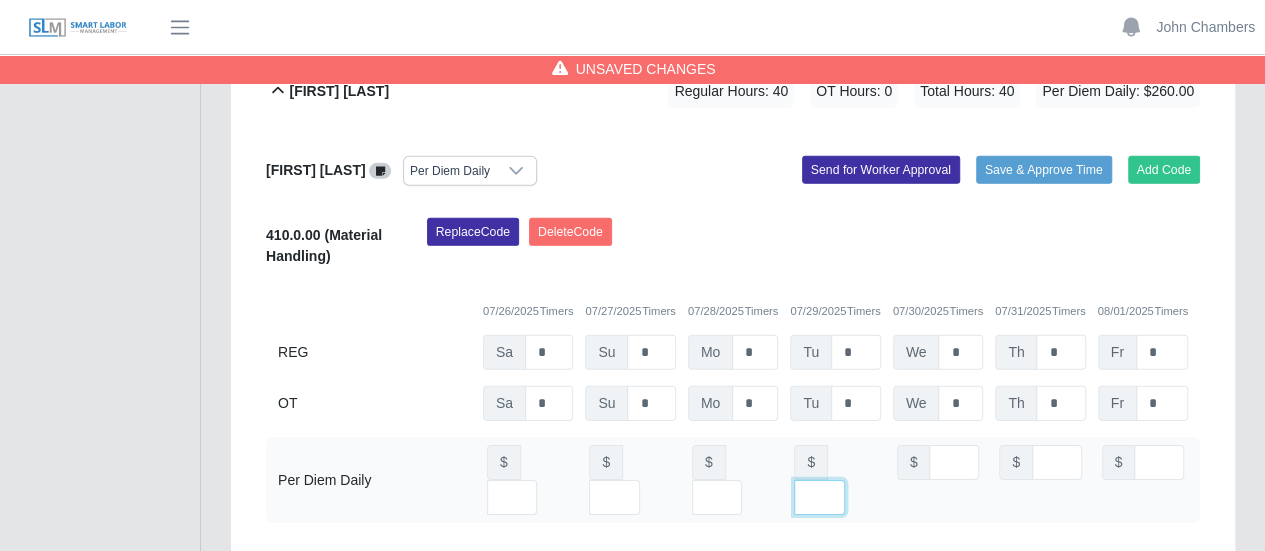type on "**" 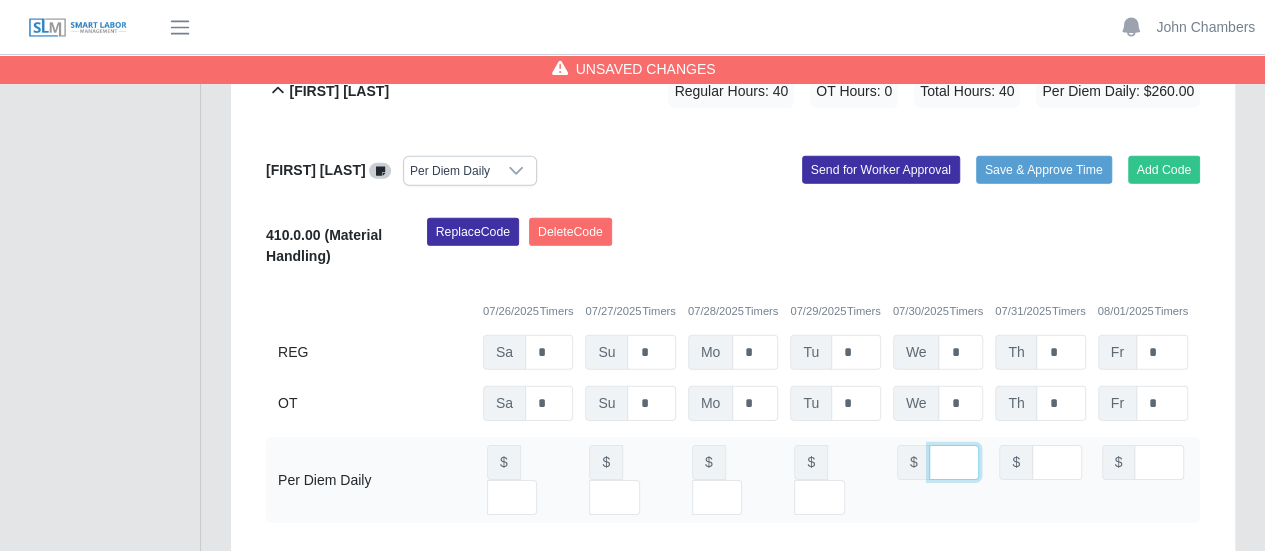 click on "**" at bounding box center (954, 462) 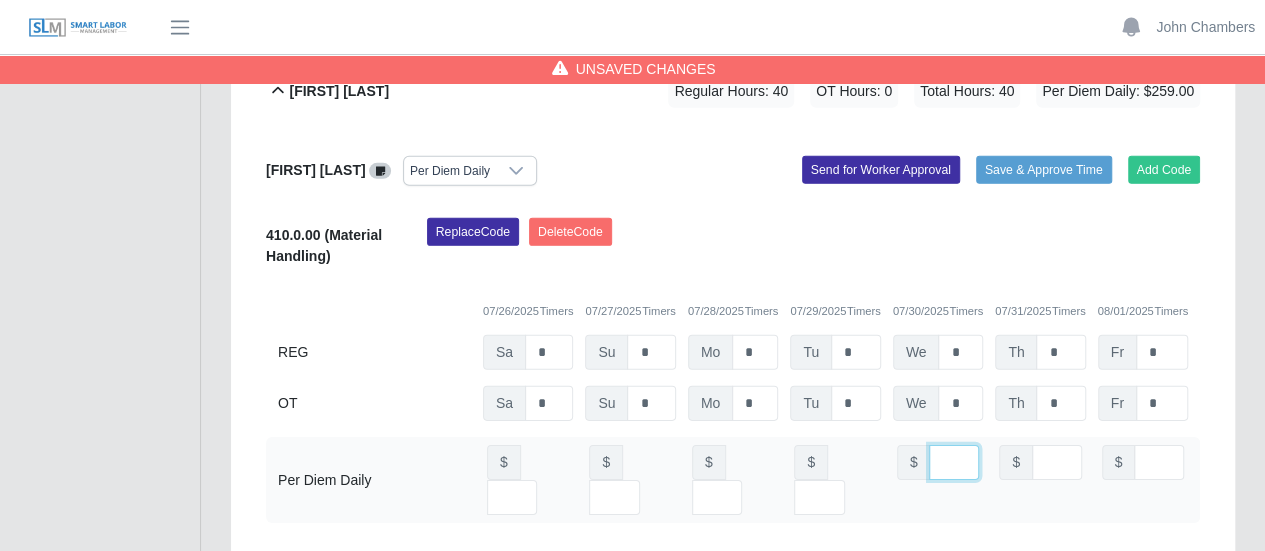 scroll, scrollTop: 0, scrollLeft: 0, axis: both 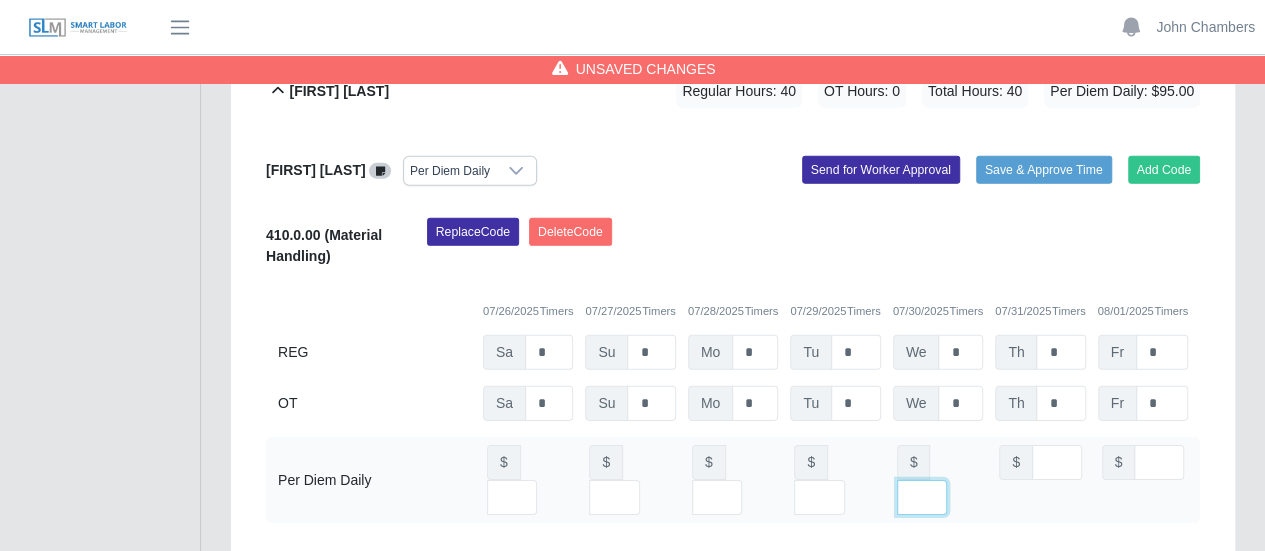type on "****" 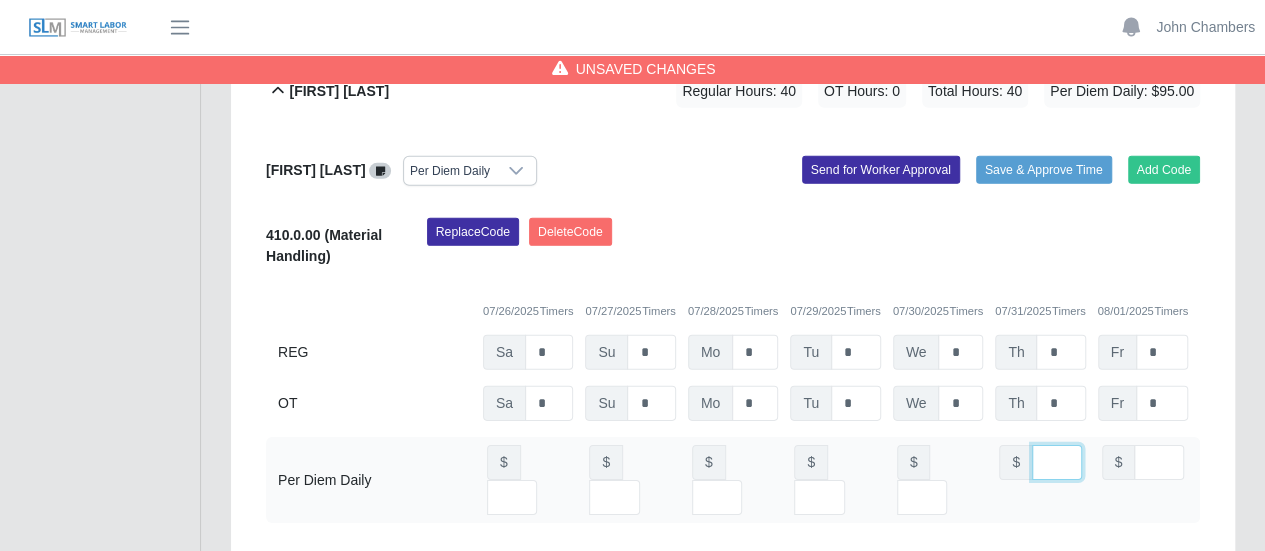 click at bounding box center (1057, 462) 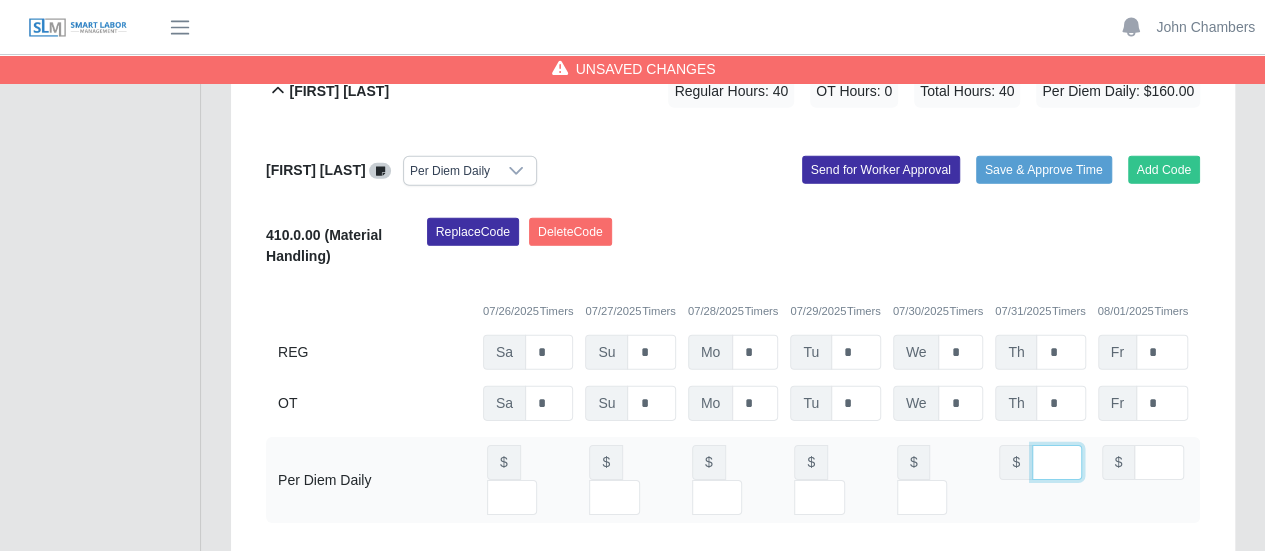 scroll, scrollTop: 0, scrollLeft: 5, axis: horizontal 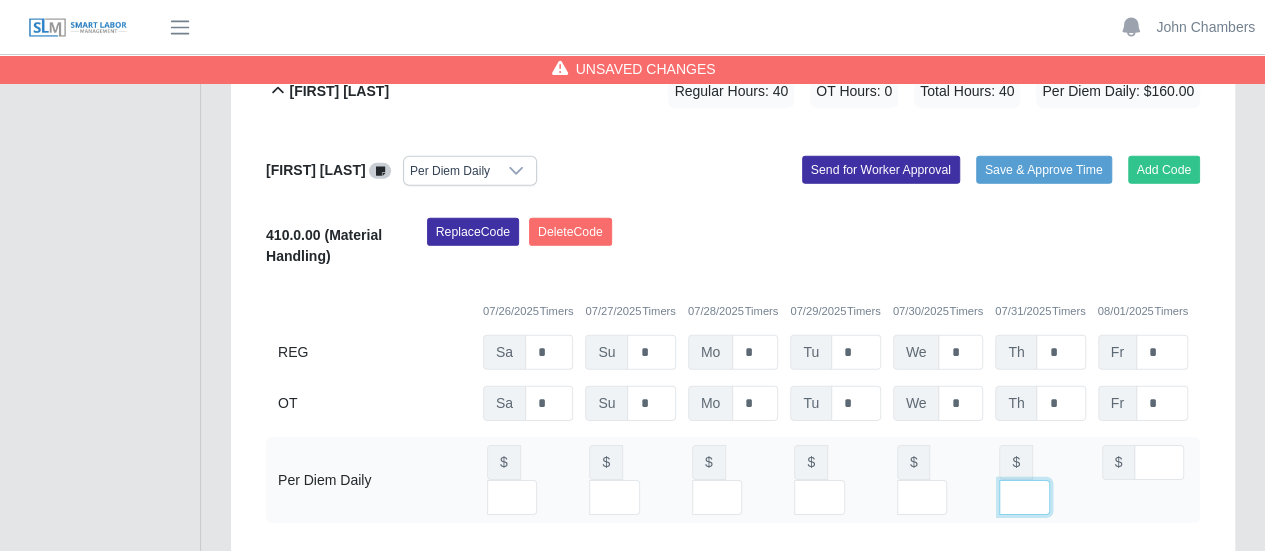 type on "**" 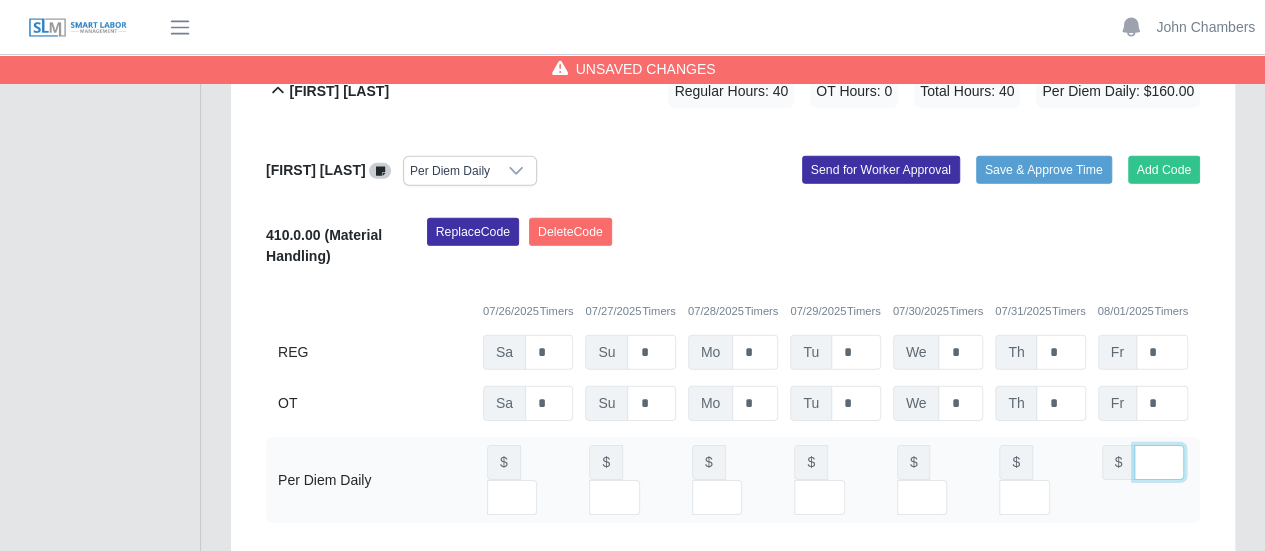scroll, scrollTop: 0, scrollLeft: 0, axis: both 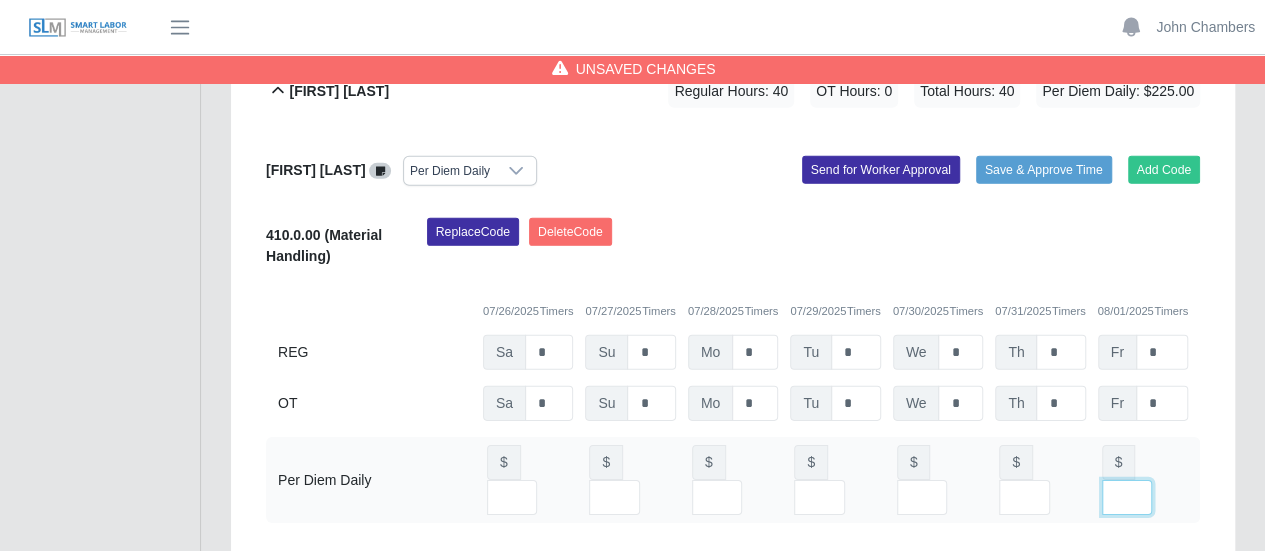 type on "**" 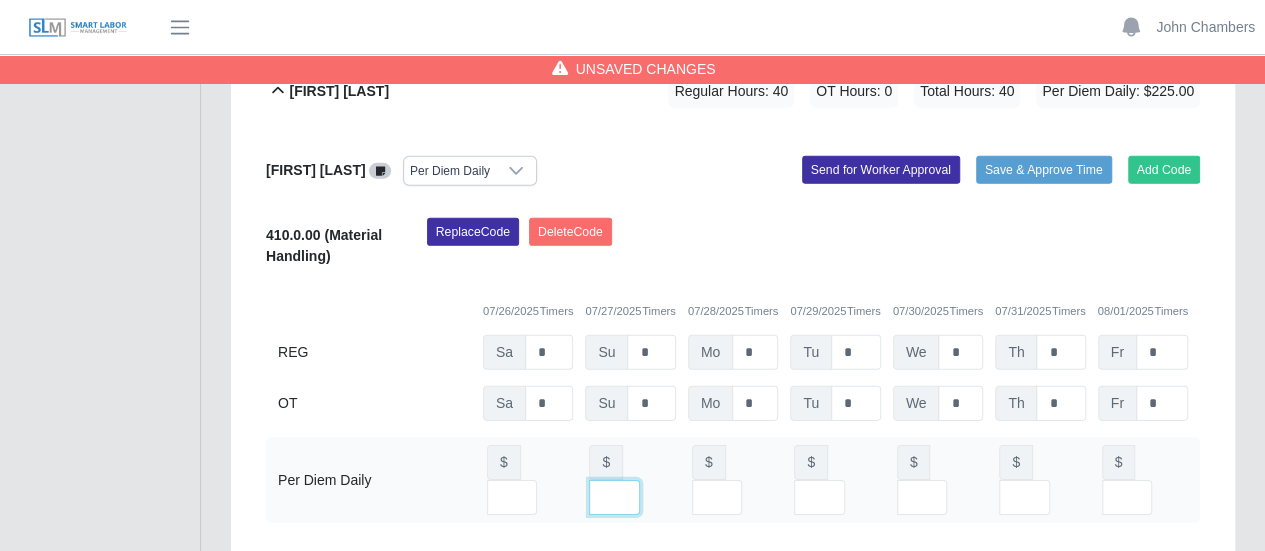 click on "**" at bounding box center (614, 497) 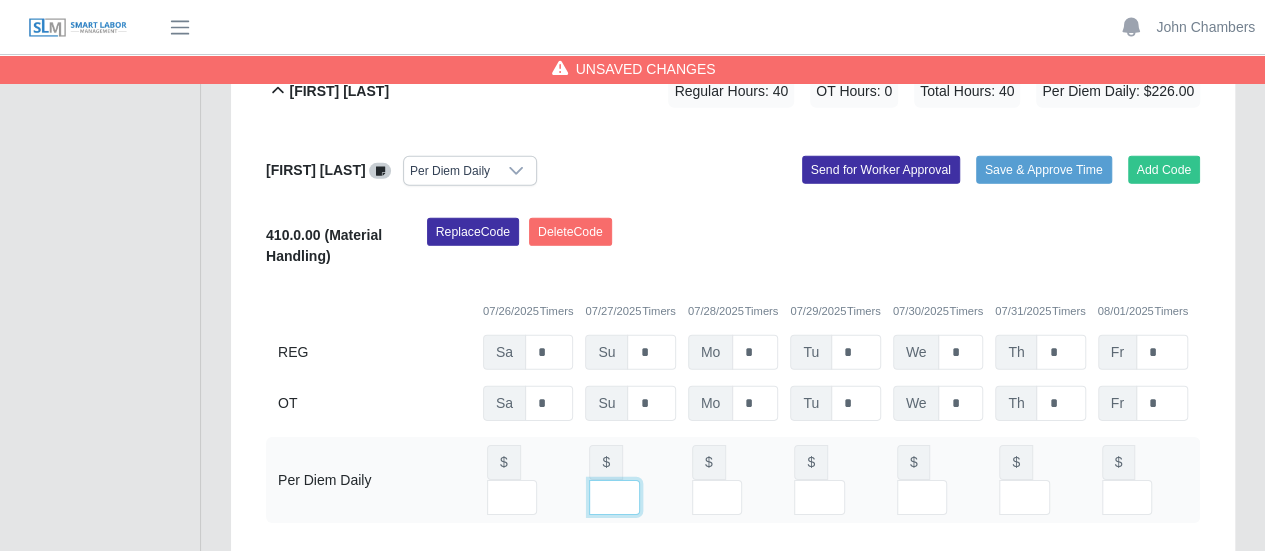 click on "**" at bounding box center [614, 497] 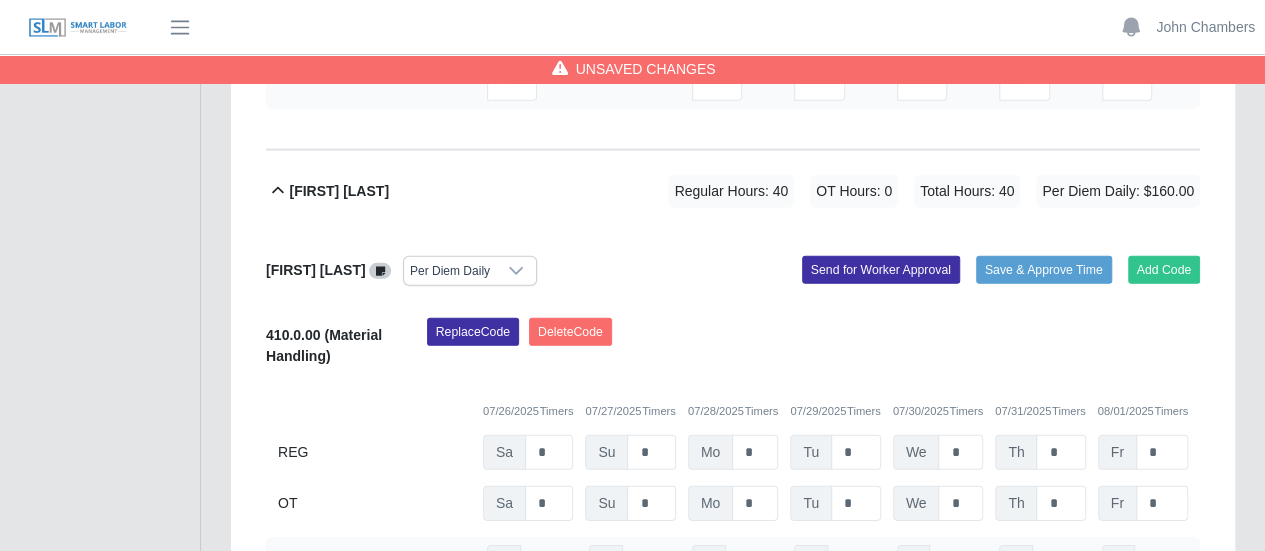 type 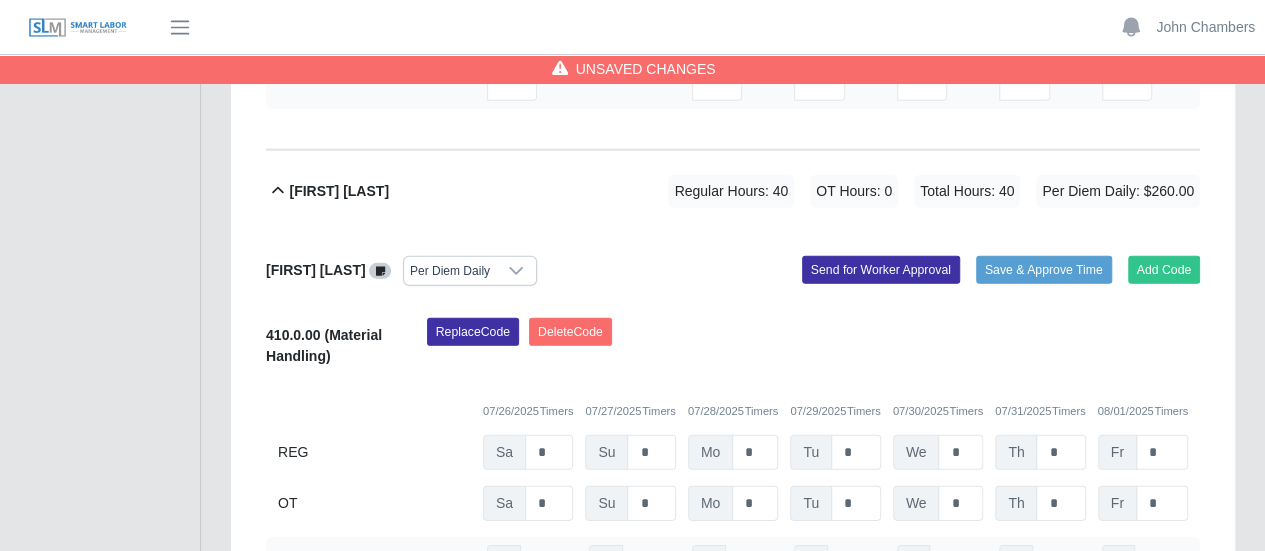 type on "**" 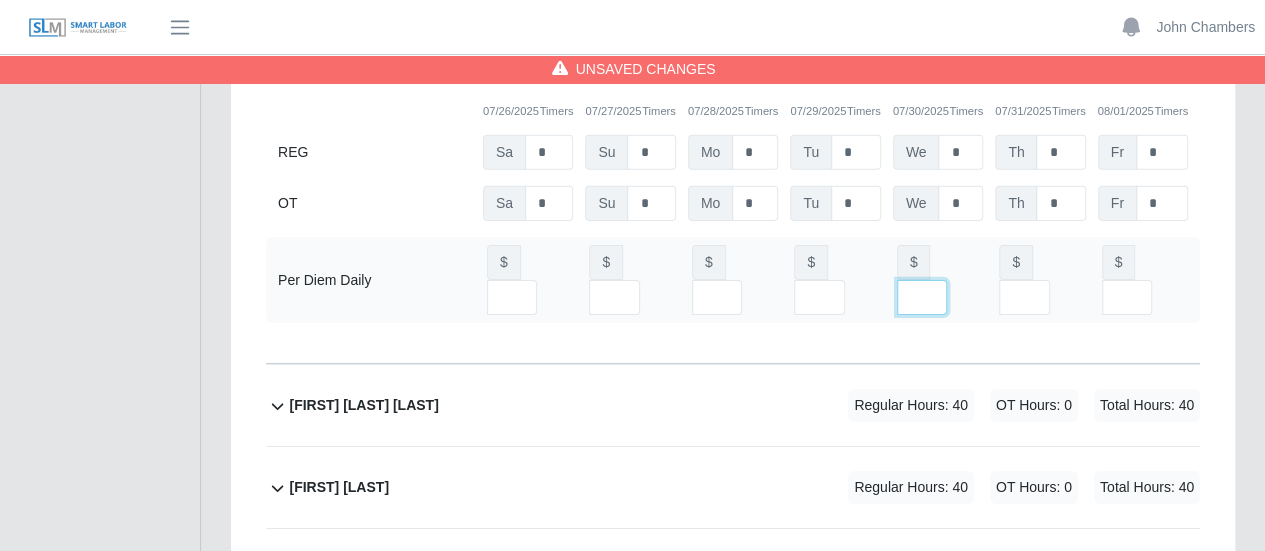 type on "**" 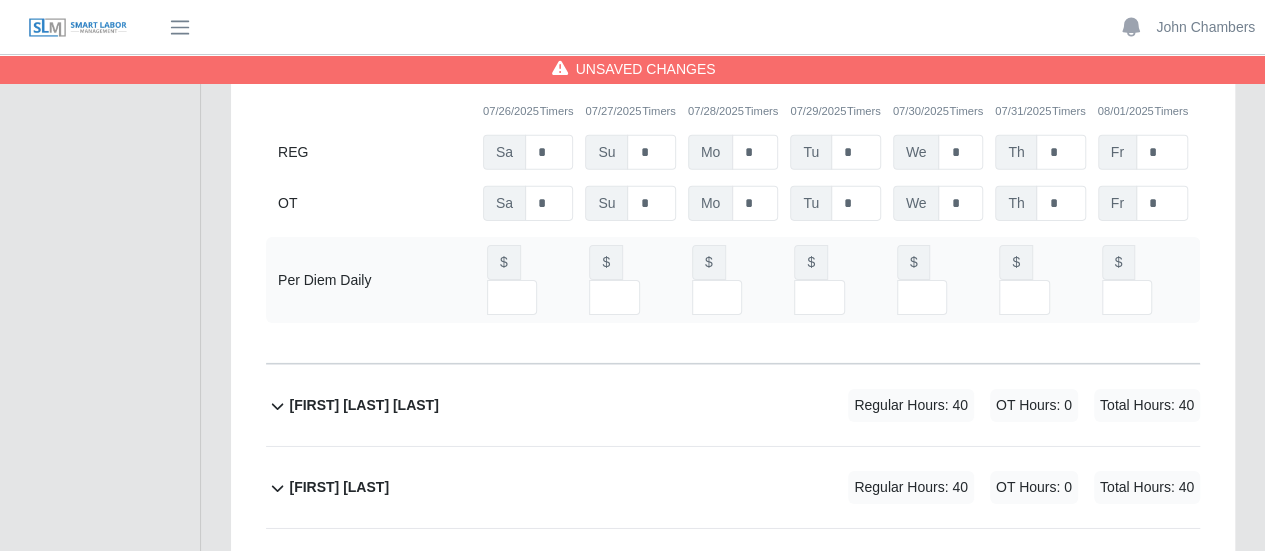 click on "Anderson Perez Teran" at bounding box center [363, 405] 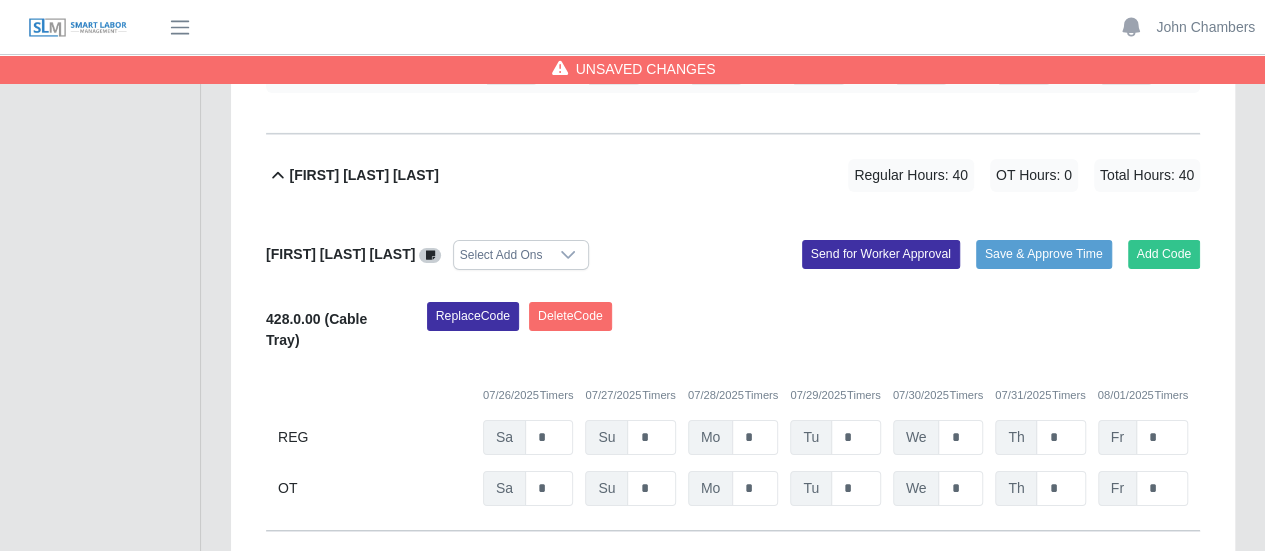 scroll, scrollTop: 3300, scrollLeft: 0, axis: vertical 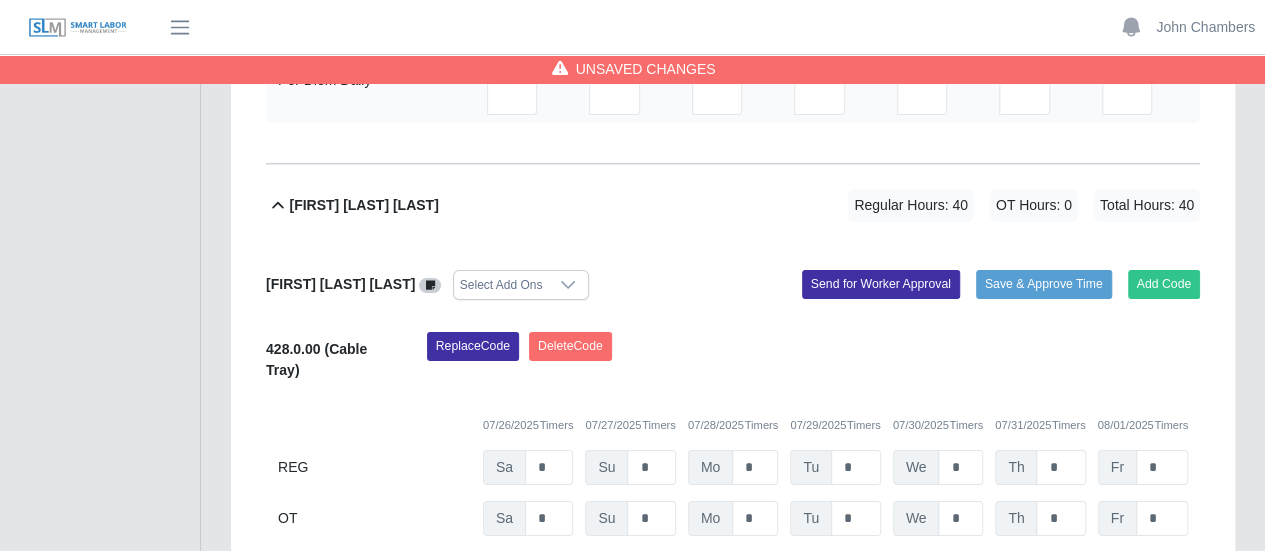 click at bounding box center [568, 285] 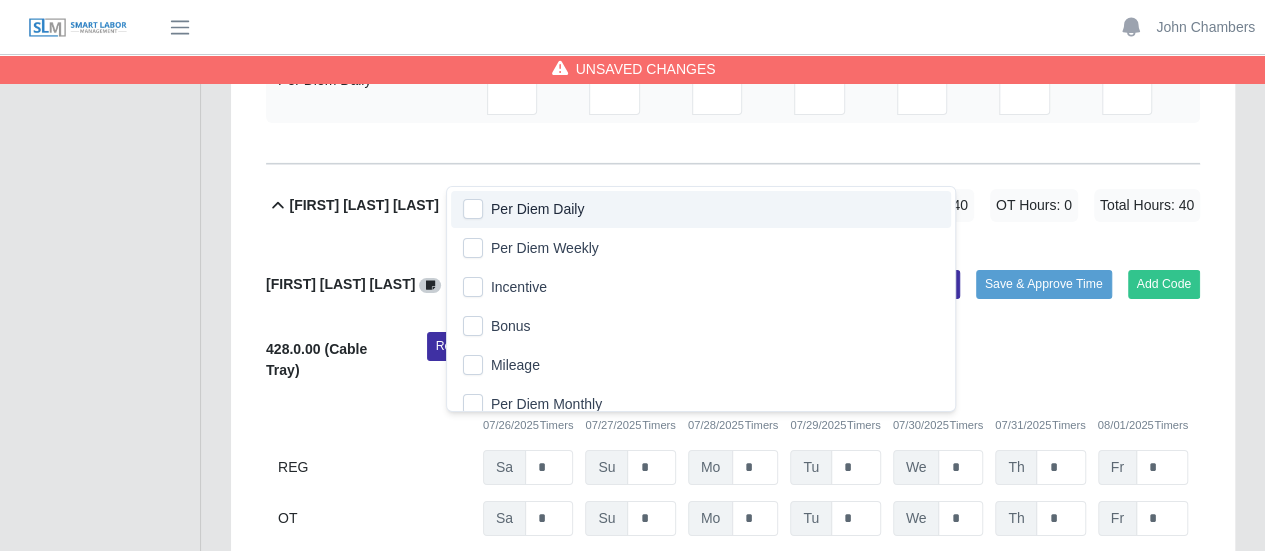 click on "Per Diem Daily" 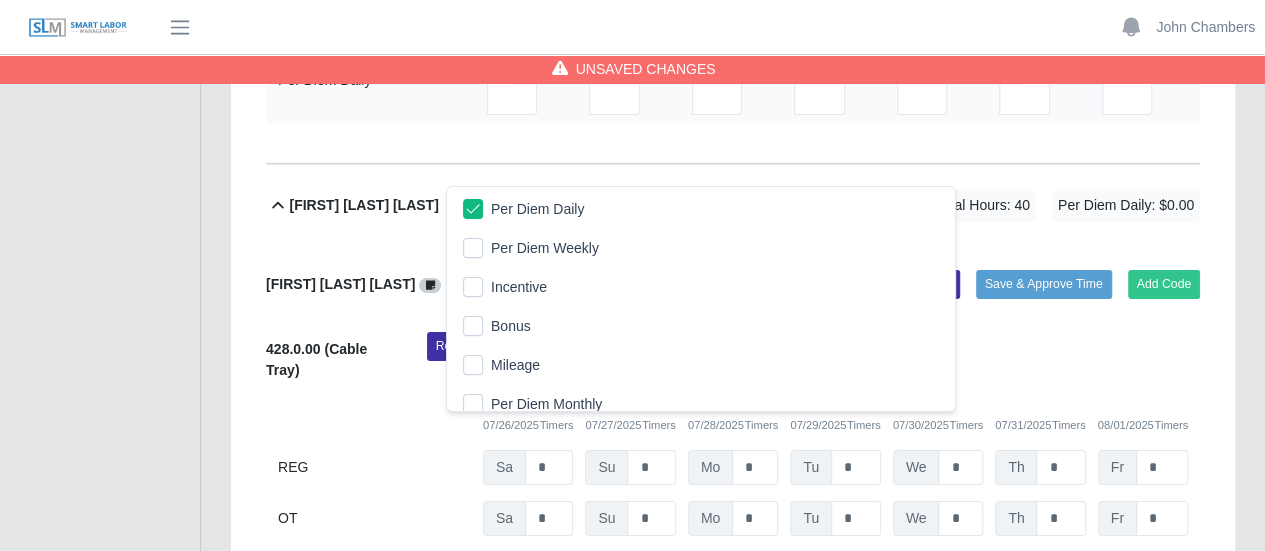 click on "Anderson Perez Teran     Per Diem Daily" at bounding box center (492, 285) 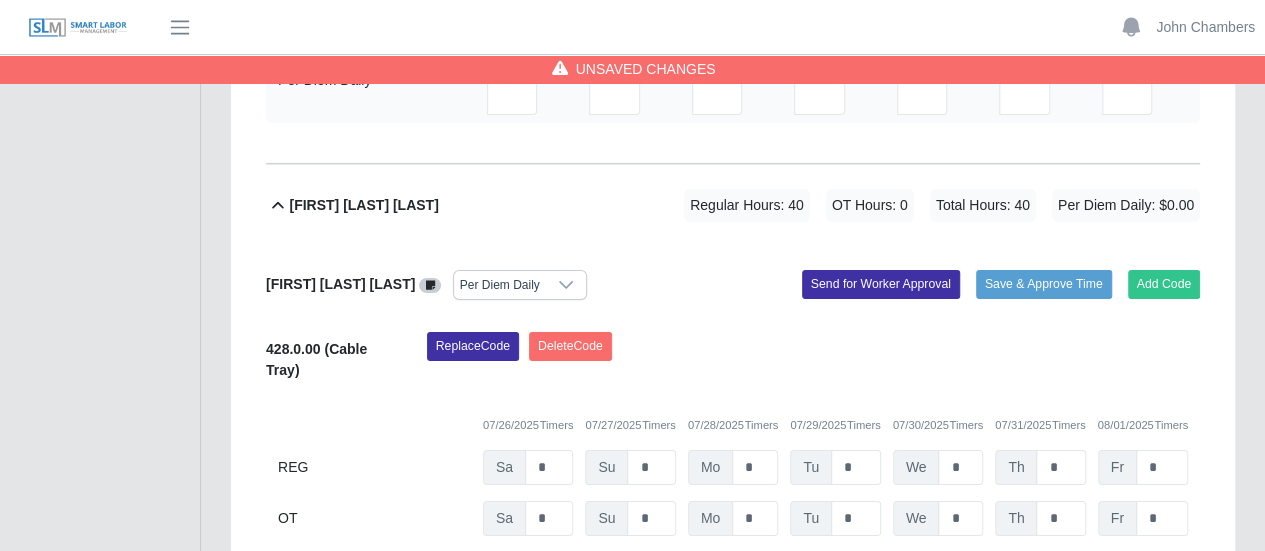 click at bounding box center (545, 577) 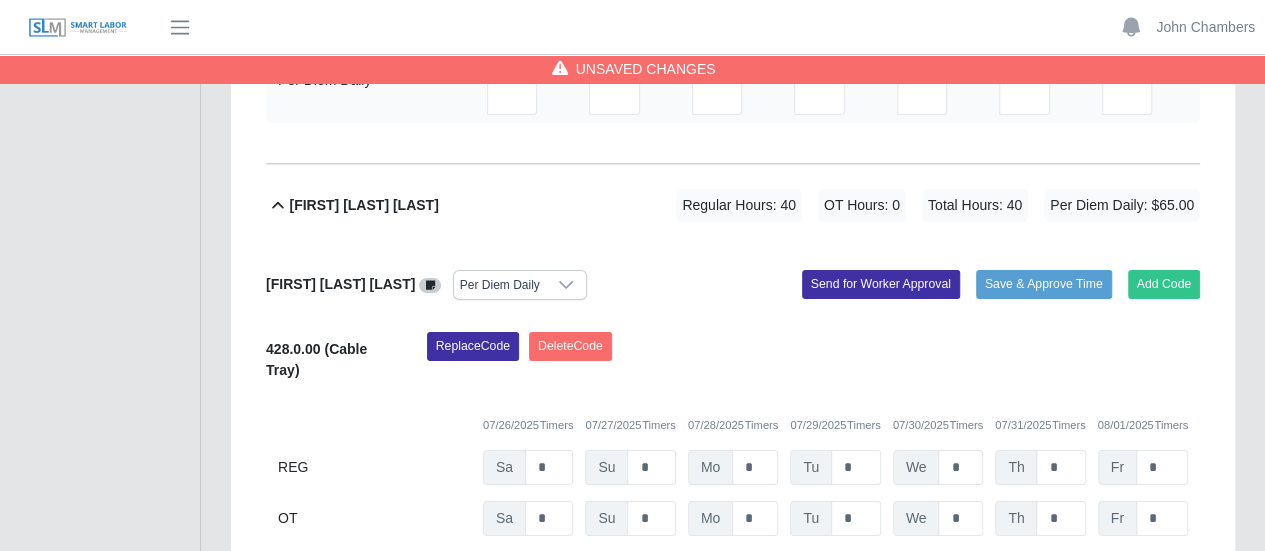 scroll, scrollTop: 0, scrollLeft: 5, axis: horizontal 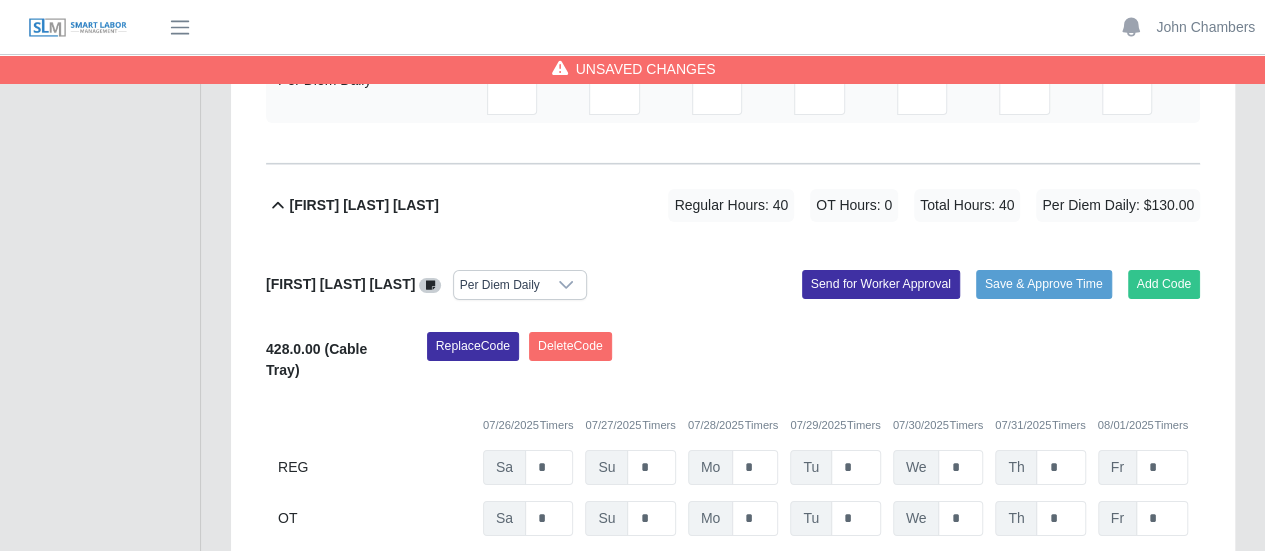 type on "**" 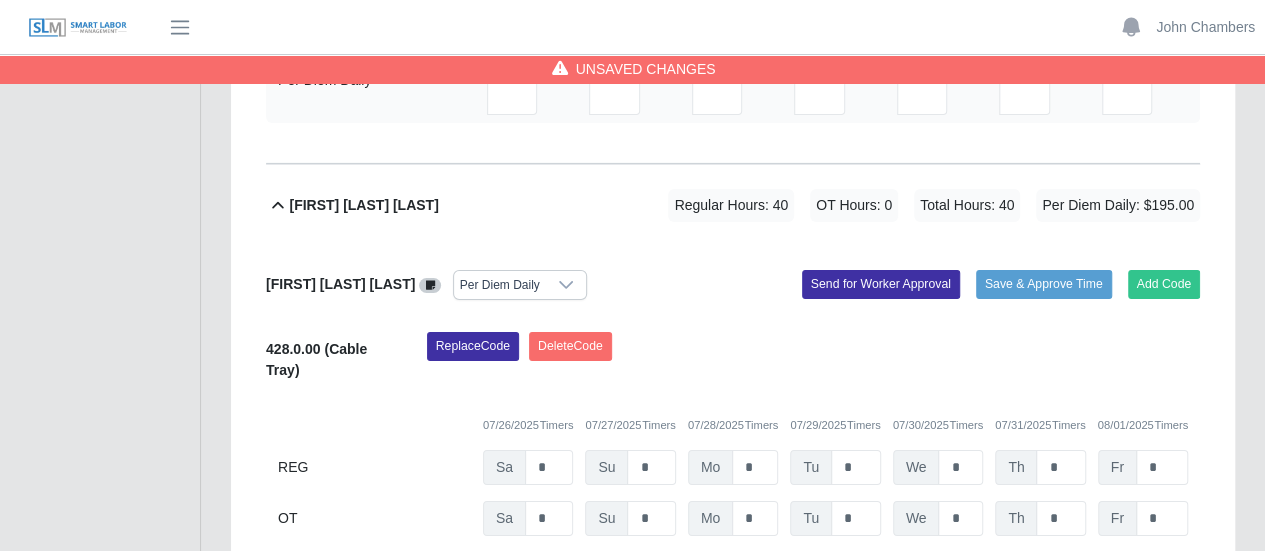 scroll, scrollTop: 0, scrollLeft: 5, axis: horizontal 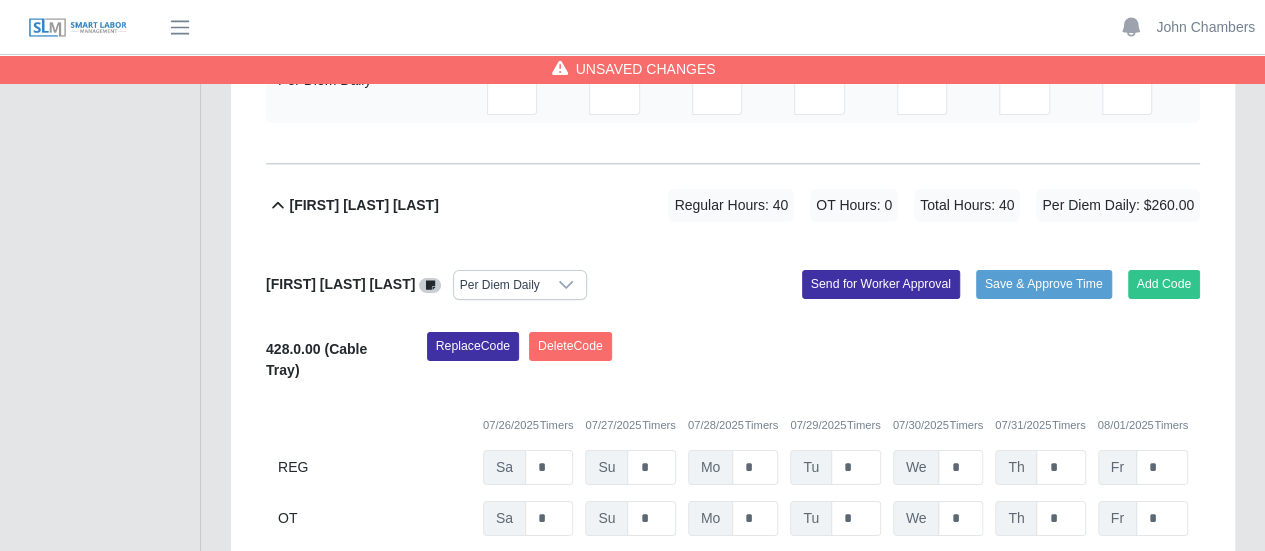 type on "**" 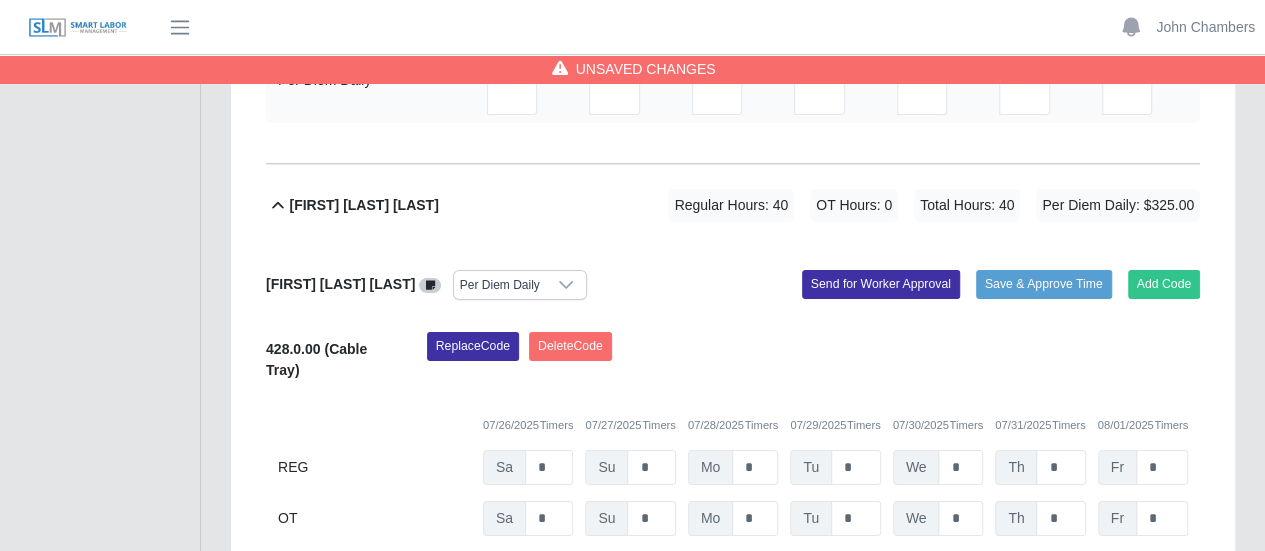 type on "**" 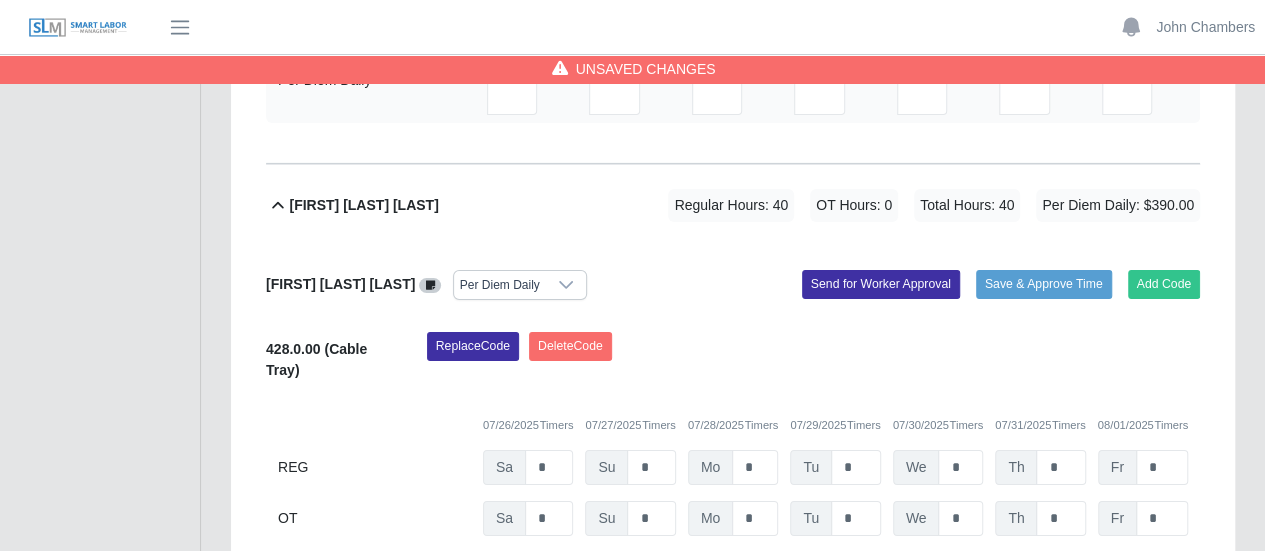 type on "**" 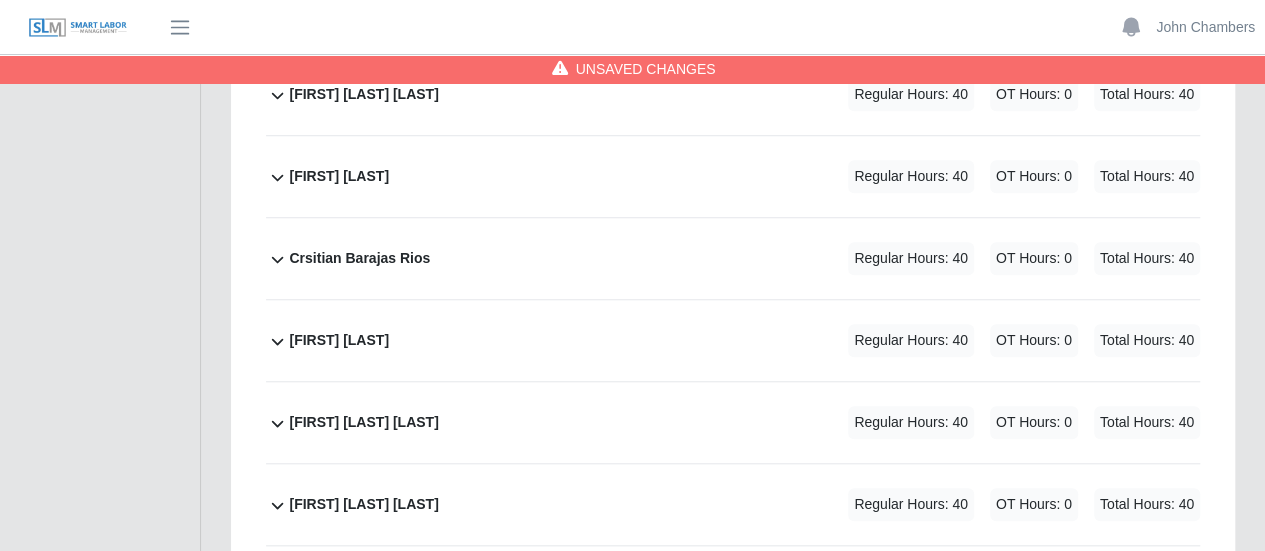 scroll, scrollTop: 4600, scrollLeft: 0, axis: vertical 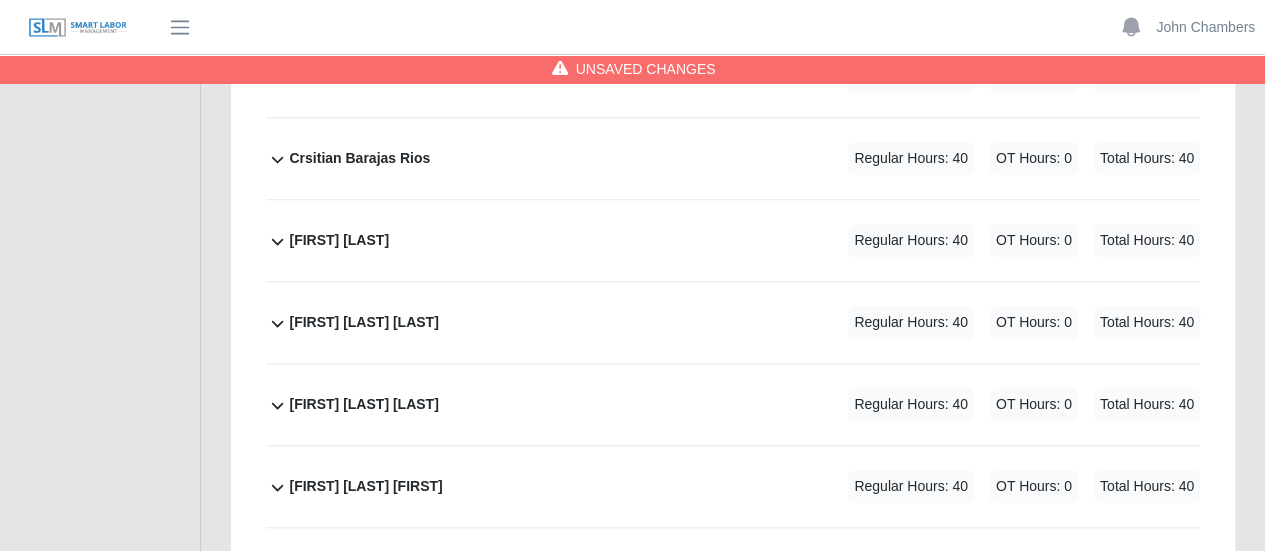 type on "**" 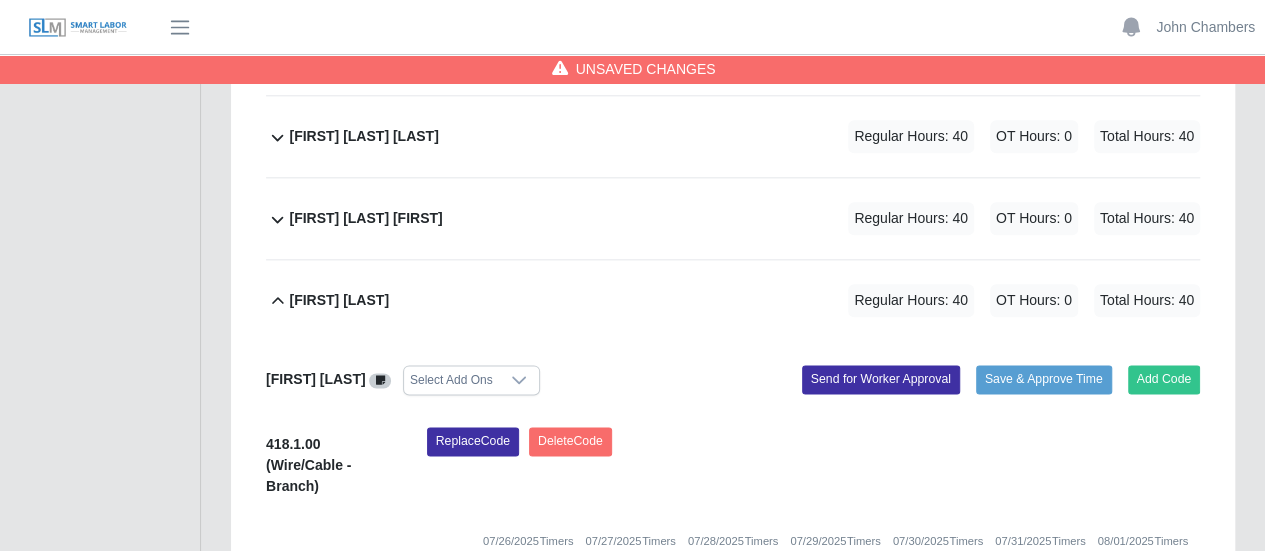 scroll, scrollTop: 4900, scrollLeft: 0, axis: vertical 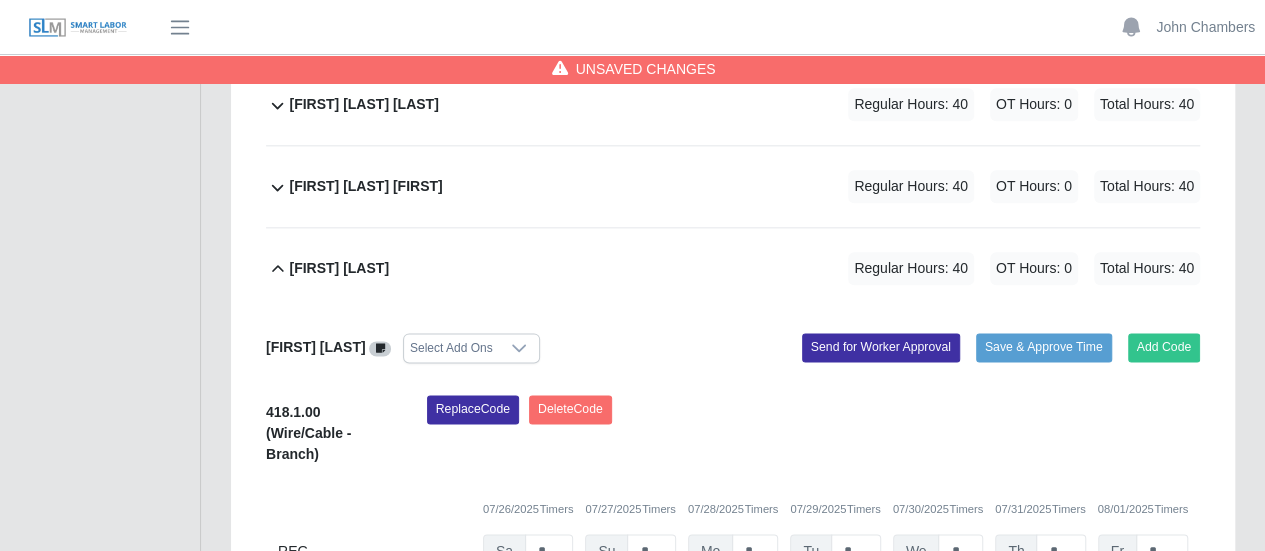 click 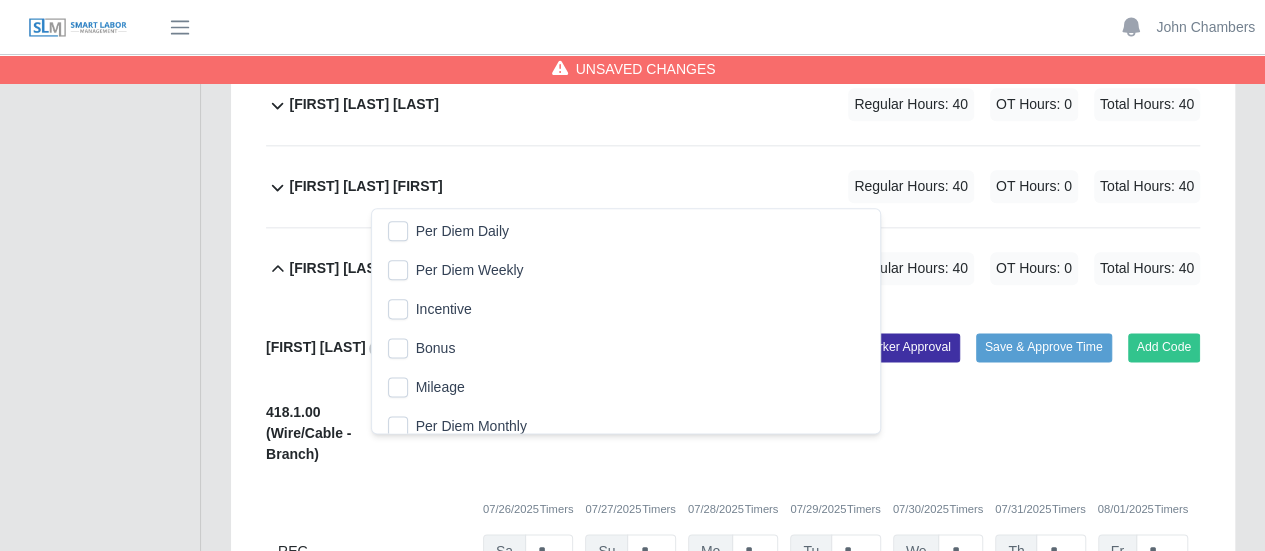 scroll, scrollTop: 20, scrollLeft: 12, axis: both 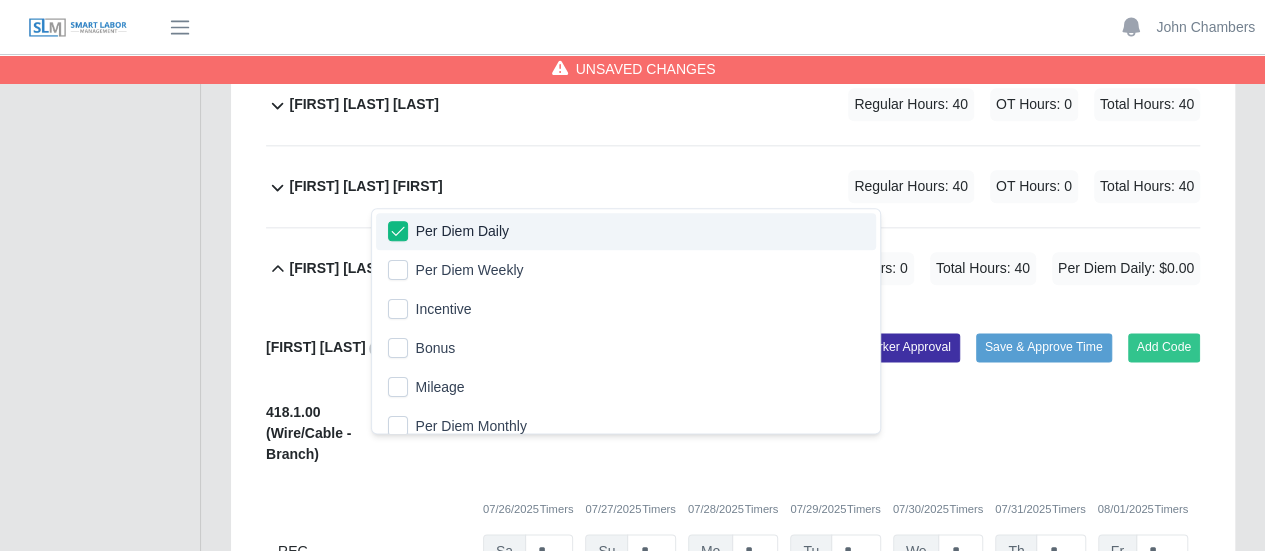 click on "Diana Luis     Per Diem Daily
Add Code
Save & Approve Time
Send for Worker Approval              418.1.00
(Wire/Cable - Branch)
Replace
Code
Delete
Code
07/26/2025
Timers    07/27/2025
Timers    07/28/2025
Timers    07/29/2025
Timers    07/30/2025
Timers    07/31/2025
Timers    08/01/2025
Timers
REG
Sa   *   Su   *   Mo   *   Tu   *   We   *   Th   *   Fr   *
OT
Sa   * Su   * Mo   * Tu   * We   * Th   * Fr   *     Per Diem Daily
$
$
$
$" 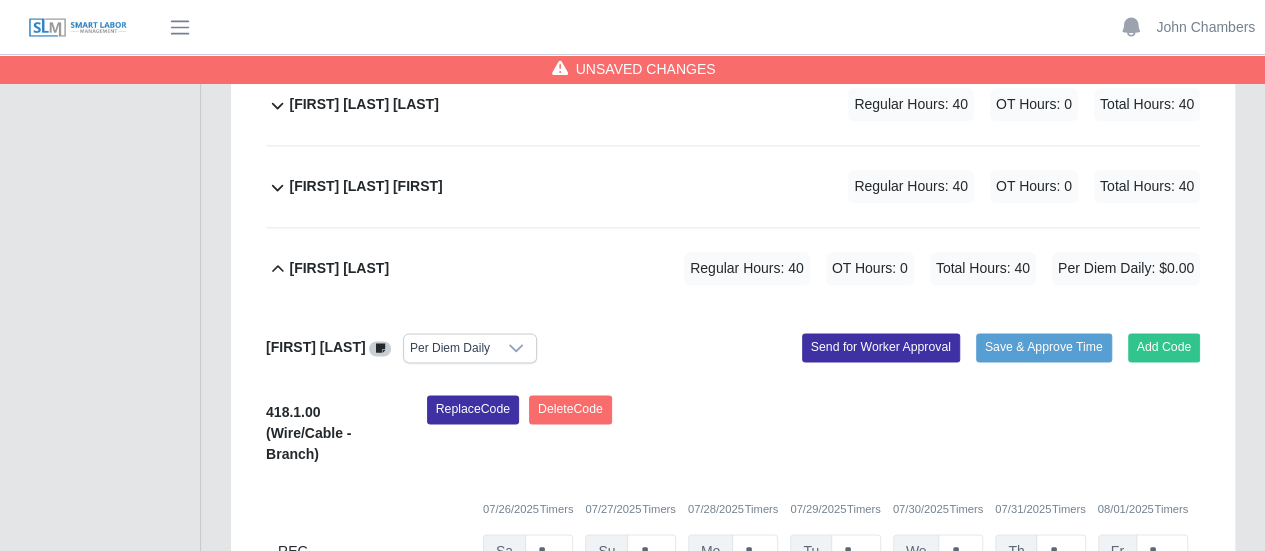type on "*" 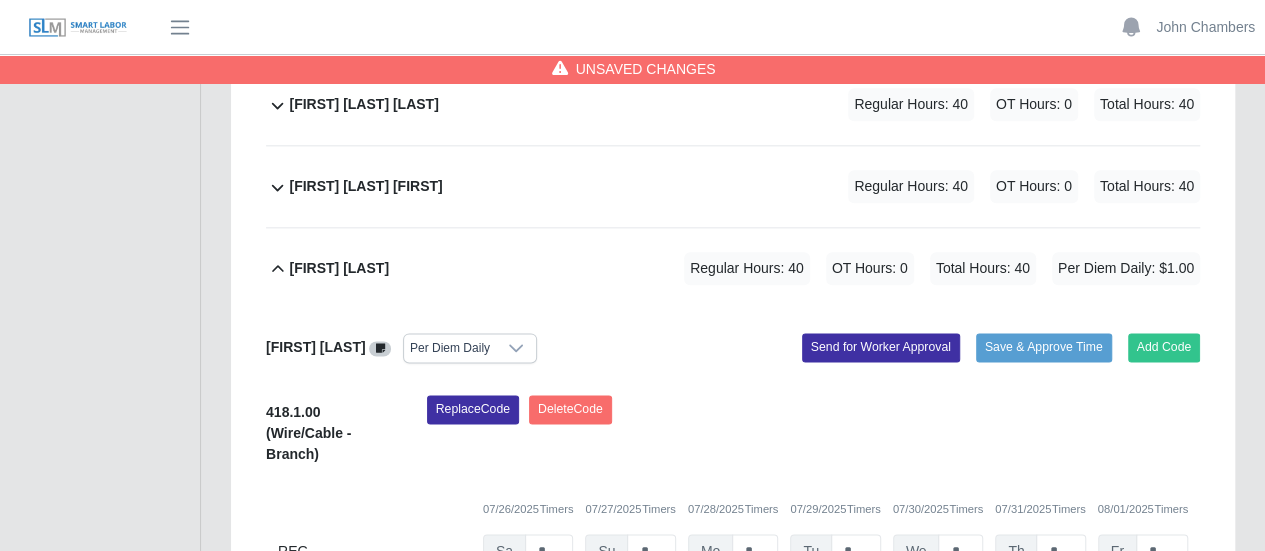 click on "*" at bounding box center (545, 661) 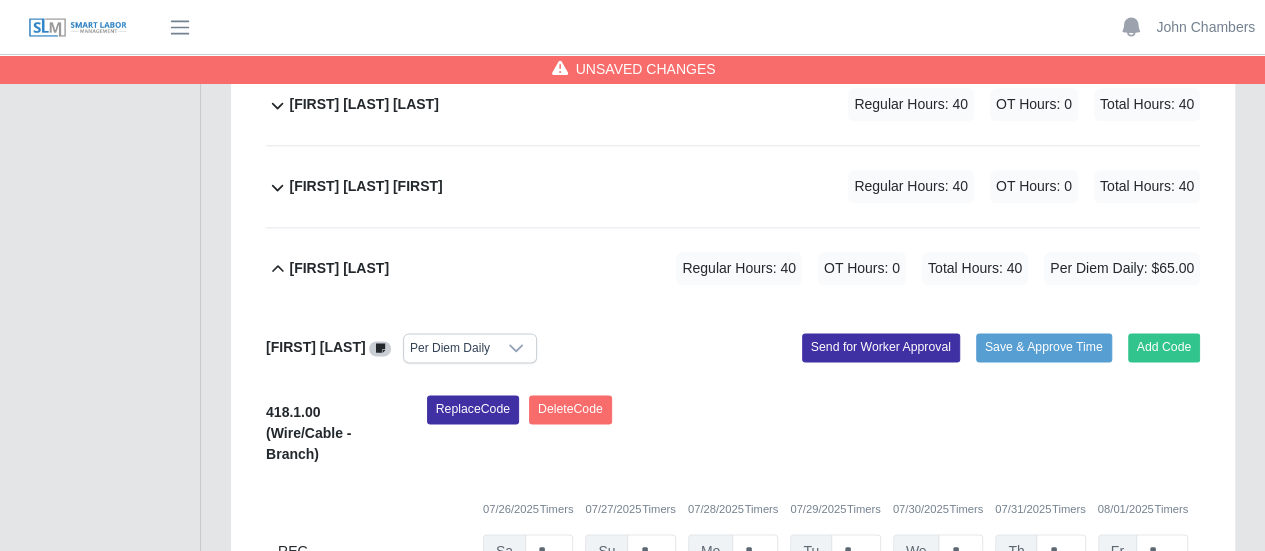 scroll, scrollTop: 0, scrollLeft: 5, axis: horizontal 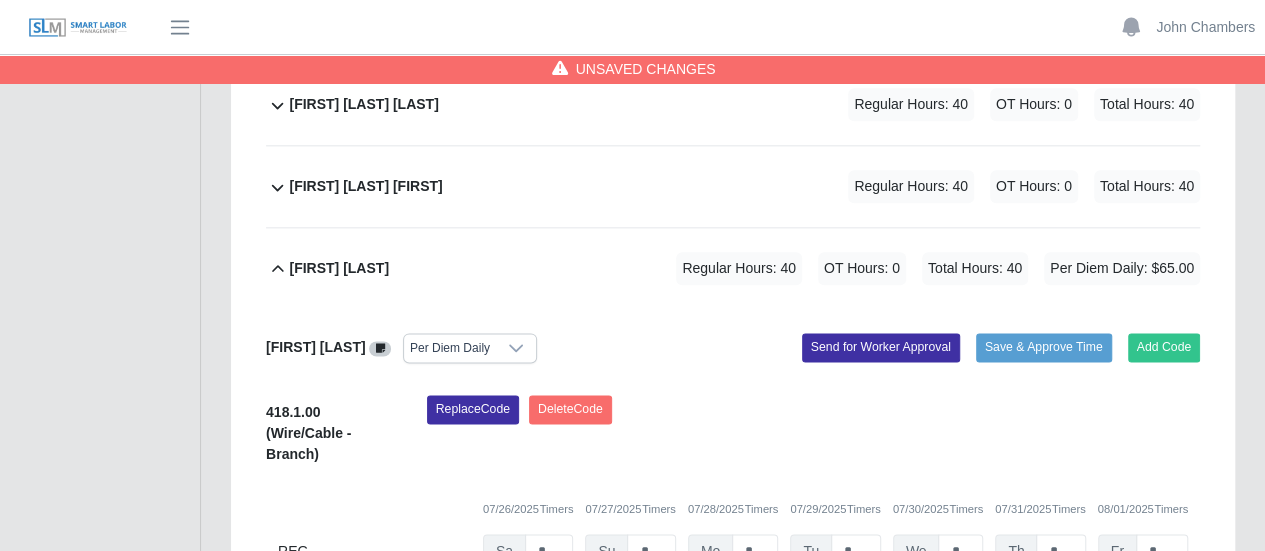 type on "**" 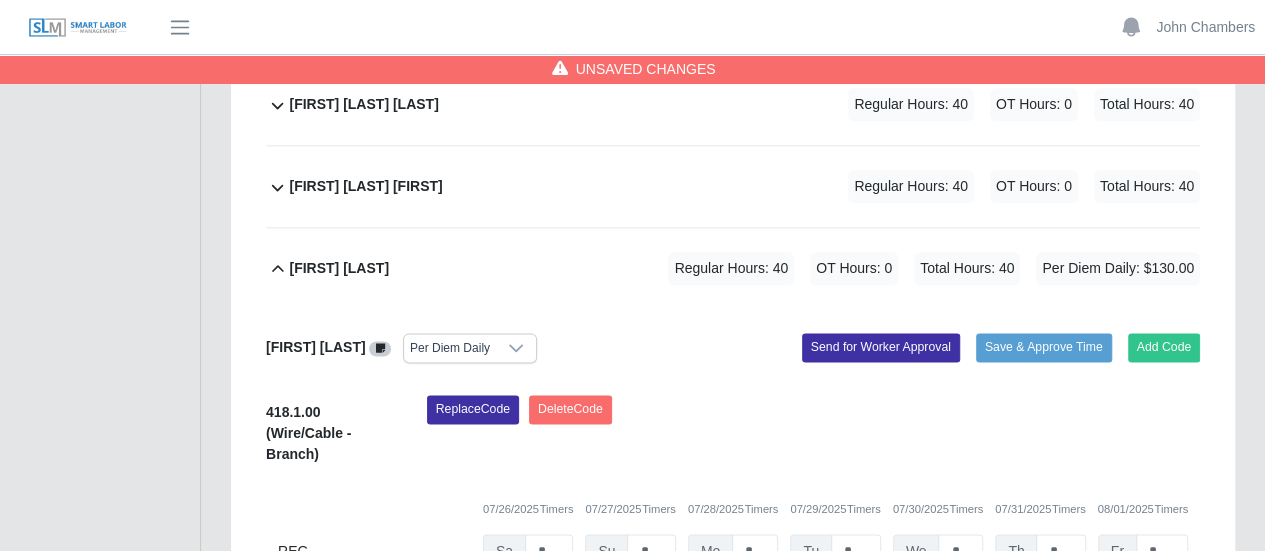 scroll, scrollTop: 0, scrollLeft: 4, axis: horizontal 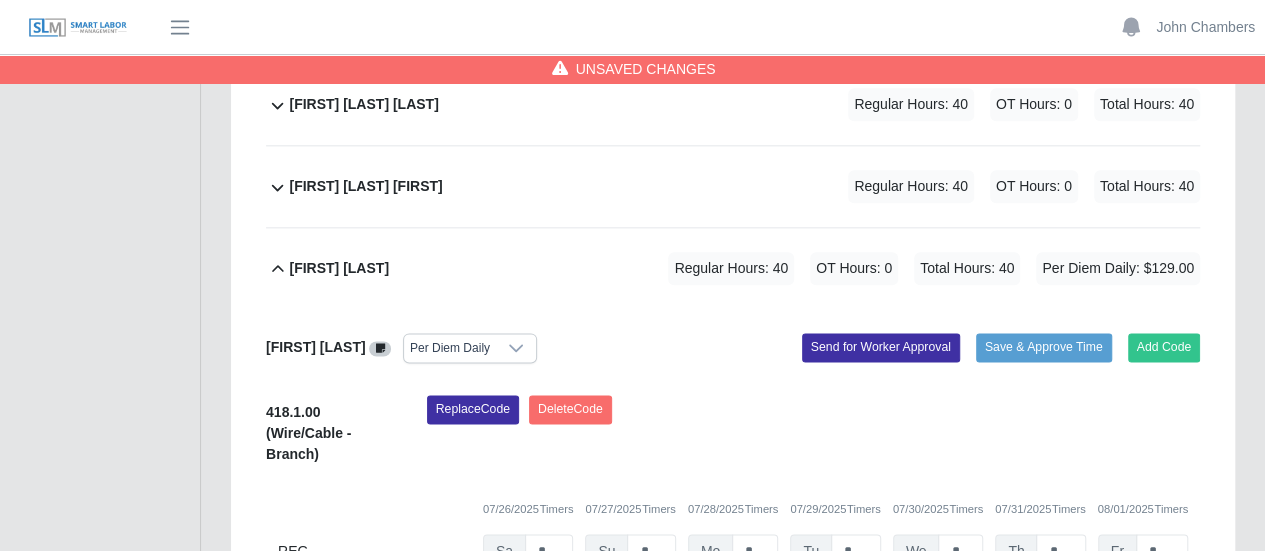 click on "*" at bounding box center [750, 661] 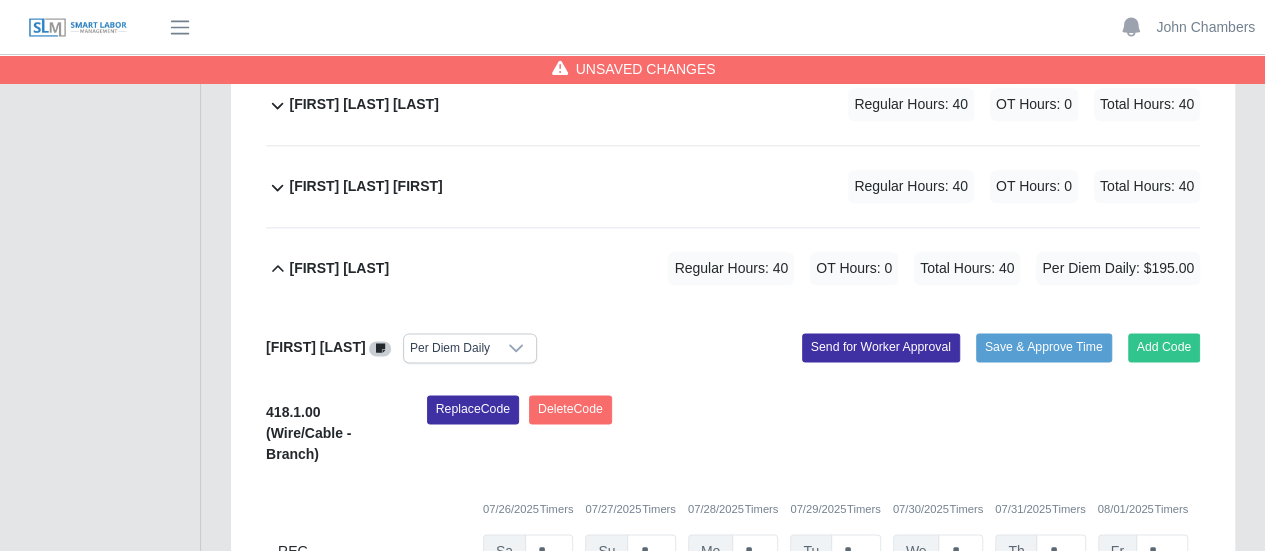 scroll, scrollTop: 0, scrollLeft: 5, axis: horizontal 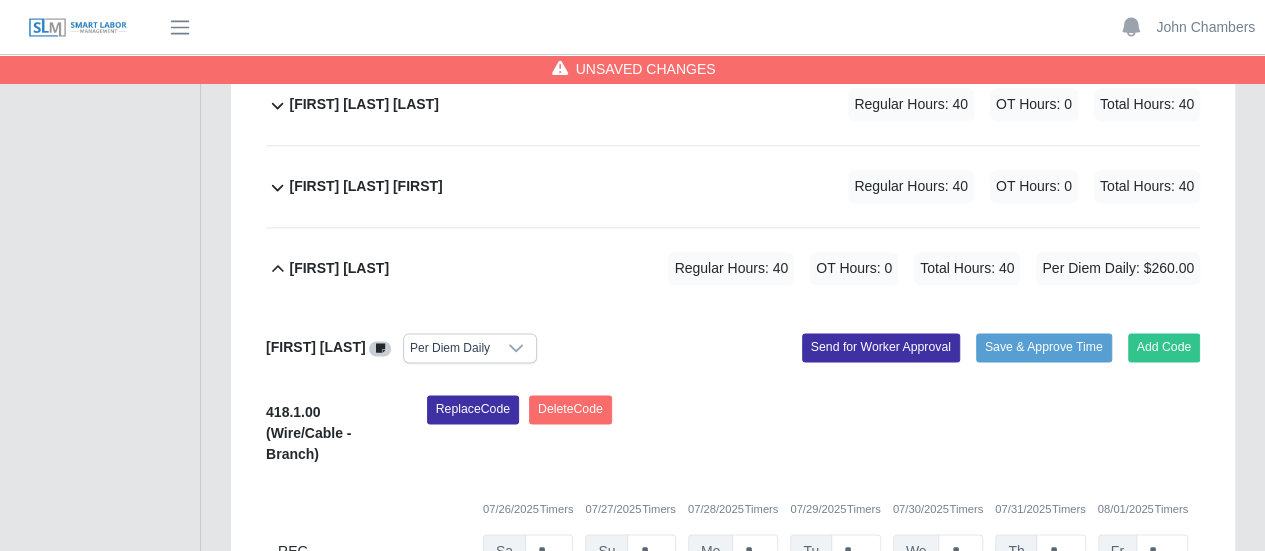 type on "**" 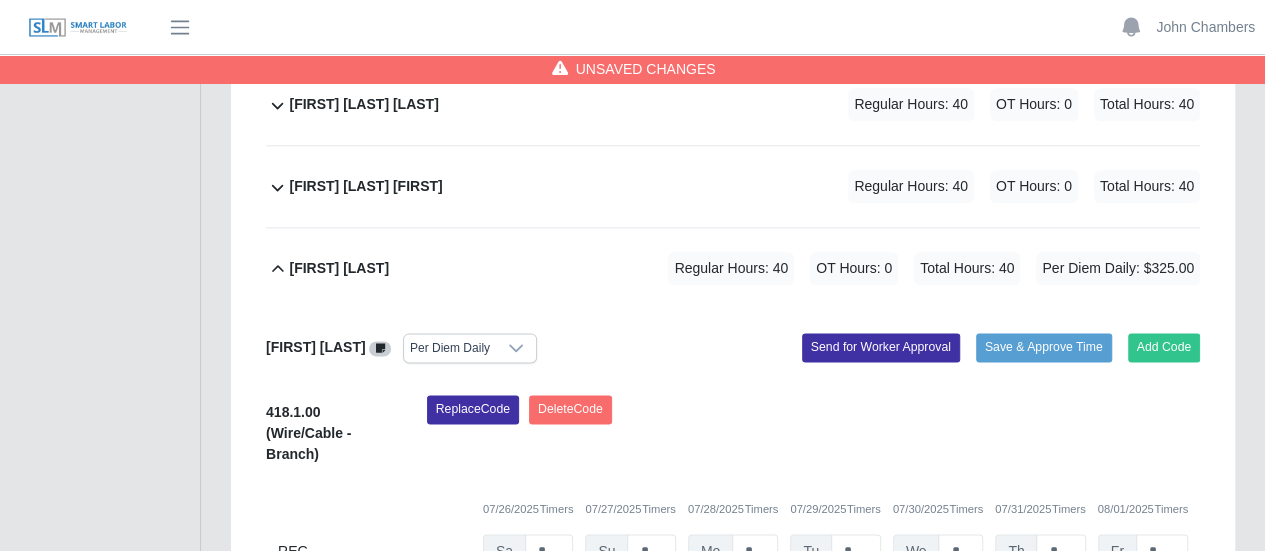scroll, scrollTop: 0, scrollLeft: 4, axis: horizontal 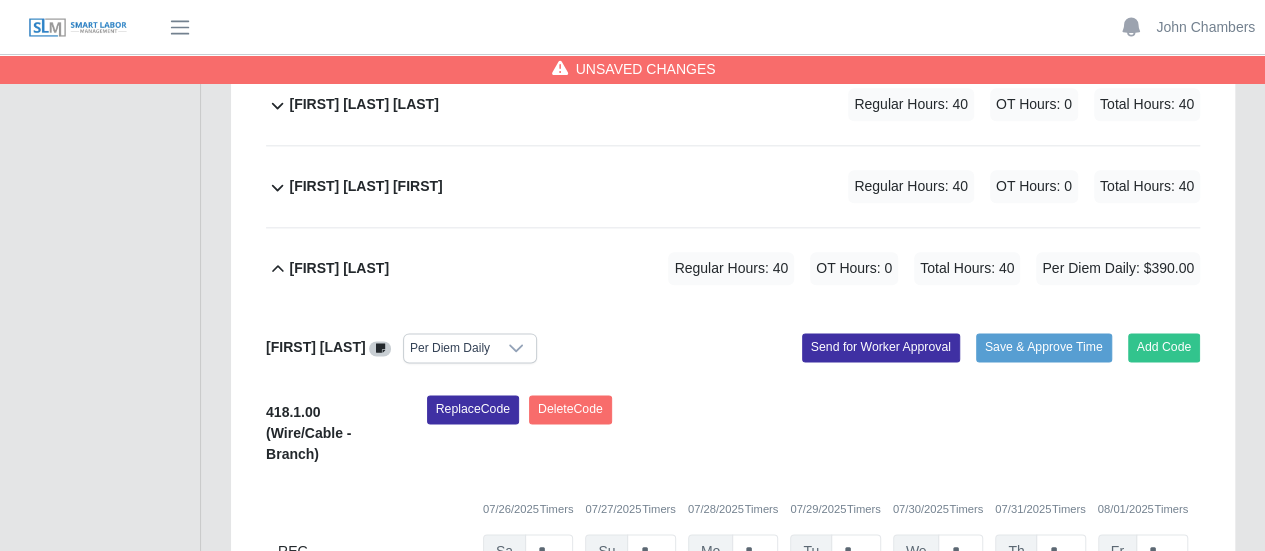 type on "**" 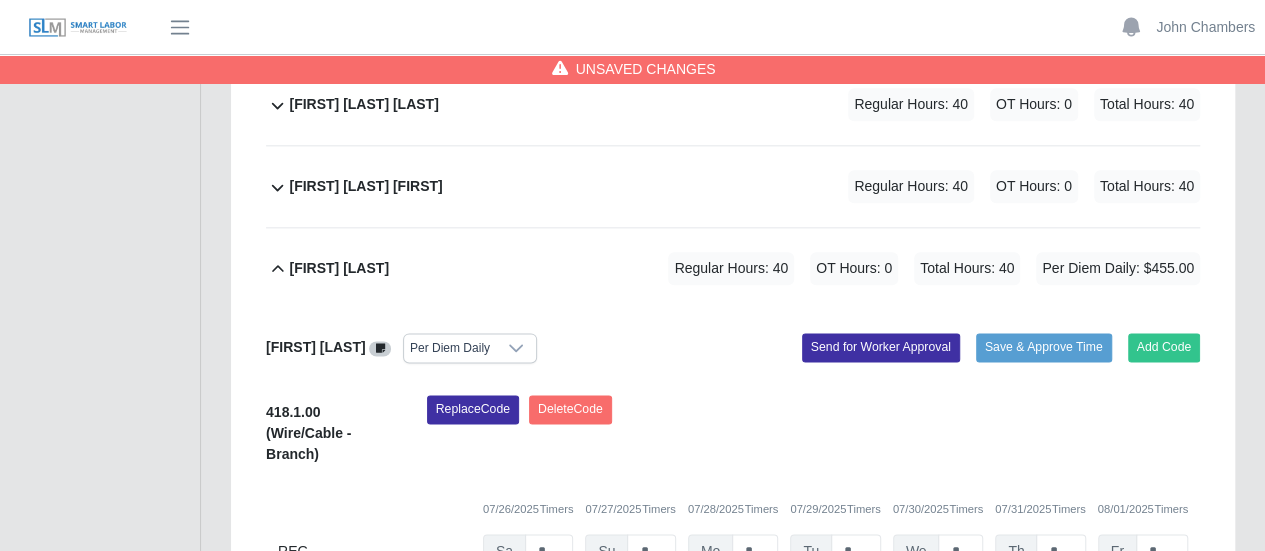 scroll, scrollTop: 0, scrollLeft: 5, axis: horizontal 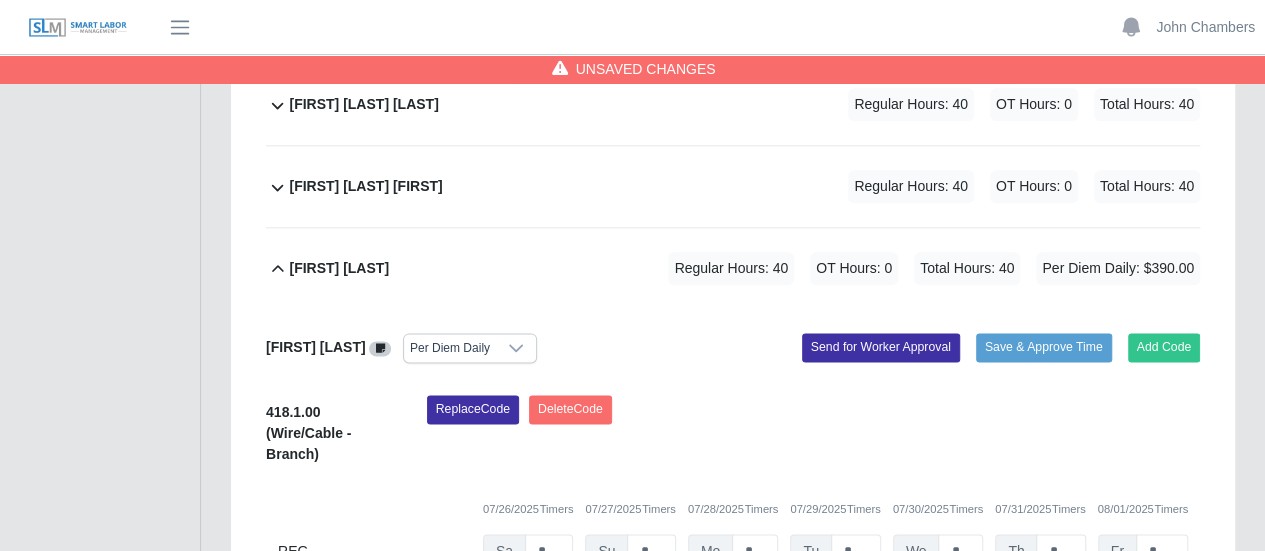 type 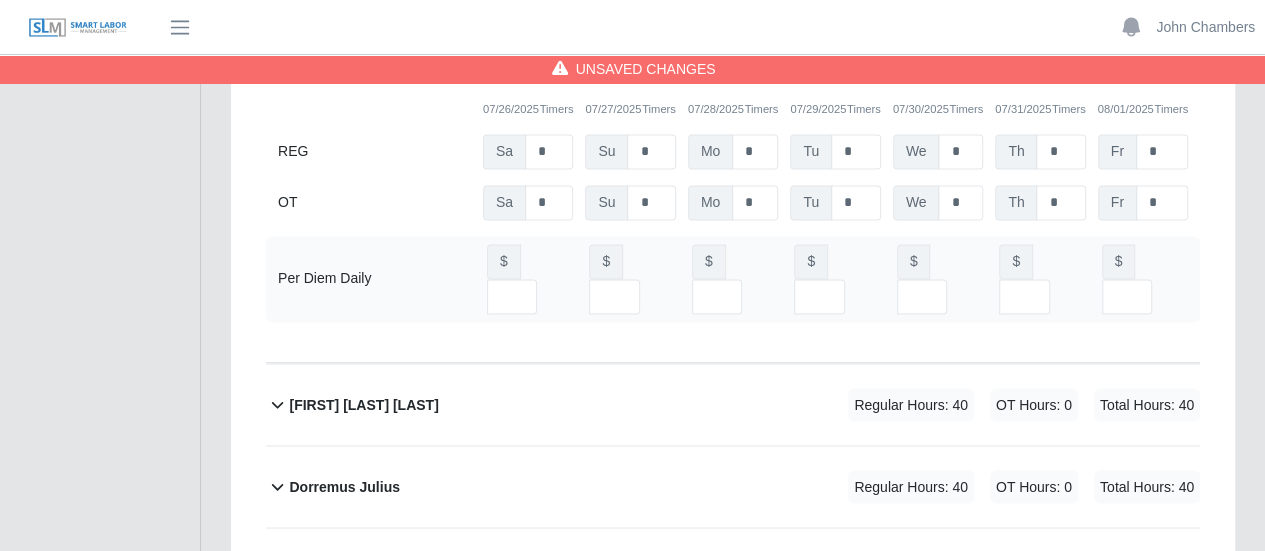 scroll, scrollTop: 5400, scrollLeft: 0, axis: vertical 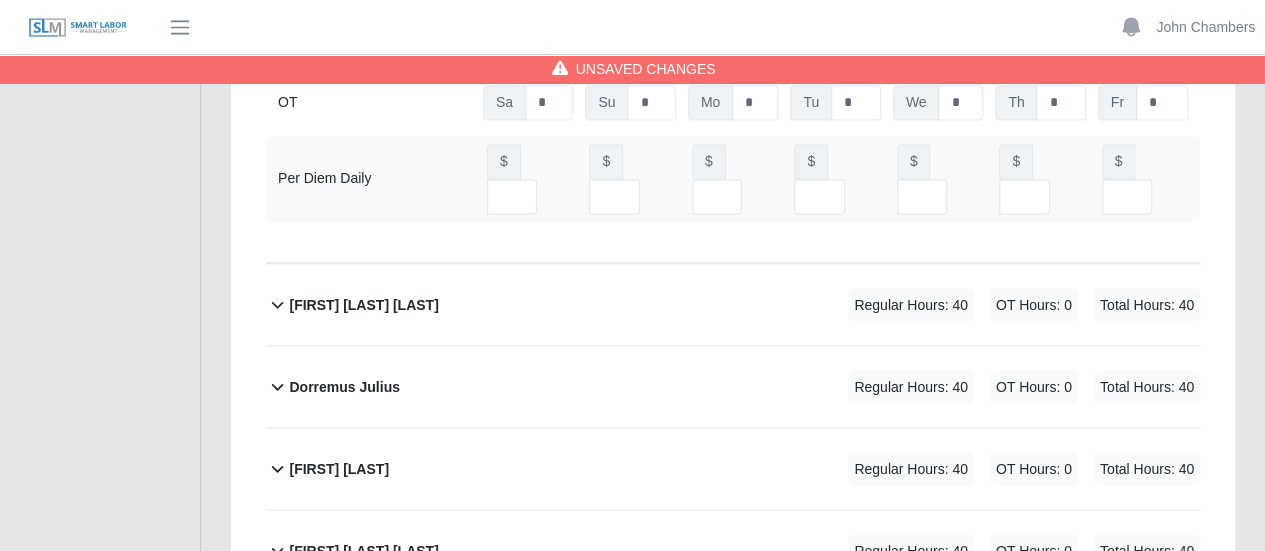 click on "Elias Mendoza Toruno" at bounding box center [363, 550] 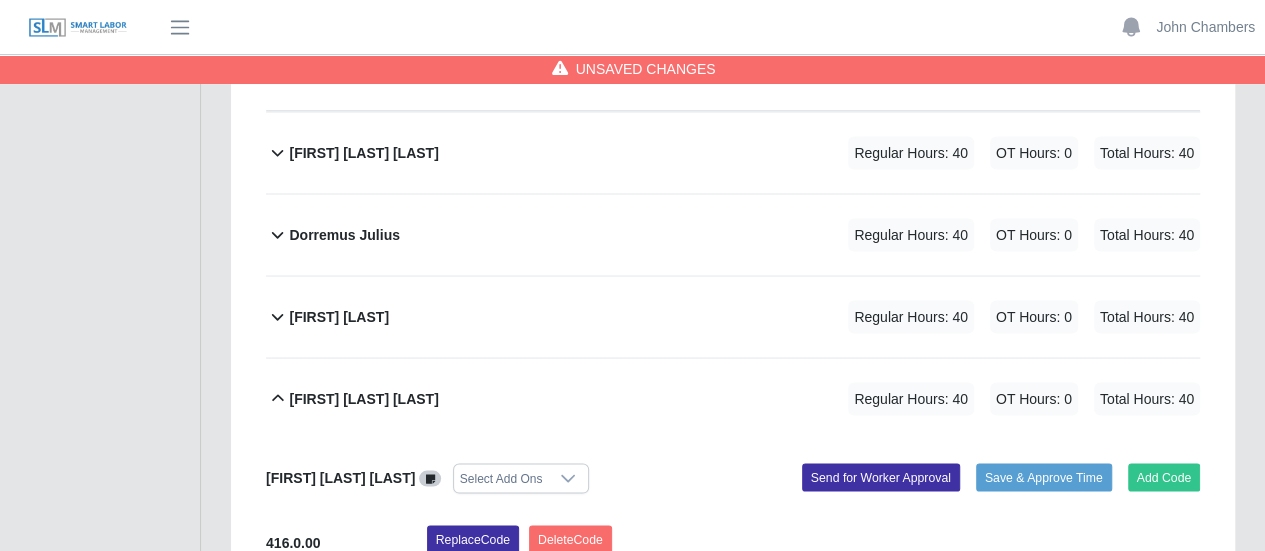 scroll, scrollTop: 5600, scrollLeft: 0, axis: vertical 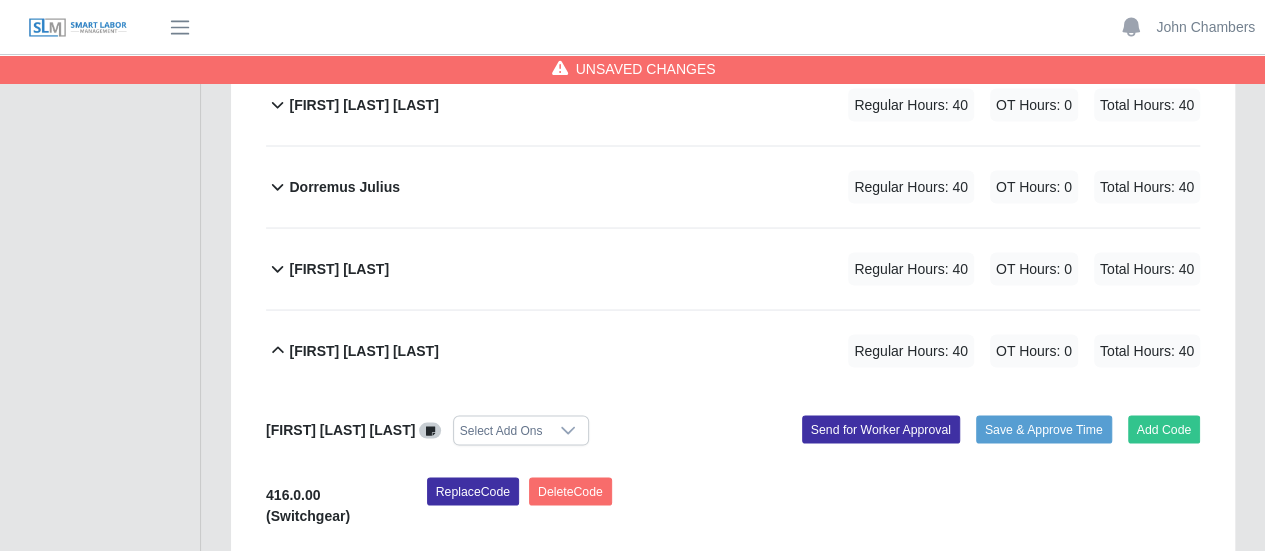 click on "Select Add Ons" at bounding box center [501, 430] 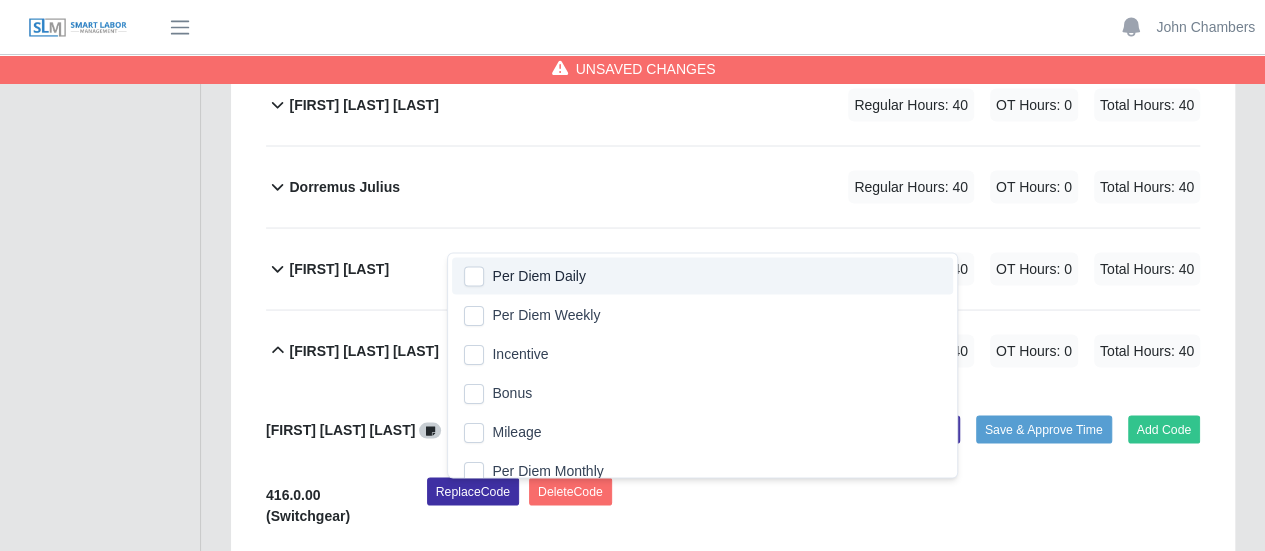 click on "Per Diem Daily" 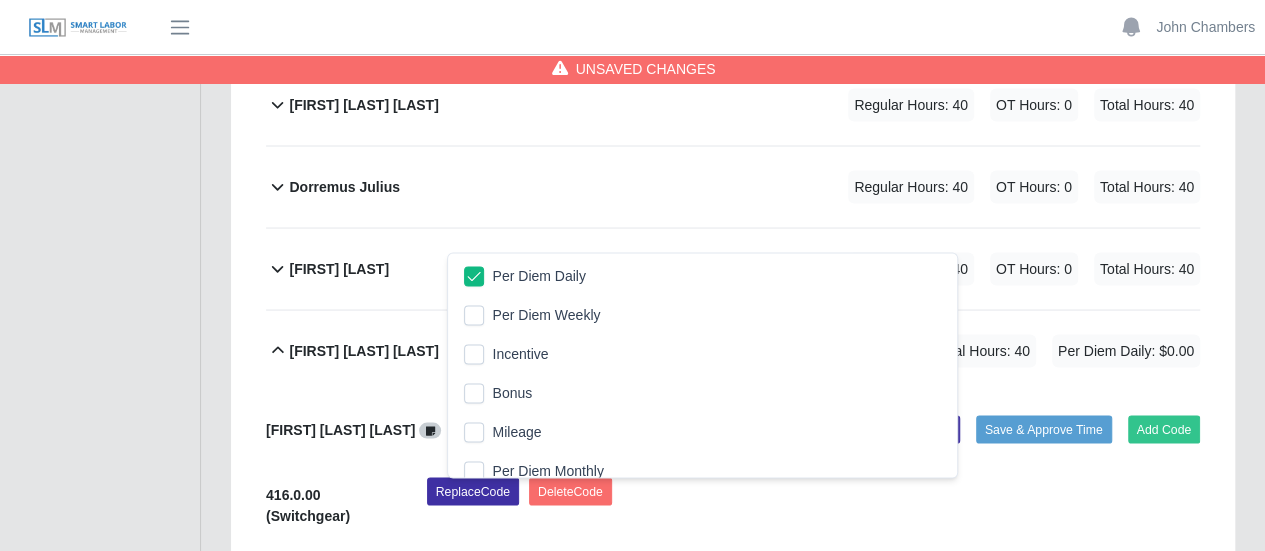 click on "Elias Mendoza Toruno             Regular Hours: 40   OT Hours: 0   Total Hours: 40     Per Diem Daily: $0.00" 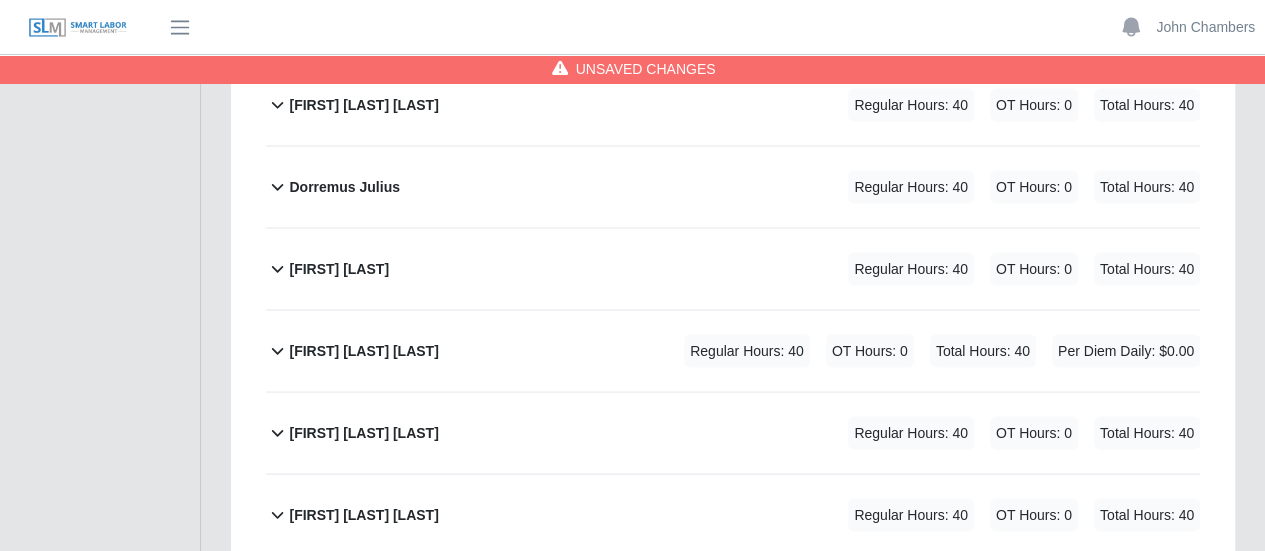 click on "Elias Mendoza Toruno" at bounding box center (363, 350) 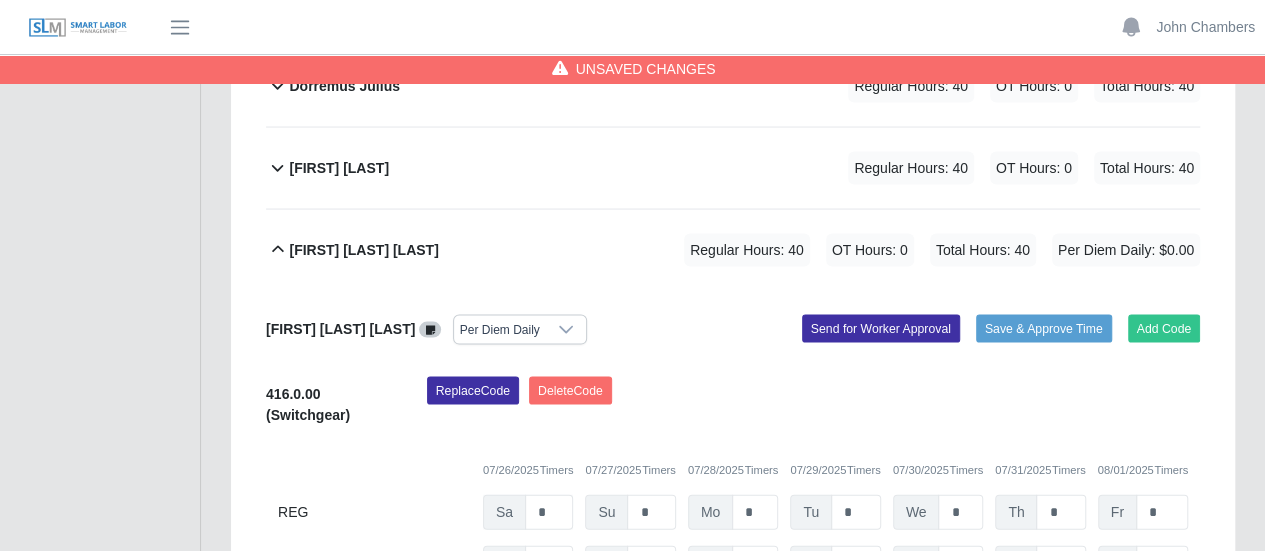 scroll, scrollTop: 5800, scrollLeft: 0, axis: vertical 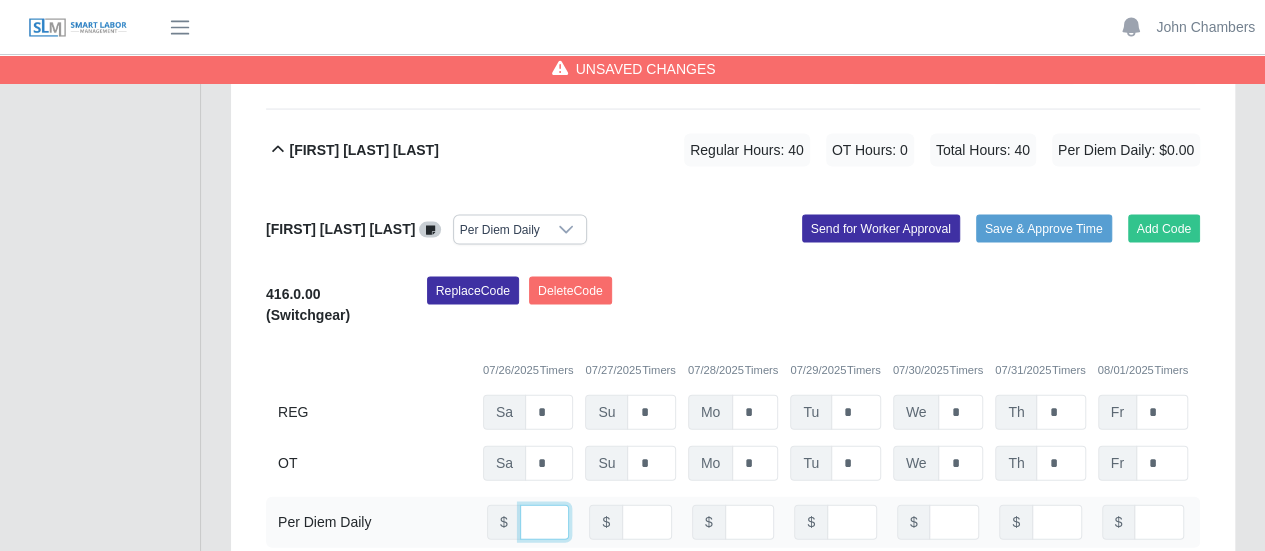 click at bounding box center [545, 522] 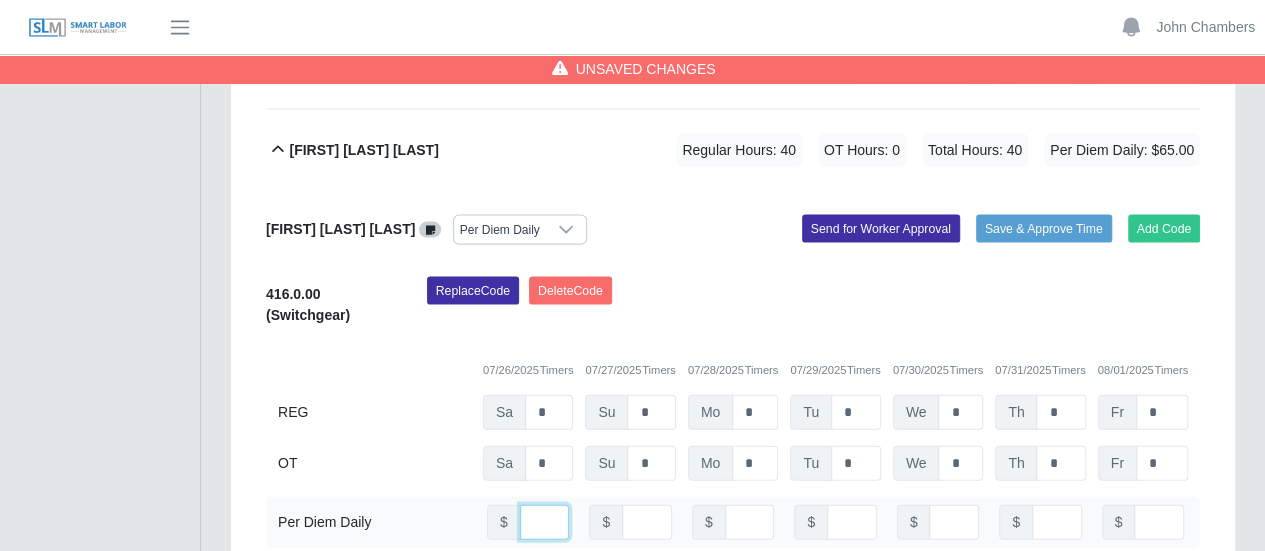scroll, scrollTop: 0, scrollLeft: 5, axis: horizontal 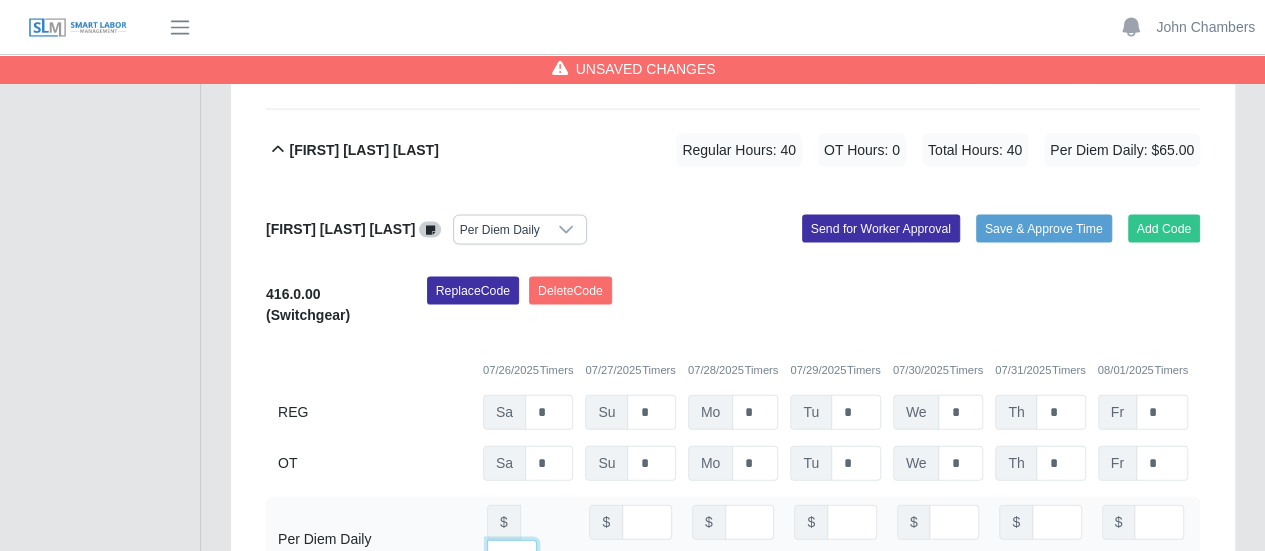 type on "**" 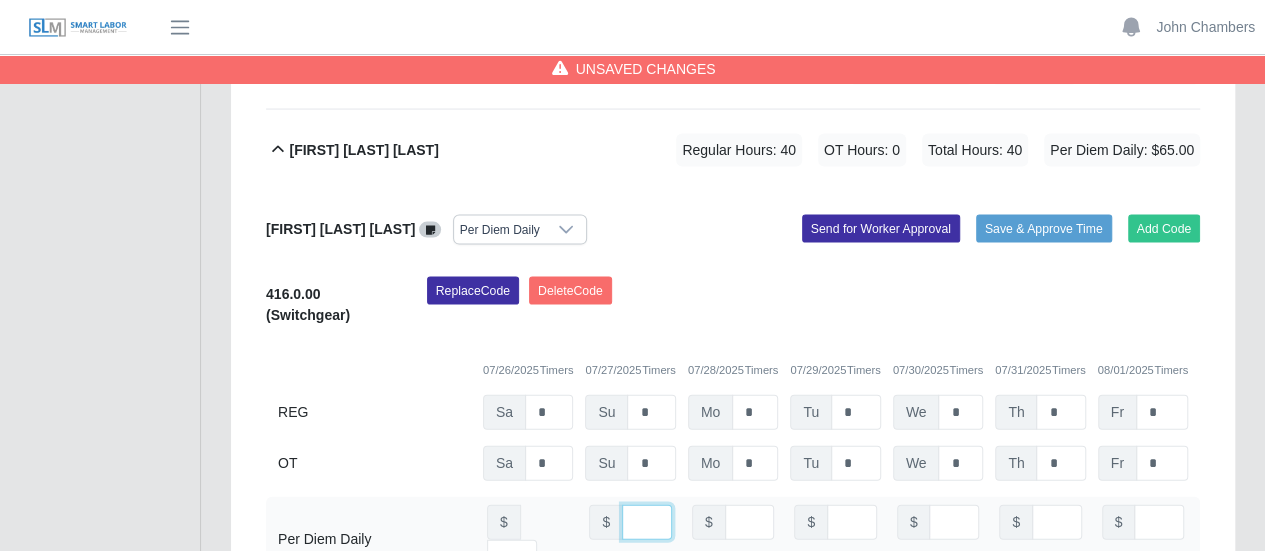 scroll, scrollTop: 0, scrollLeft: 0, axis: both 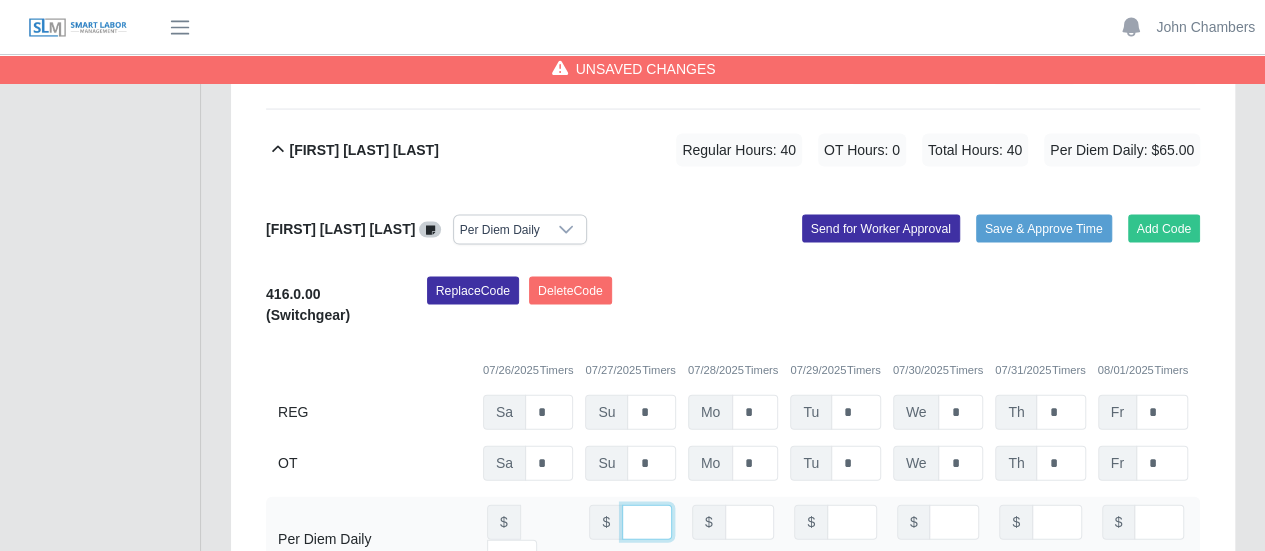 click at bounding box center (647, 522) 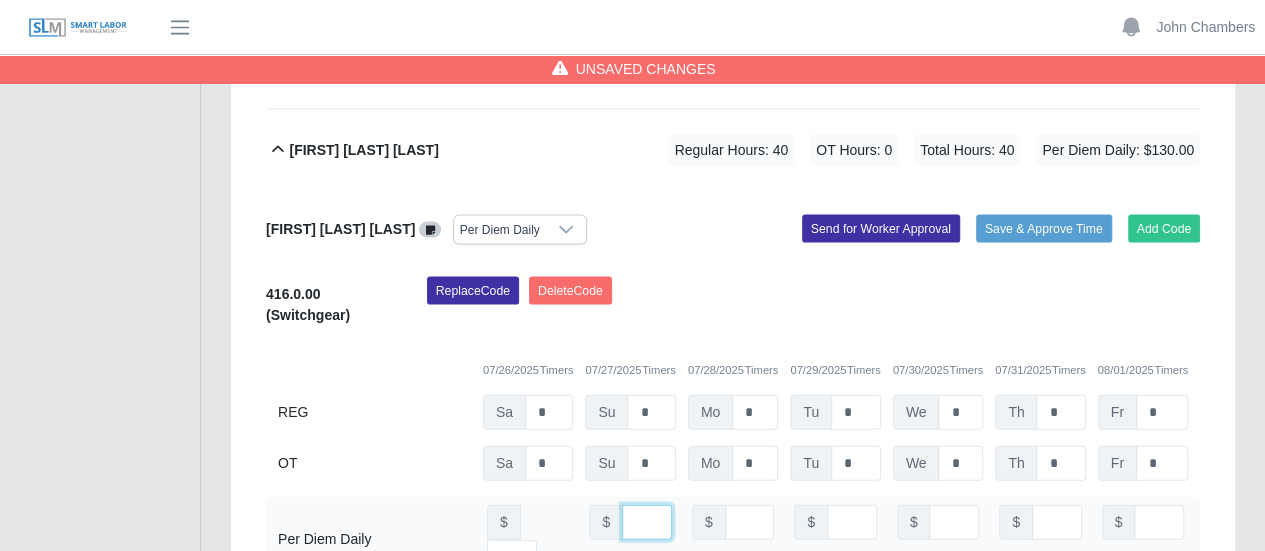 scroll, scrollTop: 0, scrollLeft: 4, axis: horizontal 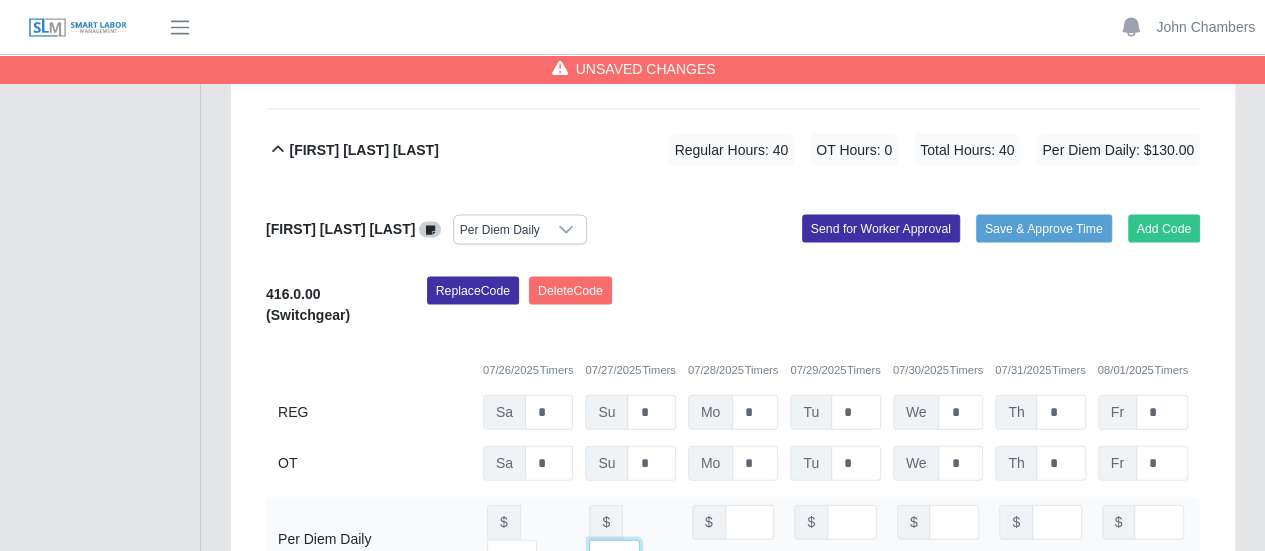 type on "**" 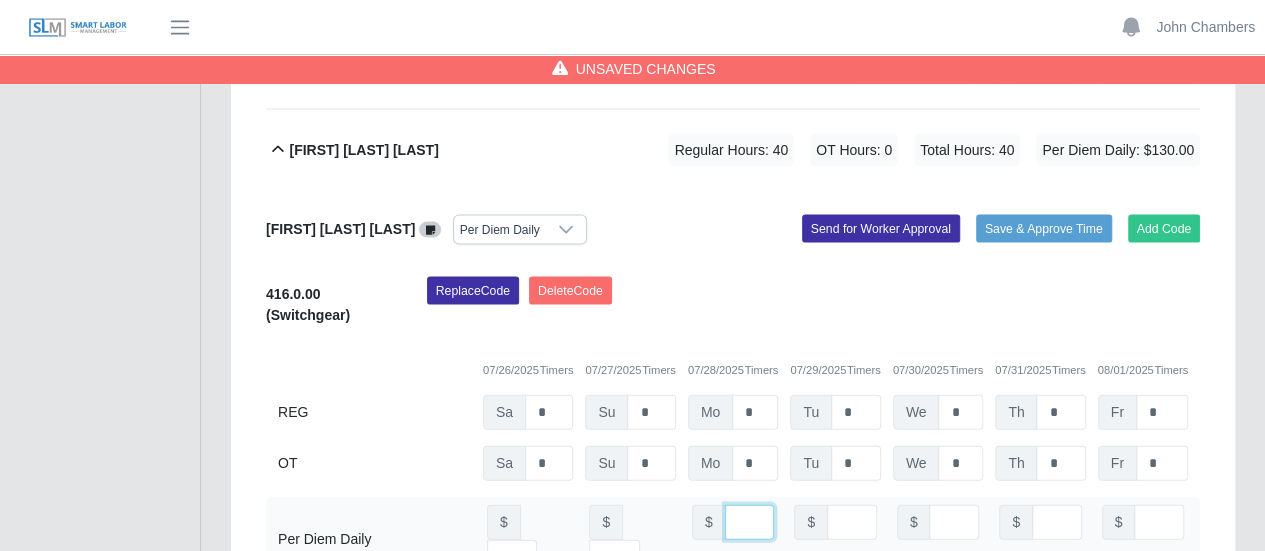 click at bounding box center [750, 522] 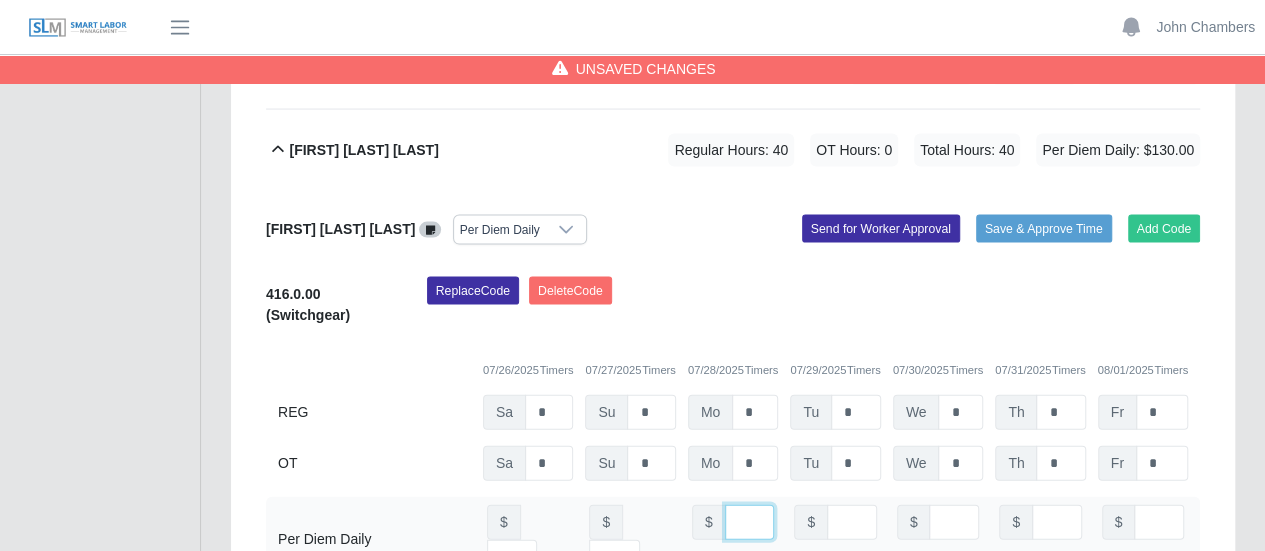 scroll, scrollTop: 0, scrollLeft: 0, axis: both 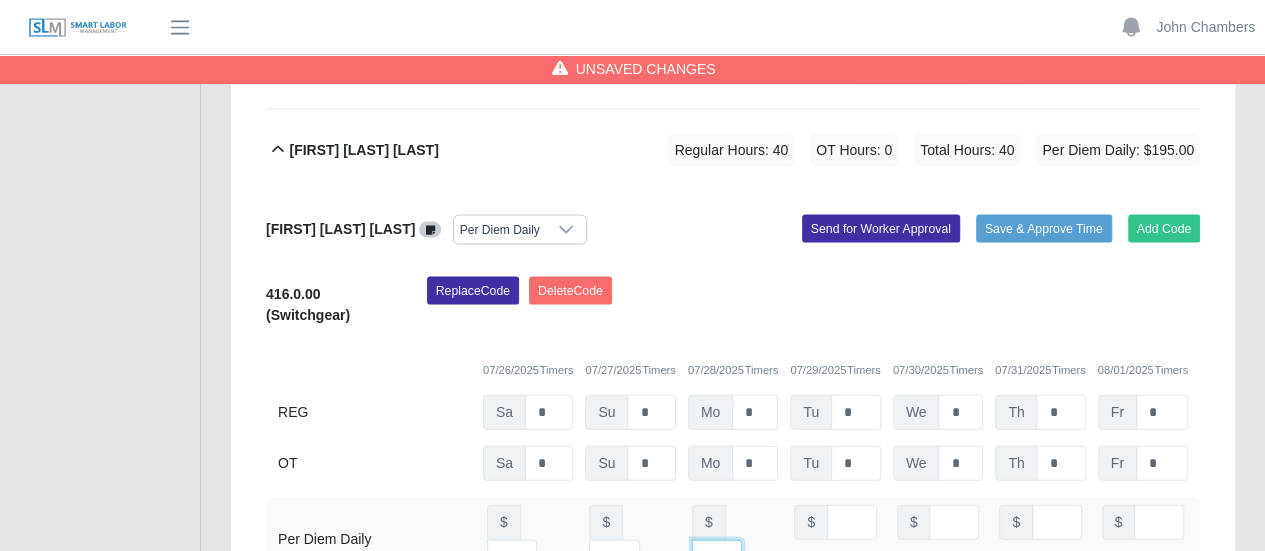 type on "**" 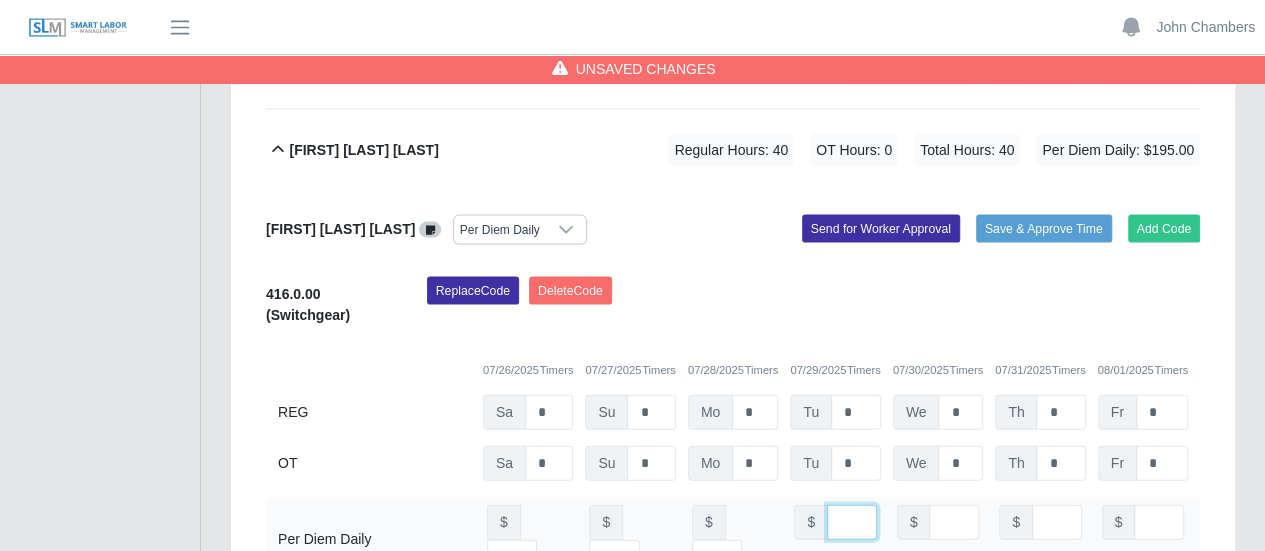 click at bounding box center [852, 522] 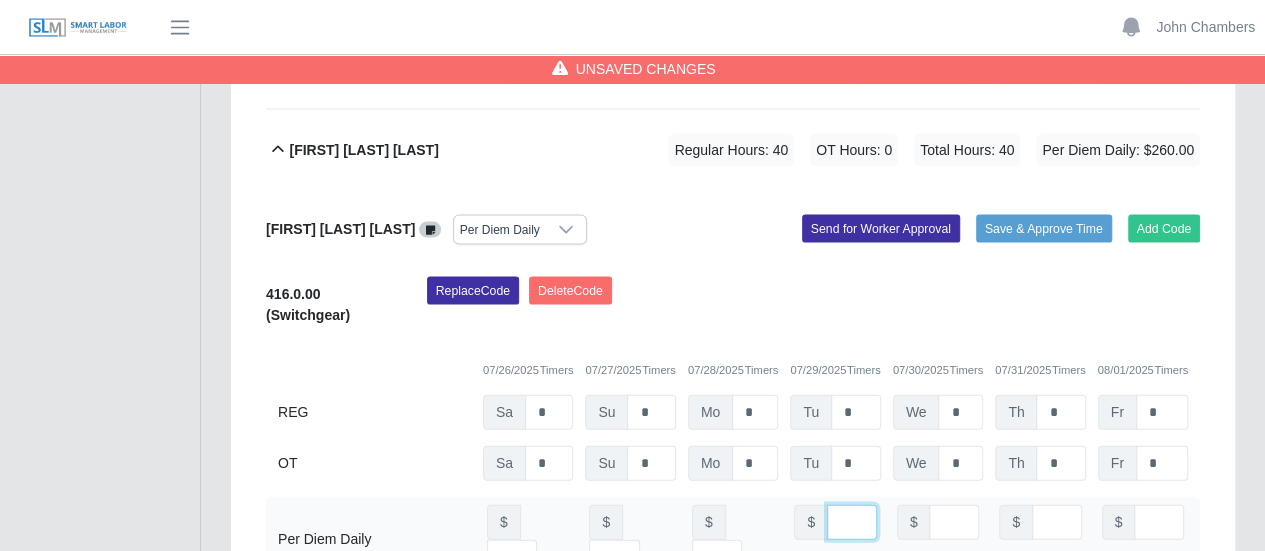 scroll, scrollTop: 0, scrollLeft: 5, axis: horizontal 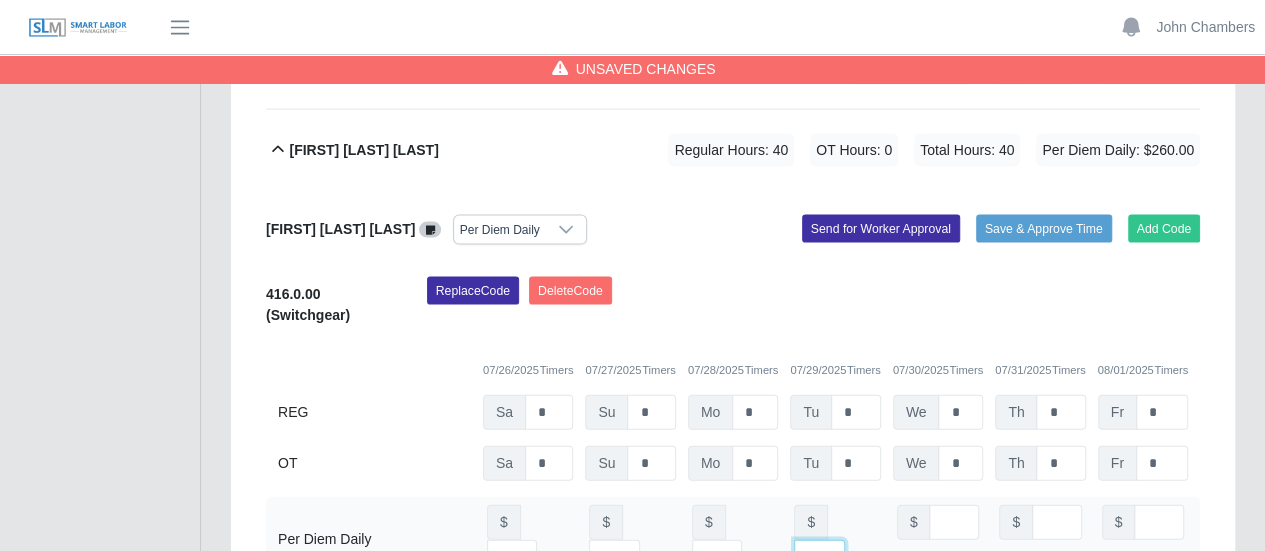 type on "**" 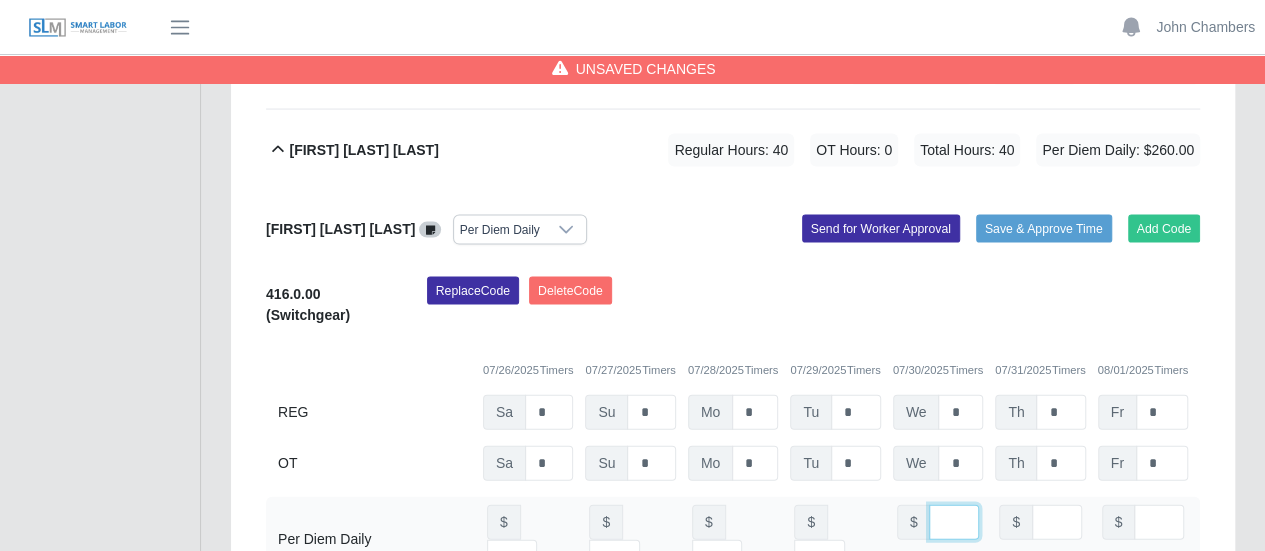 click at bounding box center [954, 522] 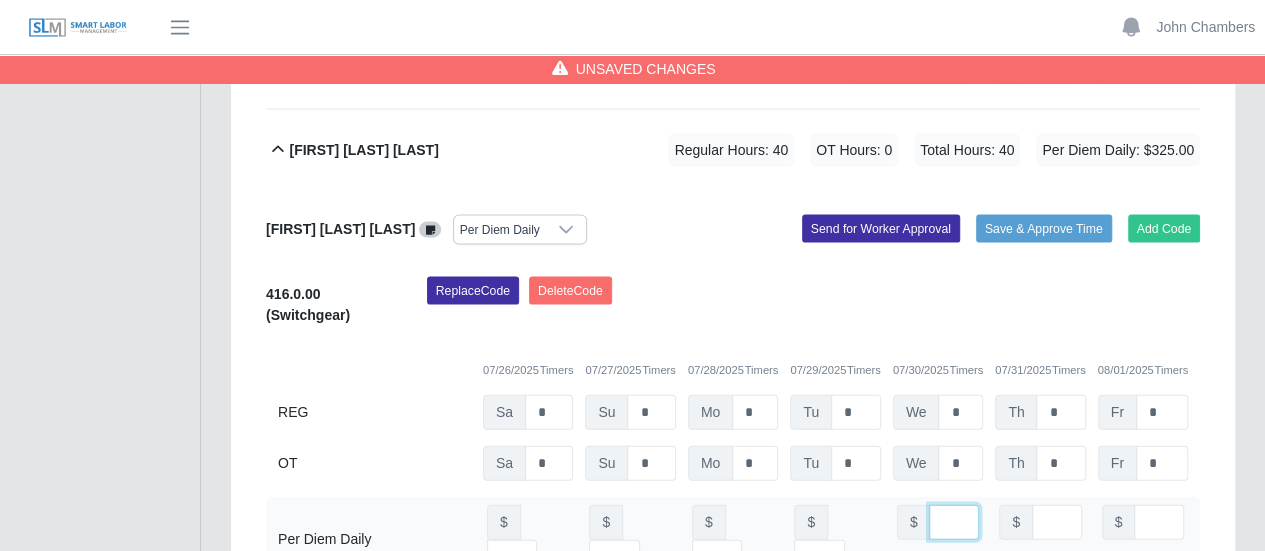 scroll, scrollTop: 0, scrollLeft: 4, axis: horizontal 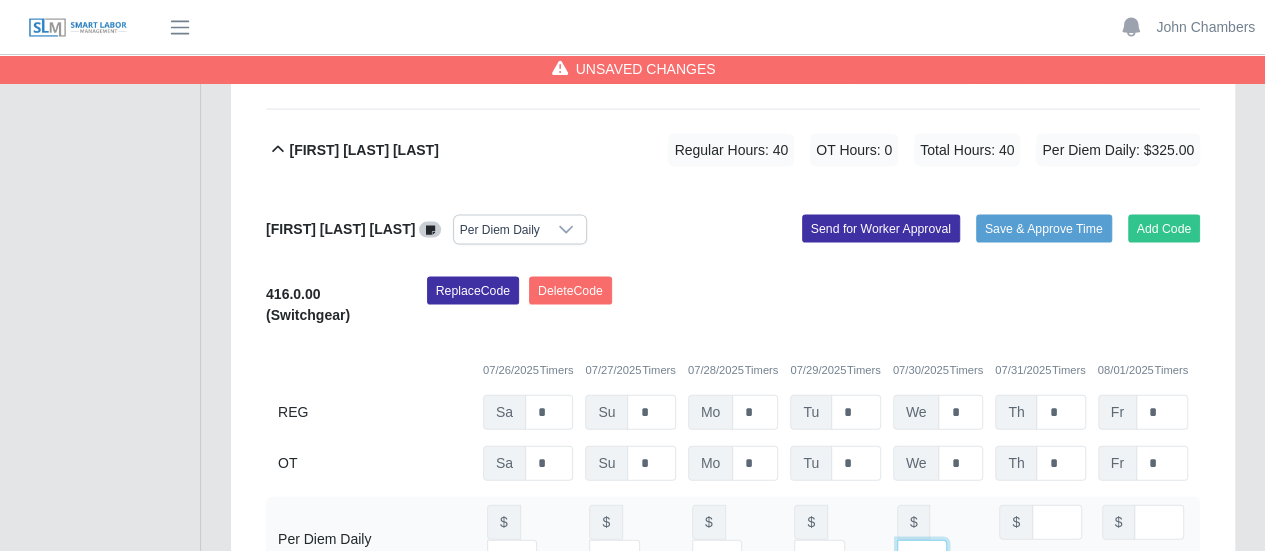 type on "**" 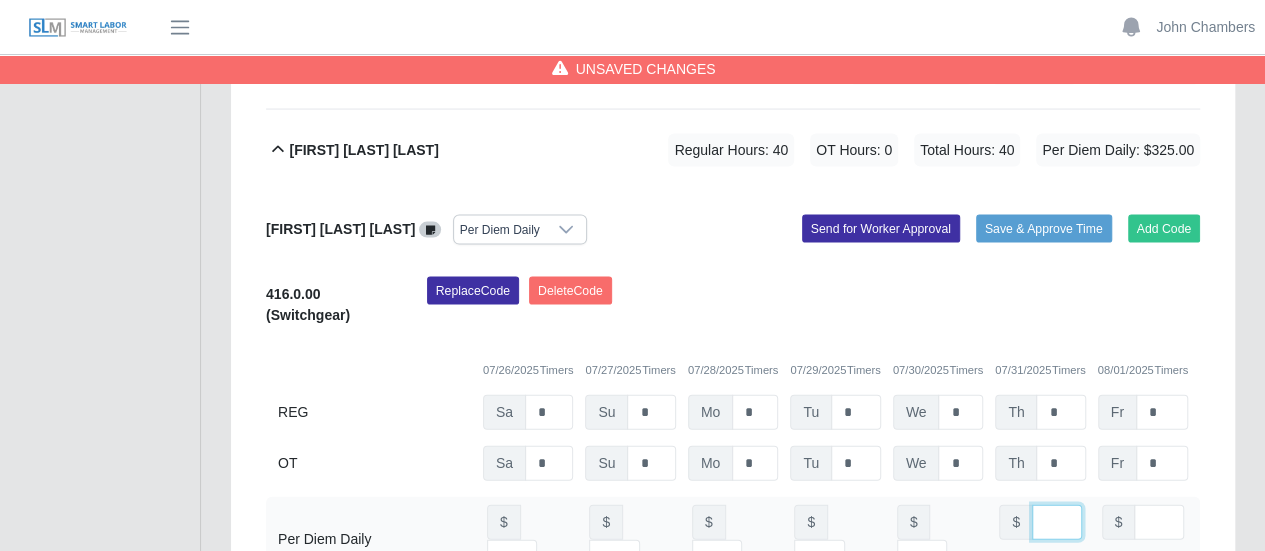 click at bounding box center (1057, 522) 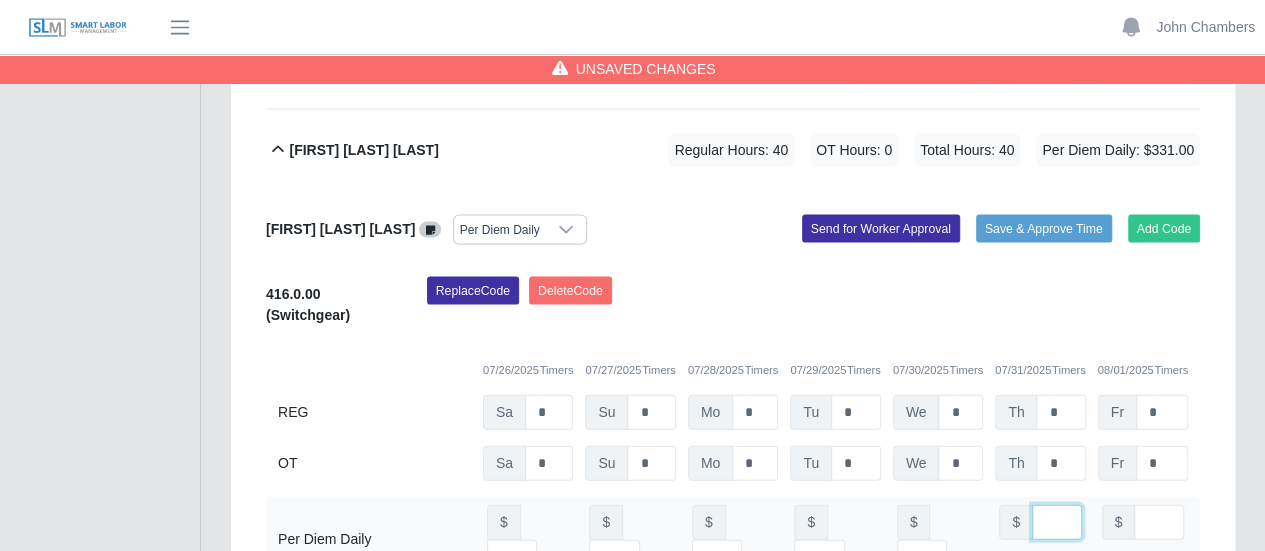 scroll, scrollTop: 0, scrollLeft: 5, axis: horizontal 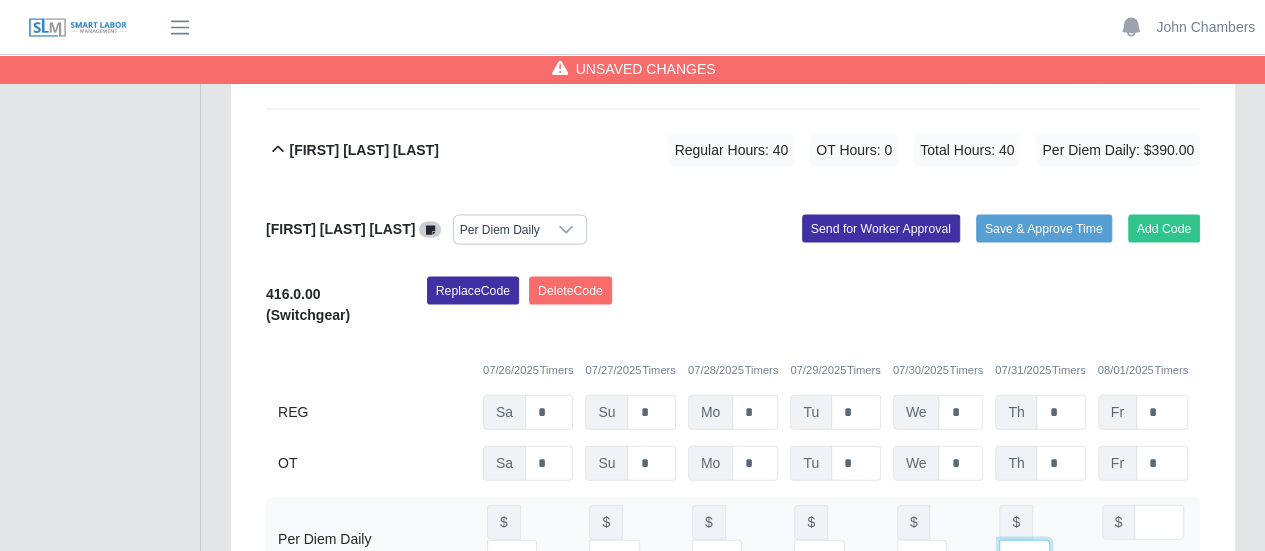 type on "**" 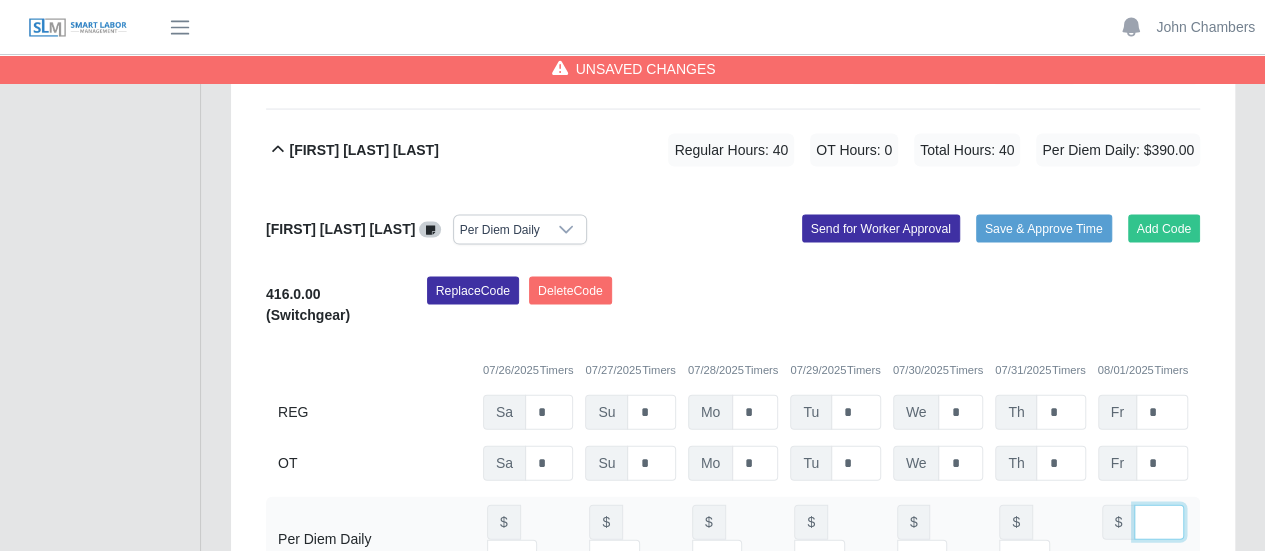 click at bounding box center [1159, 522] 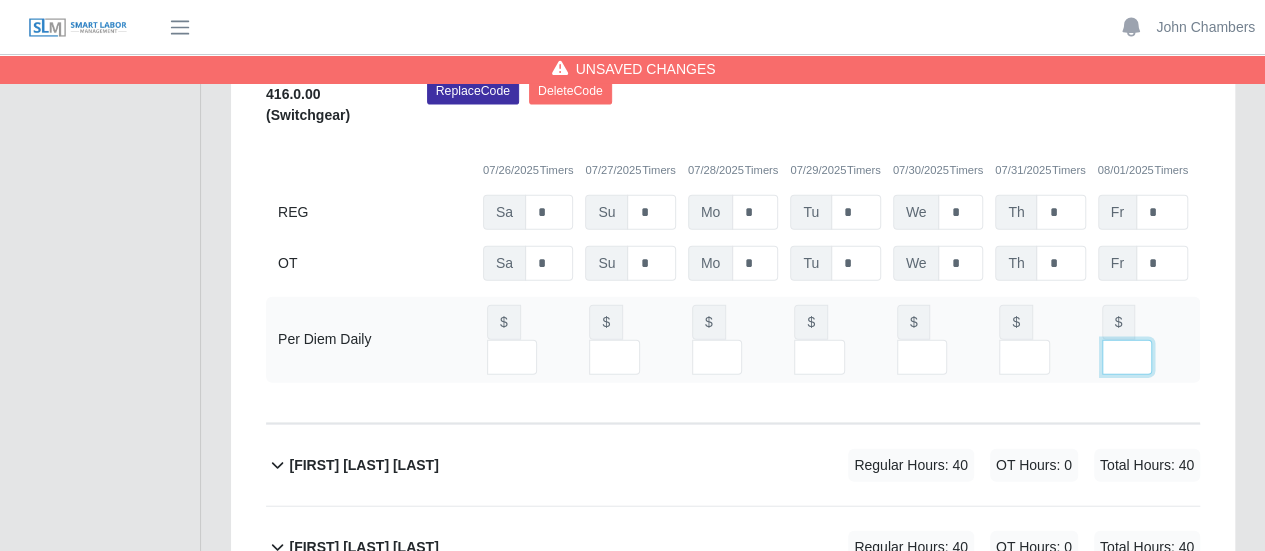 type on "**" 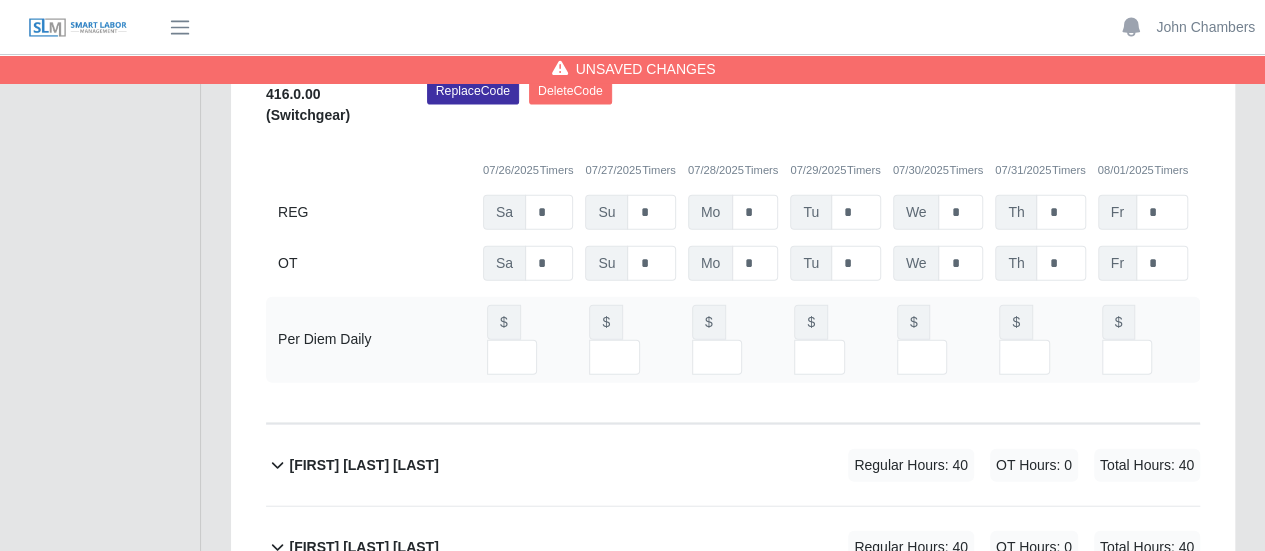 scroll, scrollTop: 0, scrollLeft: 0, axis: both 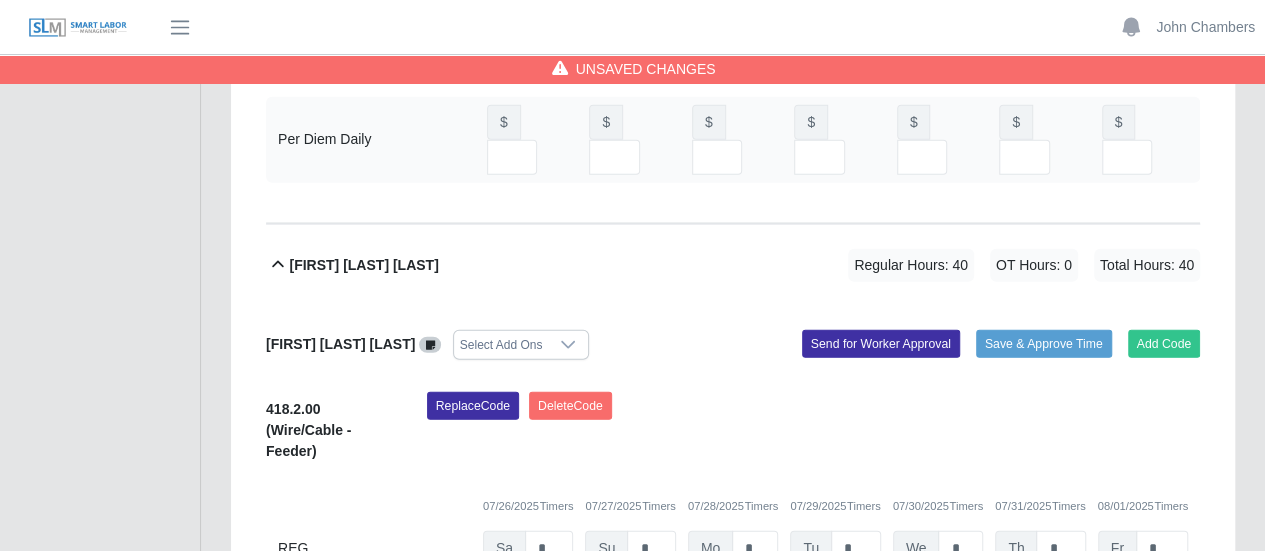 click on "Select Add Ons" at bounding box center (501, 345) 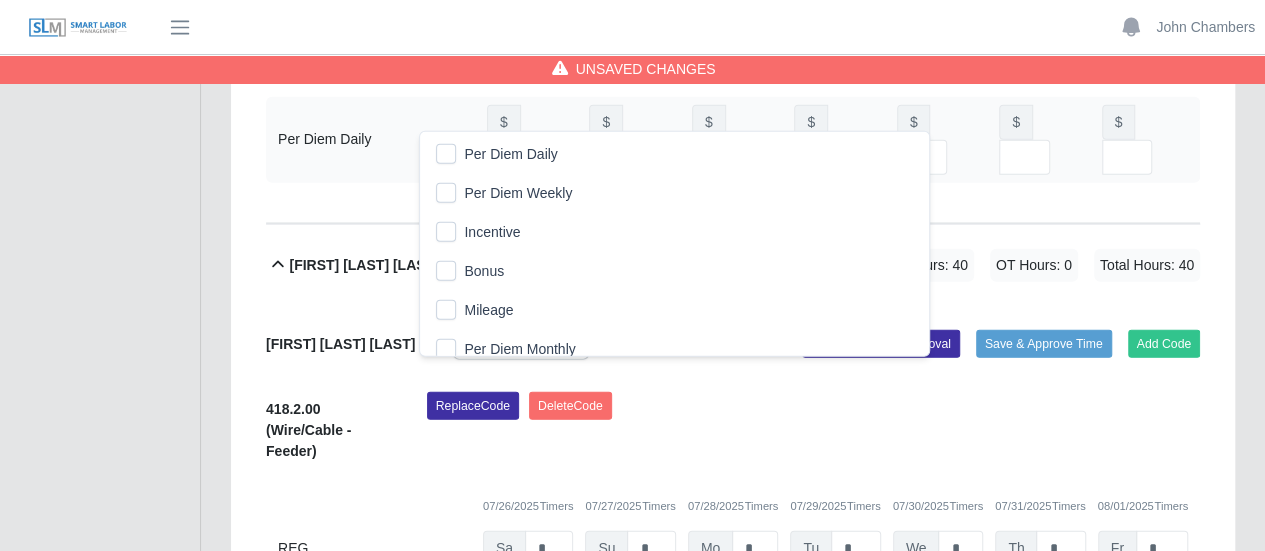 click on "Per Diem Daily" 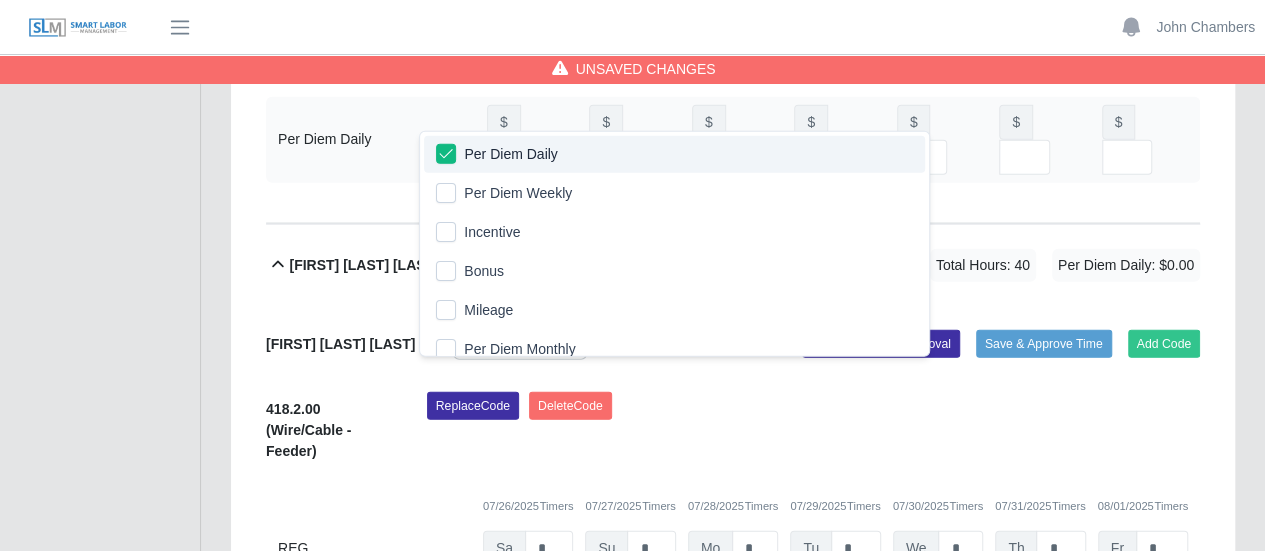 click on "Elyin Gunera Cruz     Per Diem Daily
Add Code
Save & Approve Time
Send for Worker Approval              418.2.00
(Wire/Cable - Feeder)
Replace
Code
Delete
Code
07/26/2025
Timers    07/27/2025
Timers    07/28/2025
Timers    07/29/2025
Timers    07/30/2025
Timers    07/31/2025
Timers    08/01/2025
Timers
REG
Sa   *   Su   *   Mo   *   Tu   *   We   *   Th   *   Fr   *
OT
Sa   * Su   * Mo   * Tu   * We   * Th   * Fr   *     Per Diem Daily
$
$
$
$" 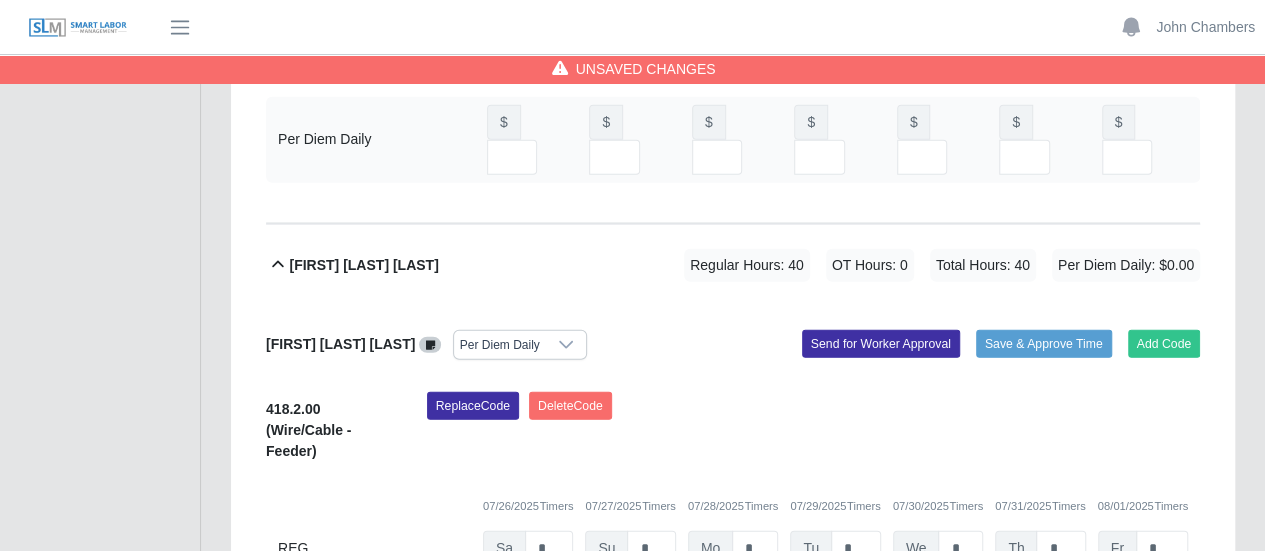click at bounding box center (545, 658) 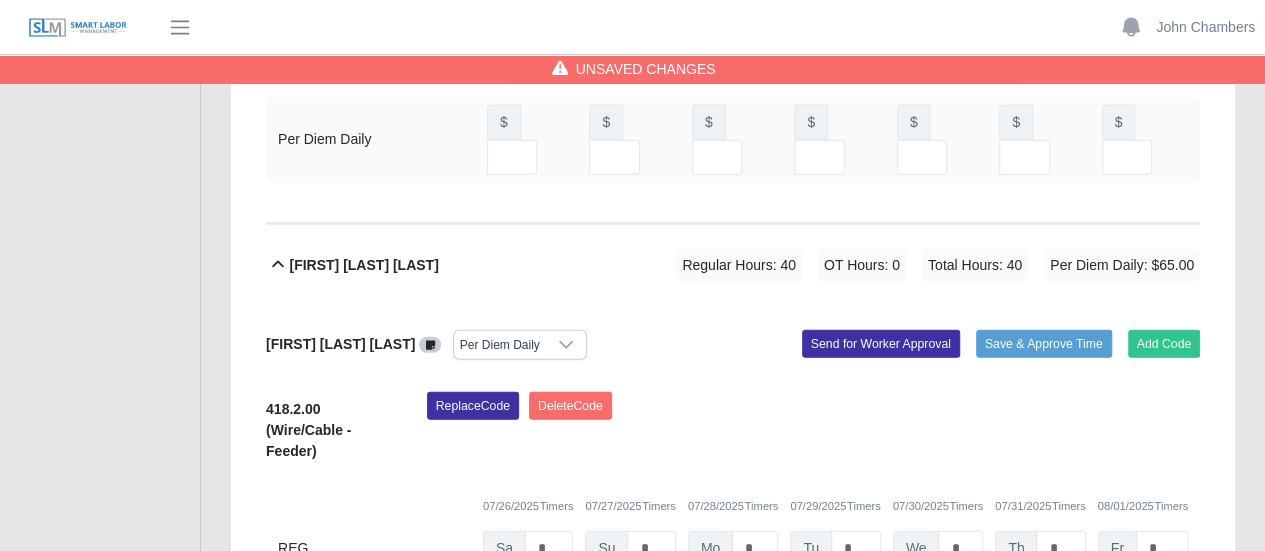 scroll, scrollTop: 0, scrollLeft: 5, axis: horizontal 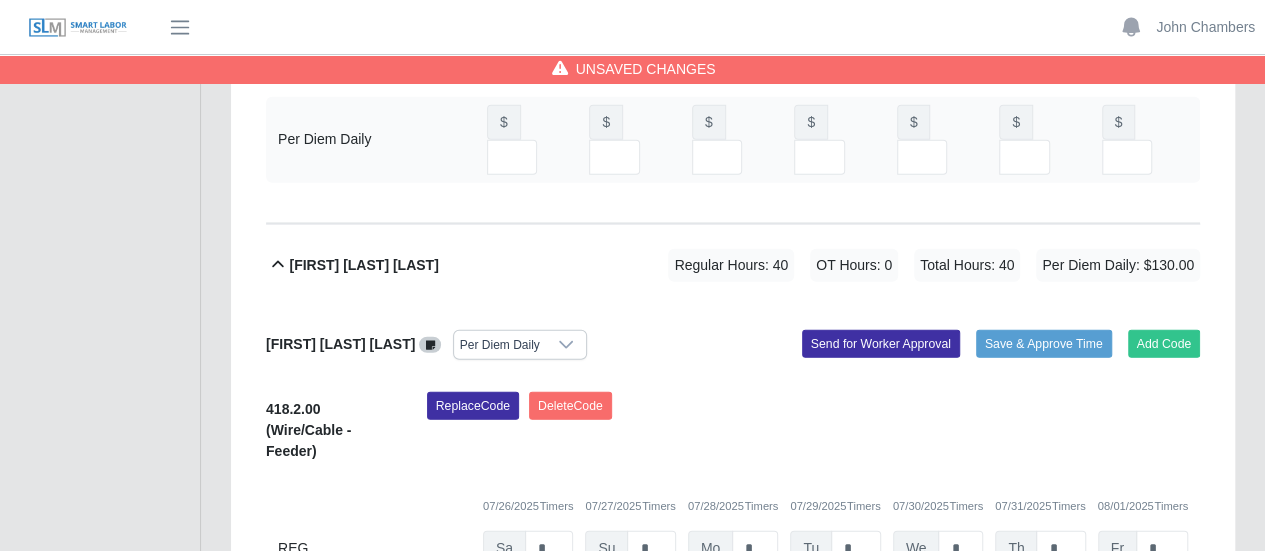type on "**" 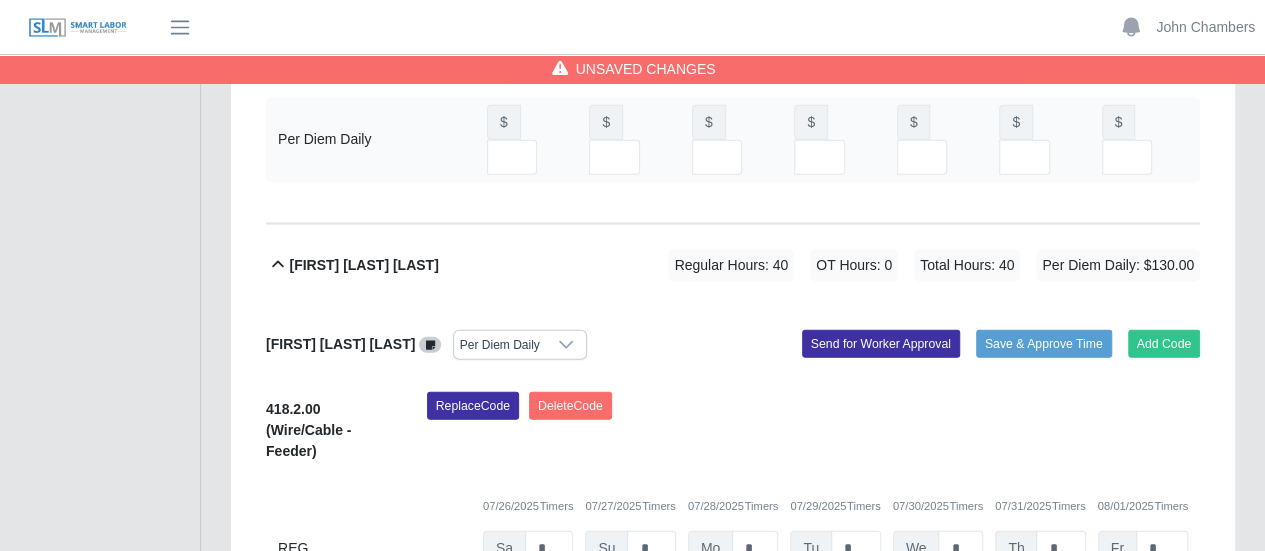 click at bounding box center [750, 658] 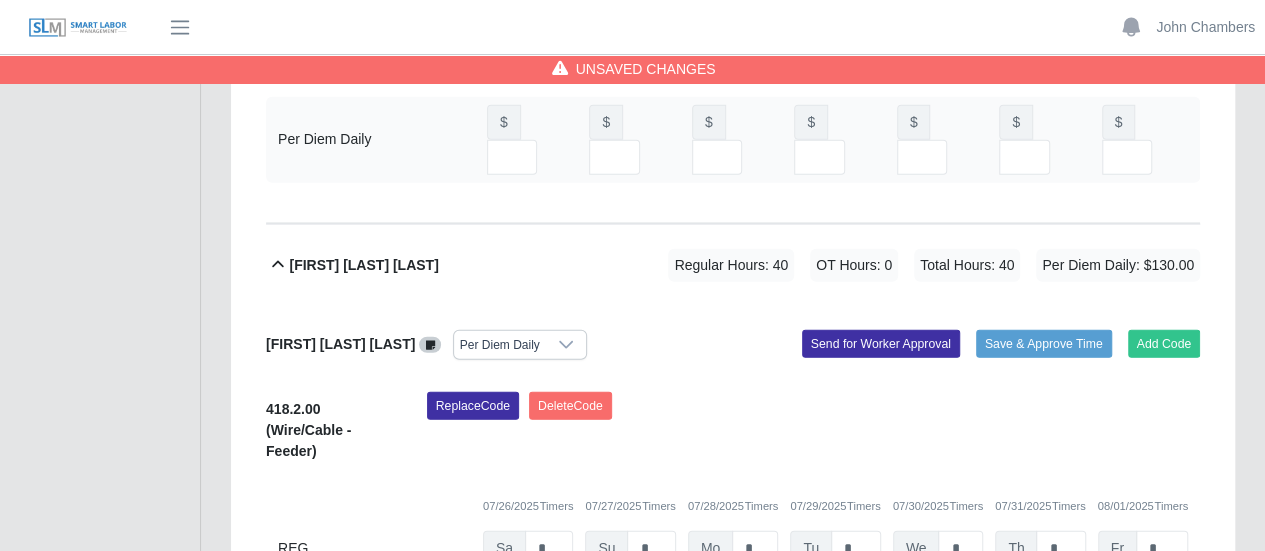 scroll, scrollTop: 0, scrollLeft: 0, axis: both 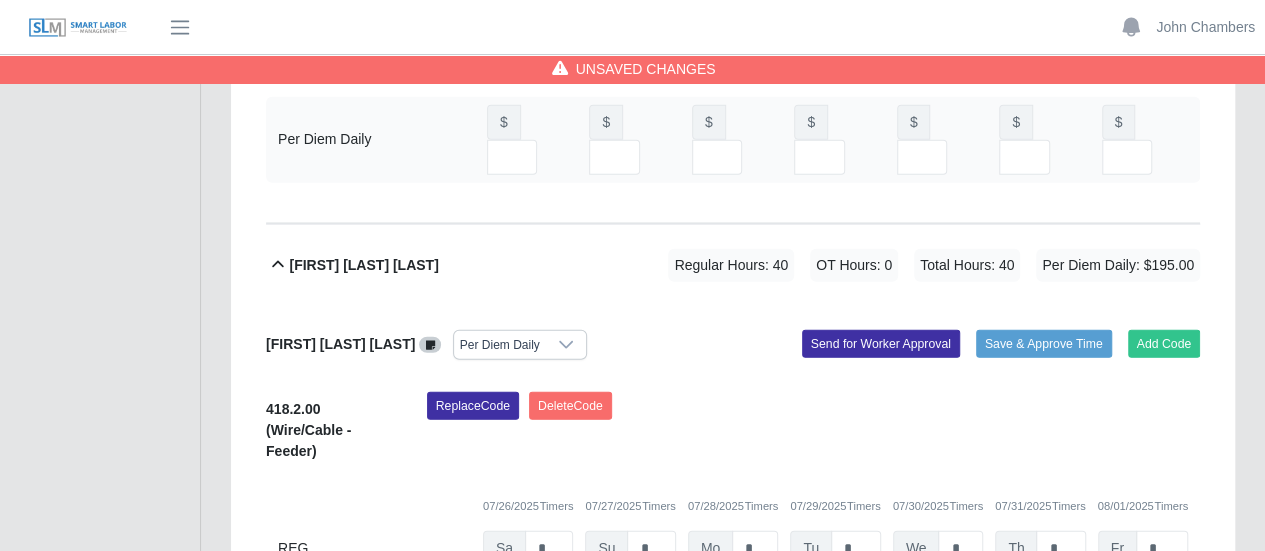 type on "**" 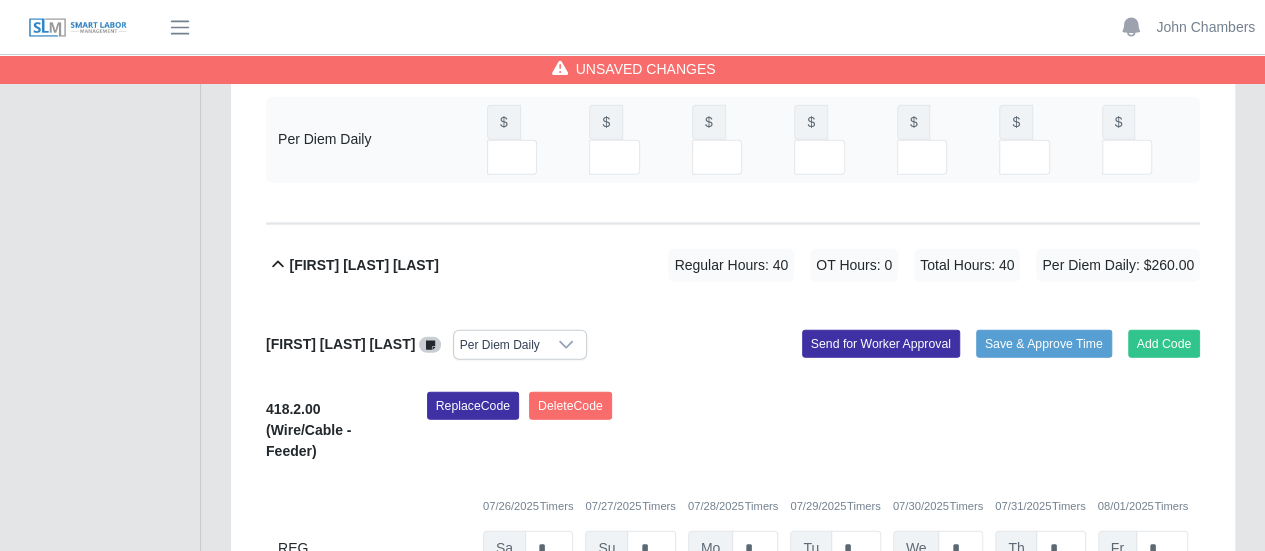 scroll, scrollTop: 0, scrollLeft: 5, axis: horizontal 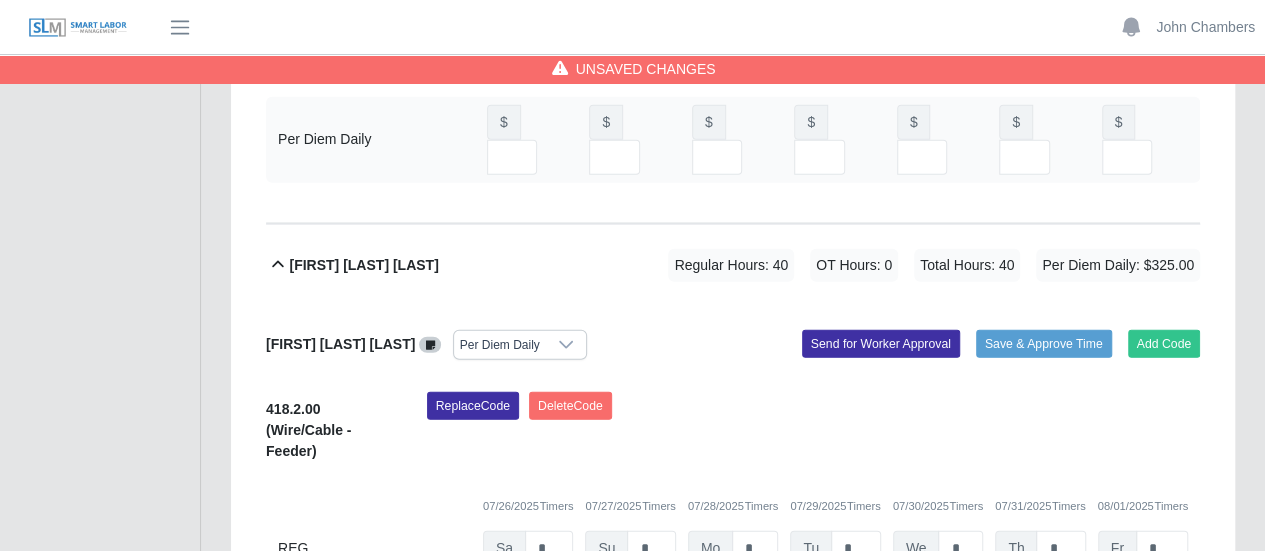 type on "**" 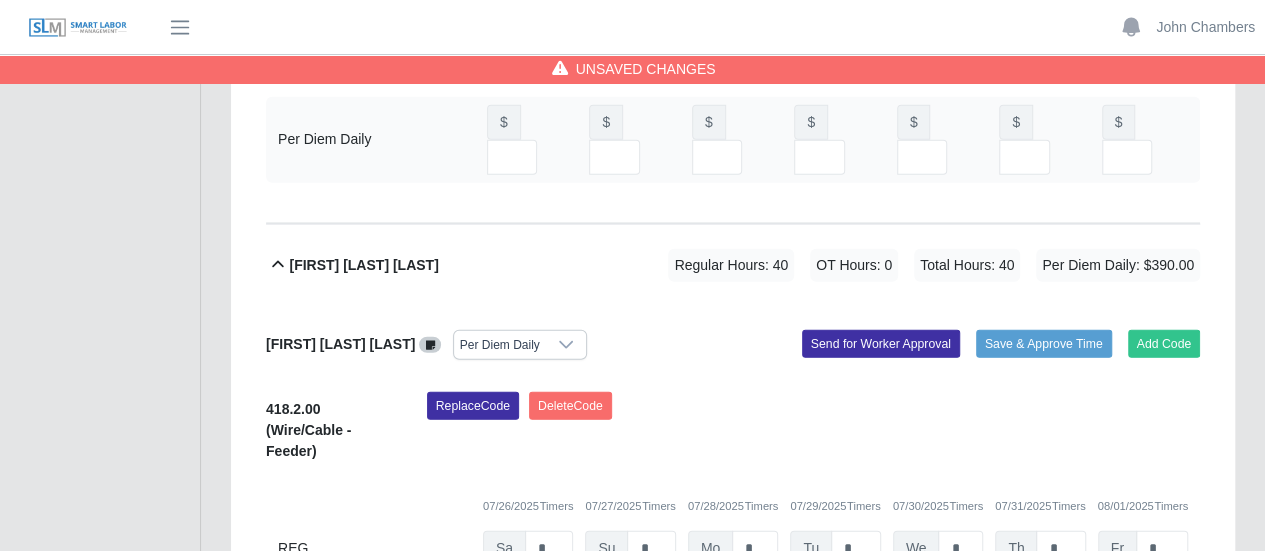 type on "**" 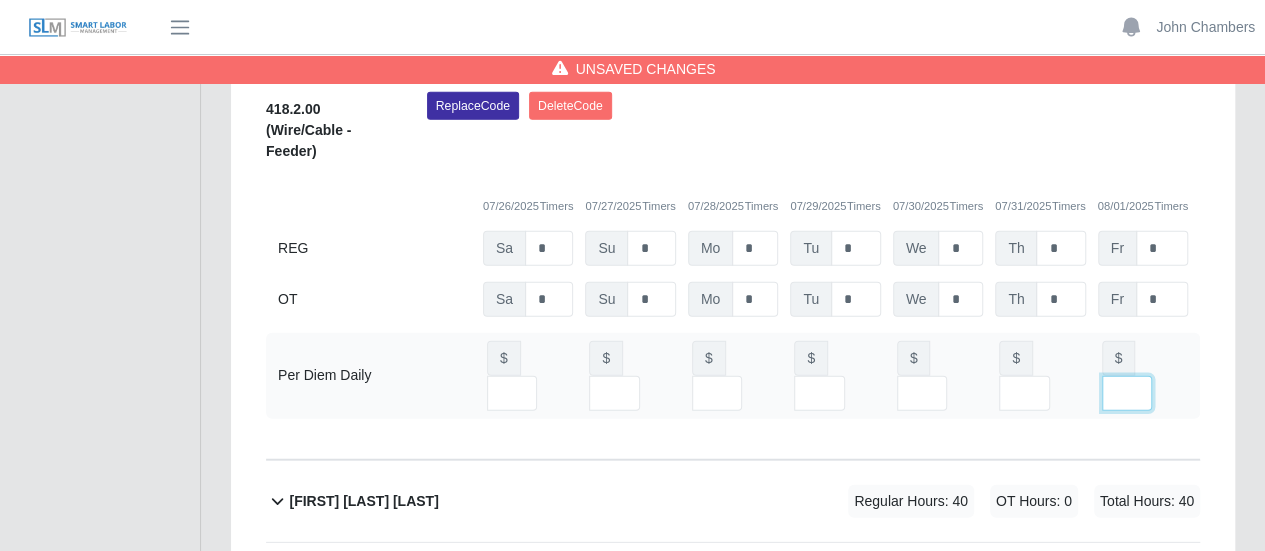 type on "**" 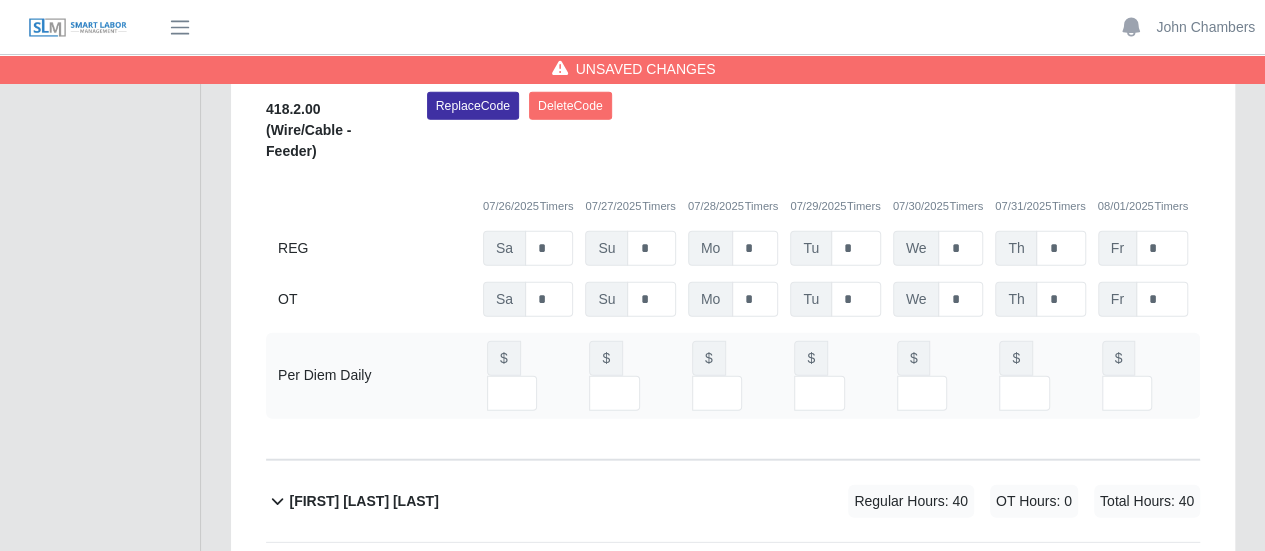 click on "Enny Gunera Cruz" at bounding box center (363, 583) 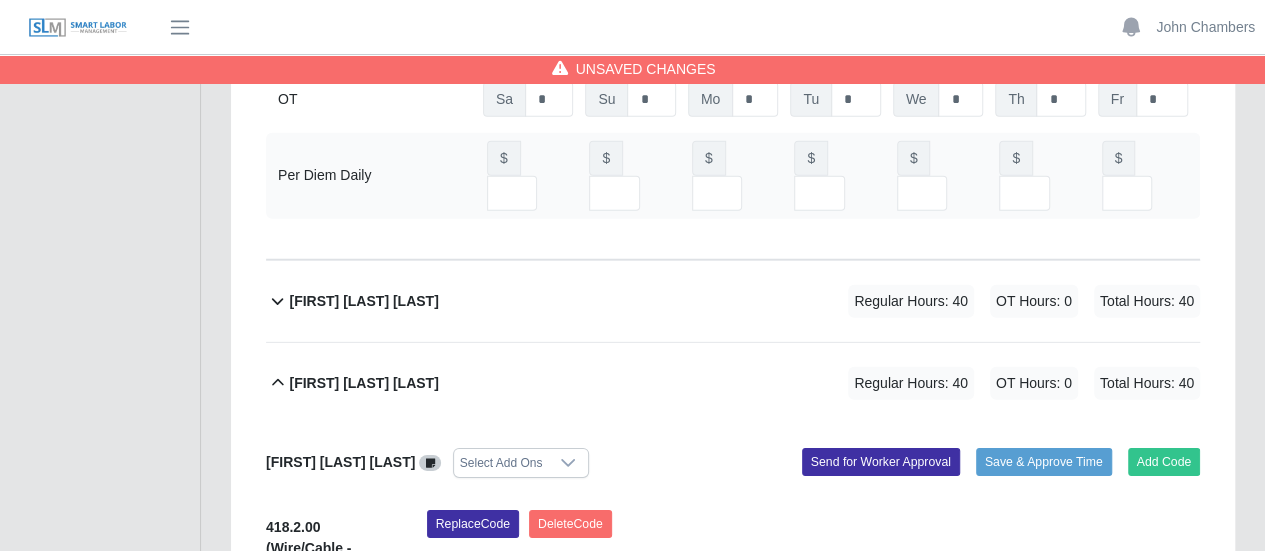 click on "Select Add Ons" at bounding box center [501, 463] 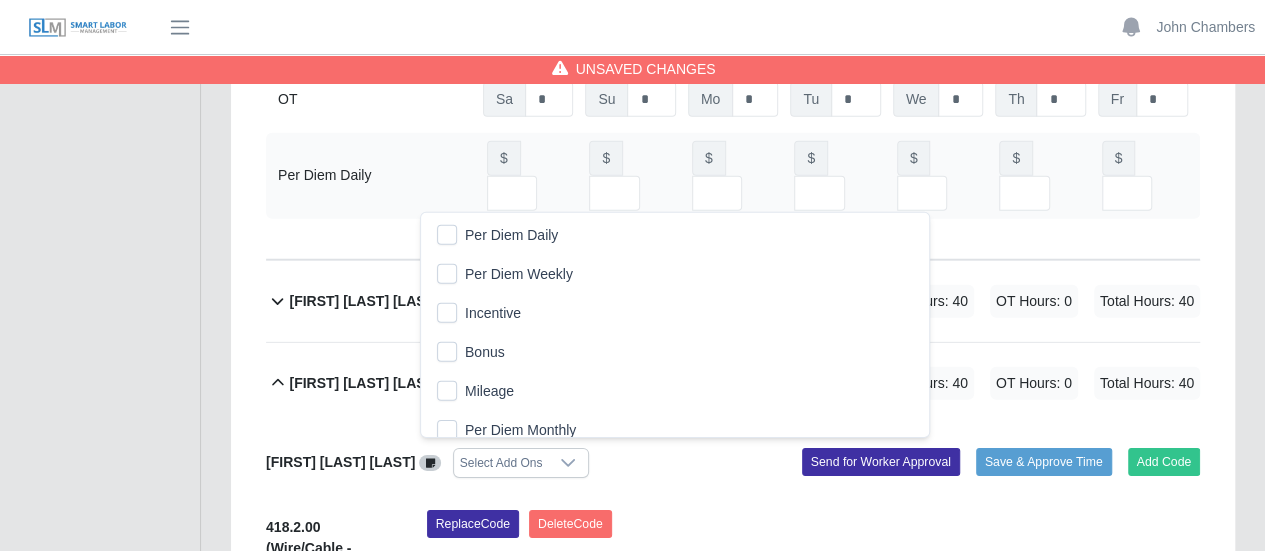 click on "Per Diem Daily" 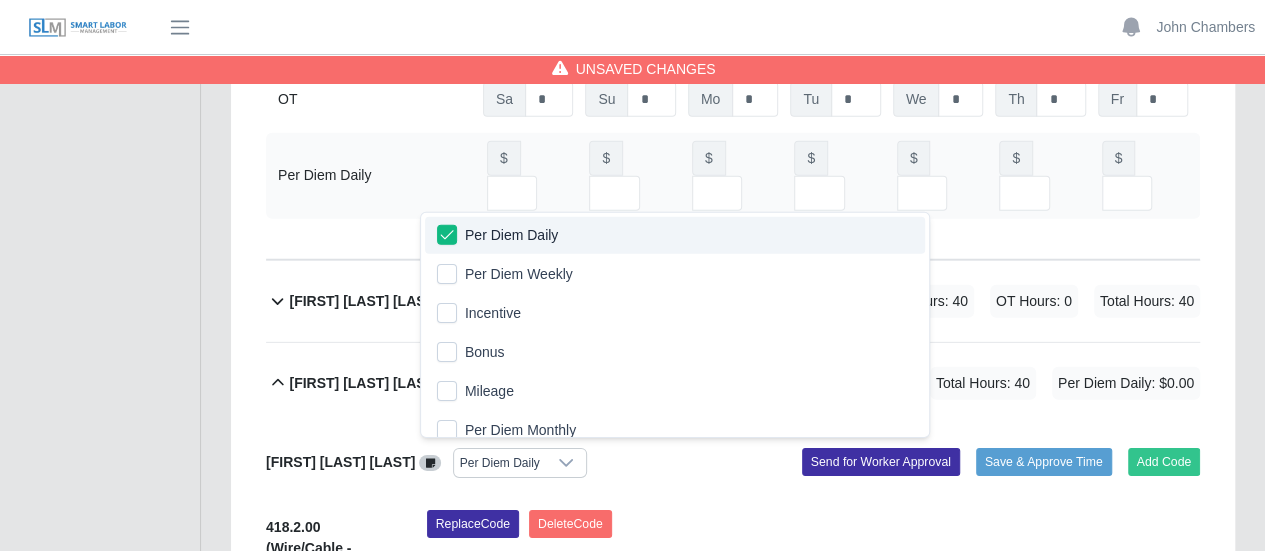 click on "Enny Gunera Cruz     Per Diem Daily
Add Code
Save & Approve Time
Send for Worker Approval              418.2.00
(Wire/Cable - Feeder)
Replace
Code
Delete
Code
07/26/2025
Timers    07/27/2025
Timers    07/28/2025
Timers    07/29/2025
Timers    07/30/2025
Timers    07/31/2025
Timers    08/01/2025
Timers
REG
Sa   *   Su   *   Mo   *   Tu   *   We   *   Th   *   Fr   *
OT
Sa   * Su   * Mo   * Tu   * We   * Th   * Fr   *     Per Diem Daily
$
$
$
$" 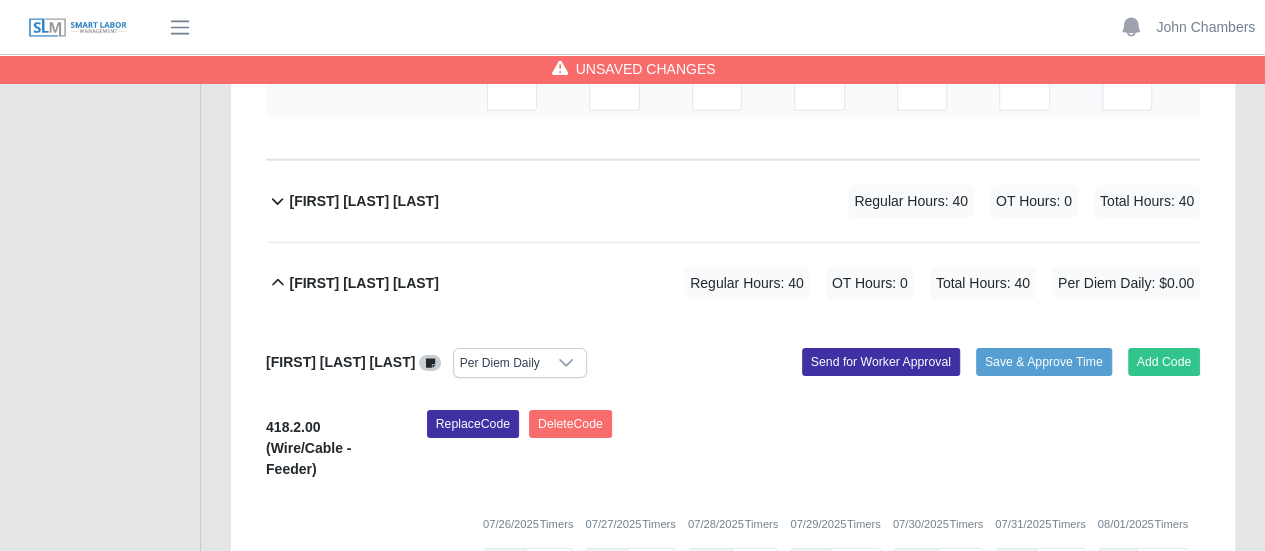 click at bounding box center [545, 675] 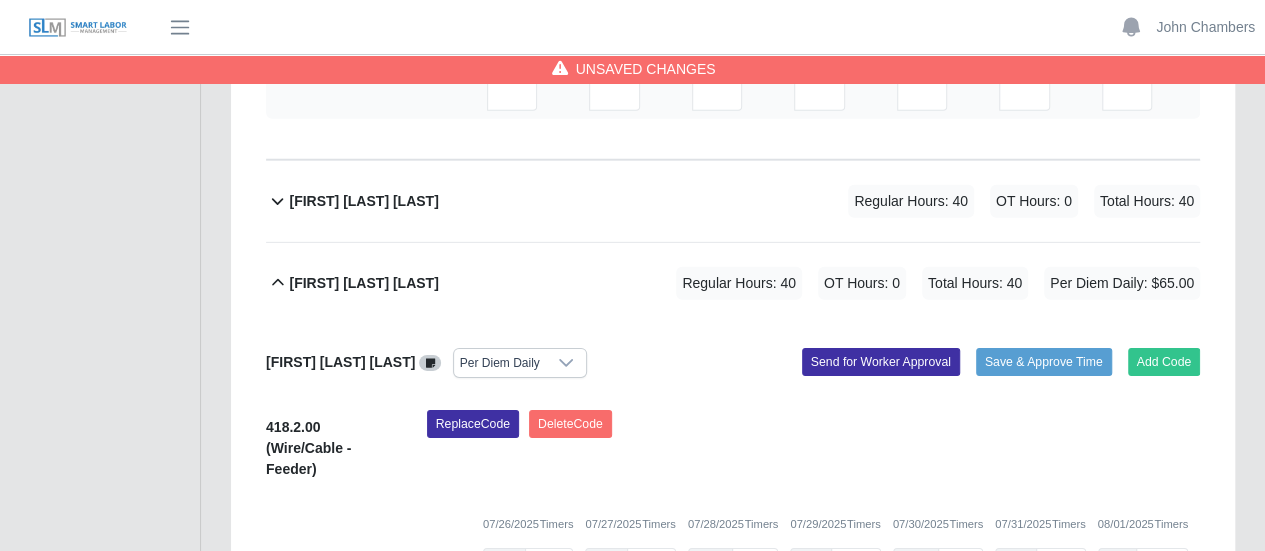 type on "**" 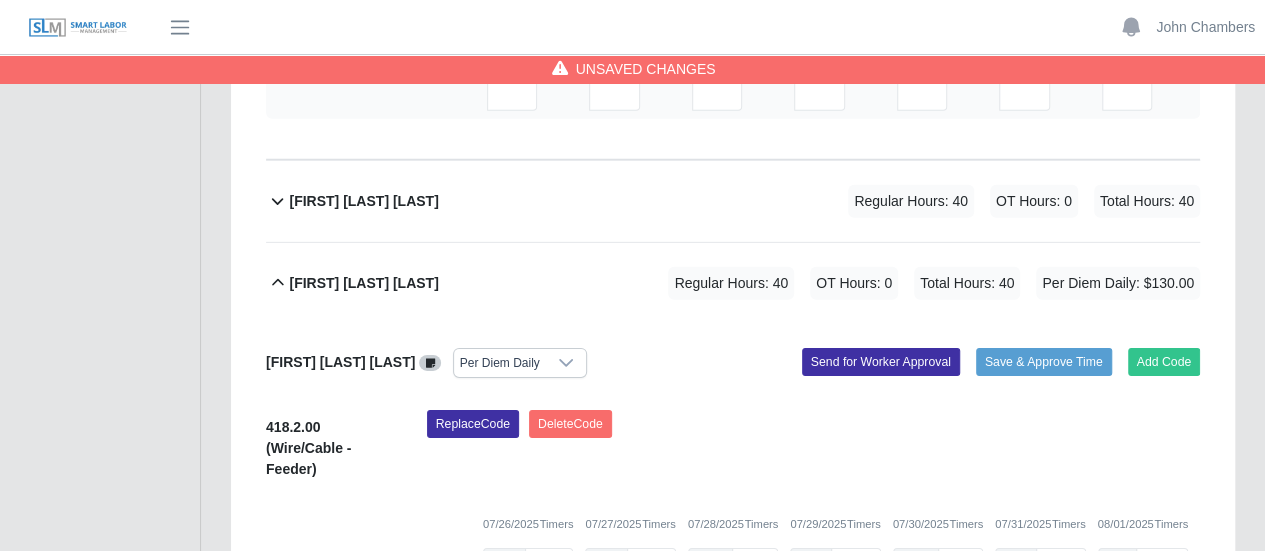 type on "**" 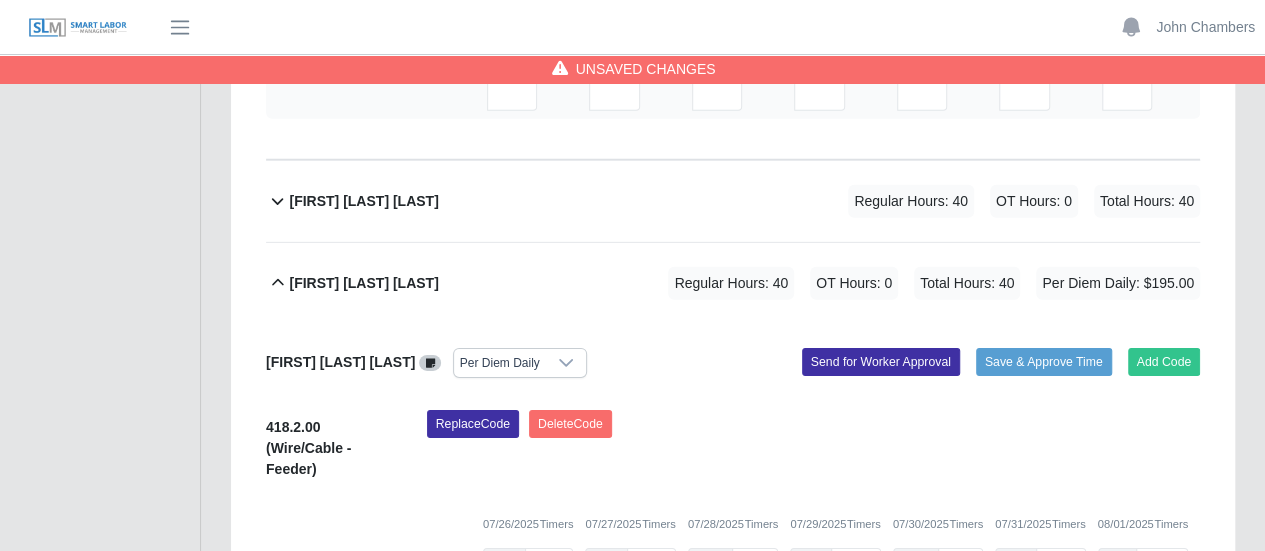 type on "**" 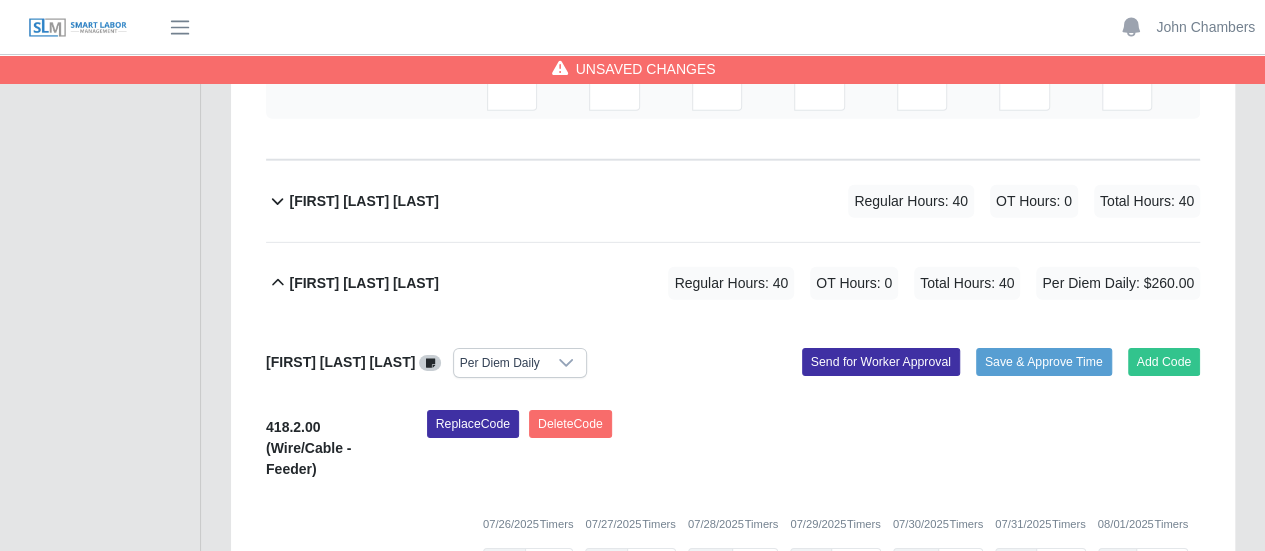 type on "**" 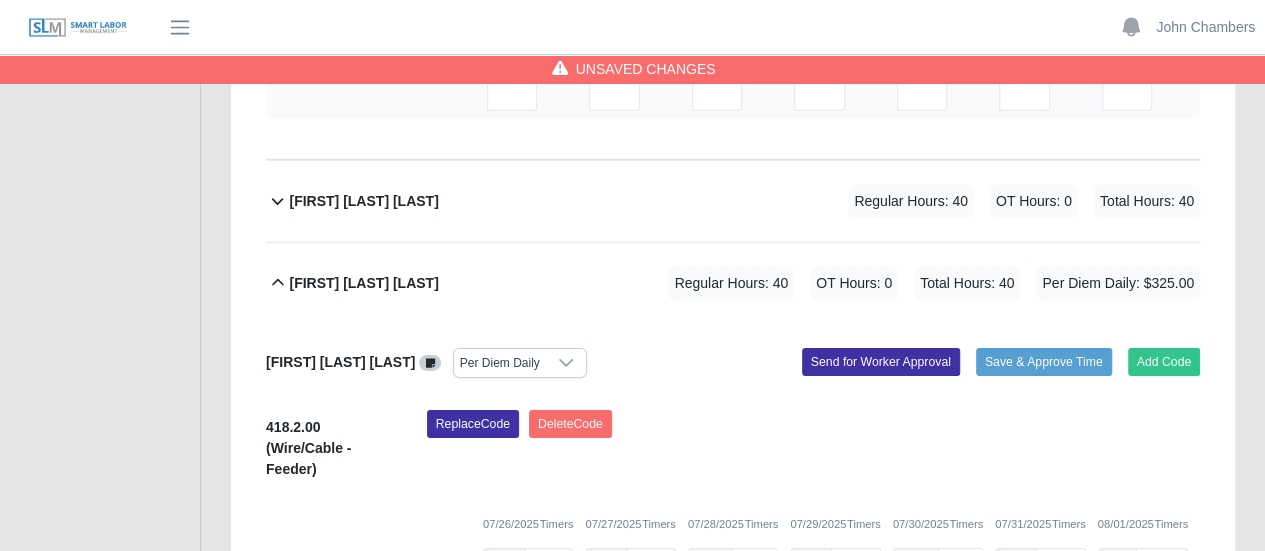 type on "**" 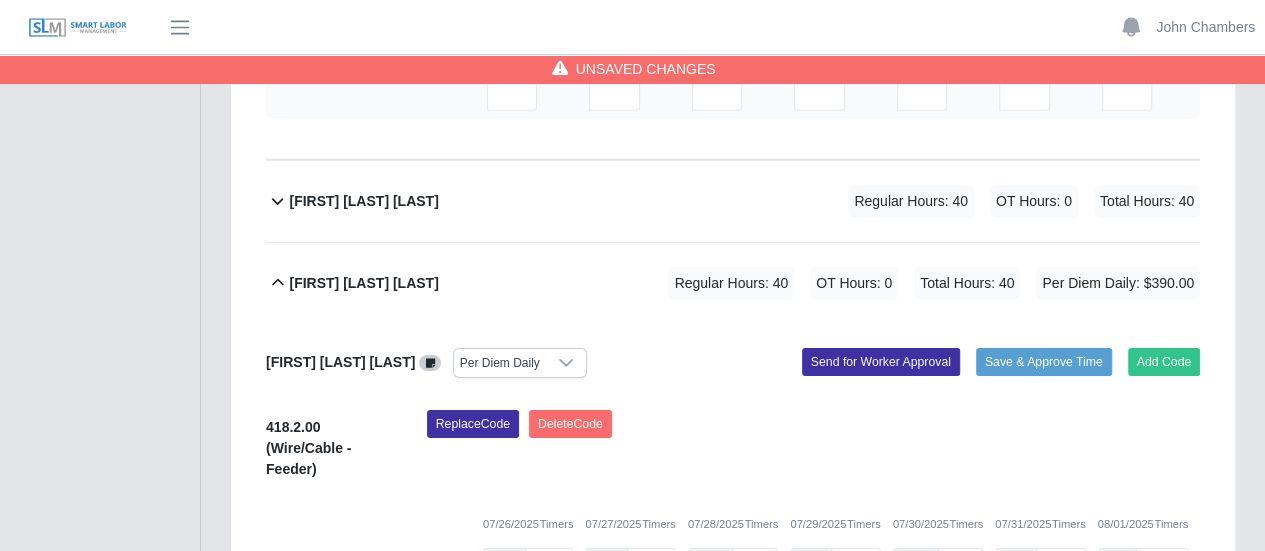 type on "**" 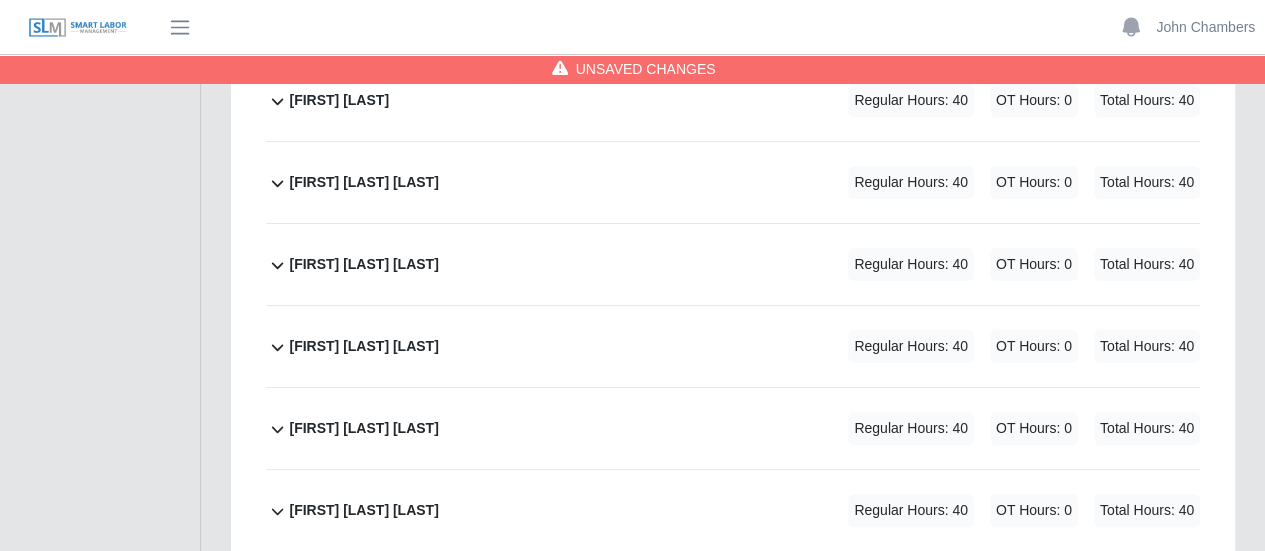 type on "**" 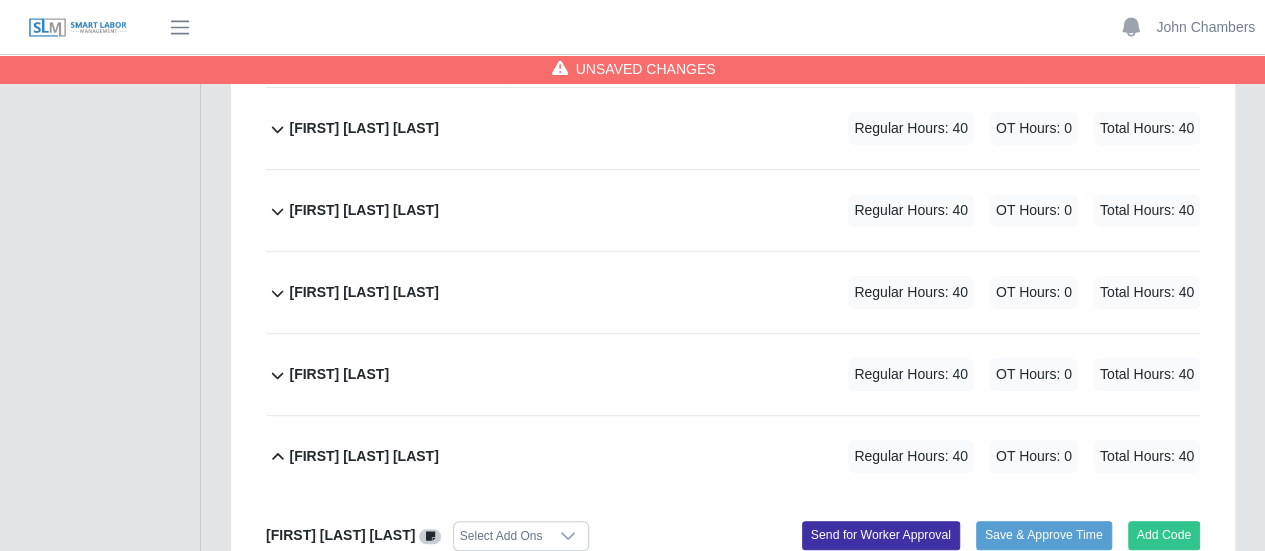 click on "Select Add Ons" at bounding box center (501, 536) 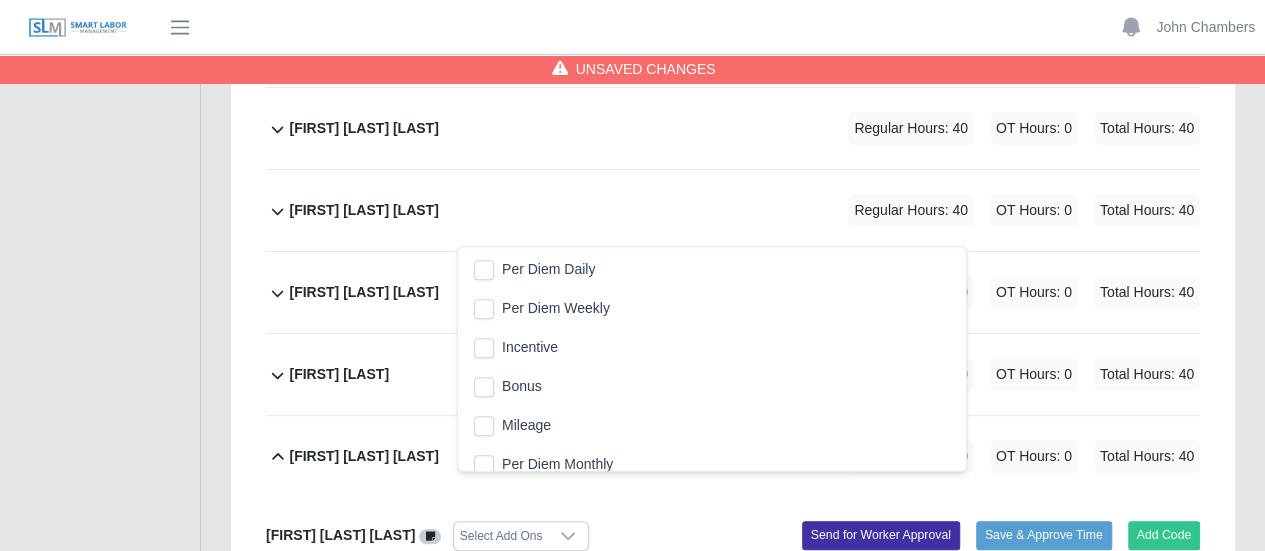 click on "Per Diem Daily" 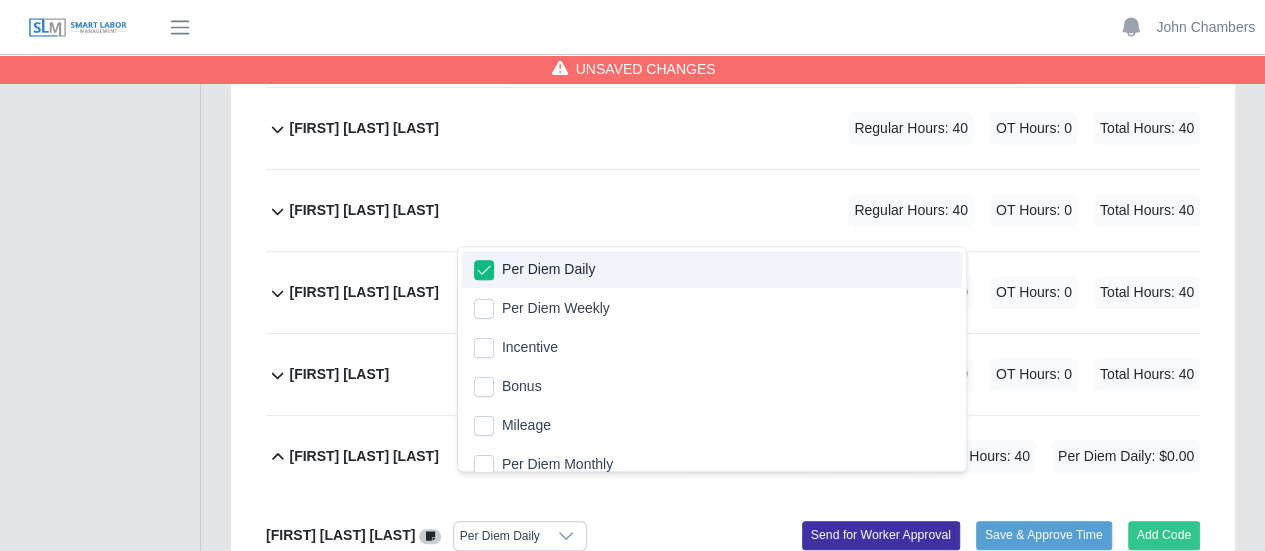 click on "Gilberto Zabala Estrada     Per Diem Daily
Add Code
Save & Approve Time
Send for Worker Approval              416.0.00
(Switchgear)
Replace
Code
Delete
Code
07/26/2025
Timers    07/27/2025
Timers    07/28/2025
Timers    07/29/2025
Timers    07/30/2025
Timers    07/31/2025
Timers    08/01/2025
Timers
REG
Sa   *   Su   *   Mo   *   Tu   *   We   *   Th   *   Fr   *
OT
Sa   * Su   * Mo   * Tu   * We   * Th   * Fr   *     Per Diem Daily
$
$
$
$" 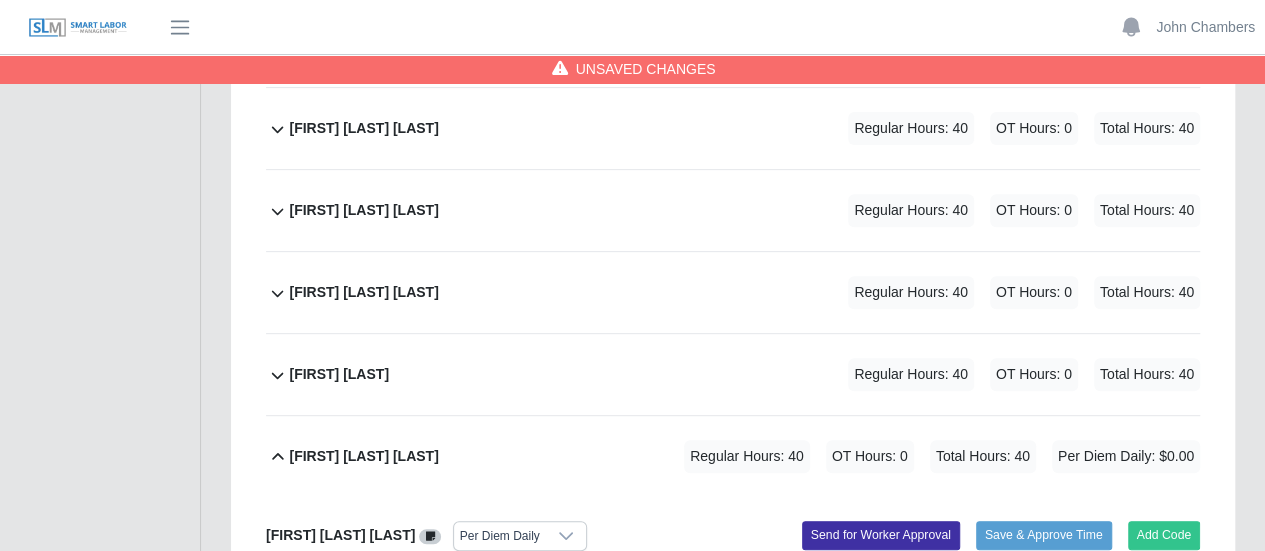 click at bounding box center [545, 828] 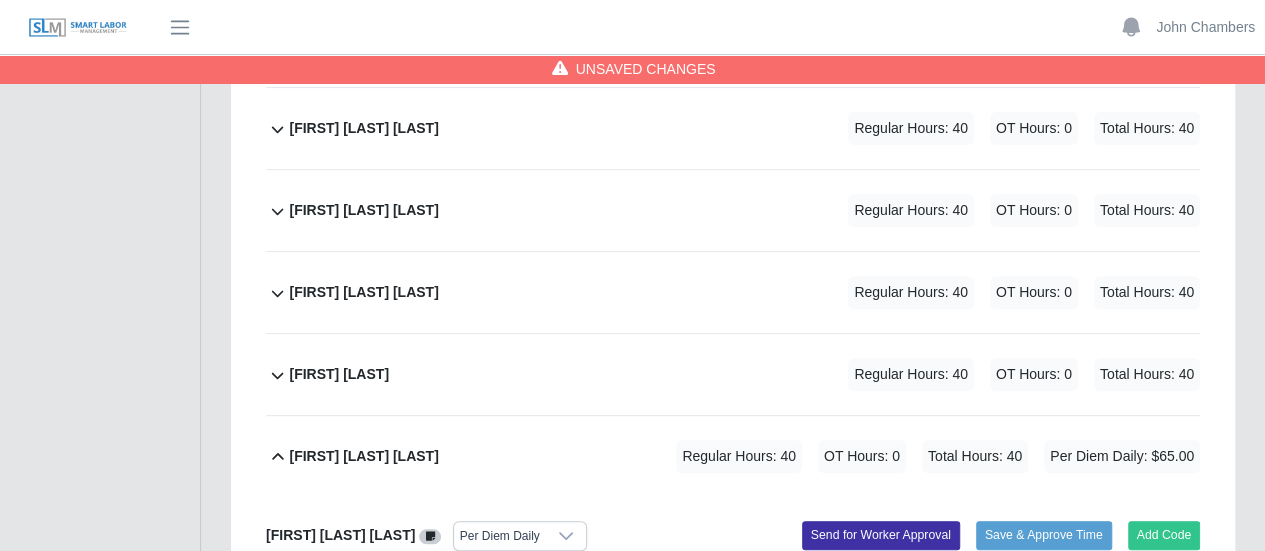 scroll, scrollTop: 0, scrollLeft: 5, axis: horizontal 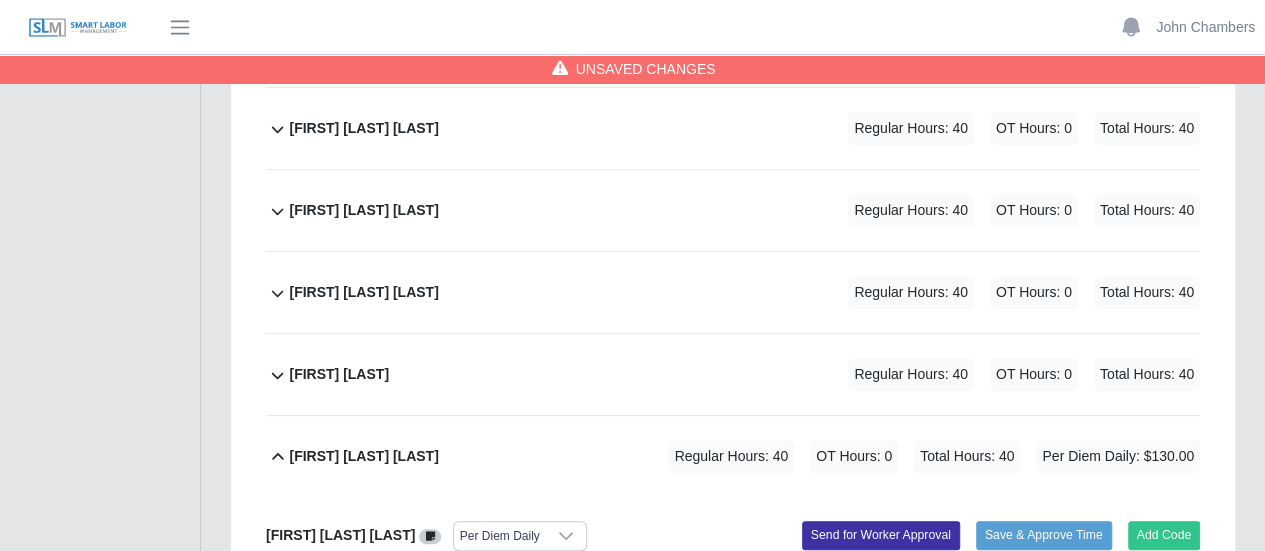 type on "**" 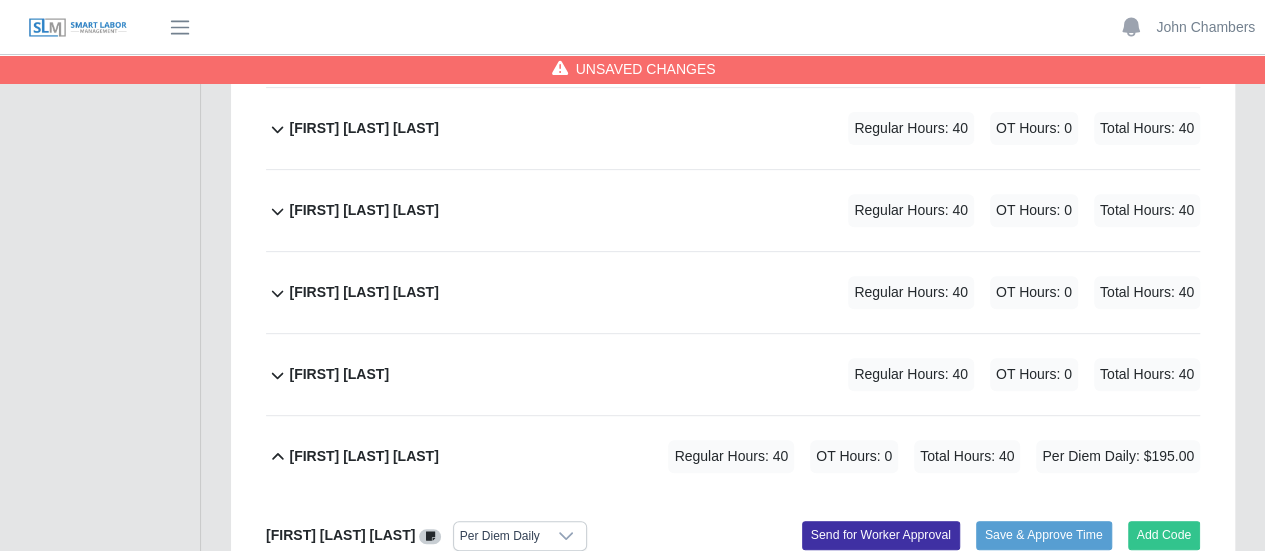 scroll, scrollTop: 0, scrollLeft: 5, axis: horizontal 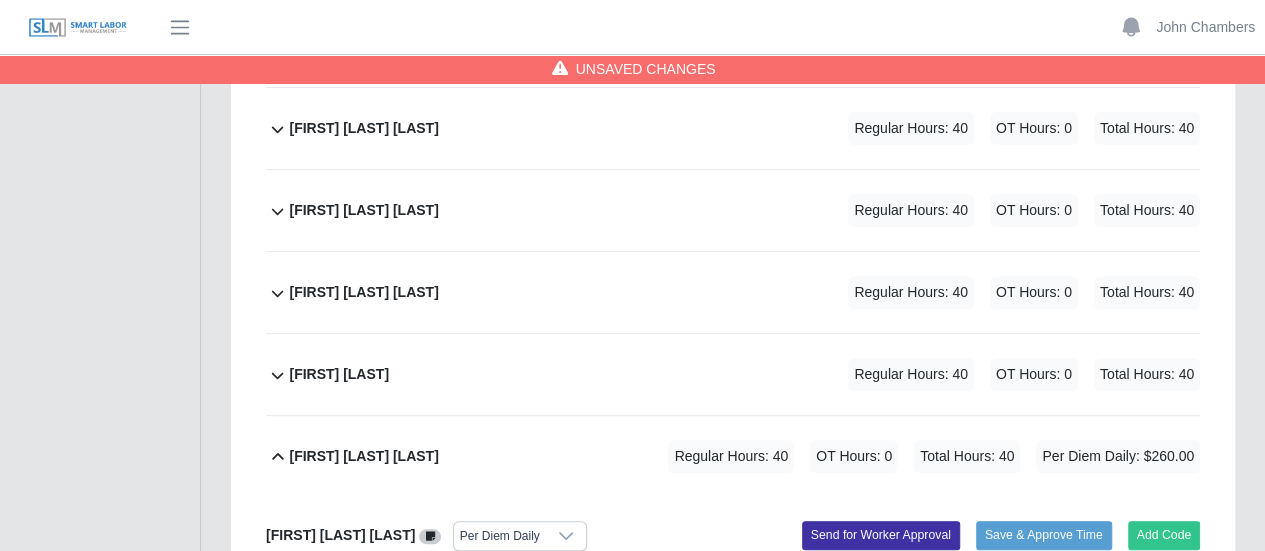 type on "**" 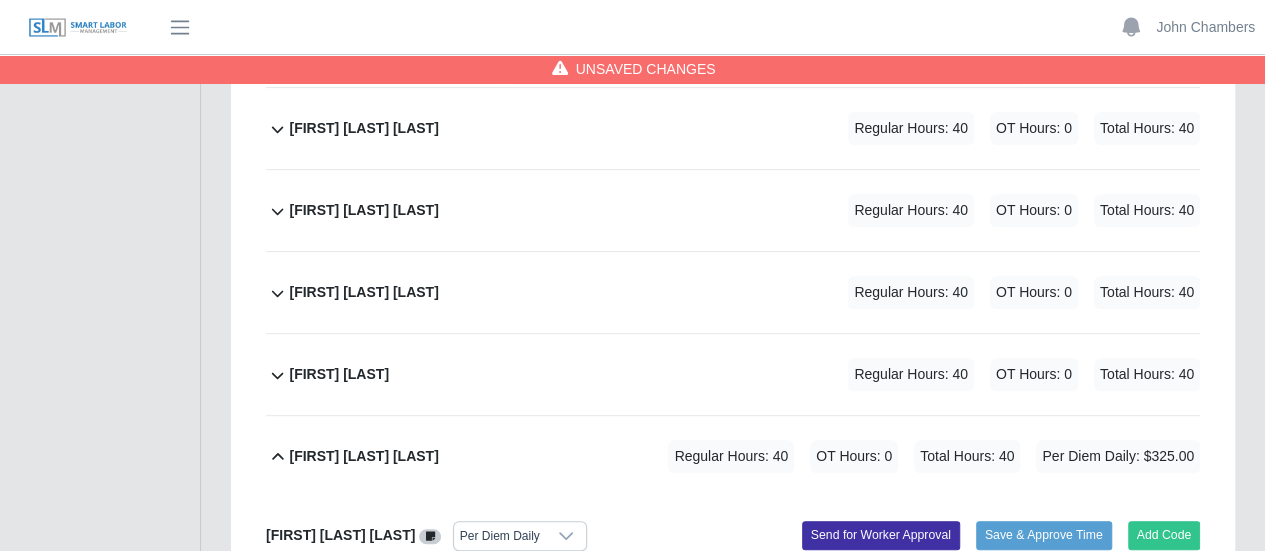 scroll, scrollTop: 0, scrollLeft: 5, axis: horizontal 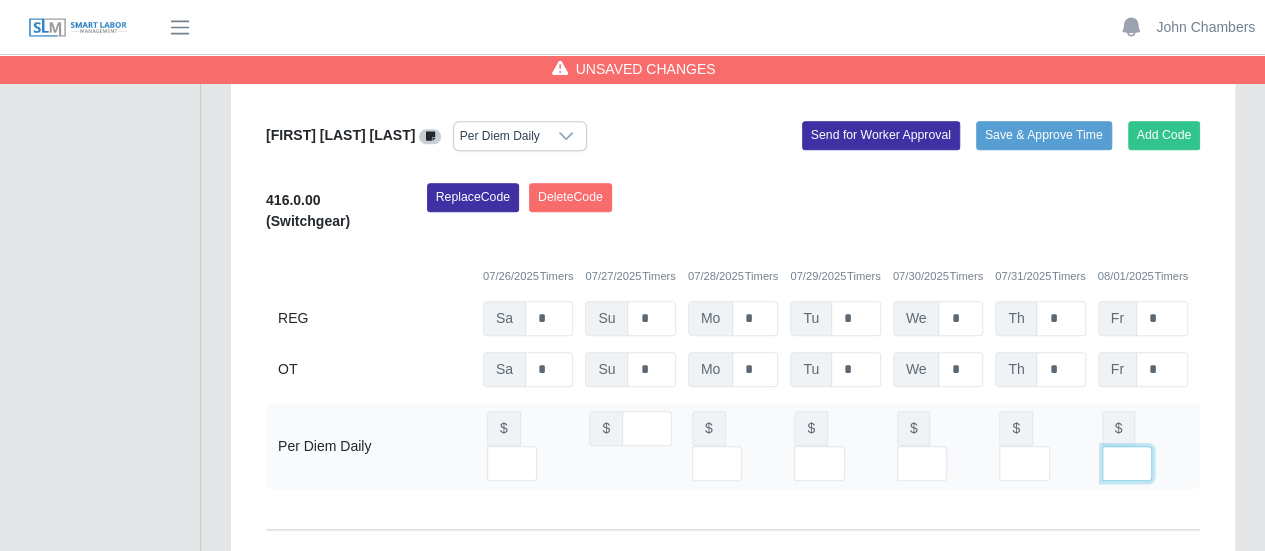 type on "**" 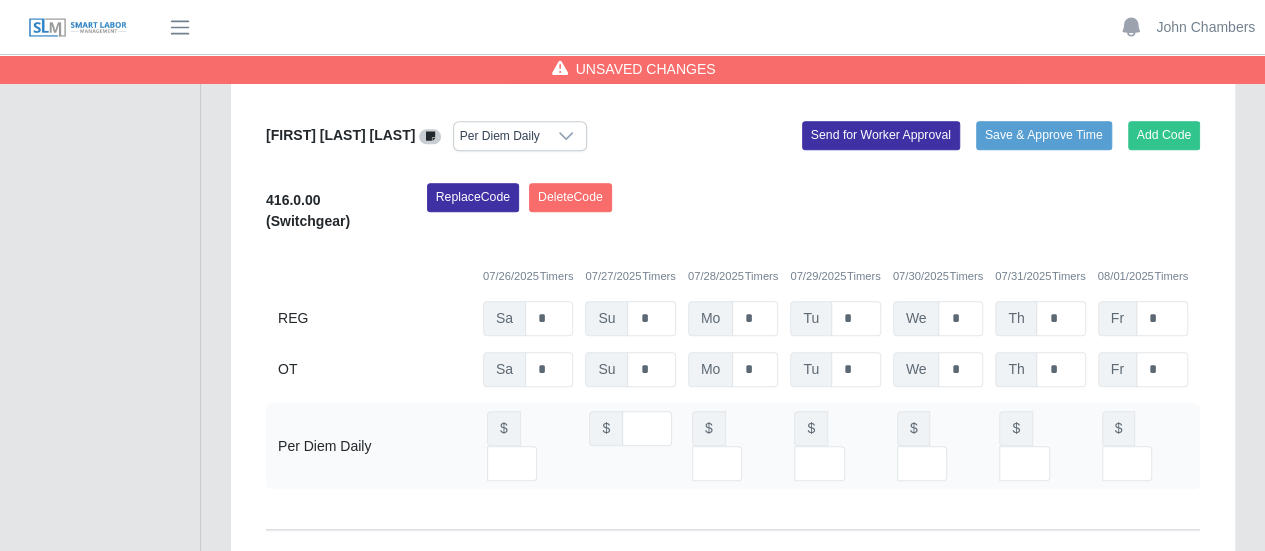 click on "Harry Martinez" at bounding box center (339, 653) 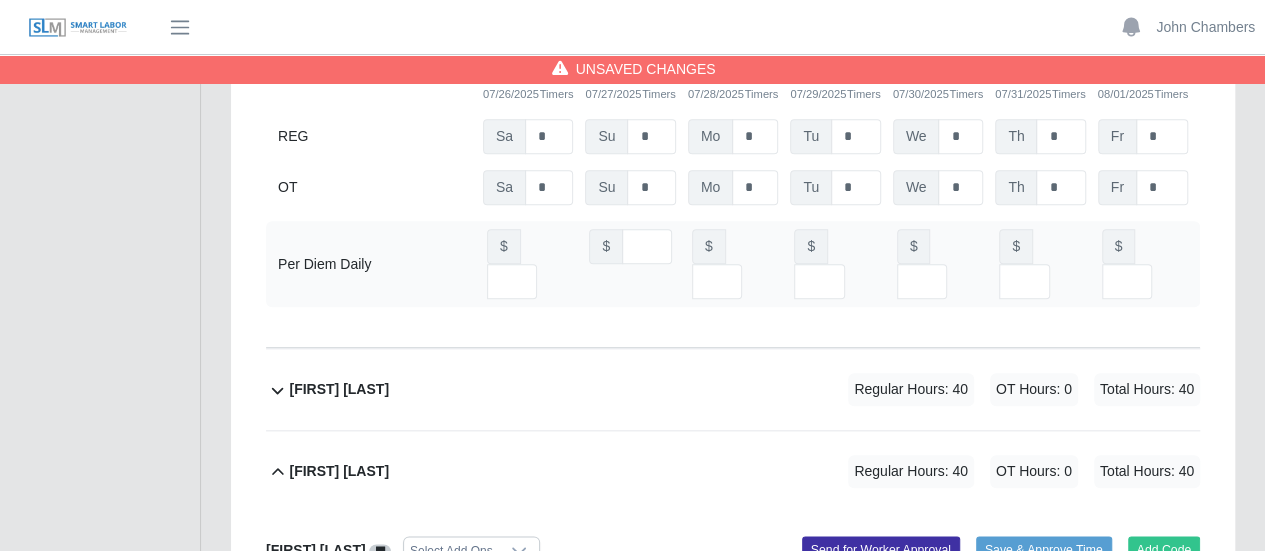 scroll, scrollTop: 8500, scrollLeft: 0, axis: vertical 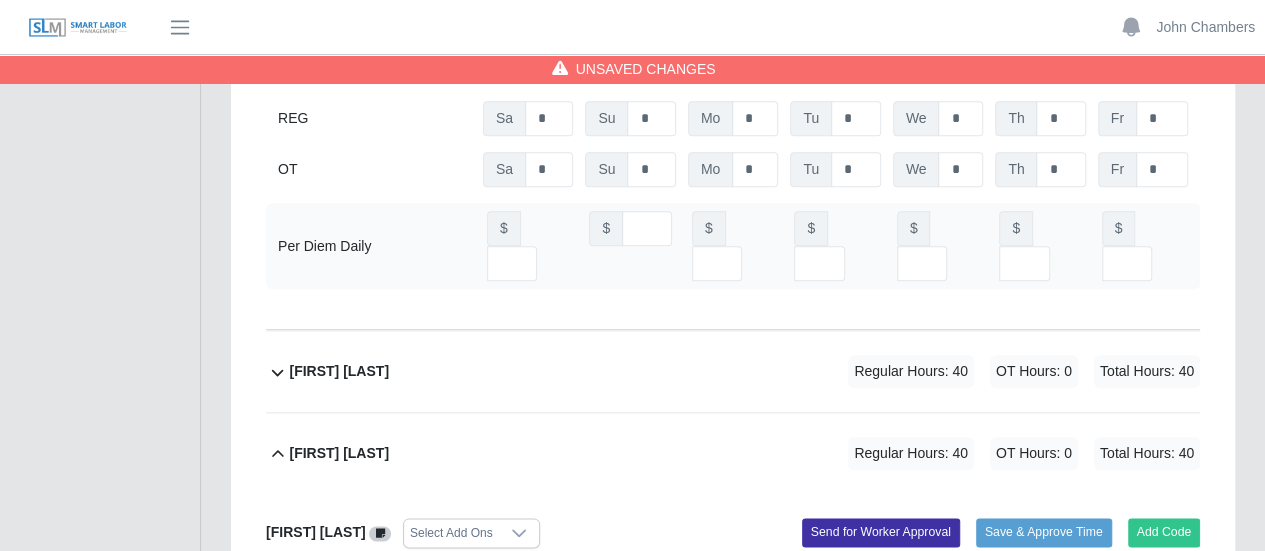 click on "Select Add Ons" at bounding box center (451, 533) 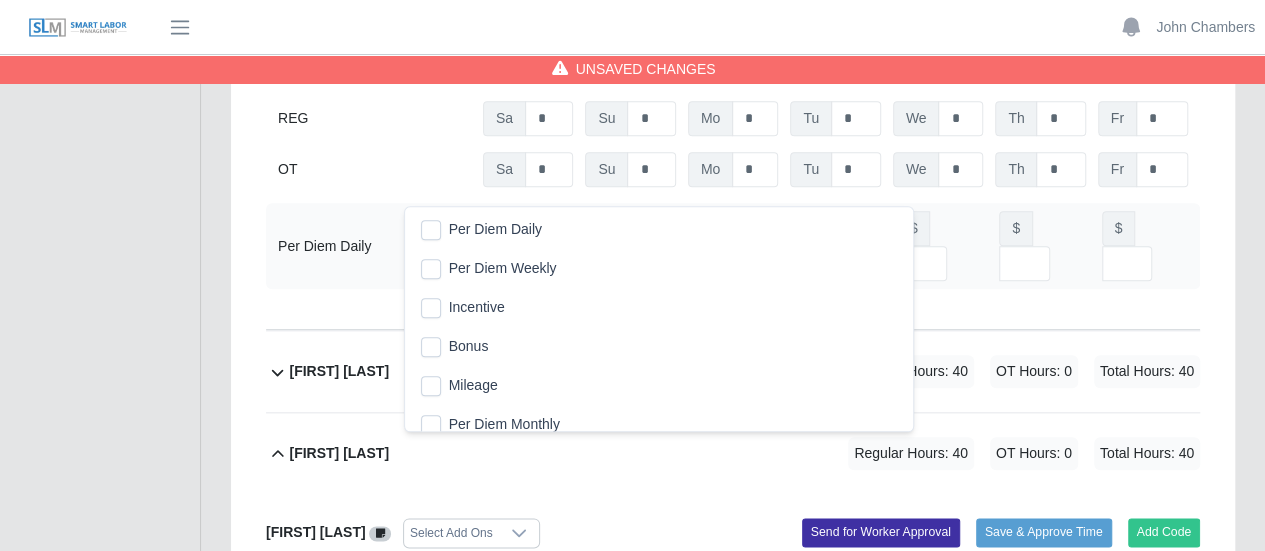 scroll, scrollTop: 20, scrollLeft: 12, axis: both 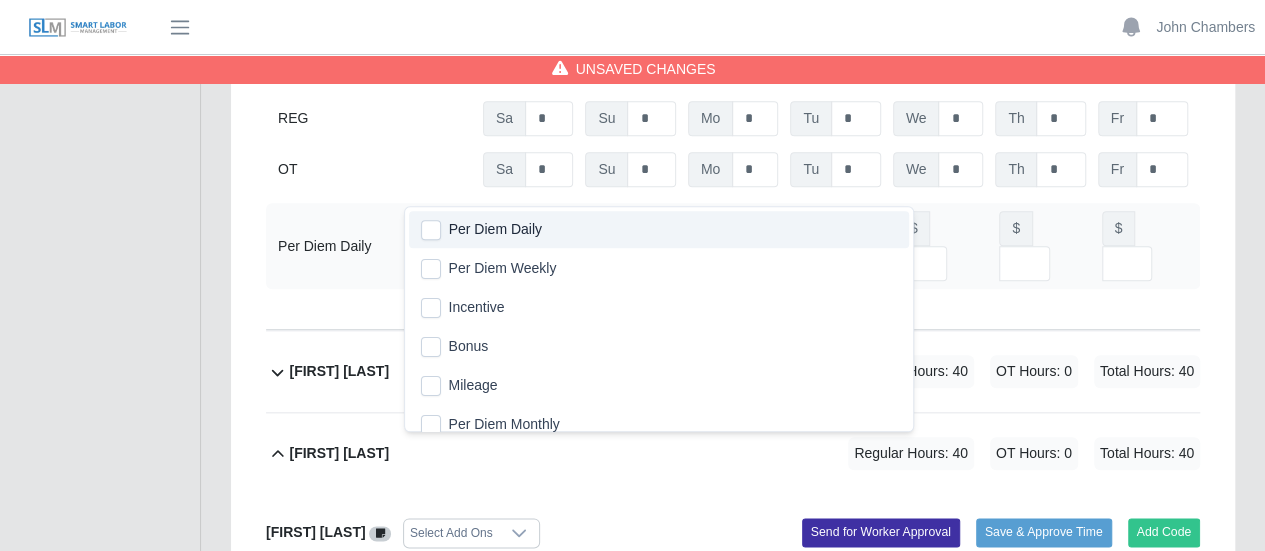 click on "Per Diem Daily" 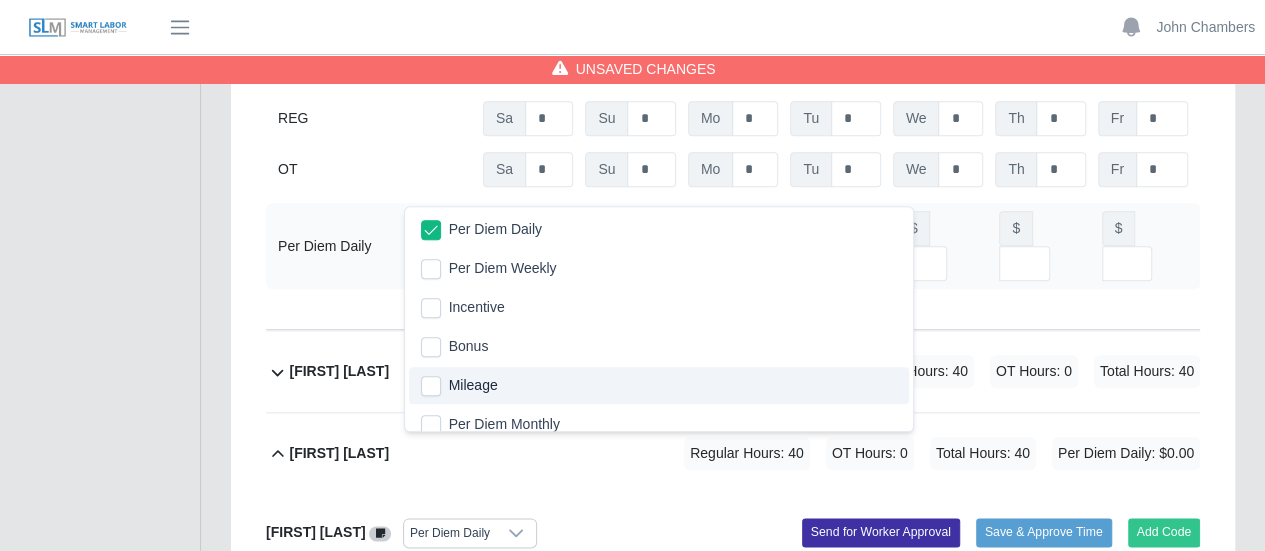 scroll, scrollTop: 12, scrollLeft: 0, axis: vertical 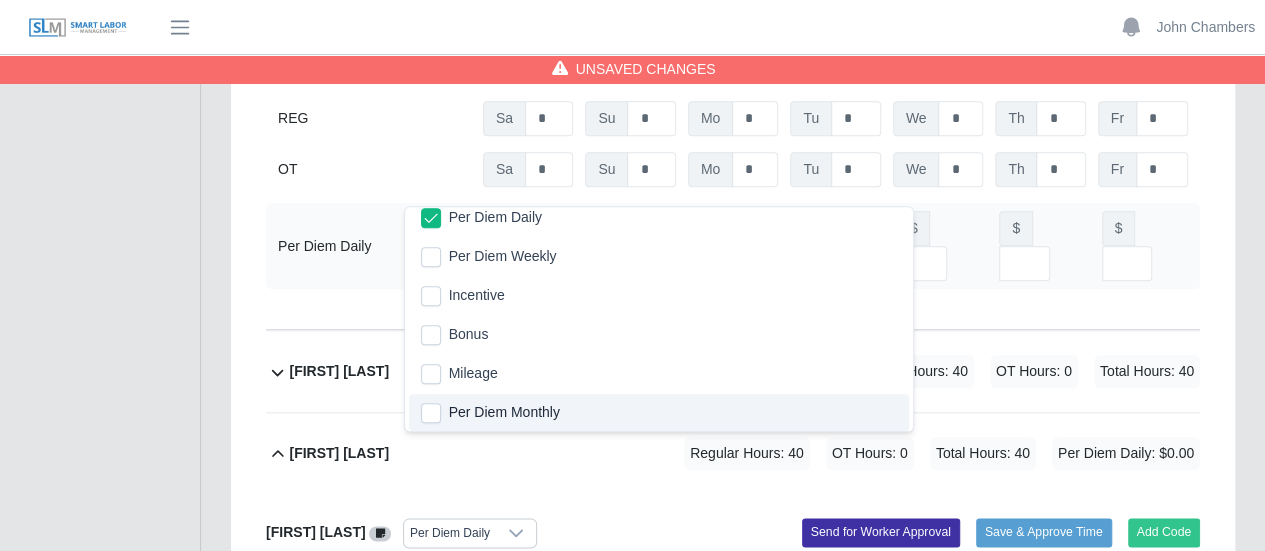 click on "07/26/2025
Timers    07/27/2025
Timers    07/28/2025
Timers    07/29/2025
Timers    07/30/2025
Timers    07/31/2025
Timers    08/01/2025
Timers" at bounding box center (733, 661) 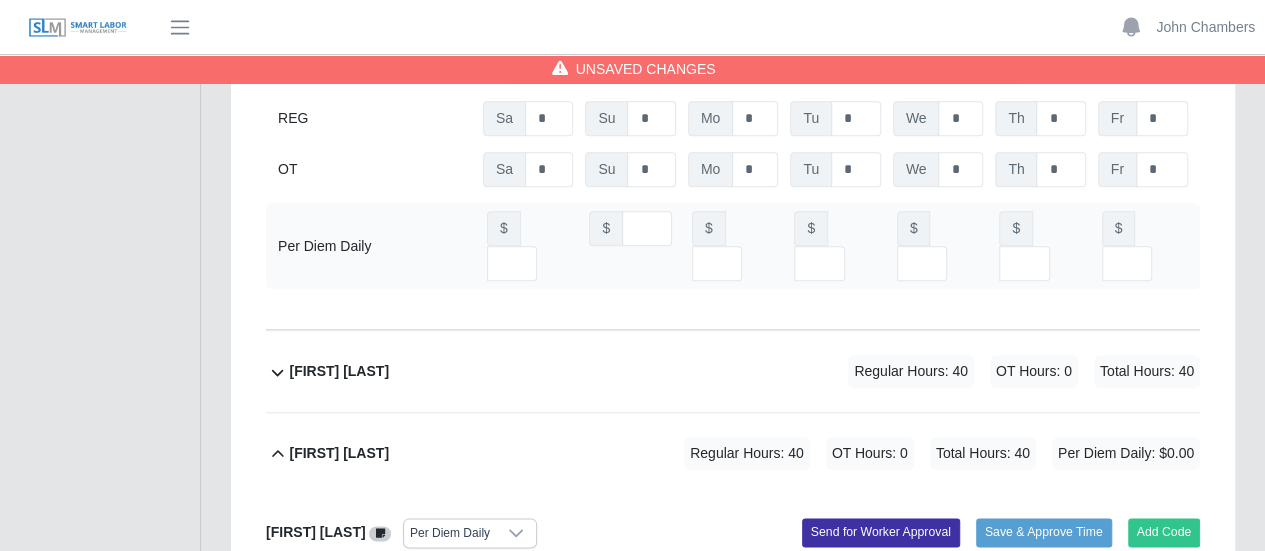 click at bounding box center [545, 825] 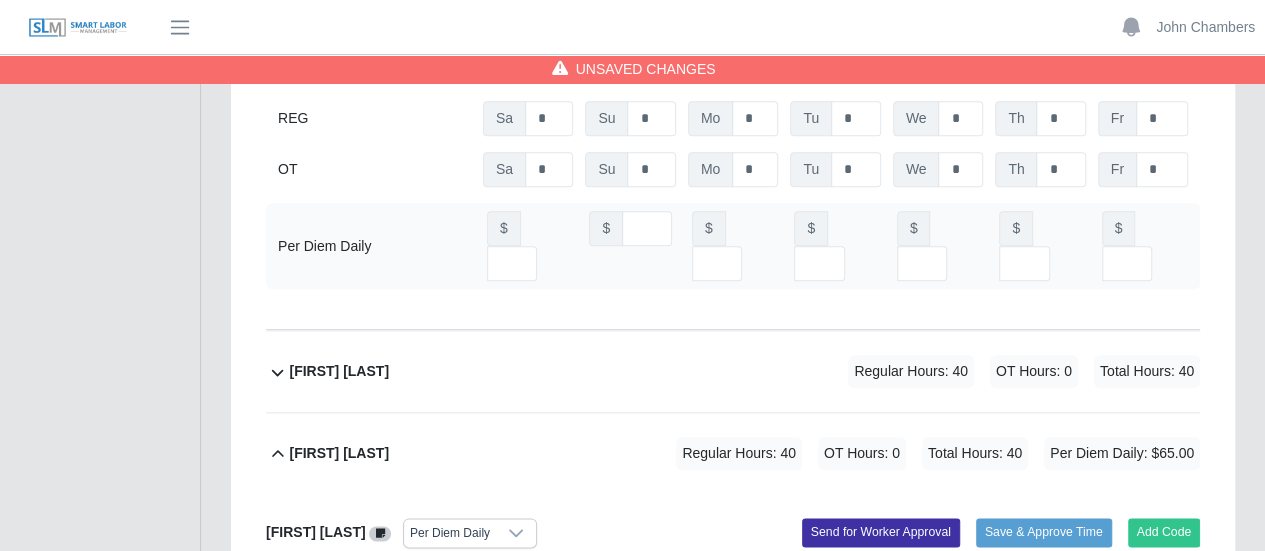 scroll, scrollTop: 0, scrollLeft: 5, axis: horizontal 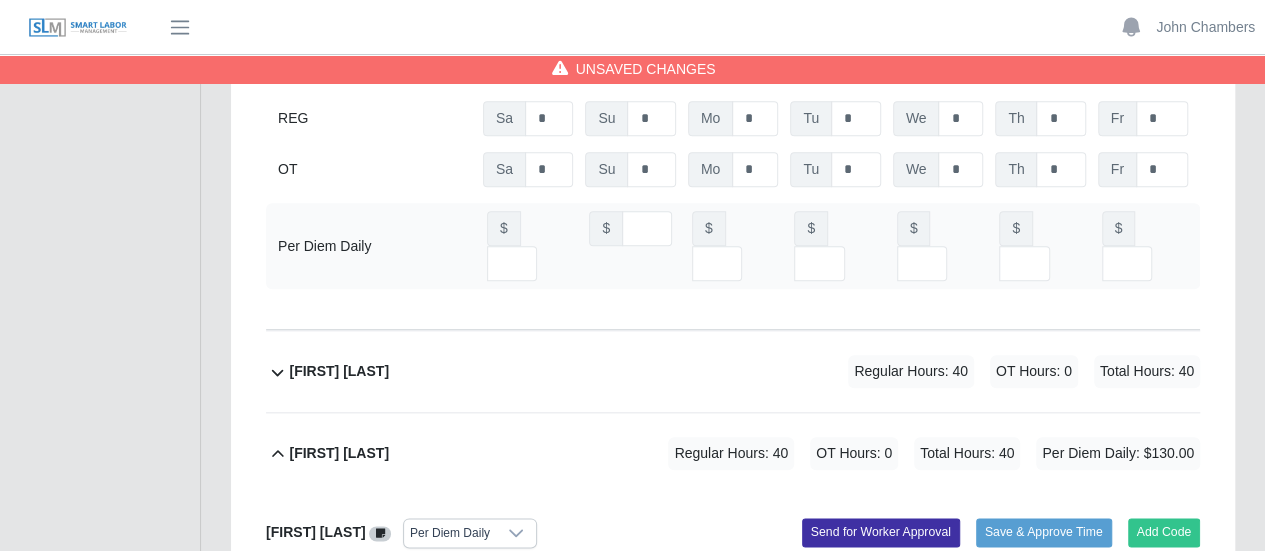 type on "**" 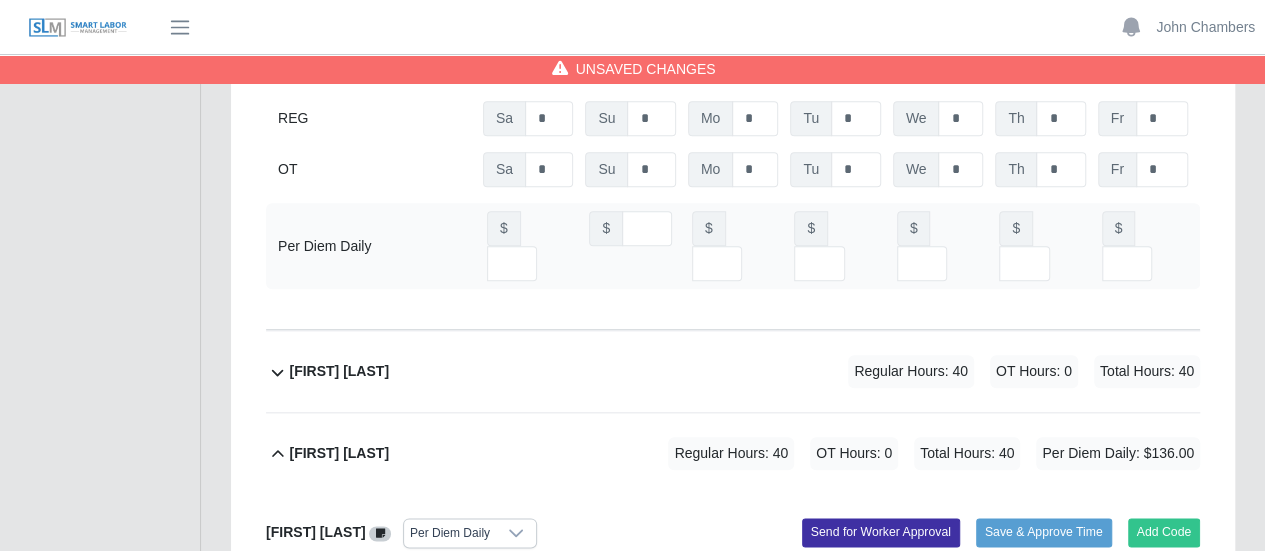 scroll, scrollTop: 0, scrollLeft: 5, axis: horizontal 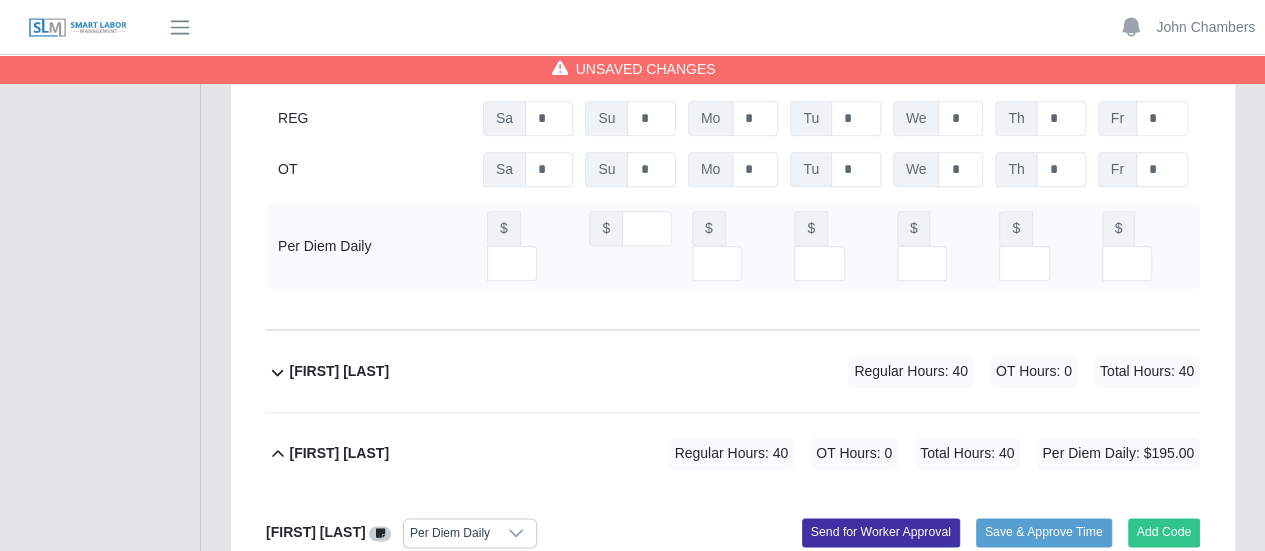 type on "**" 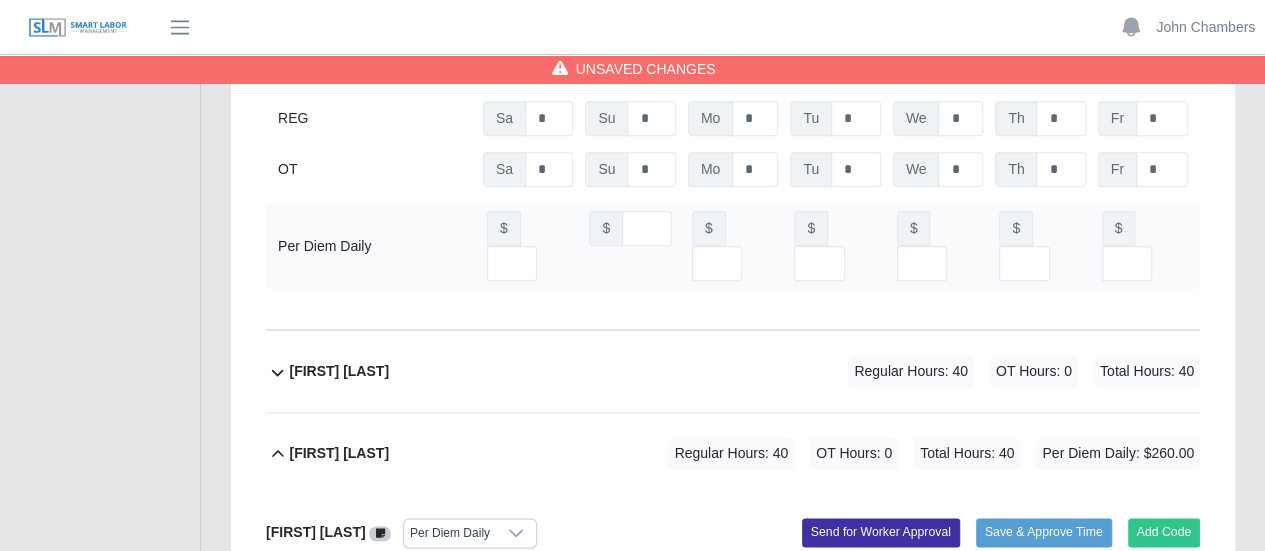 scroll, scrollTop: 0, scrollLeft: 5, axis: horizontal 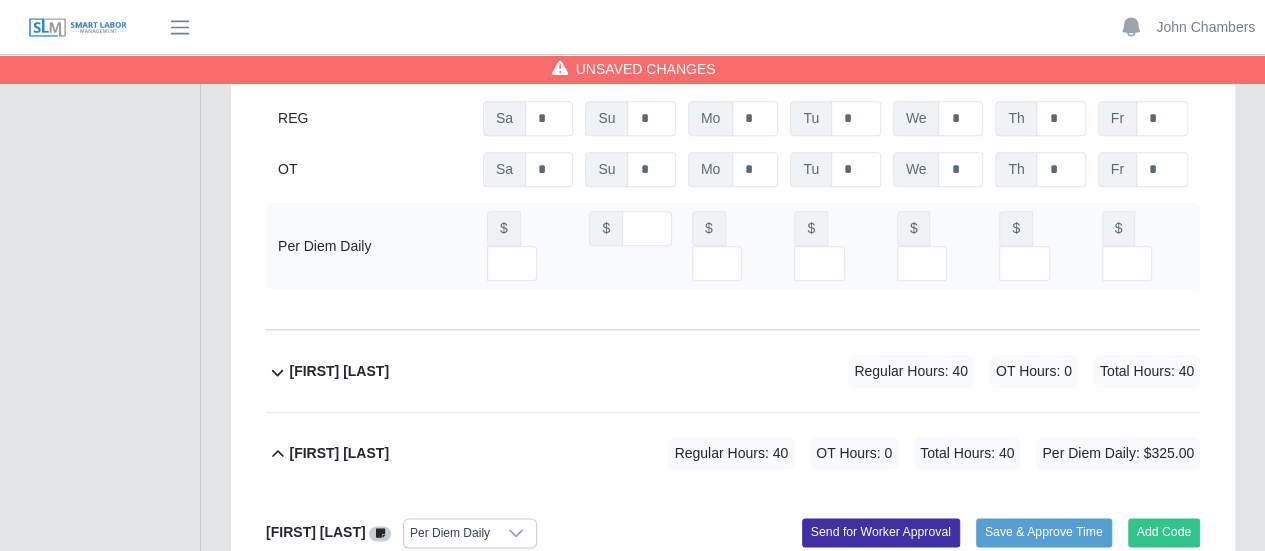 type on "**" 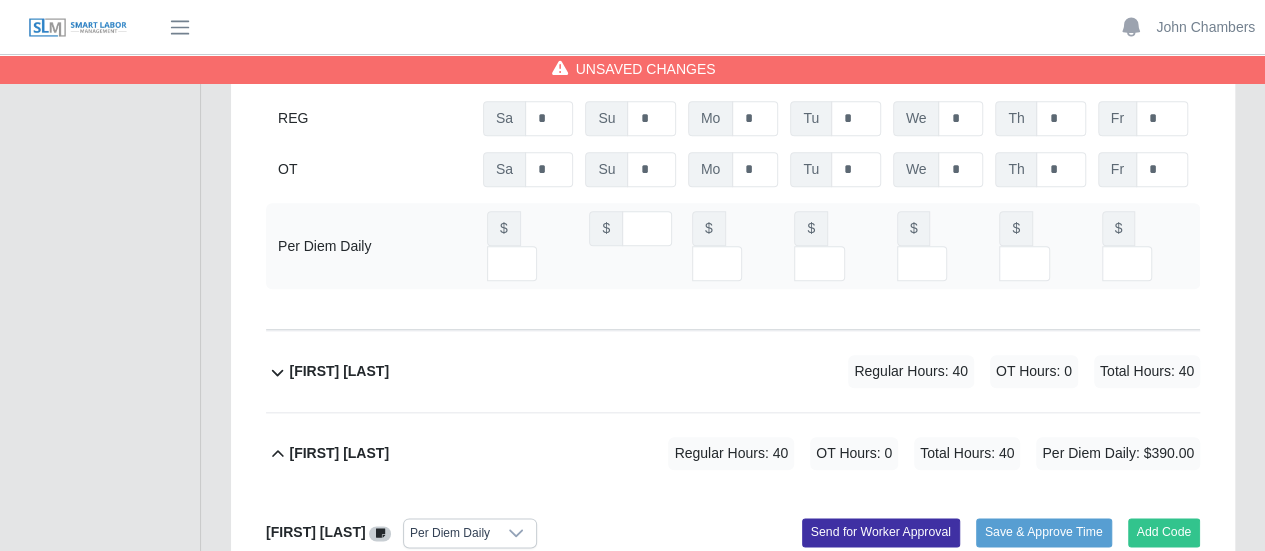 type on "**" 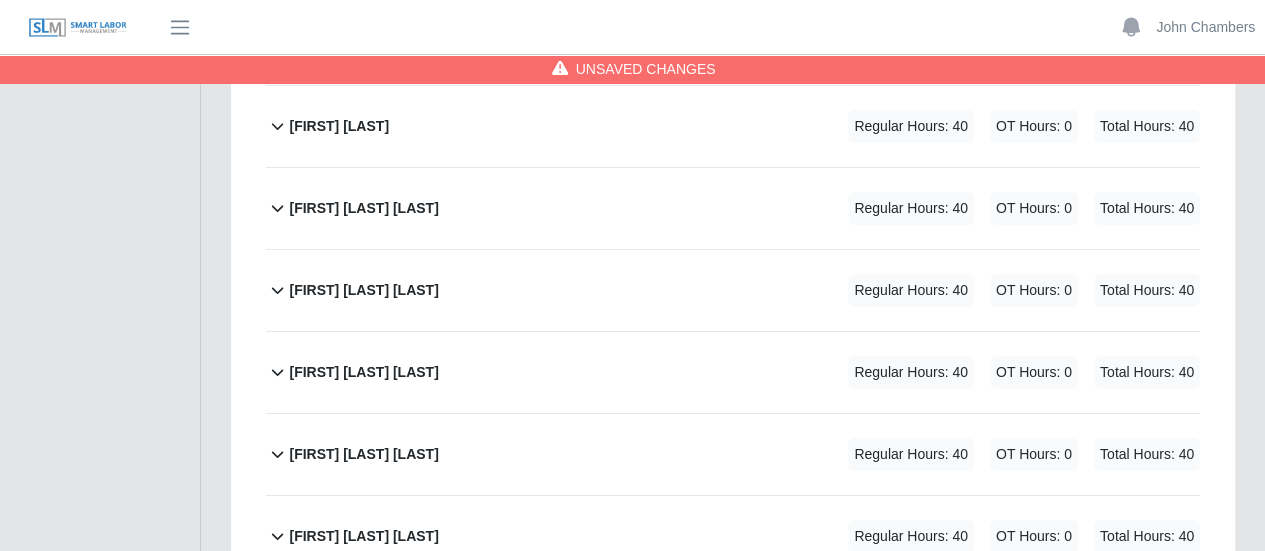 scroll, scrollTop: 11000, scrollLeft: 0, axis: vertical 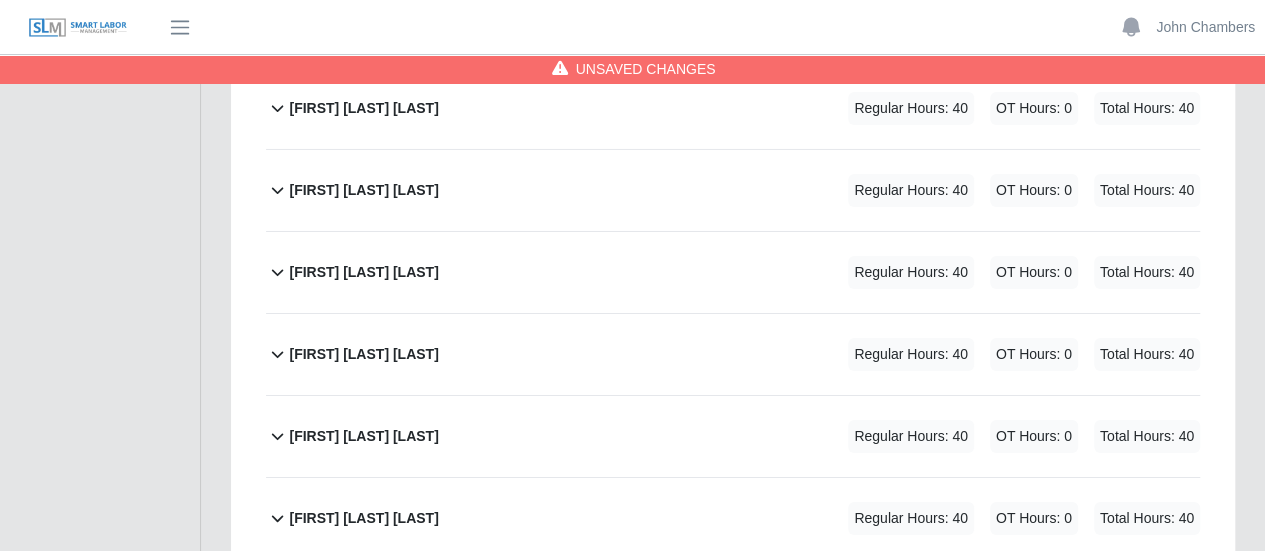 type on "**" 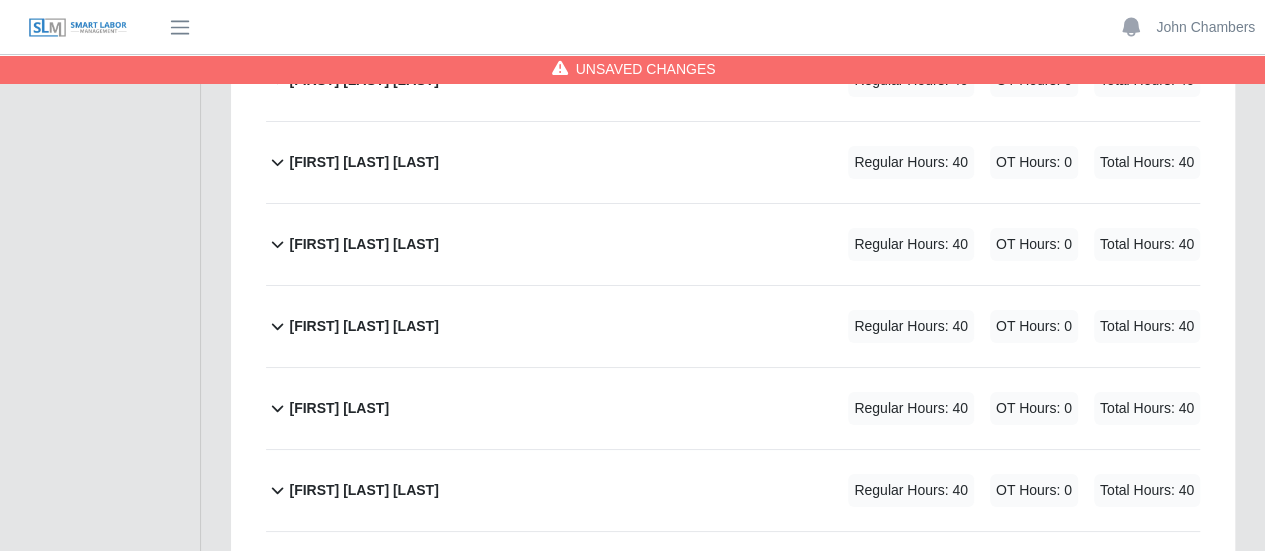 scroll, scrollTop: 11200, scrollLeft: 0, axis: vertical 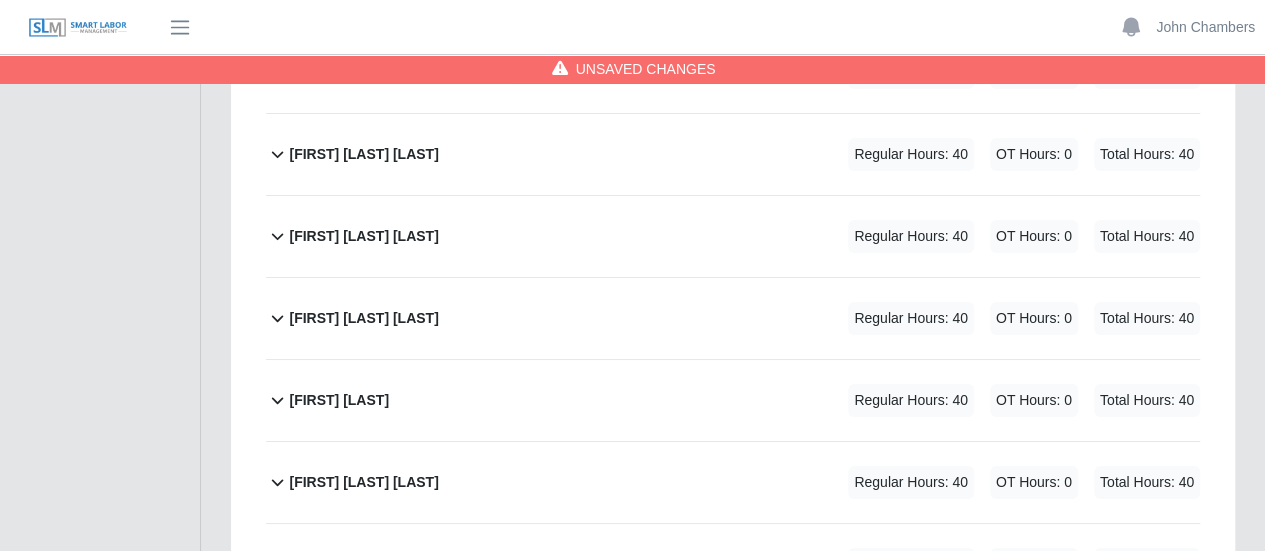 click on "Select Add Ons" at bounding box center [501, 644] 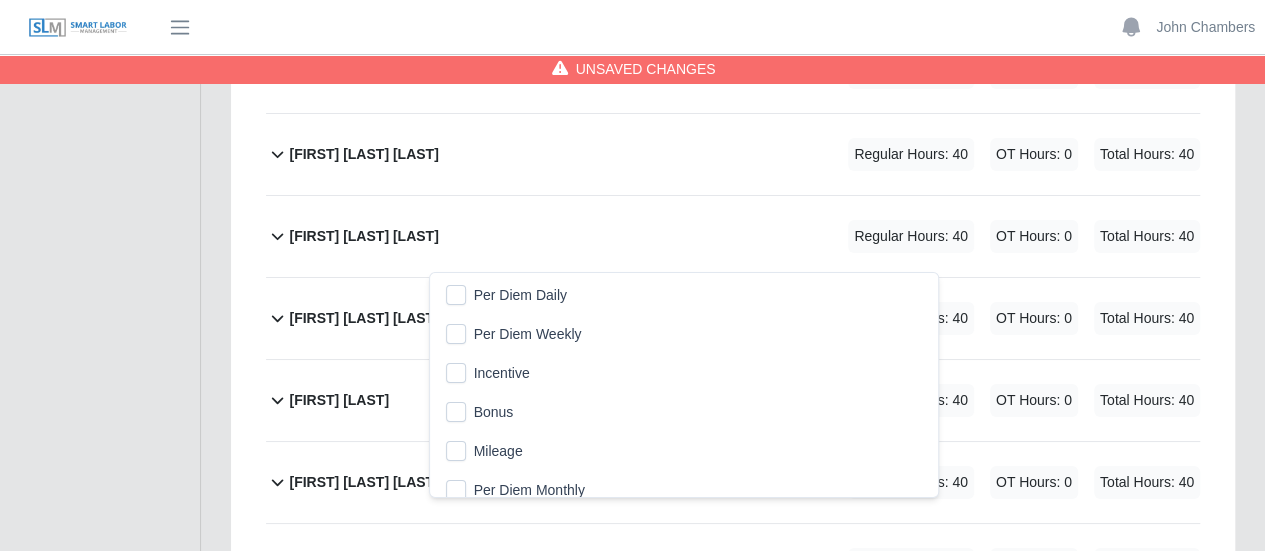 click on "Per Diem Daily" 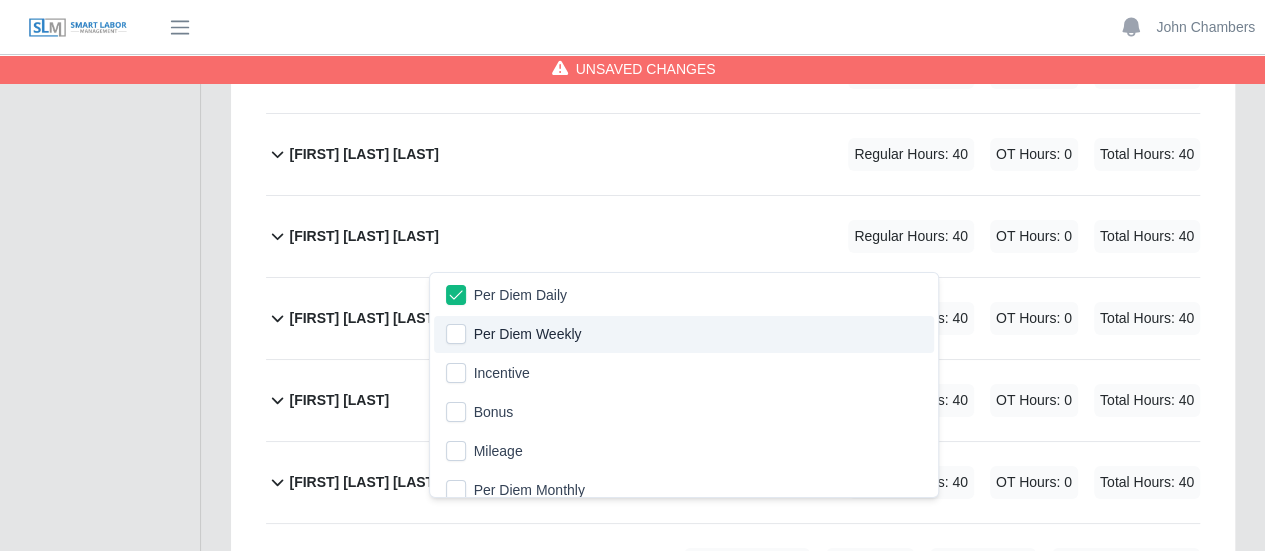 click on "07/26/2025
Timers    07/27/2025
Timers    07/28/2025
Timers    07/29/2025
Timers    07/30/2025
Timers    07/31/2025
Timers    08/01/2025
Timers" at bounding box center (733, 772) 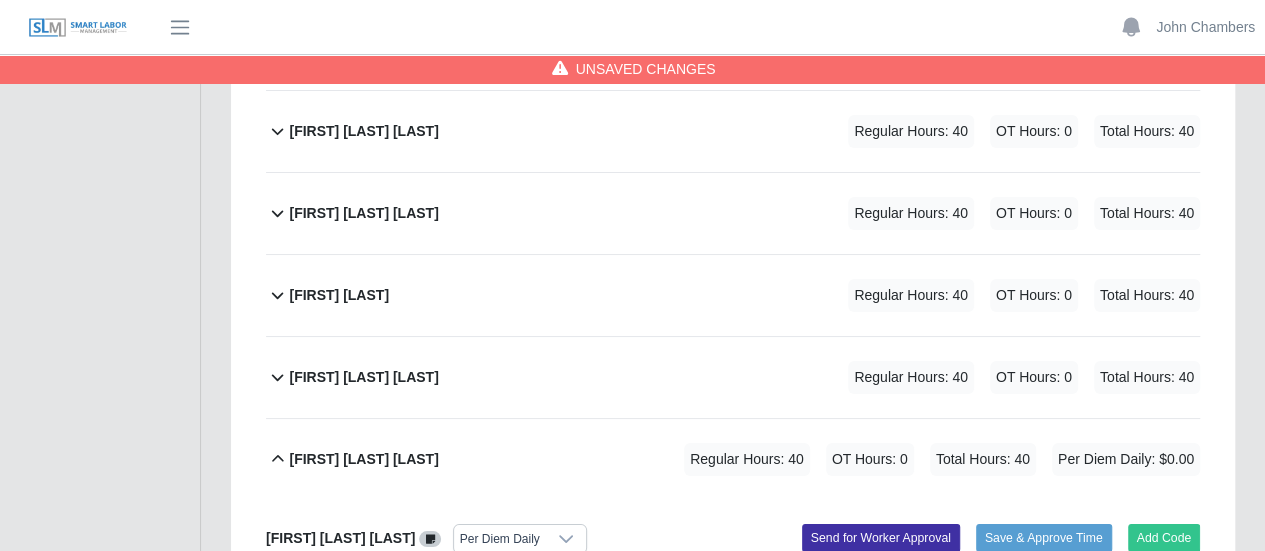 scroll, scrollTop: 11400, scrollLeft: 0, axis: vertical 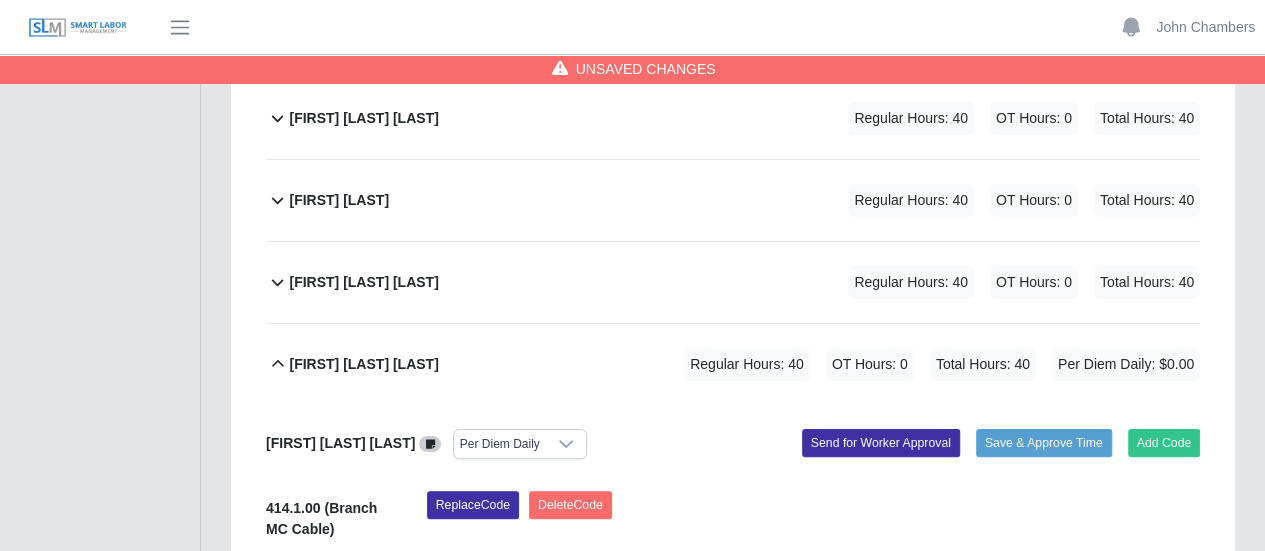 click at bounding box center (545, 736) 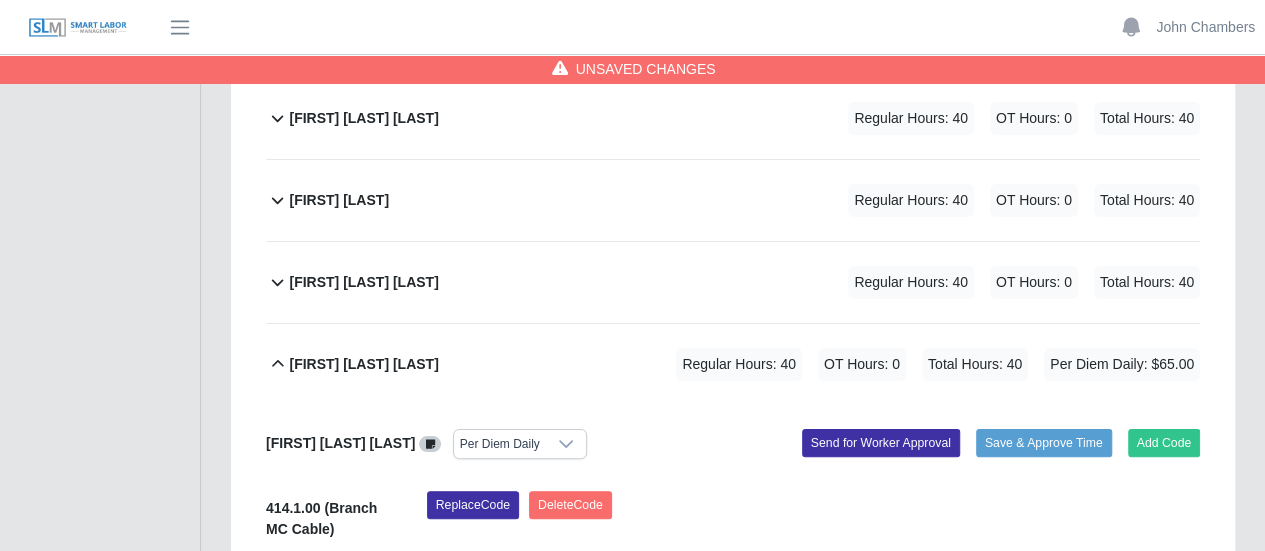 scroll, scrollTop: 0, scrollLeft: 5, axis: horizontal 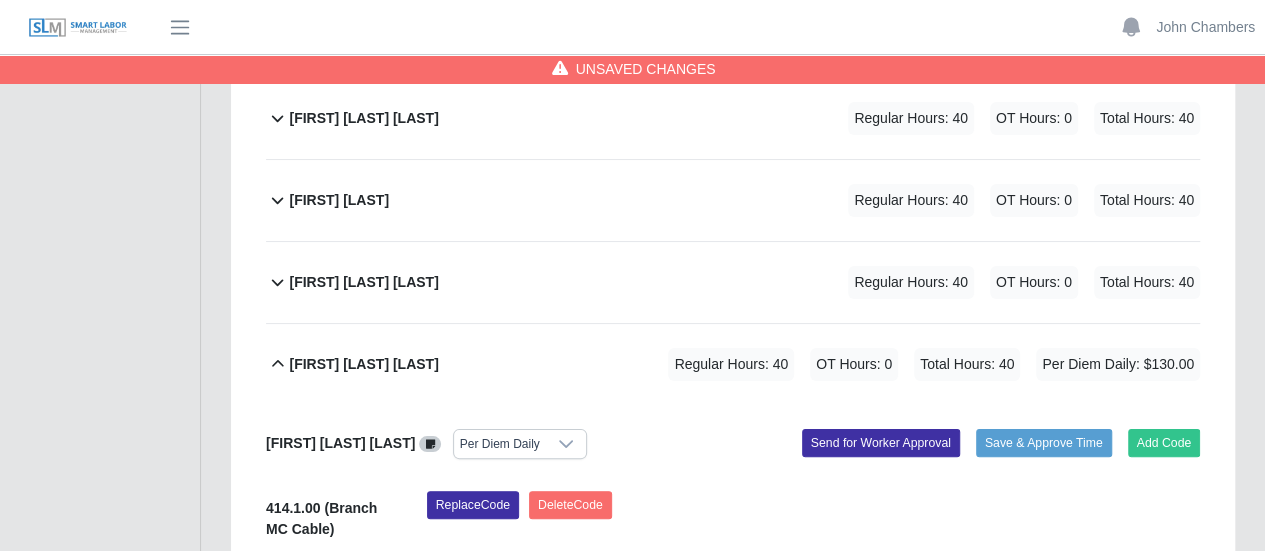type on "**" 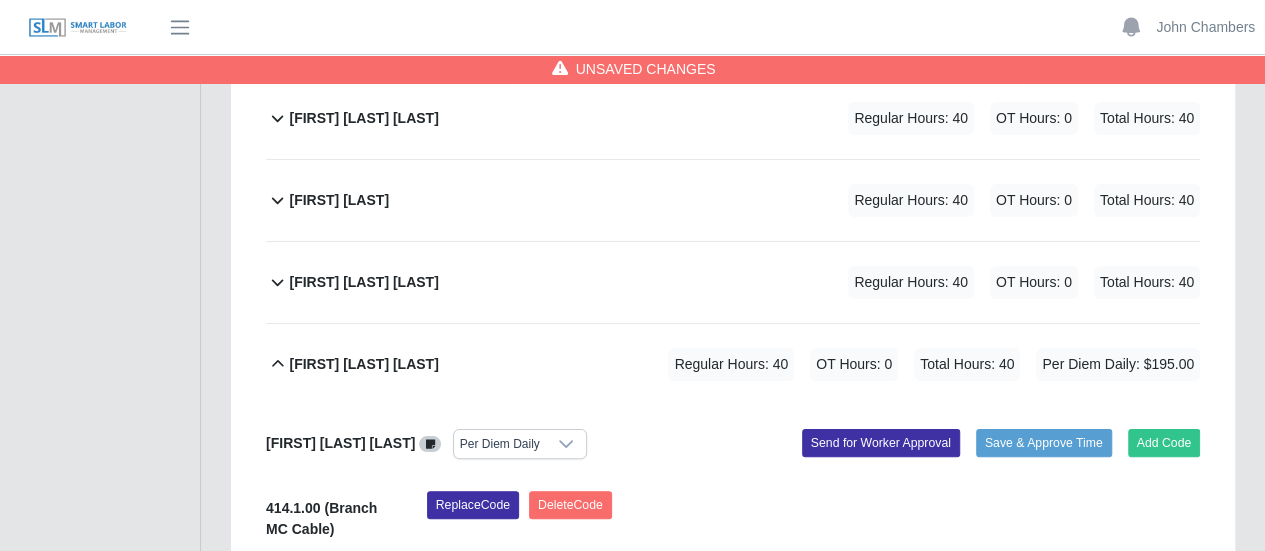 scroll, scrollTop: 0, scrollLeft: 5, axis: horizontal 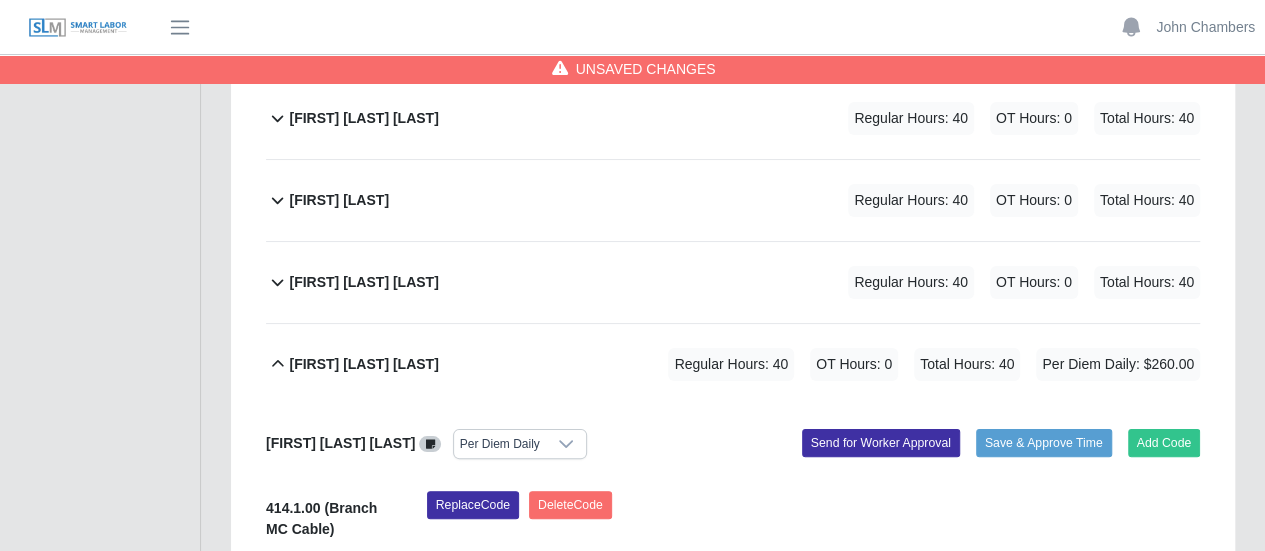 type on "**" 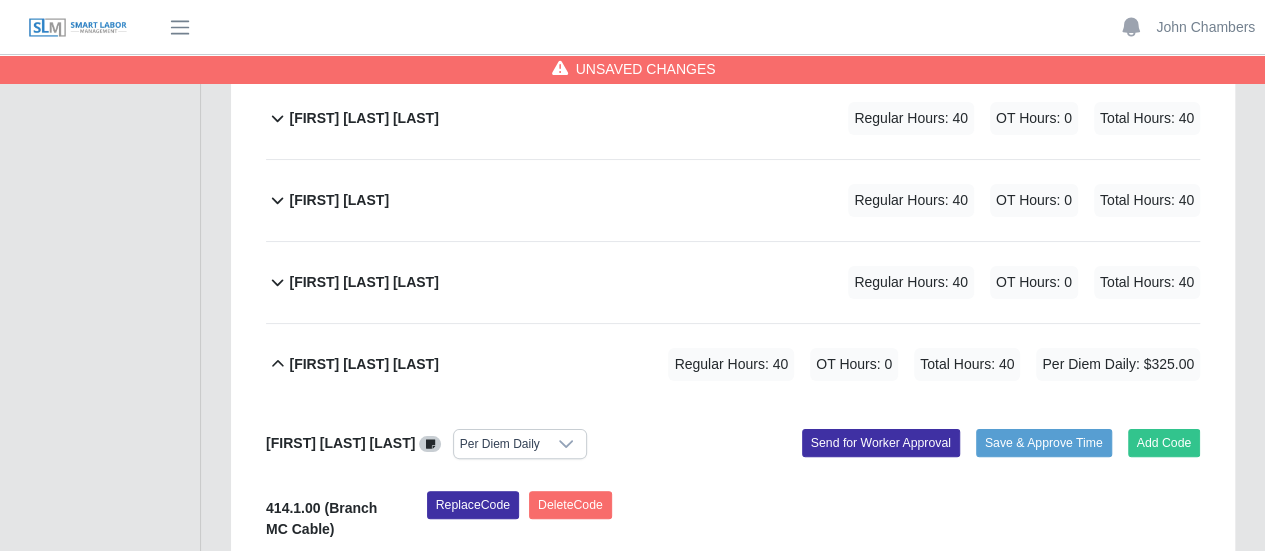 type on "**" 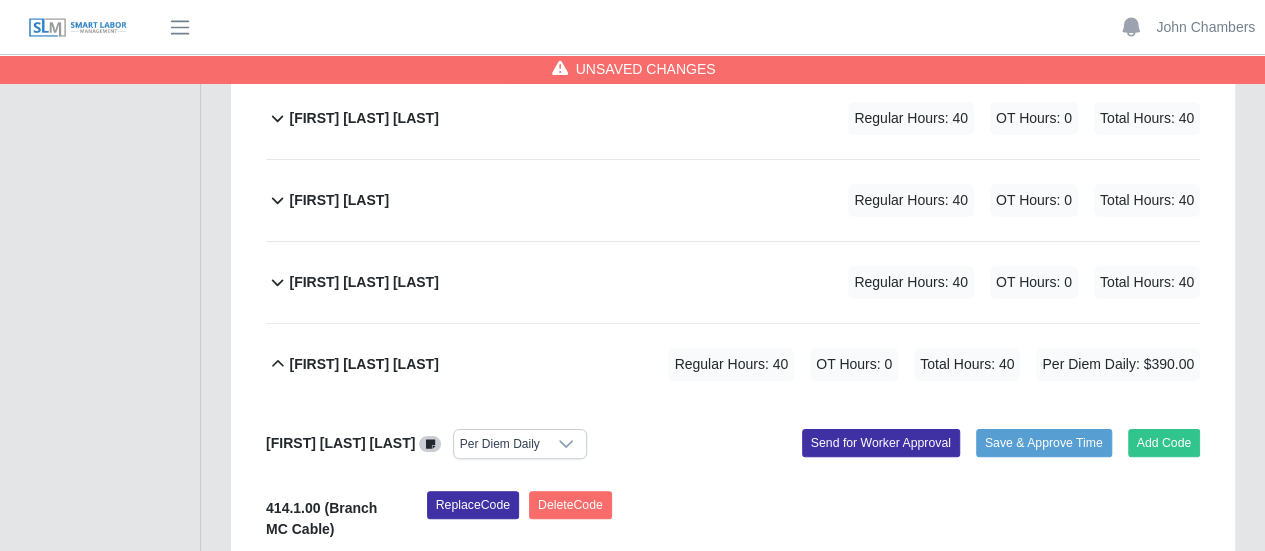 type on "**" 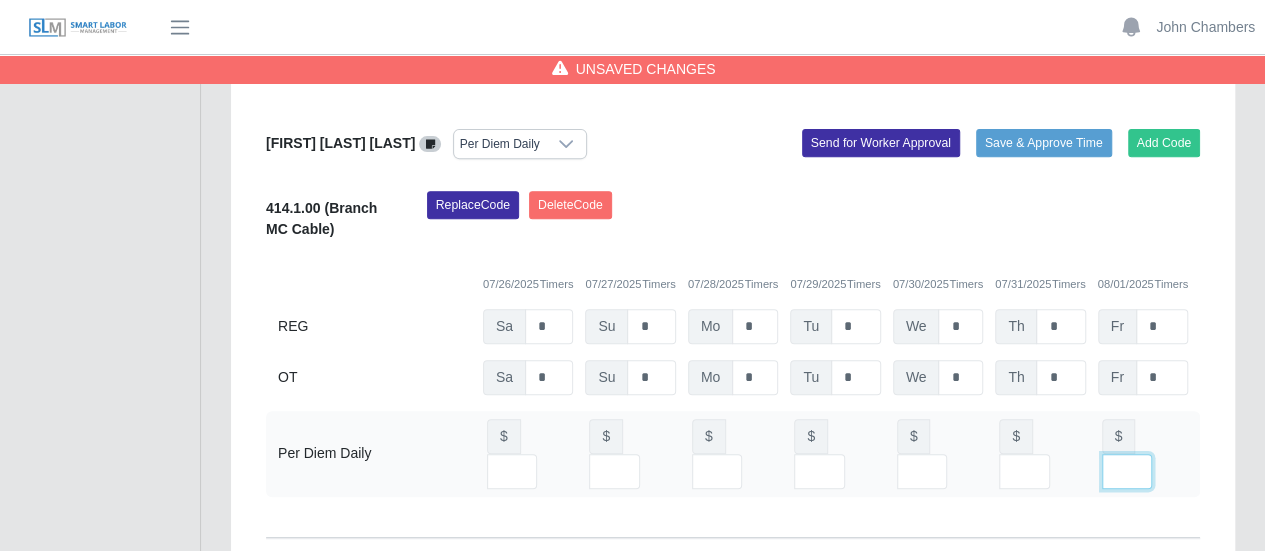 scroll, scrollTop: 11800, scrollLeft: 0, axis: vertical 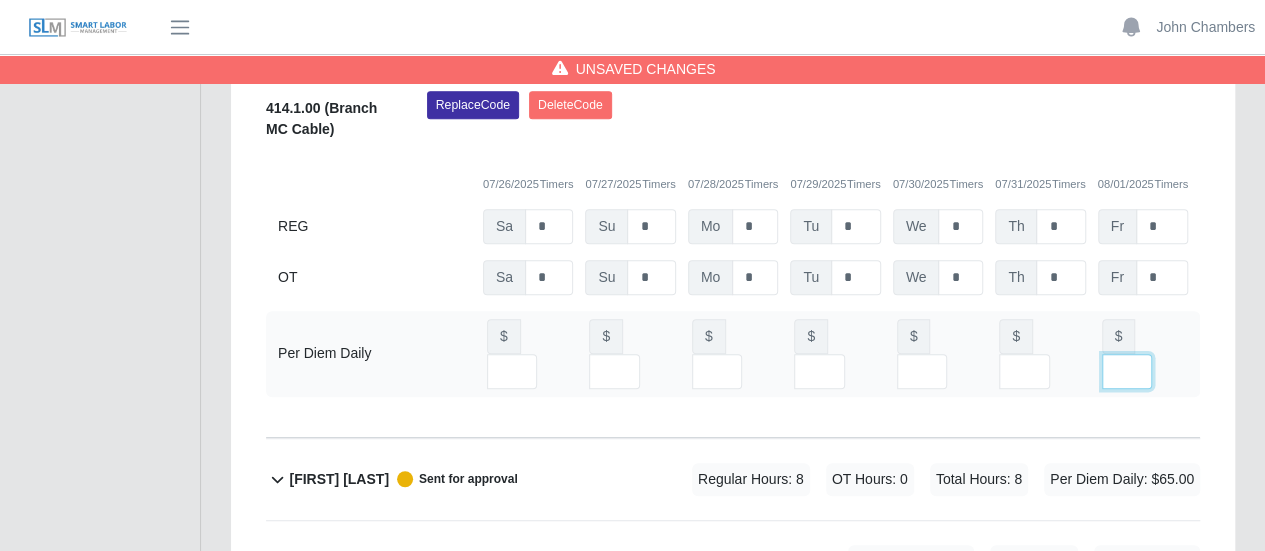 type on "**" 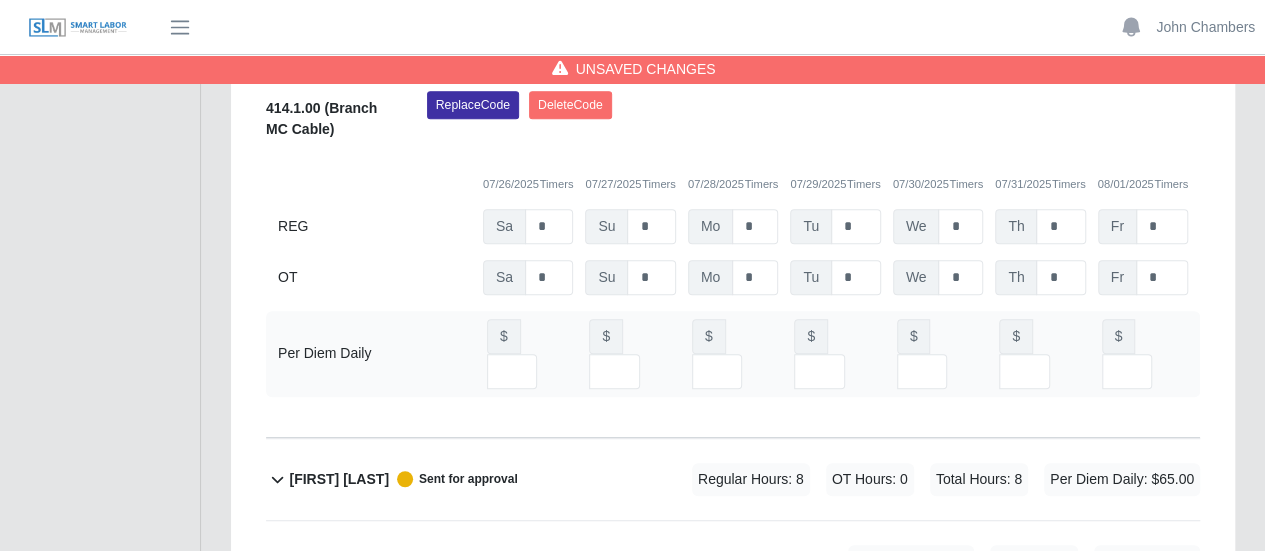 click on "Neysin Gunera Cruz" at bounding box center [363, 725] 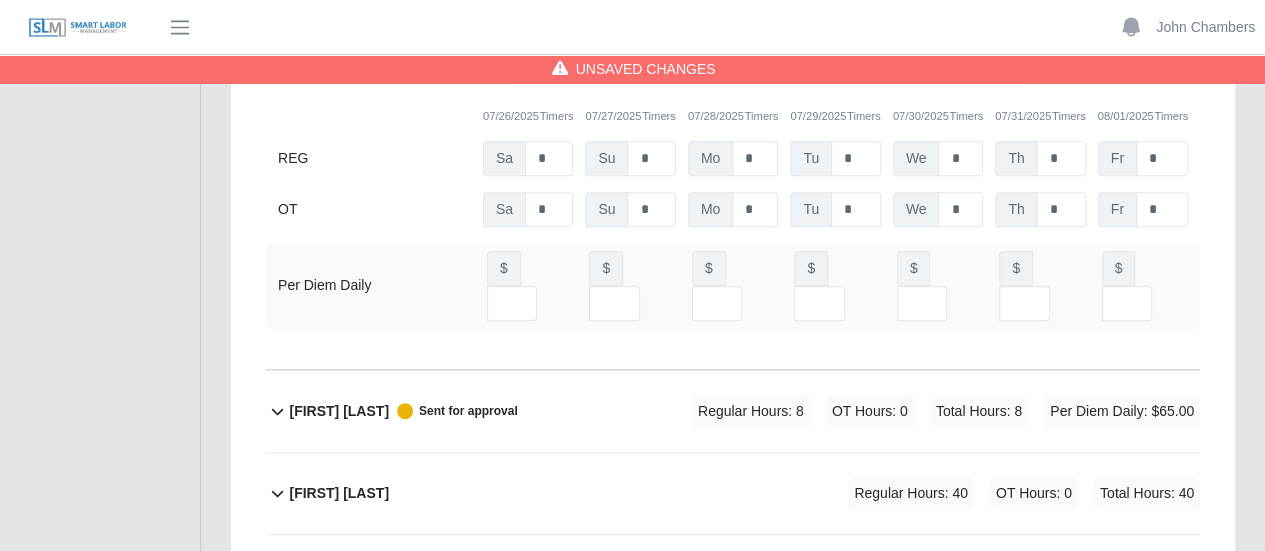 scroll, scrollTop: 11900, scrollLeft: 0, axis: vertical 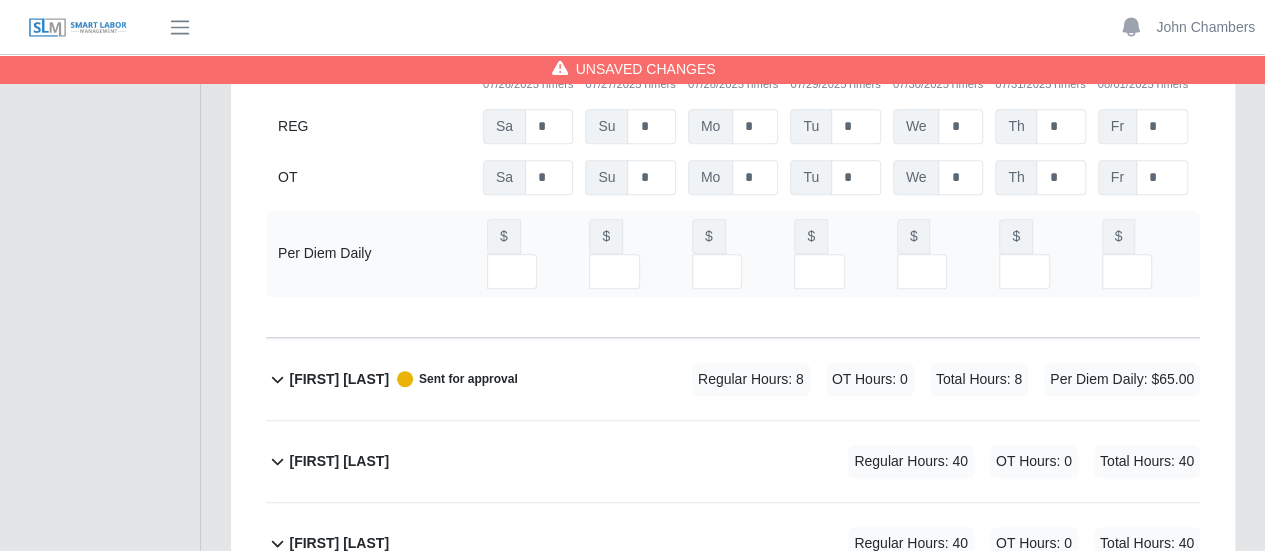 click on "Select Add Ons" at bounding box center (501, 705) 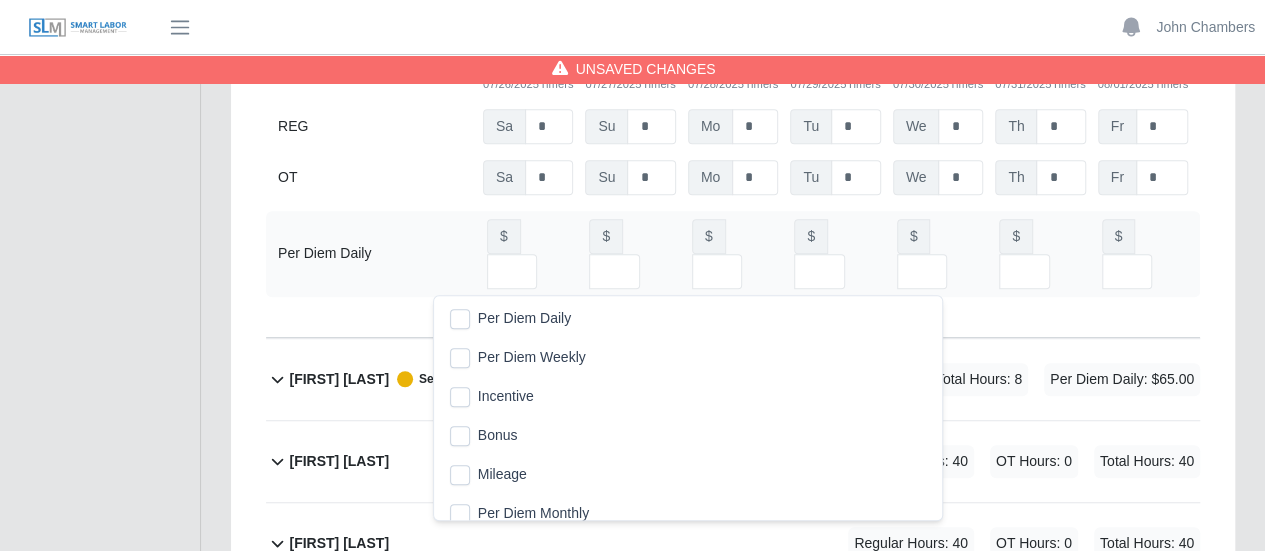 scroll, scrollTop: 20, scrollLeft: 12, axis: both 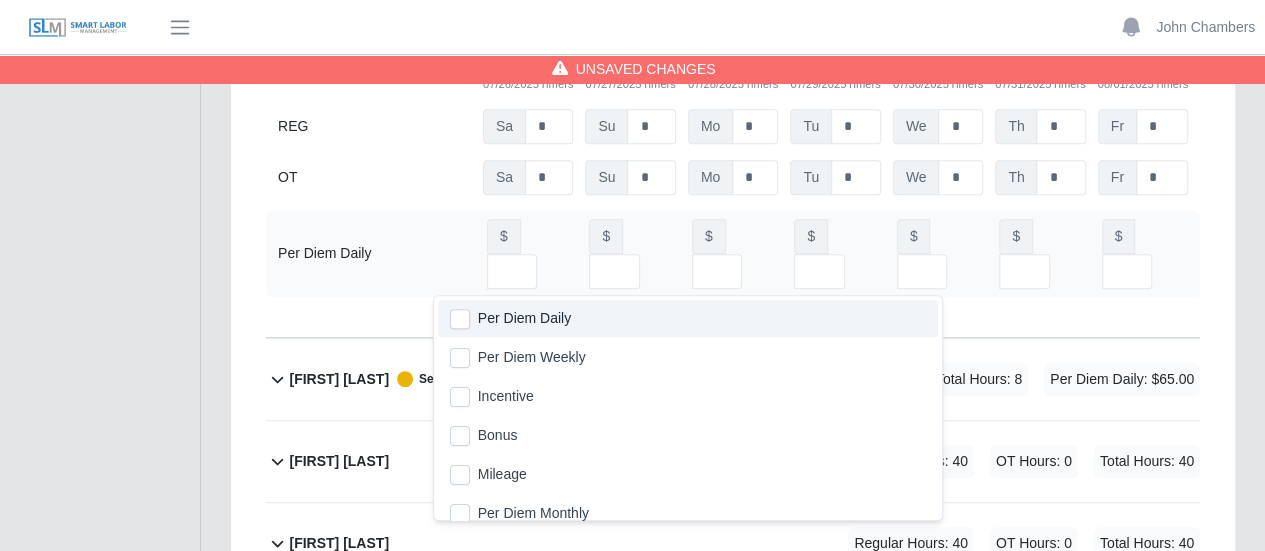 click on "Per Diem Daily" 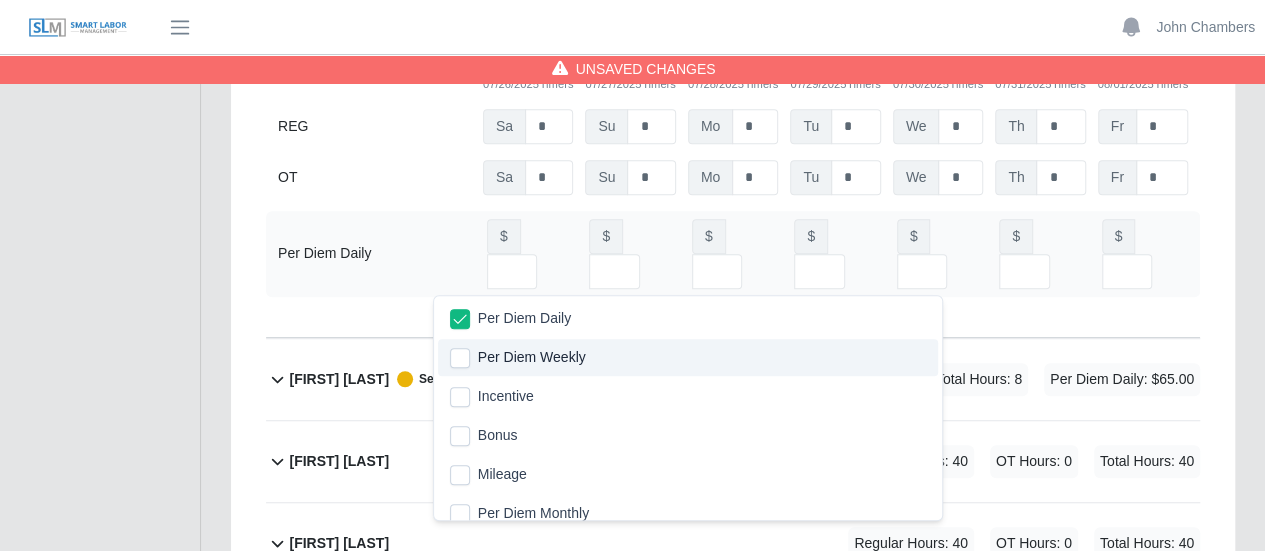 click on "419.2.00
(Conduit - Feeder)
Replace
Code
Delete
Code
07/26/2025
Timers    07/27/2025
Timers    07/28/2025
Timers    07/29/2025
Timers    07/30/2025
Timers    07/31/2025
Timers    08/01/2025
Timers
REG
Sa   *   Su   *   Mo   *   Tu   *   We   *   Th   *   Fr   *
OT
Sa   * Su   * Mo   * Tu   * We   * Th   * Fr   *" 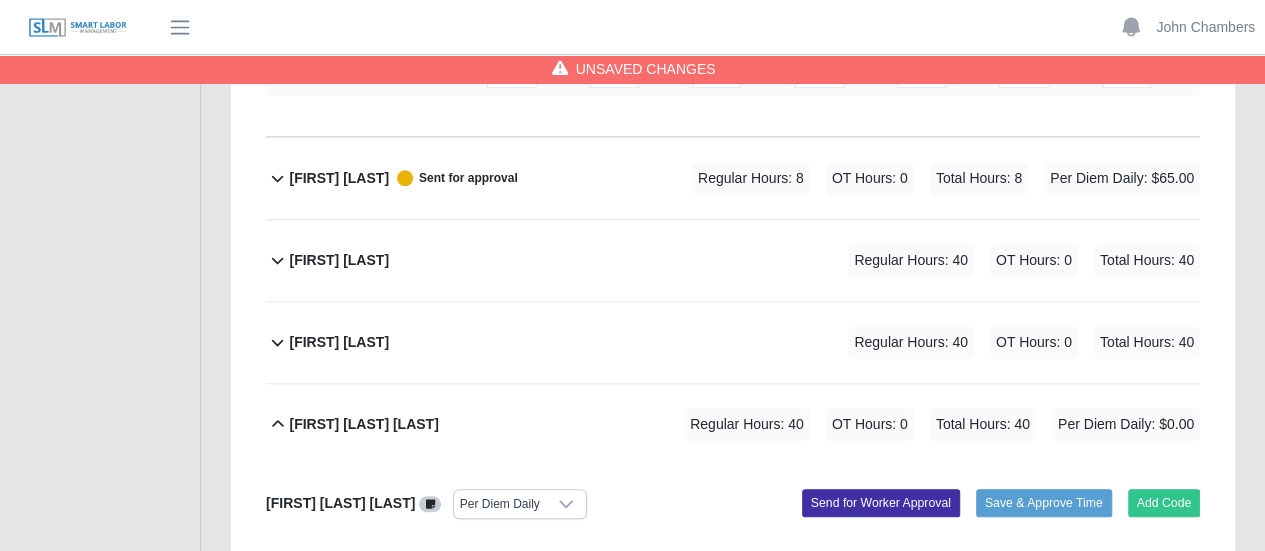 scroll, scrollTop: 12200, scrollLeft: 0, axis: vertical 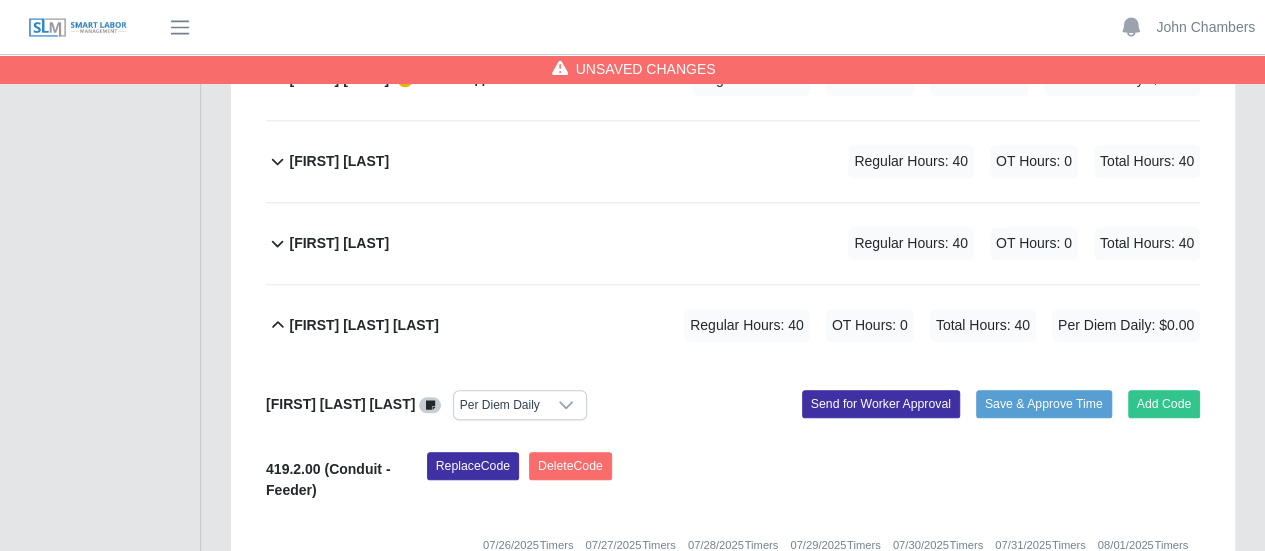 click at bounding box center (545, 697) 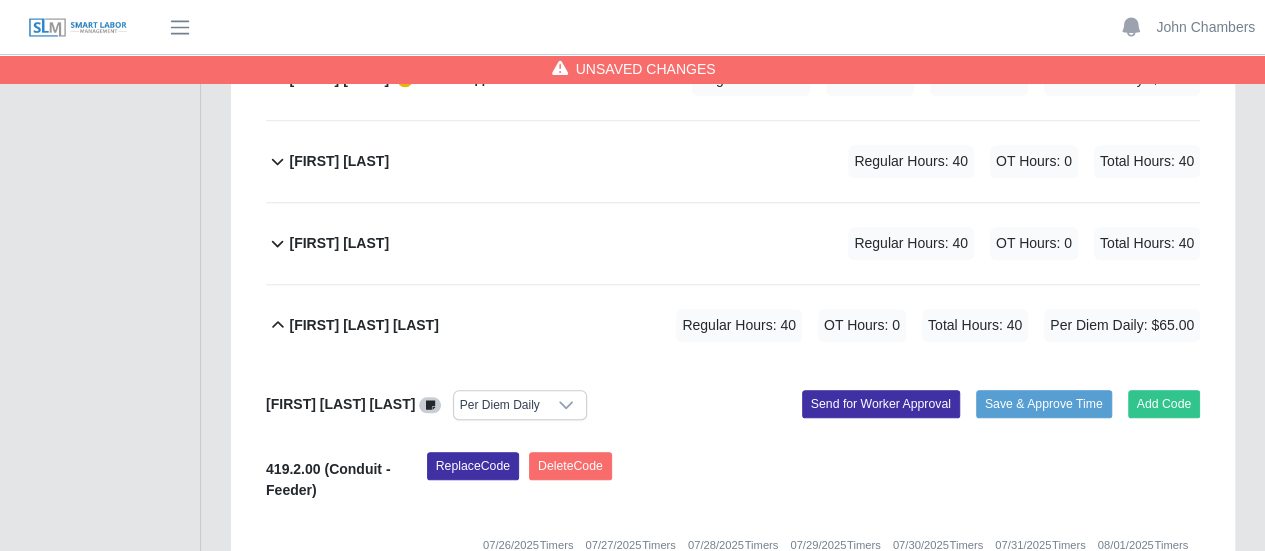 scroll, scrollTop: 0, scrollLeft: 5, axis: horizontal 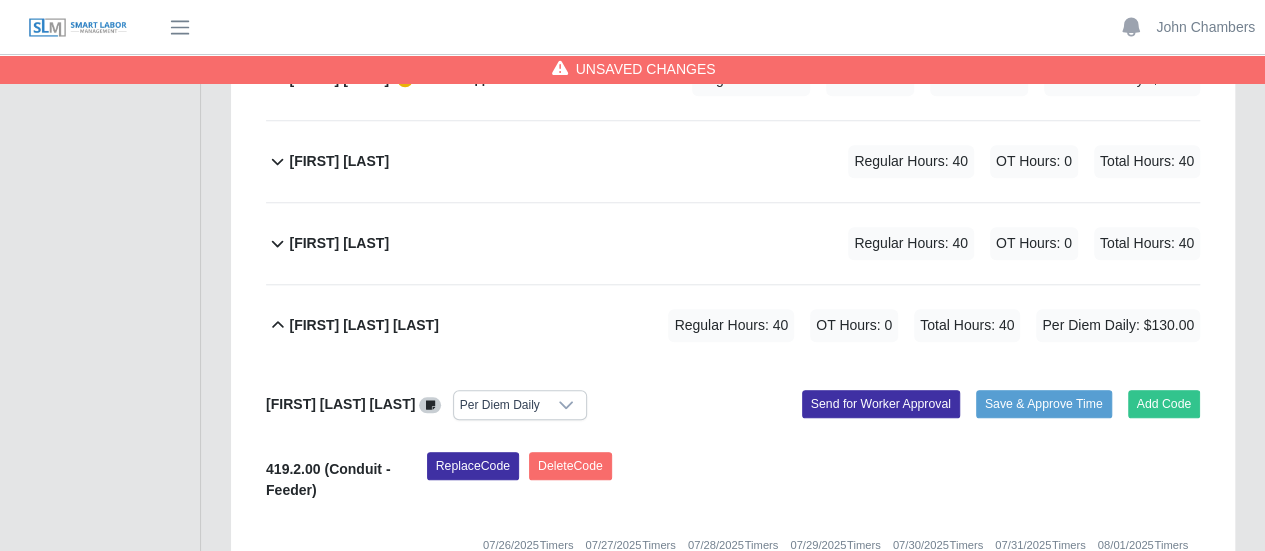 type on "**" 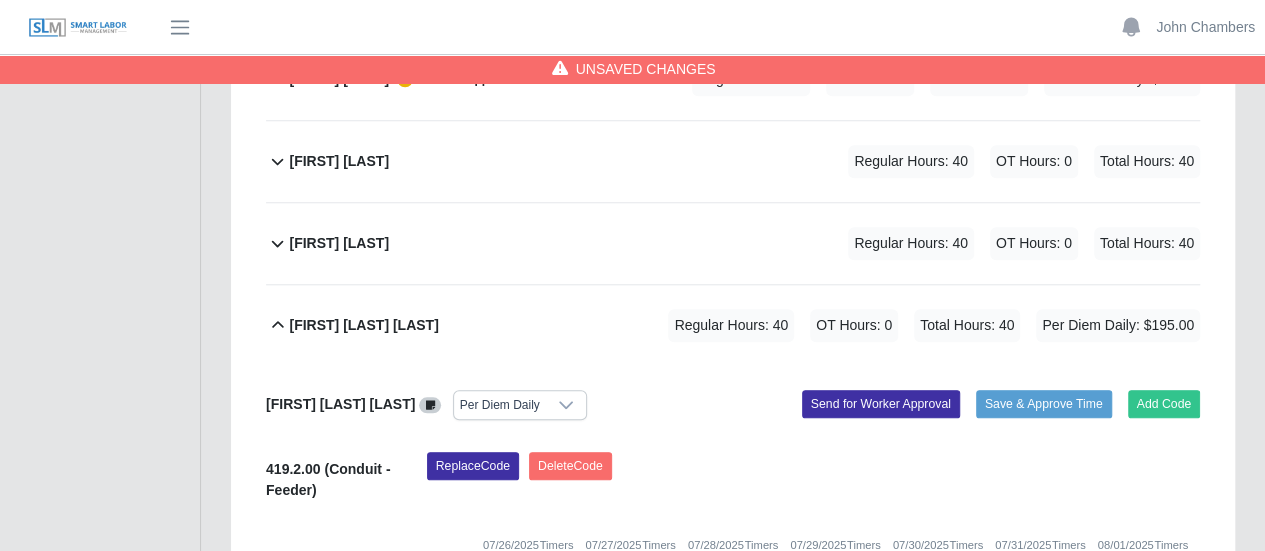scroll, scrollTop: 0, scrollLeft: 5, axis: horizontal 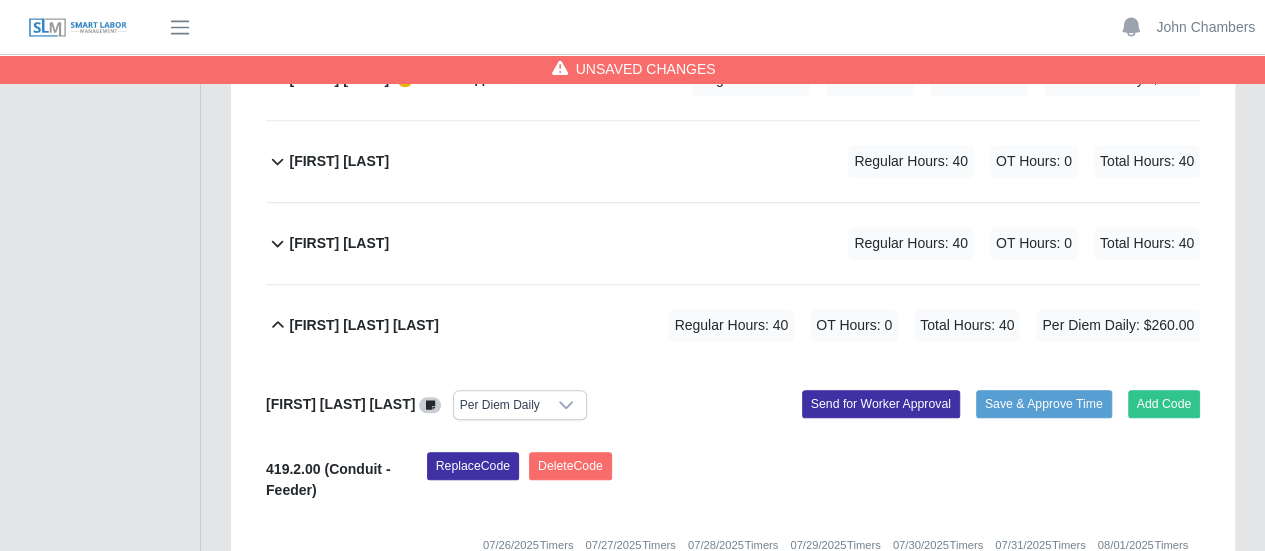 type on "**" 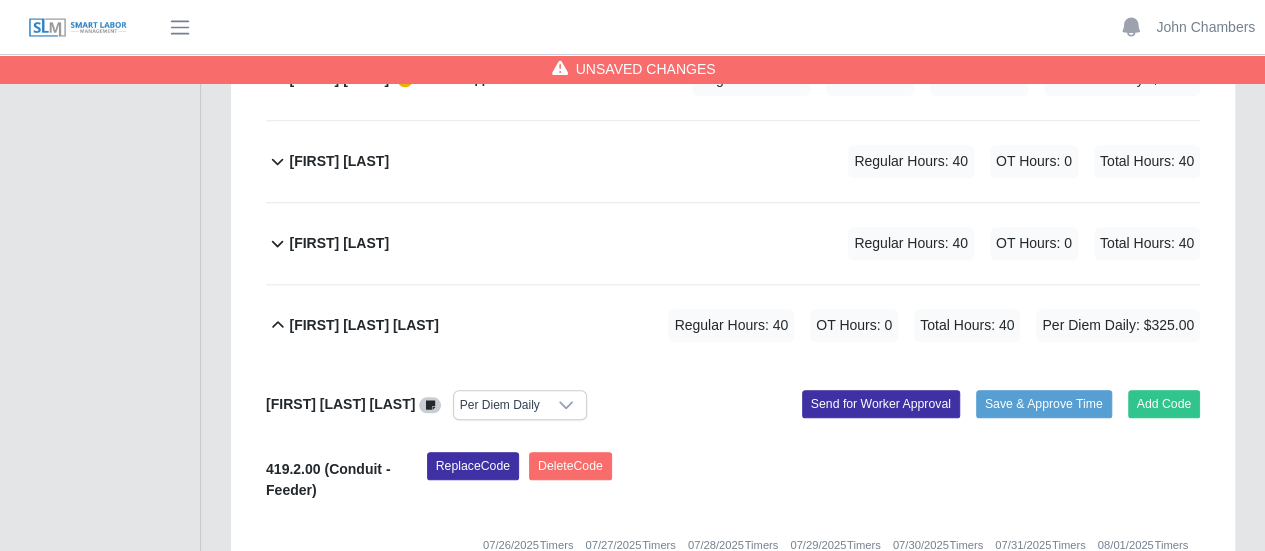 type on "**" 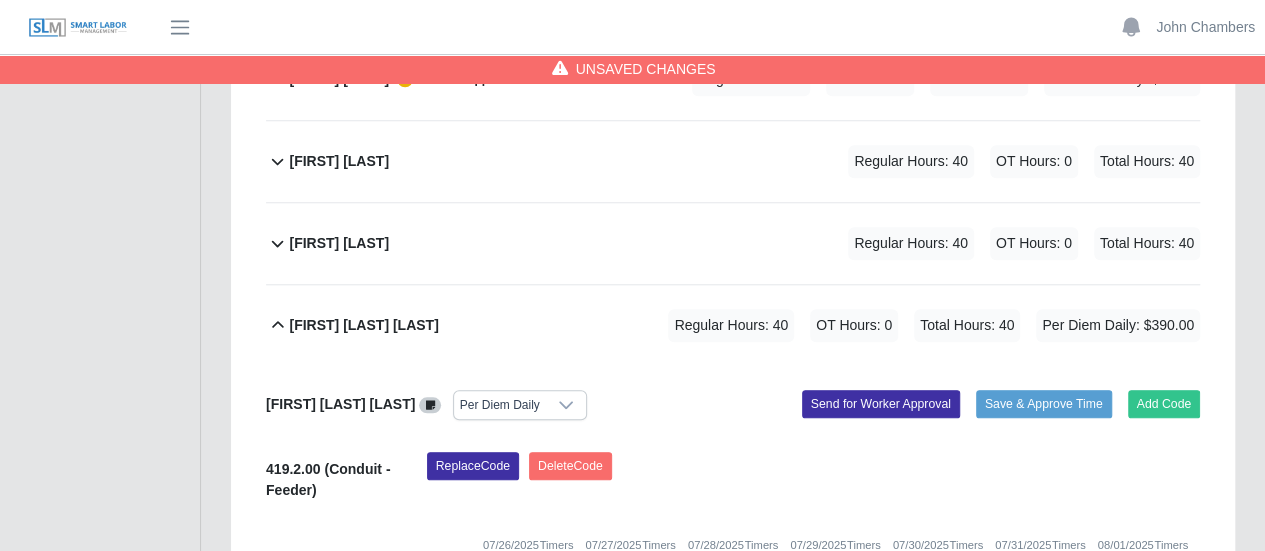 type on "**" 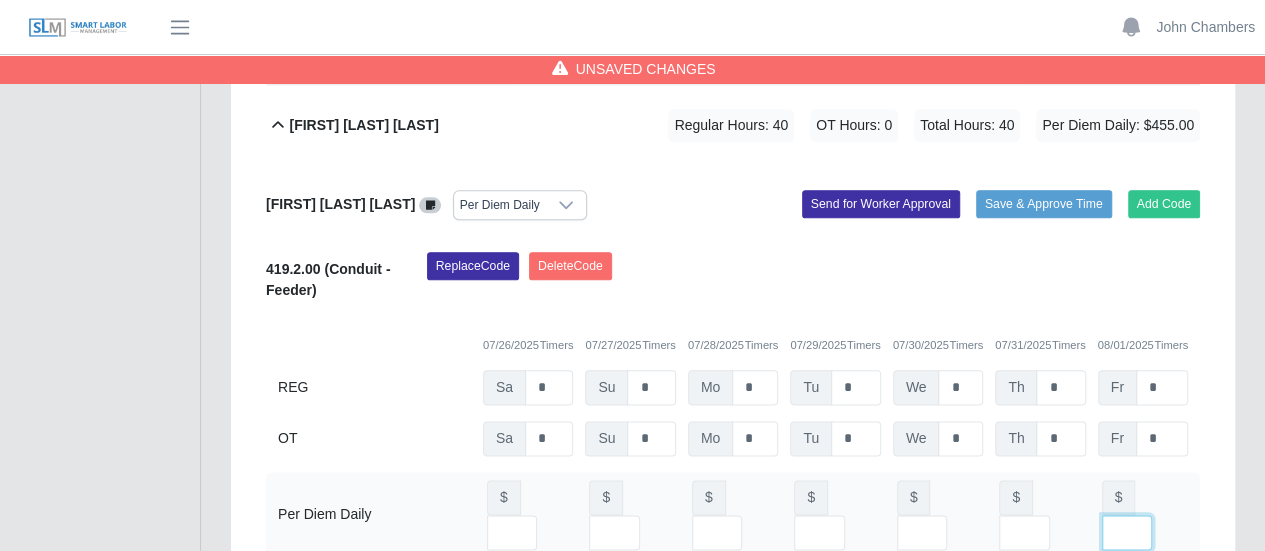 type on "**" 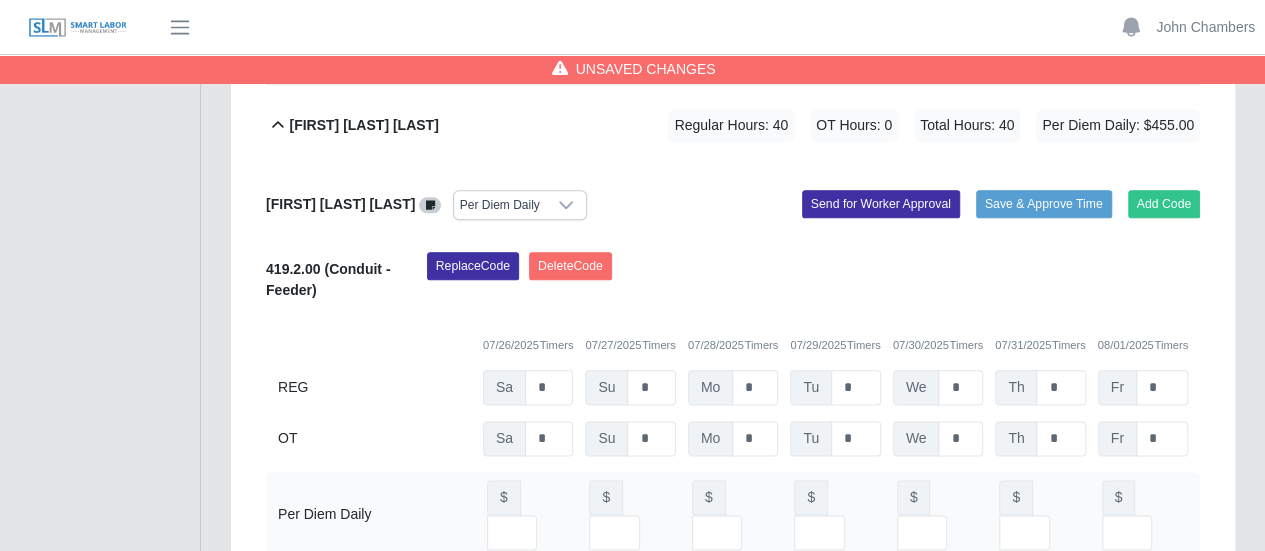 click on "Osmany Aguilar" at bounding box center (339, 804) 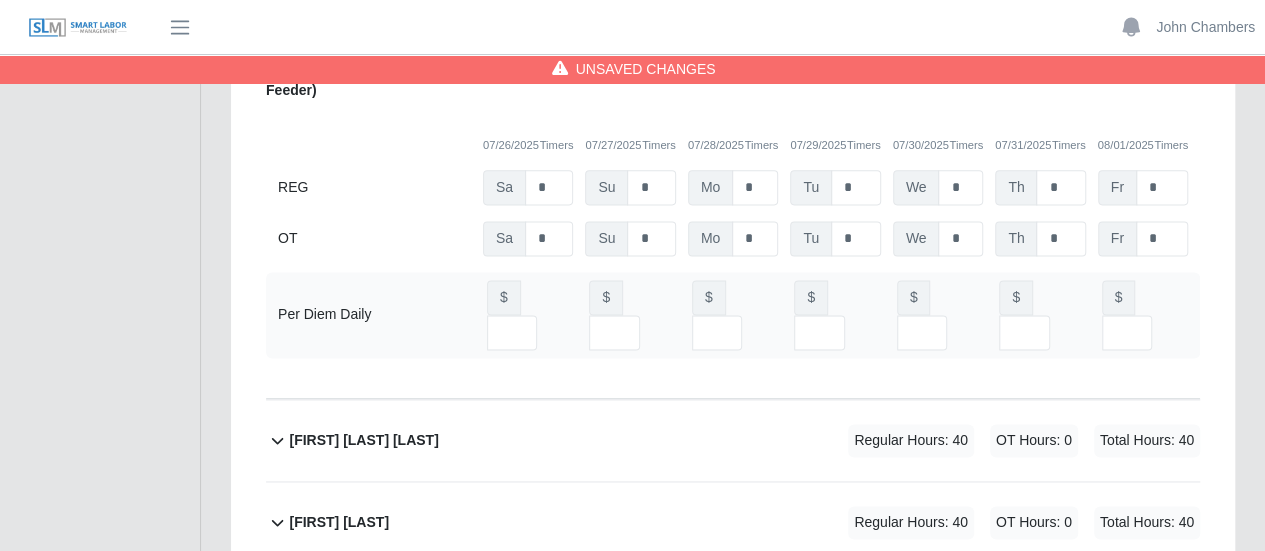 click on "*" at bounding box center [549, -11806] 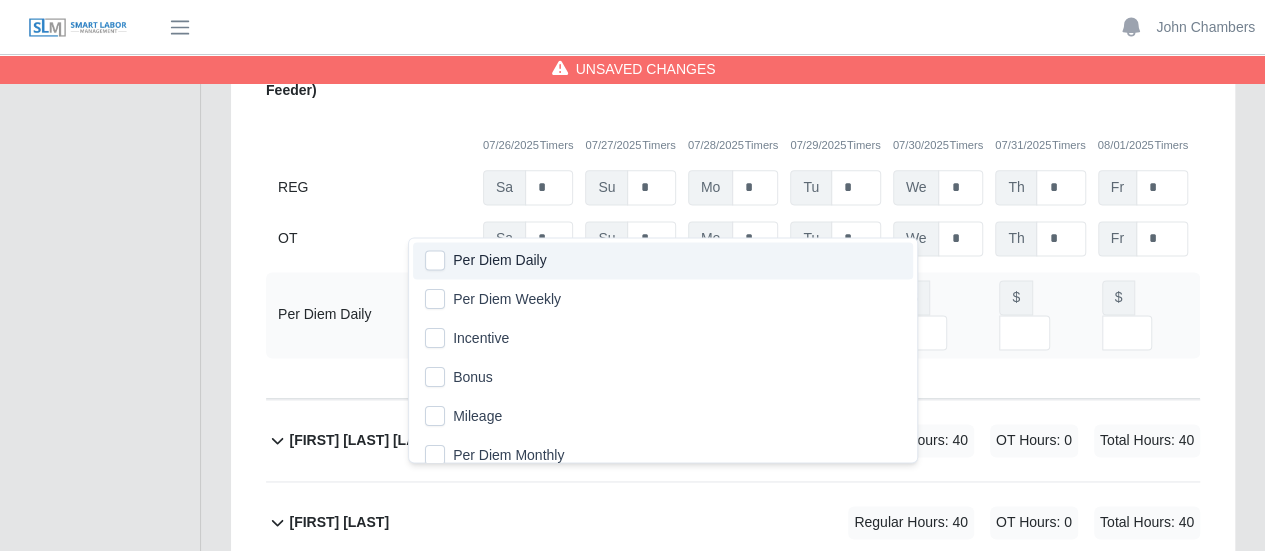 click on "Per Diem Daily" 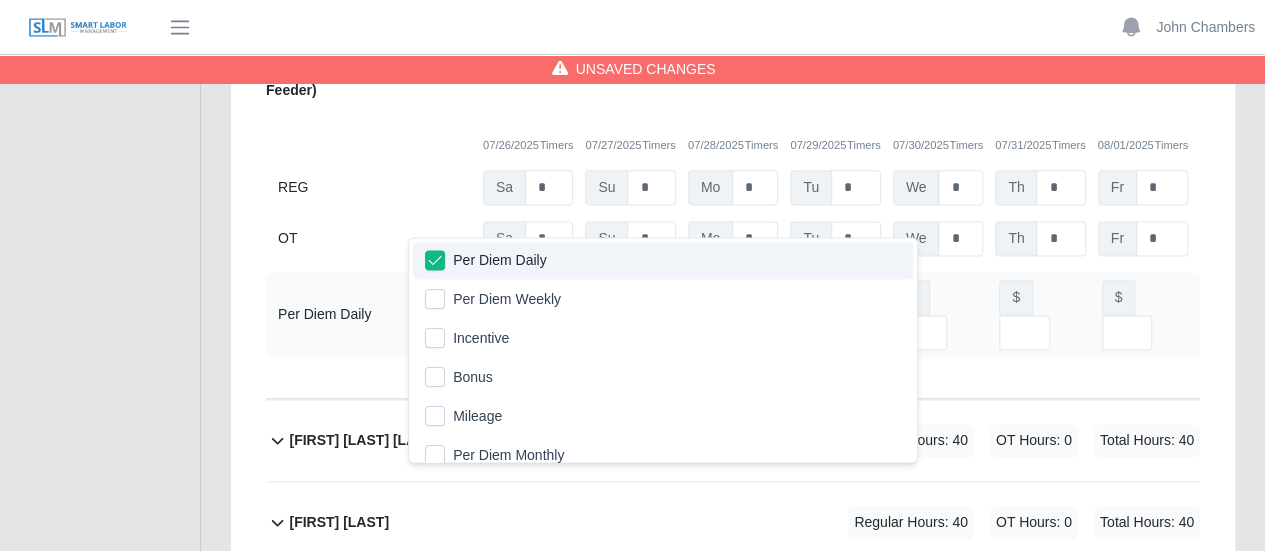 click on "416.0.00
(Switchgear)" at bounding box center (331, 759) 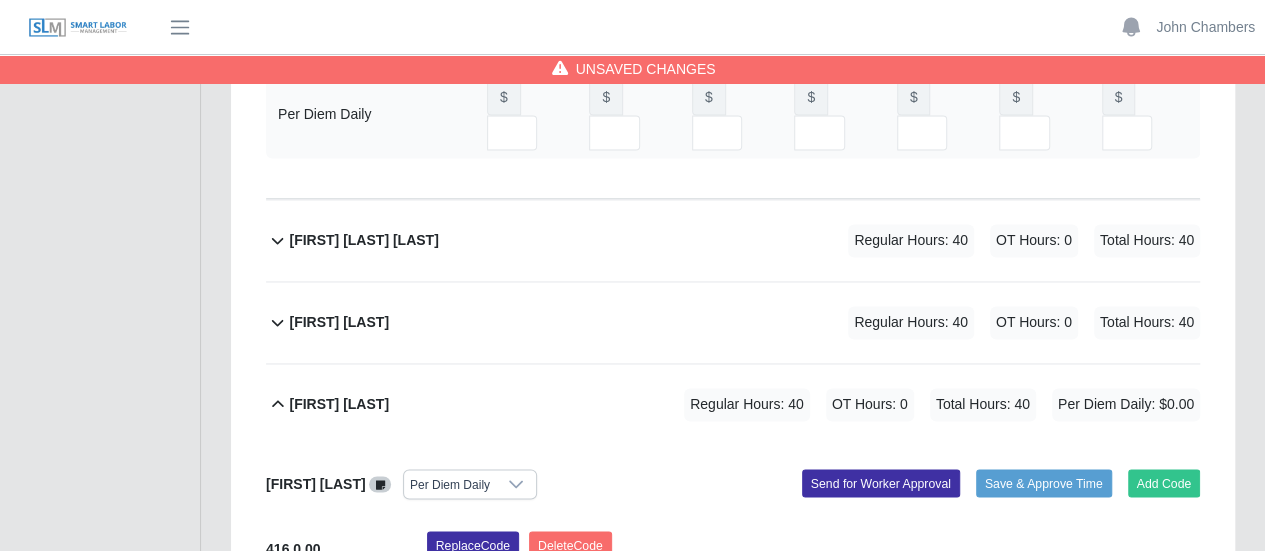 click at bounding box center [545, 775] 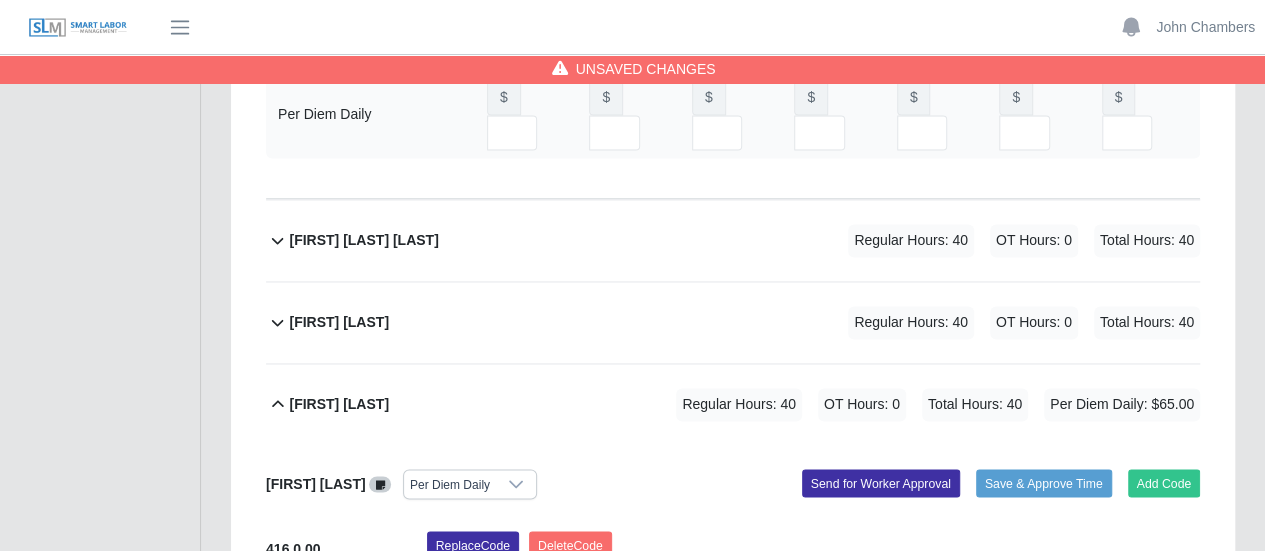 type on "**" 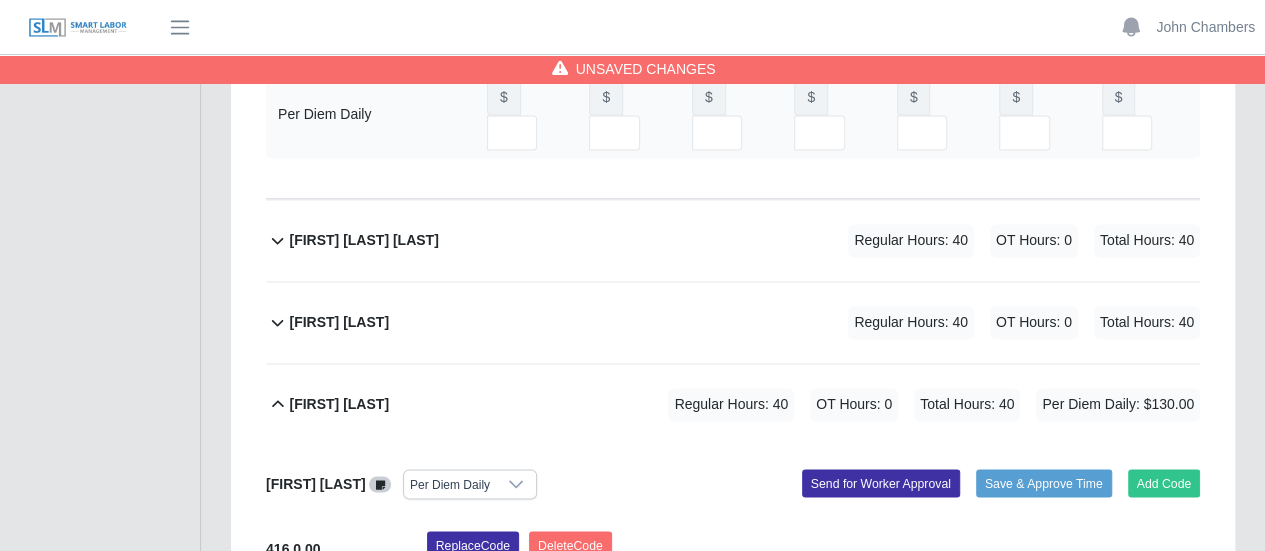 type on "**" 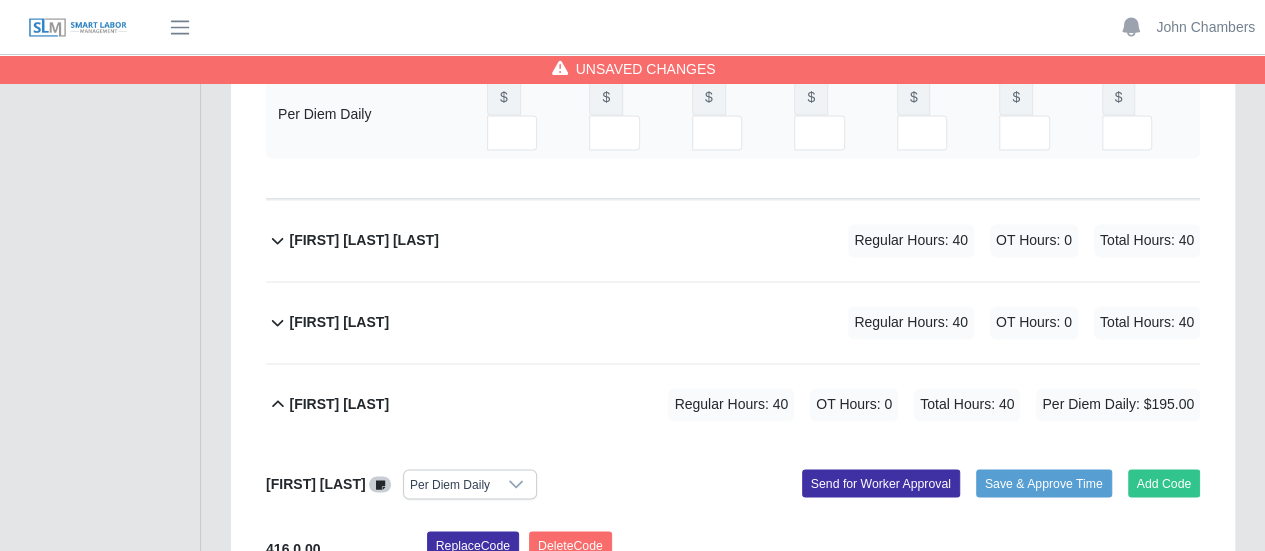type on "**" 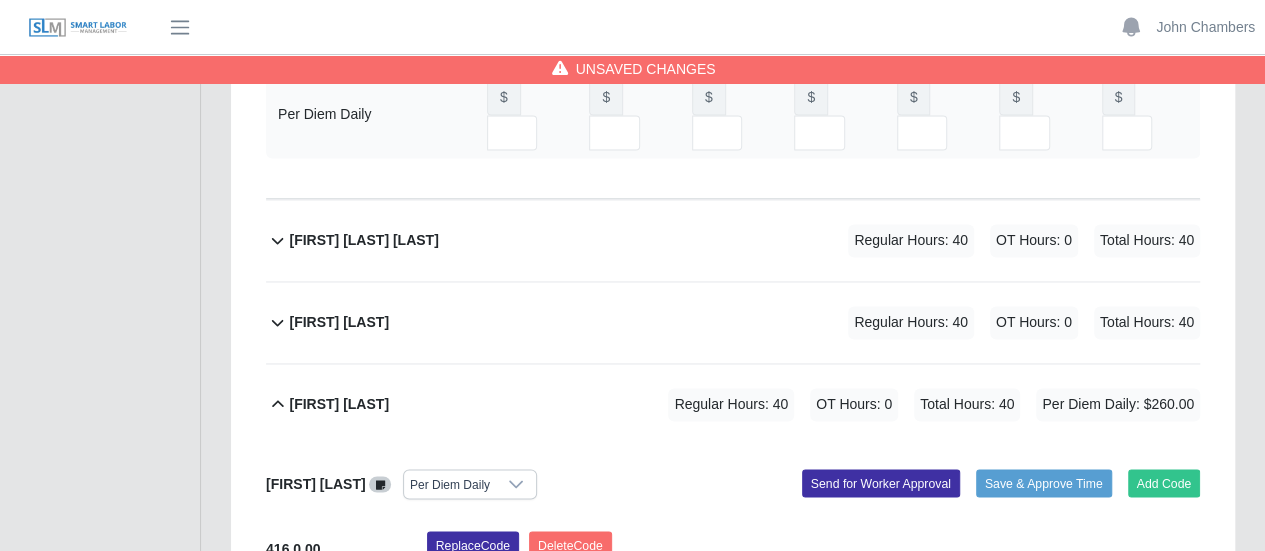 type on "**" 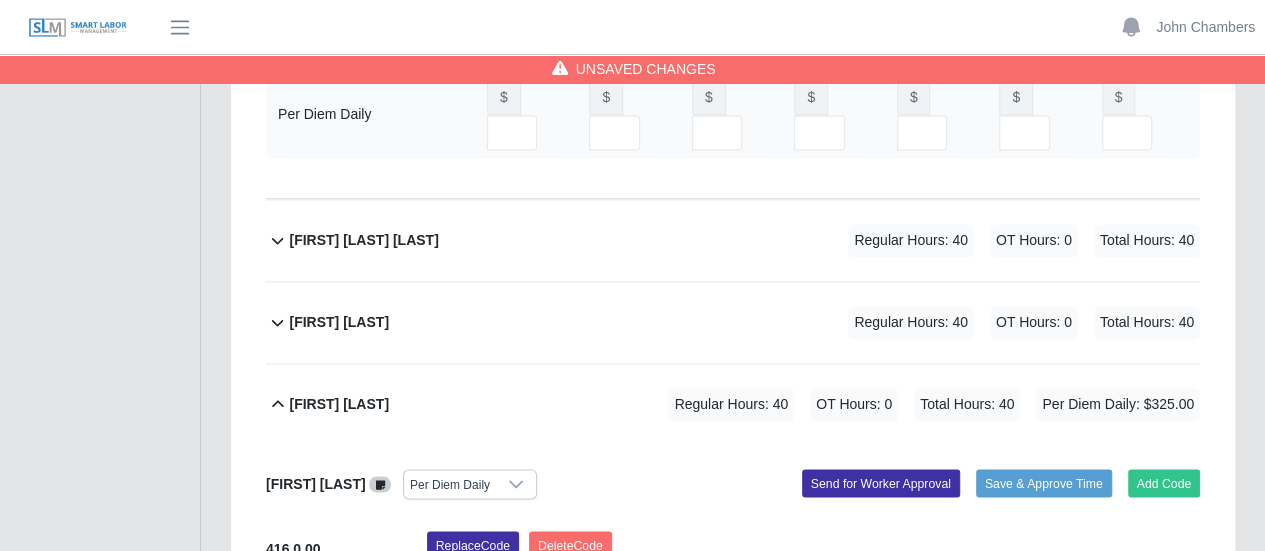type on "**" 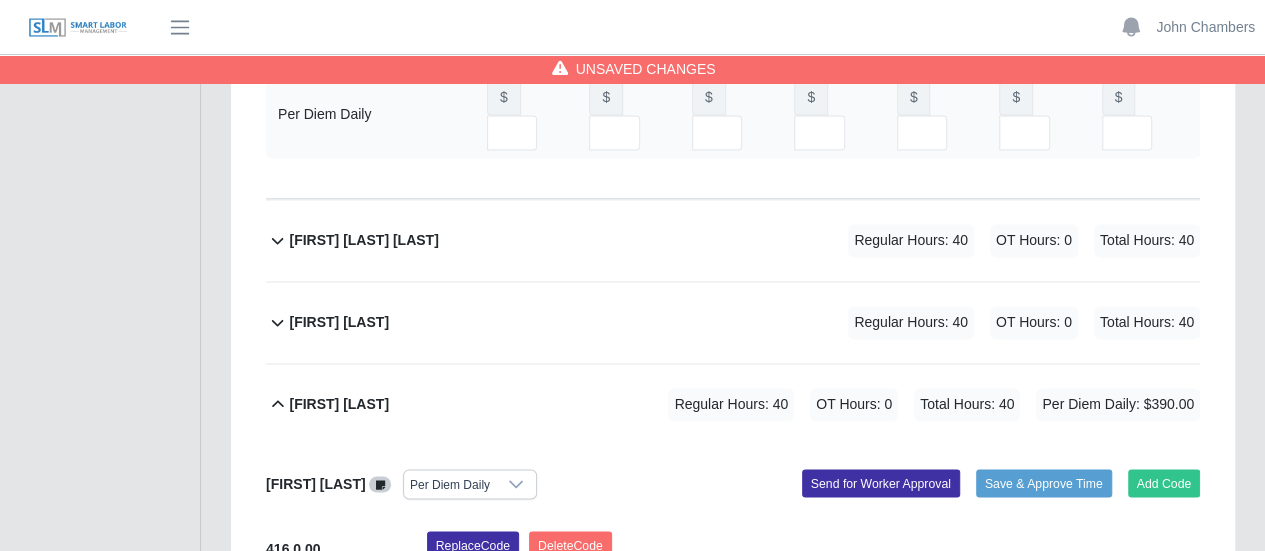 type on "**" 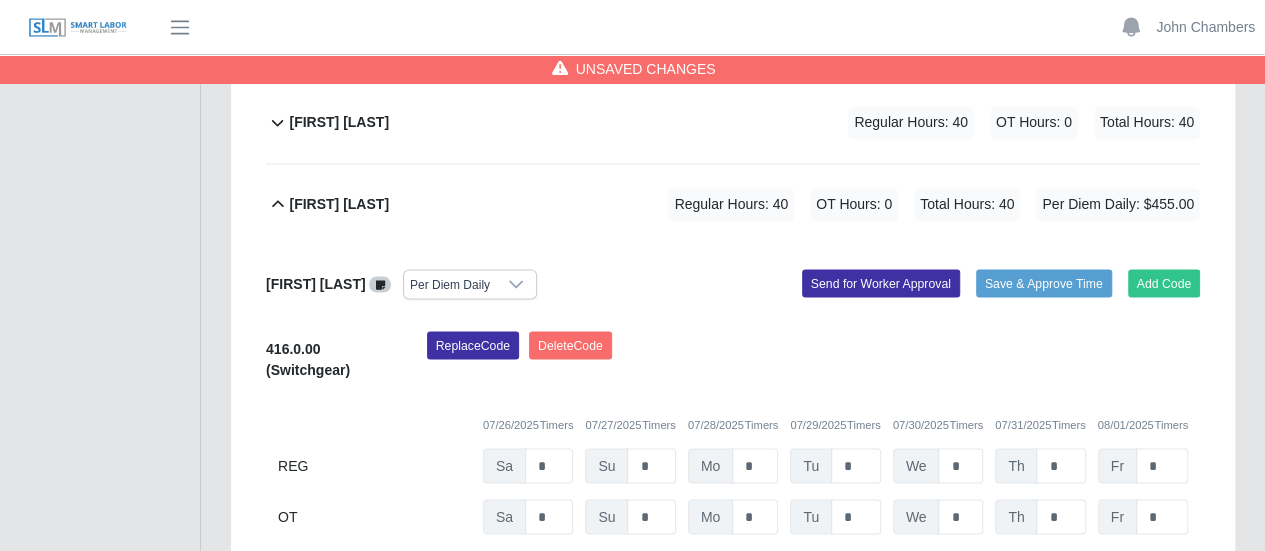 type on "**" 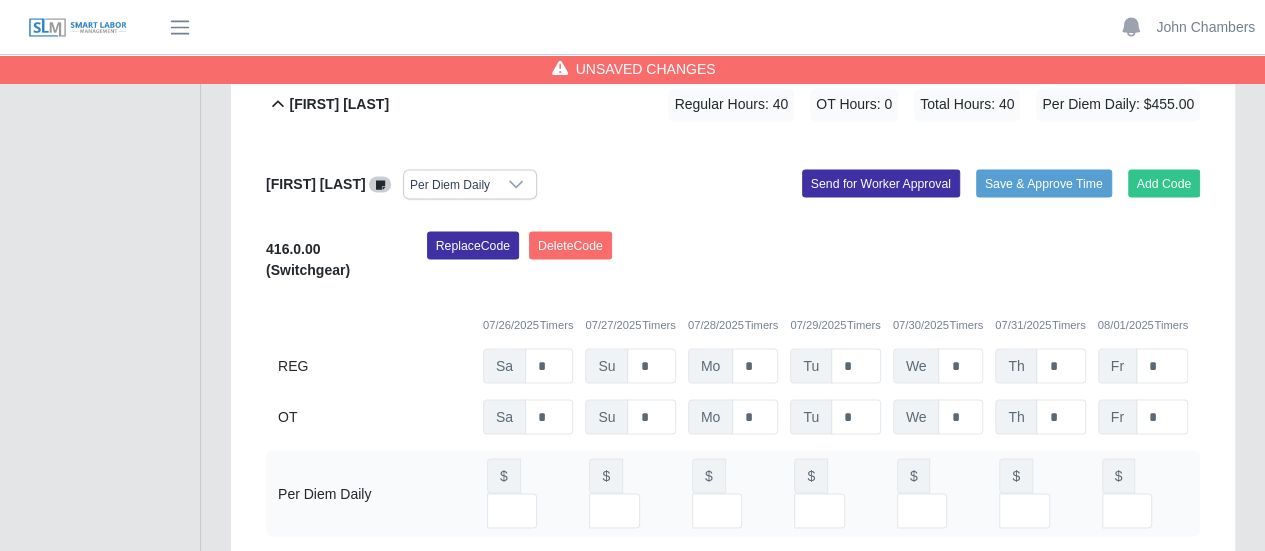 click on "Select Add Ons" at bounding box center [501, 698] 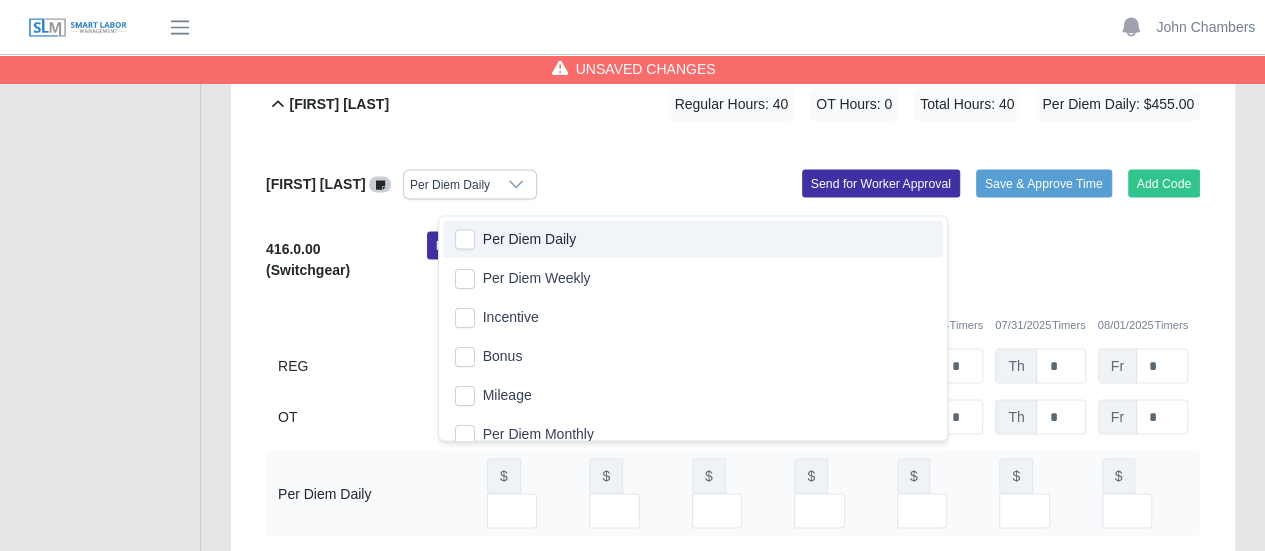 click on "Per Diem Daily" 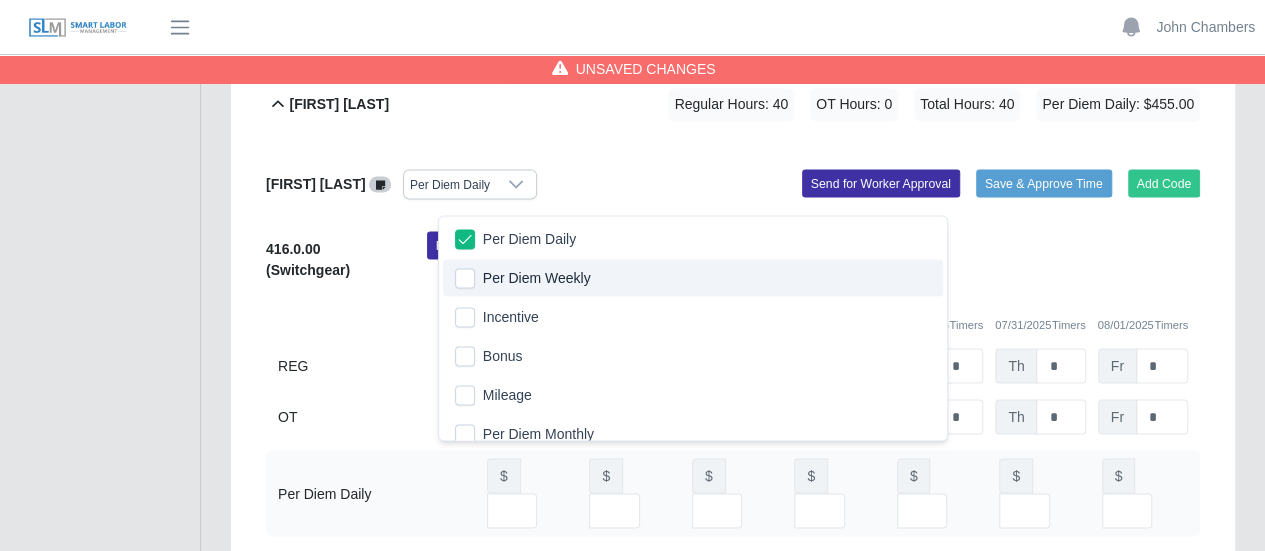 click on "419.2.00
(Conduit - Feeder)" at bounding box center (331, 775) 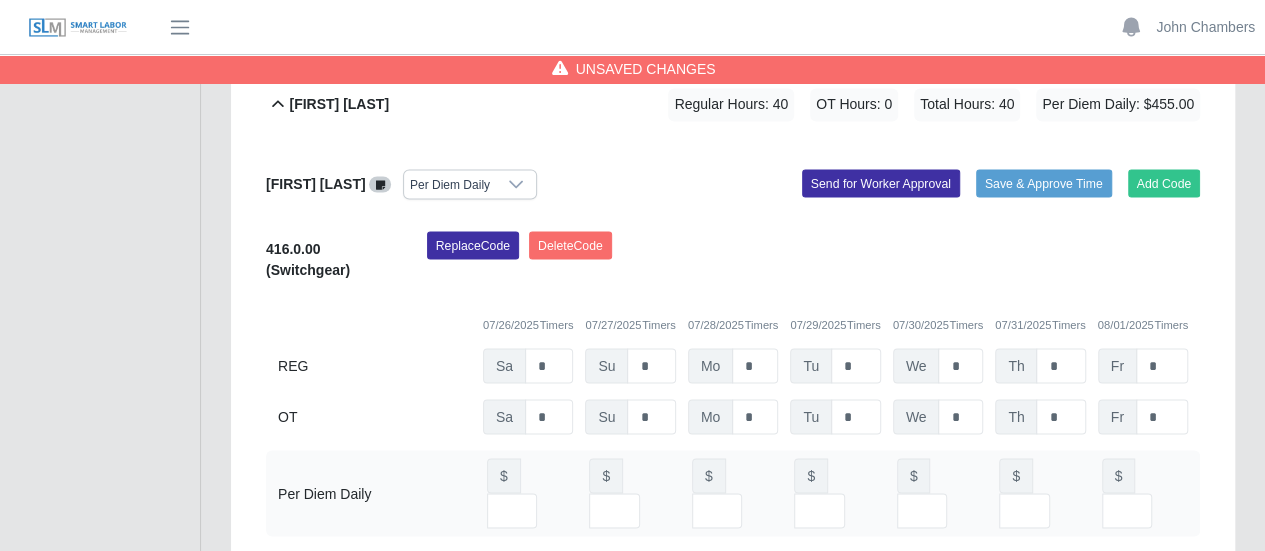 click at bounding box center [545, 990] 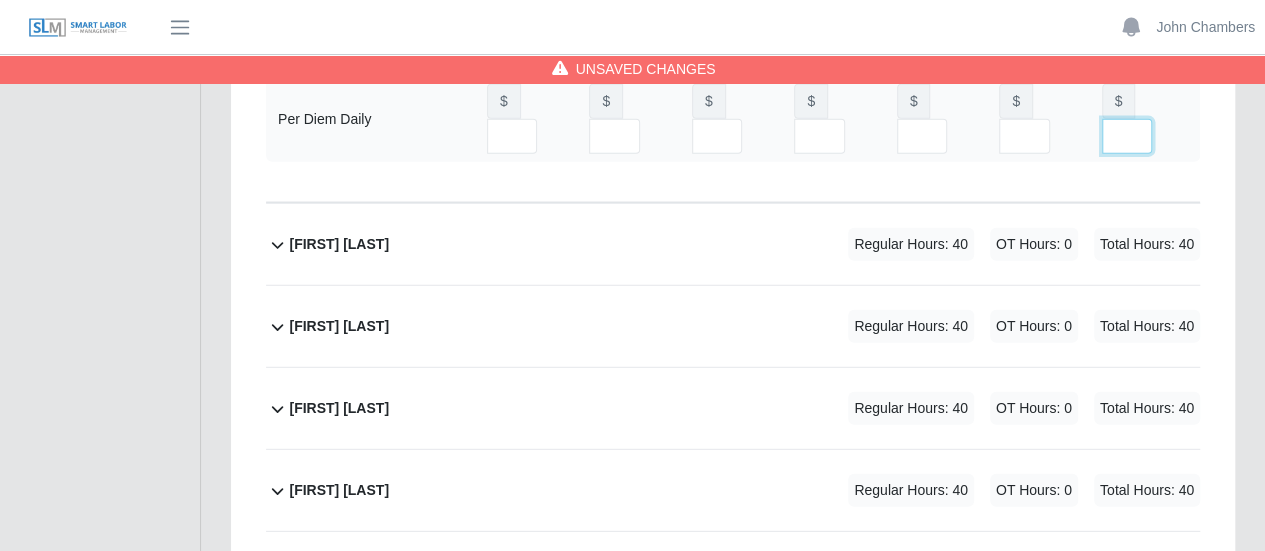 type on "**" 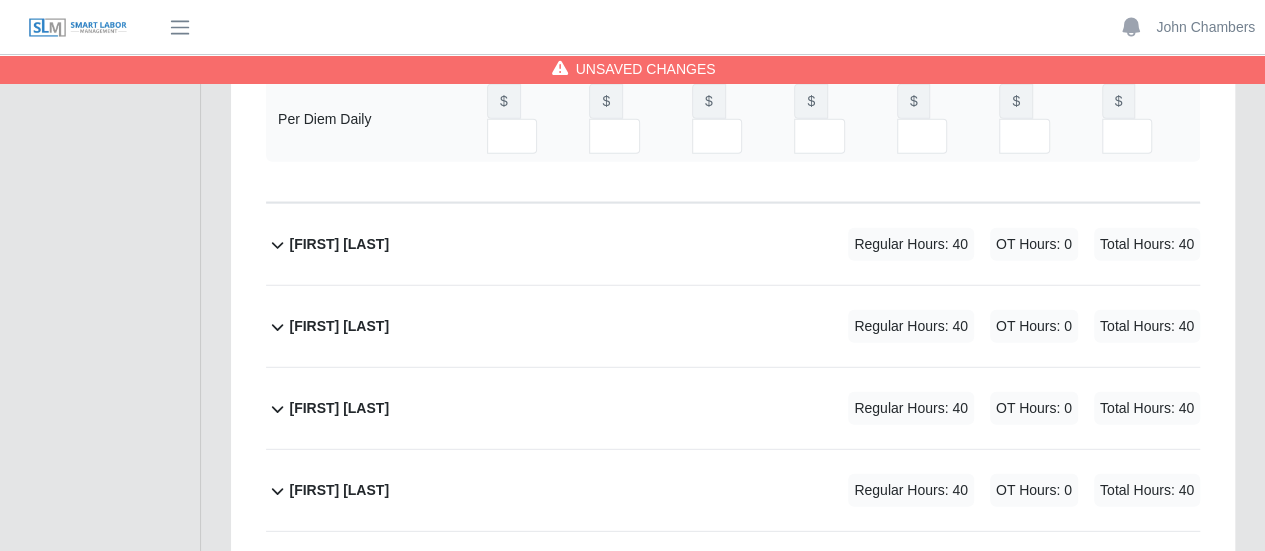 click on "Save
Timesheet" at bounding box center (1172, 990) 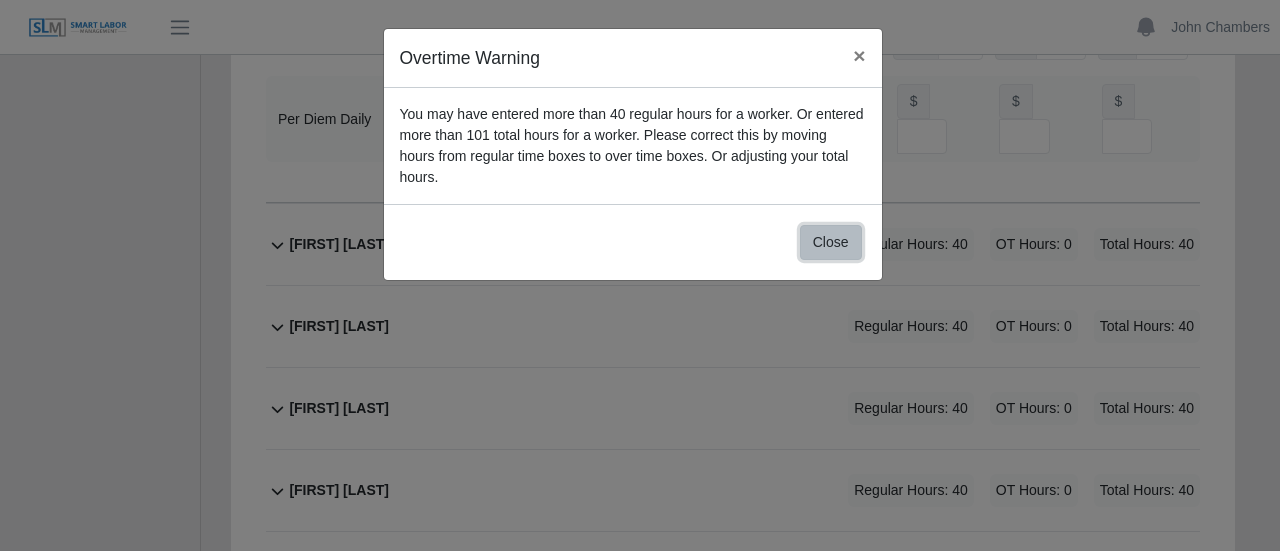 click on "Close" at bounding box center [831, 242] 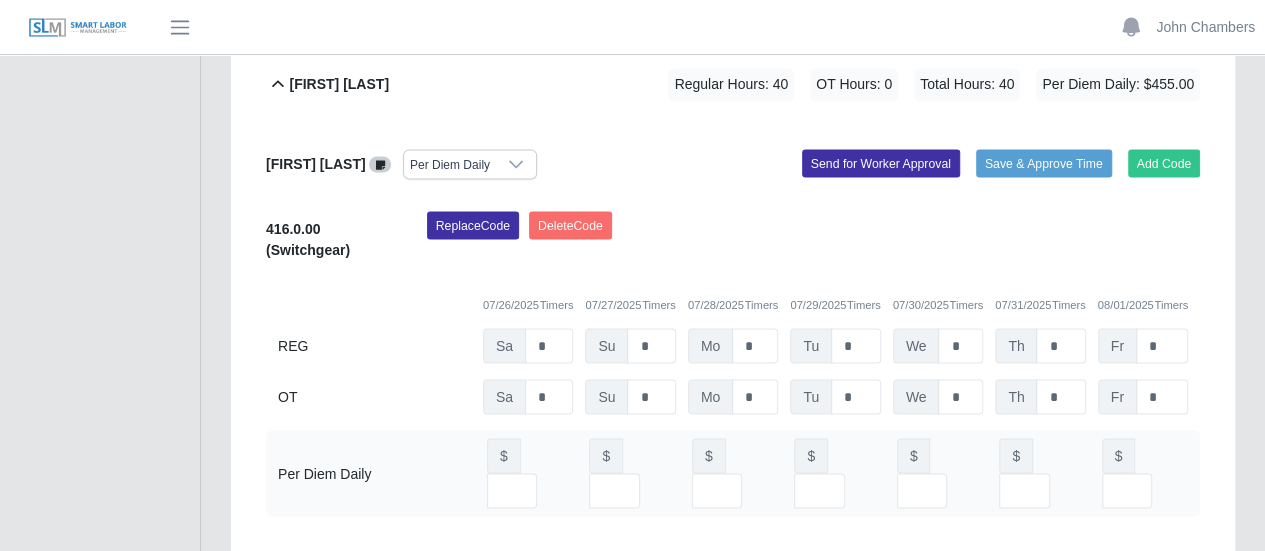 scroll, scrollTop: 13089, scrollLeft: 0, axis: vertical 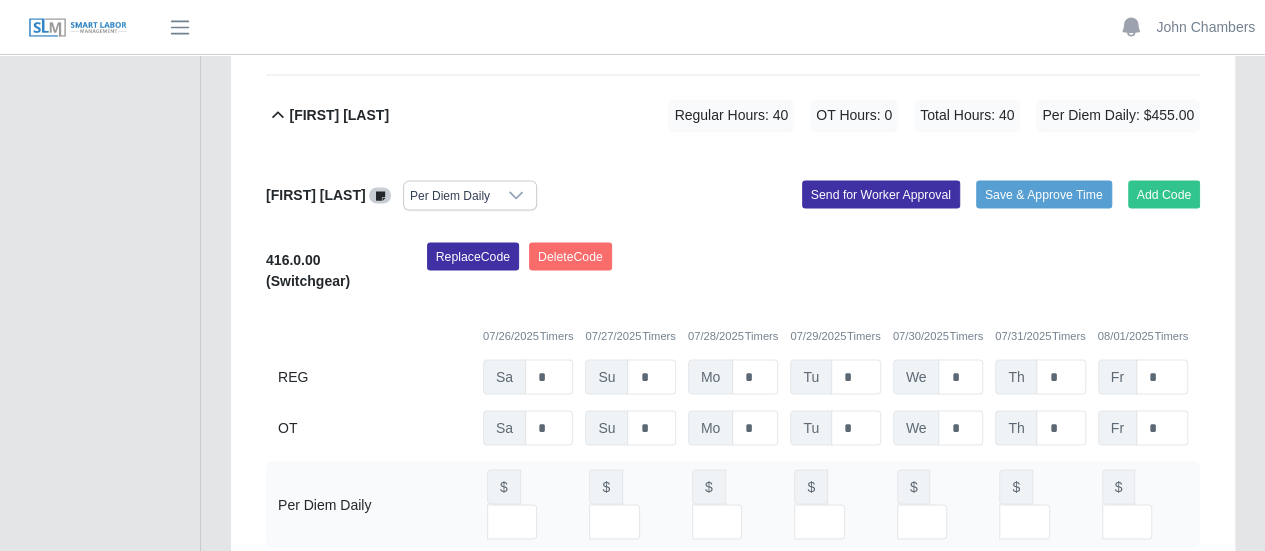 drag, startPoint x: 774, startPoint y: 214, endPoint x: 712, endPoint y: 203, distance: 62.968246 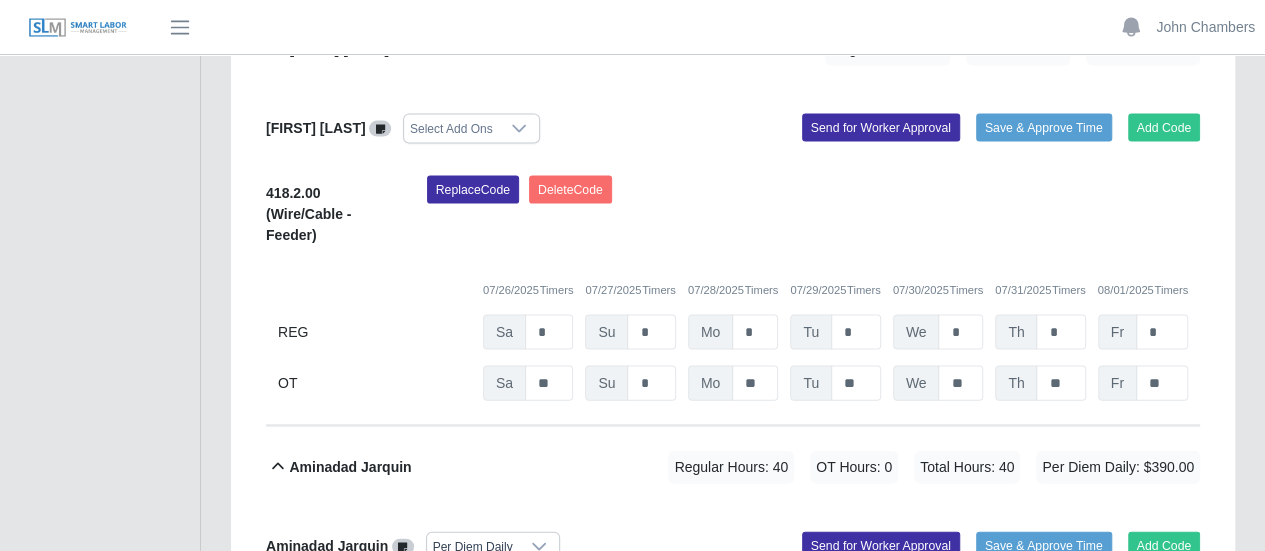 scroll, scrollTop: 1989, scrollLeft: 0, axis: vertical 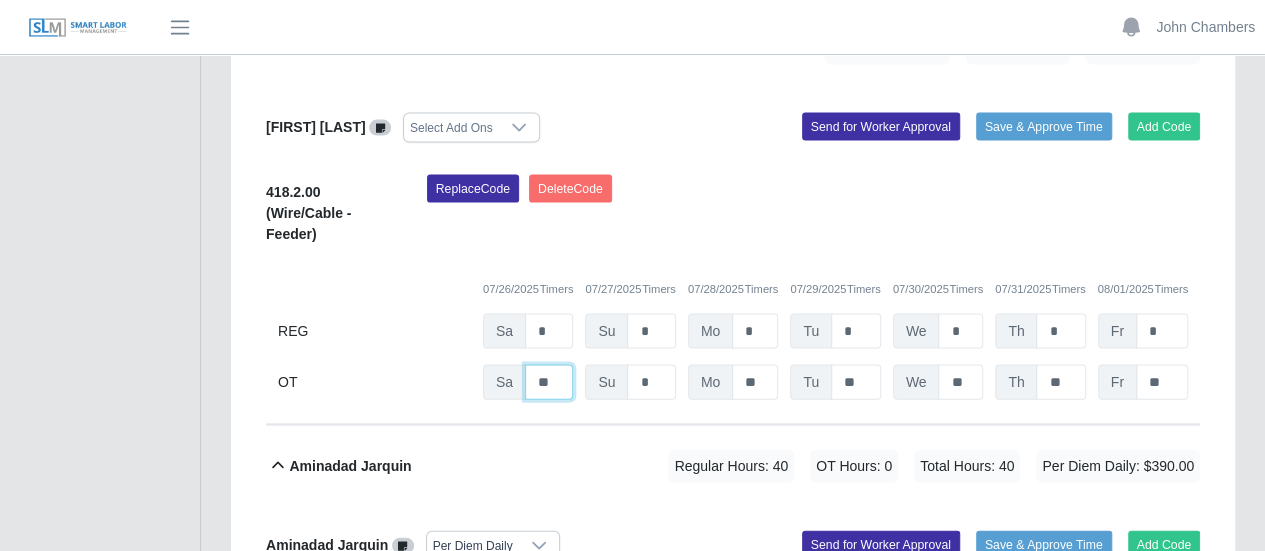 click on "**" at bounding box center [549, -1195] 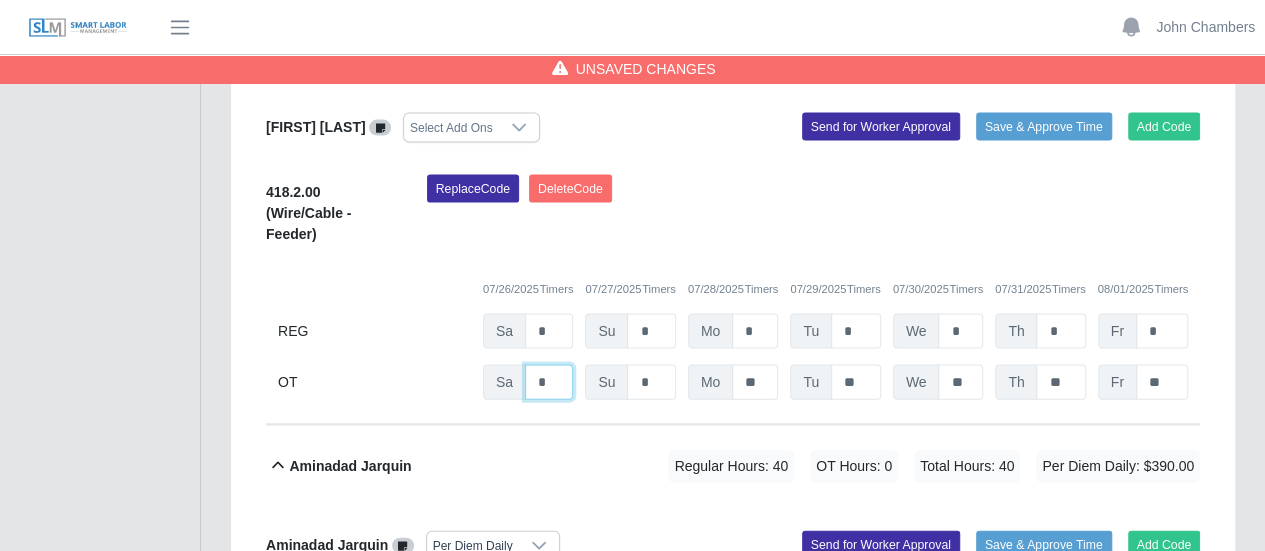 type on "*" 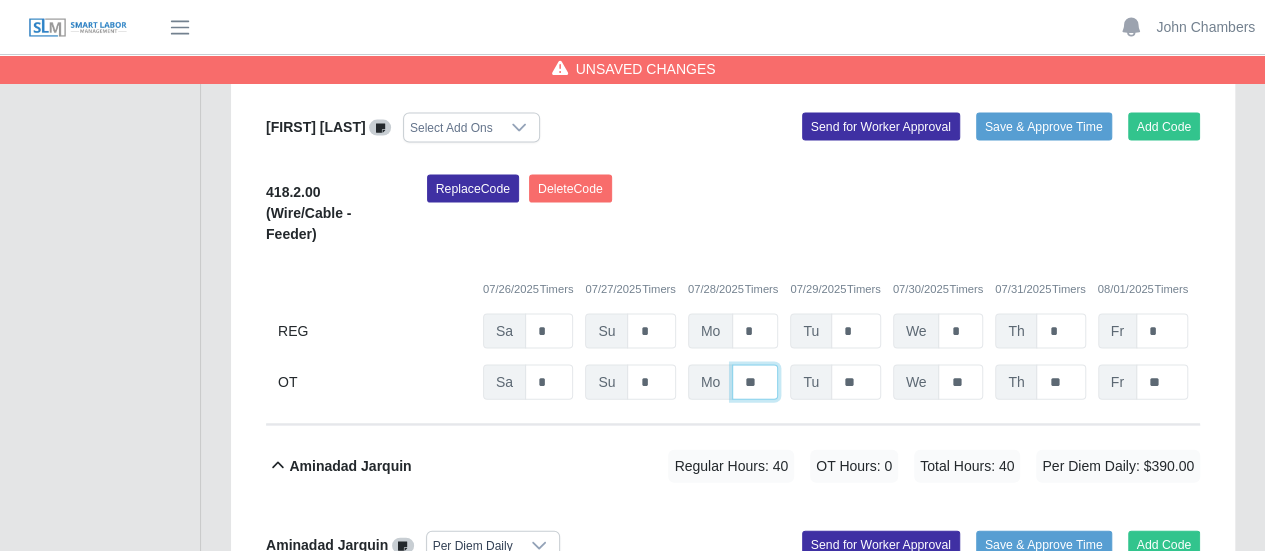 click on "**" at bounding box center (755, -1195) 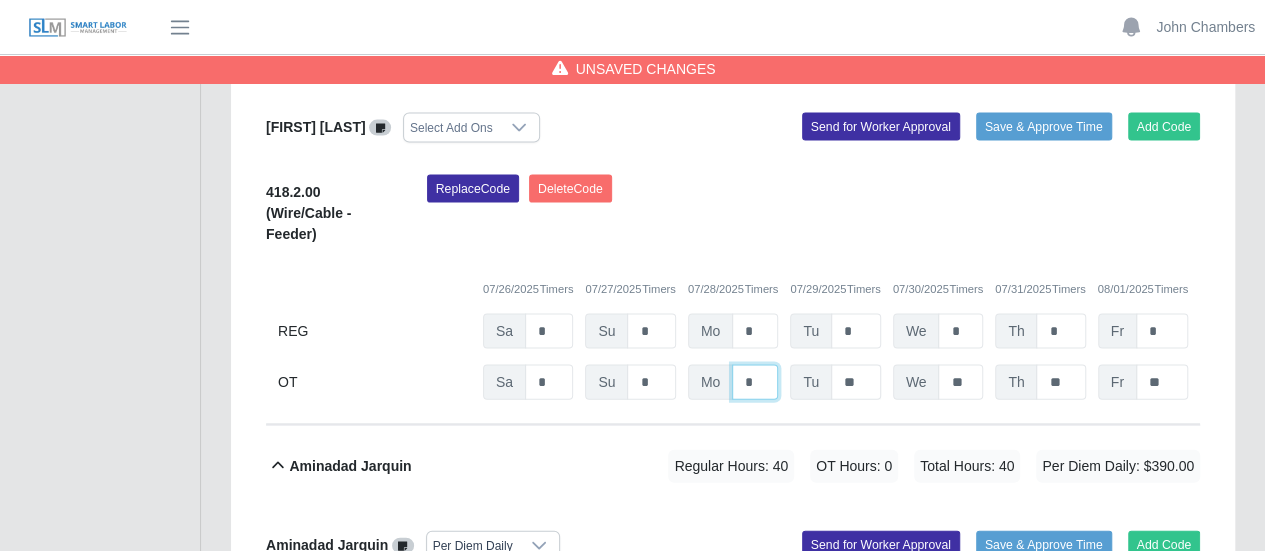 type on "*" 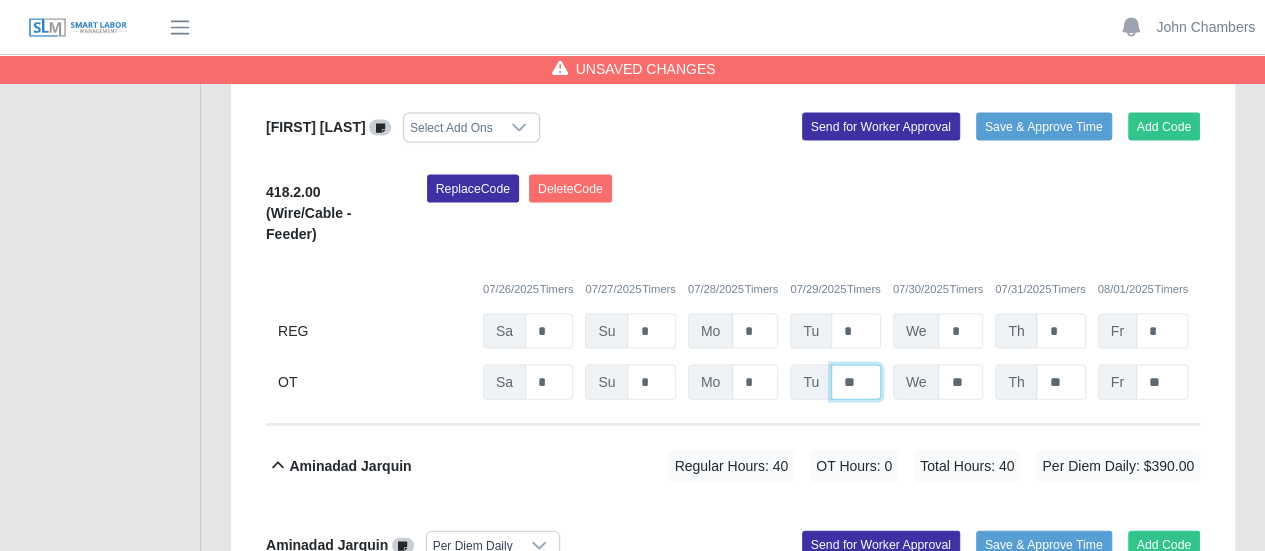 click on "**" at bounding box center (856, -1195) 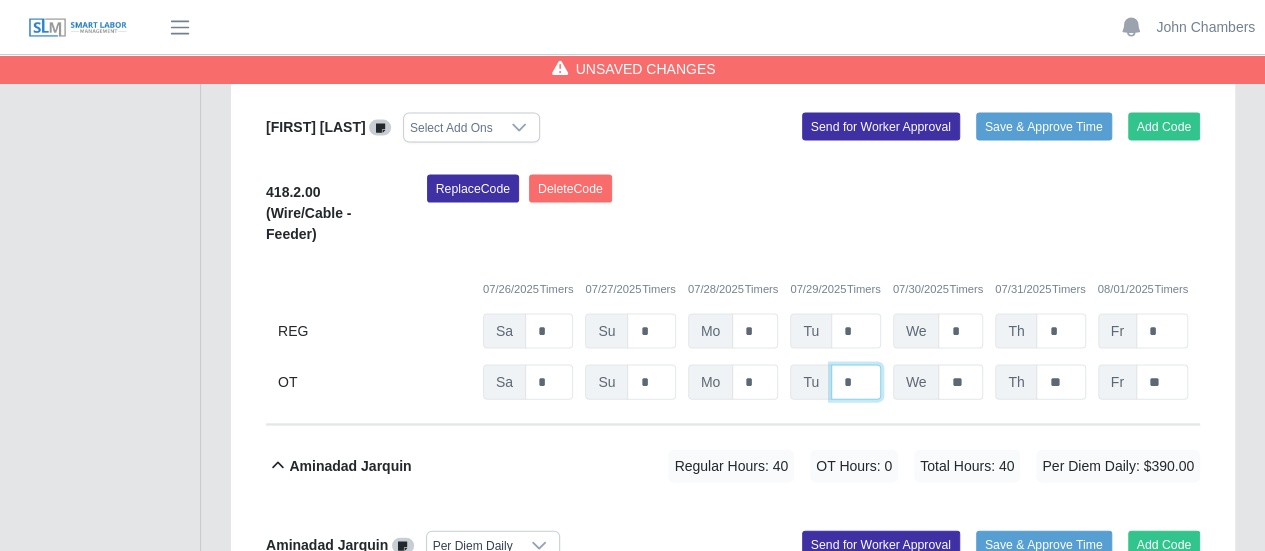 type on "*" 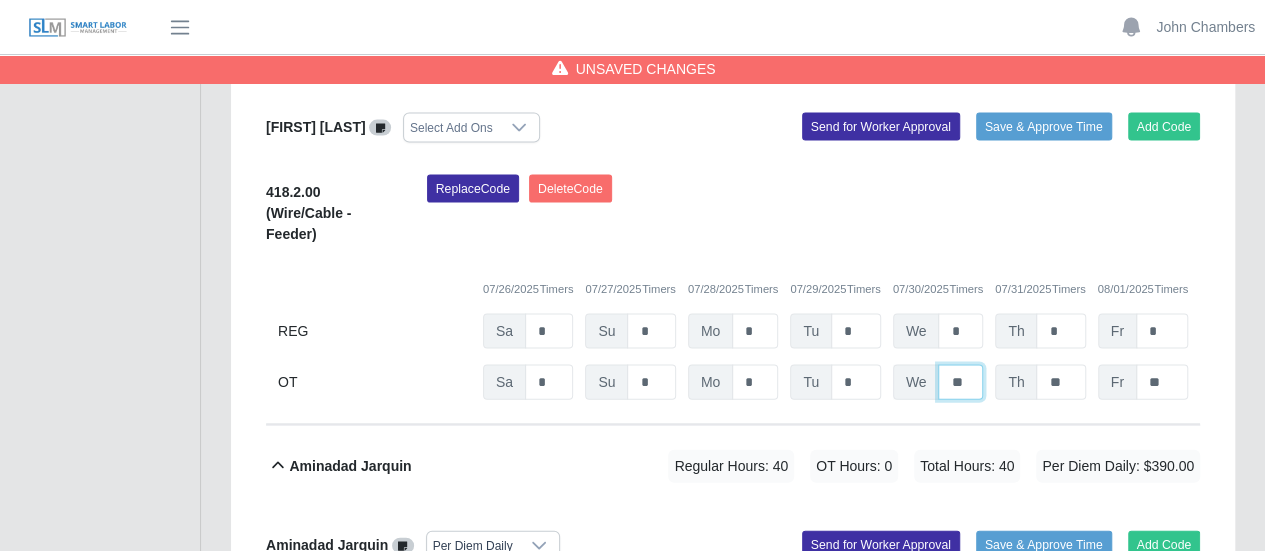 click on "**" at bounding box center (960, -1195) 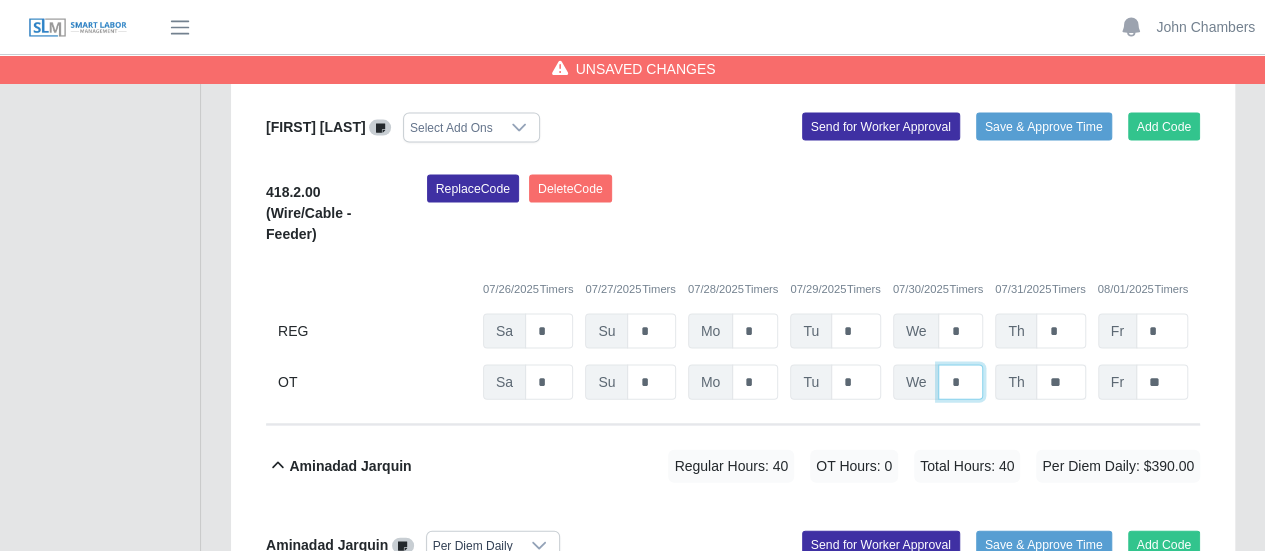type on "*" 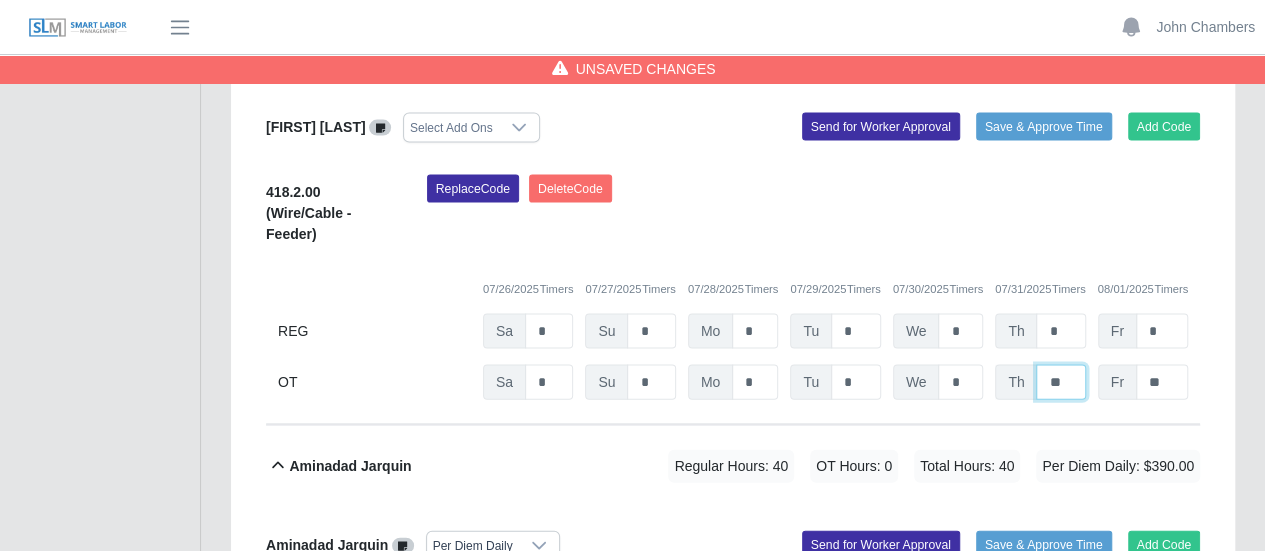click on "**" at bounding box center [1060, -1195] 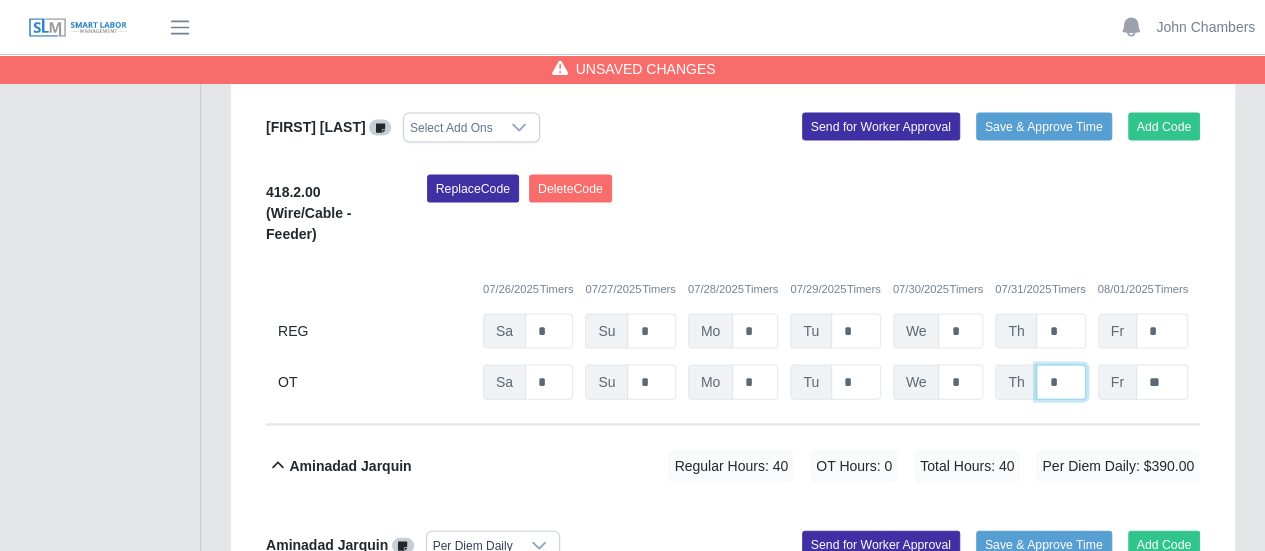 type on "*" 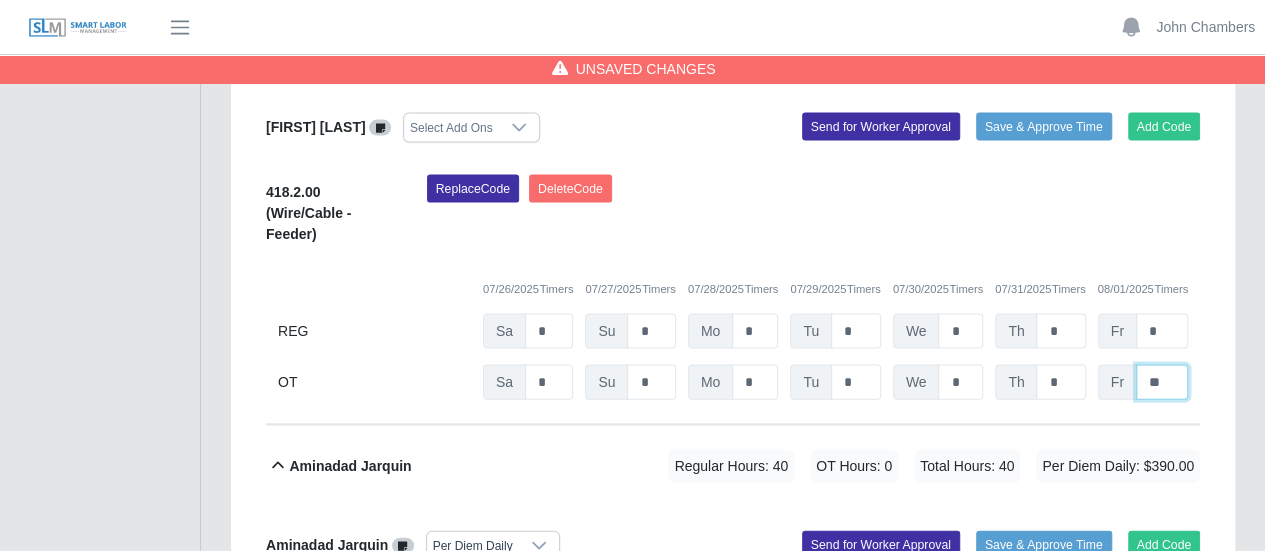 click on "**" at bounding box center [1162, -1195] 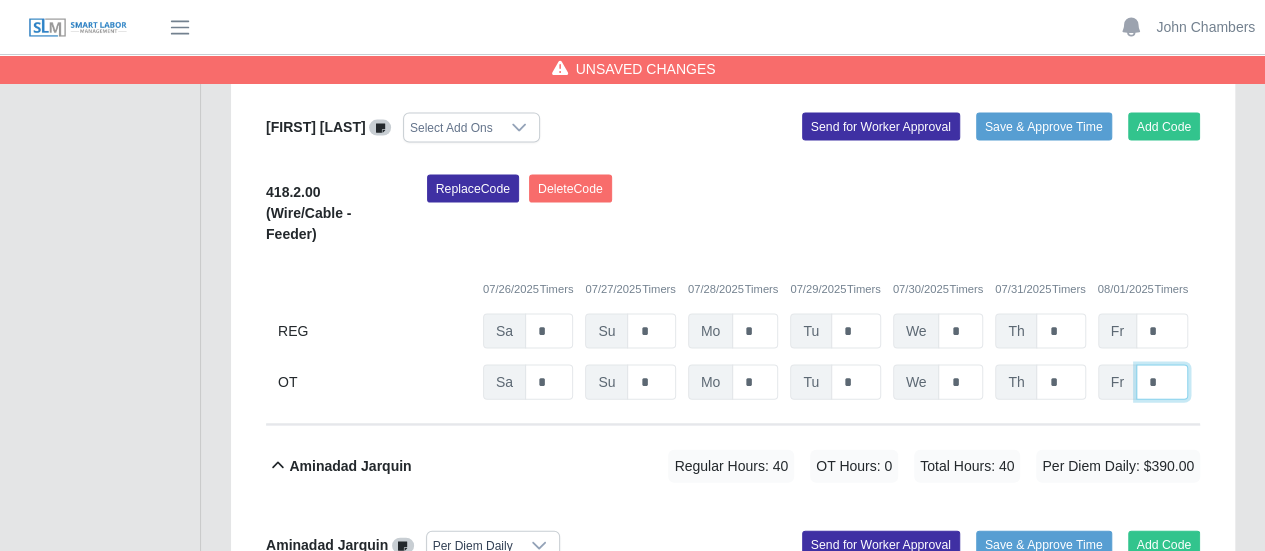 type on "*" 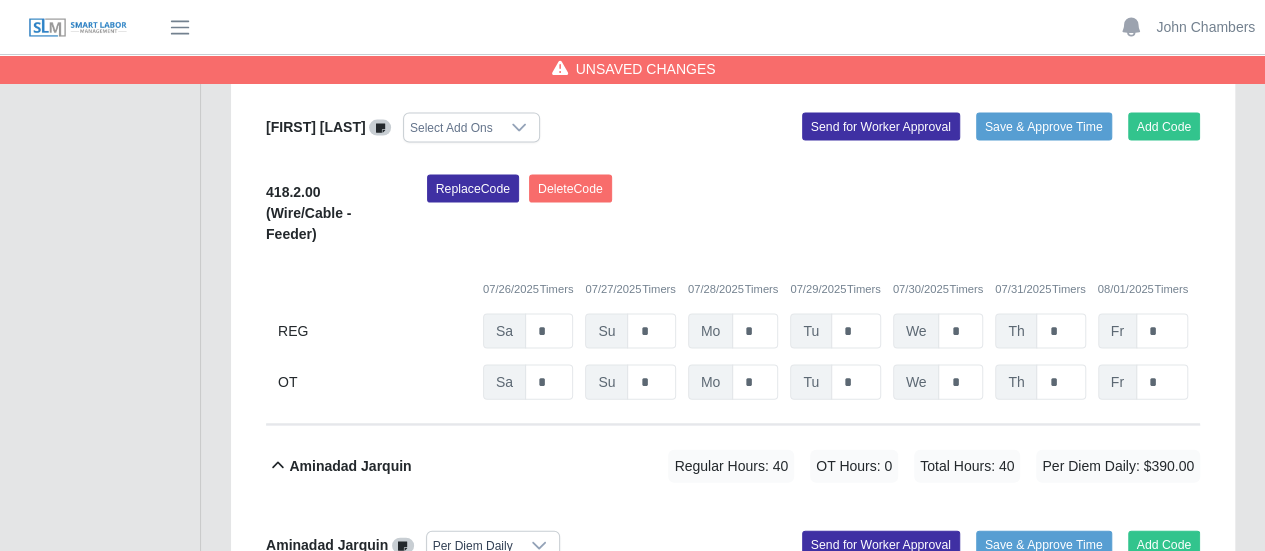 click on "Replace
Code
Delete
Code" at bounding box center (813, 216) 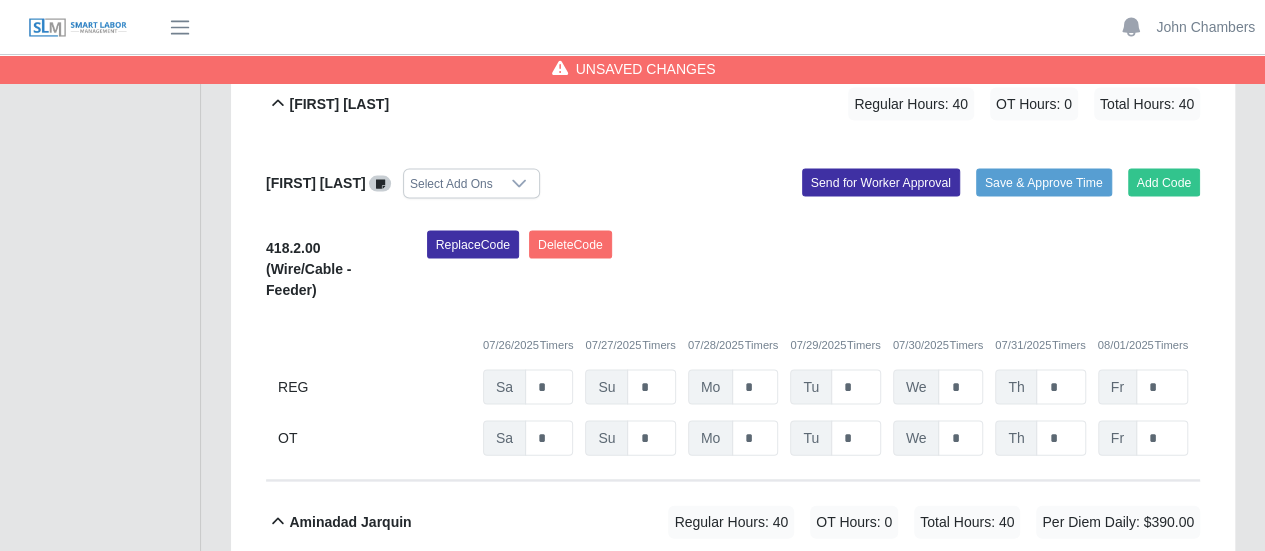 scroll, scrollTop: 1889, scrollLeft: 0, axis: vertical 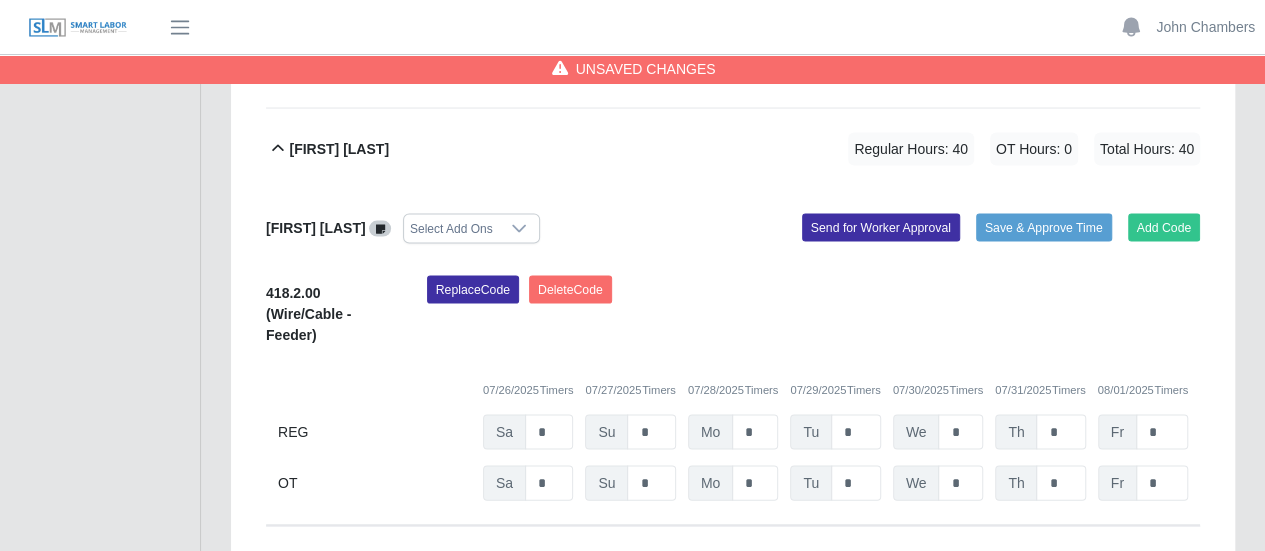 click on "Select Add Ons" at bounding box center (451, 228) 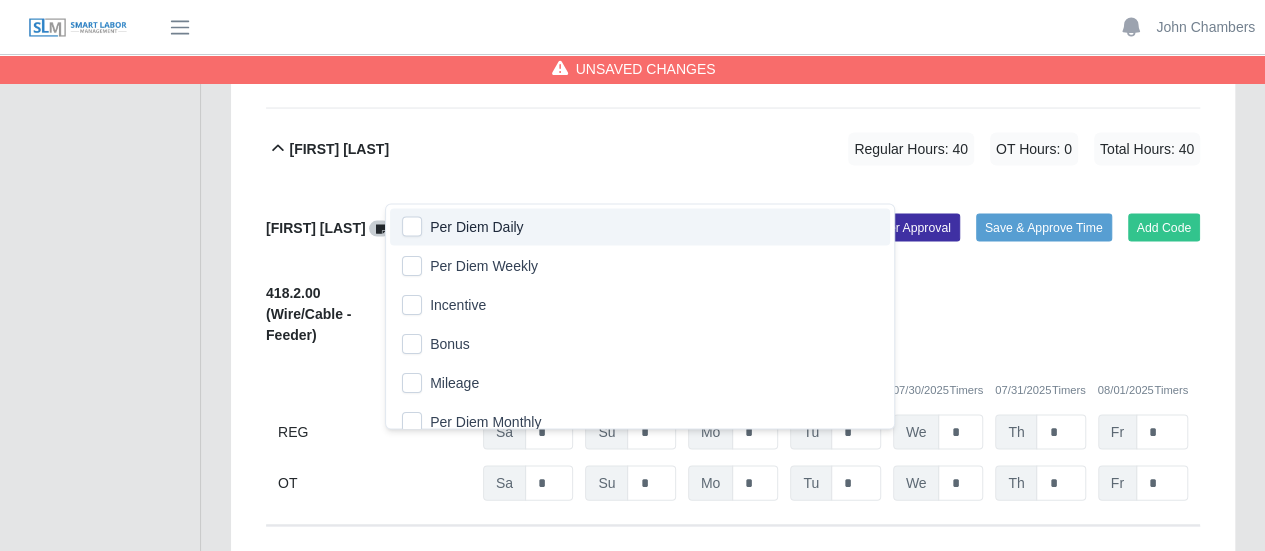click on "Per Diem Daily" 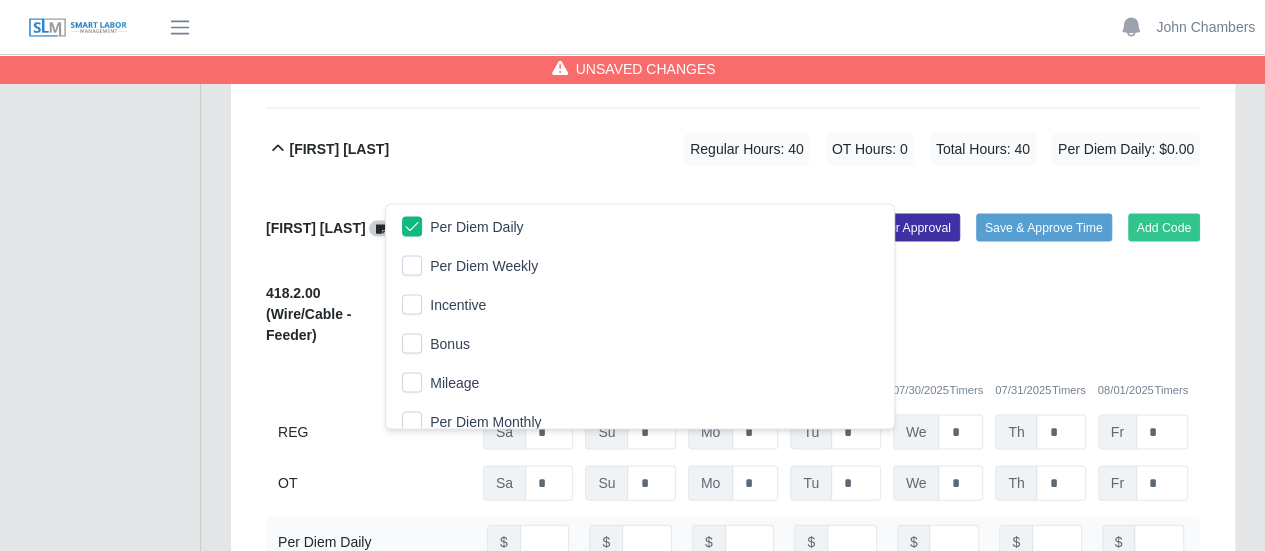 click on "Alonzo Page     Per Diem Daily
Add Code
Save & Approve Time
Send for Worker Approval              418.2.00
(Wire/Cable - Feeder)
Replace
Code
Delete
Code
07/26/2025
Timers    07/27/2025
Timers    07/28/2025
Timers    07/29/2025
Timers    07/30/2025
Timers    07/31/2025
Timers    08/01/2025
Timers
REG
Sa   *   Su   *   Mo   *   Tu   *   We   *   Th   *   Fr   *
OT
Sa   * Su   * Mo   * Tu   * We   * Th   * Fr   *     Per Diem Daily
$
$
$
$" 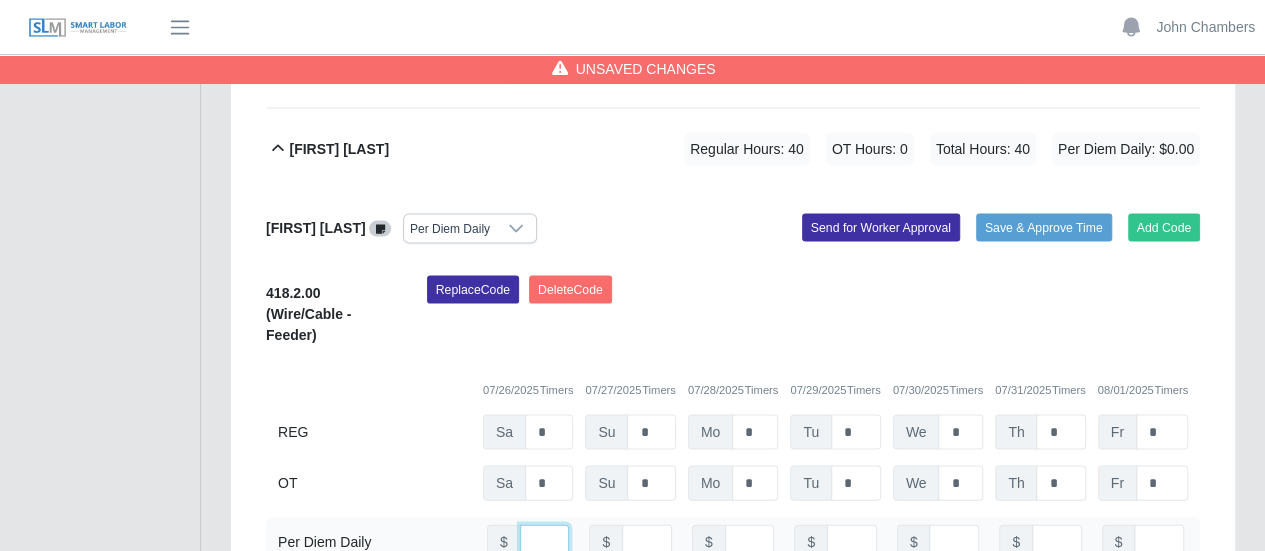 click at bounding box center [545, 541] 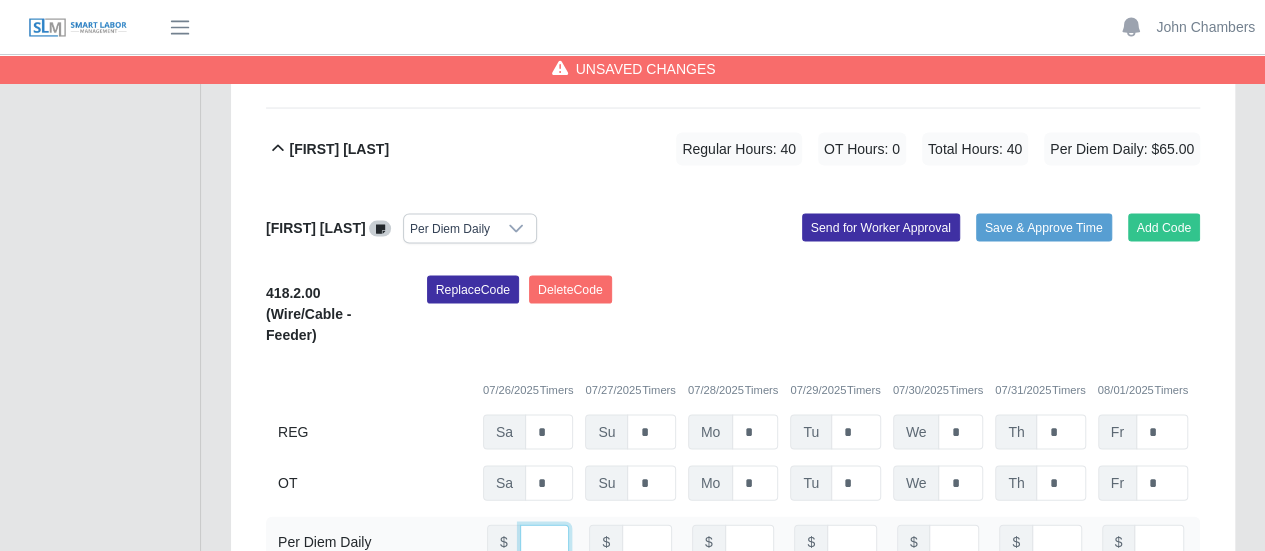 scroll, scrollTop: 0, scrollLeft: 5, axis: horizontal 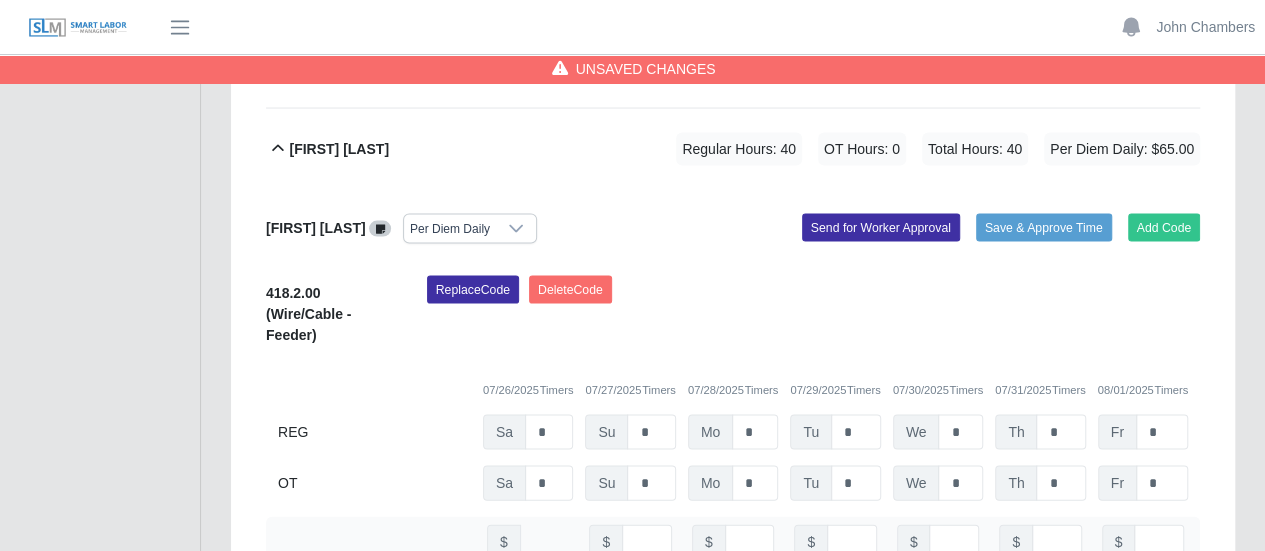 type on "**" 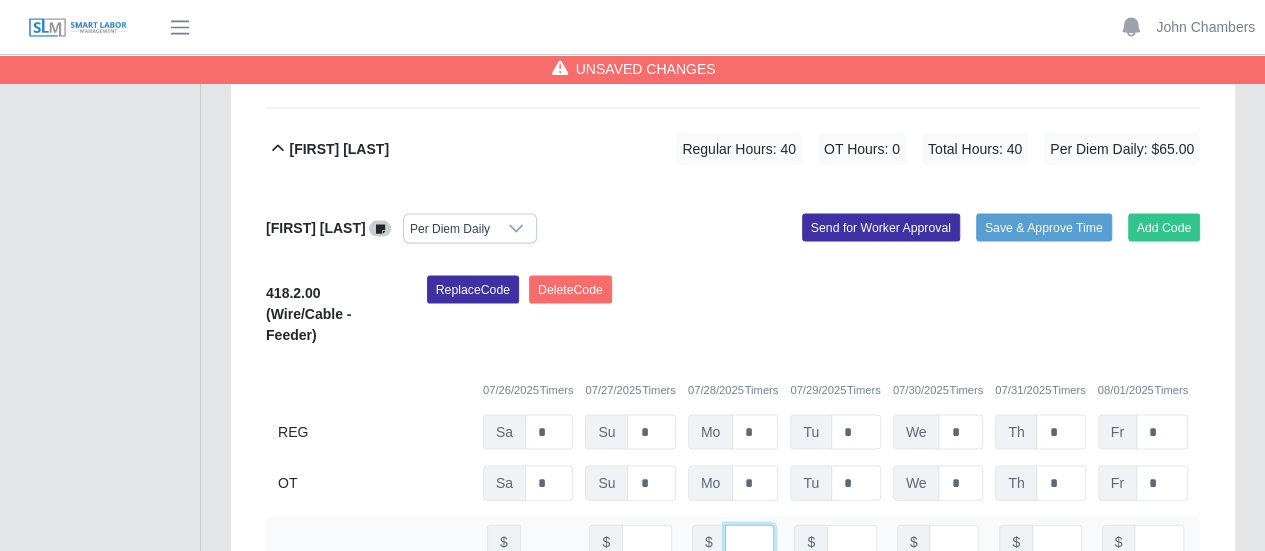 click at bounding box center [750, 541] 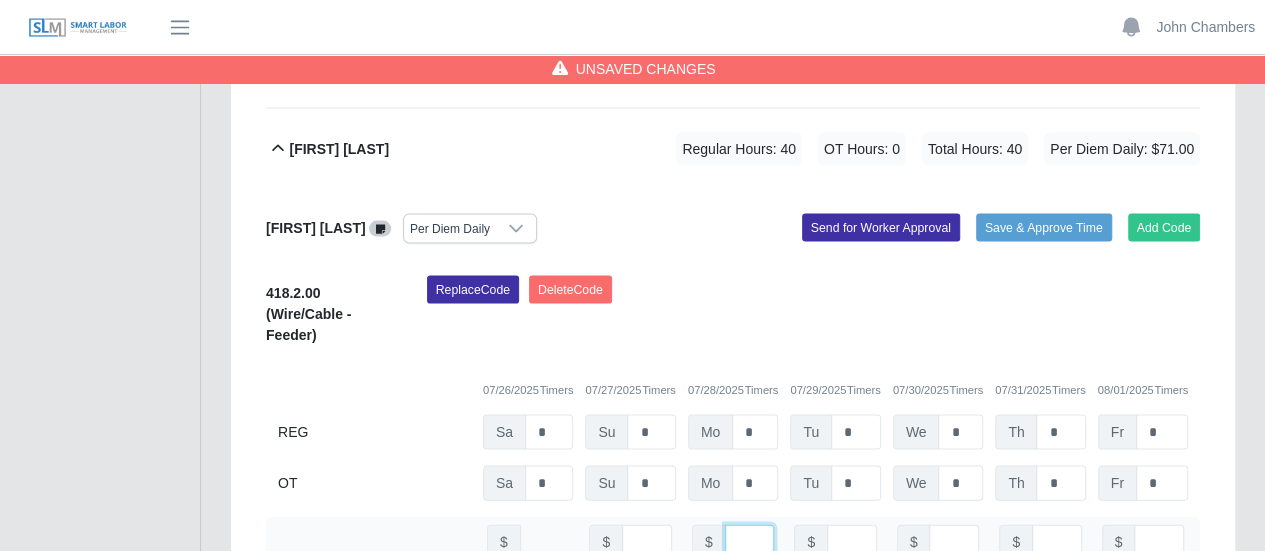scroll, scrollTop: 0, scrollLeft: 5, axis: horizontal 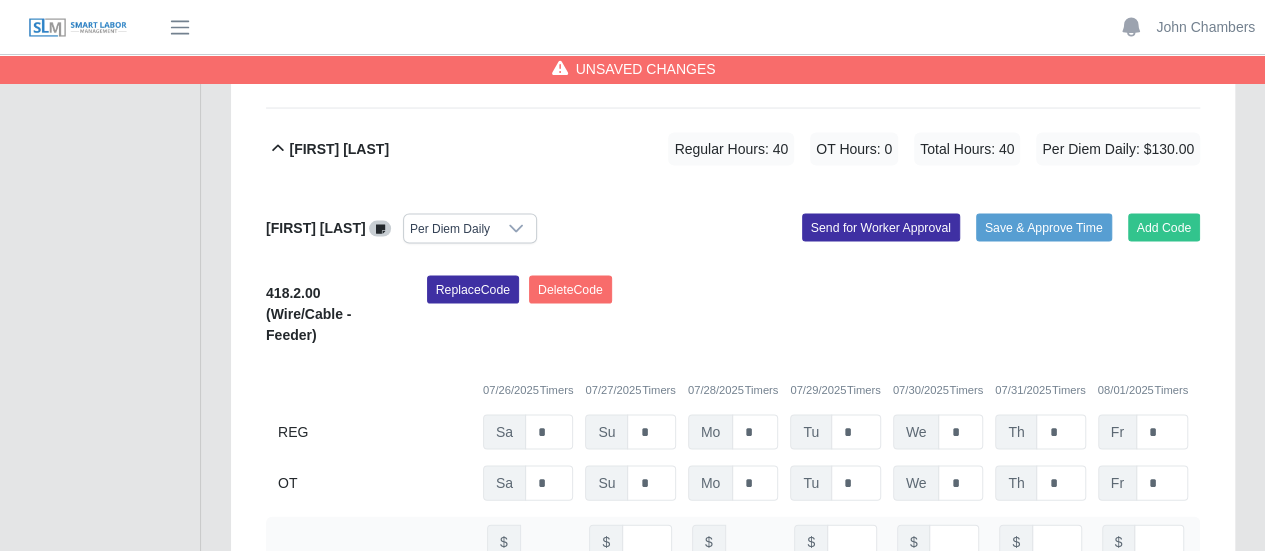 type on "**" 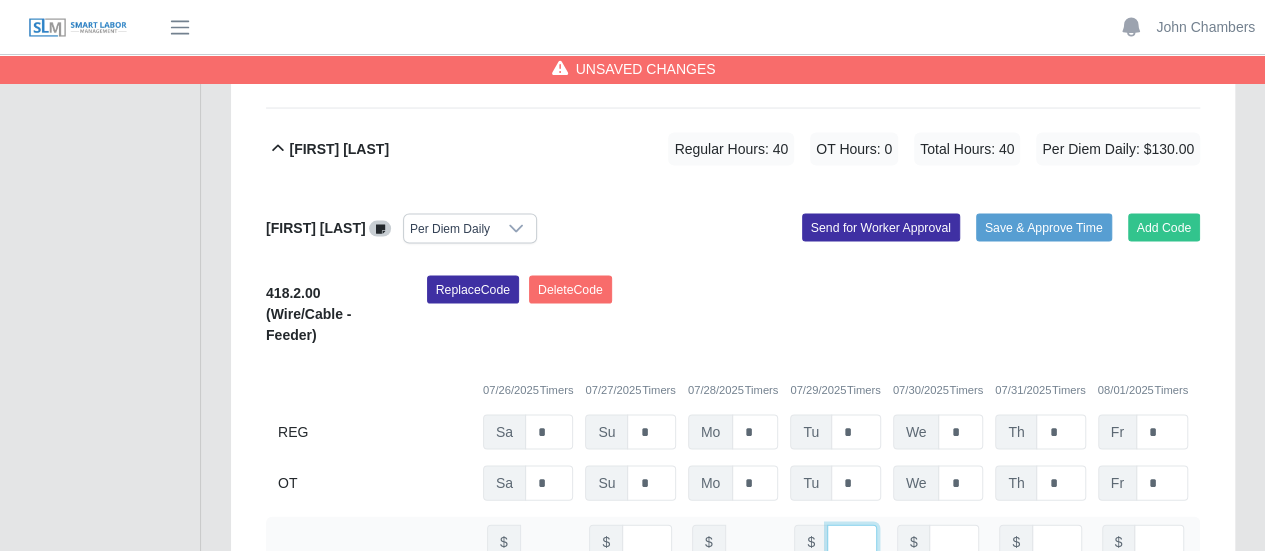 click at bounding box center [852, 541] 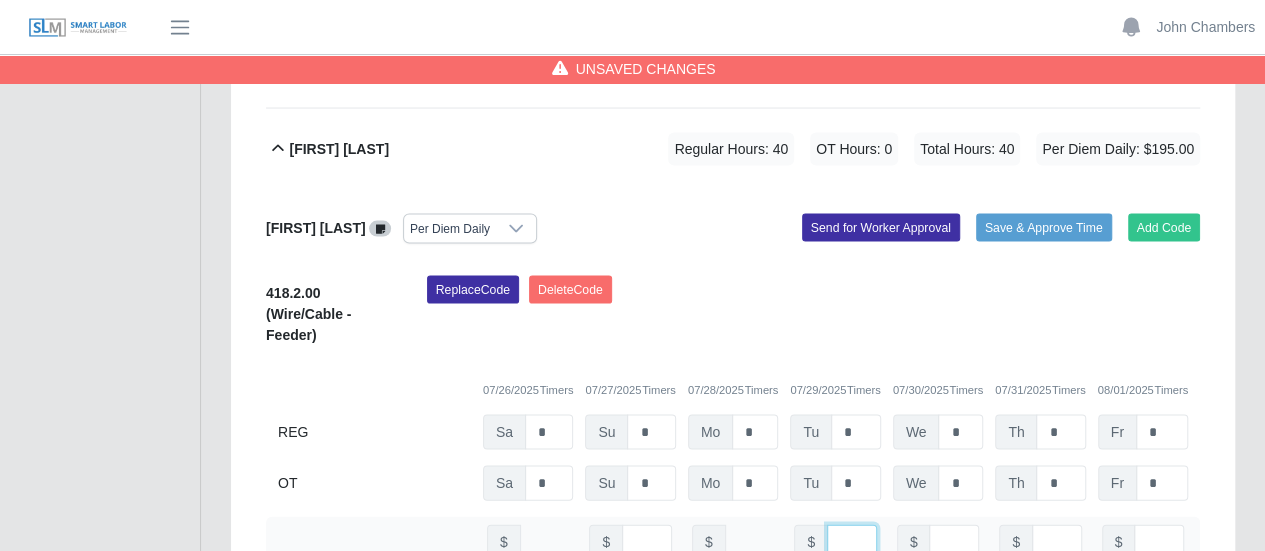 scroll, scrollTop: 0, scrollLeft: 5, axis: horizontal 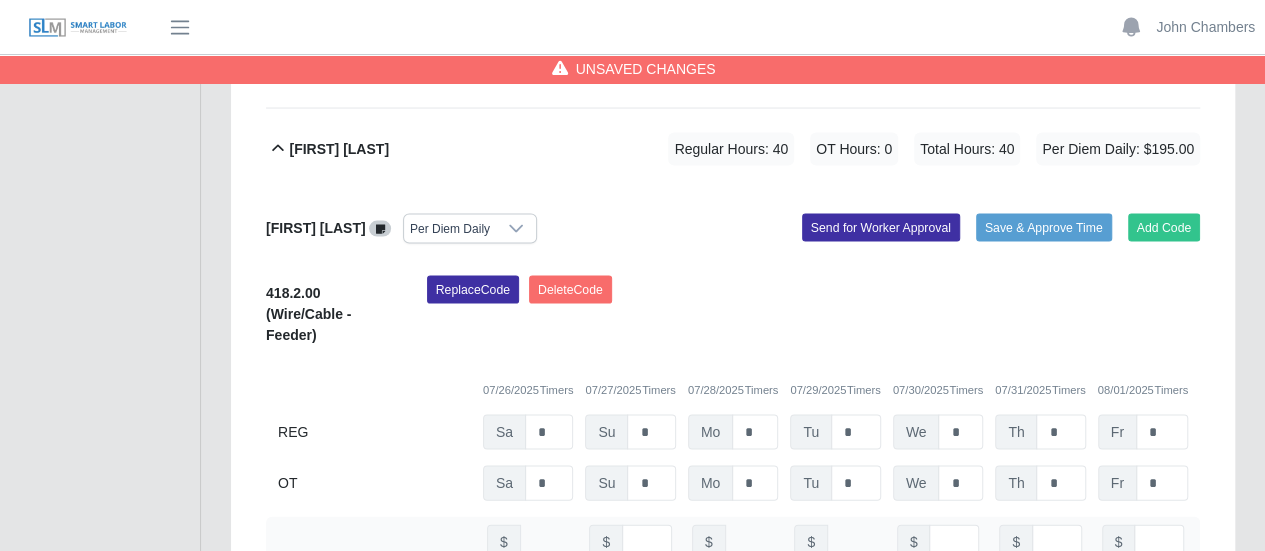 type on "**" 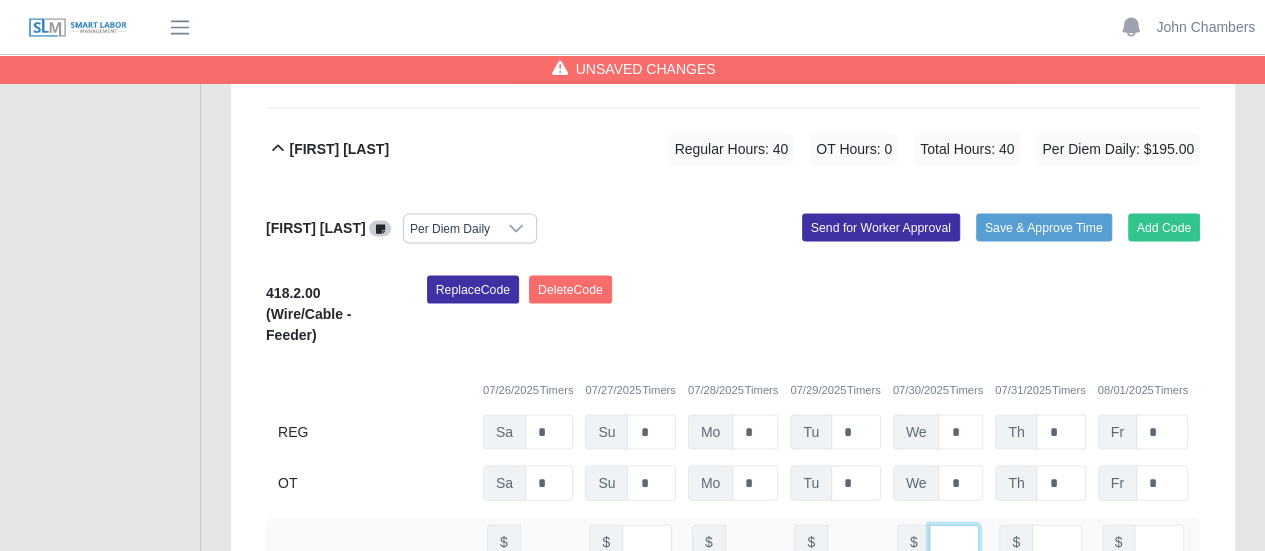 click at bounding box center (954, 541) 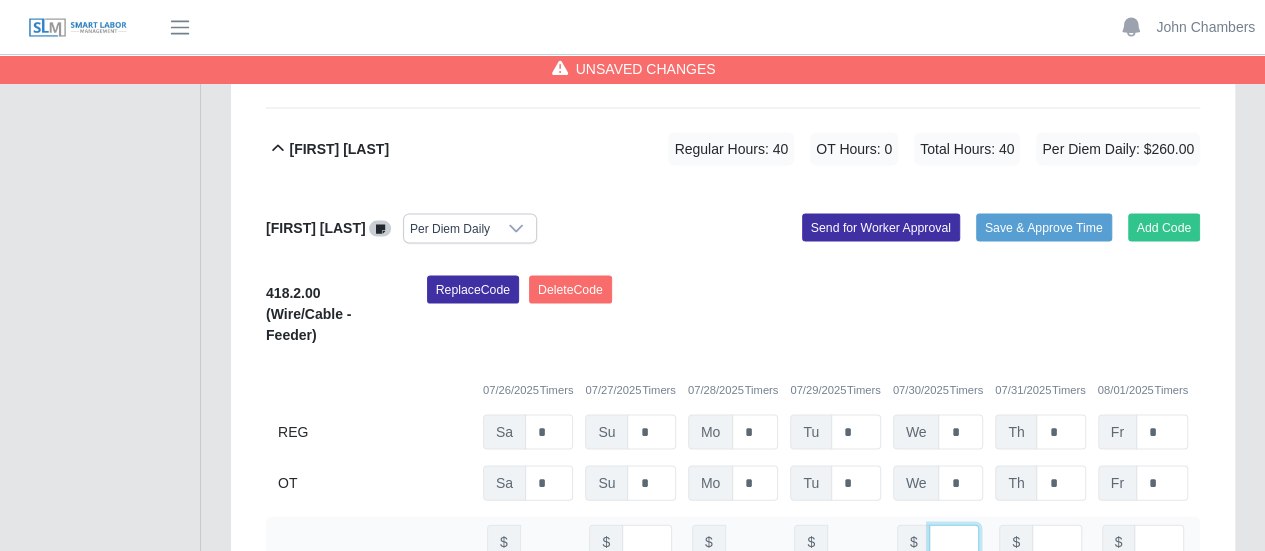 scroll, scrollTop: 0, scrollLeft: 4, axis: horizontal 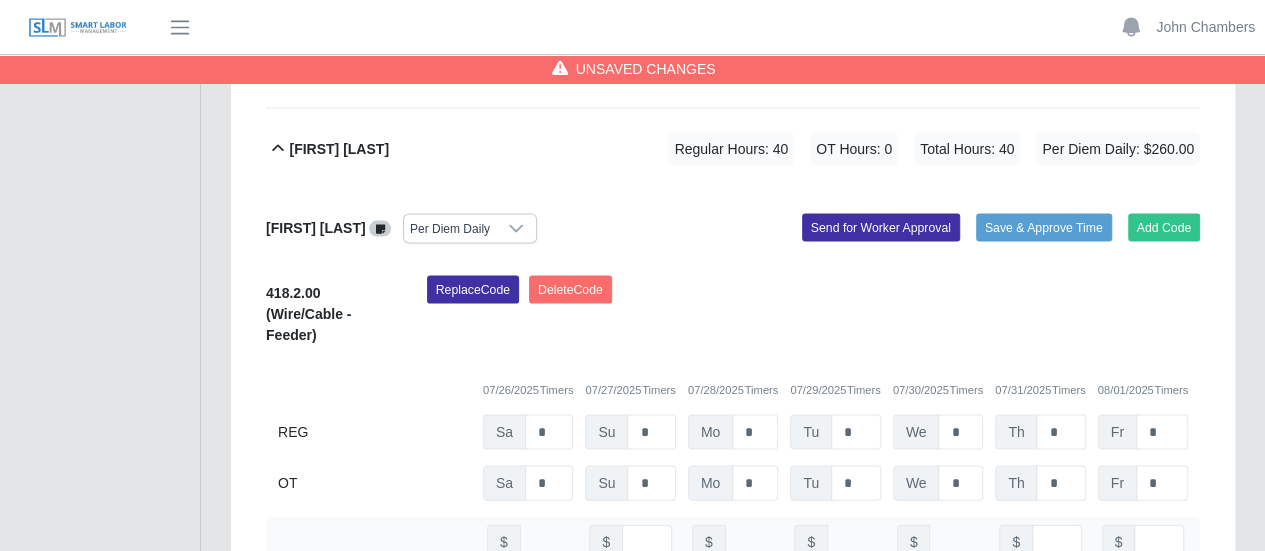 type on "**" 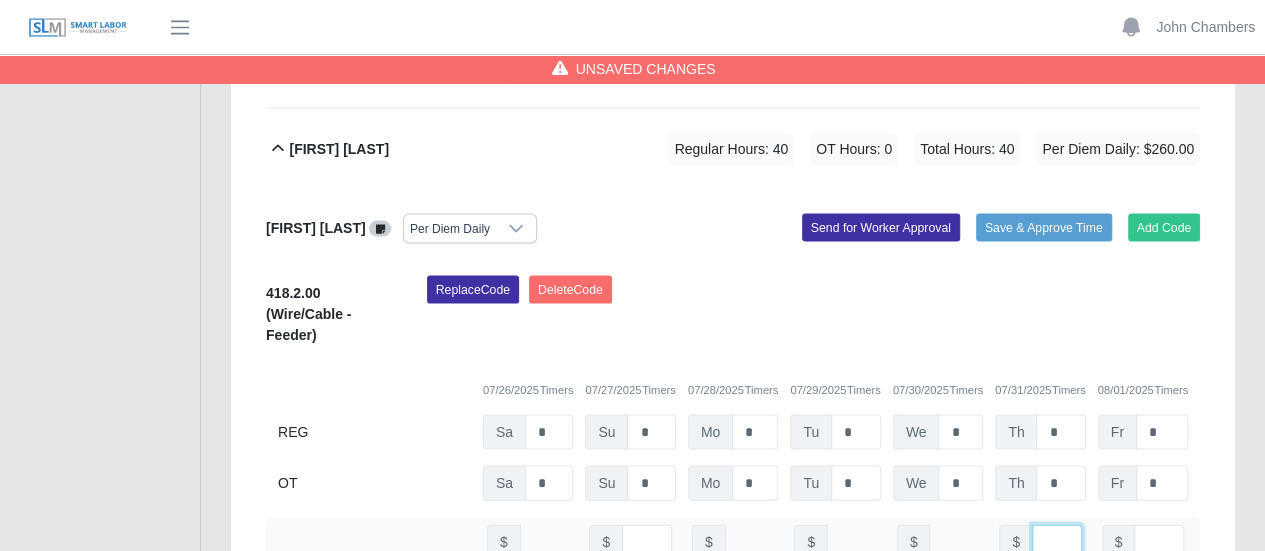 click at bounding box center (1057, 541) 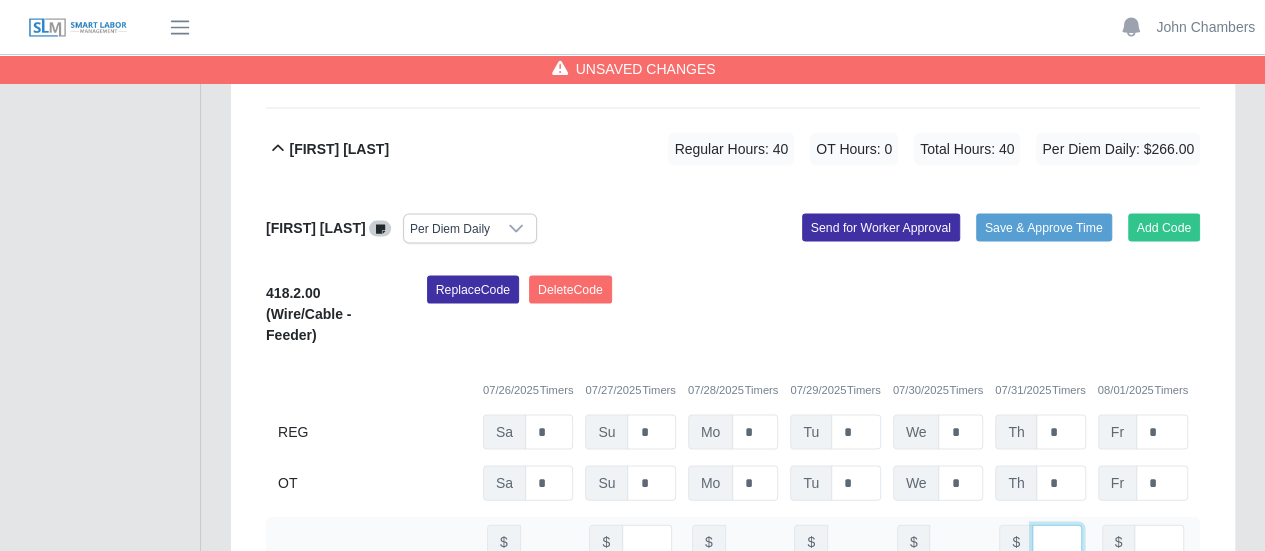 scroll, scrollTop: 0, scrollLeft: 5, axis: horizontal 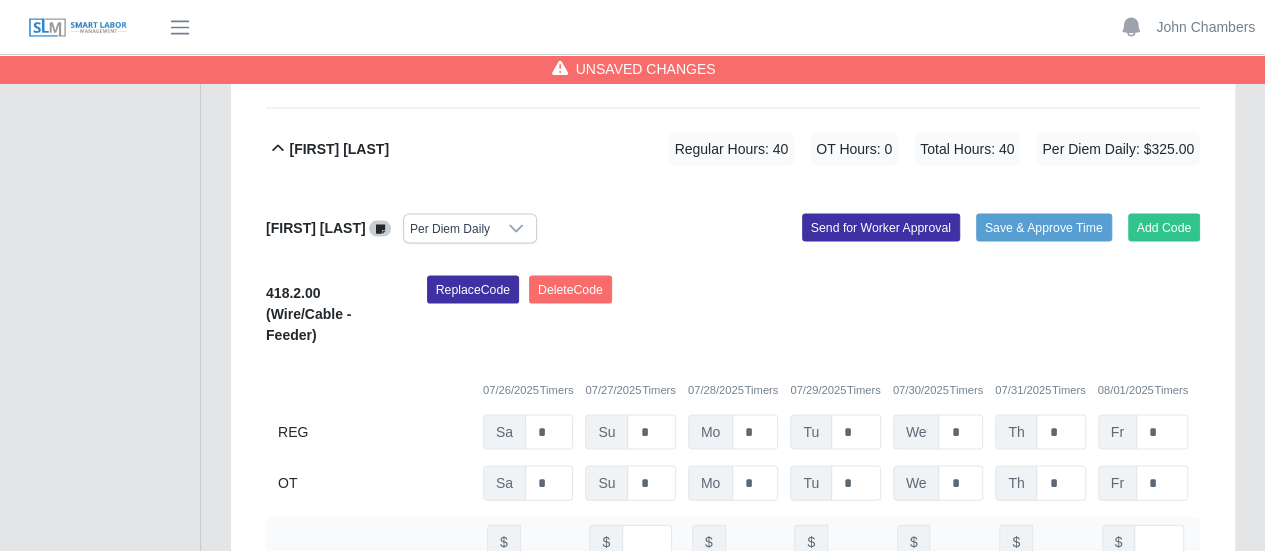 type on "**" 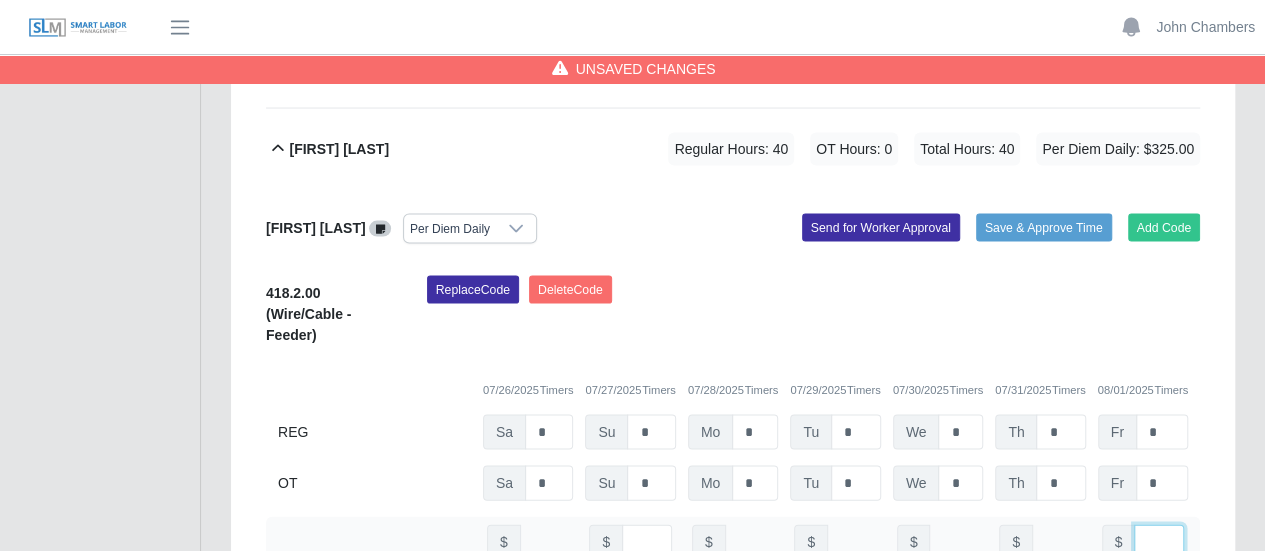click at bounding box center [1159, 541] 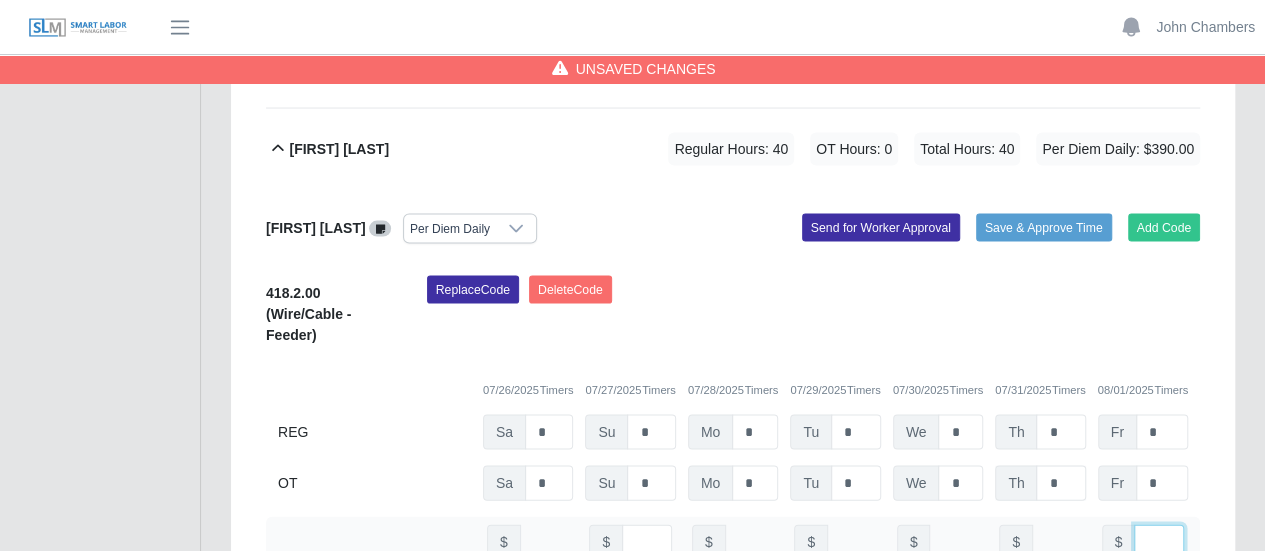 scroll, scrollTop: 0, scrollLeft: 5, axis: horizontal 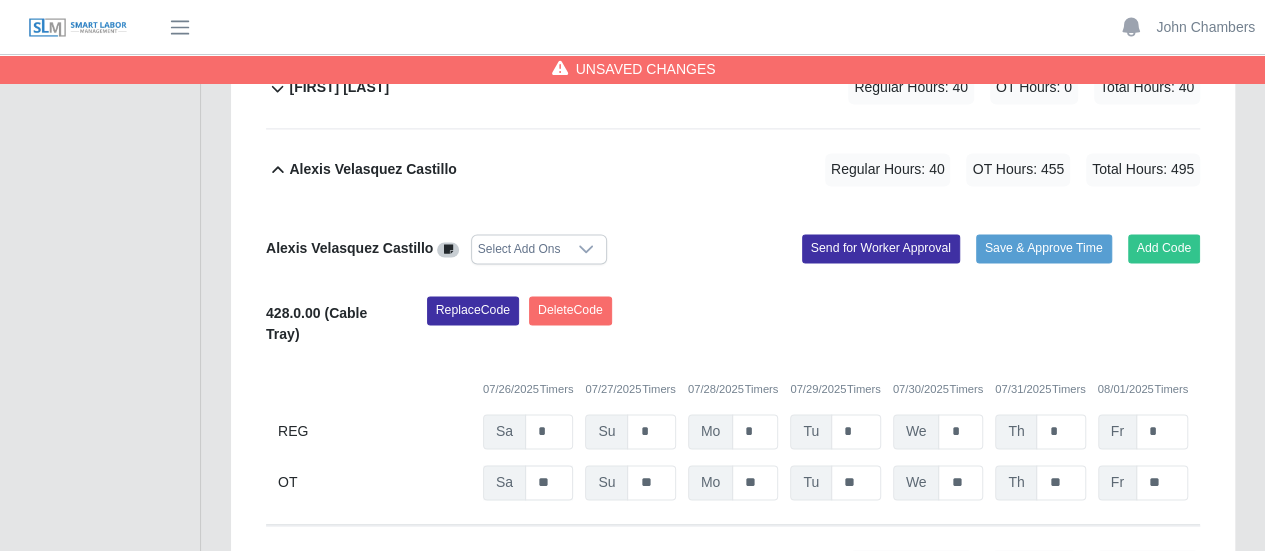 type on "**" 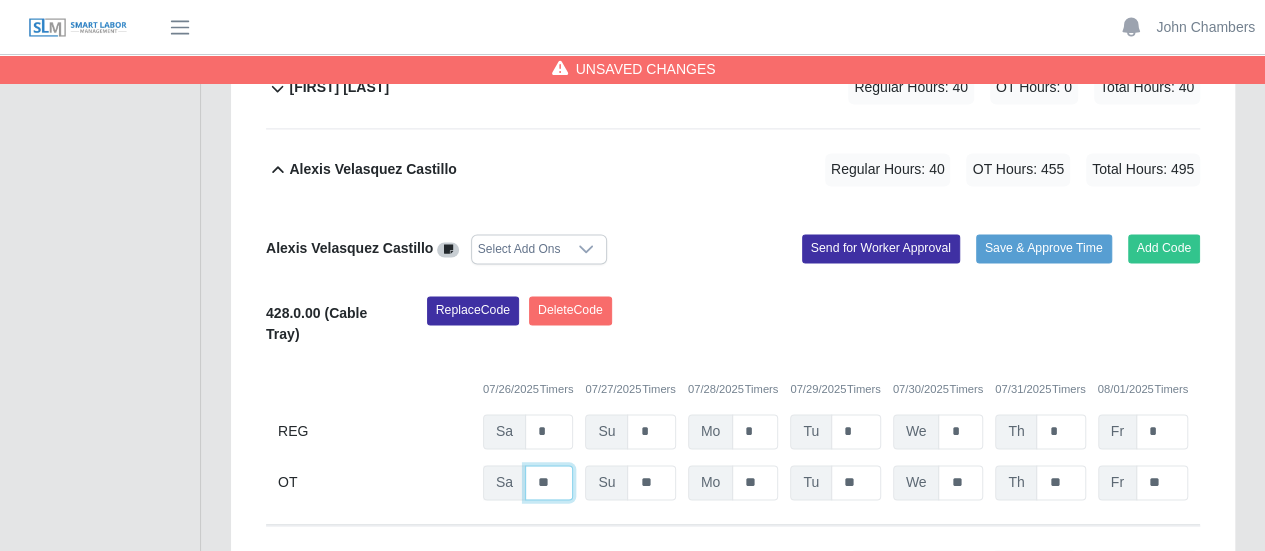 click on "**" at bounding box center (549, -595) 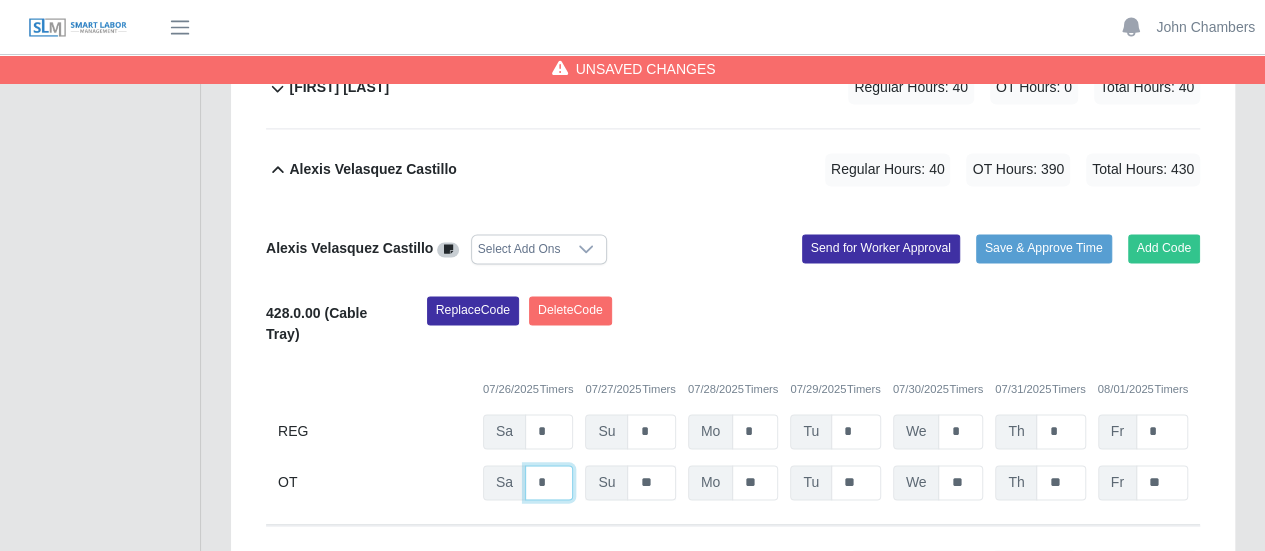 type on "*" 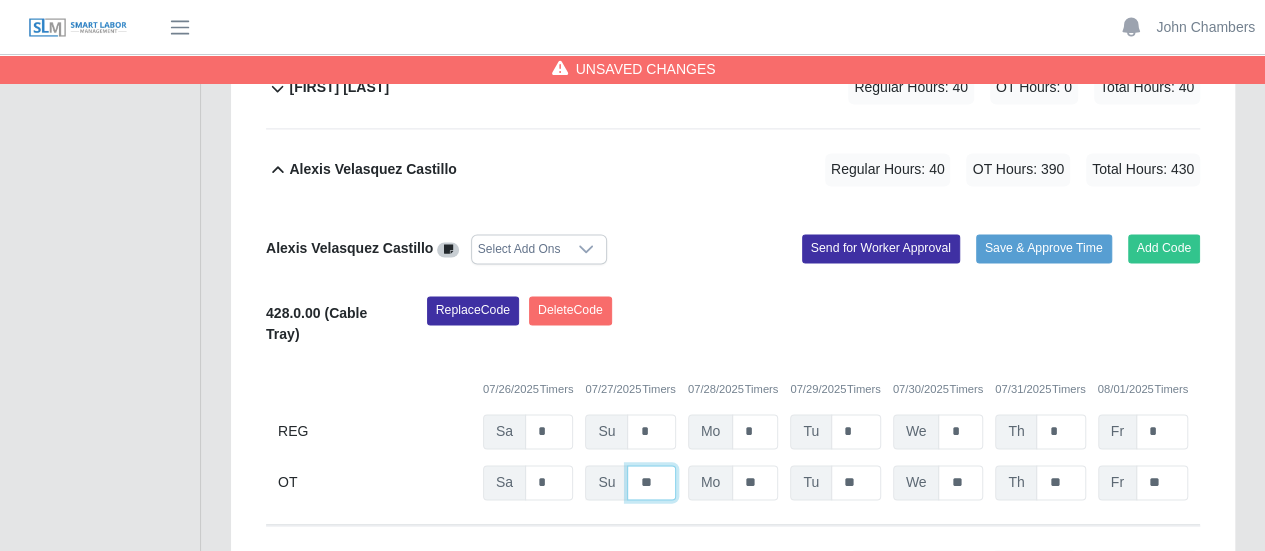drag, startPoint x: 652, startPoint y: 444, endPoint x: 668, endPoint y: 449, distance: 16.763054 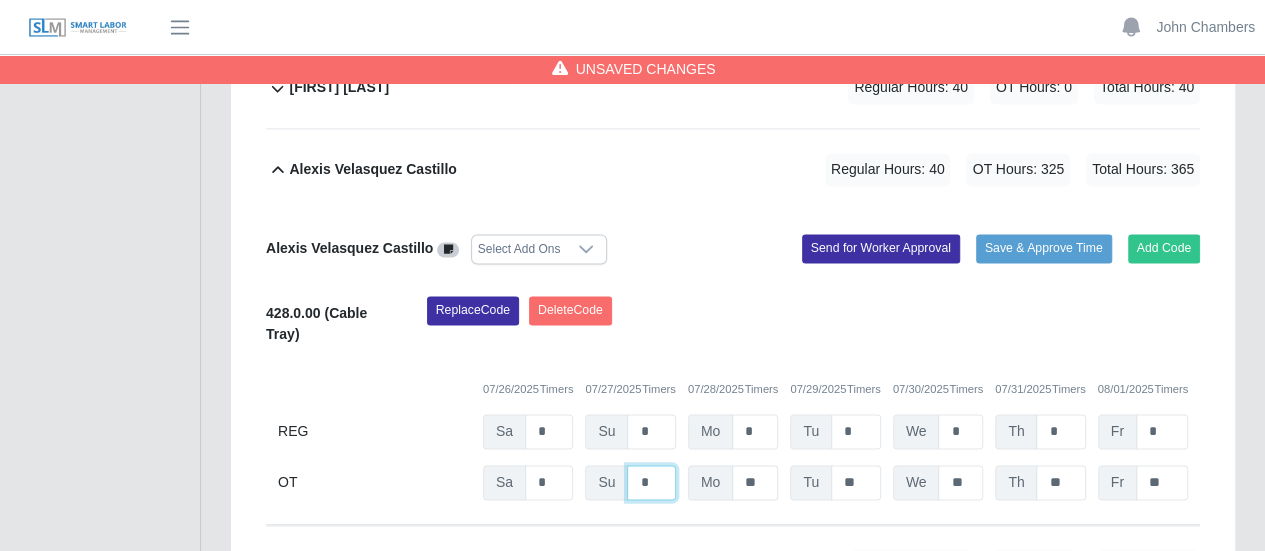 type on "*" 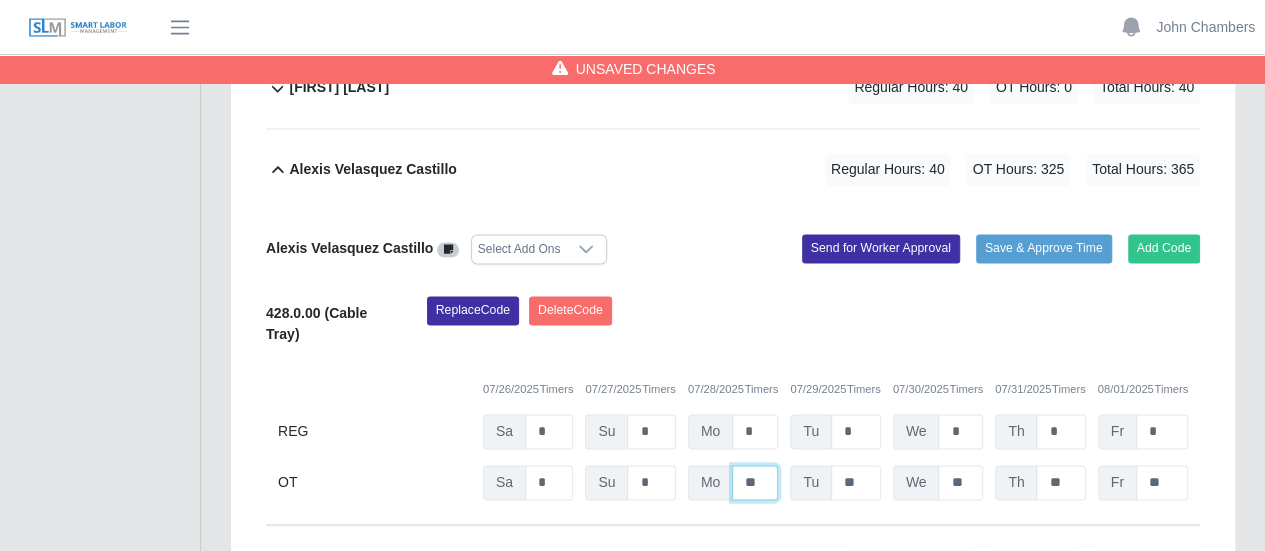 click on "**" at bounding box center [755, -595] 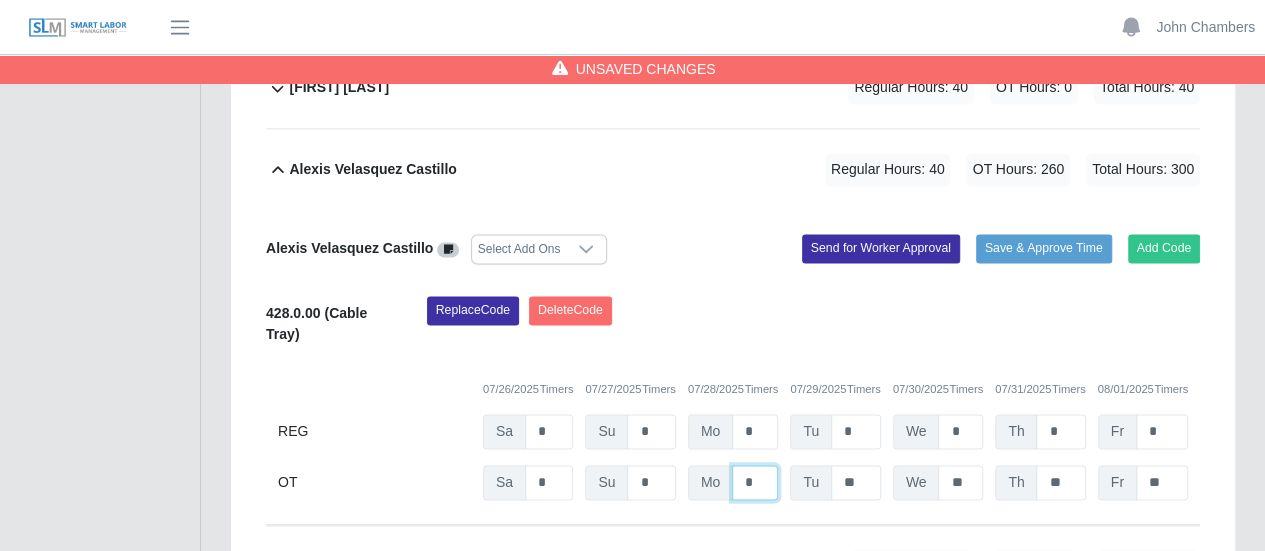 type on "*" 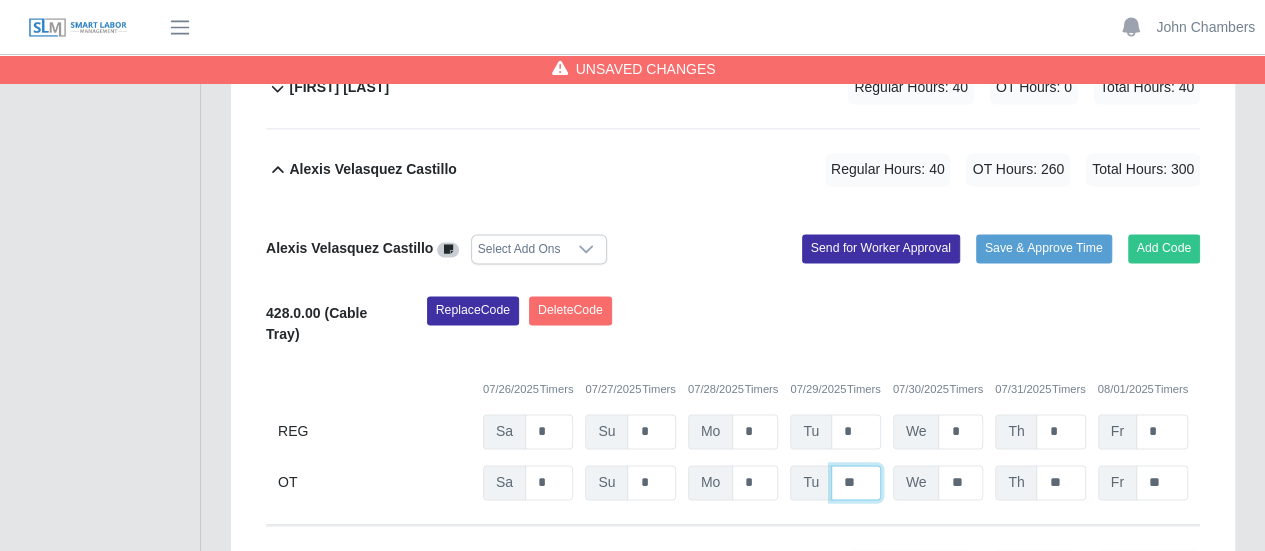 click on "**" at bounding box center [856, -595] 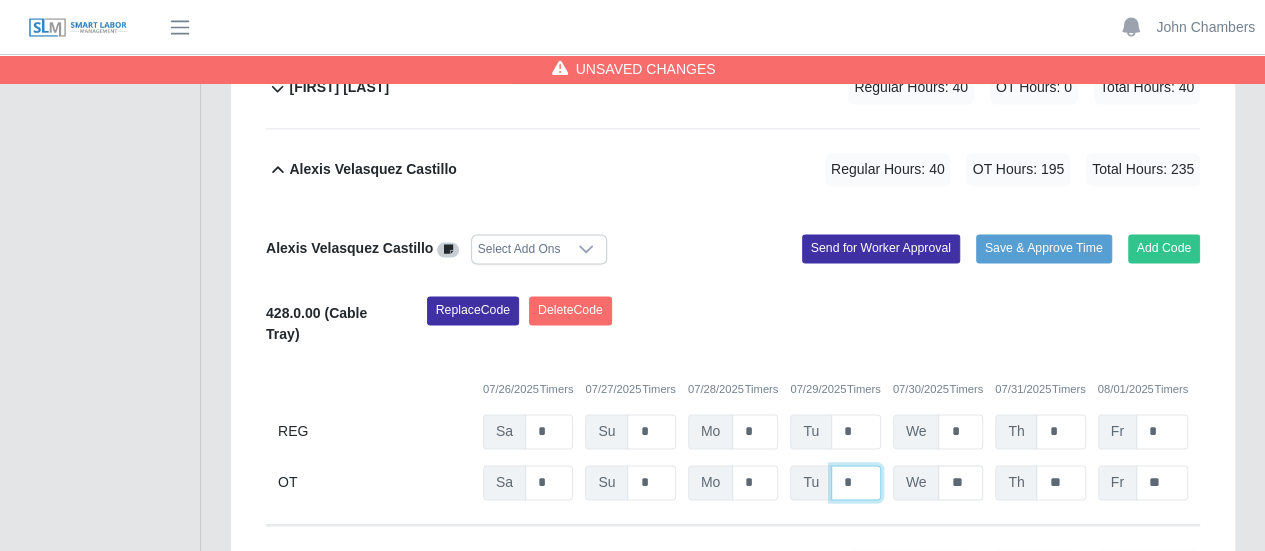 type on "*" 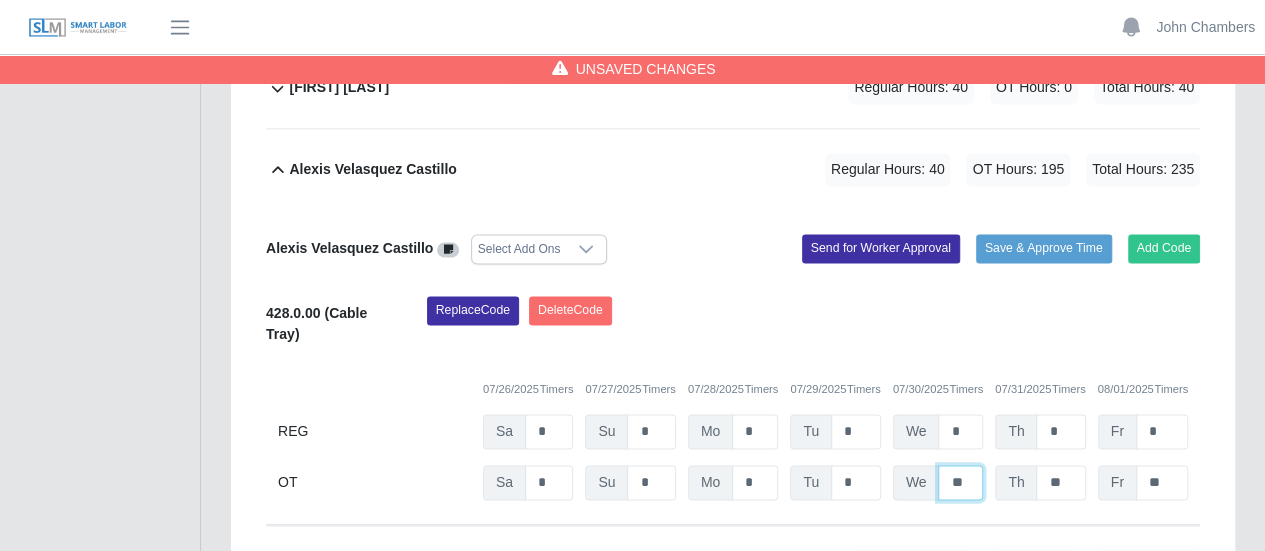 click on "**" at bounding box center (960, -595) 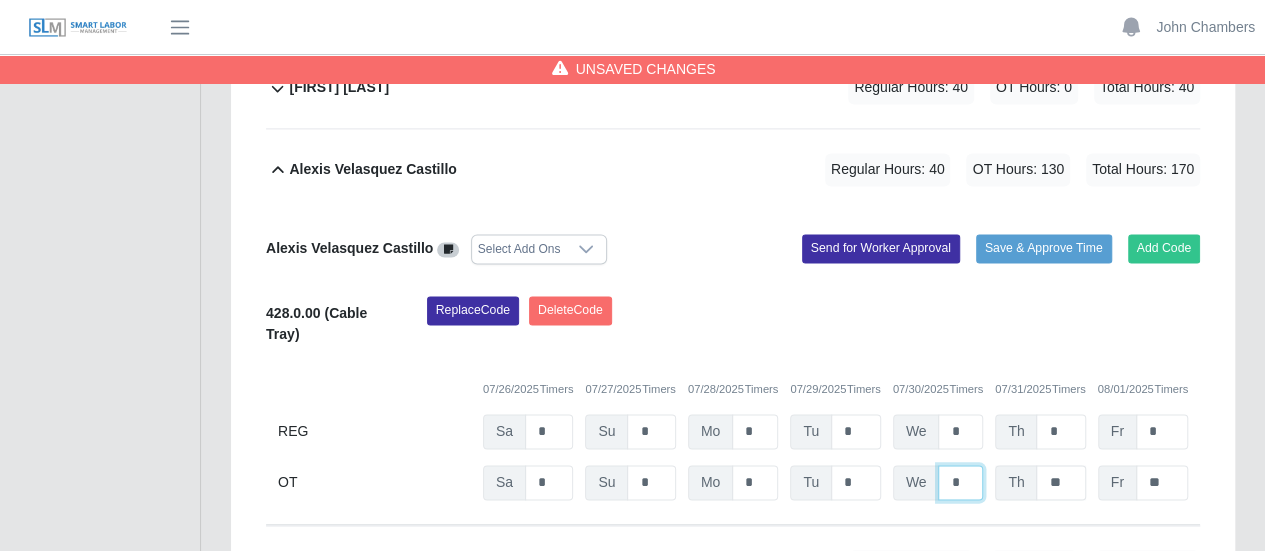 type on "*" 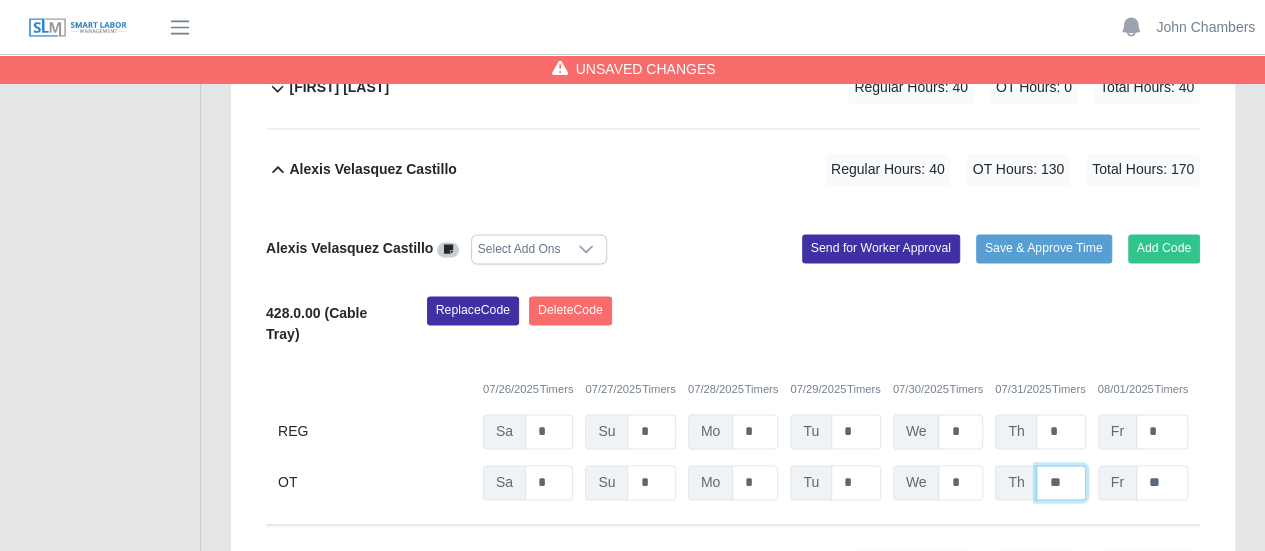 click on "**" at bounding box center (1060, -595) 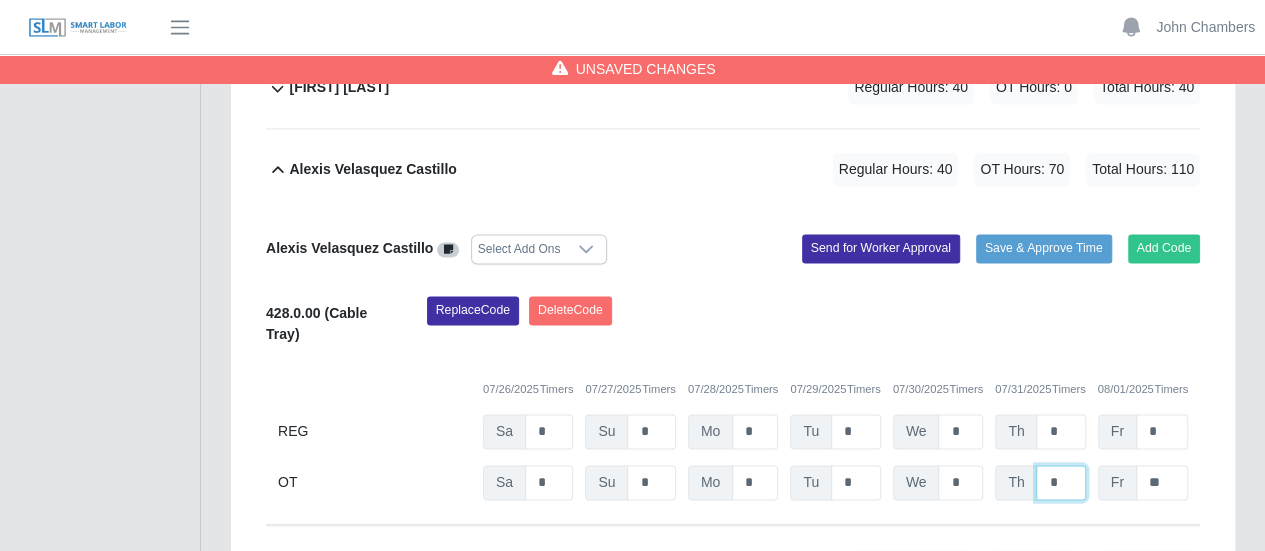 click on "*" at bounding box center [1060, -595] 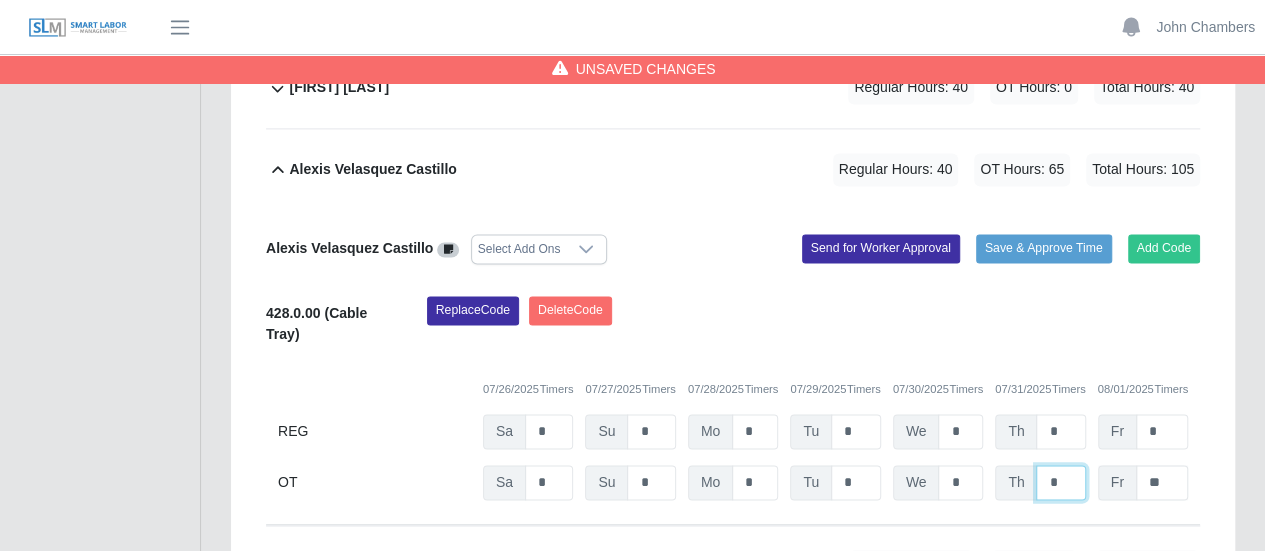 type on "*" 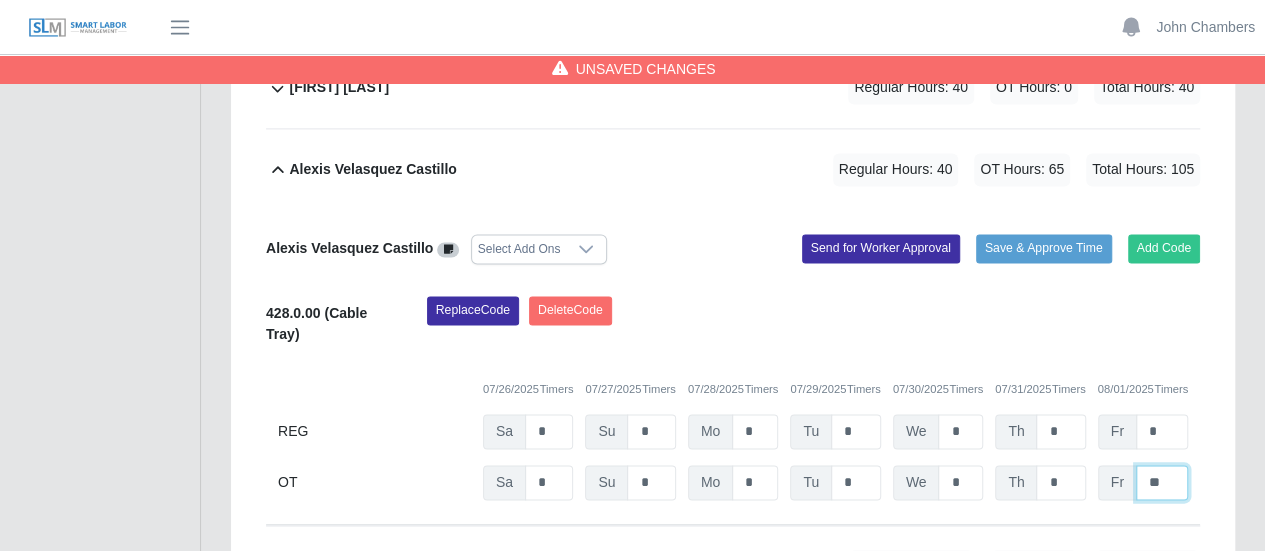 click on "**" at bounding box center [1162, -595] 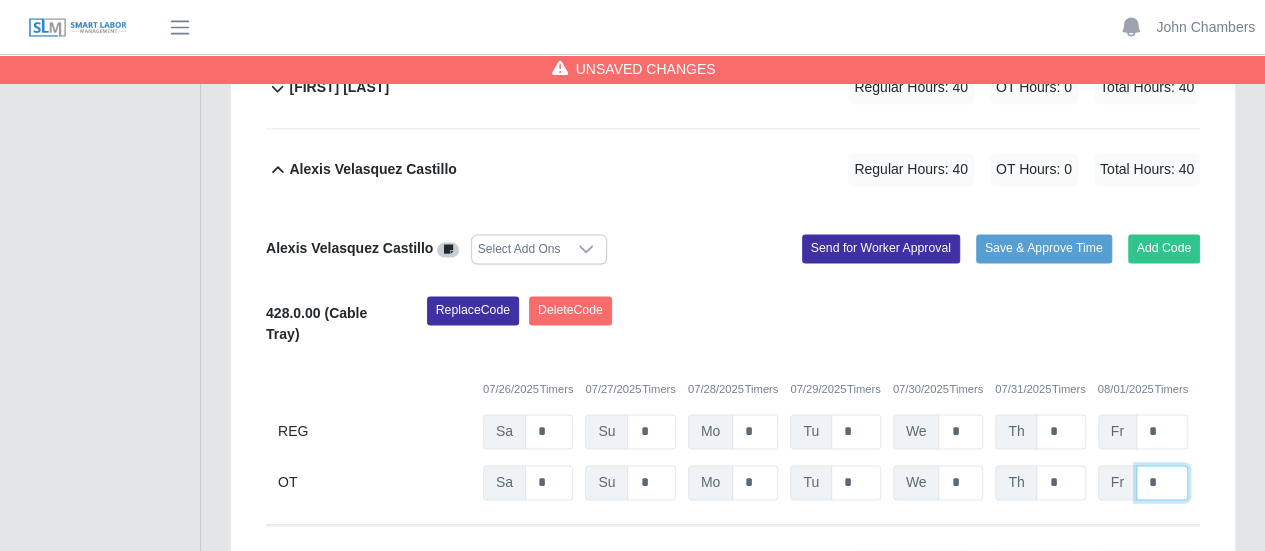 type on "*" 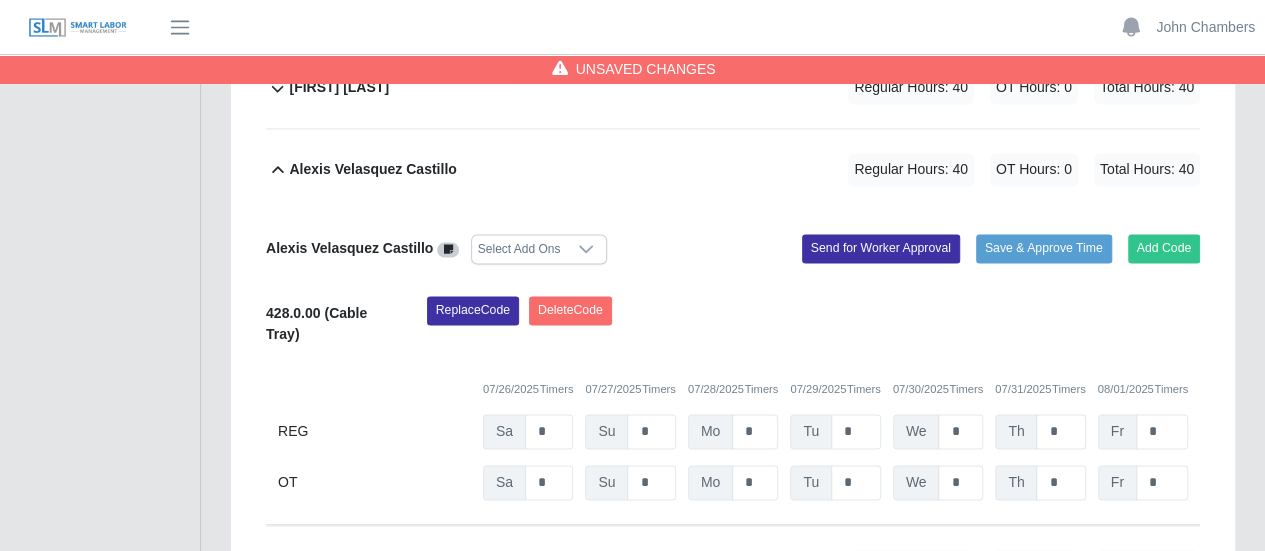 click on "Select Add Ons" at bounding box center [519, 249] 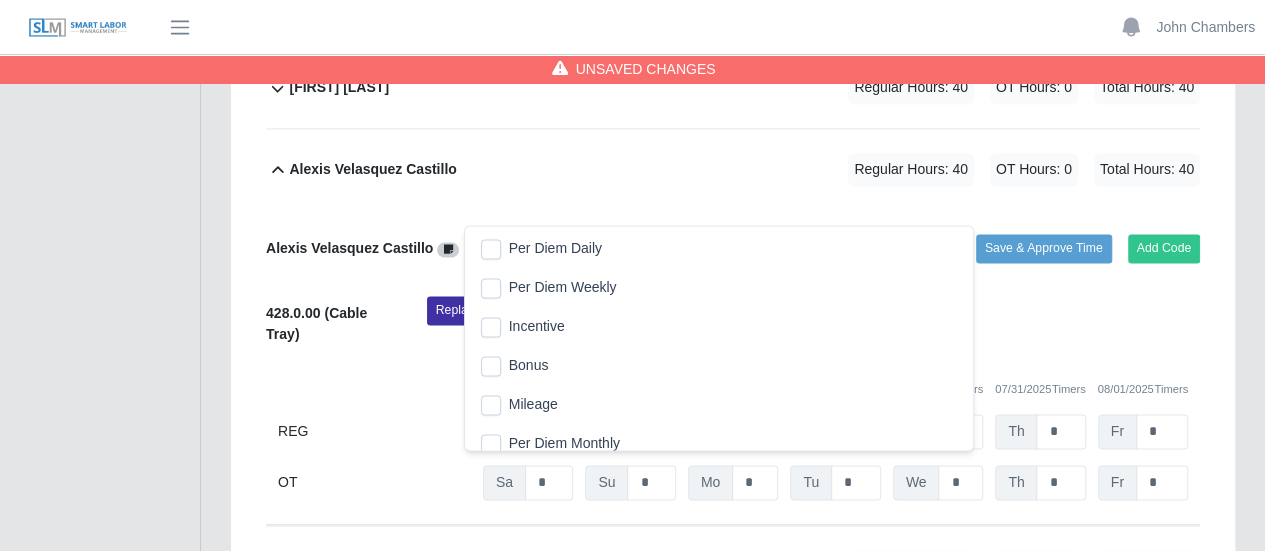 scroll, scrollTop: 20, scrollLeft: 12, axis: both 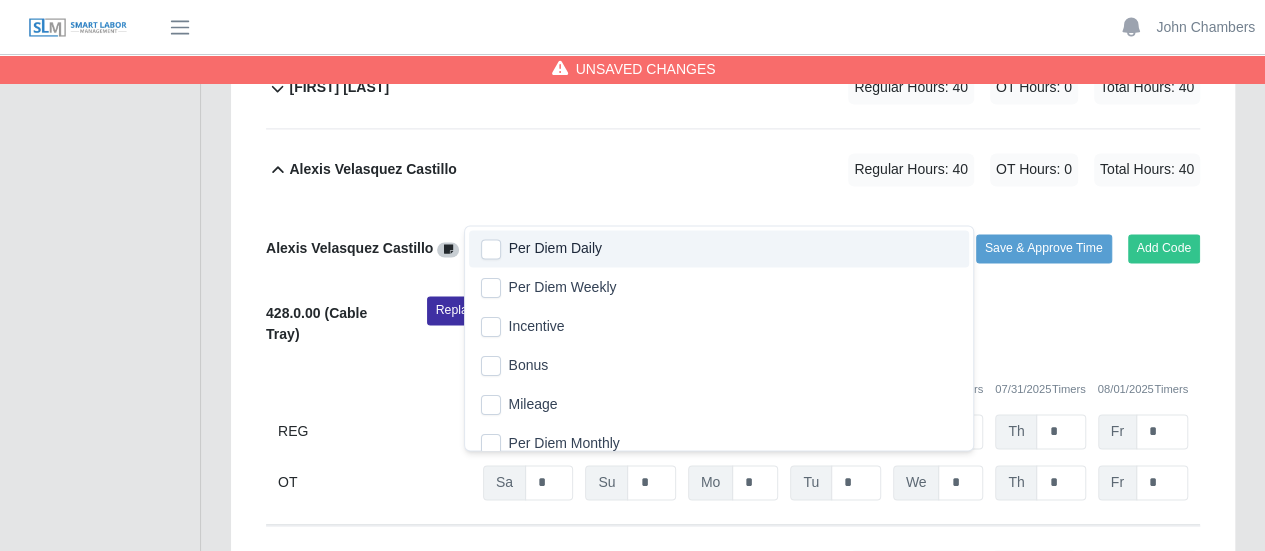 click on "Per Diem Daily" 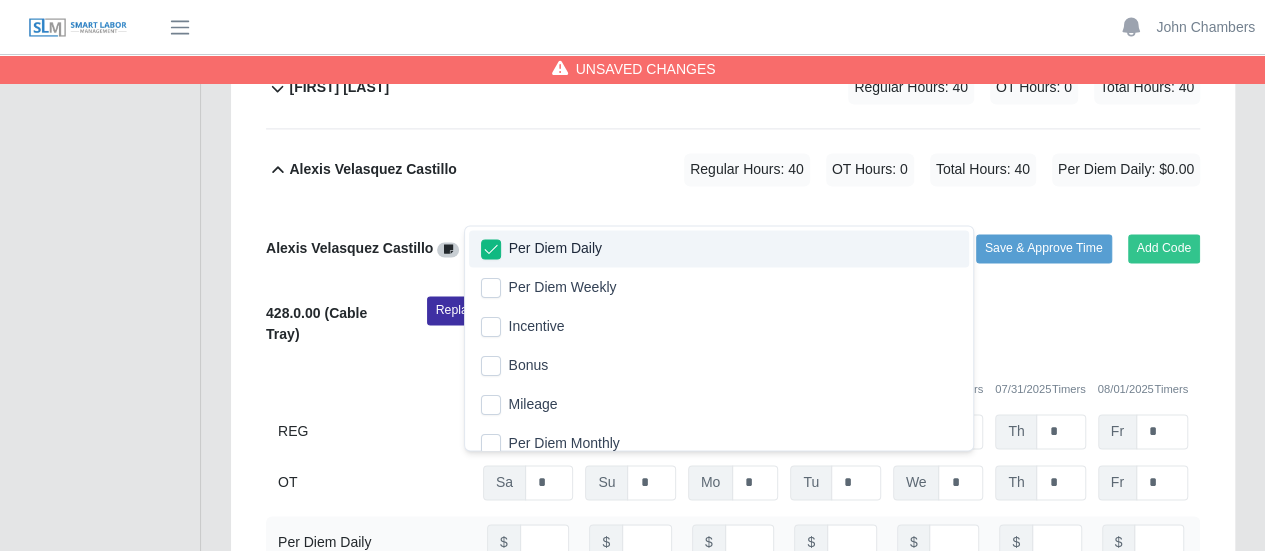 click on "07/26/2025
Timers    07/27/2025
Timers    07/28/2025
Timers    07/29/2025
Timers    07/30/2025
Timers    07/31/2025
Timers    08/01/2025
Timers" at bounding box center [733, 377] 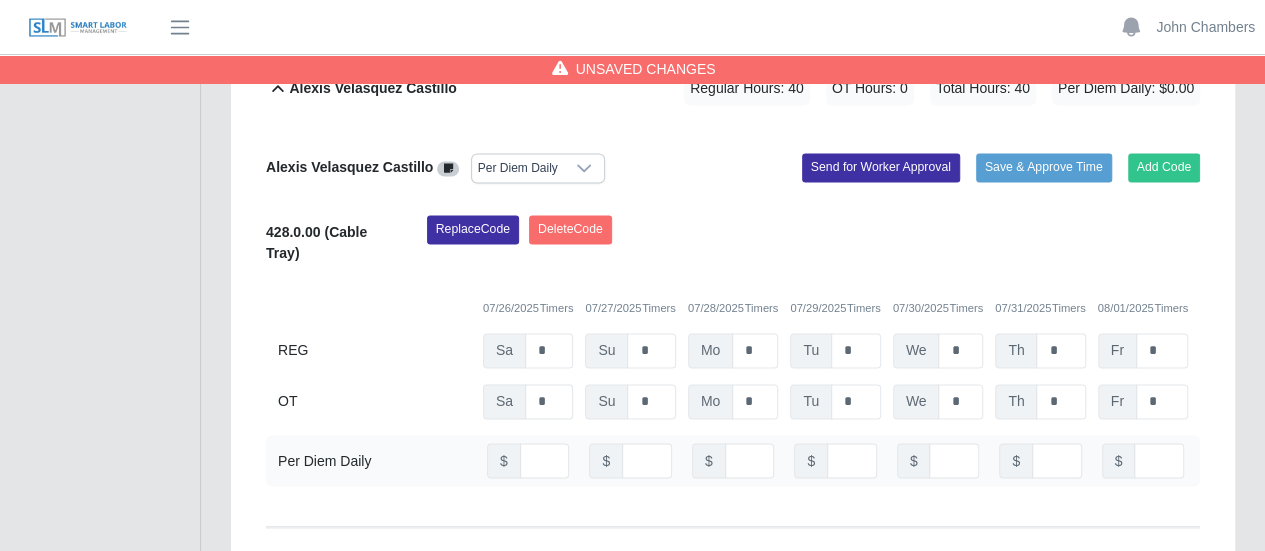 scroll, scrollTop: 1489, scrollLeft: 0, axis: vertical 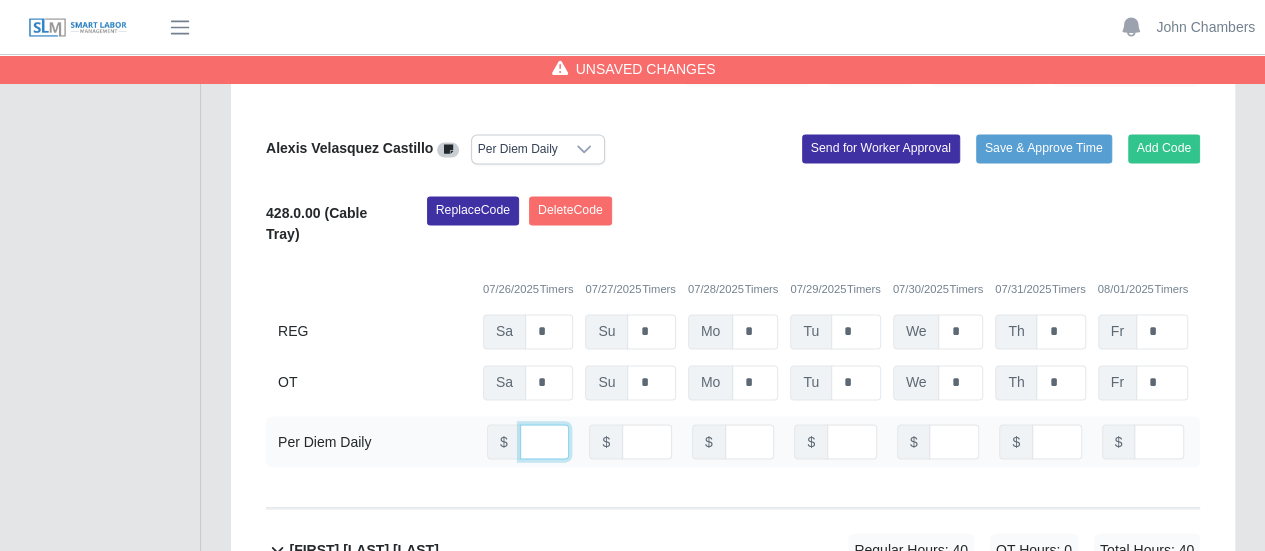 click at bounding box center (545, 441) 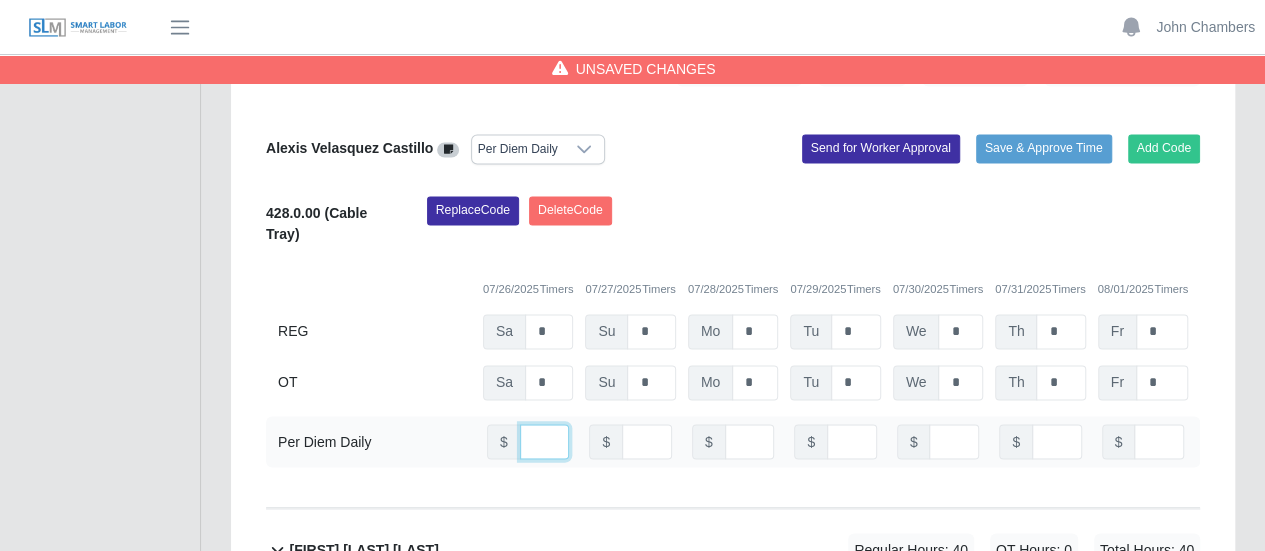 scroll, scrollTop: 0, scrollLeft: 5, axis: horizontal 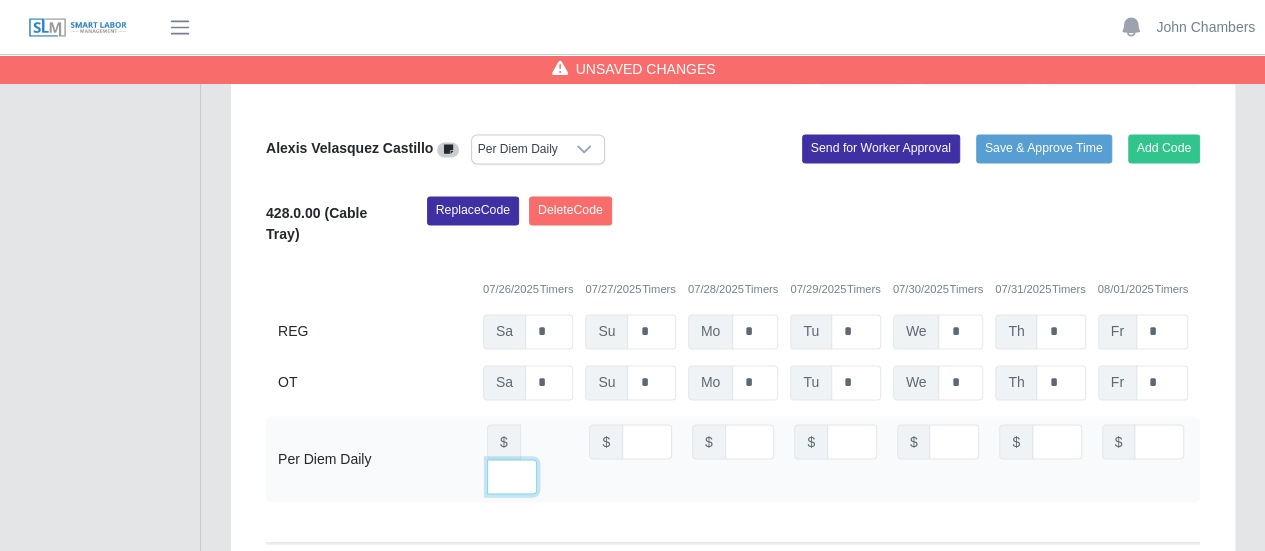 type on "**" 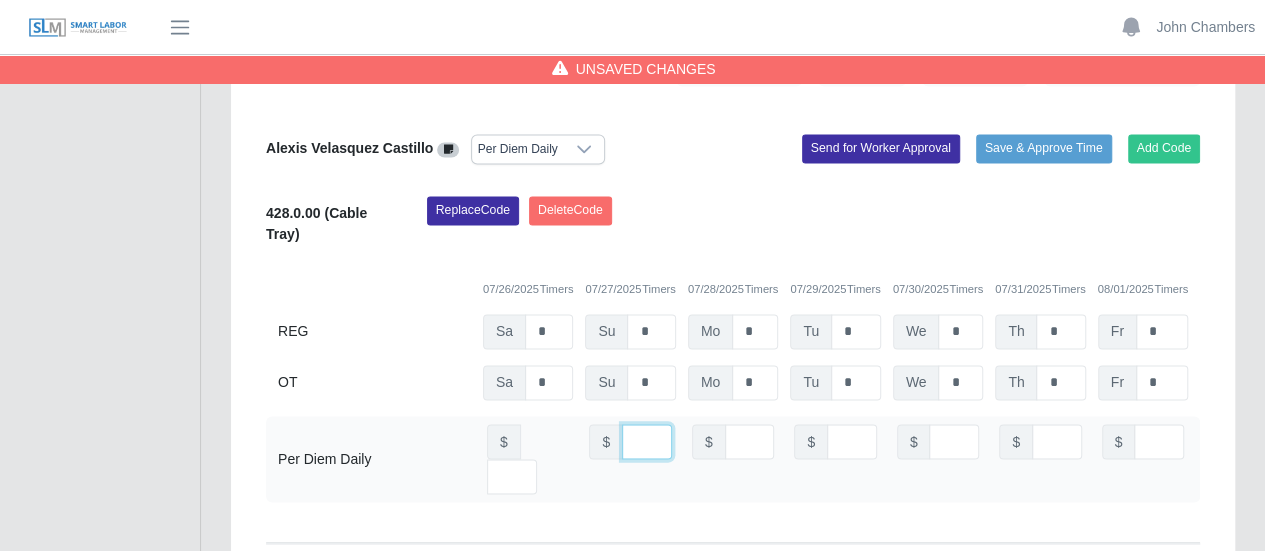 click at bounding box center [647, 441] 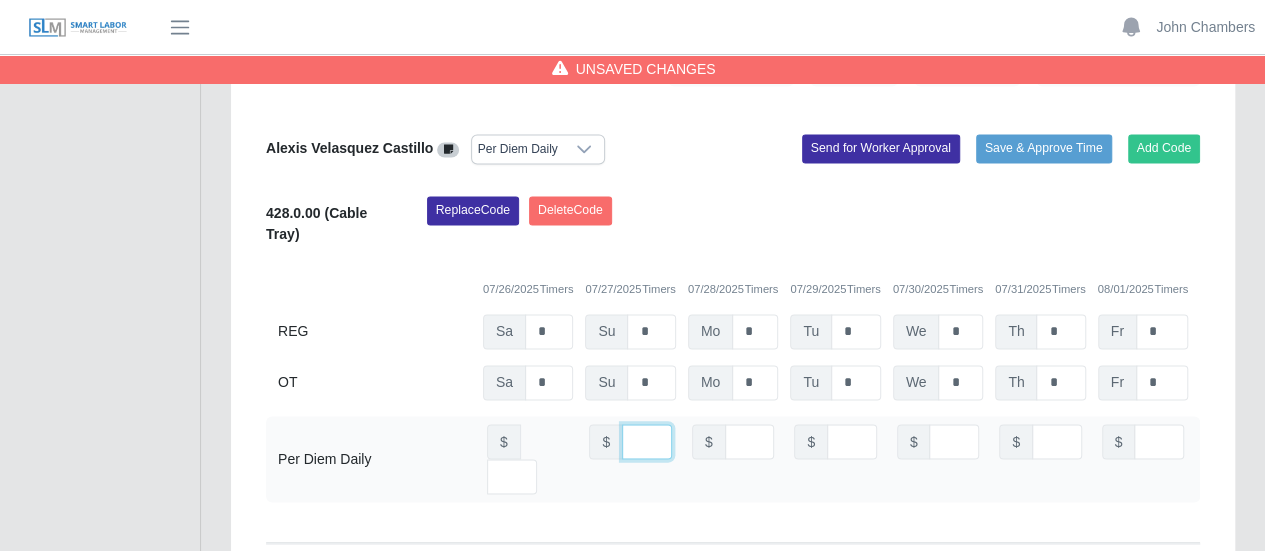 scroll, scrollTop: 0, scrollLeft: 4, axis: horizontal 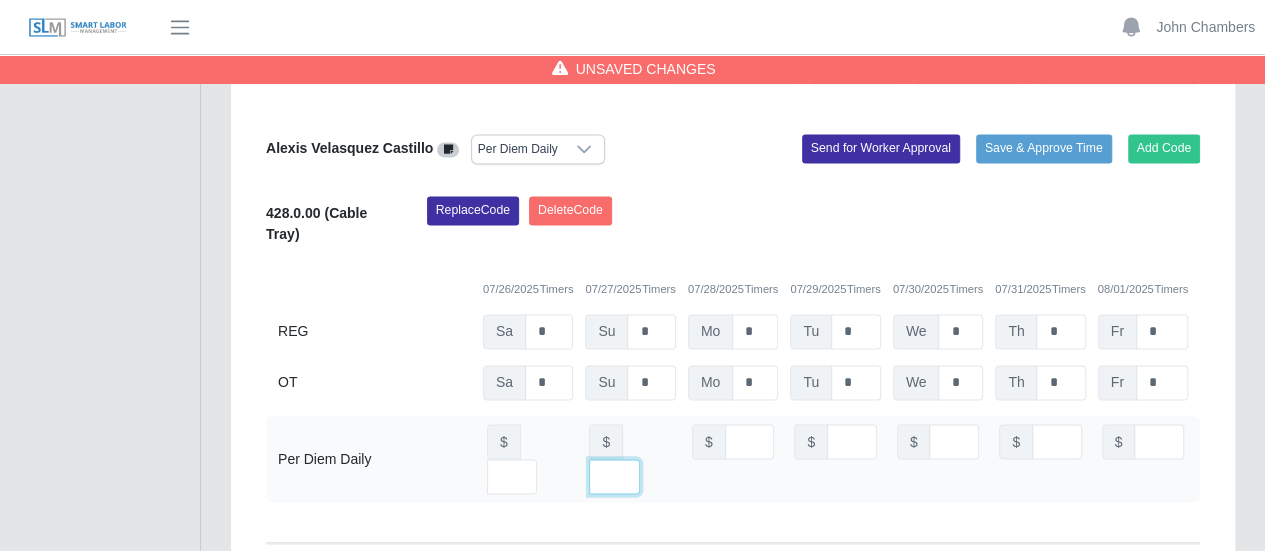 type on "**" 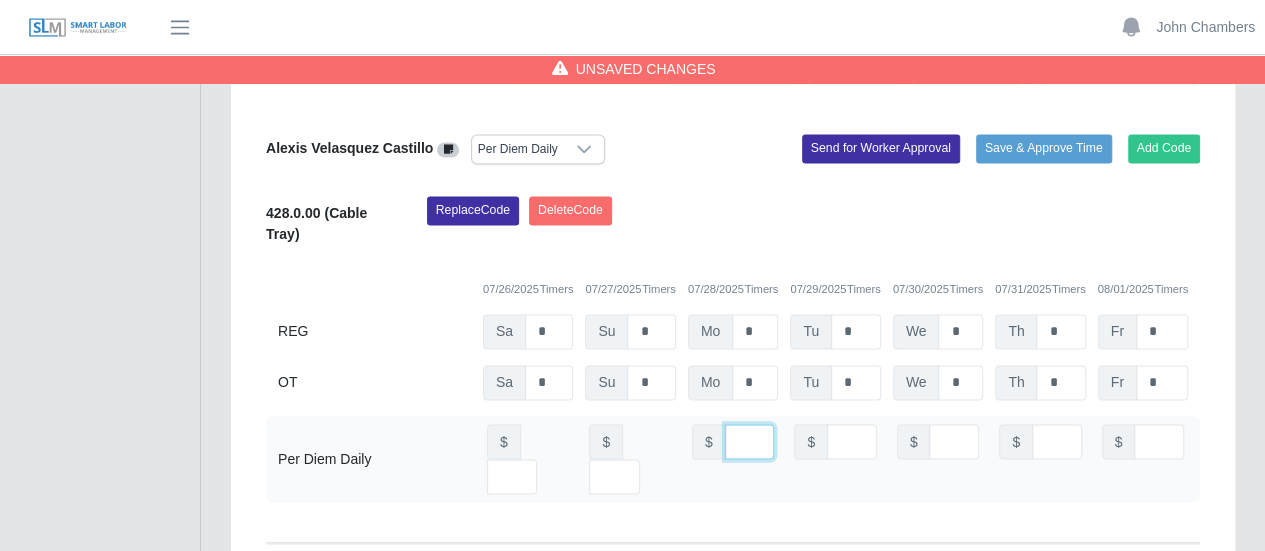 click at bounding box center (750, 441) 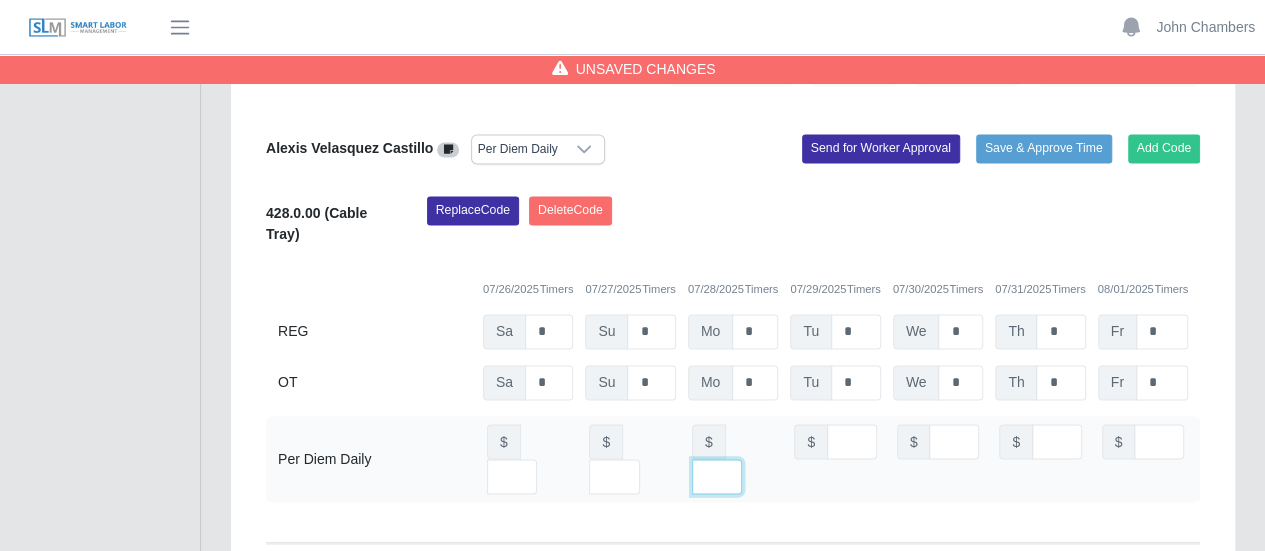type on "**" 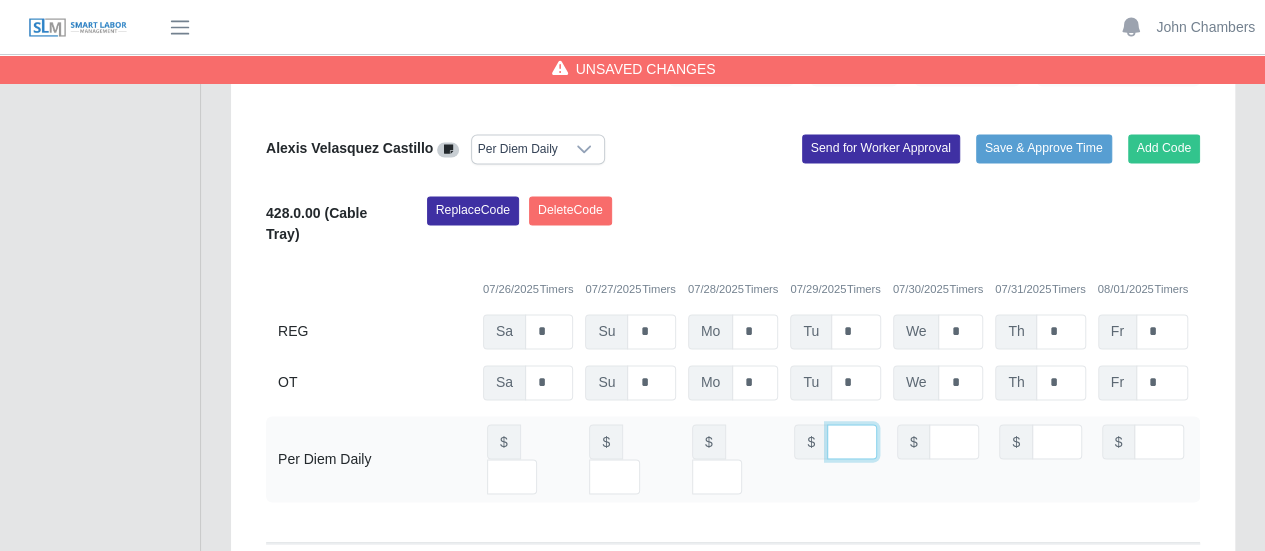 click at bounding box center (852, 441) 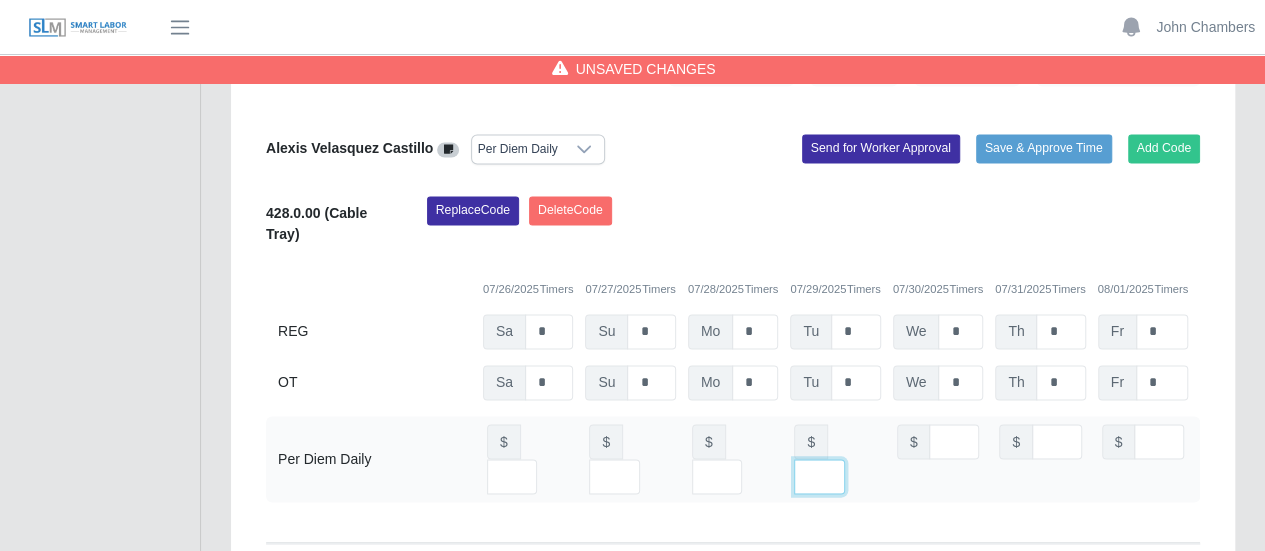 type on "**" 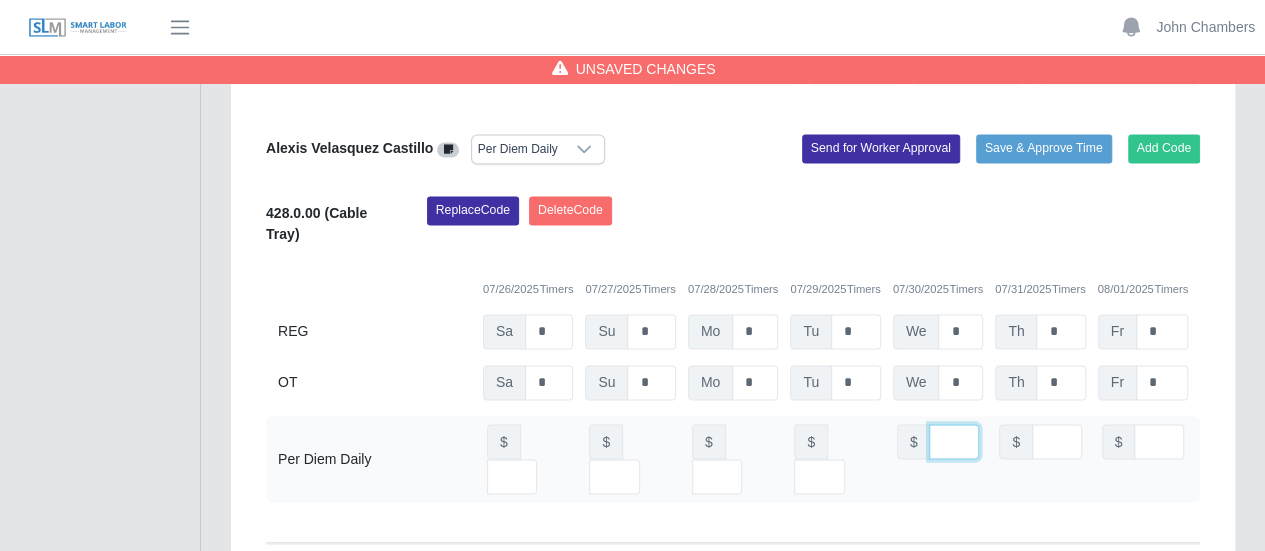 click at bounding box center (954, 441) 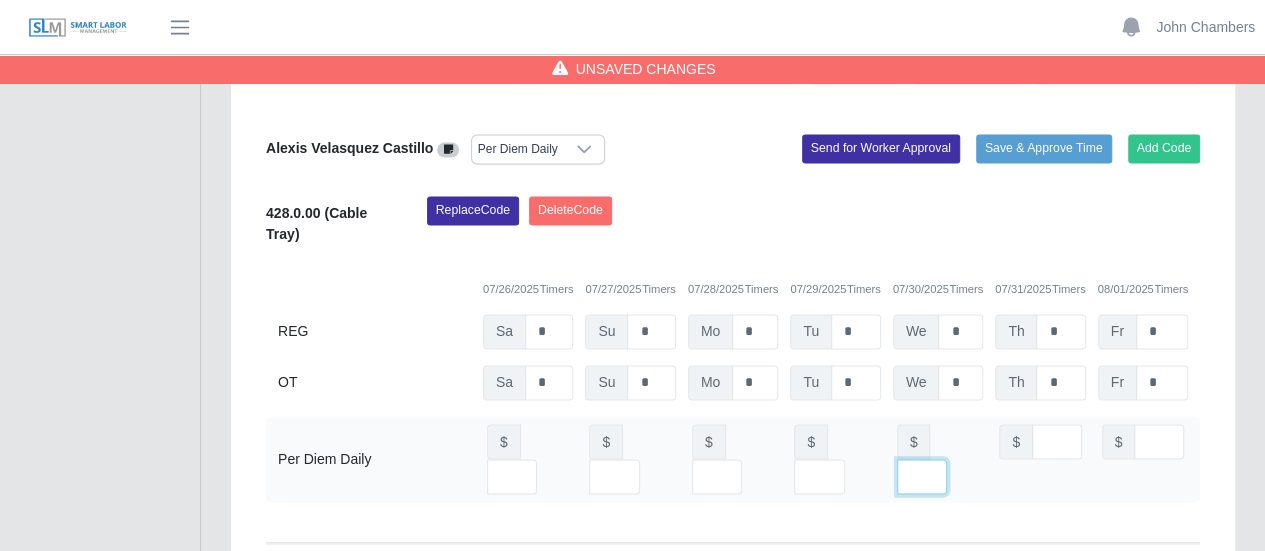 type on "**" 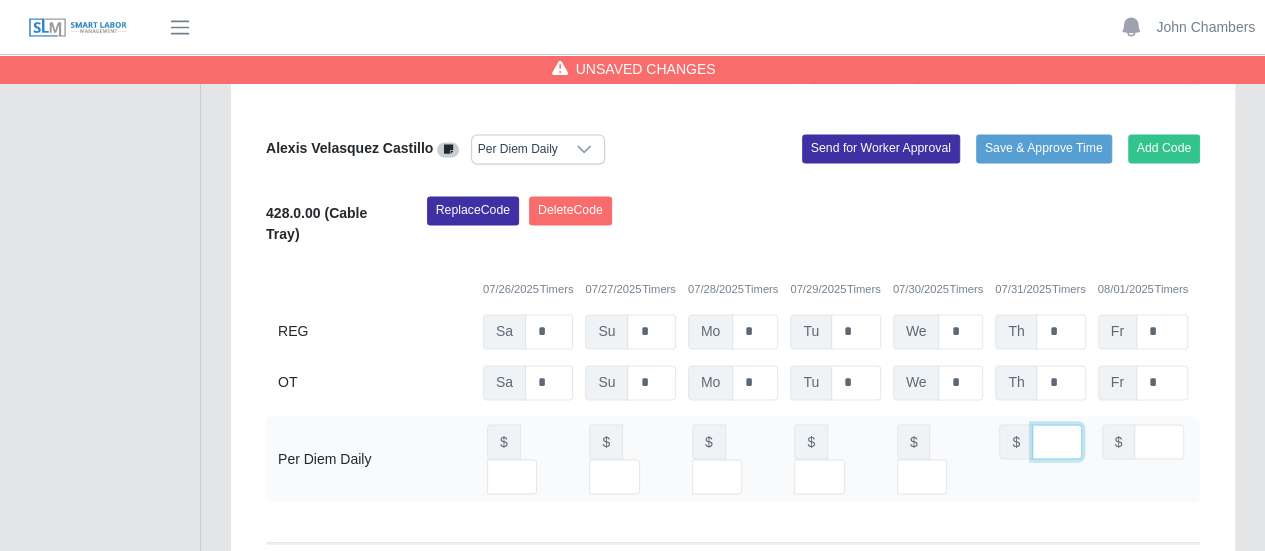 click at bounding box center (1057, 441) 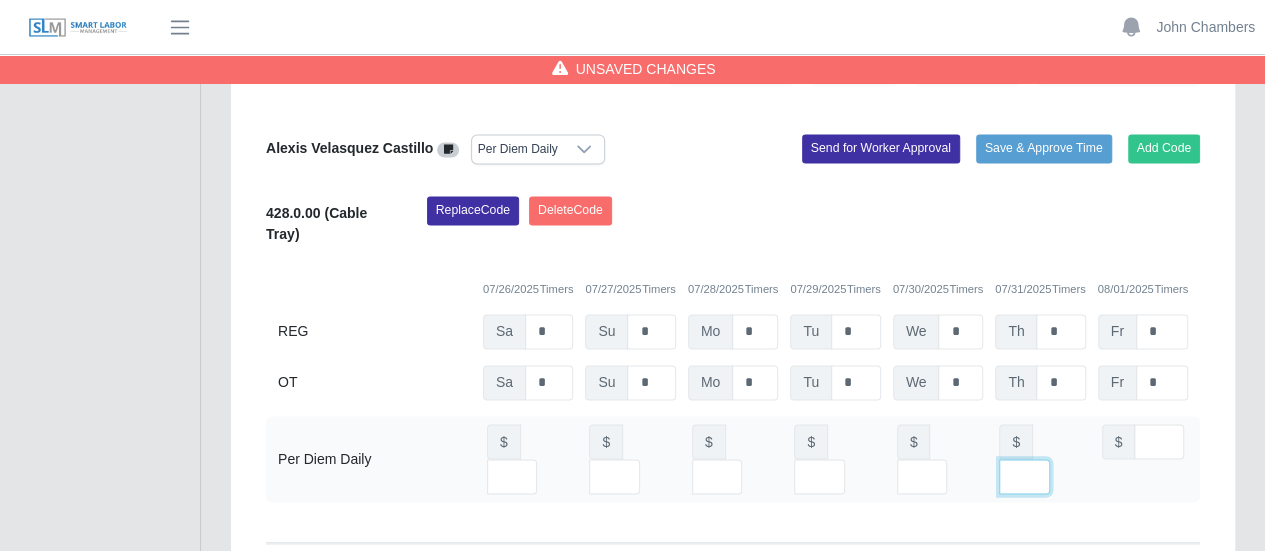 type on "**" 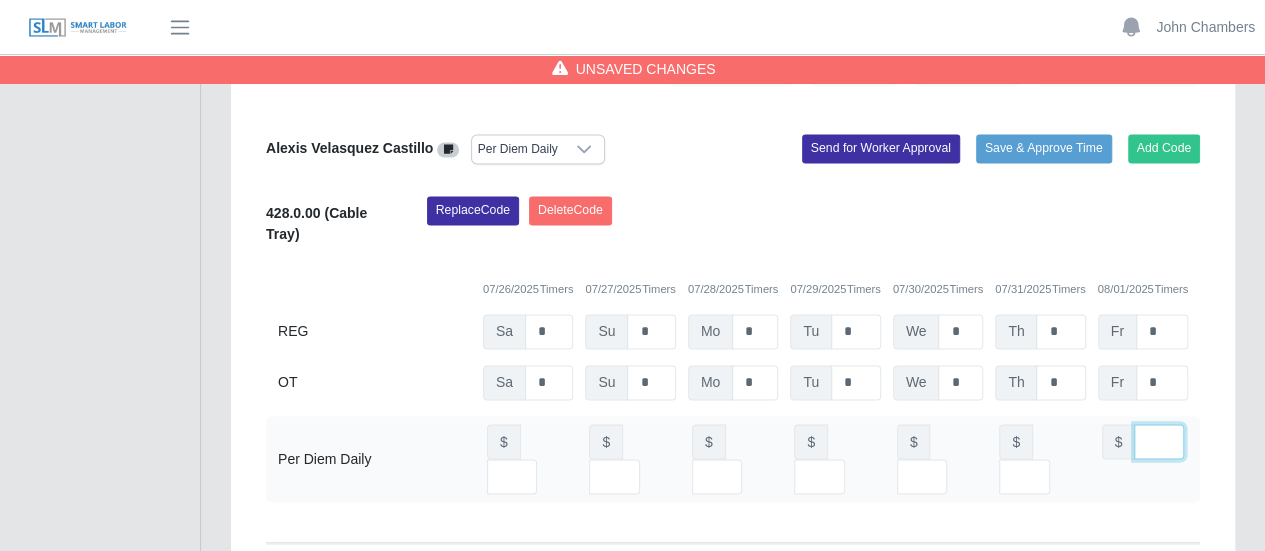 click at bounding box center [1159, 441] 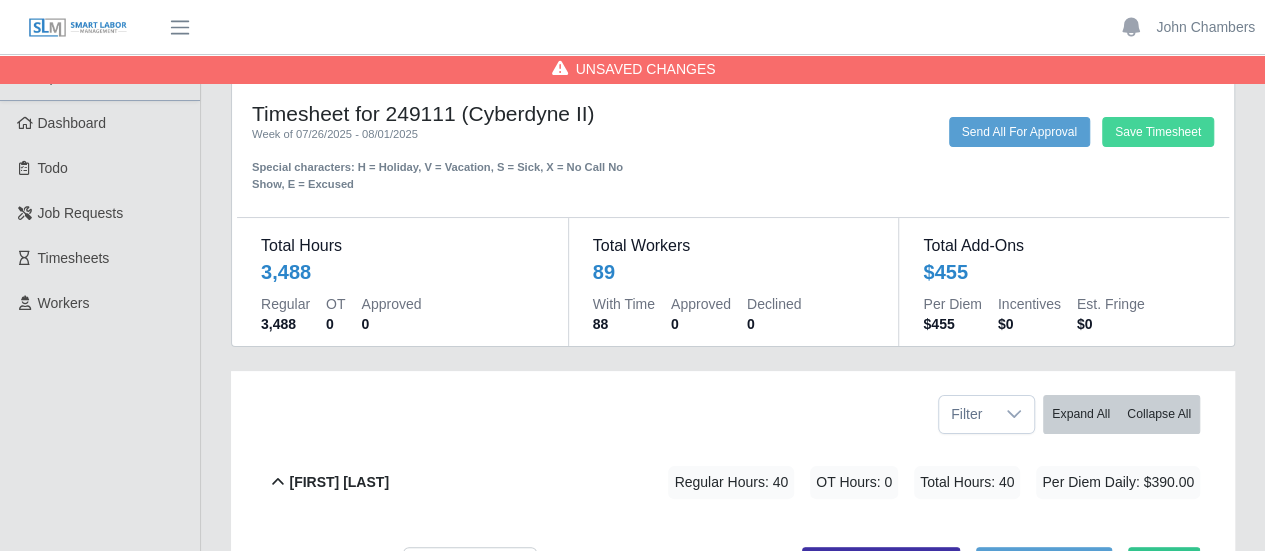 type on "**" 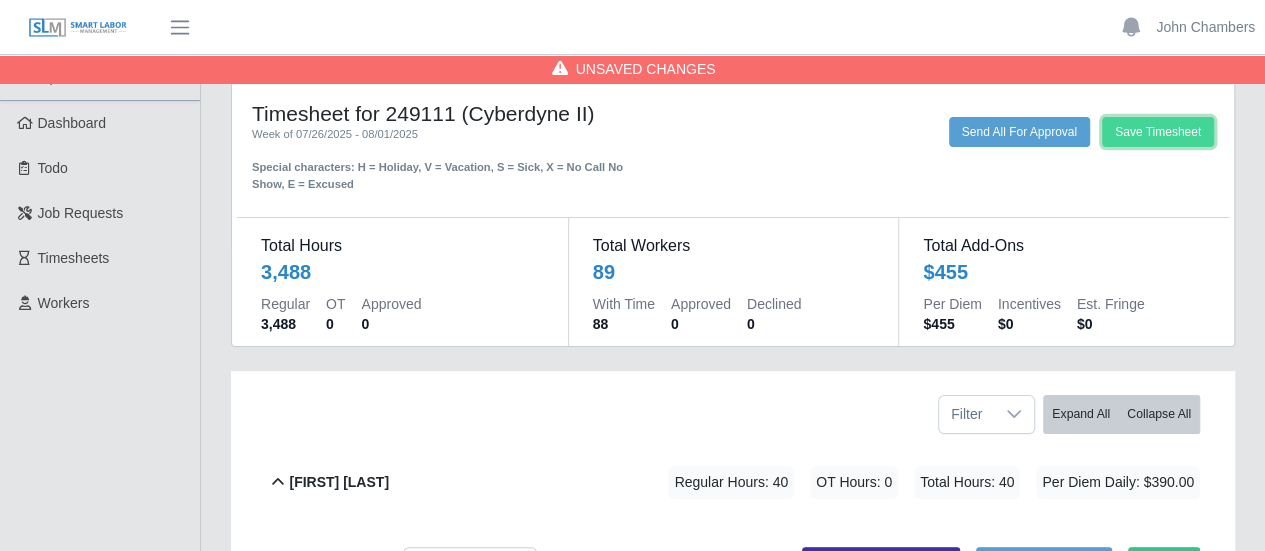 click on "Save Timesheet" at bounding box center (1158, 132) 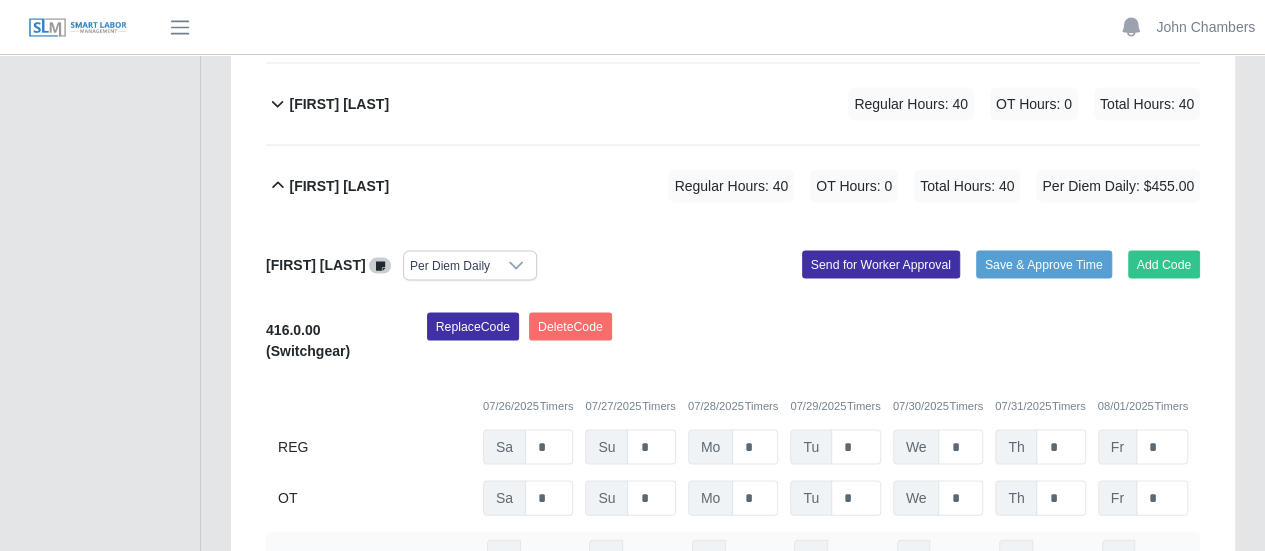 click on "Rene Centeno Navas" at bounding box center (363, 699) 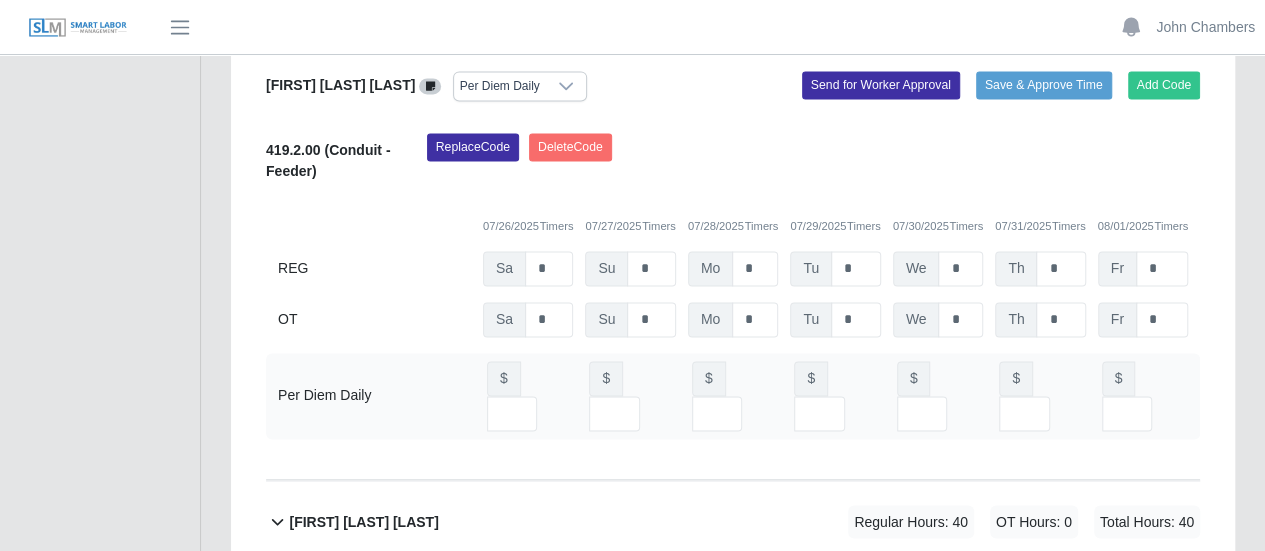 click 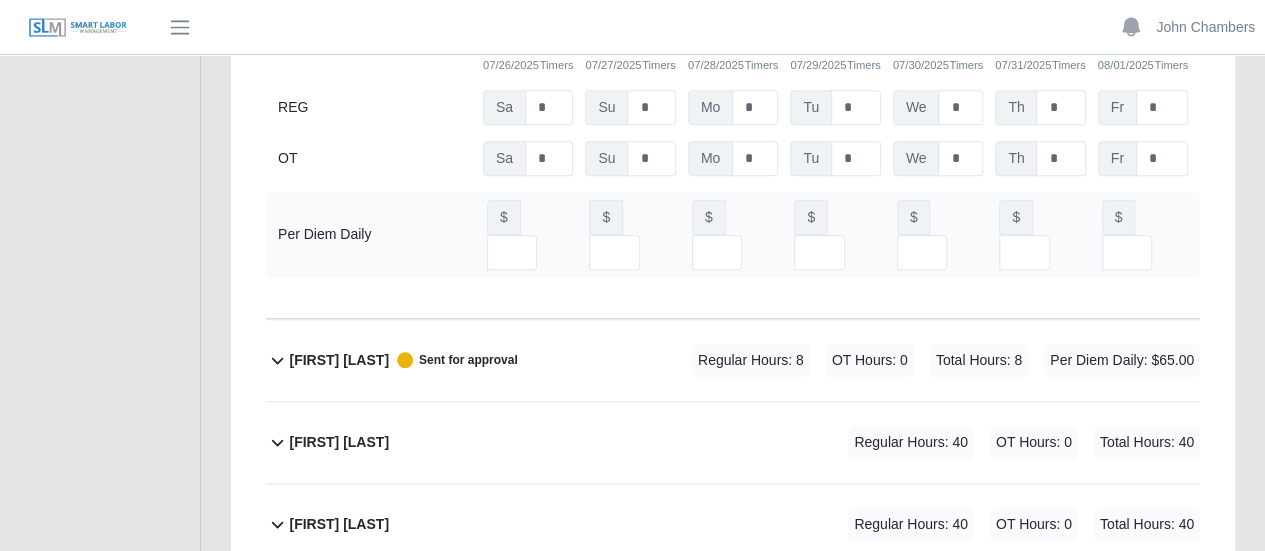 click on "Neysin Gunera Cruz             Regular Hours: 40   OT Hours: 0   Total Hours: 40     Per Diem Daily: $455.00" 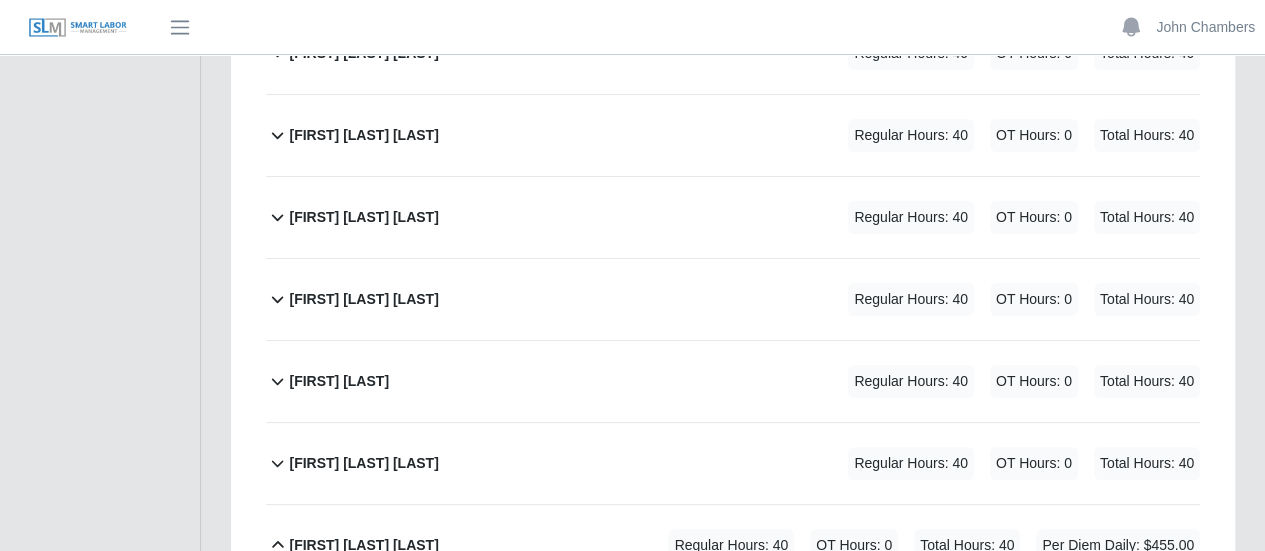 click on "Mario Tapia Quiroz" at bounding box center [363, 545] 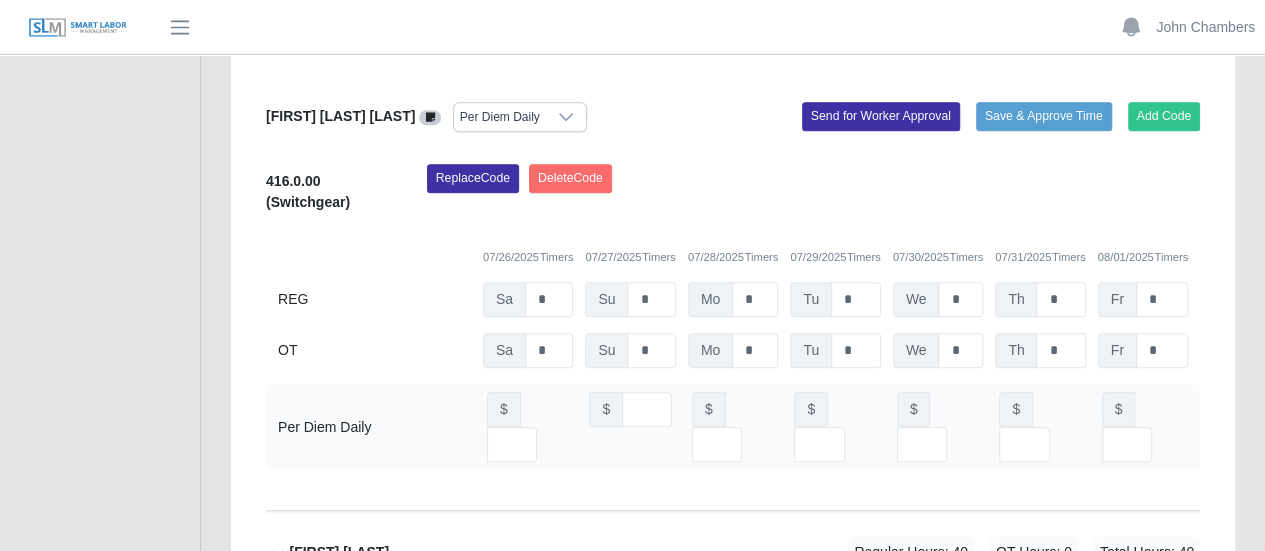 click 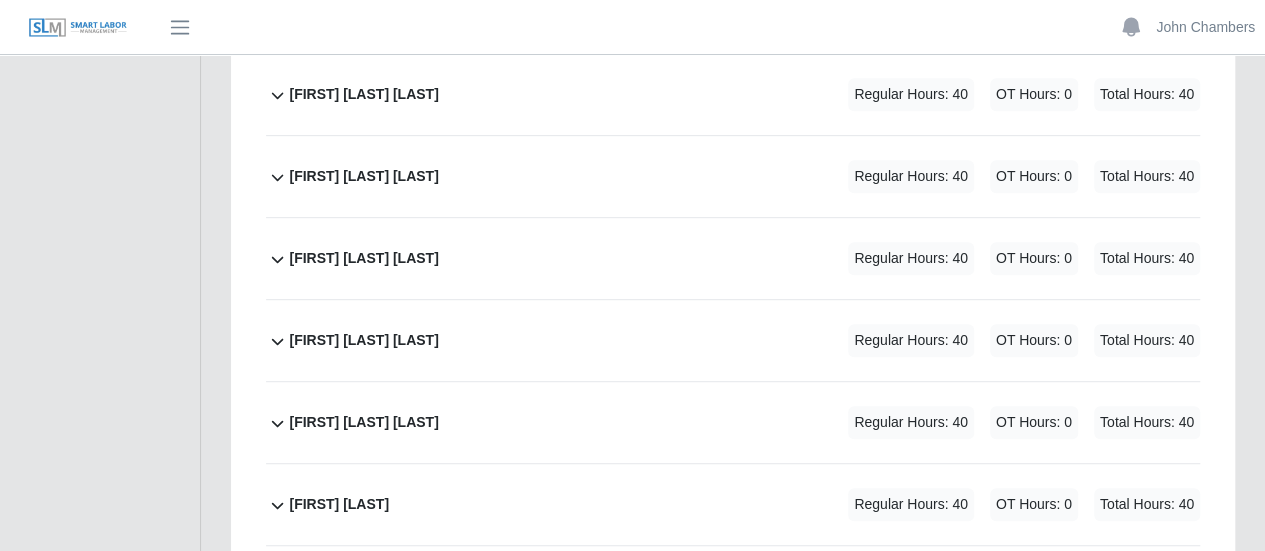 scroll, scrollTop: 7955, scrollLeft: 0, axis: vertical 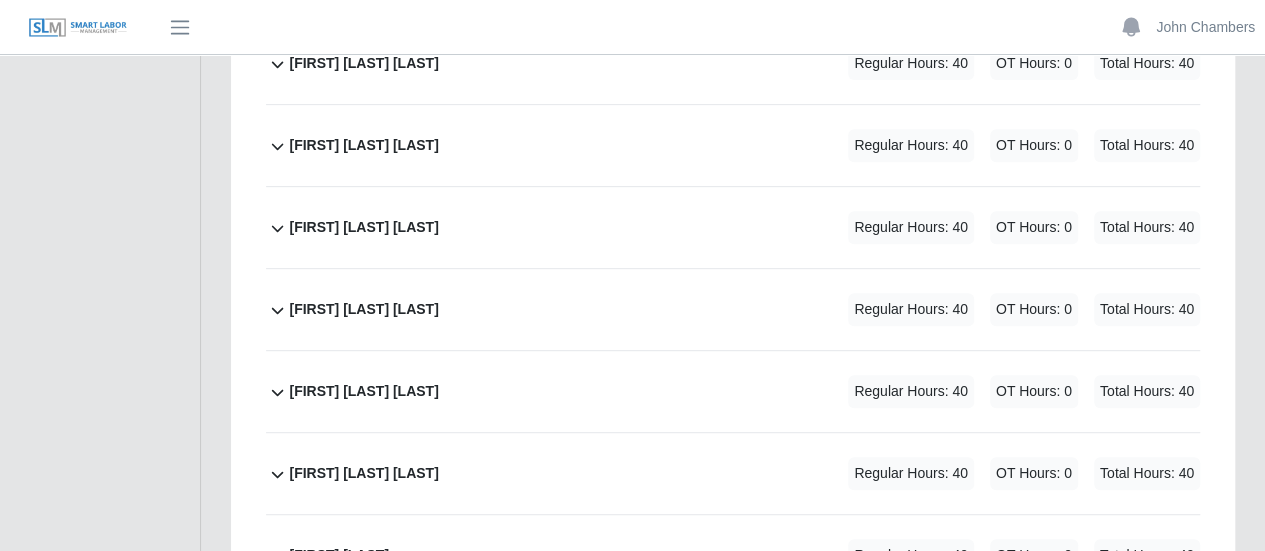 click on "Gilberto Zabala Estrada" at bounding box center (363, 637) 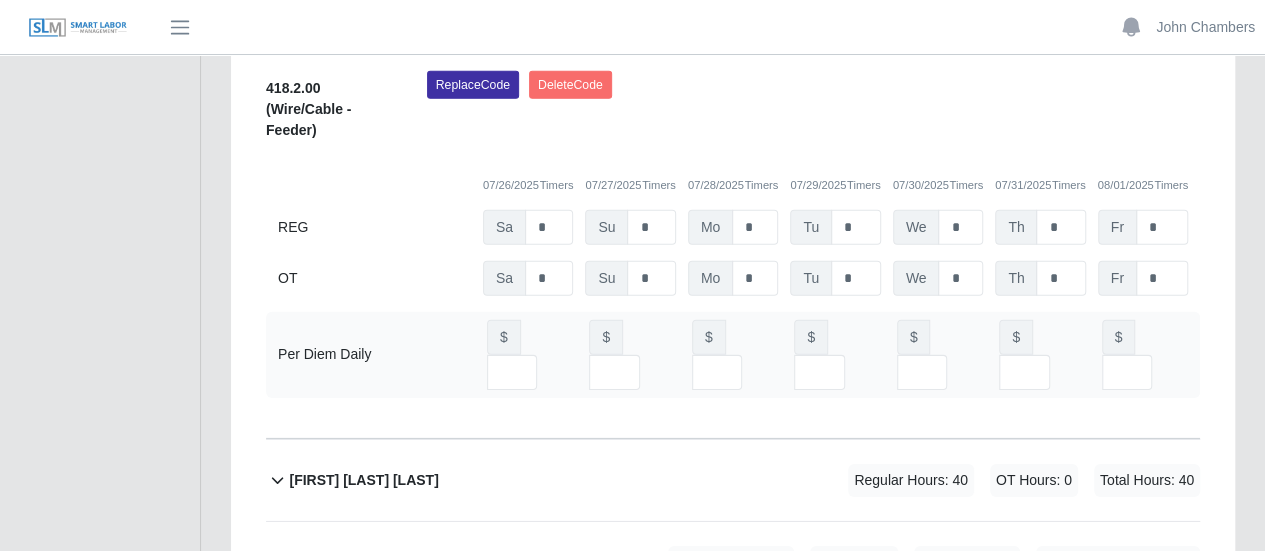 scroll, scrollTop: 6755, scrollLeft: 0, axis: vertical 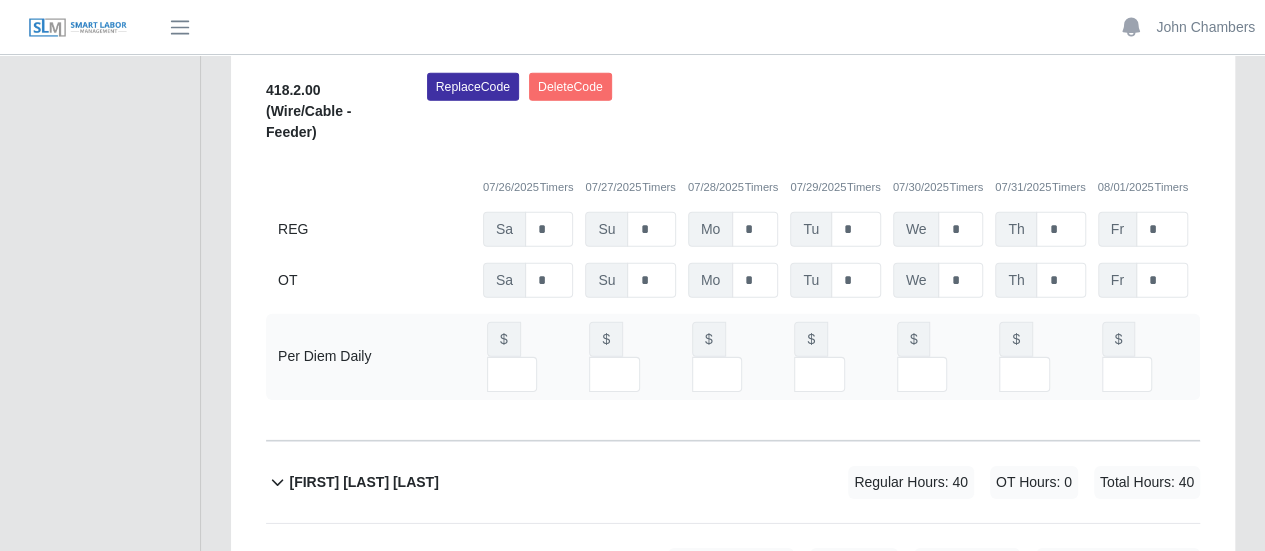 click on "Enny Gunera Cruz" at bounding box center [363, 564] 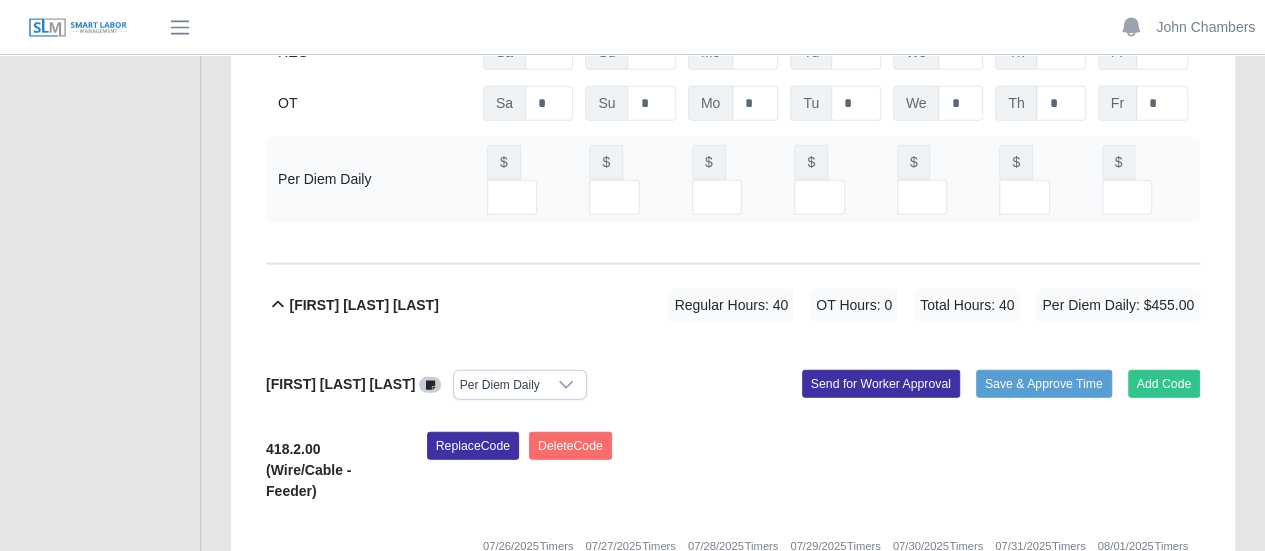 scroll, scrollTop: 6255, scrollLeft: 0, axis: vertical 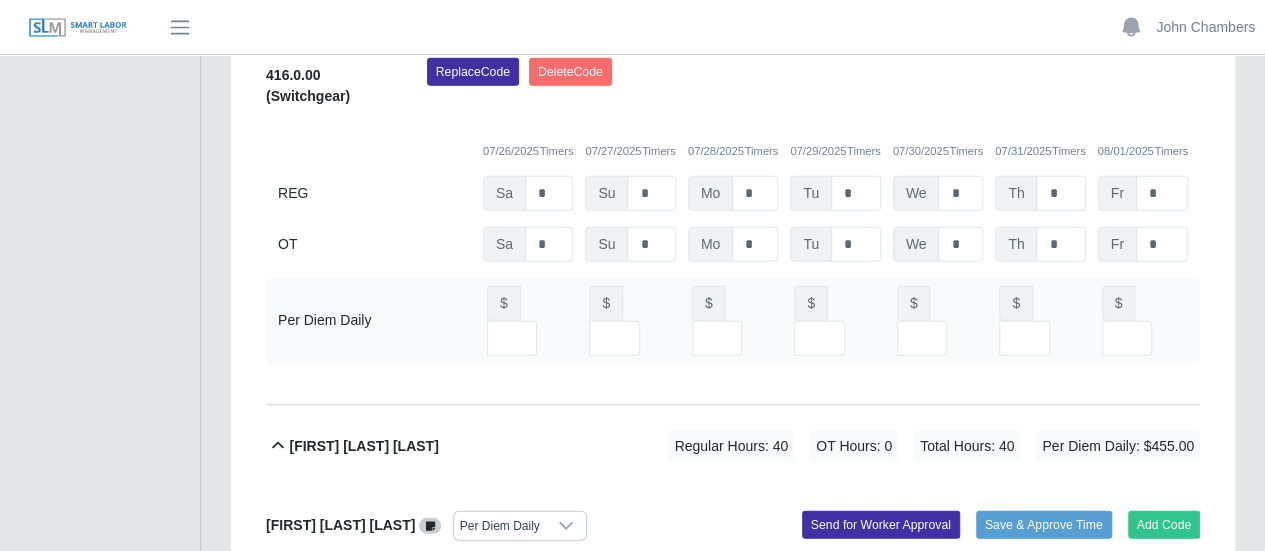 click on "Elyin Gunera Cruz" at bounding box center [363, 446] 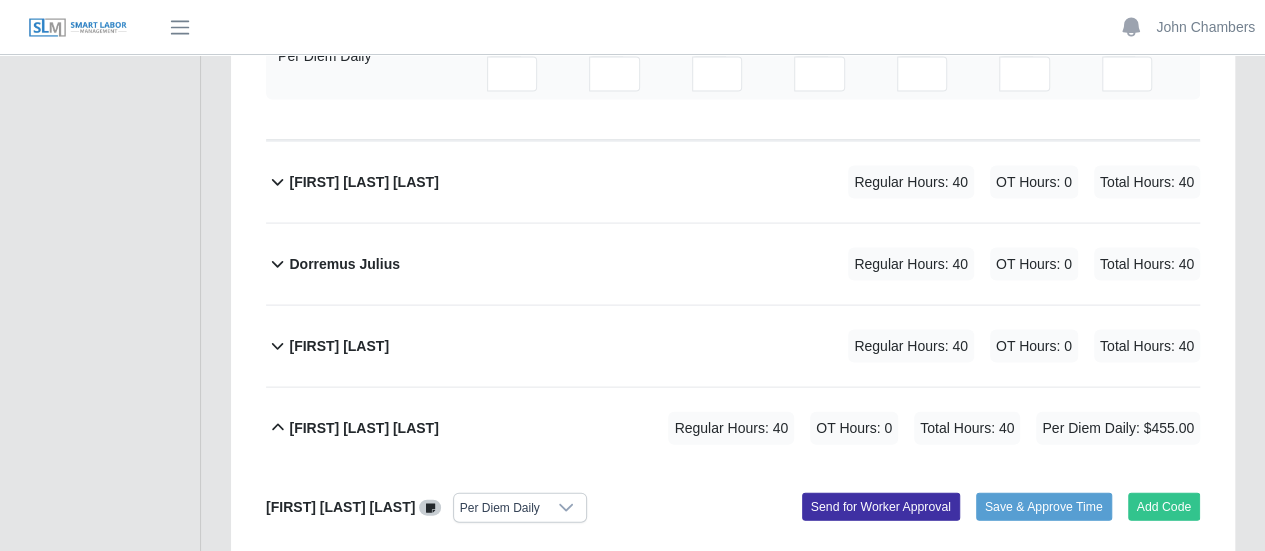 scroll, scrollTop: 5755, scrollLeft: 0, axis: vertical 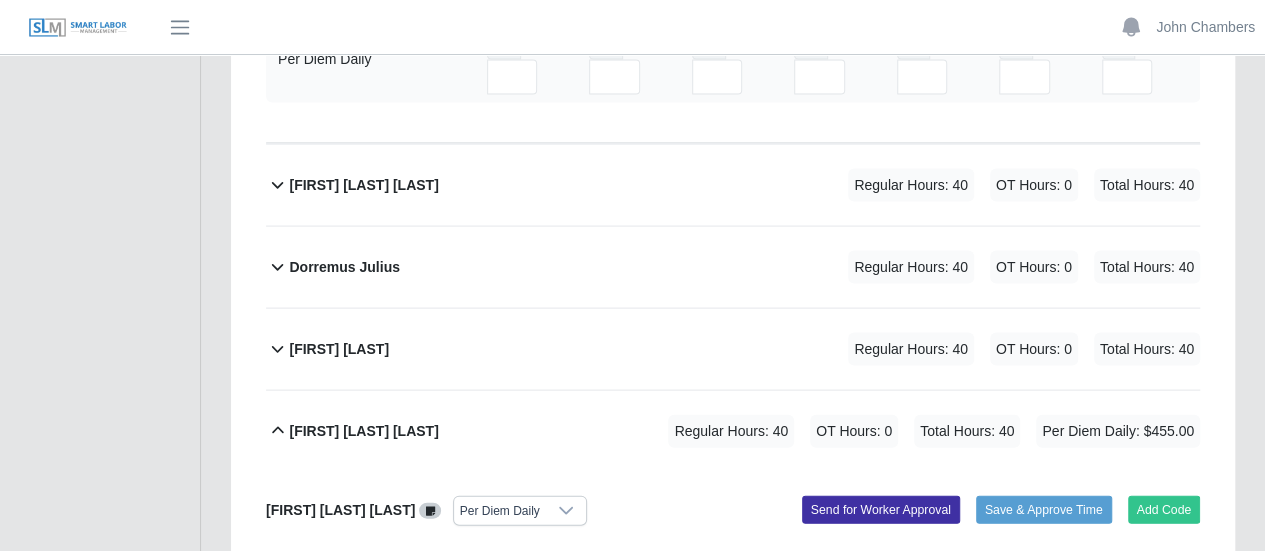 click on "Elias Mendoza Toruno" at bounding box center (363, 431) 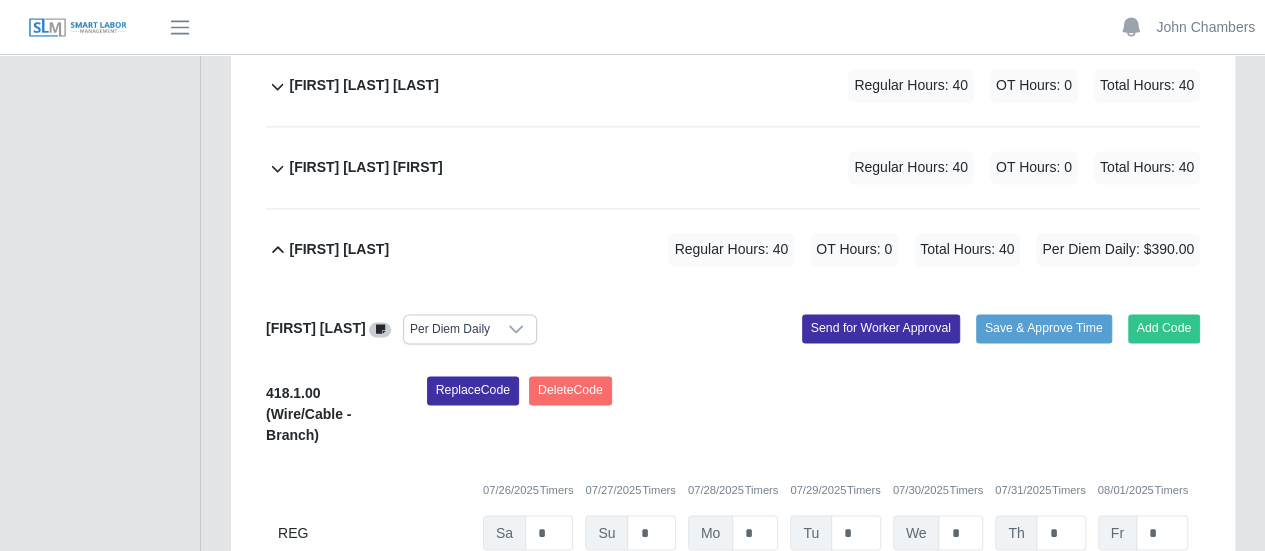 scroll, scrollTop: 5055, scrollLeft: 0, axis: vertical 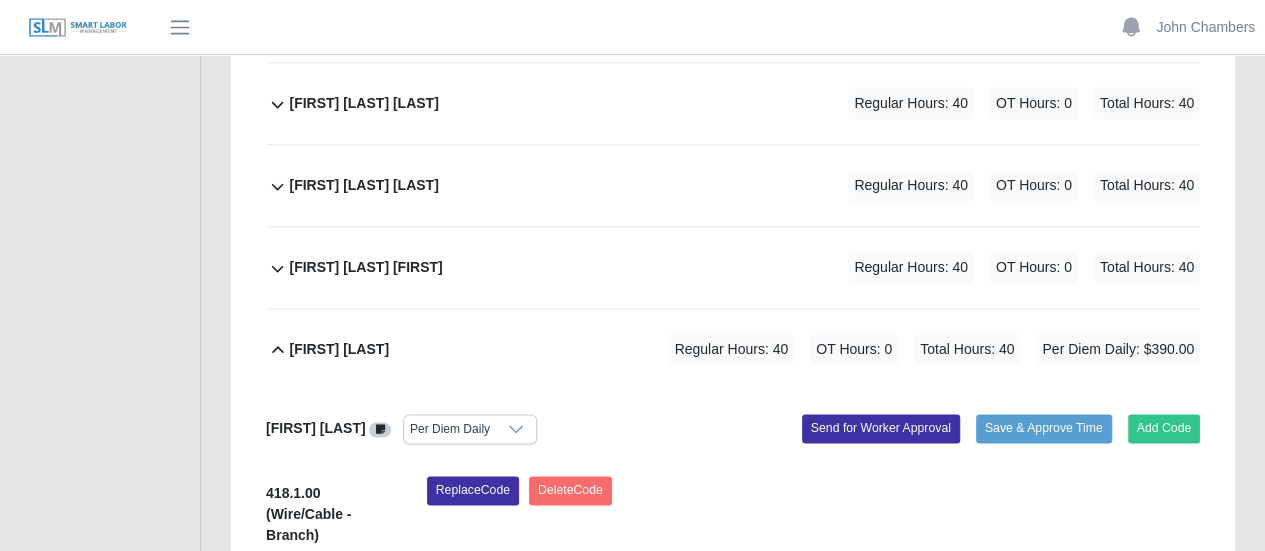 click on "Diana Luis" at bounding box center (339, 349) 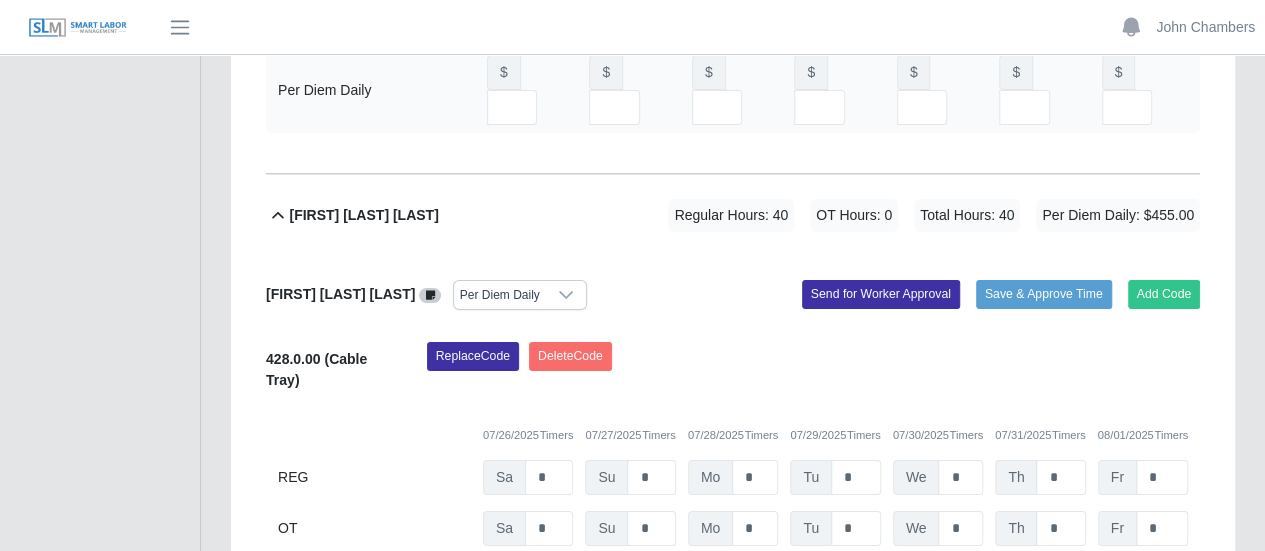 scroll, scrollTop: 3455, scrollLeft: 0, axis: vertical 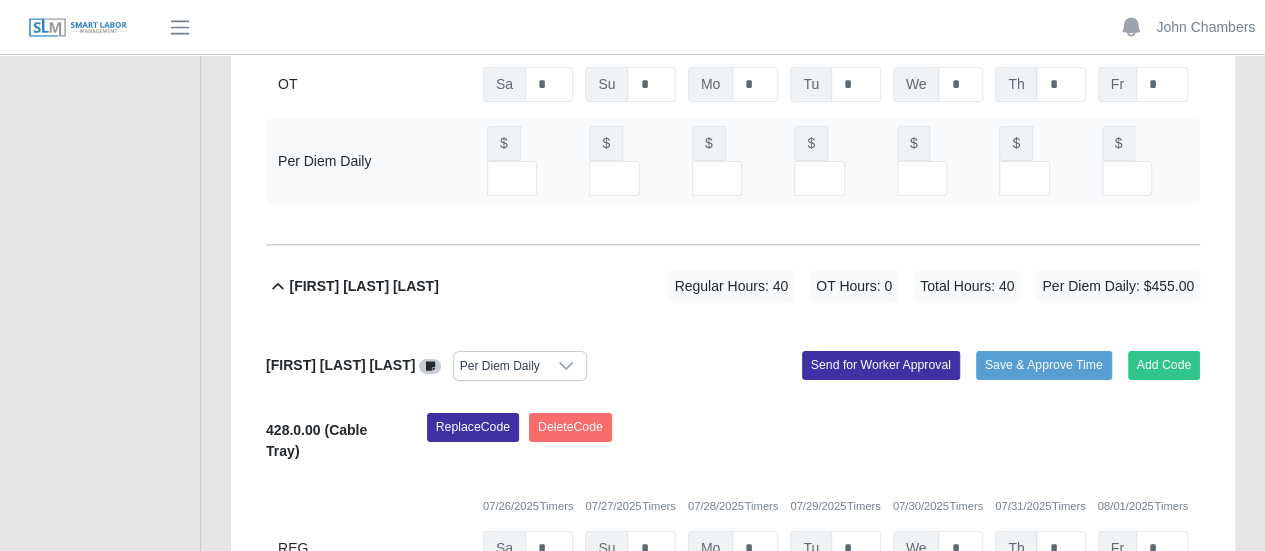 click on "Anderson Perez Teran" at bounding box center (363, 286) 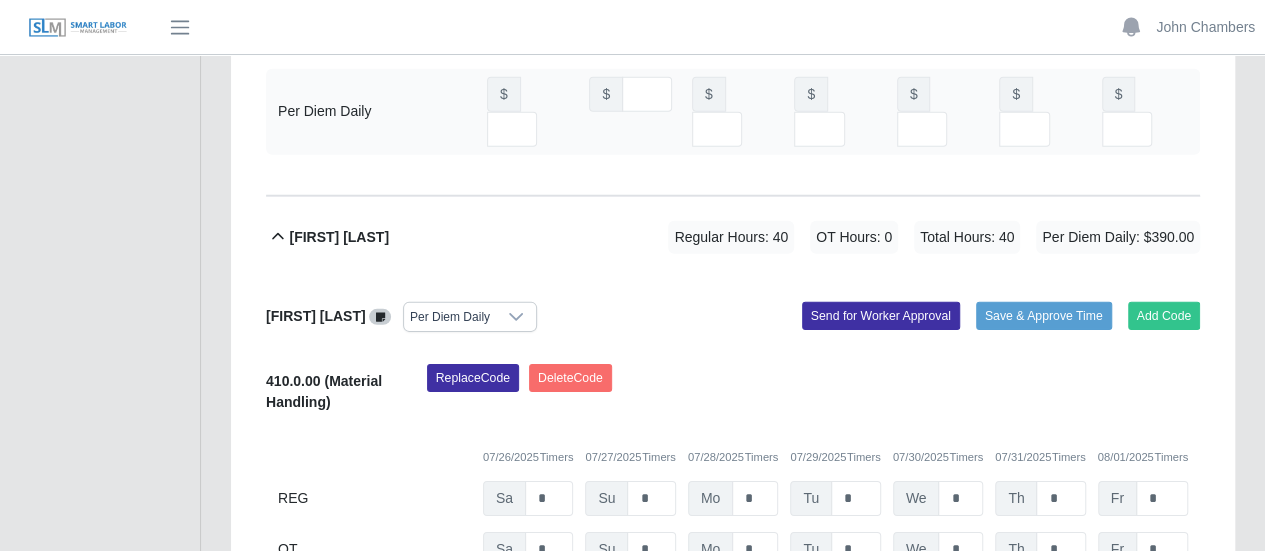 scroll, scrollTop: 2955, scrollLeft: 0, axis: vertical 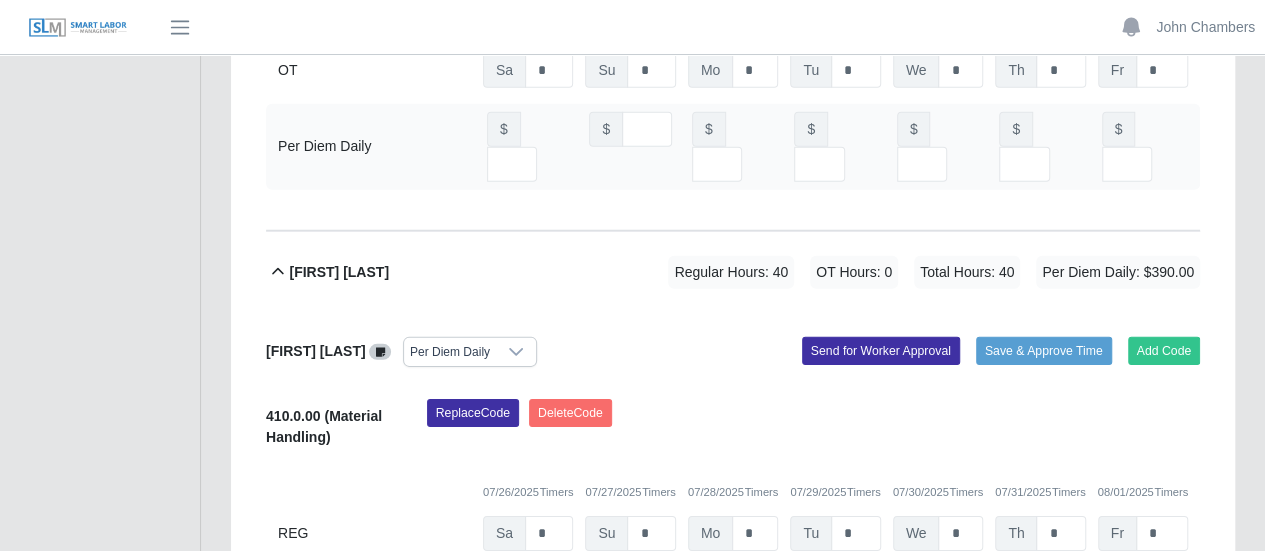 click on "Ana Martinez" at bounding box center (339, 272) 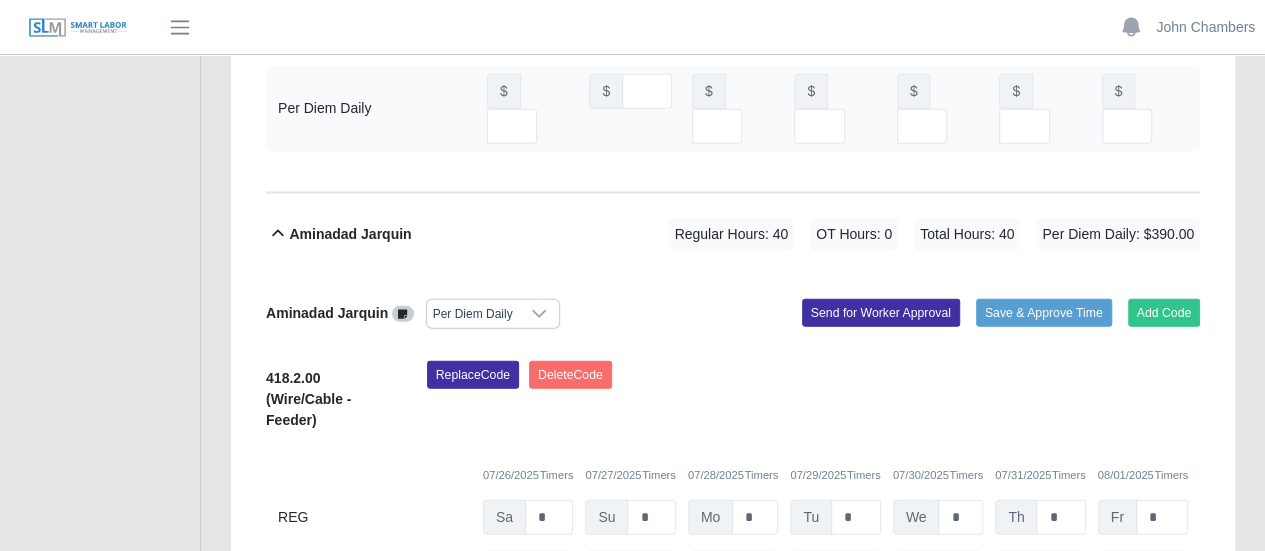 scroll, scrollTop: 2455, scrollLeft: 0, axis: vertical 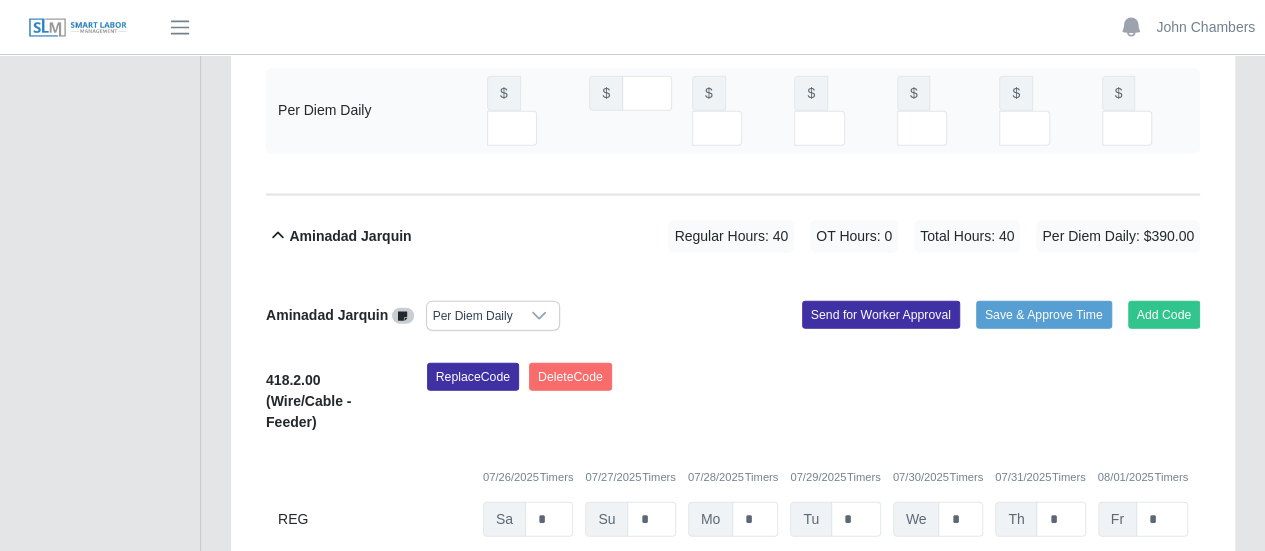 click on "Aminadad Jarquin" at bounding box center [350, 236] 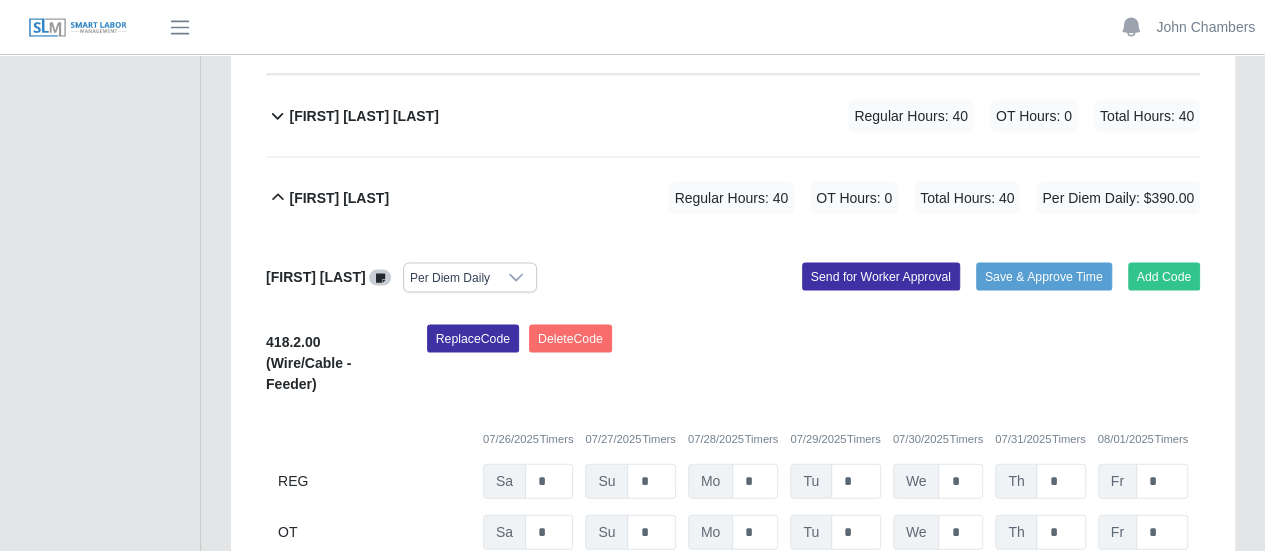 scroll, scrollTop: 1955, scrollLeft: 0, axis: vertical 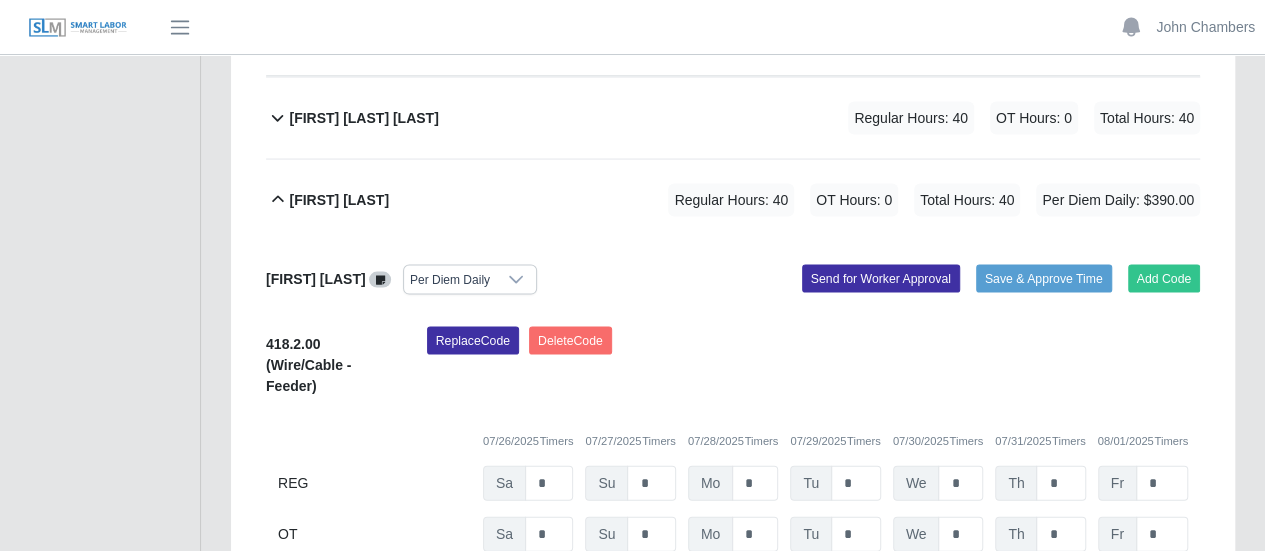 click on "Alonzo Page" at bounding box center (339, 200) 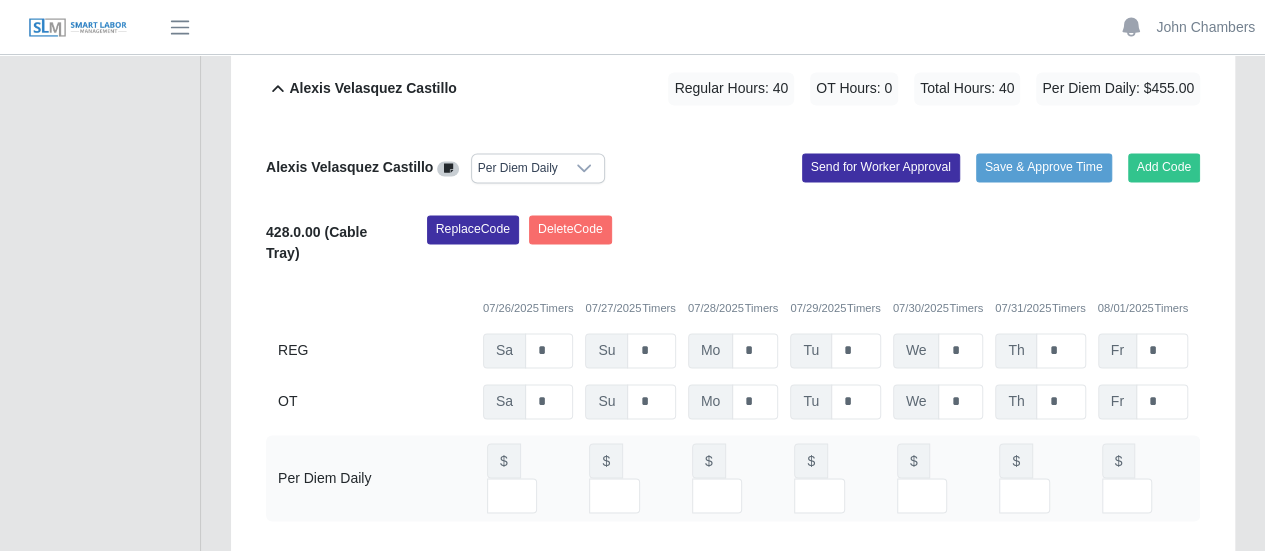 scroll, scrollTop: 1455, scrollLeft: 0, axis: vertical 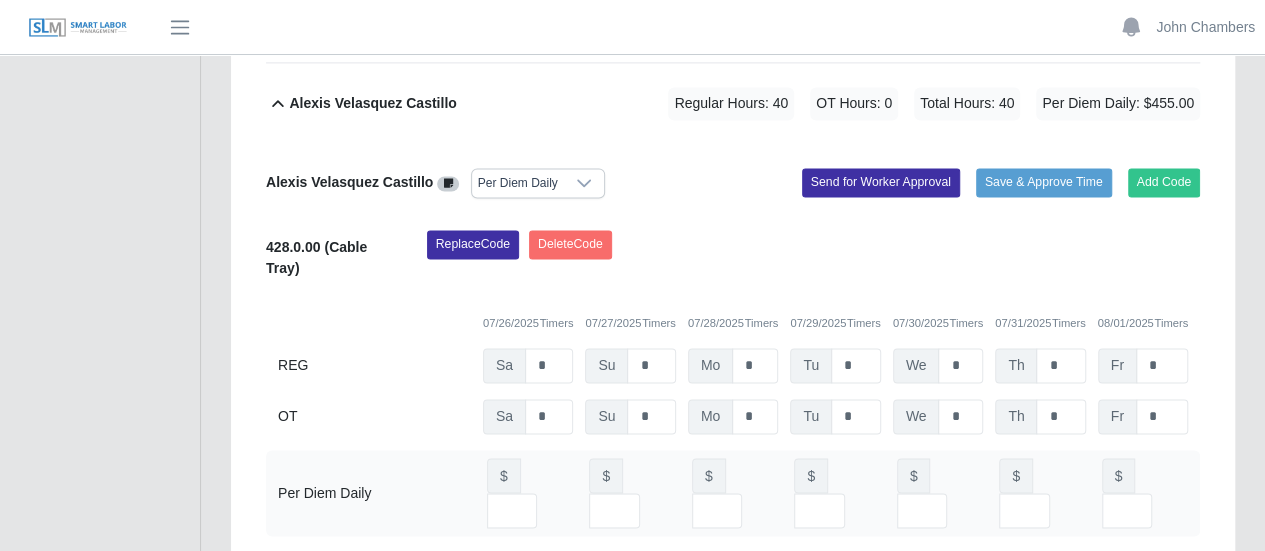 click on "Alexis Velasquez Castillo" at bounding box center [372, 103] 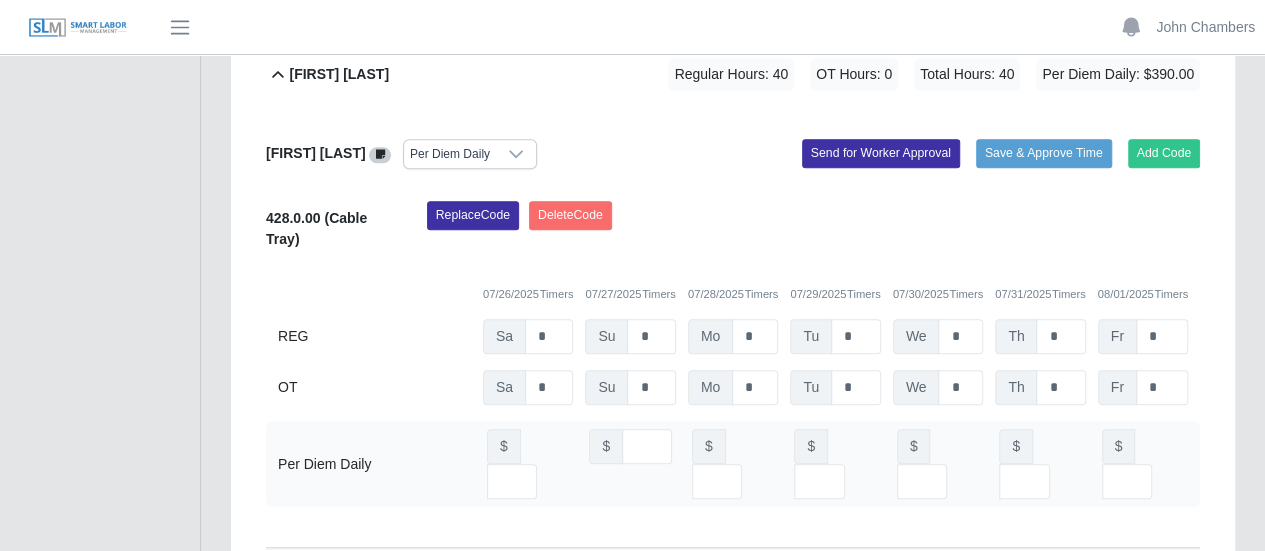 scroll, scrollTop: 855, scrollLeft: 0, axis: vertical 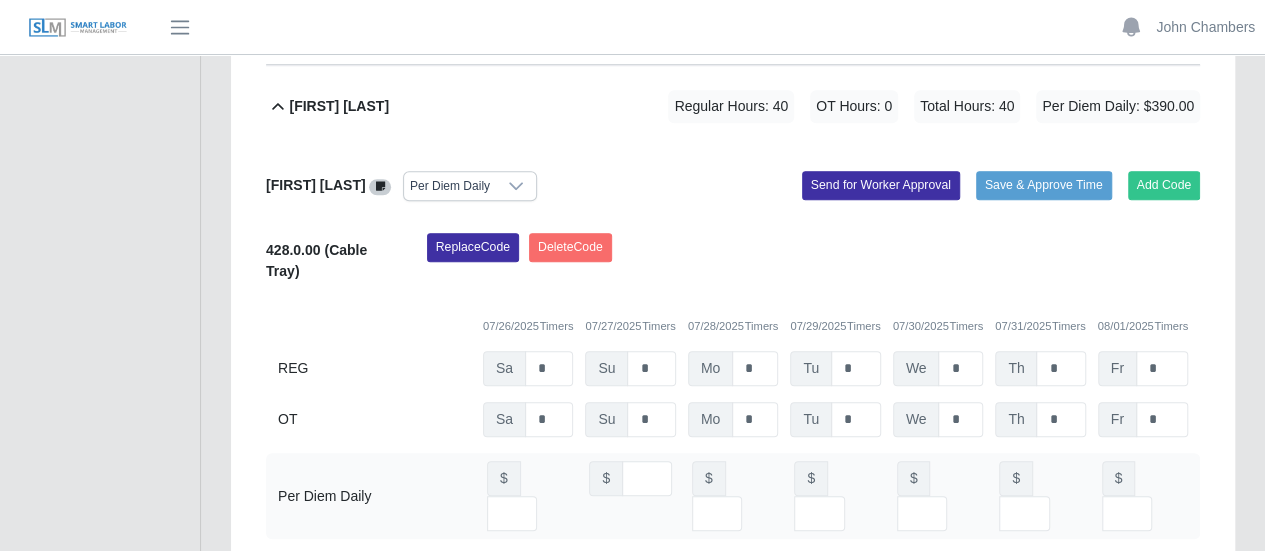 click on "Adriana Gonzalez" at bounding box center [339, 106] 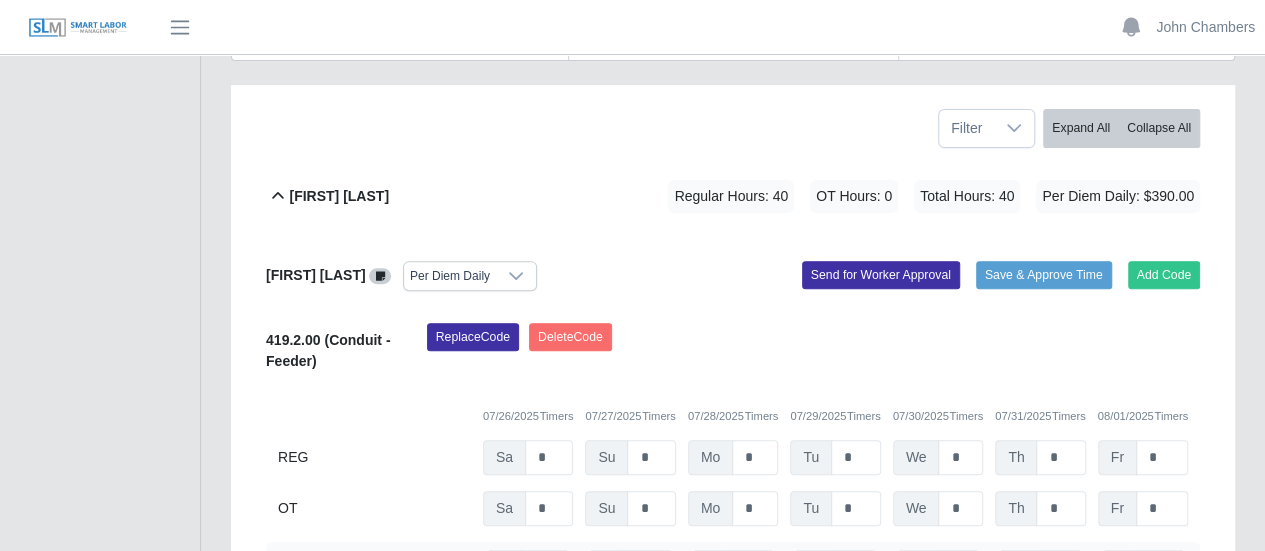 scroll, scrollTop: 255, scrollLeft: 0, axis: vertical 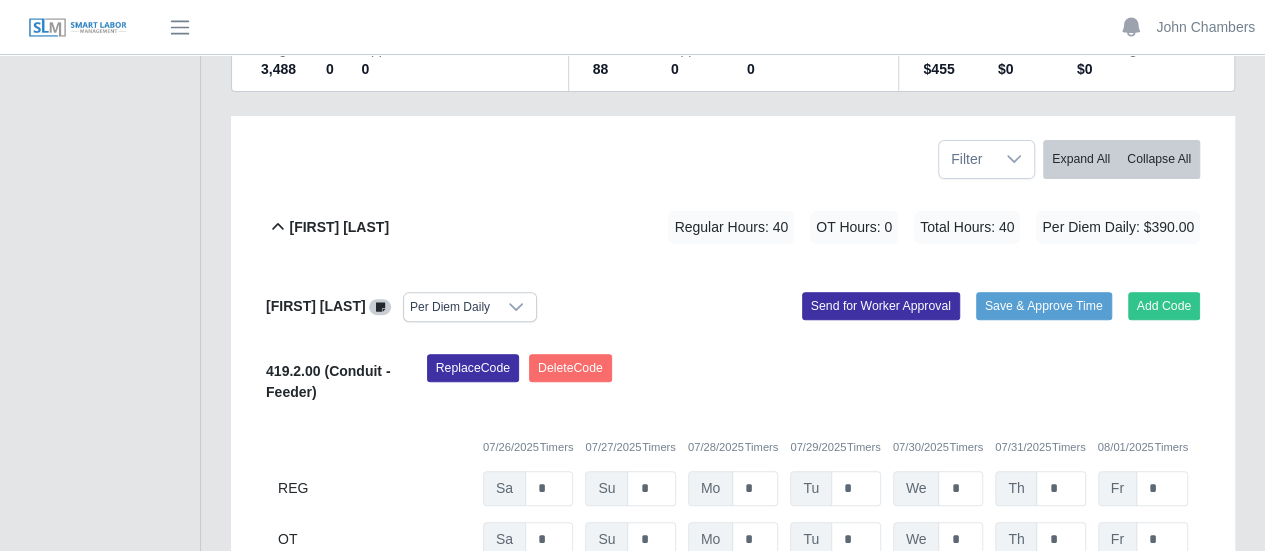click 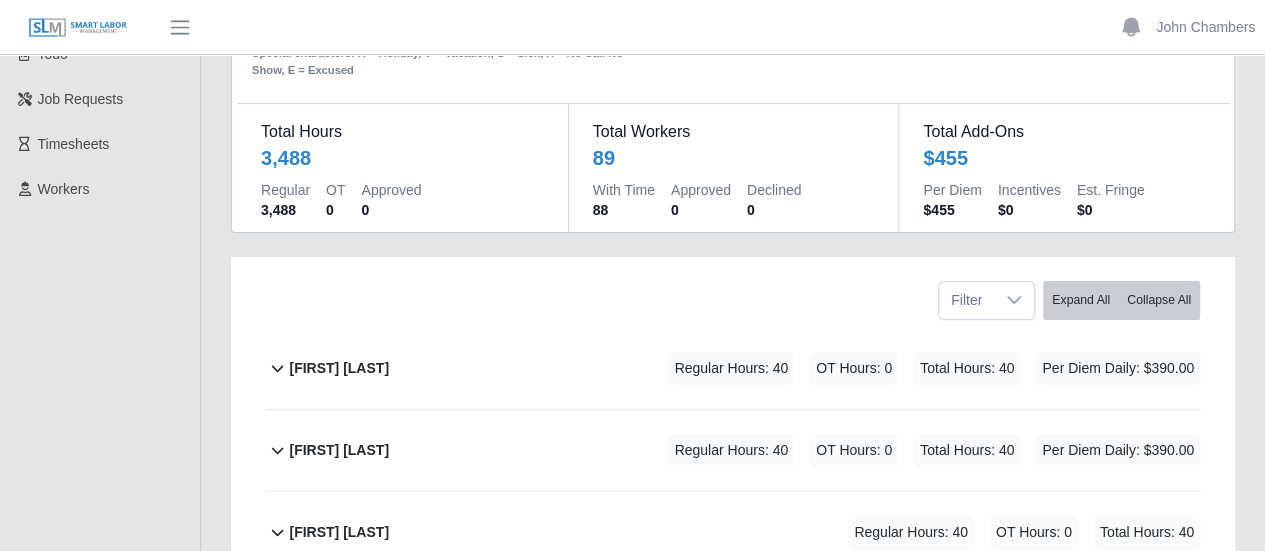 scroll, scrollTop: 0, scrollLeft: 0, axis: both 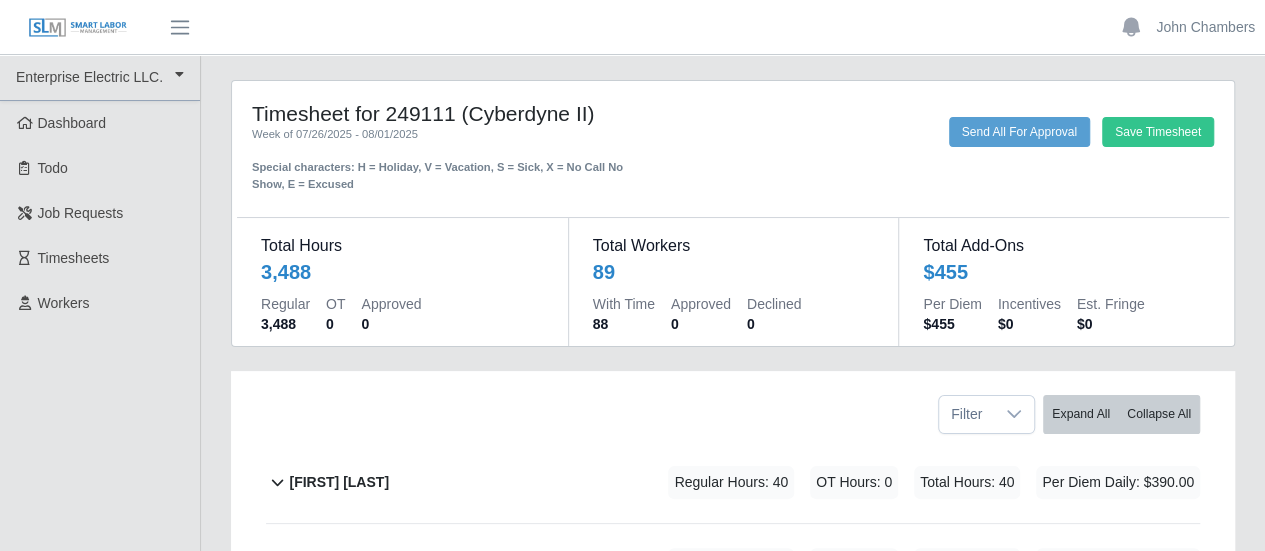 click on "Save Timesheet
Send All For Approval" at bounding box center [939, 155] 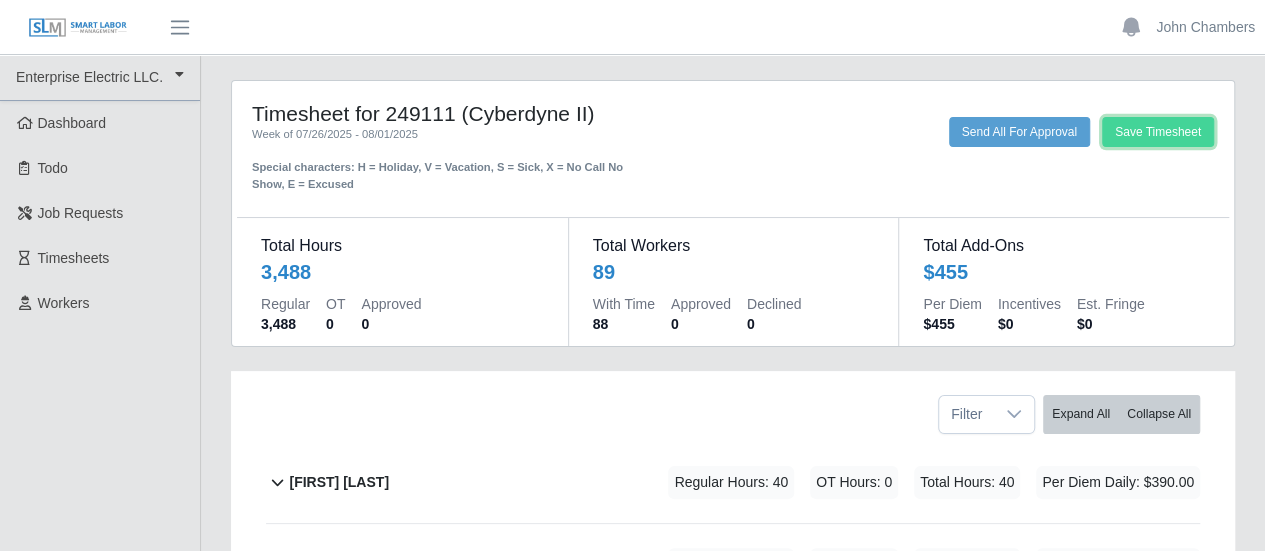click on "Save Timesheet" at bounding box center [1158, 132] 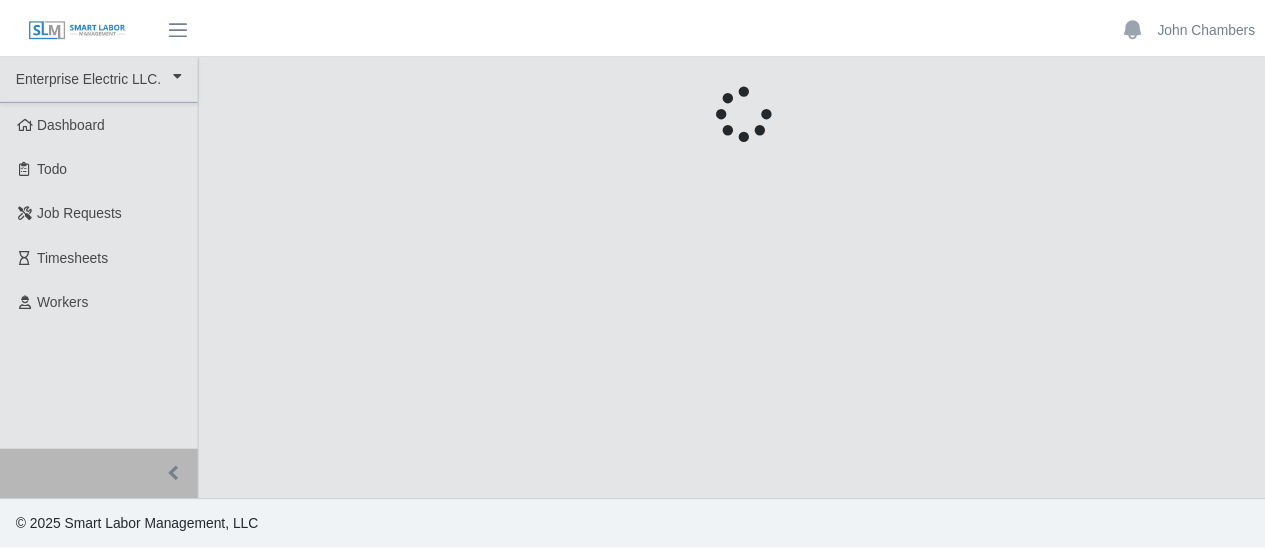 scroll, scrollTop: 0, scrollLeft: 0, axis: both 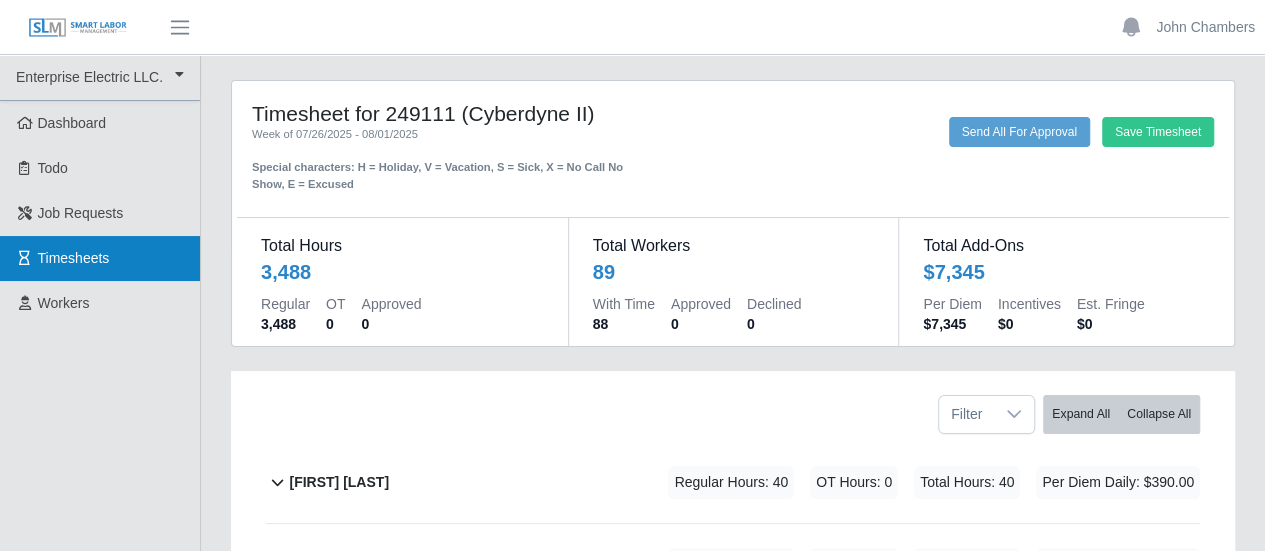 click on "Timesheets" at bounding box center [74, 258] 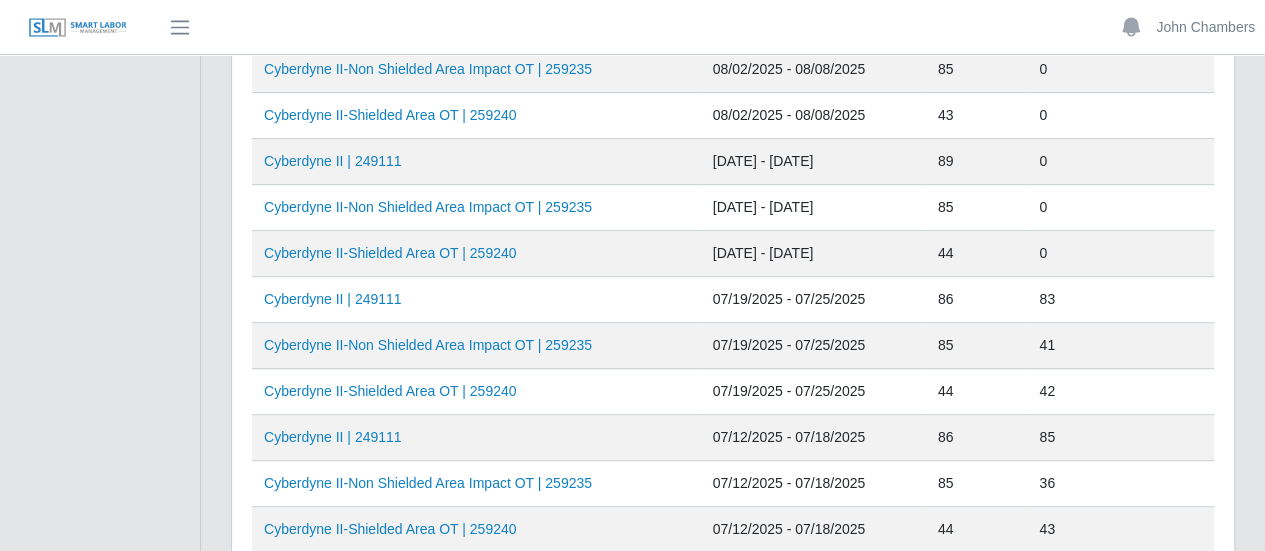 scroll, scrollTop: 400, scrollLeft: 0, axis: vertical 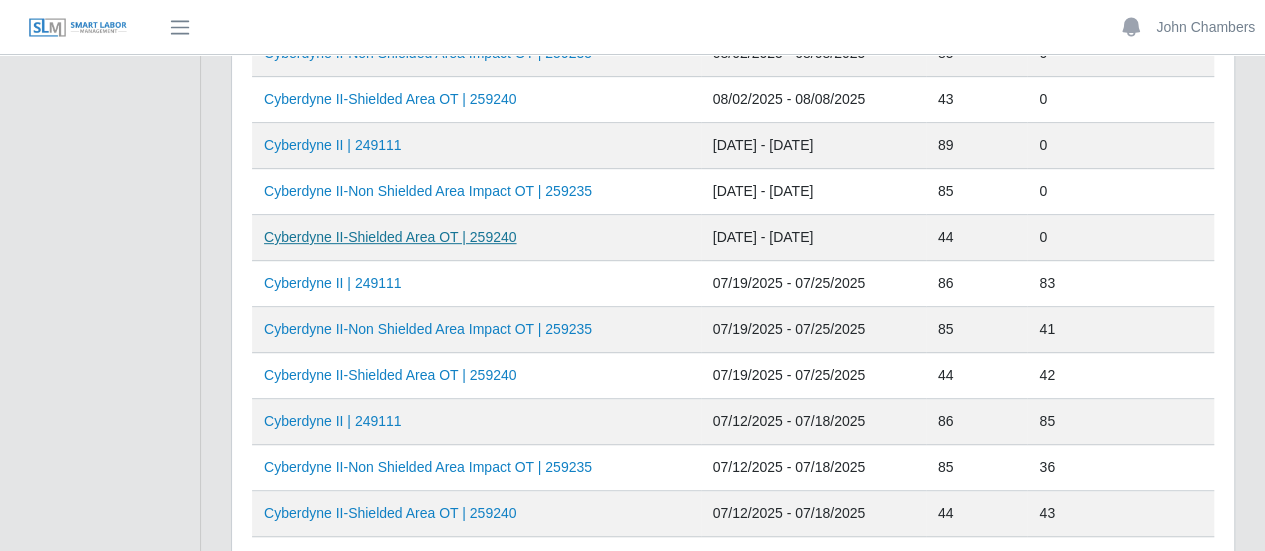 click on "Cyberdyne II-Shielded Area OT | 259240" at bounding box center [390, 237] 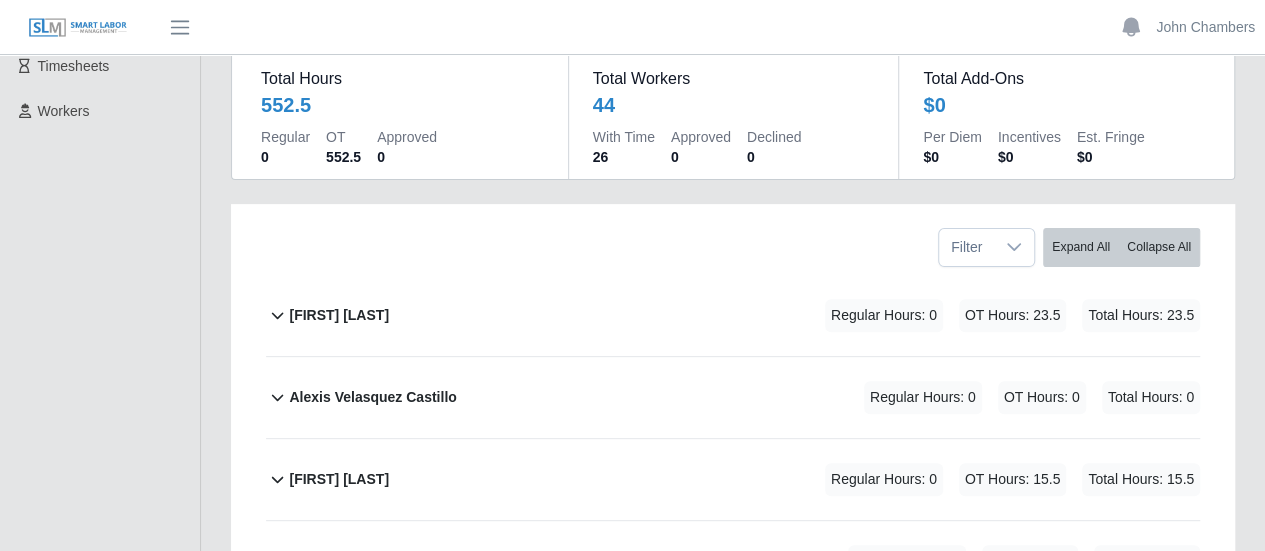scroll, scrollTop: 200, scrollLeft: 0, axis: vertical 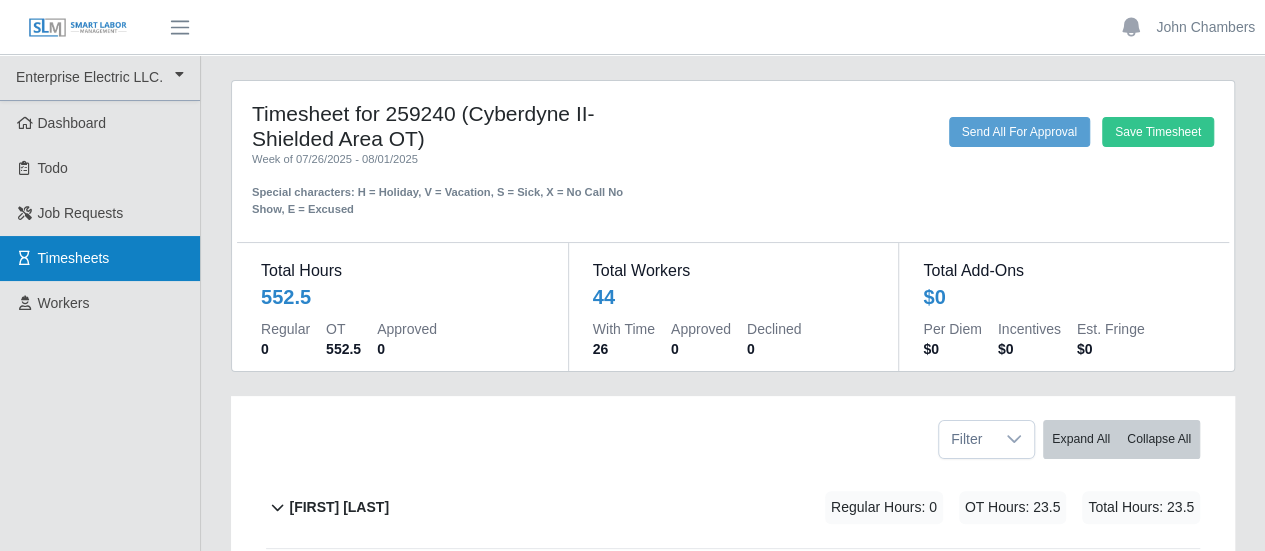 click on "Timesheets" at bounding box center [100, 258] 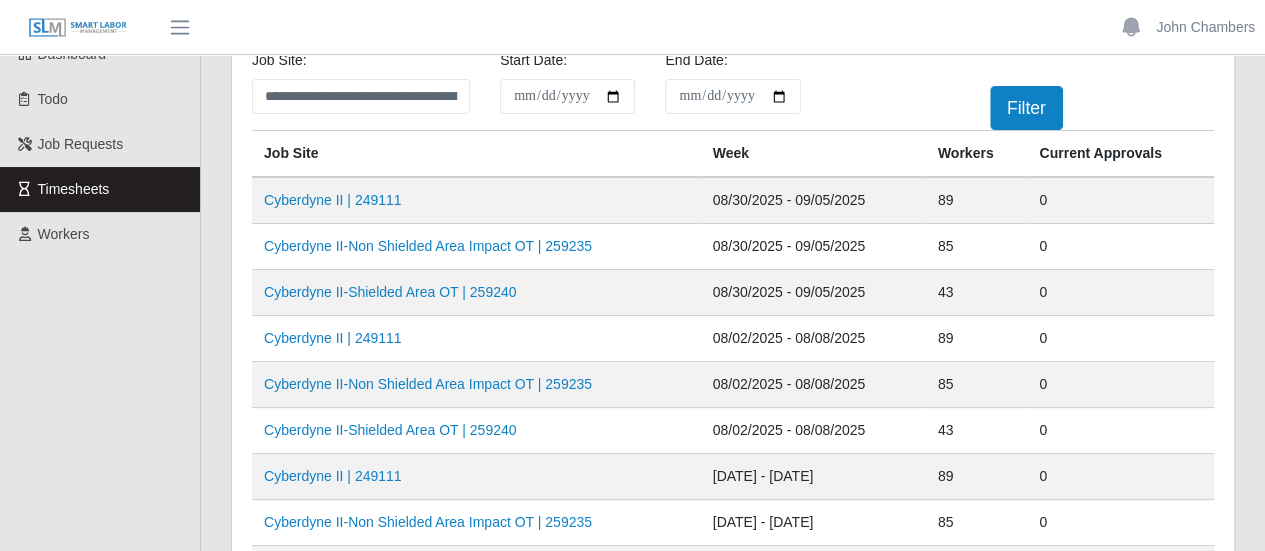 scroll, scrollTop: 100, scrollLeft: 0, axis: vertical 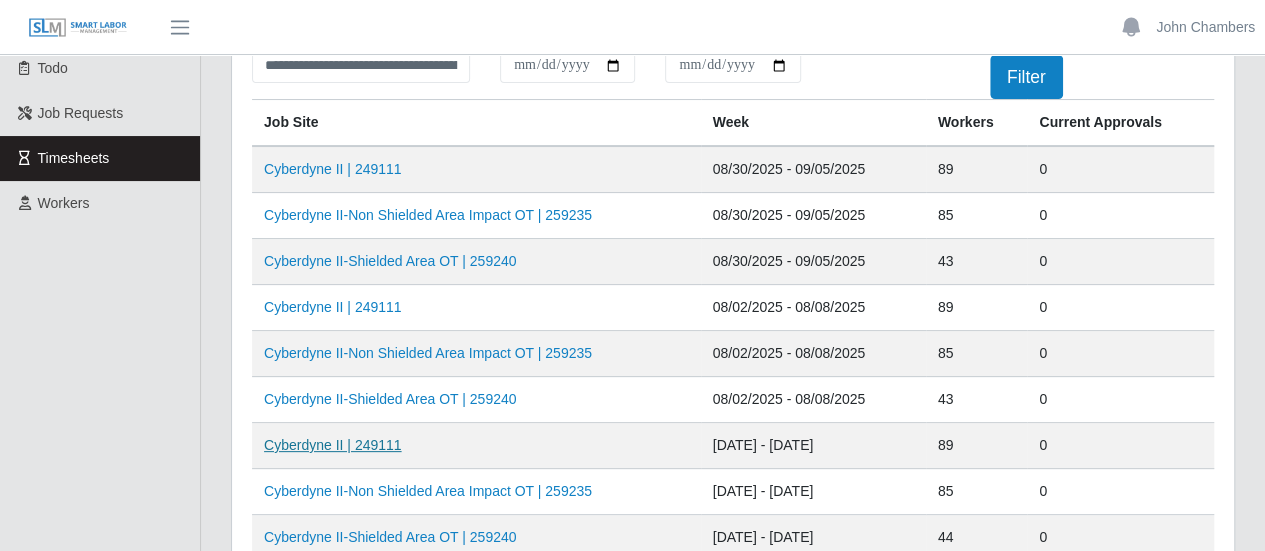 click on "Cyberdyne II | 249111" at bounding box center [333, 445] 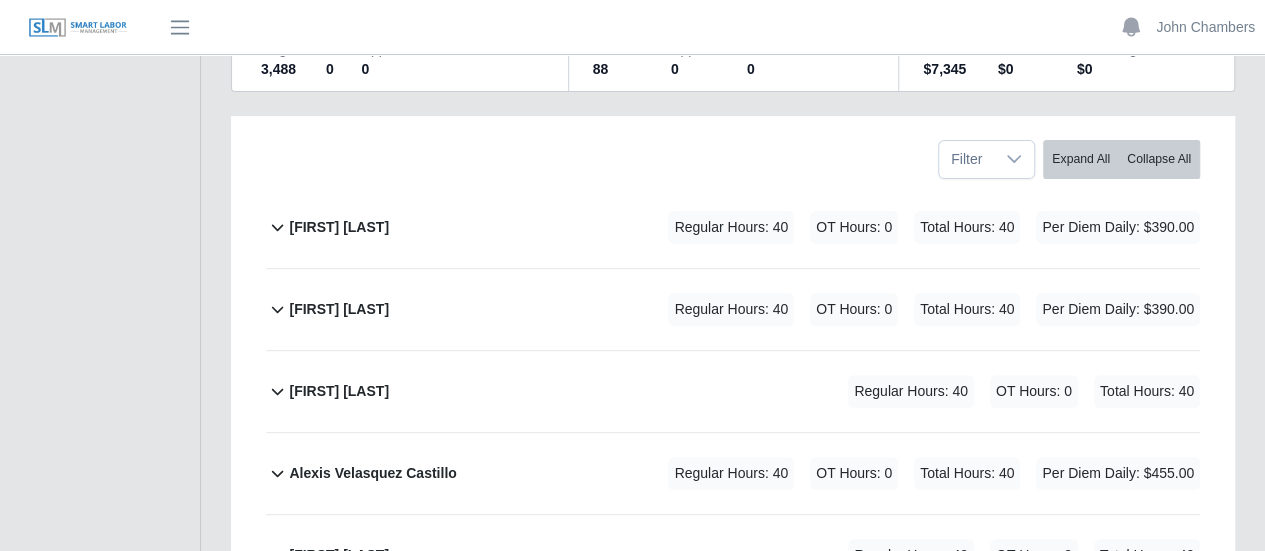 scroll, scrollTop: 300, scrollLeft: 0, axis: vertical 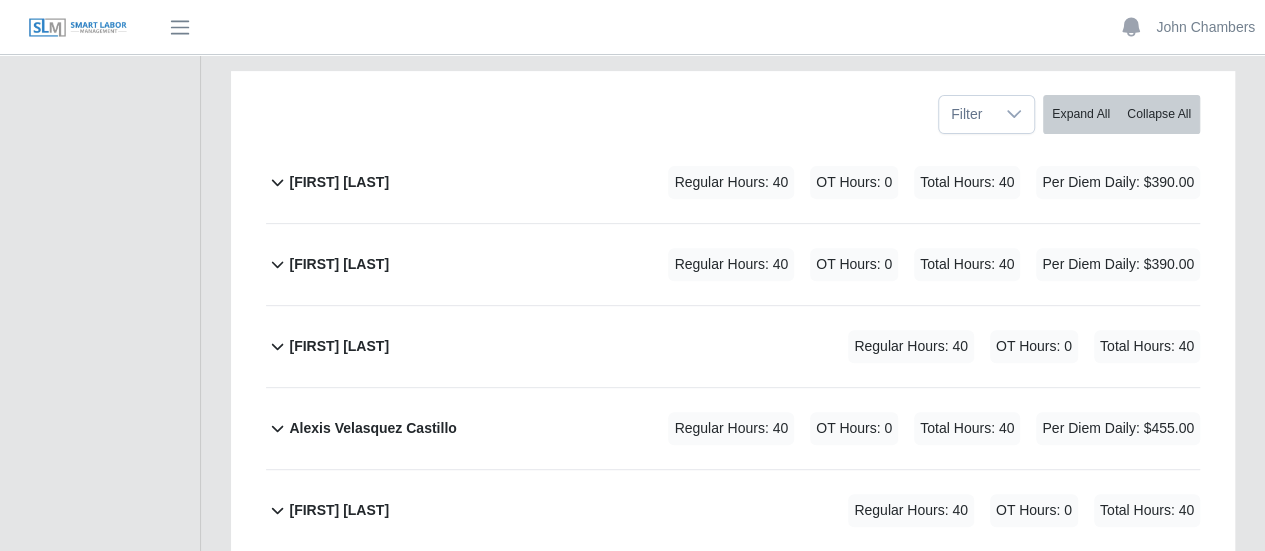 click on "Alan Romero" at bounding box center (339, 346) 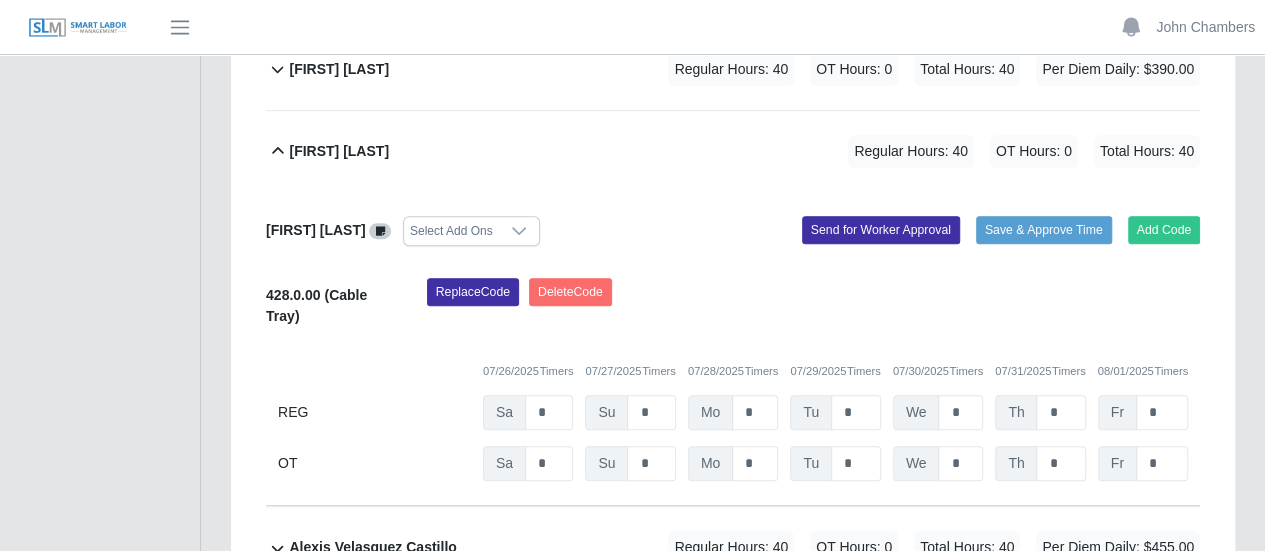 scroll, scrollTop: 500, scrollLeft: 0, axis: vertical 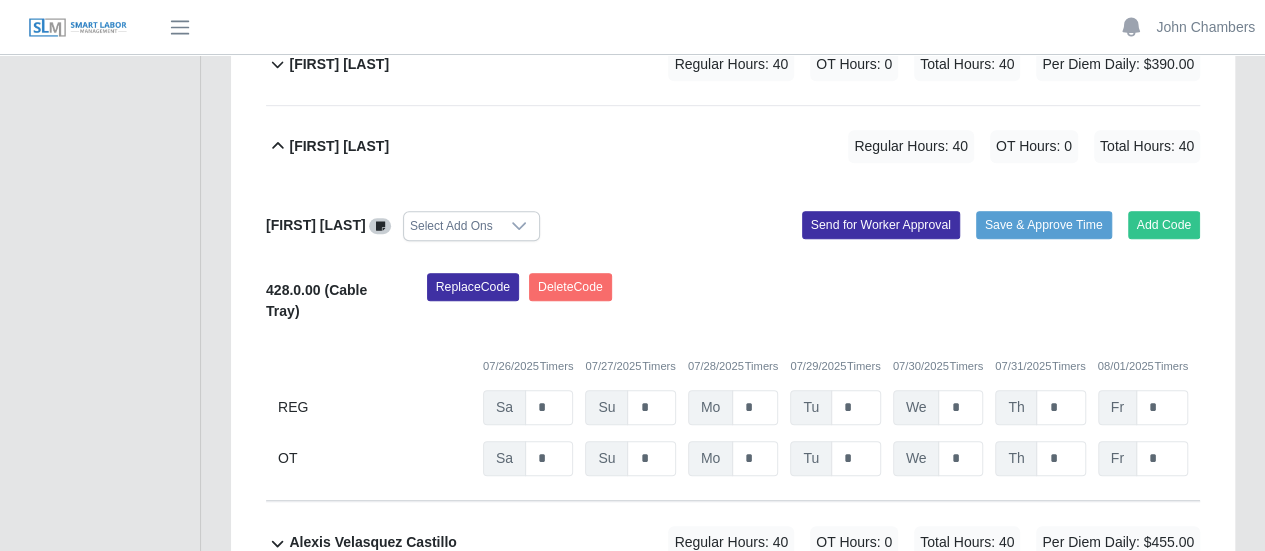 click 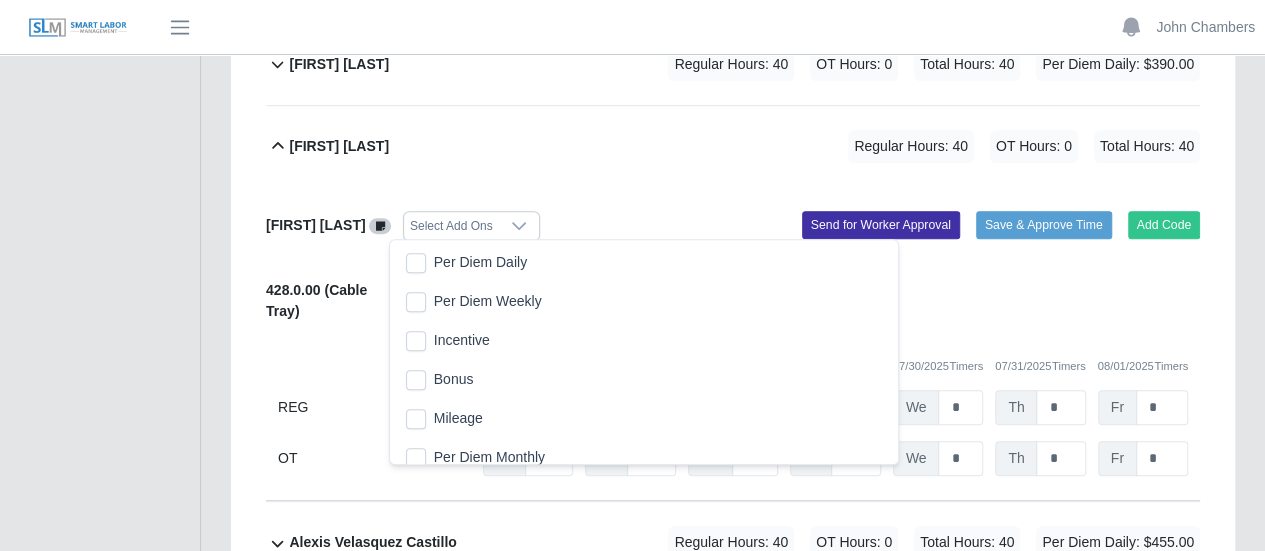 click on "Per Diem Daily" 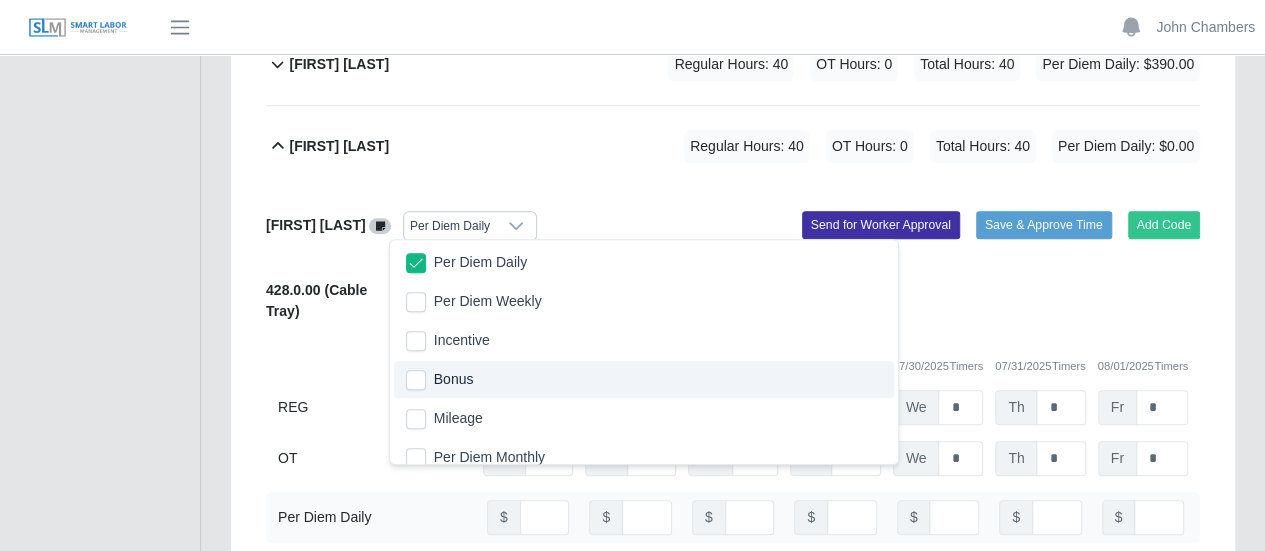 click on "428.0.00
(Cable Tray)
Replace
Code
Delete
Code
07/26/2025
Timers    07/27/2025
Timers    07/28/2025
Timers    07/29/2025
Timers    07/30/2025
Timers    07/31/2025
Timers    08/01/2025
Timers
REG
Sa   *   Su   *   Mo   *   Tu   *   We   *   Th   *   Fr   *
OT
Sa   * Su   * Mo   * Tu   * We   * Th   * Fr   *" 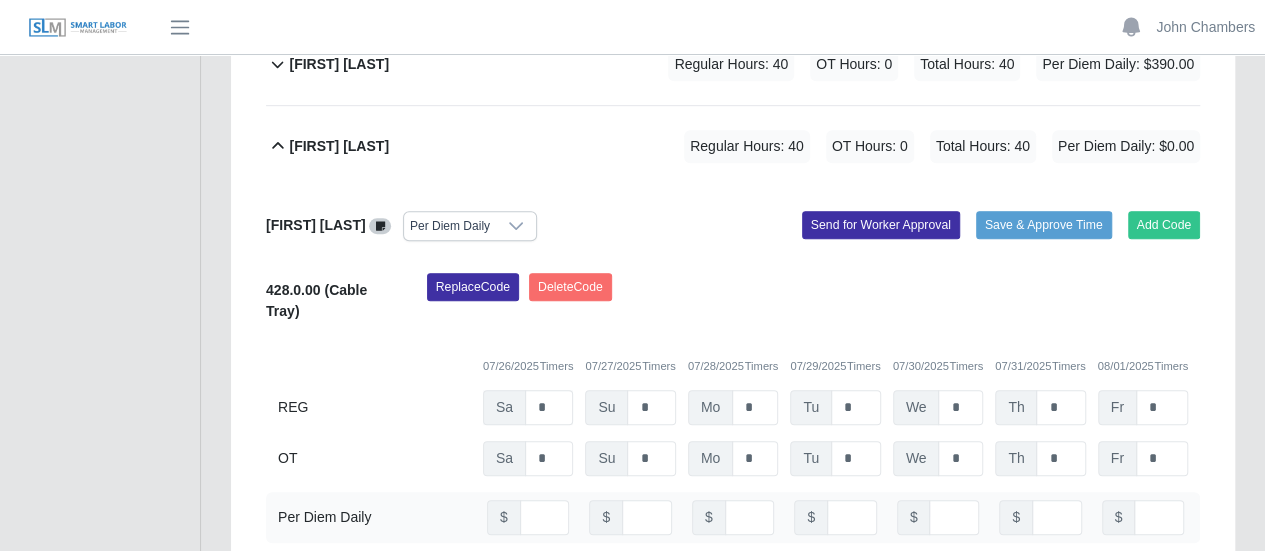 scroll, scrollTop: 600, scrollLeft: 0, axis: vertical 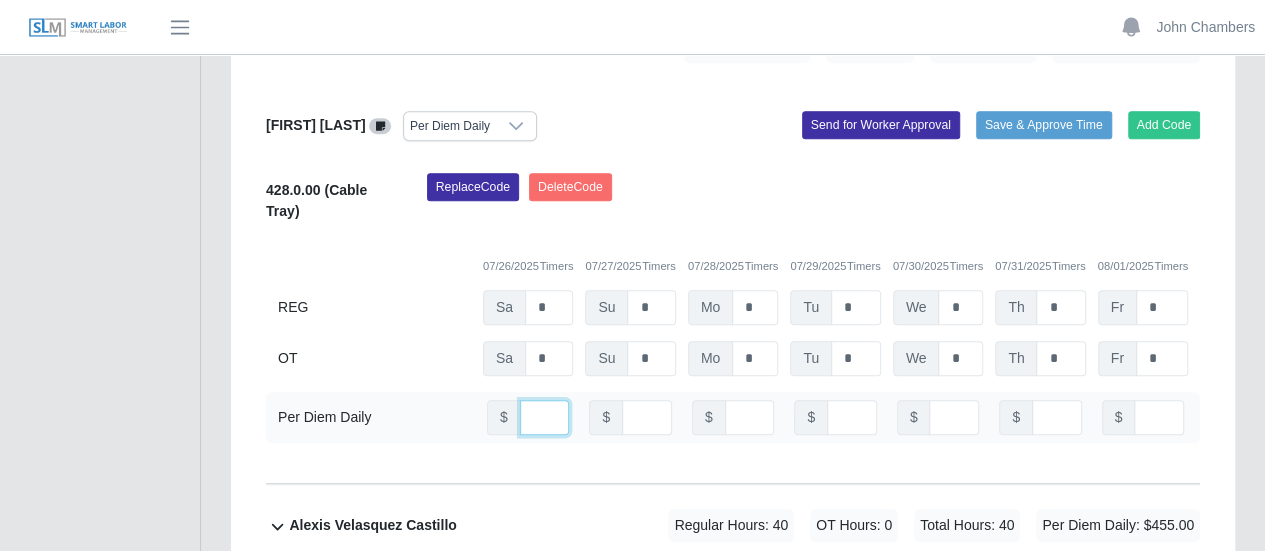 click at bounding box center [545, 417] 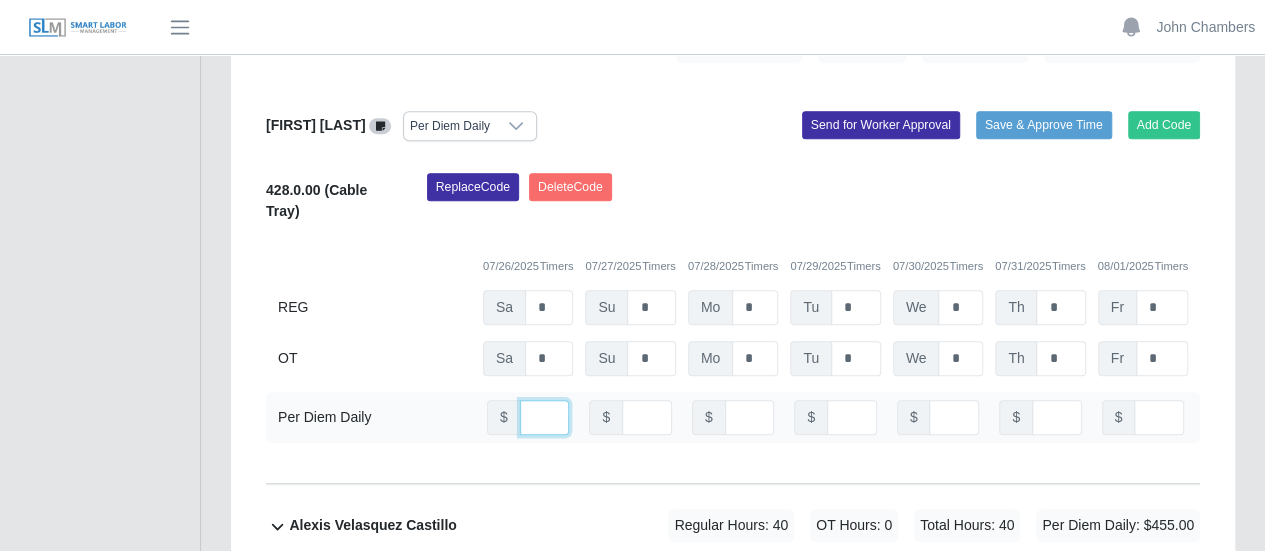 scroll, scrollTop: 0, scrollLeft: 5, axis: horizontal 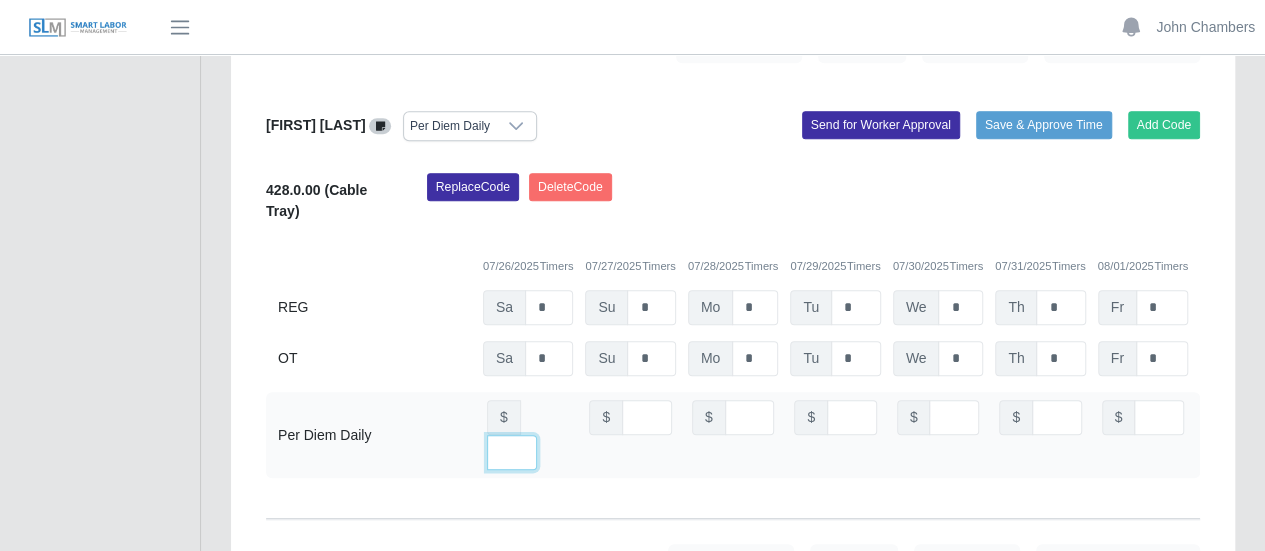 type on "**" 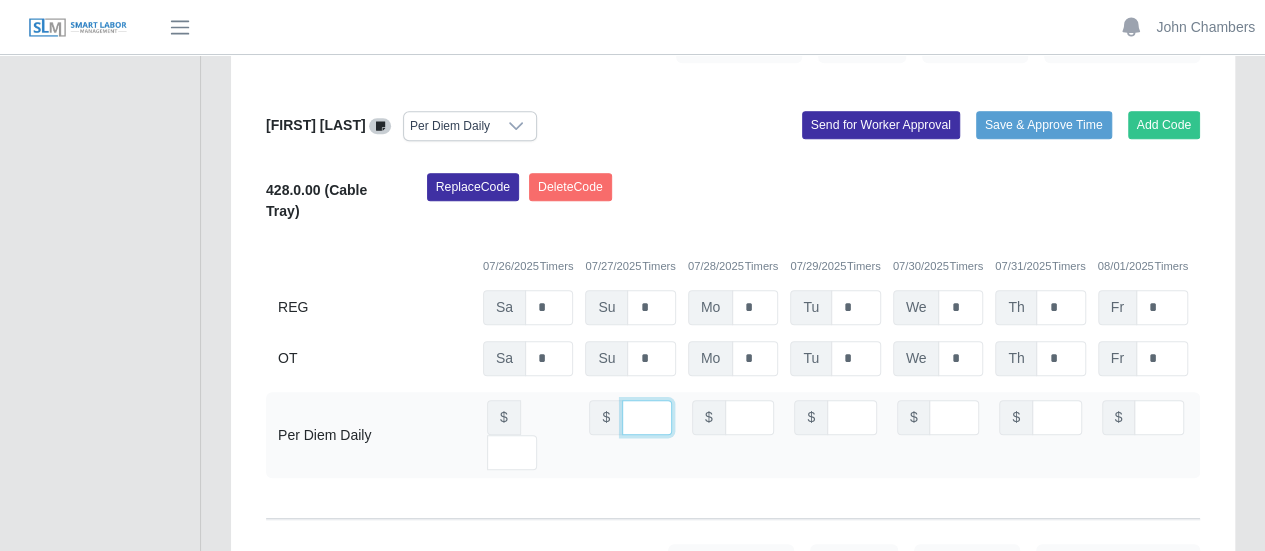 click at bounding box center (647, 417) 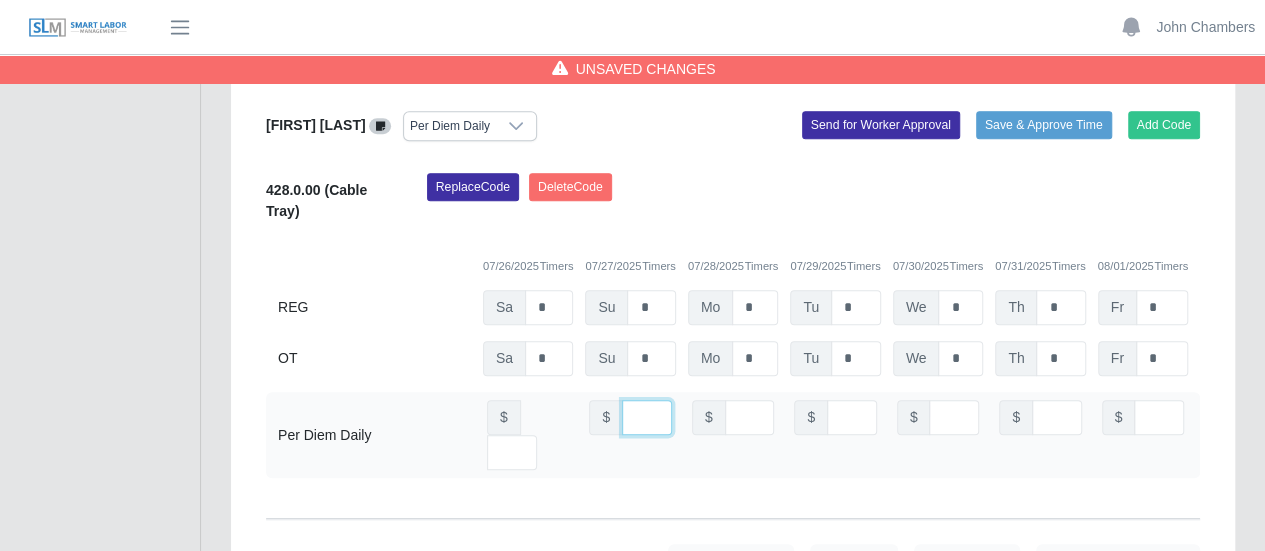 scroll, scrollTop: 0, scrollLeft: 4, axis: horizontal 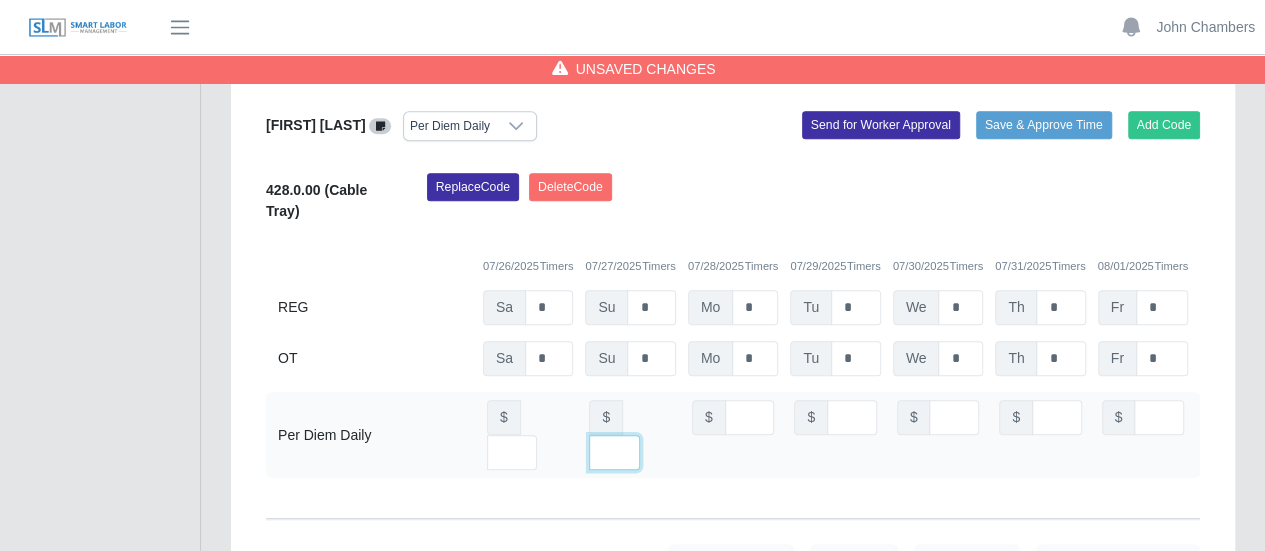 type on "**" 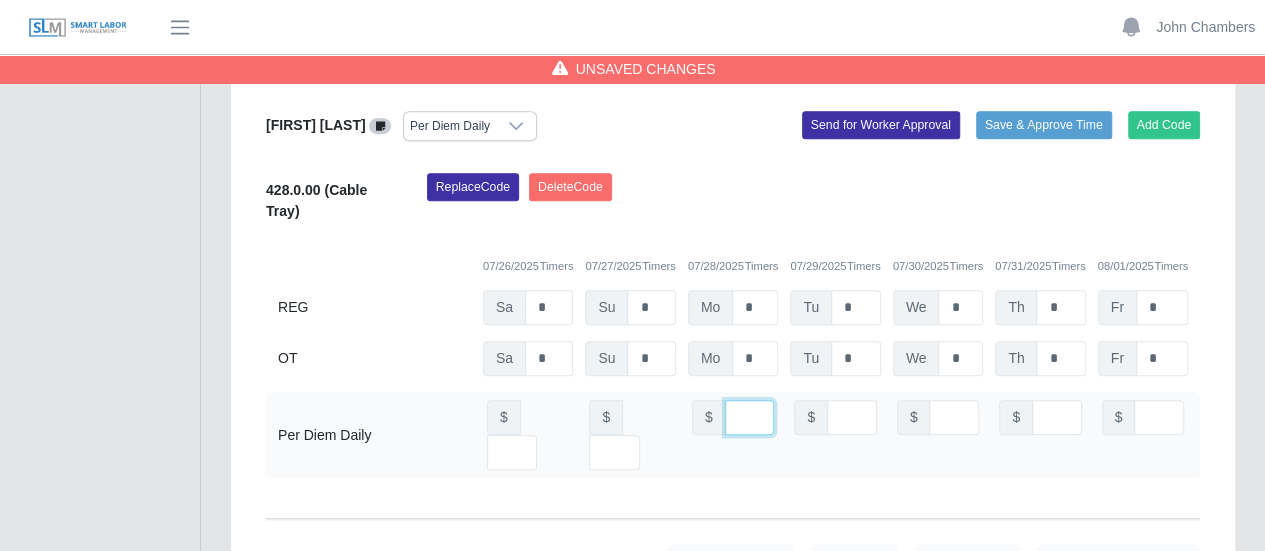 click at bounding box center [750, 417] 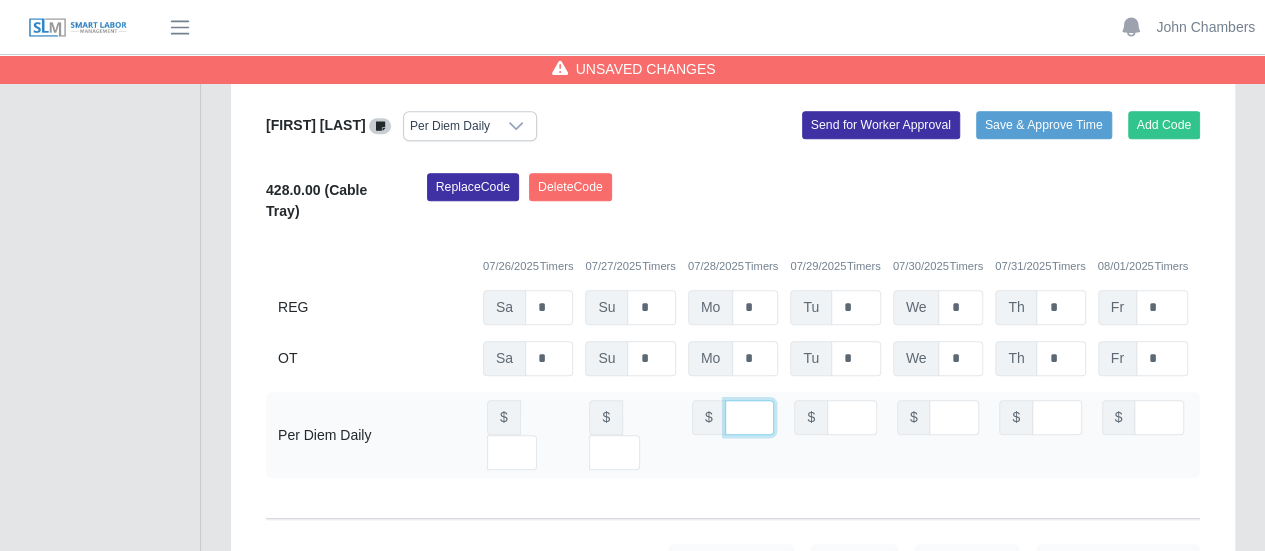 scroll, scrollTop: 0, scrollLeft: 5, axis: horizontal 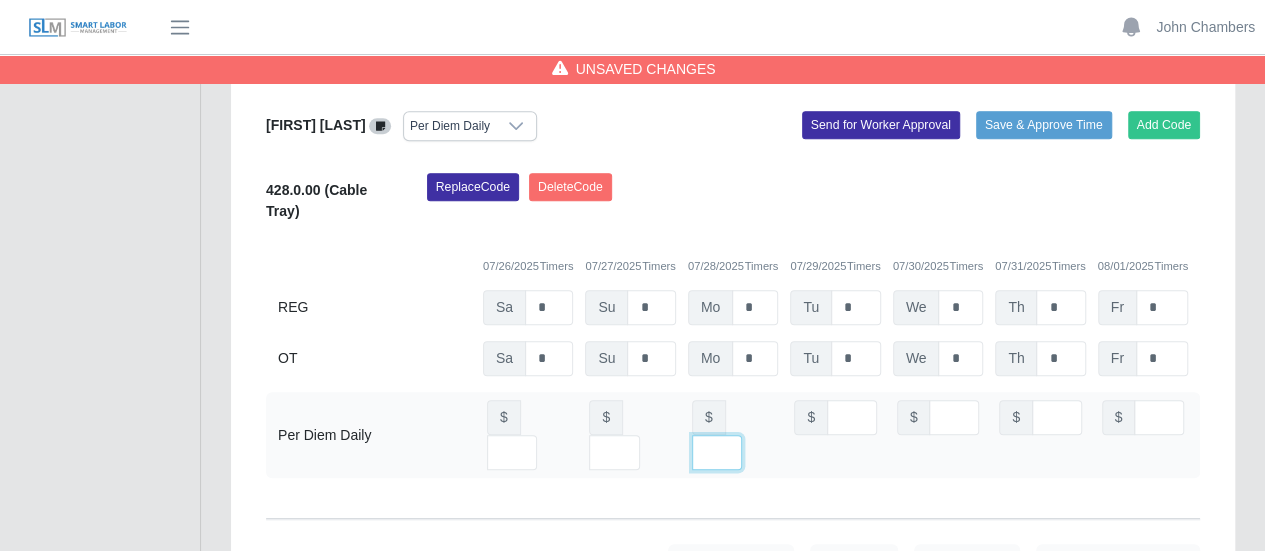 type on "**" 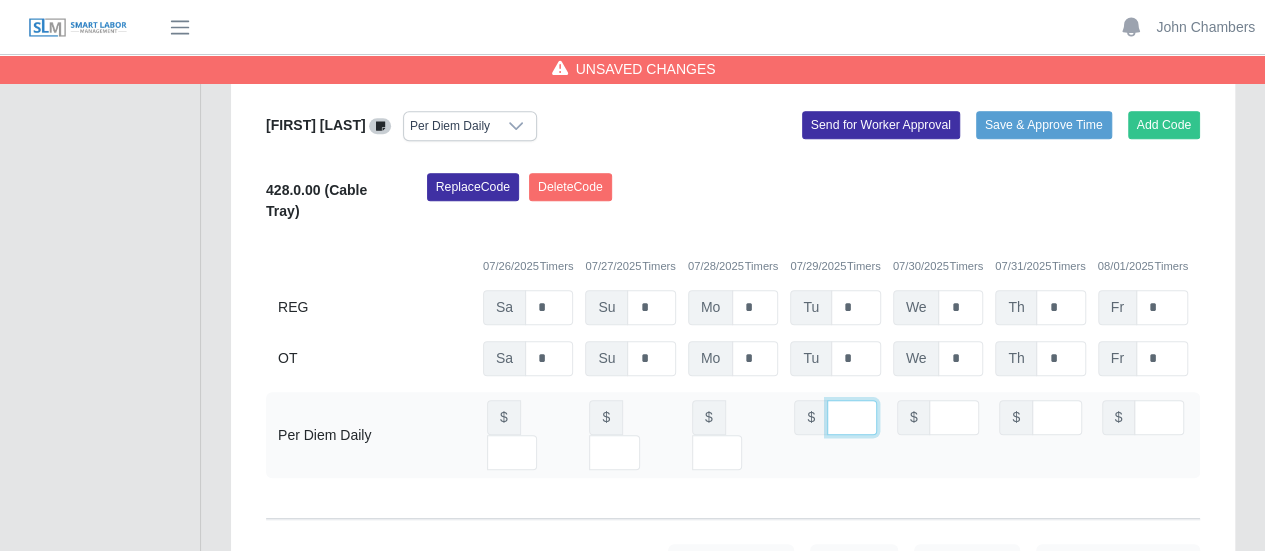scroll, scrollTop: 0, scrollLeft: 0, axis: both 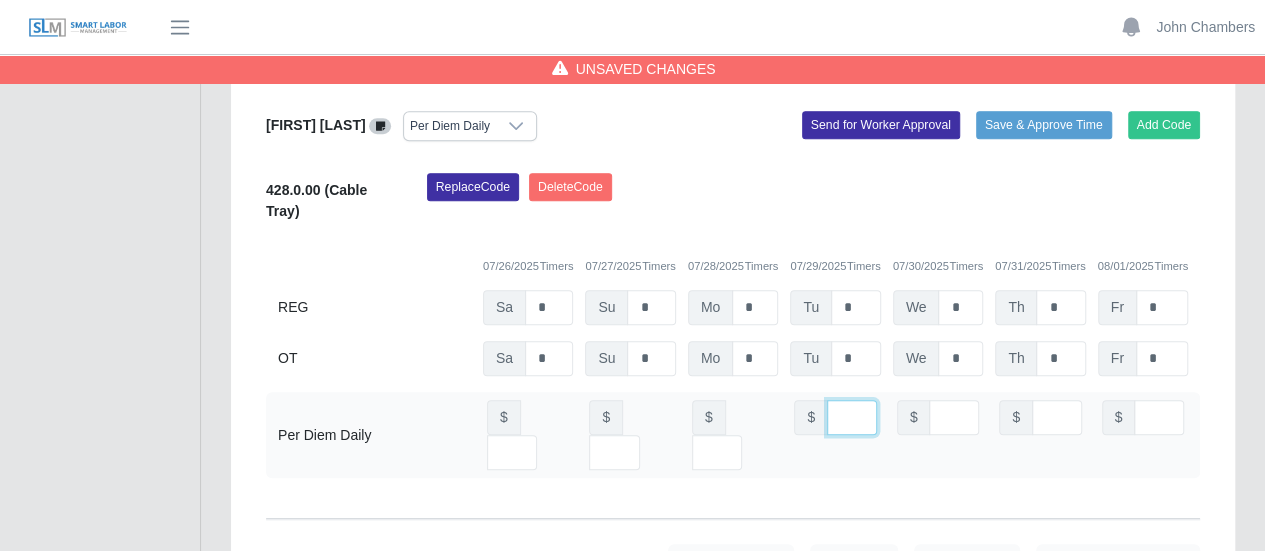 click at bounding box center (852, 417) 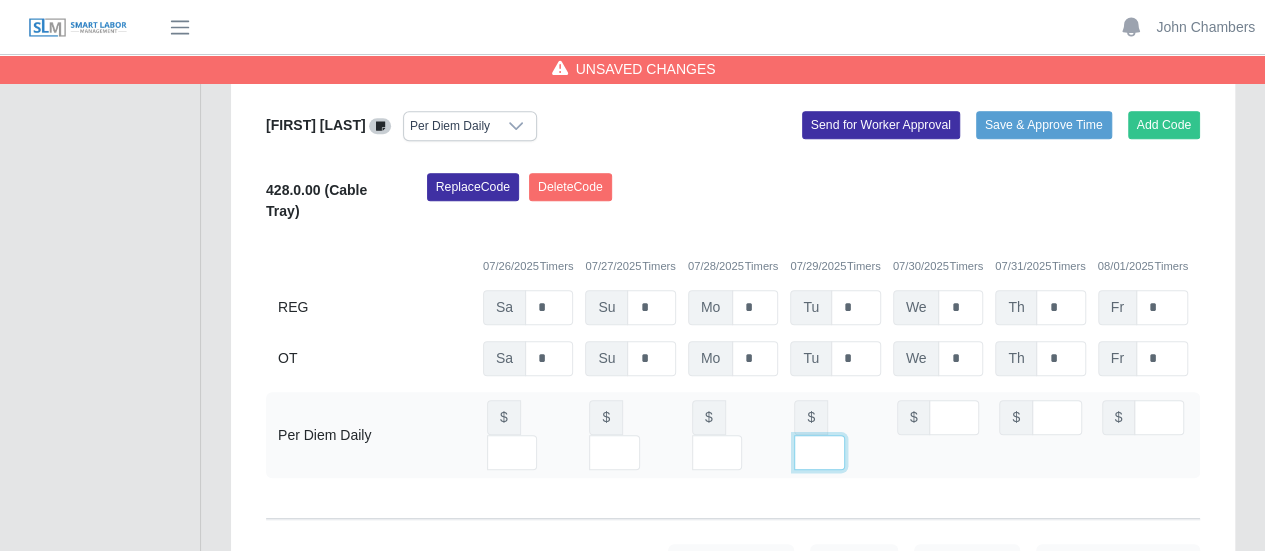 type on "**" 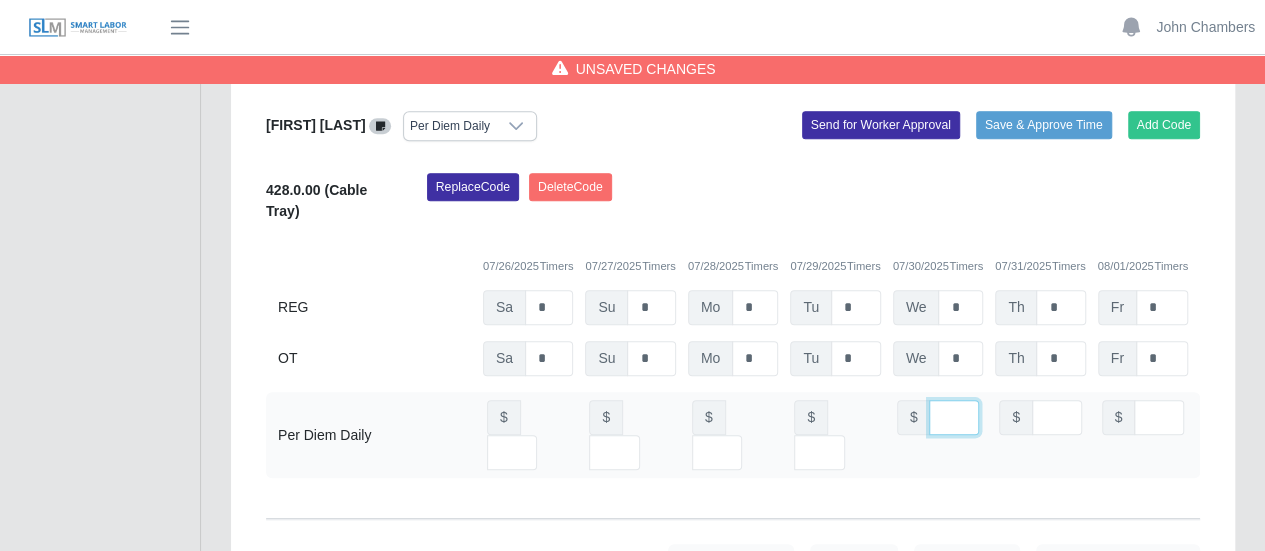 click at bounding box center [954, 417] 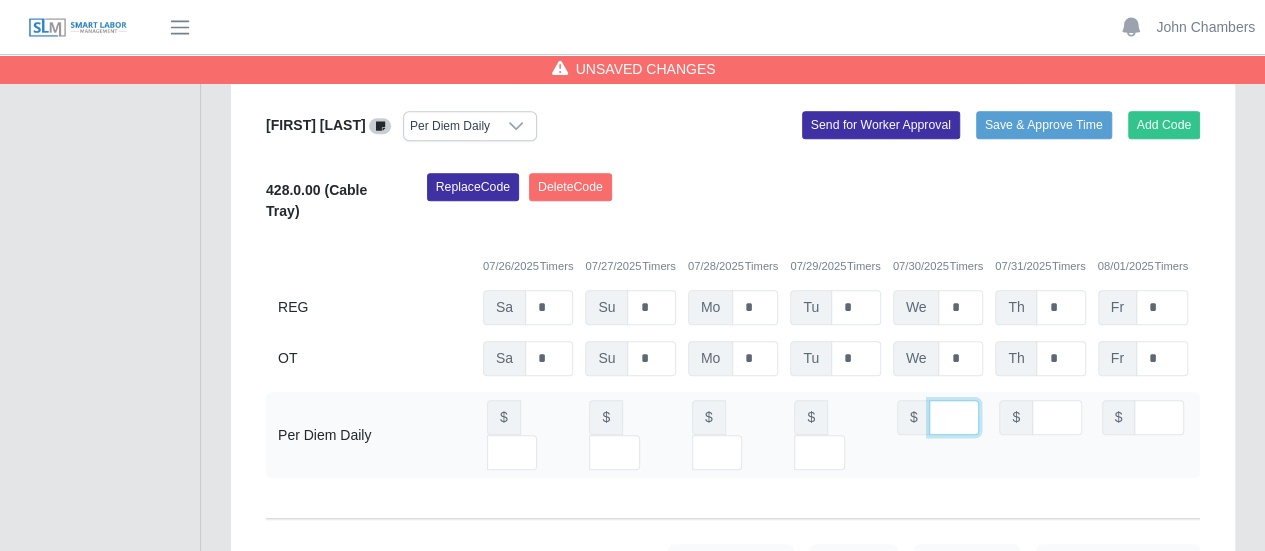 scroll, scrollTop: 0, scrollLeft: 4, axis: horizontal 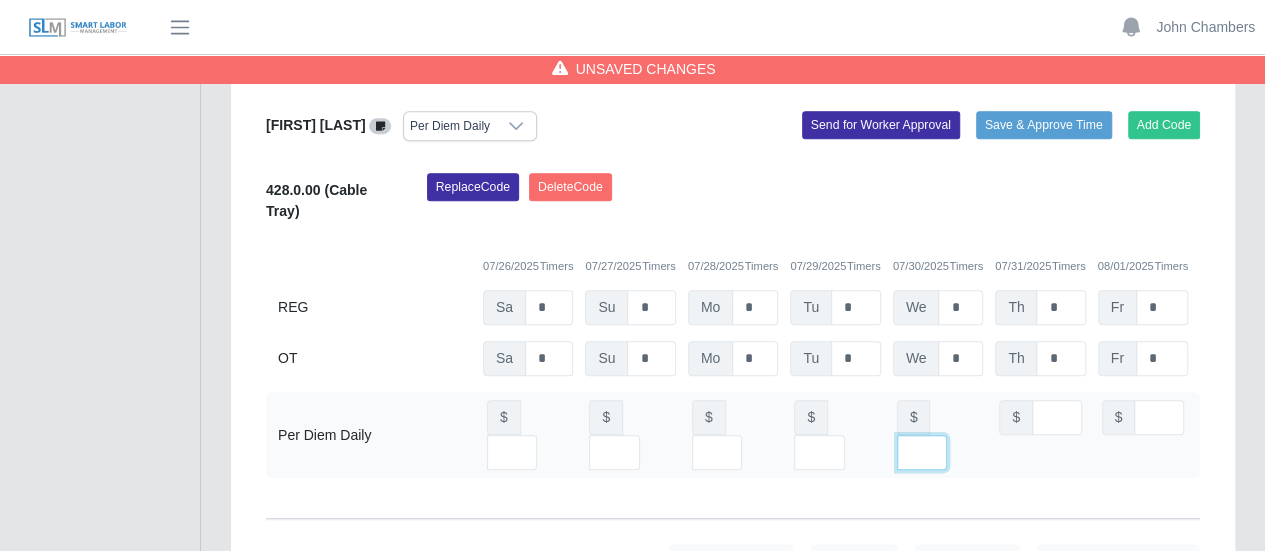 type on "**" 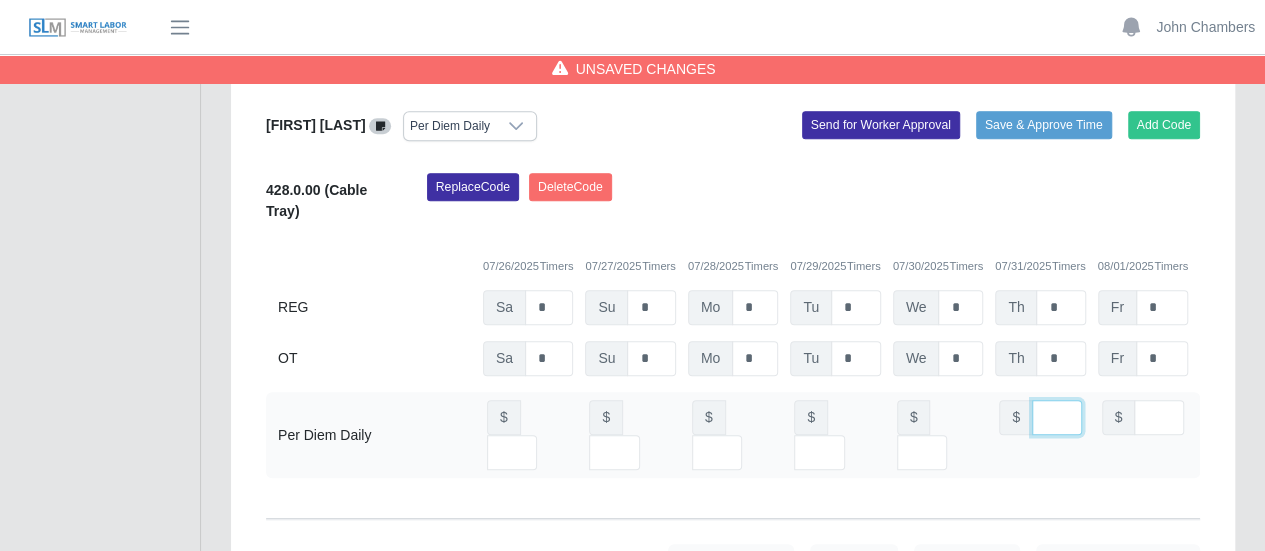 click at bounding box center [1057, 417] 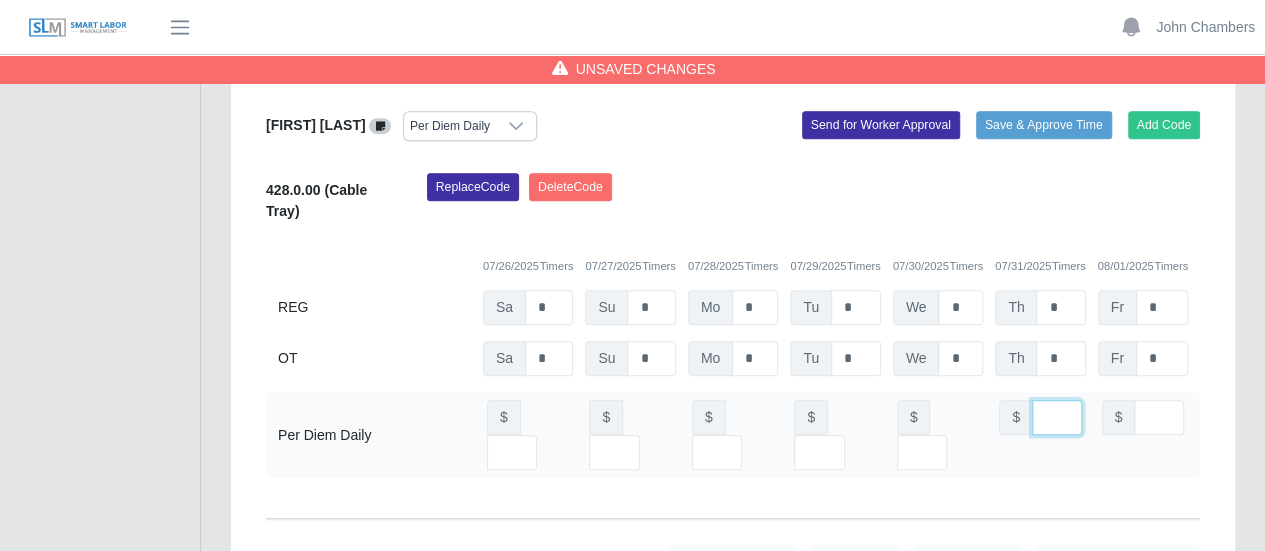scroll, scrollTop: 0, scrollLeft: 5, axis: horizontal 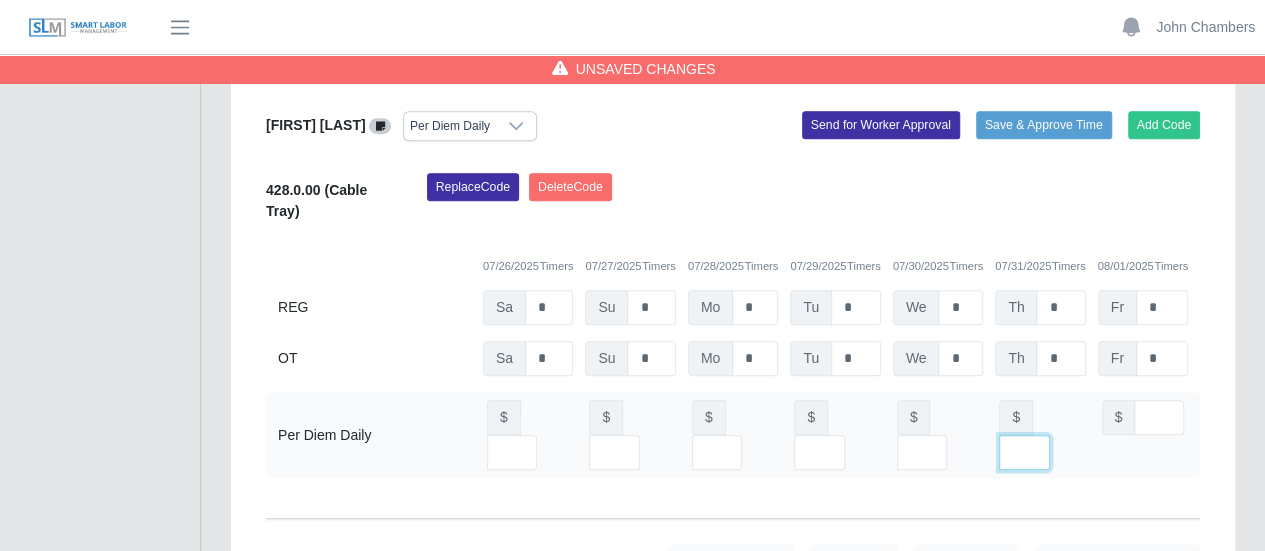 type on "**" 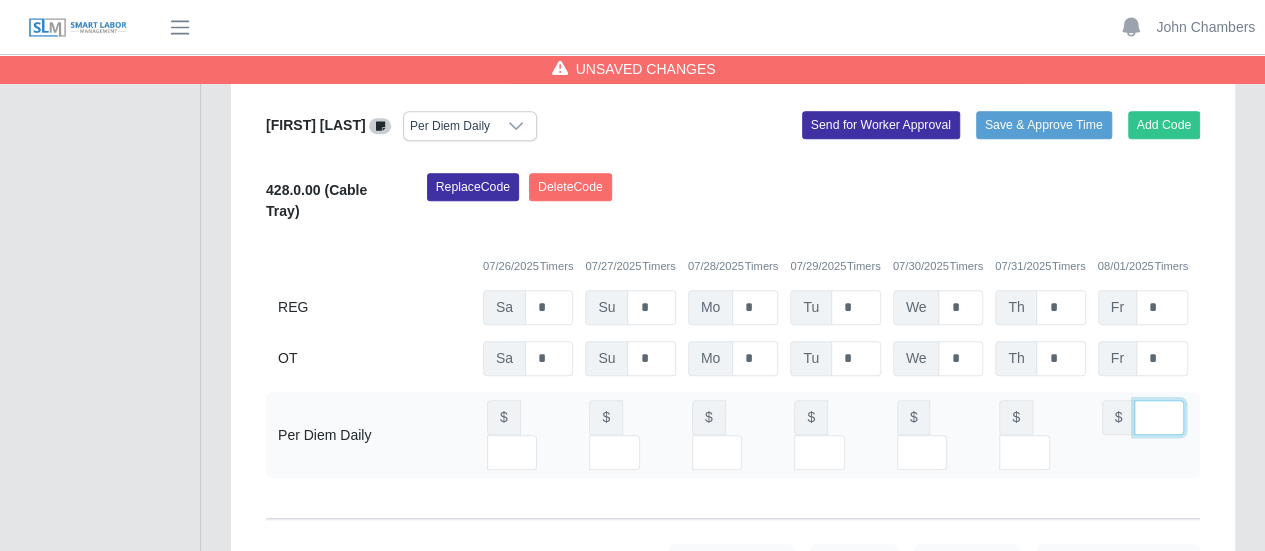 scroll, scrollTop: 0, scrollLeft: 0, axis: both 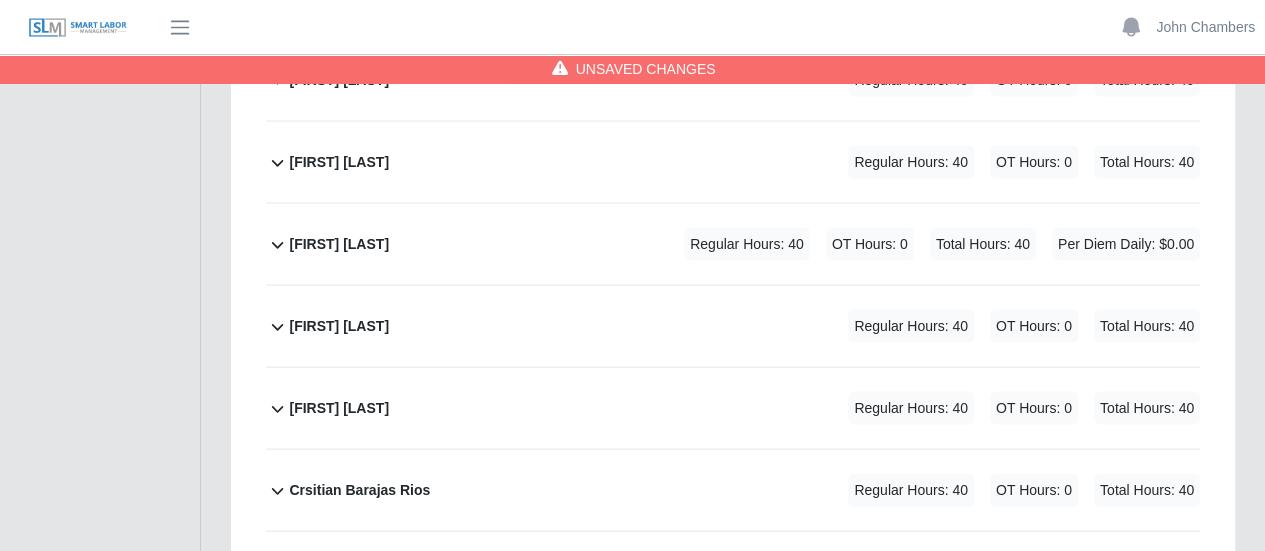 type on "**" 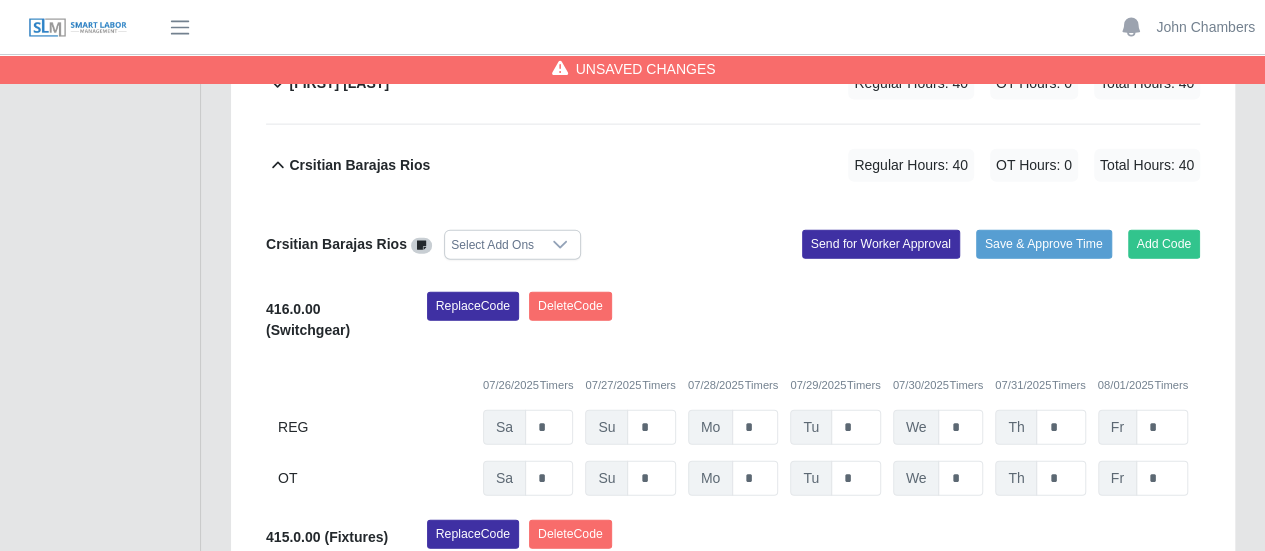 scroll, scrollTop: 2200, scrollLeft: 0, axis: vertical 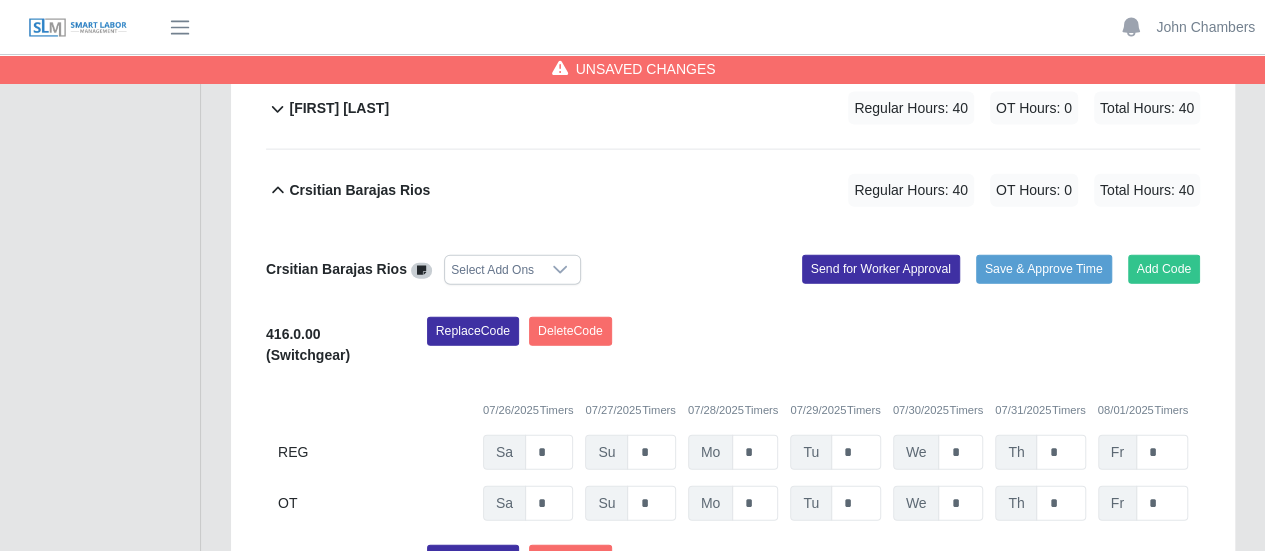 click on "Select Add Ons" at bounding box center (492, 270) 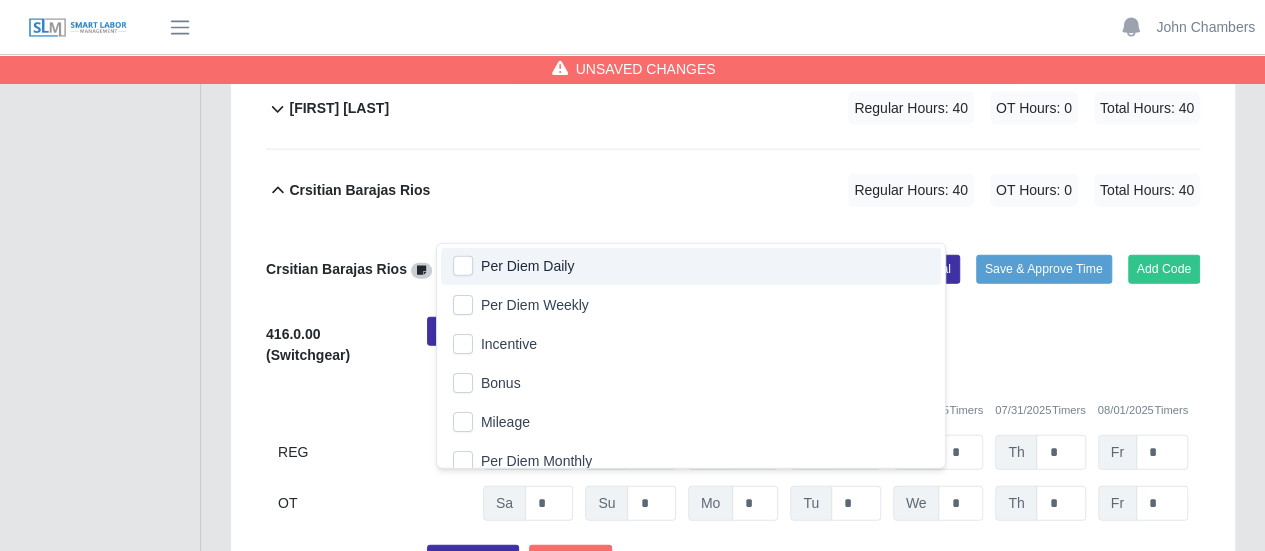 click on "Per Diem Daily" 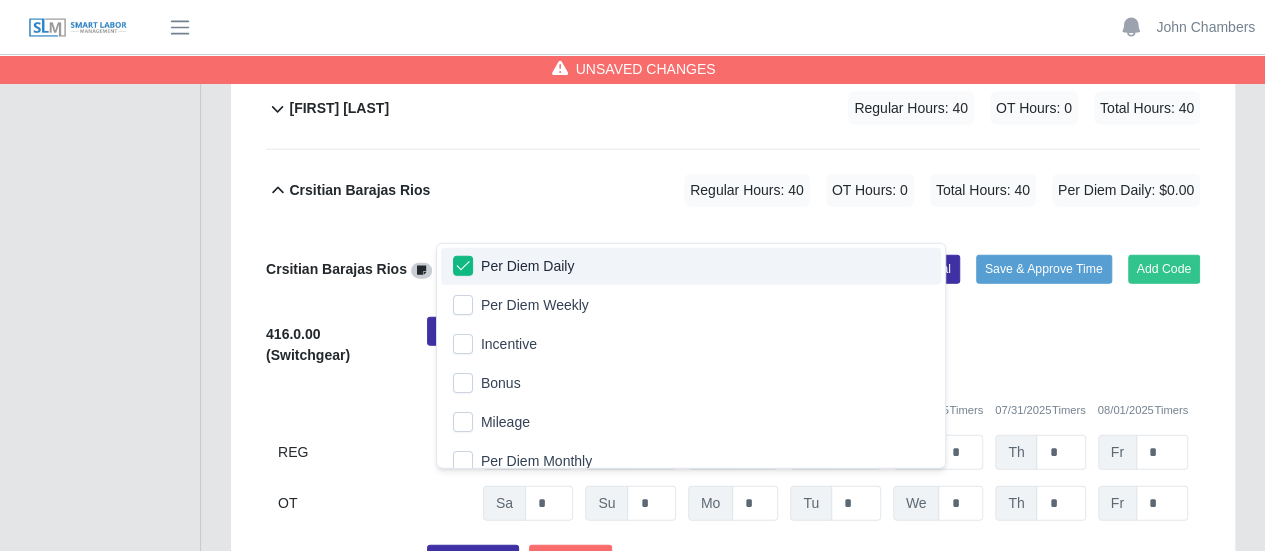 click on "Crsitian Barajas Rios     Per Diem Daily
Add Code
Save & Approve Time
Send for Worker Approval              416.0.00
(Switchgear)
Replace
Code
Delete
Code
07/26/2025
Timers    07/27/2025
Timers    07/28/2025
Timers    07/29/2025
Timers    07/30/2025
Timers    07/31/2025
Timers    08/01/2025
Timers
REG
Sa   *   Su   *   Mo   *   Tu   *   We   *   Th   *   Fr   *
OT
Sa   * Su   * Mo   * Tu   * We   * Th   * Fr   *   415.0.00
(Fixtures)
Replace
Code
Delete
Code" 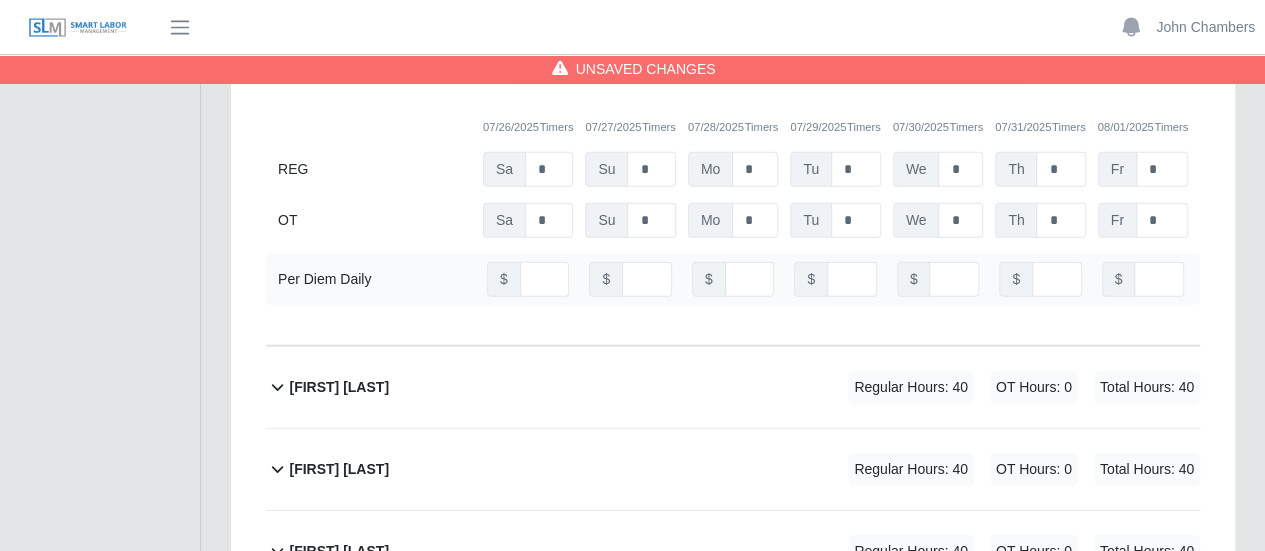 scroll, scrollTop: 2700, scrollLeft: 0, axis: vertical 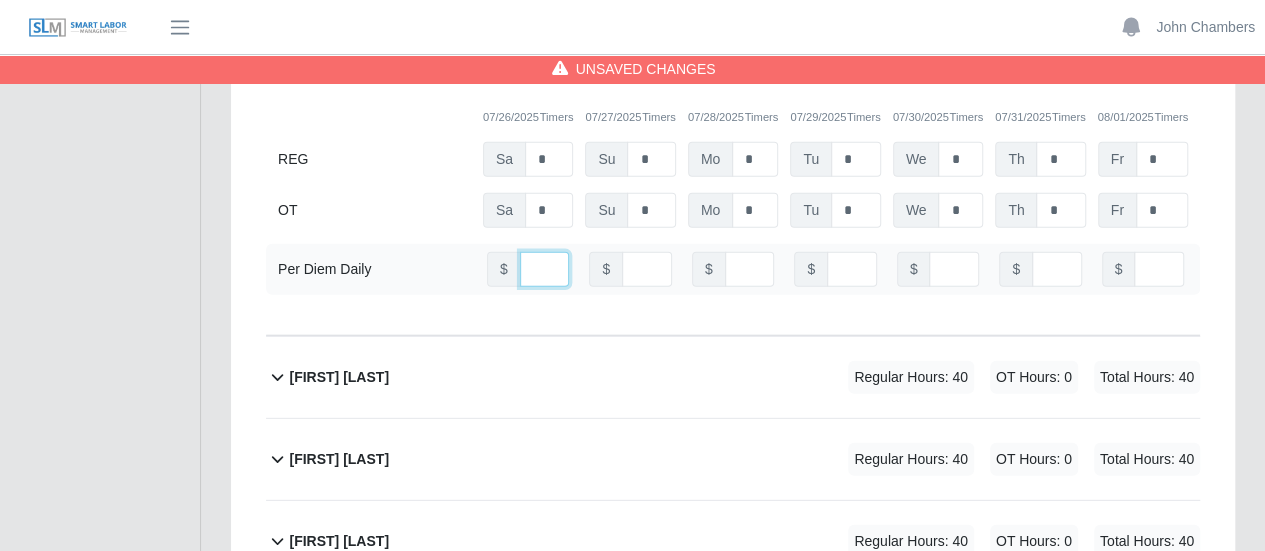 click at bounding box center [545, 269] 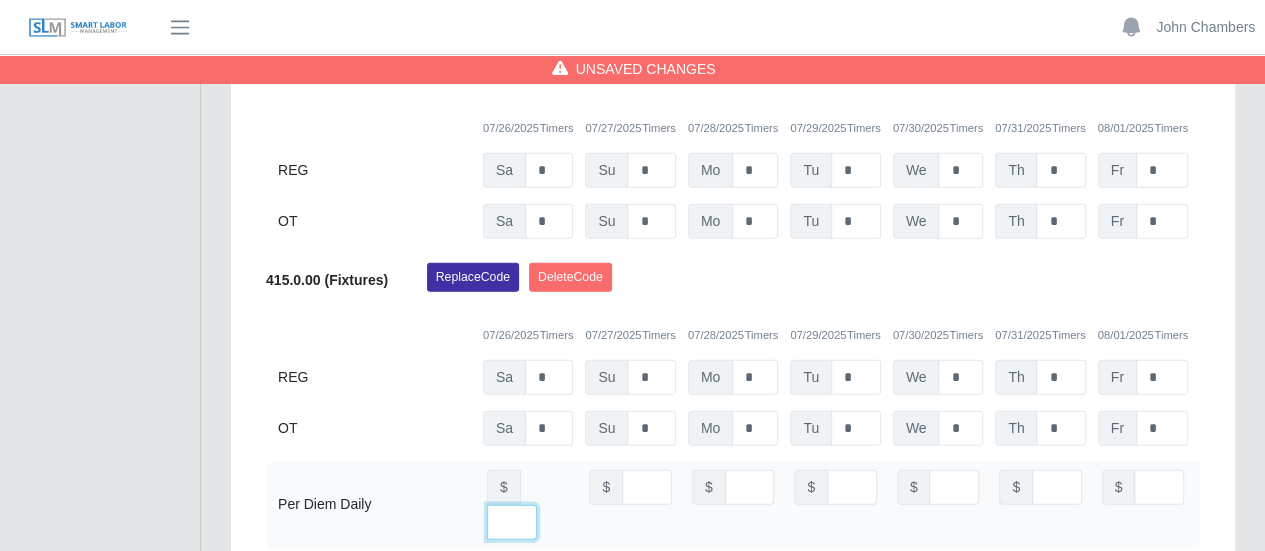 scroll, scrollTop: 2500, scrollLeft: 0, axis: vertical 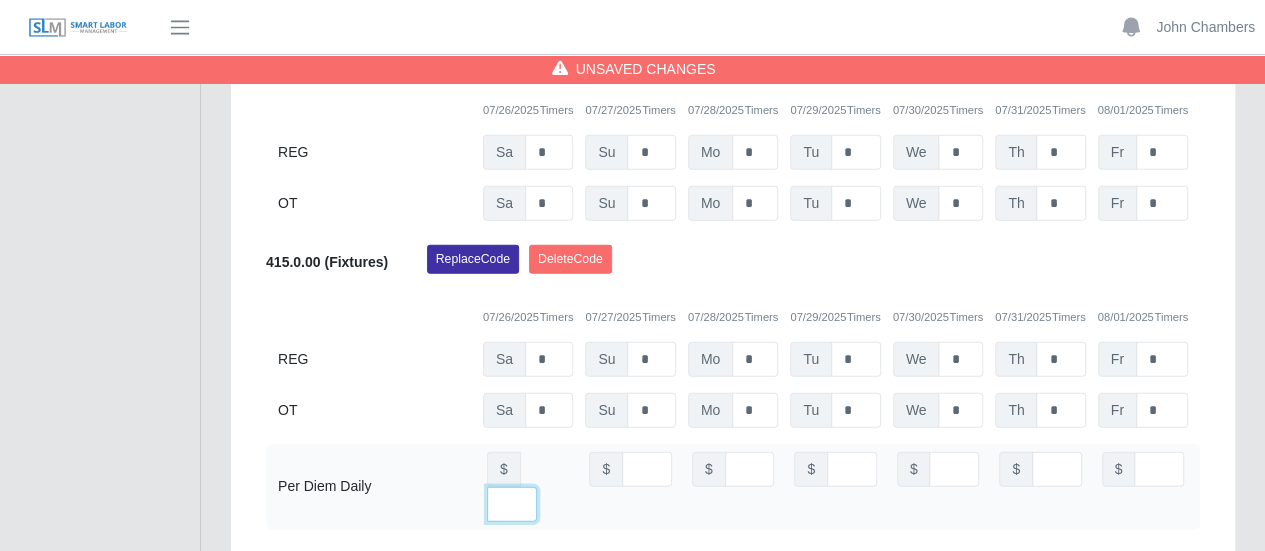 type on "**" 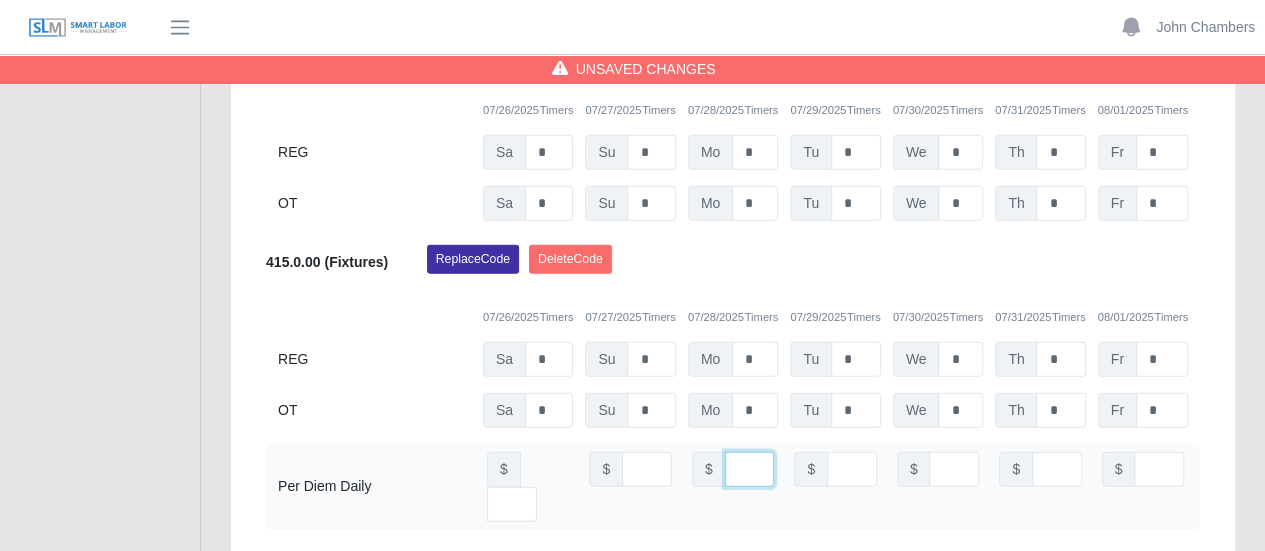 click on "*" at bounding box center [750, 469] 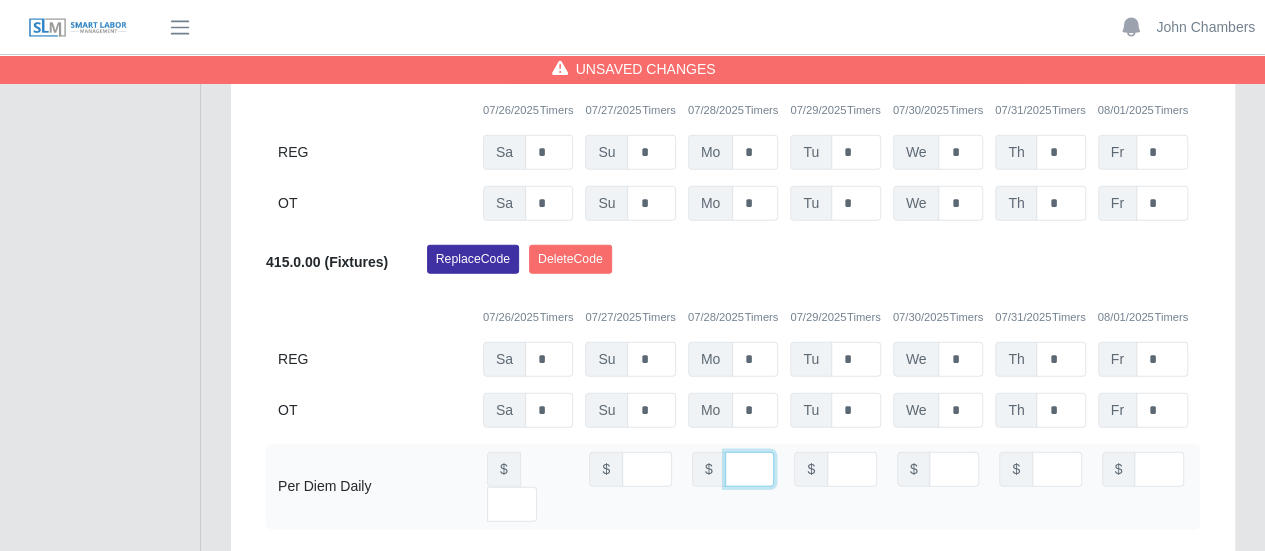scroll 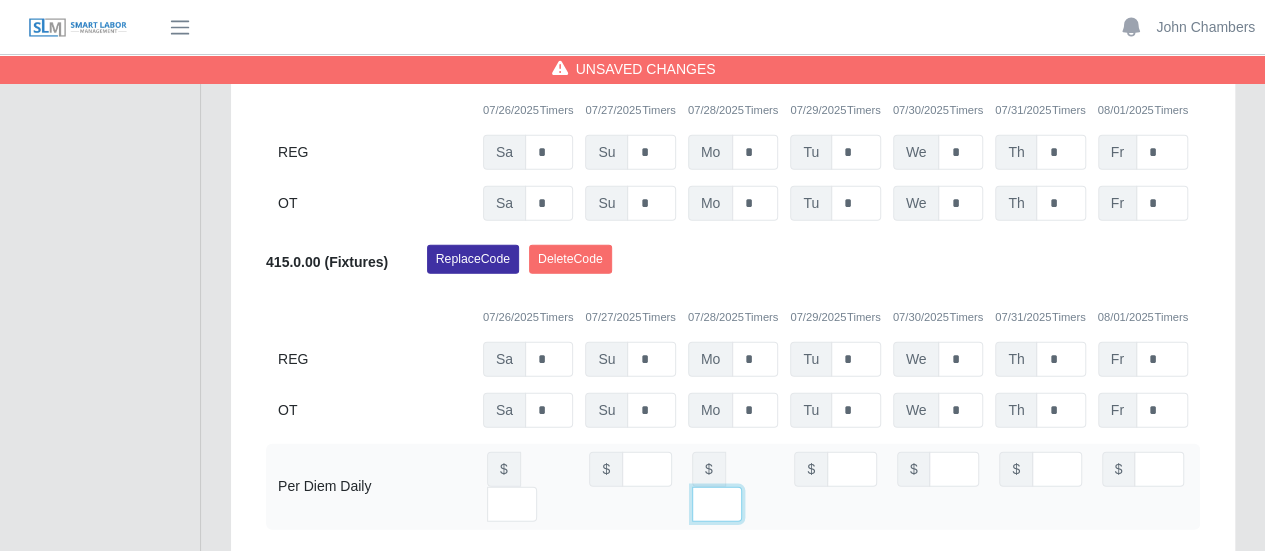 type on "***" 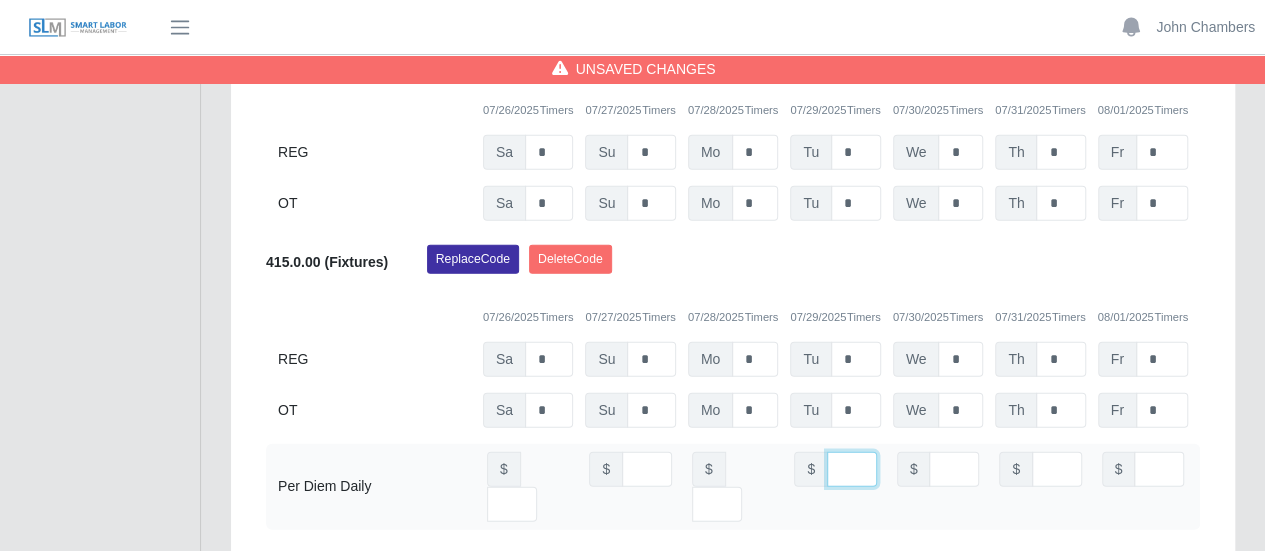 click at bounding box center (852, 469) 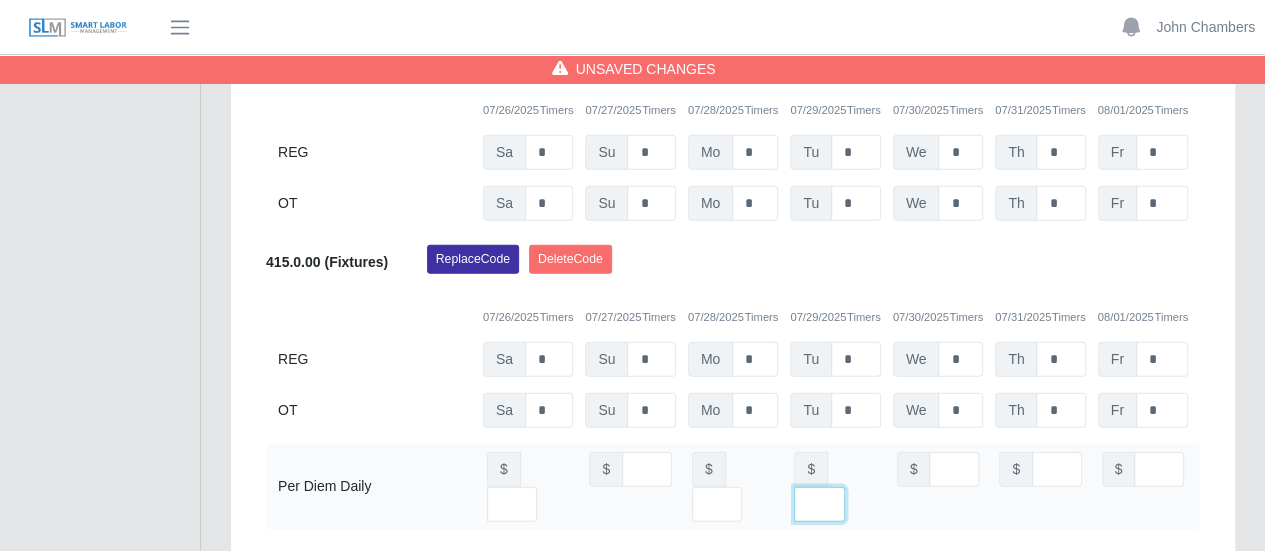 type on "**" 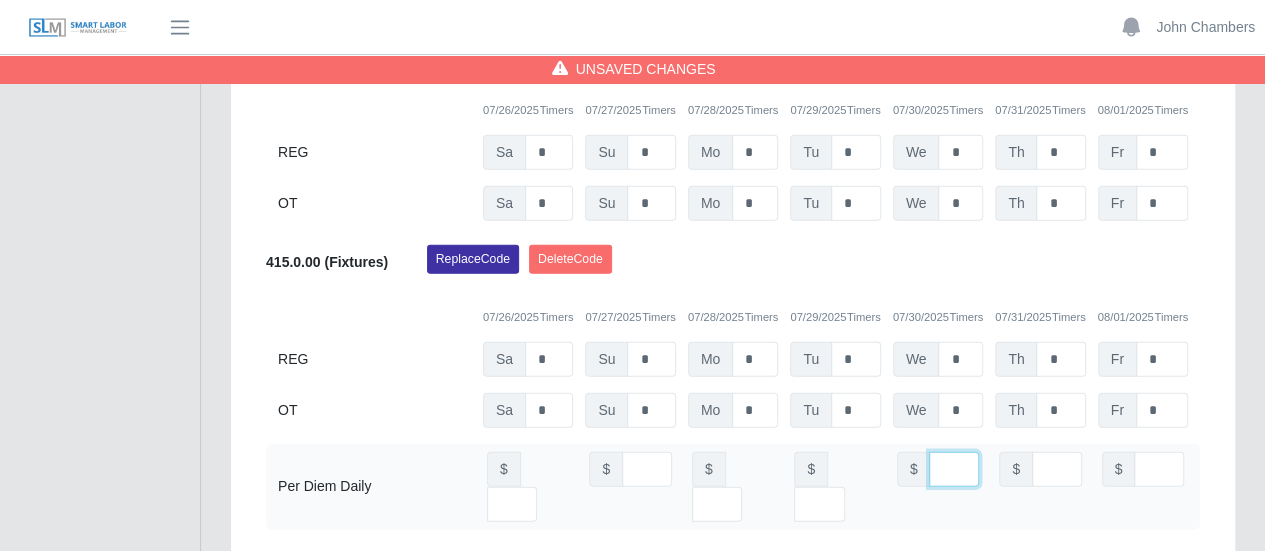 click at bounding box center [954, 469] 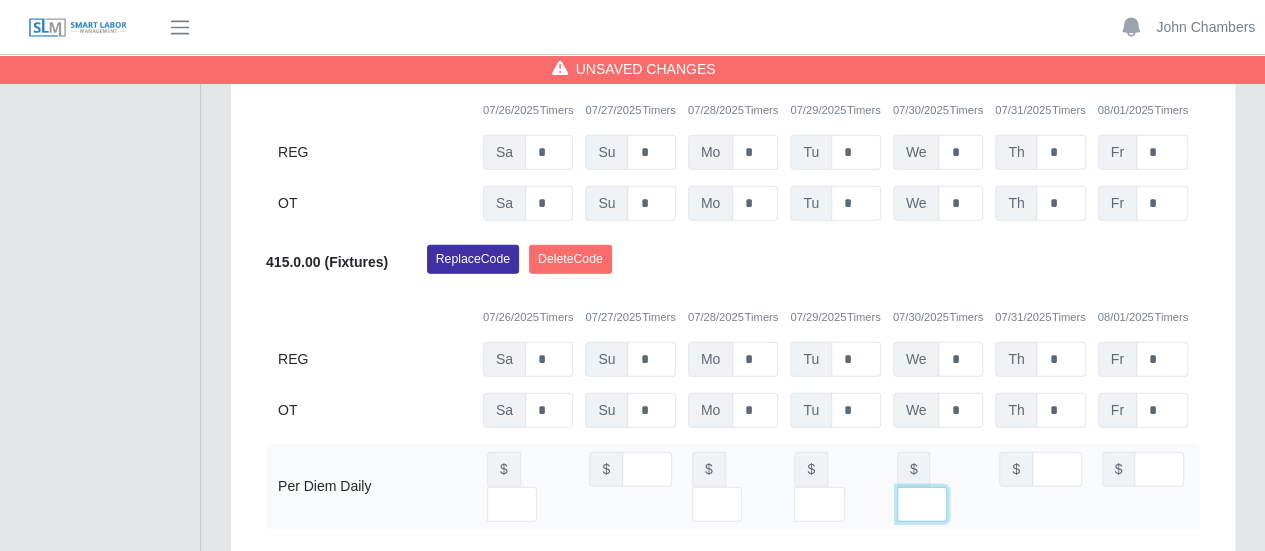 type on "**" 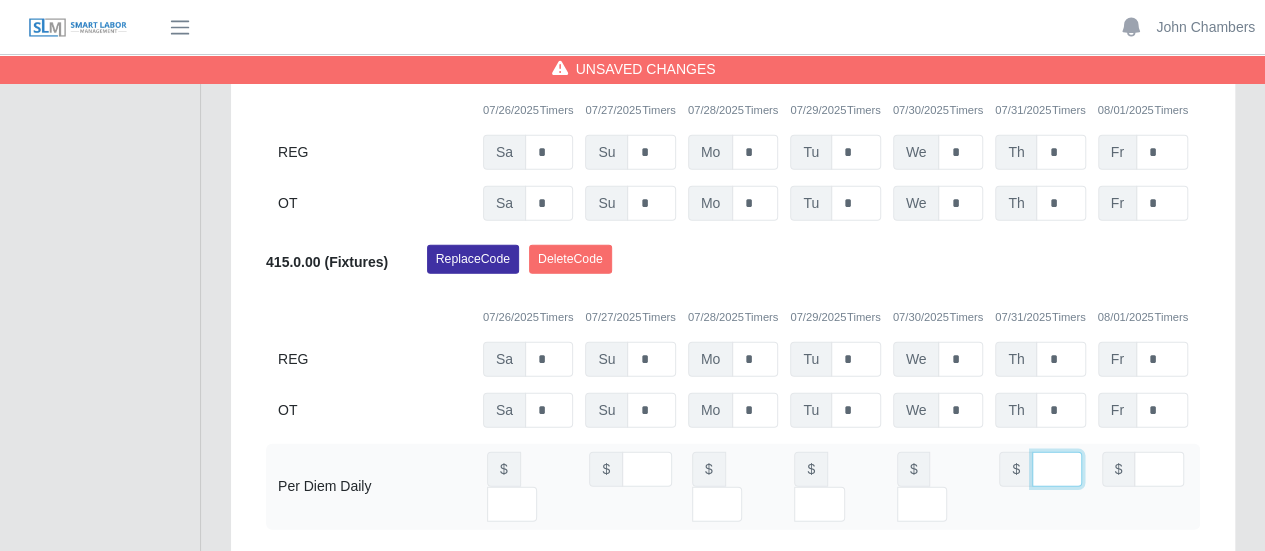 click at bounding box center [1057, 469] 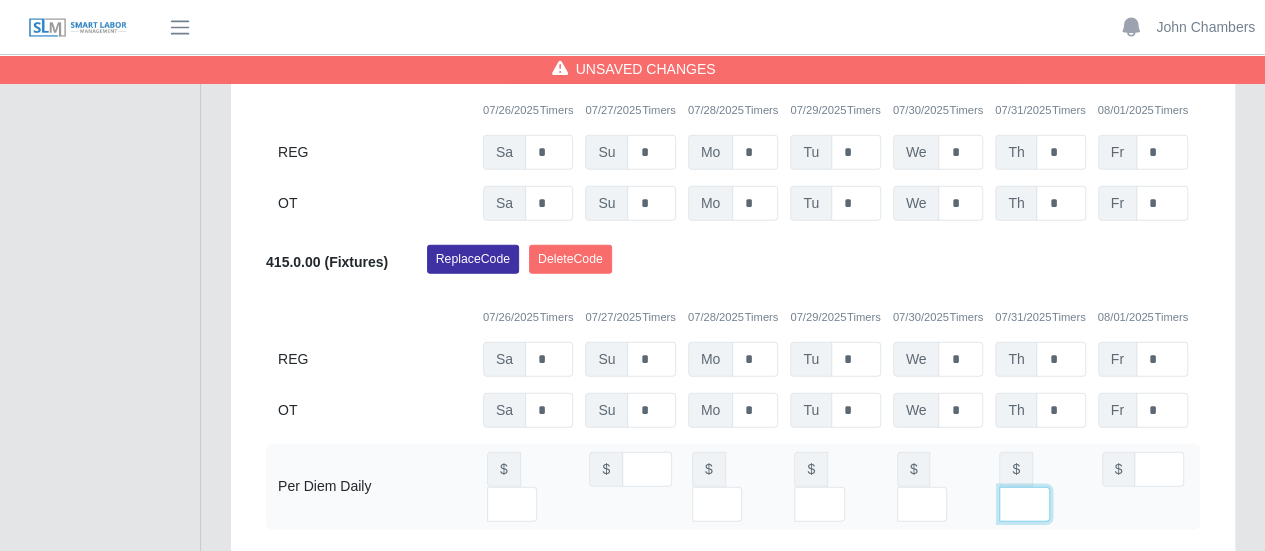 type on "**" 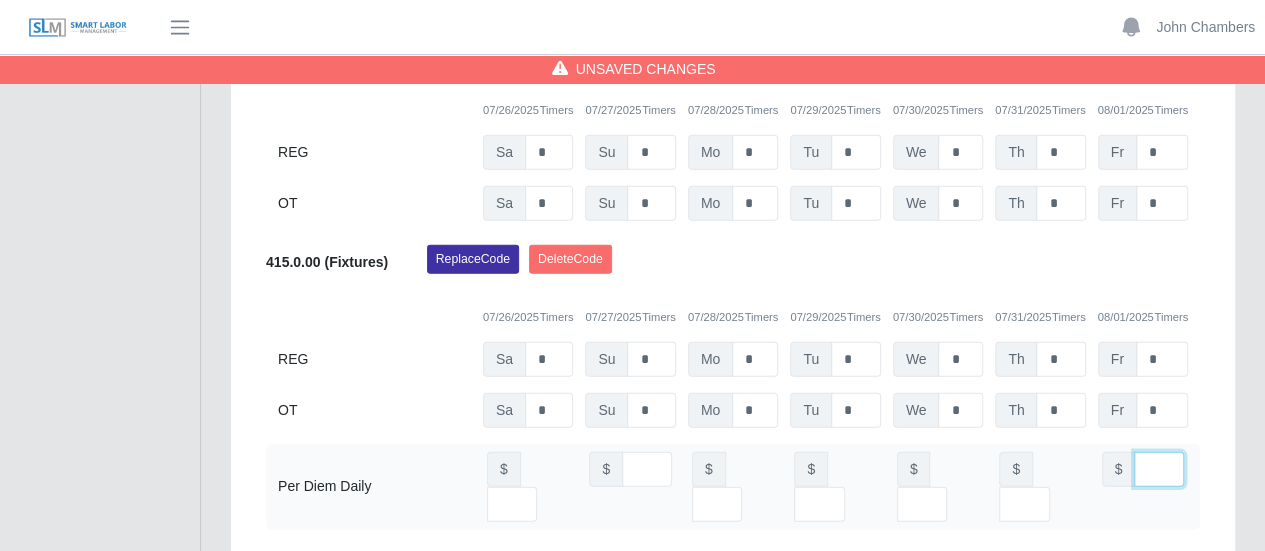click at bounding box center [1159, 469] 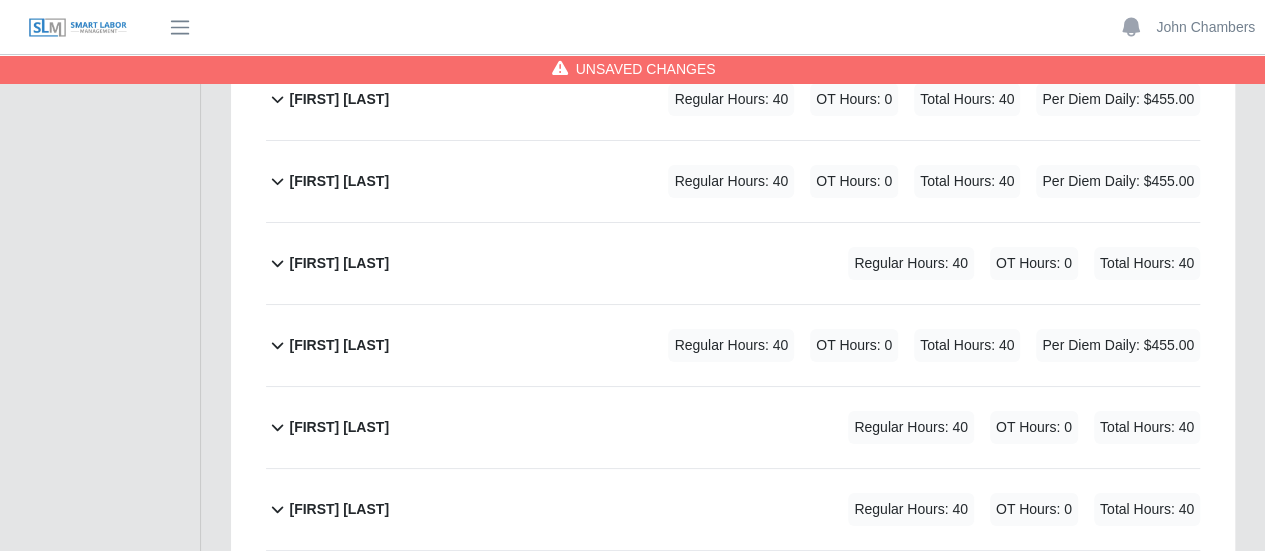 scroll, scrollTop: 3700, scrollLeft: 0, axis: vertical 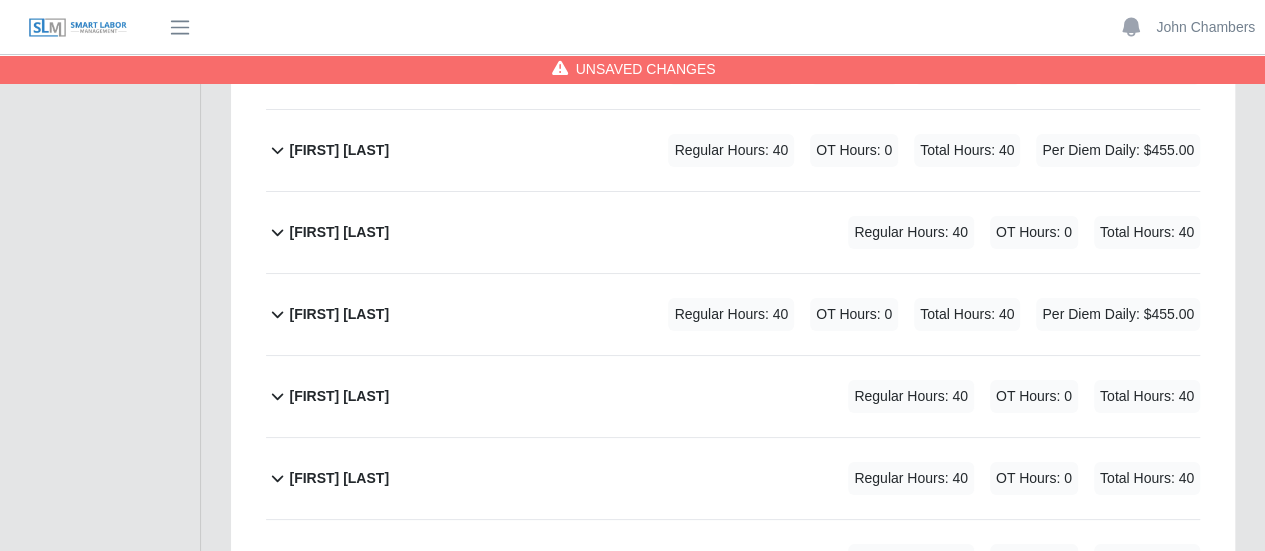 type on "**" 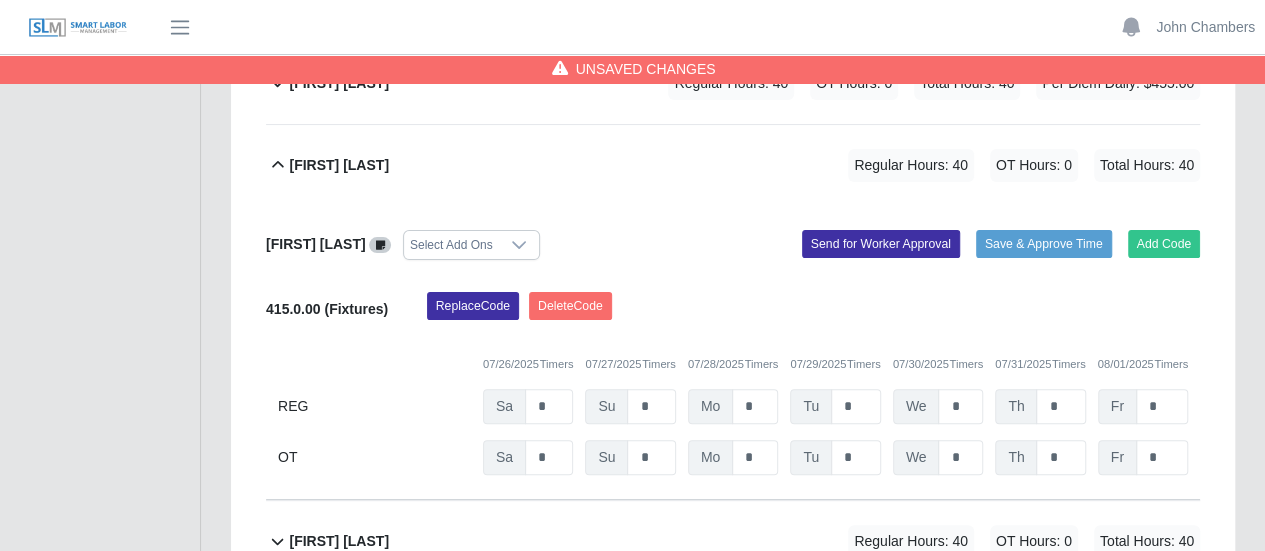 scroll, scrollTop: 3900, scrollLeft: 0, axis: vertical 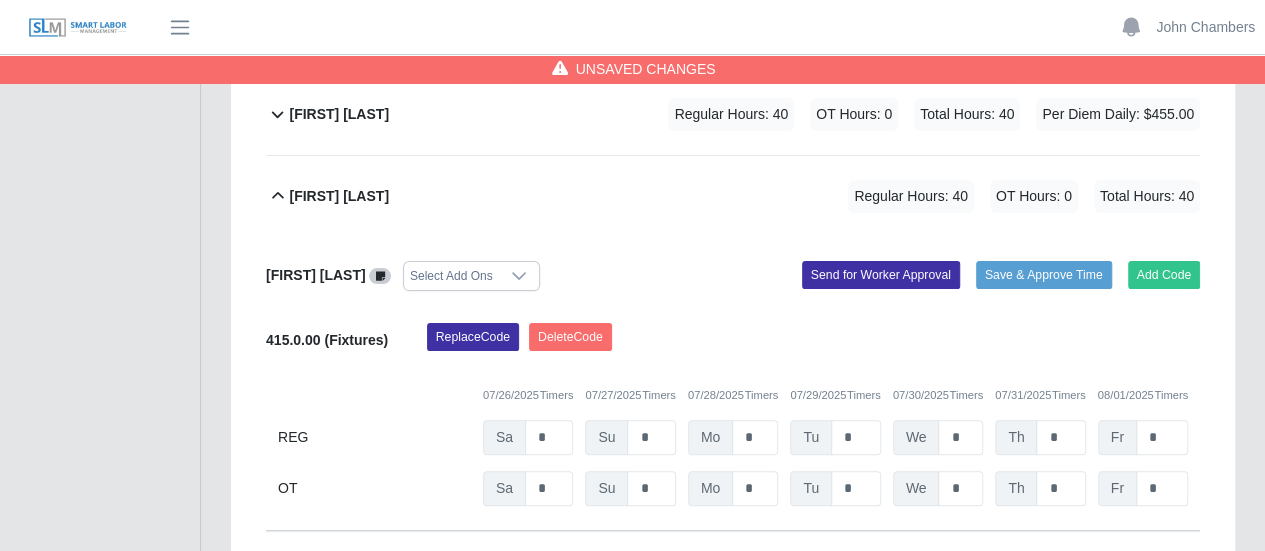 click on "Select Add Ons" at bounding box center (451, 276) 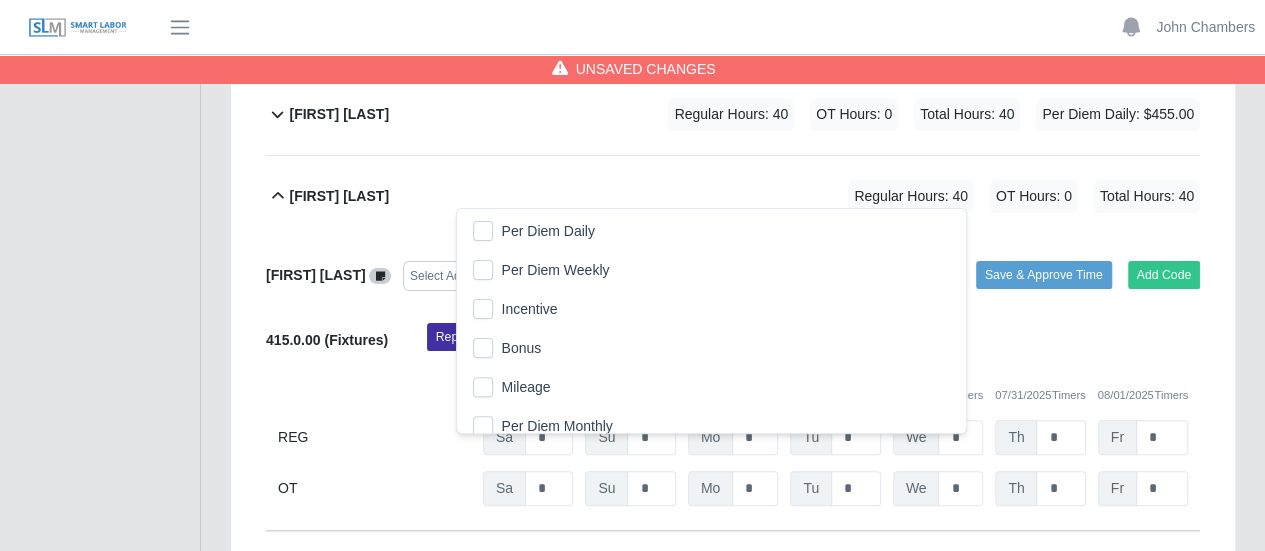 scroll, scrollTop: 20, scrollLeft: 12, axis: both 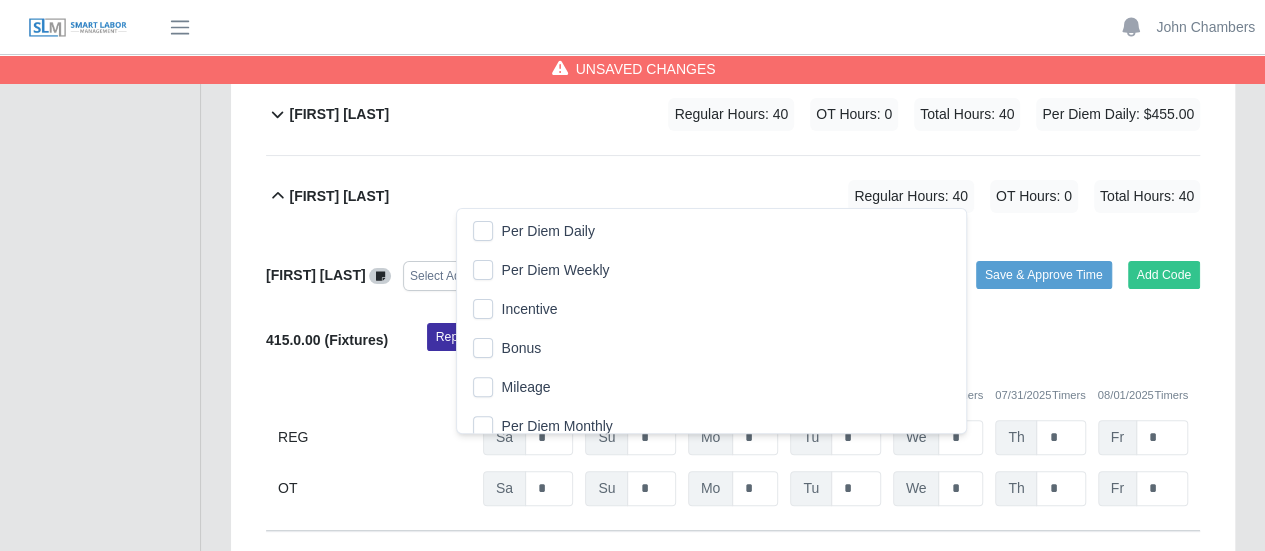 click on "Per Diem Daily" 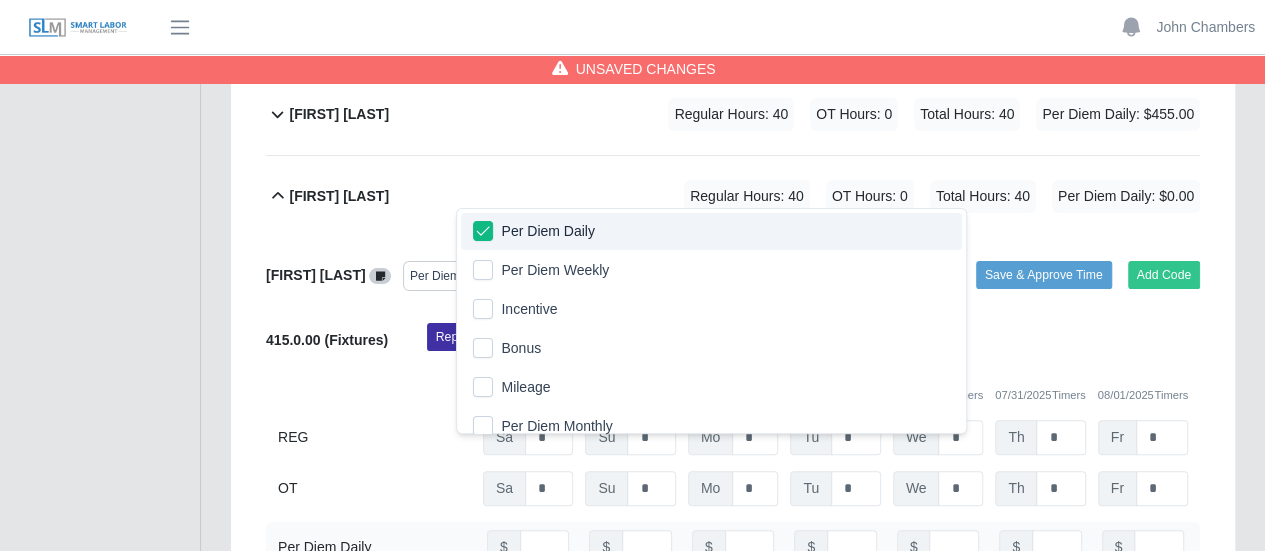 click on "Enrique Barranco Yerna     Per Diem Daily
Add Code
Save & Approve Time
Send for Worker Approval              415.0.00
(Fixtures)
Replace
Code
Delete
Code
07/26/2025
Timers    07/27/2025
Timers    07/28/2025
Timers    07/29/2025
Timers    07/30/2025
Timers    07/31/2025
Timers    08/01/2025
Timers
REG
Sa   *   Su   *   Mo   *   Tu   *   We   *   Th   *   Fr   *
OT
Sa   * Su   * Mo   * Tu   * We   * Th   * Fr   *     Per Diem Daily
$
$
$
$" 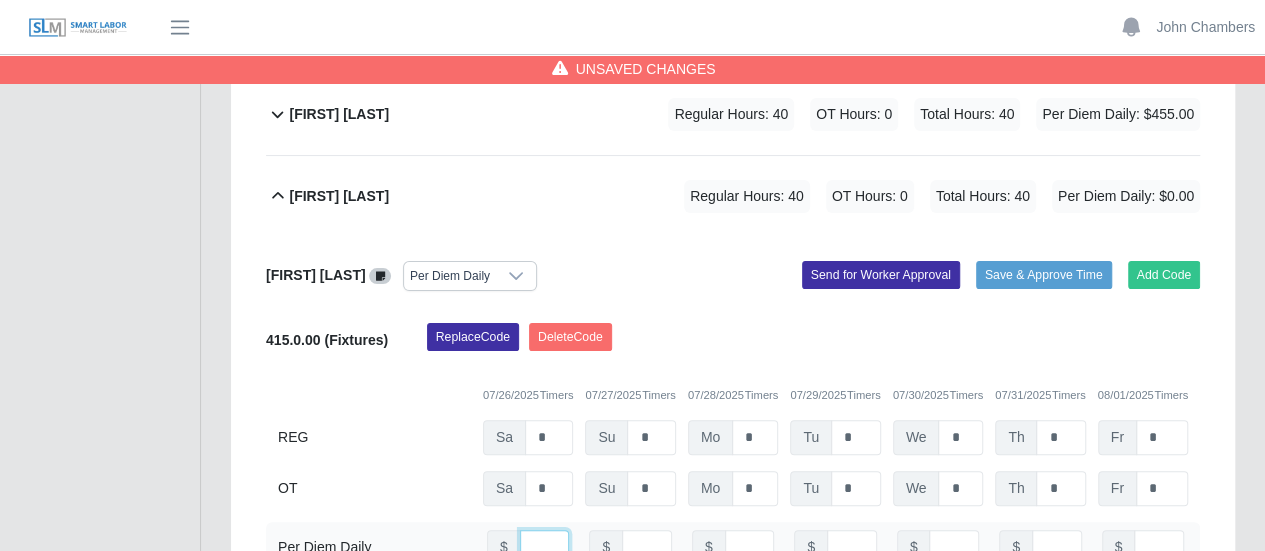 click at bounding box center (545, 547) 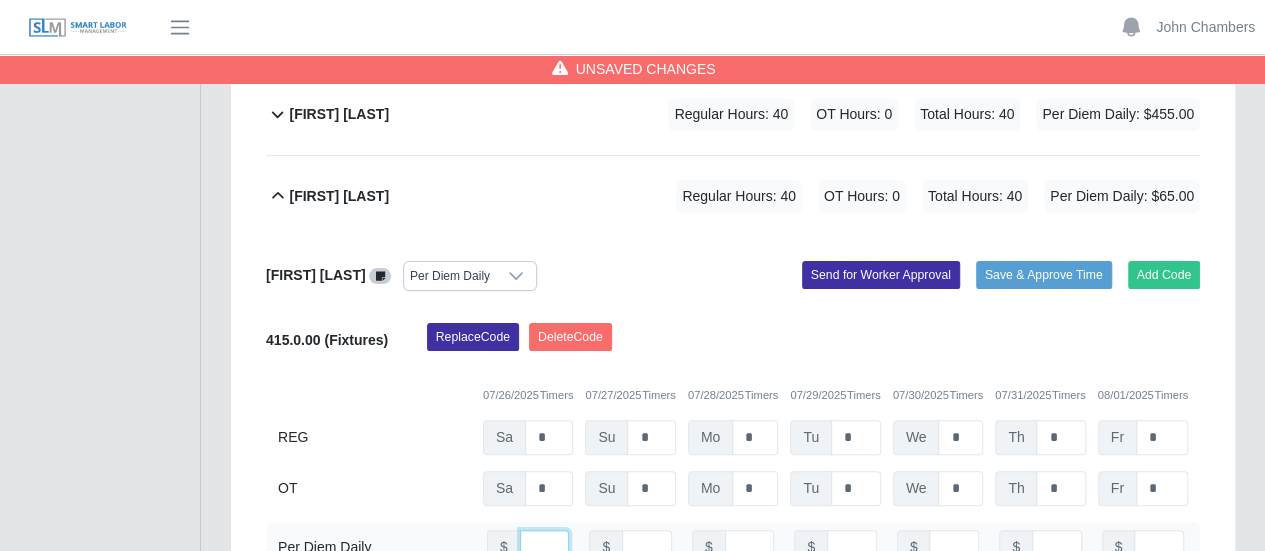 scroll, scrollTop: 0, scrollLeft: 5, axis: horizontal 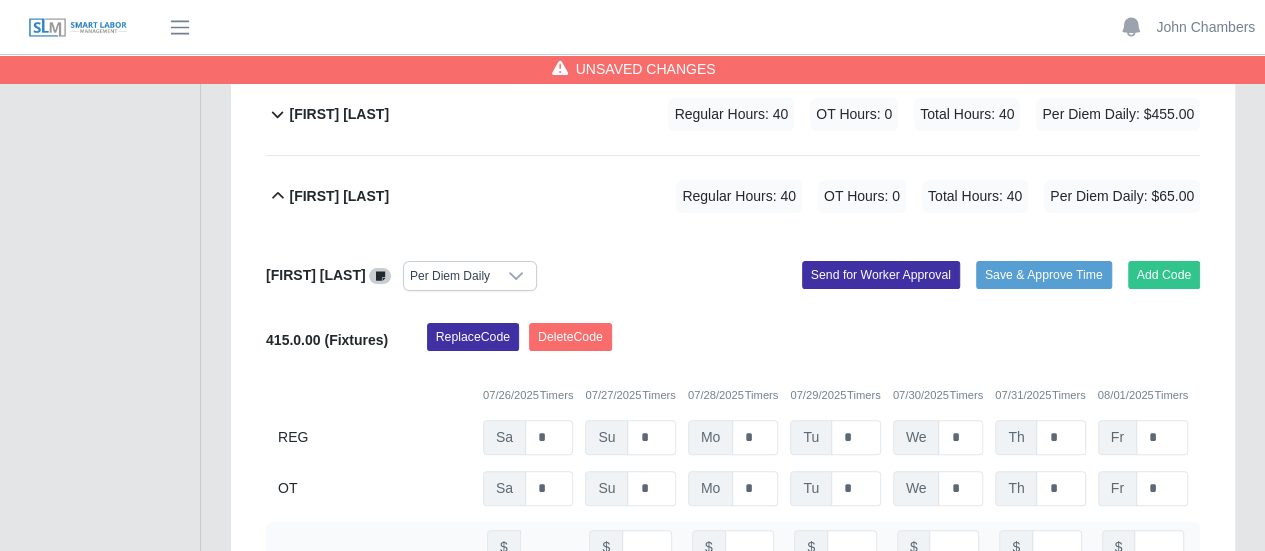 type on "**" 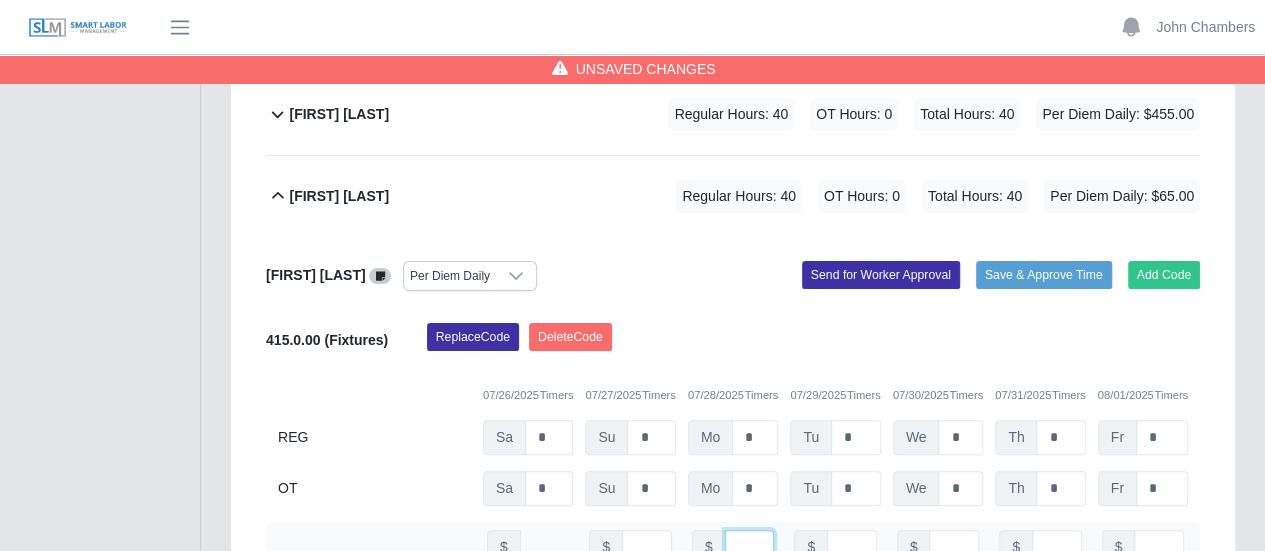 click at bounding box center [750, 547] 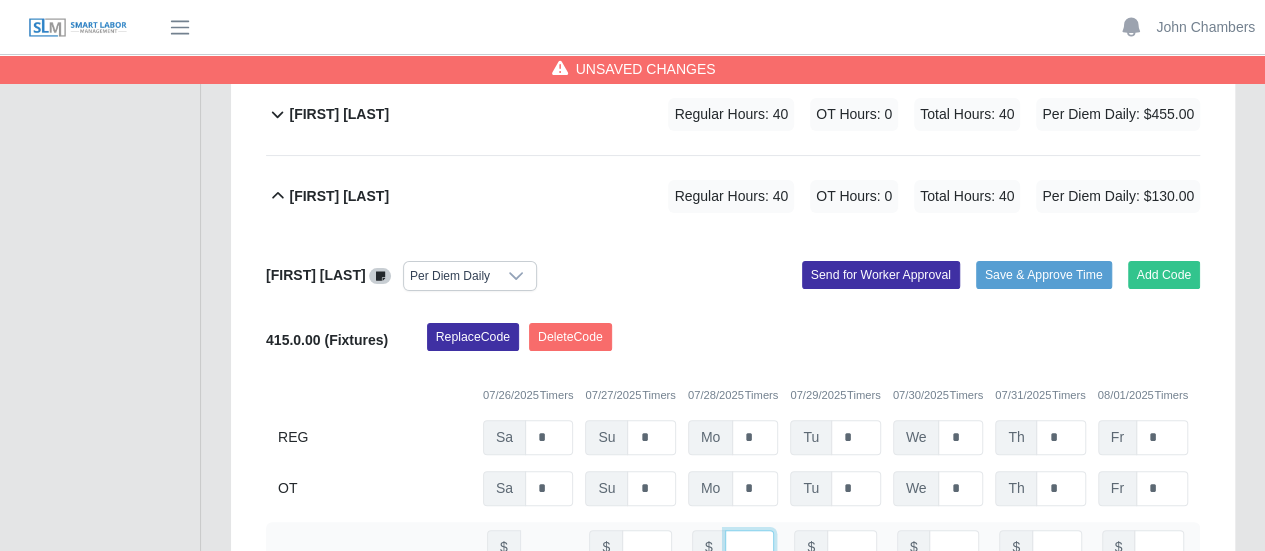 scroll, scrollTop: 0, scrollLeft: 5, axis: horizontal 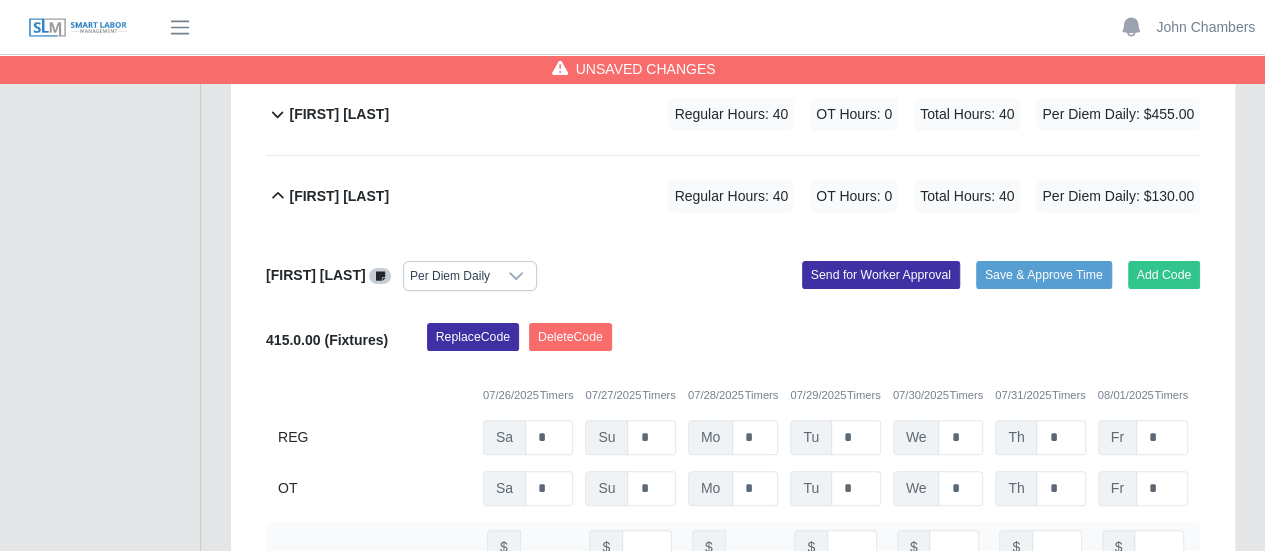 type on "**" 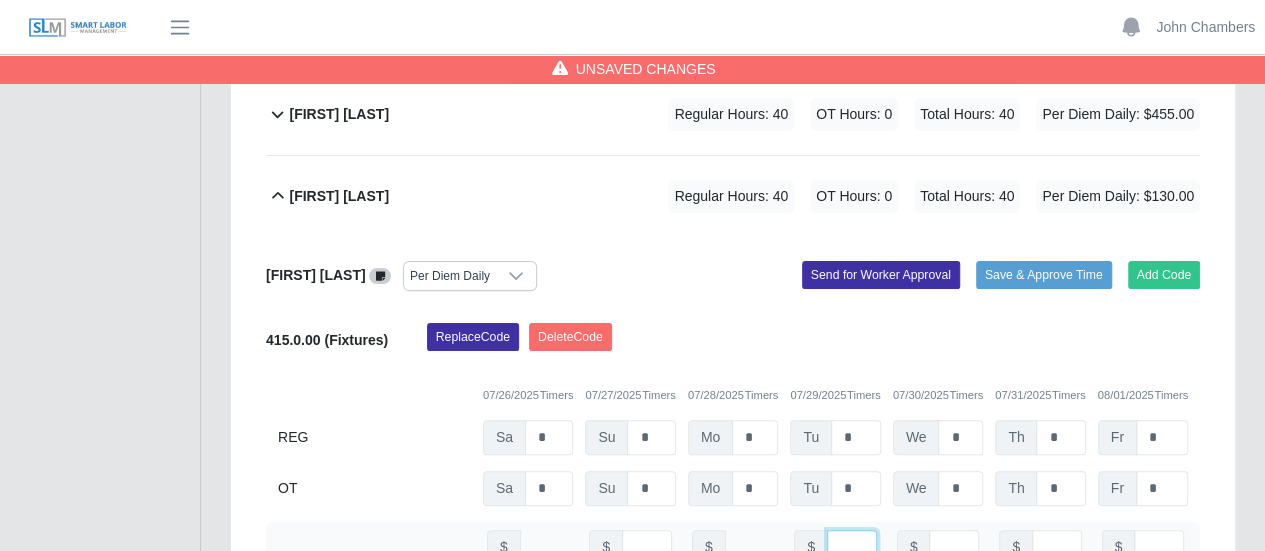 scroll, scrollTop: 0, scrollLeft: 0, axis: both 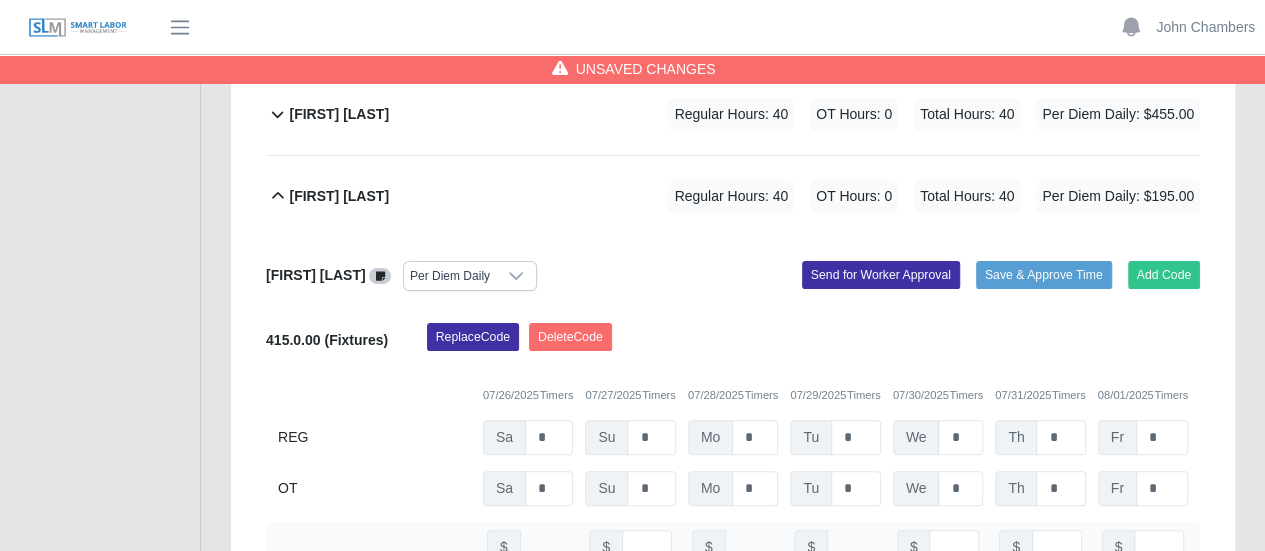 type on "**" 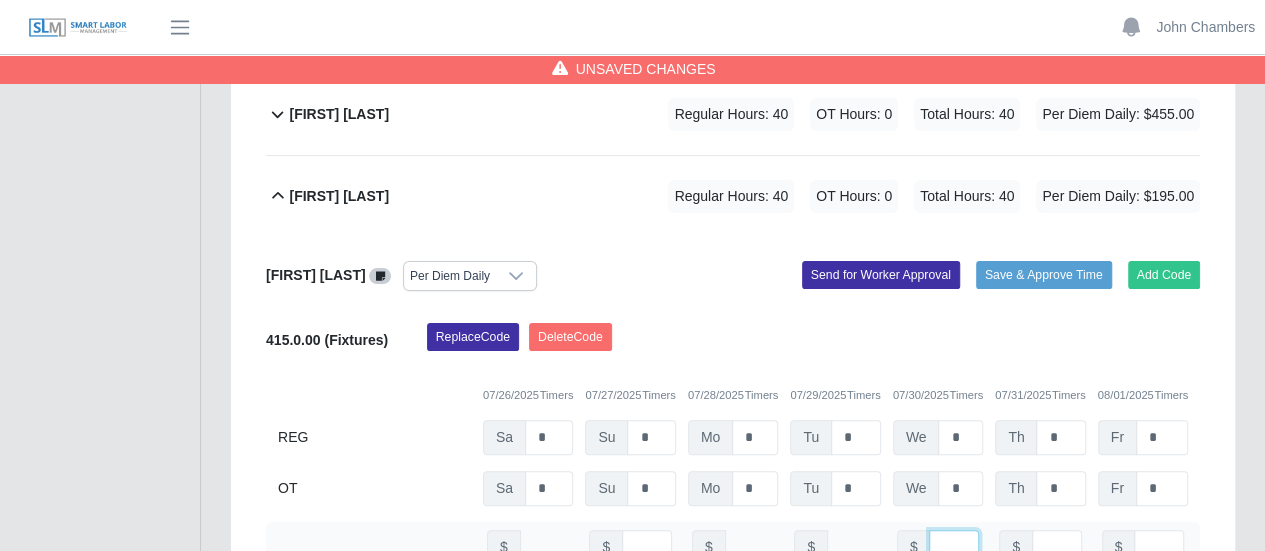 click at bounding box center [954, 547] 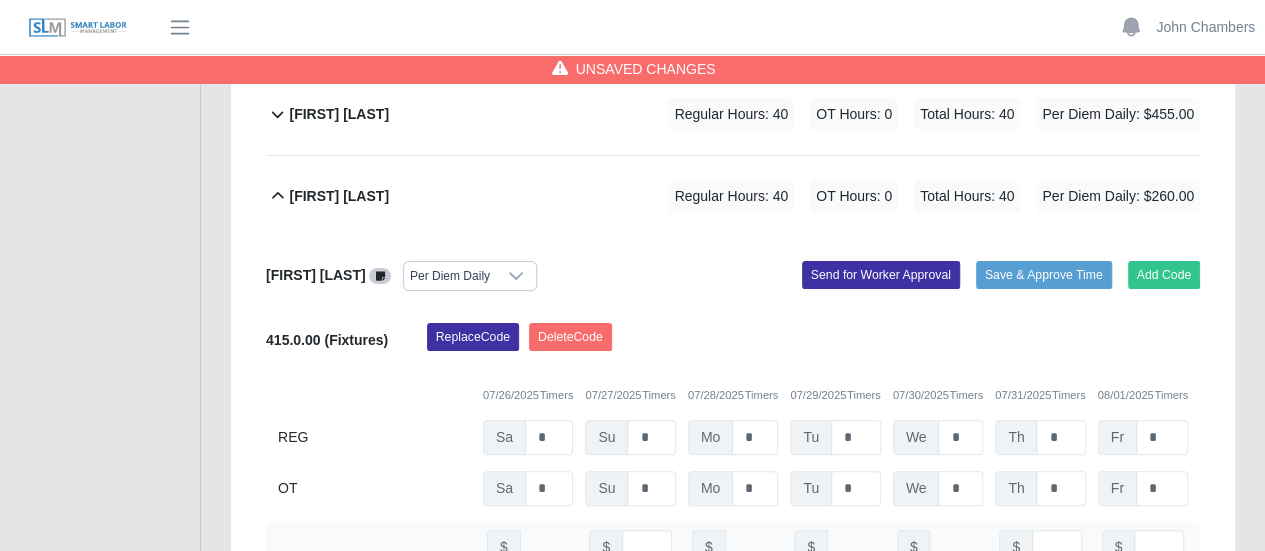 type on "**" 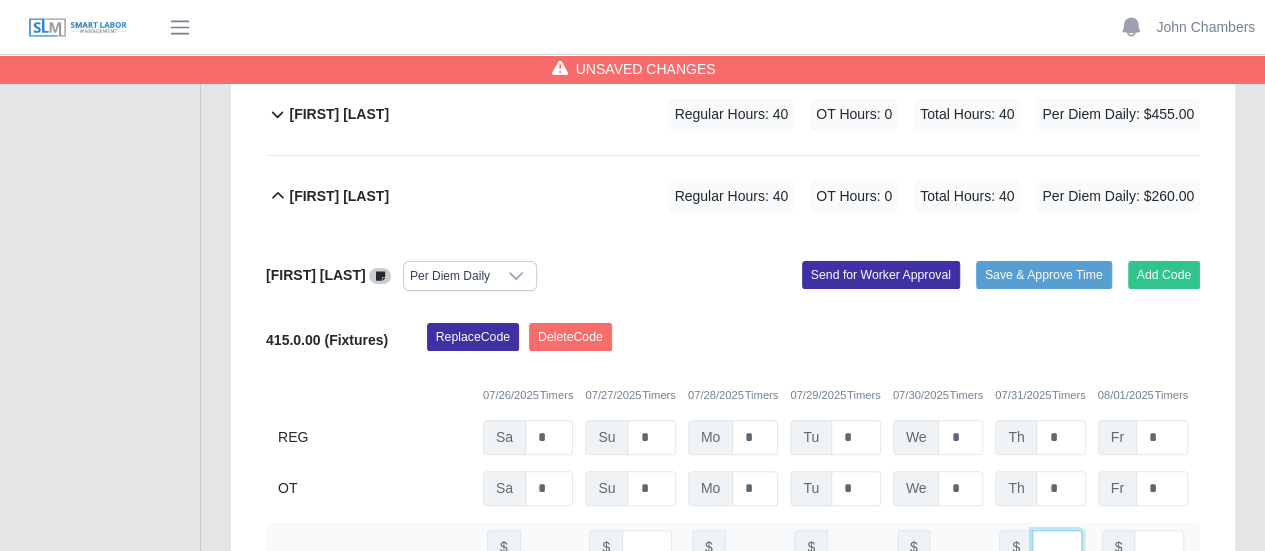 click at bounding box center (1057, 547) 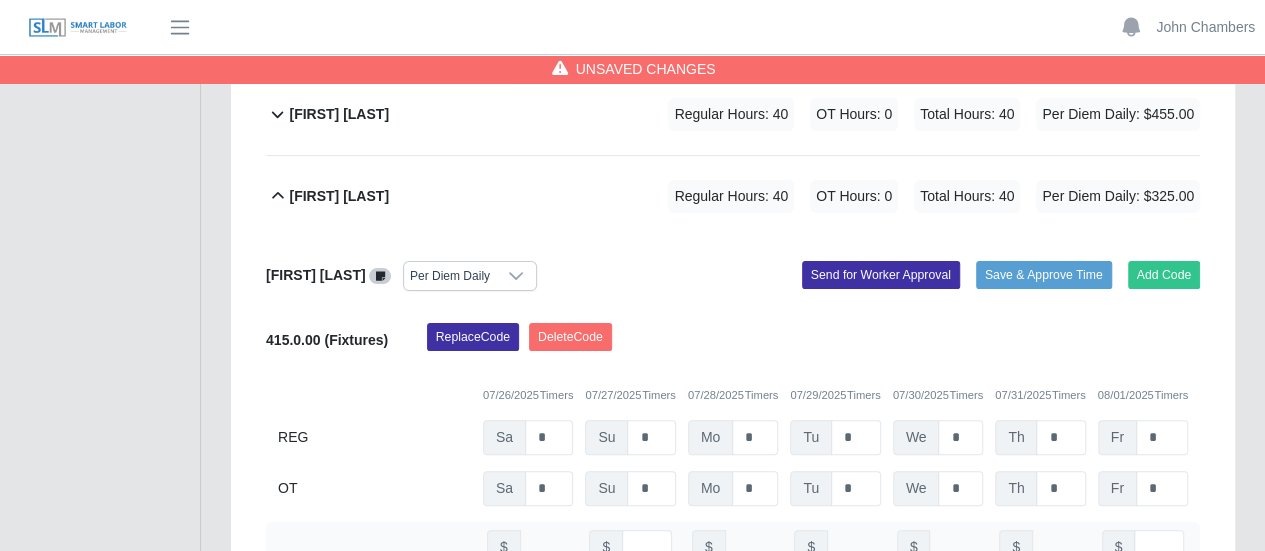 type on "**" 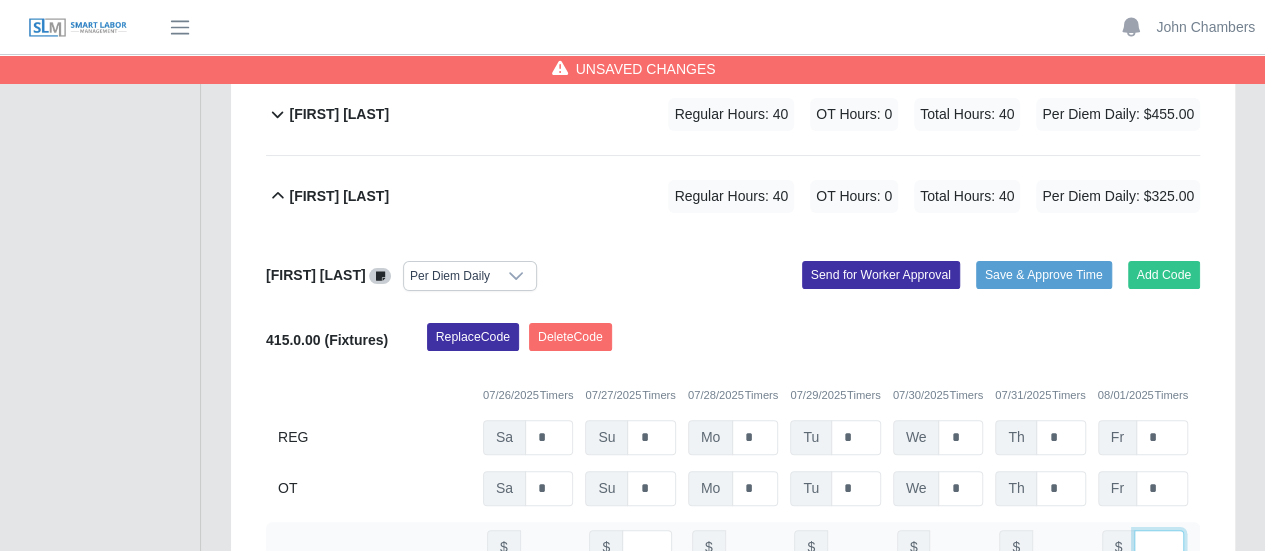 click at bounding box center (1159, 547) 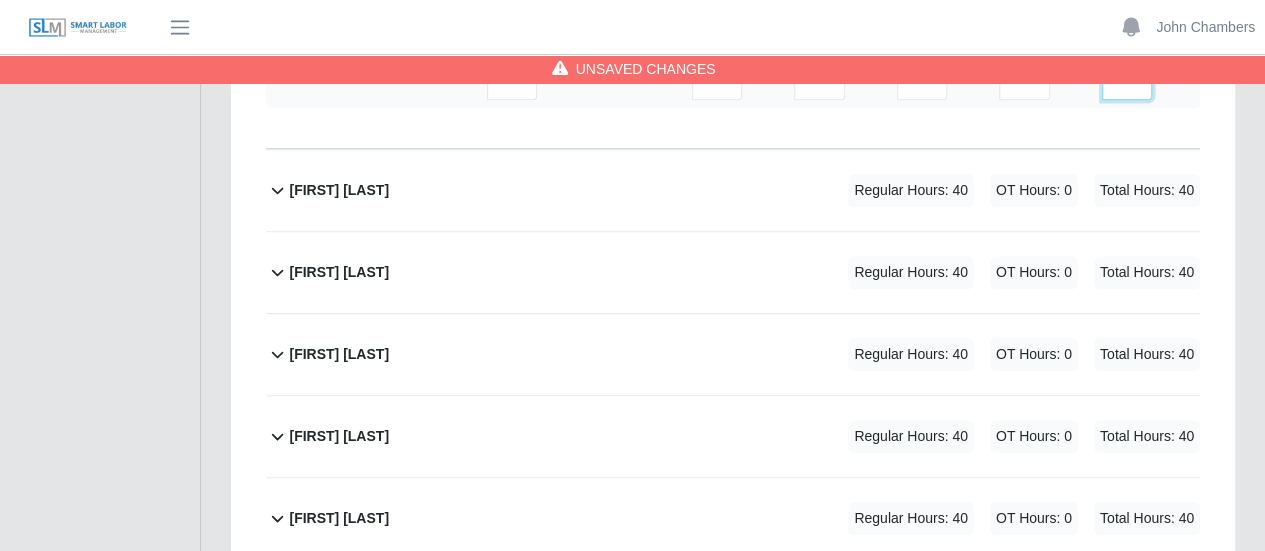 type on "**" 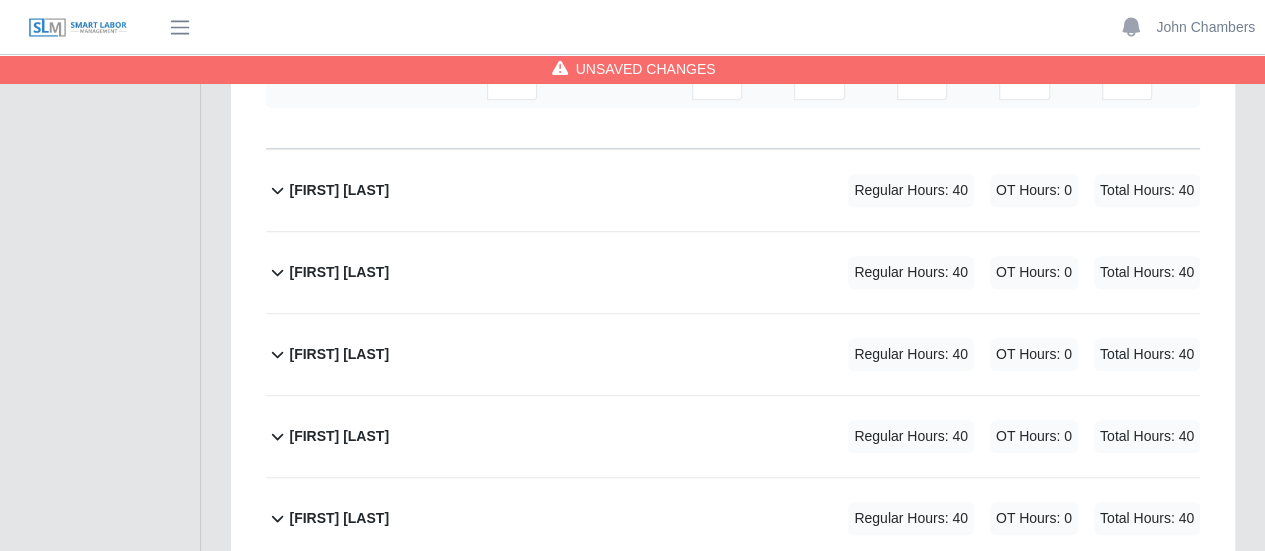 click on "Fatima Valdez Padilla" at bounding box center [339, 436] 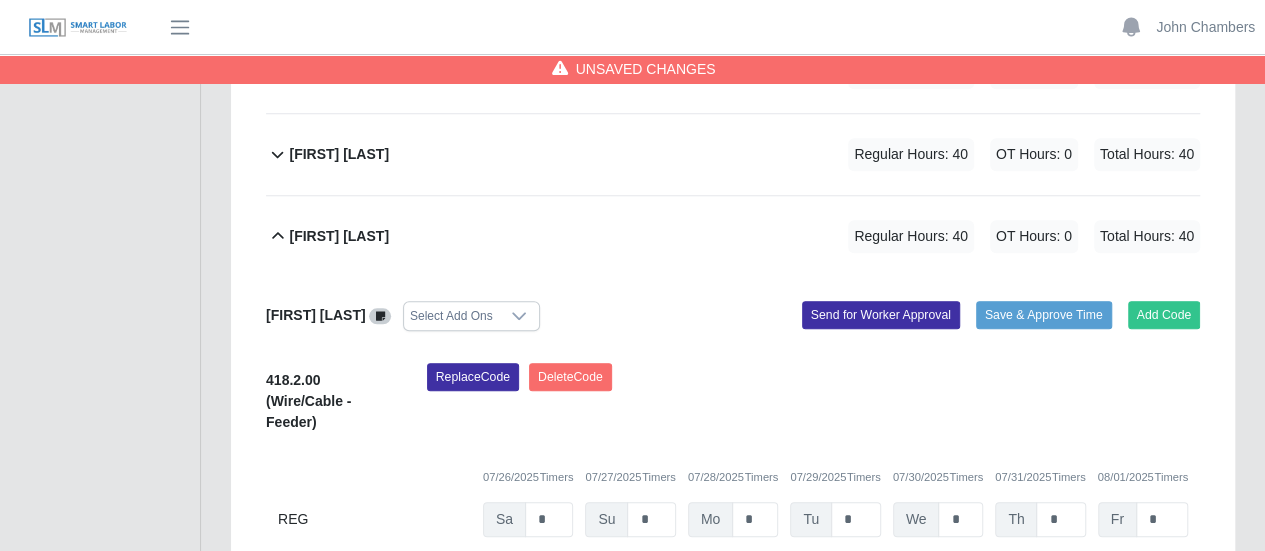 click on "Select Add Ons" at bounding box center [451, 316] 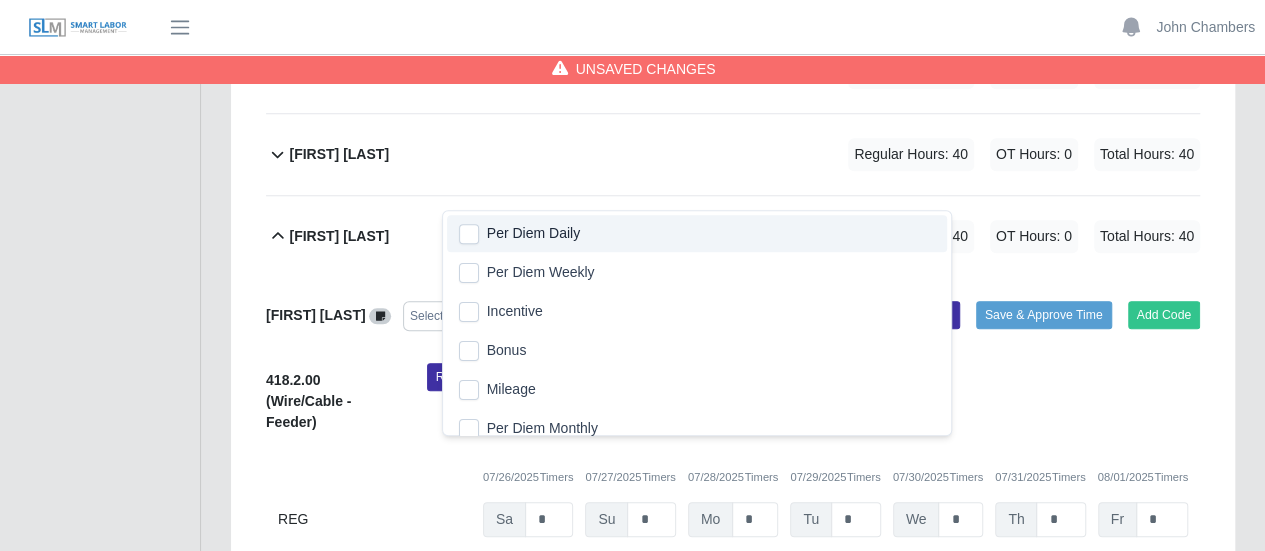 click on "Per Diem Daily" 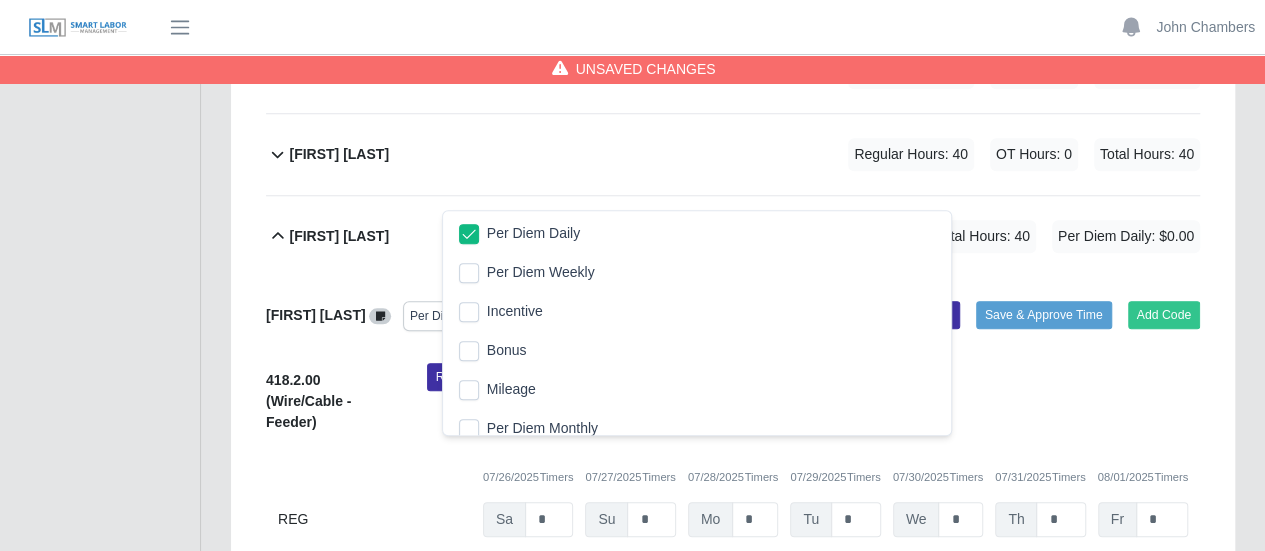 click on "418.2.00
(Wire/Cable - Feeder)" at bounding box center [331, 401] 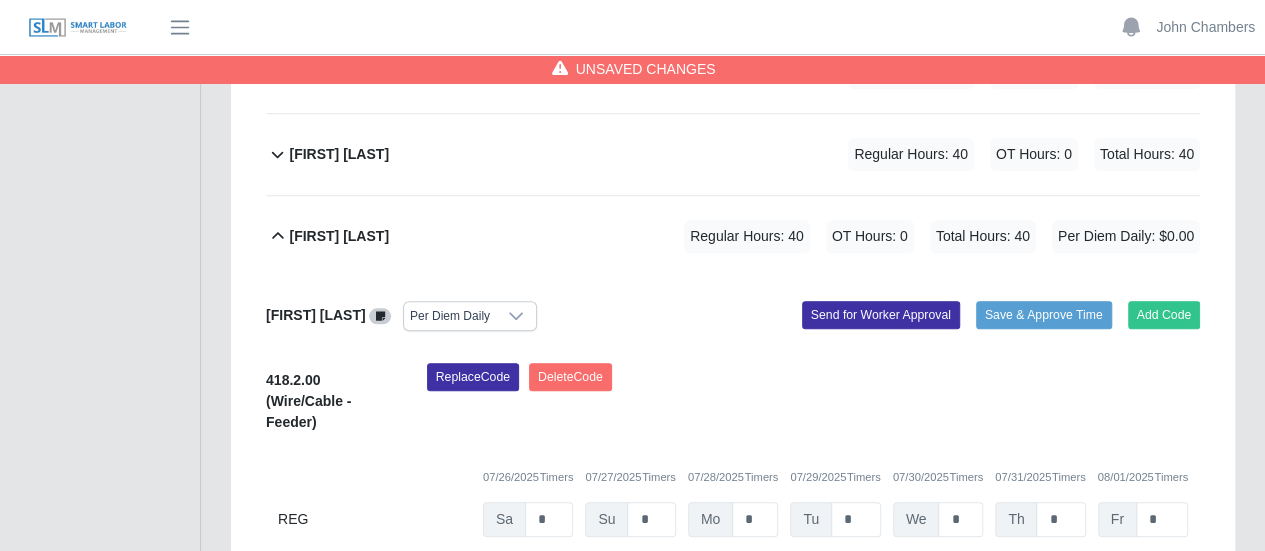 click at bounding box center (545, 629) 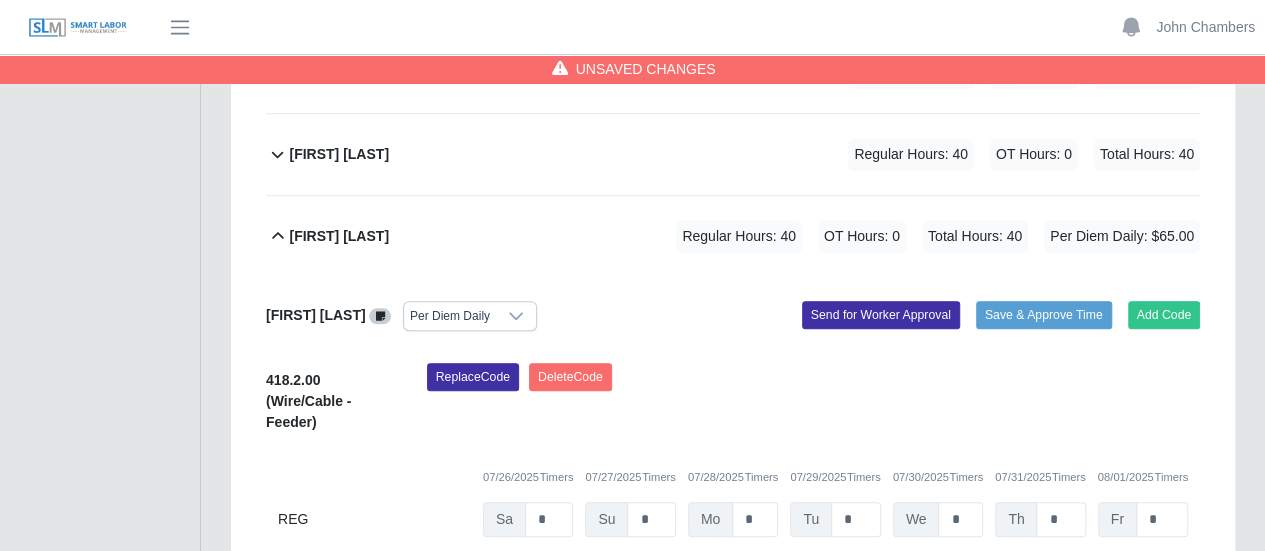 type on "**" 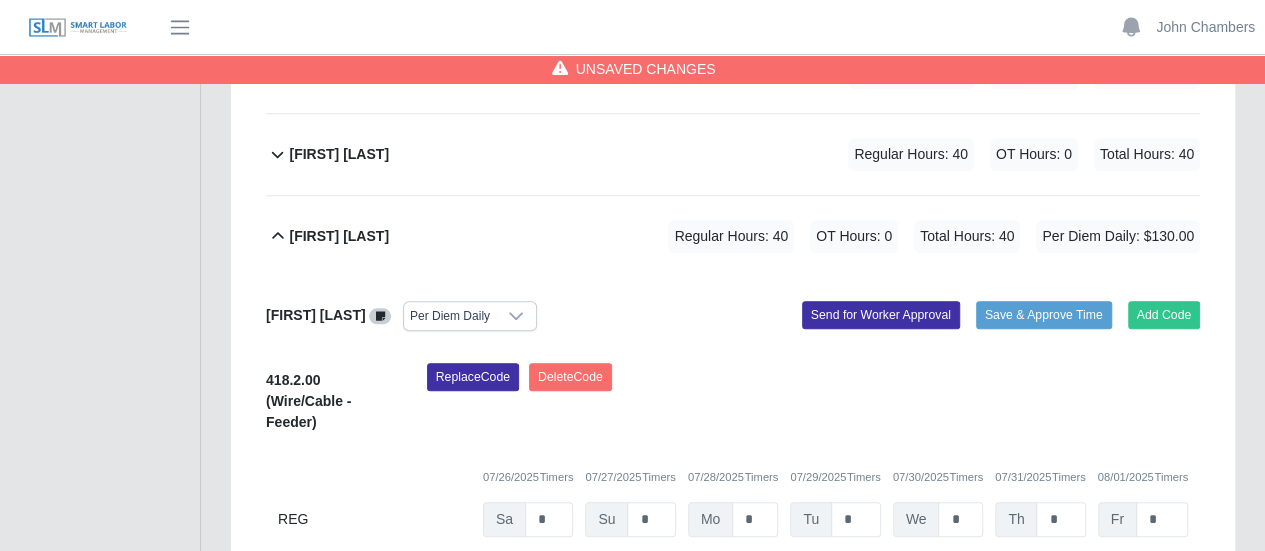 type on "**" 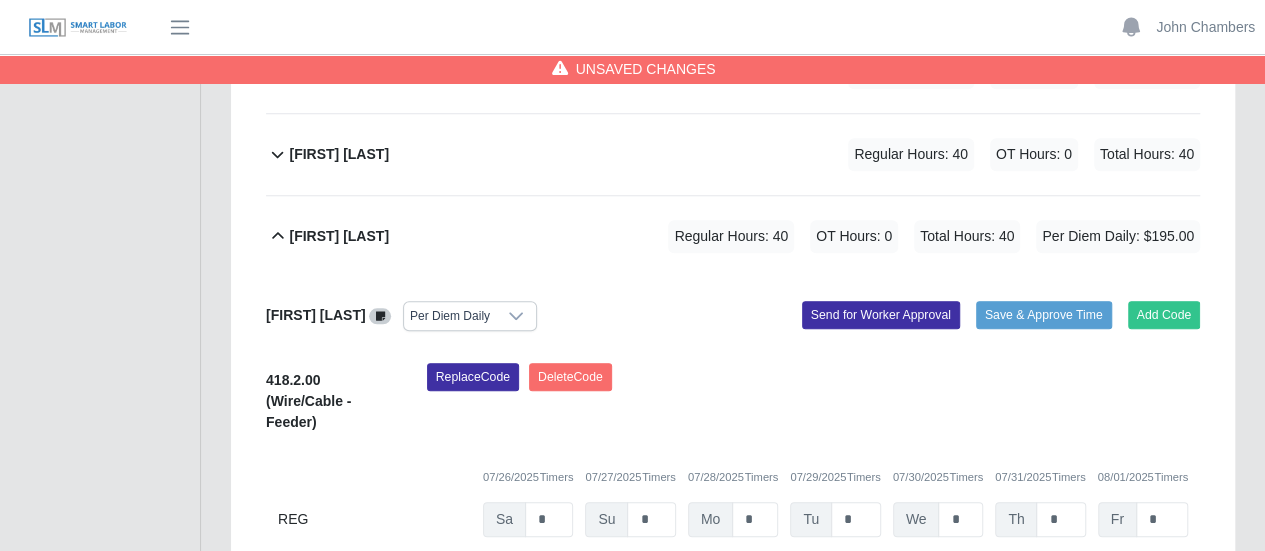 type on "**" 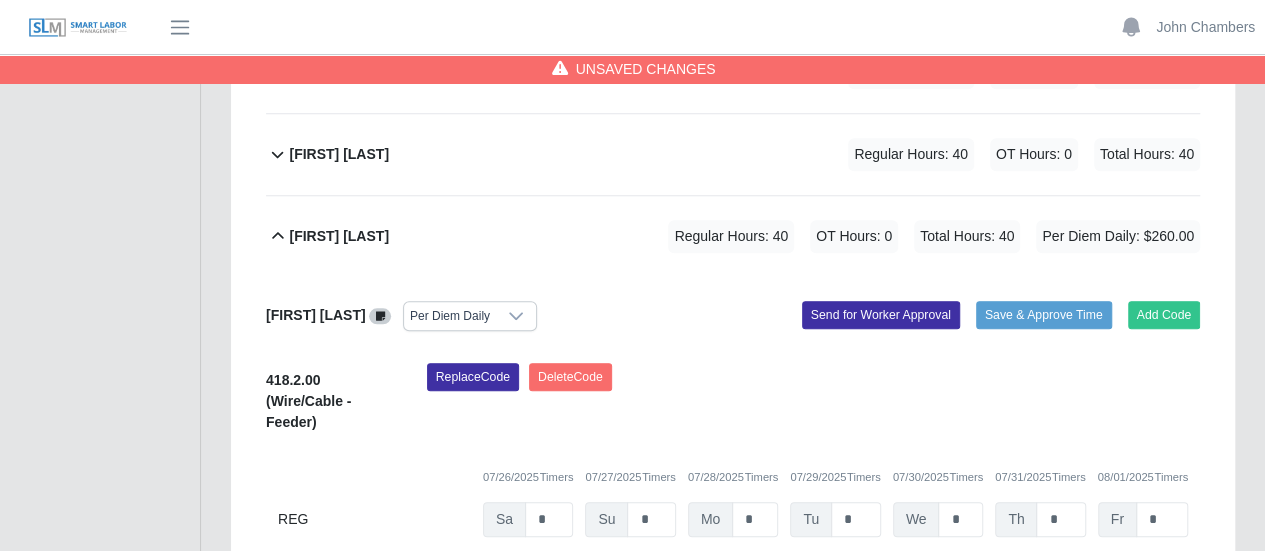 type on "**" 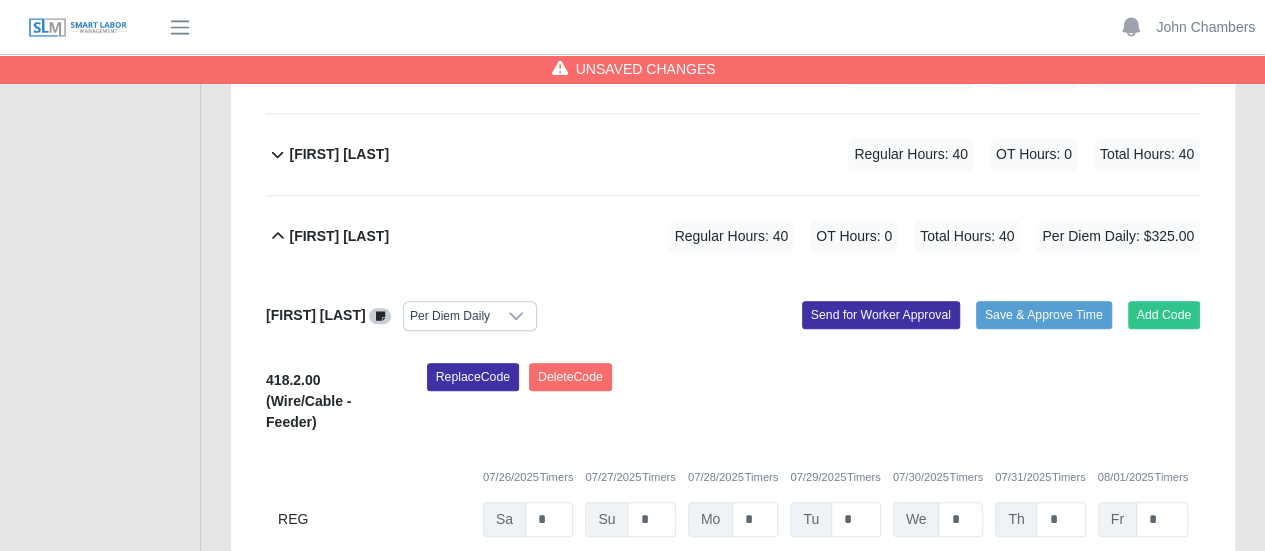 type on "**" 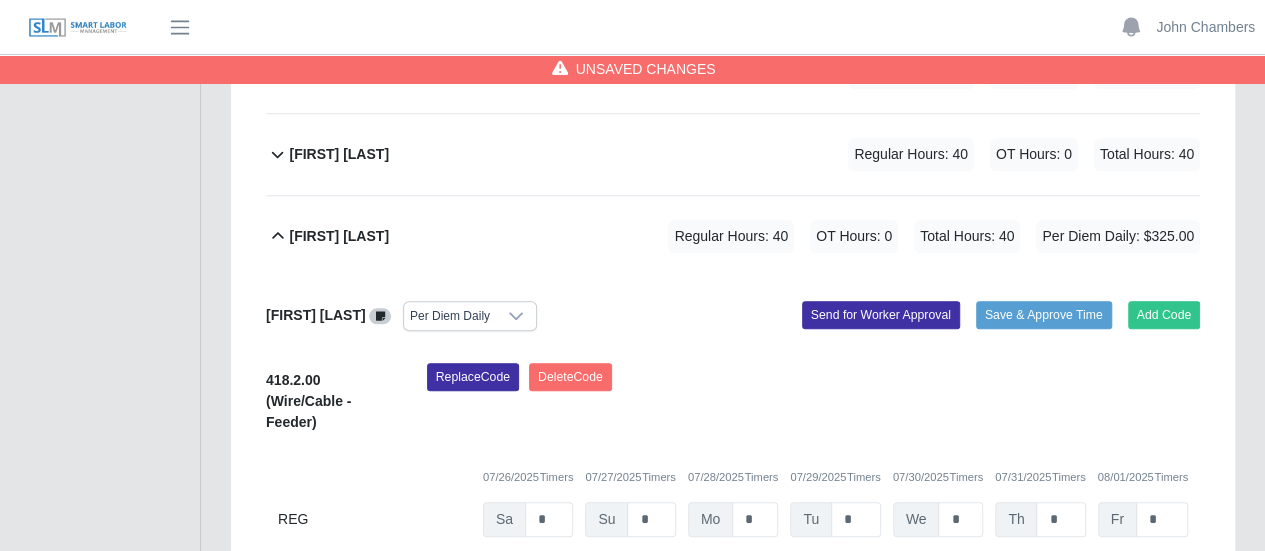 click on "**" at bounding box center [1057, 629] 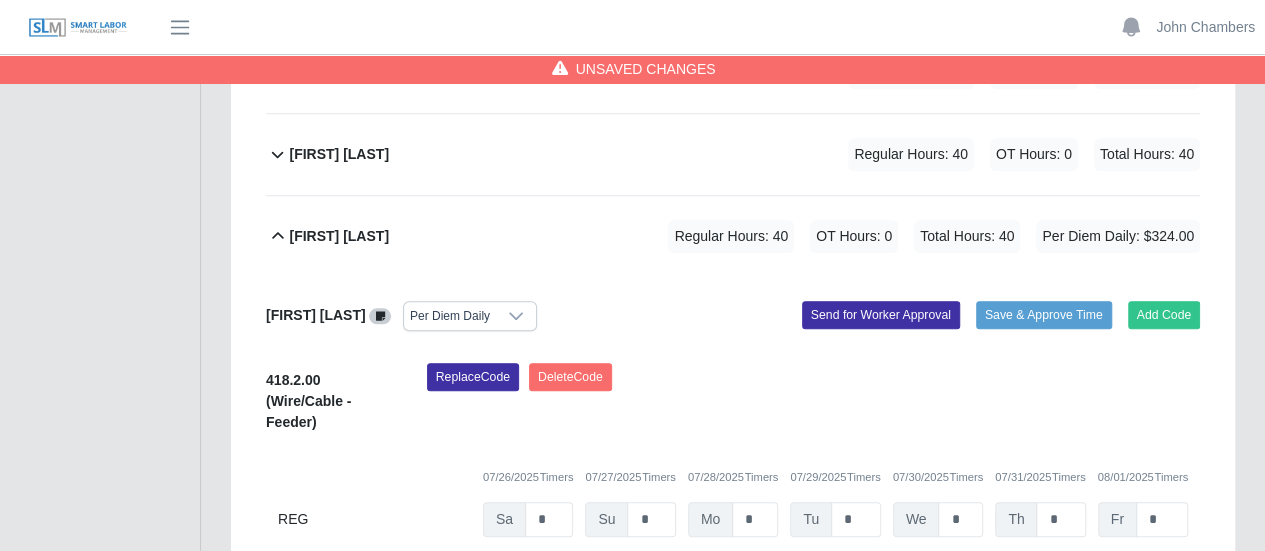 click on "*" at bounding box center (1057, 629) 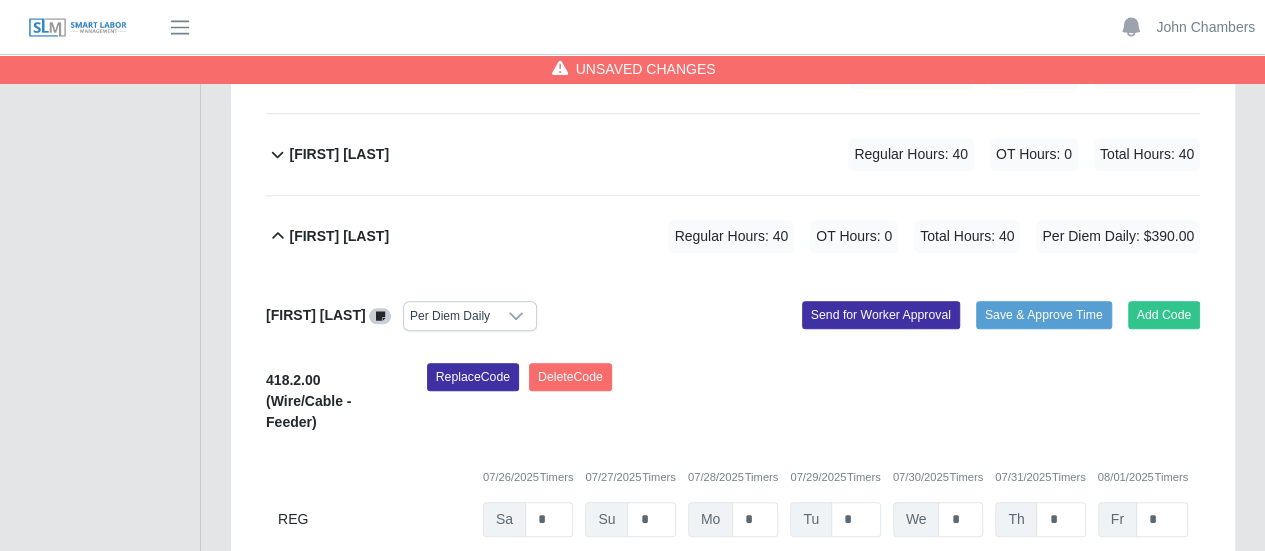 type on "**" 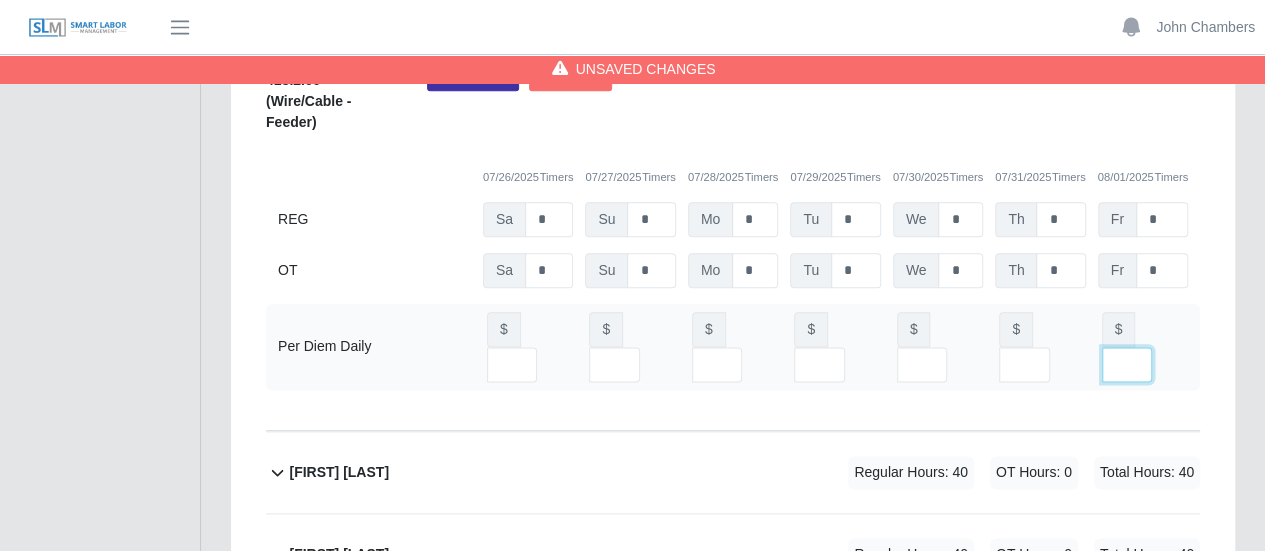 type on "**" 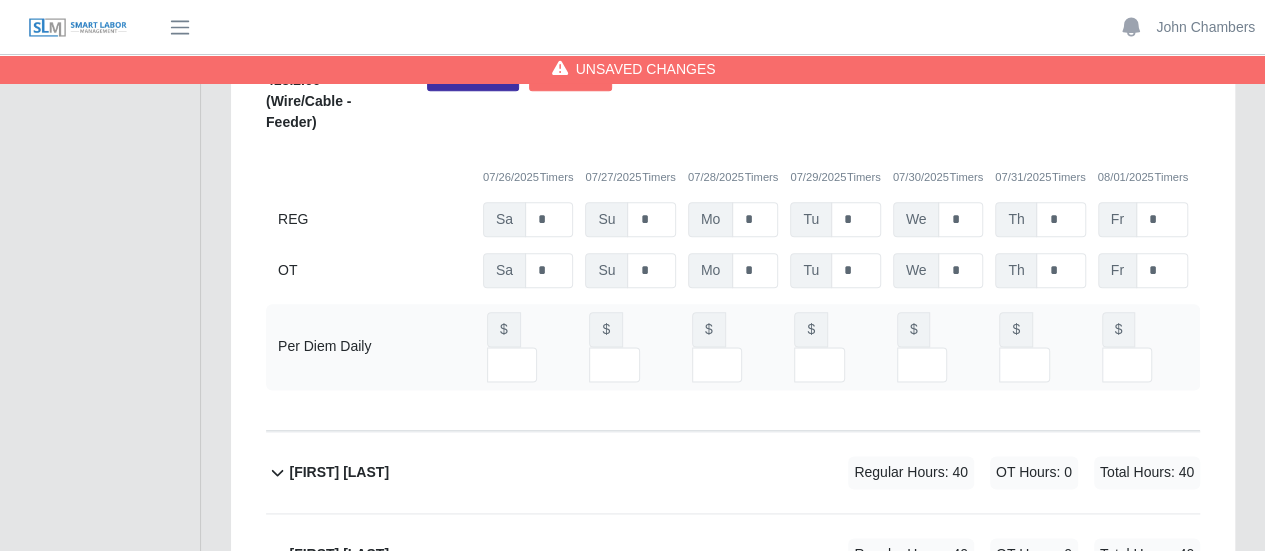 click on "Felipe Lucas Lucas" at bounding box center [339, 472] 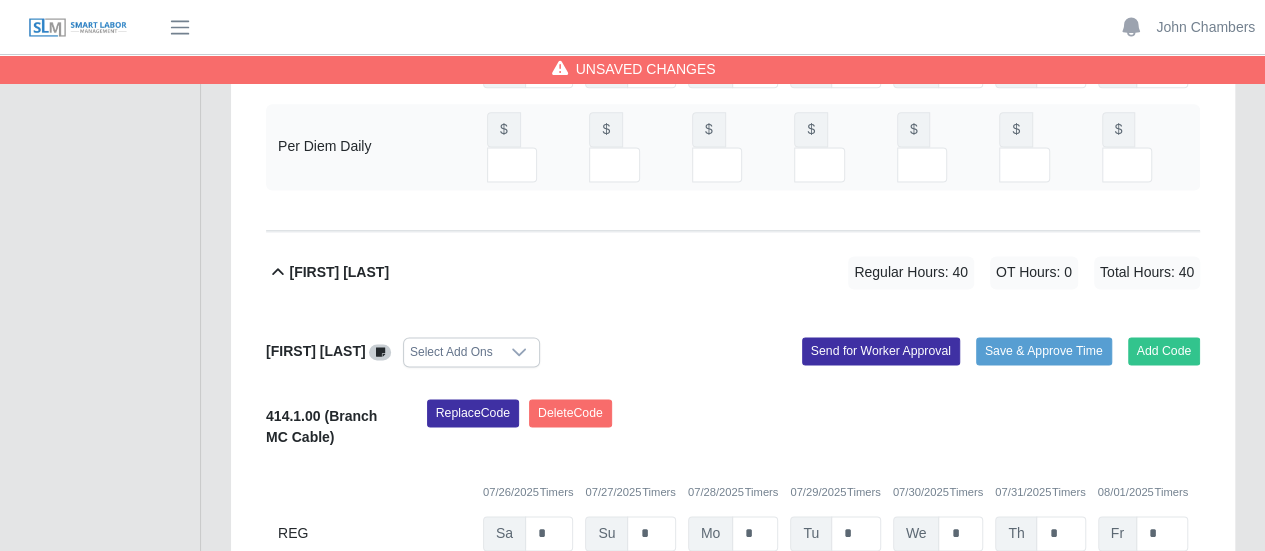 click on "Select Add Ons" at bounding box center (451, 352) 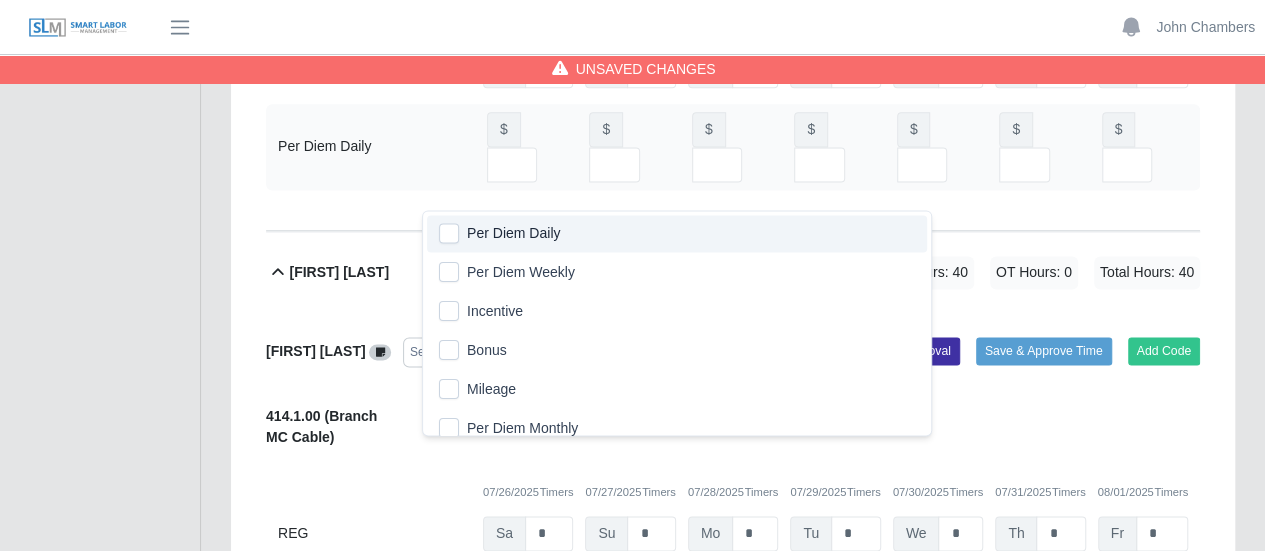 click on "Per Diem Daily" 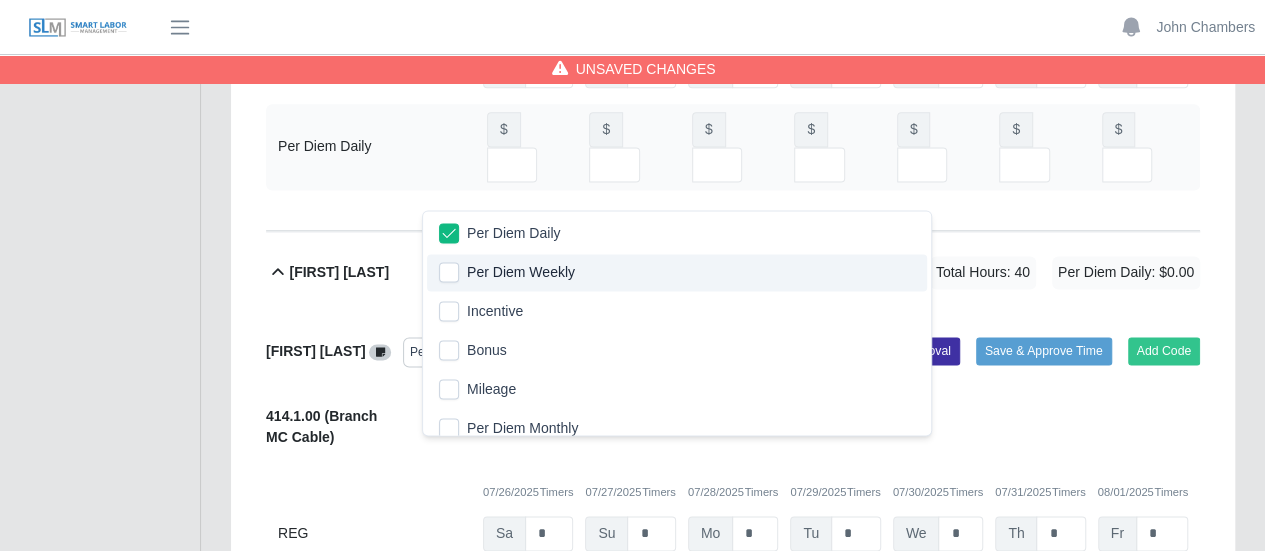 click on "Felipe Lucas Lucas     Per Diem Daily
Add Code
Save & Approve Time
Send for Worker Approval              414.1.00
(Branch MC Cable)
Replace
Code
Delete
Code
07/26/2025
Timers    07/27/2025
Timers    07/28/2025
Timers    07/29/2025
Timers    07/30/2025
Timers    07/31/2025
Timers    08/01/2025
Timers
REG
Sa   *   Su   *   Mo   *   Tu   *   We   *   Th   *   Fr   *
OT
Sa   * Su   * Mo   * Tu   * We   * Th   * Fr   *     Per Diem Daily
$
$
$
$" 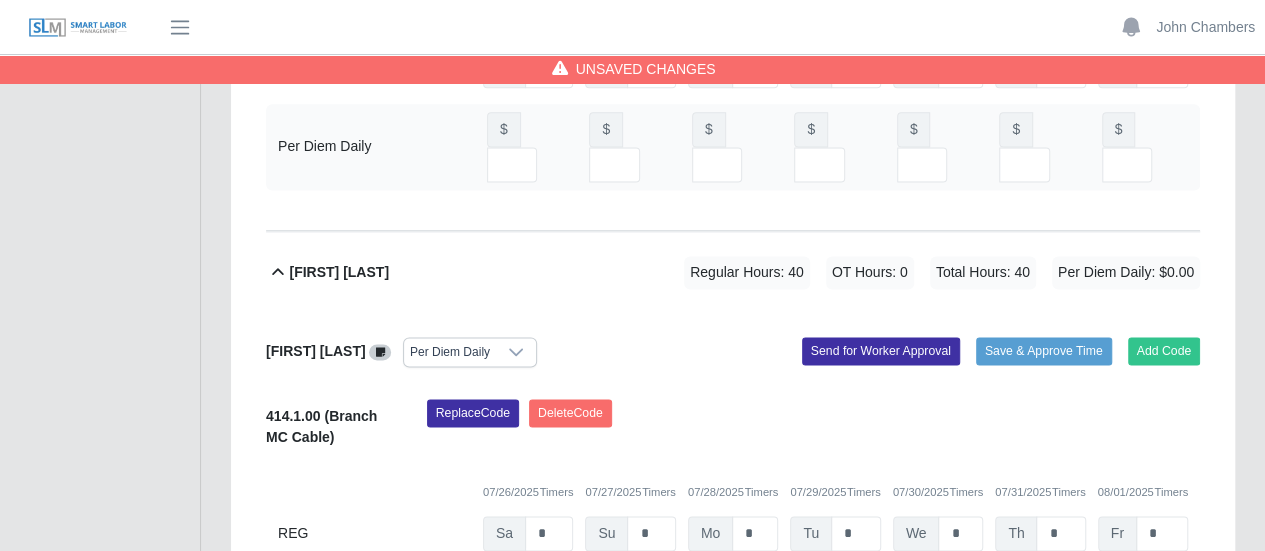 click at bounding box center (545, 643) 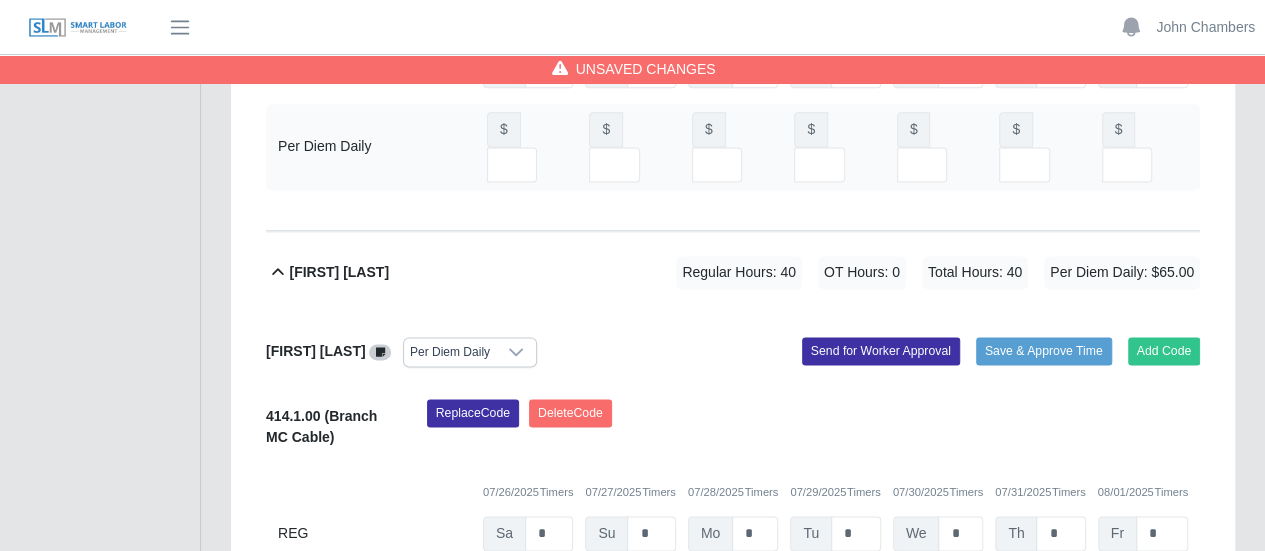 type on "**" 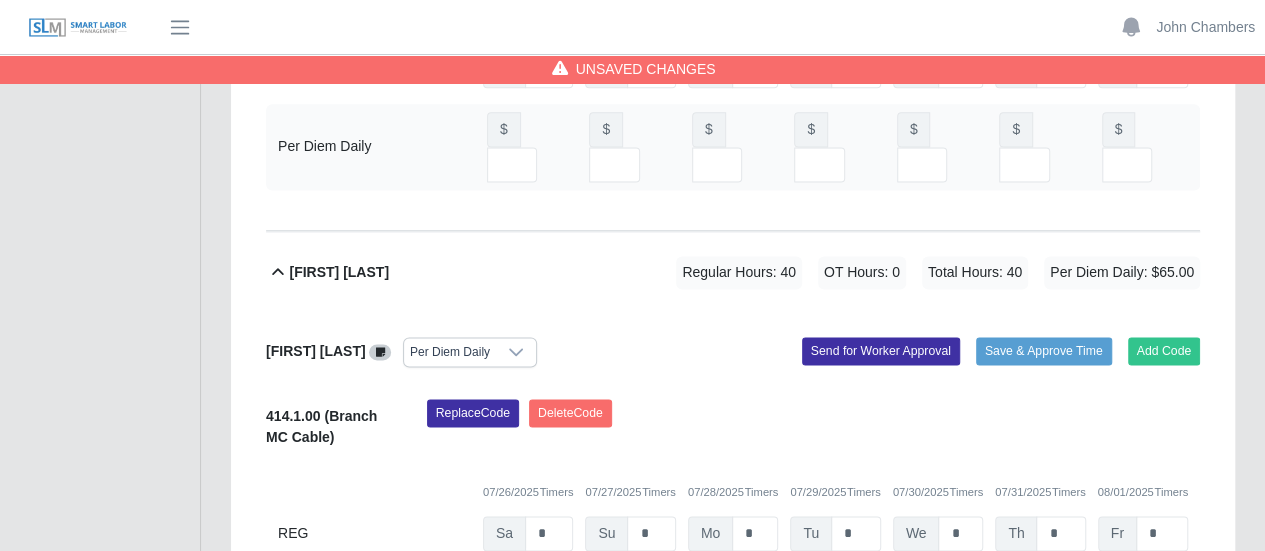 click at bounding box center [647, 643] 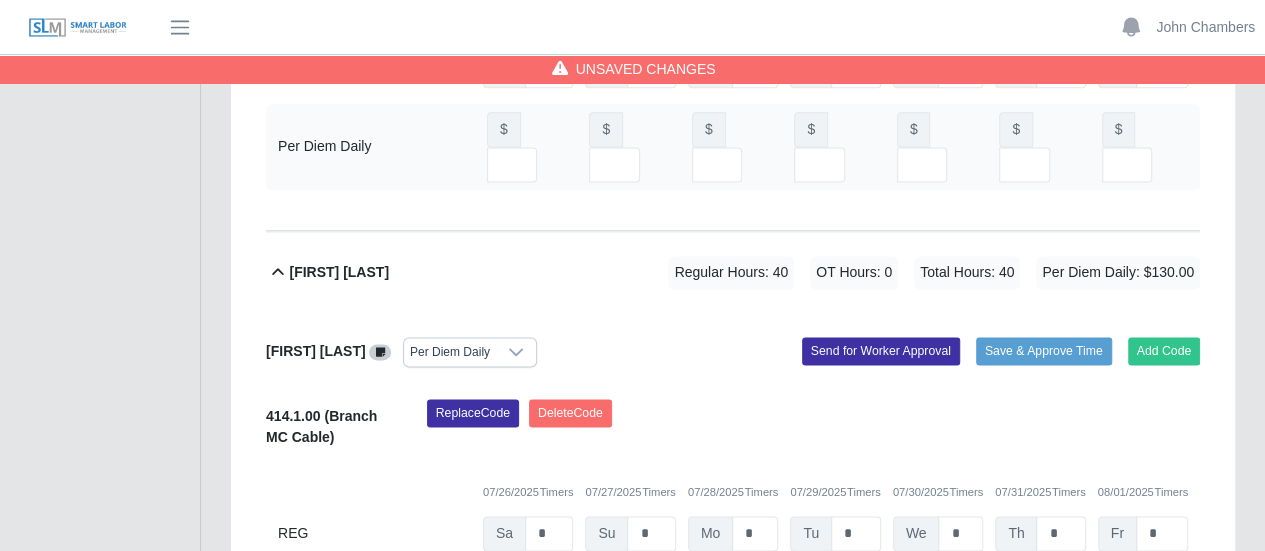 type on "**" 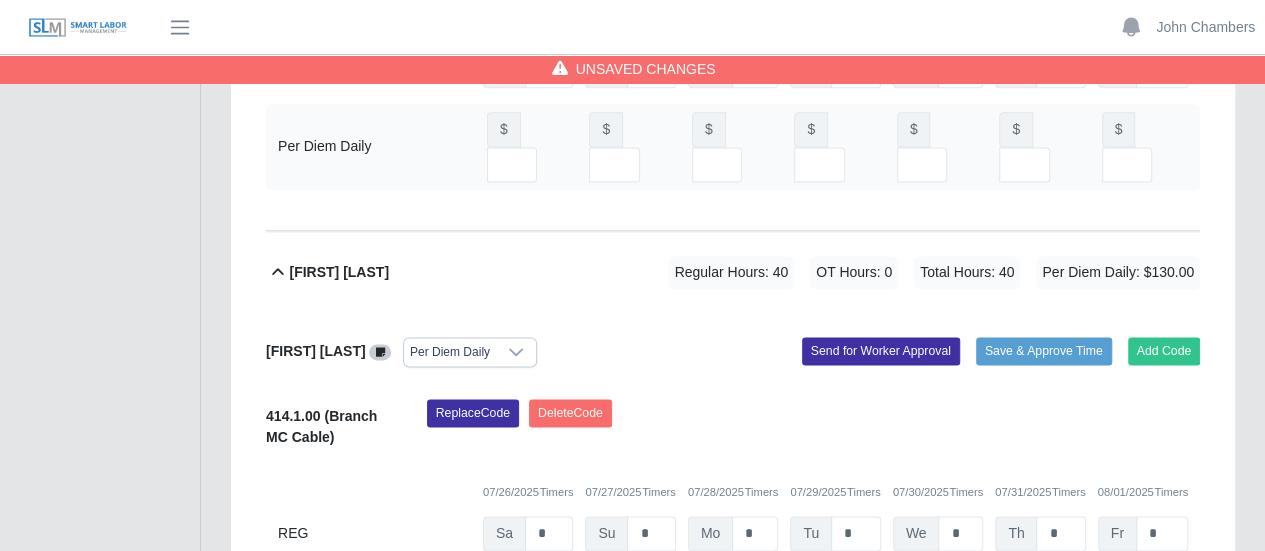 click at bounding box center (750, 643) 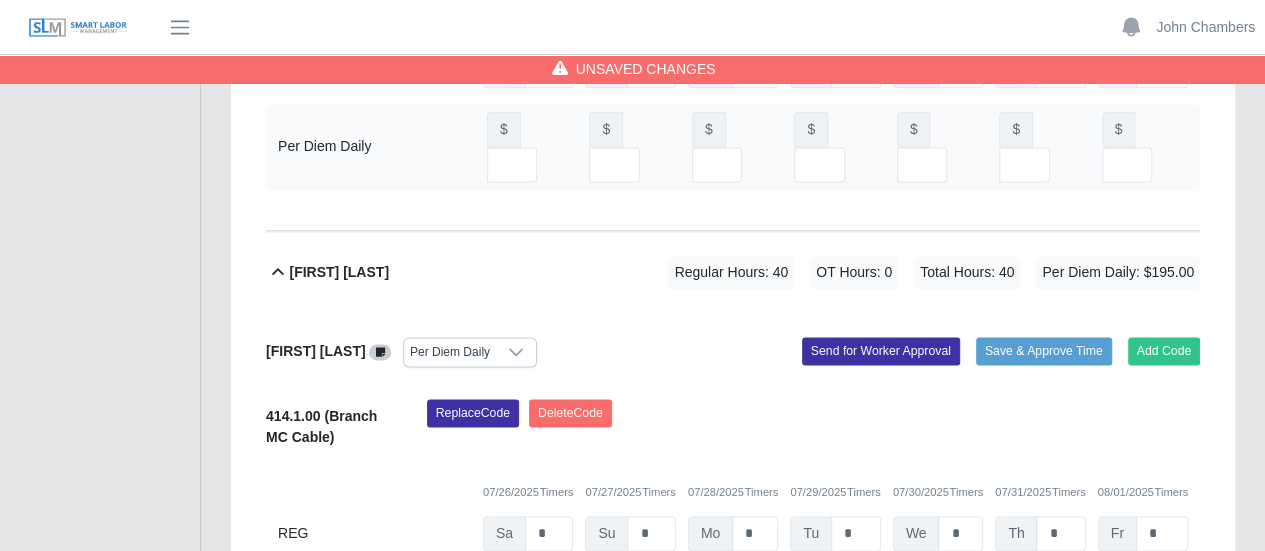 type on "**" 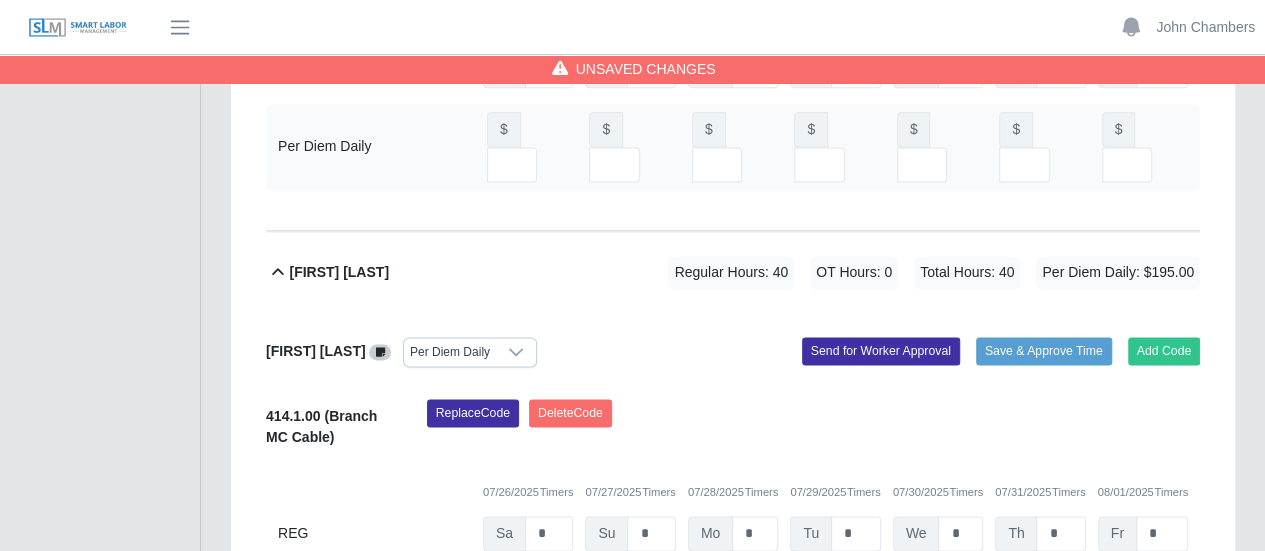 click at bounding box center (852, 643) 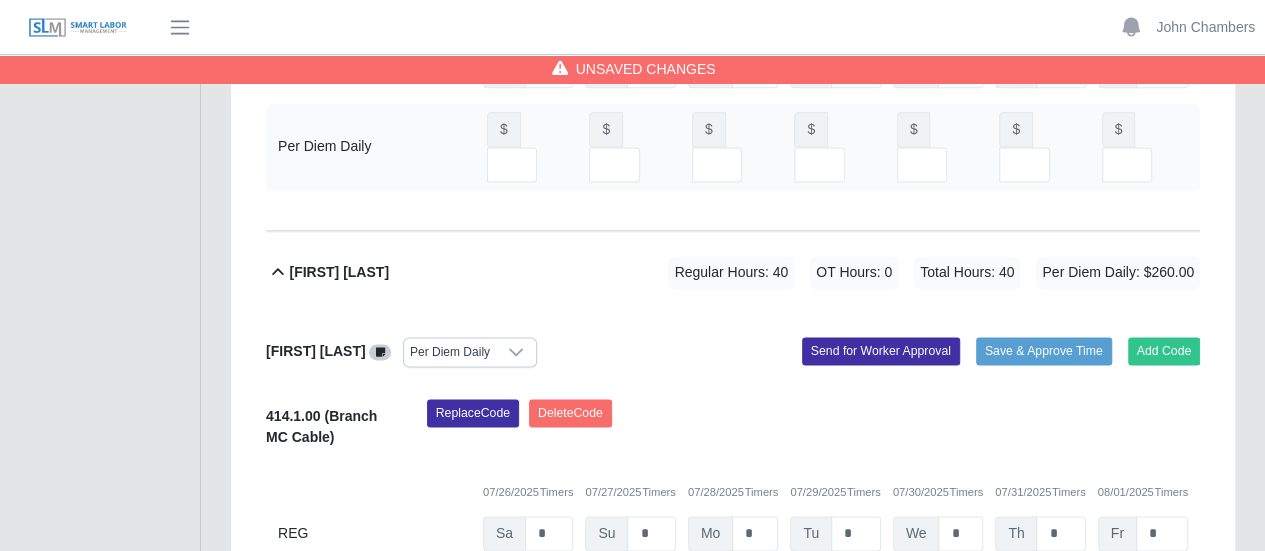 type on "**" 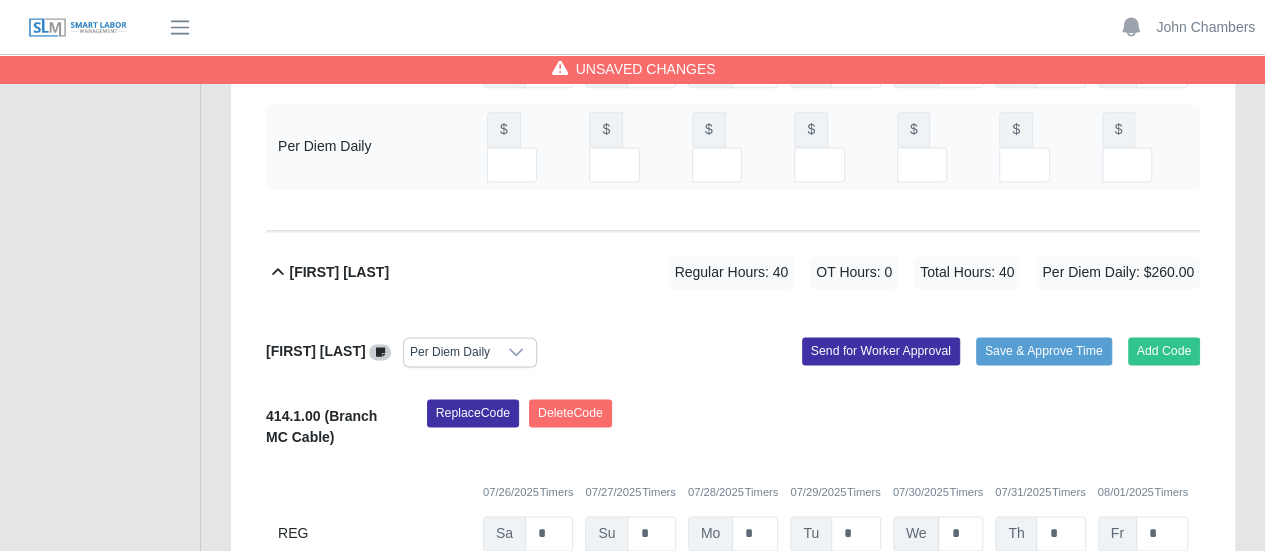 click at bounding box center (954, 643) 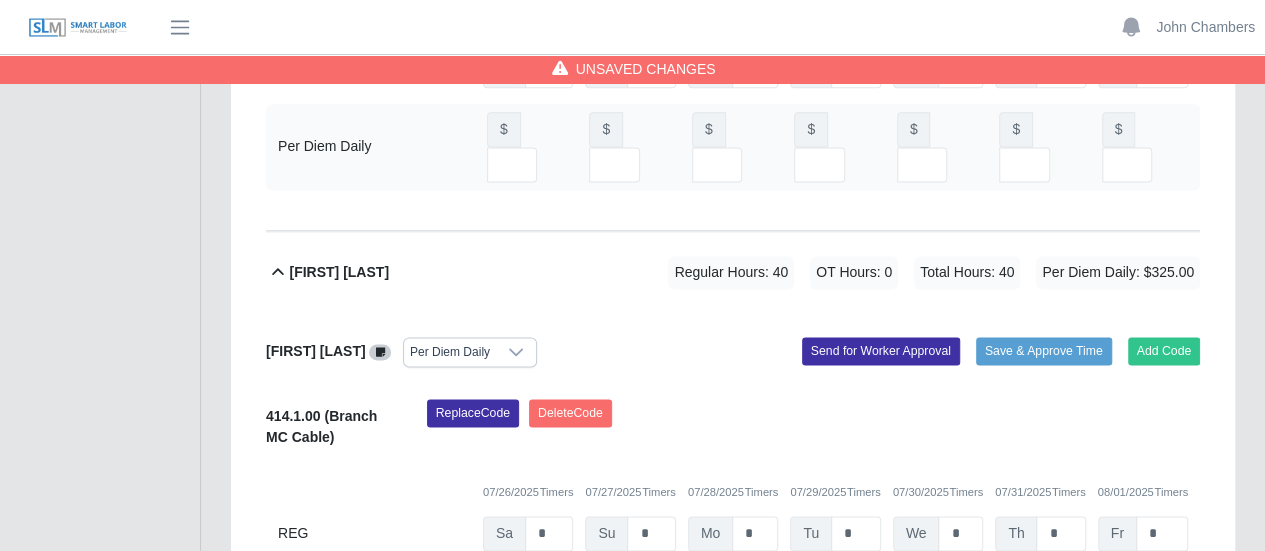 type on "**" 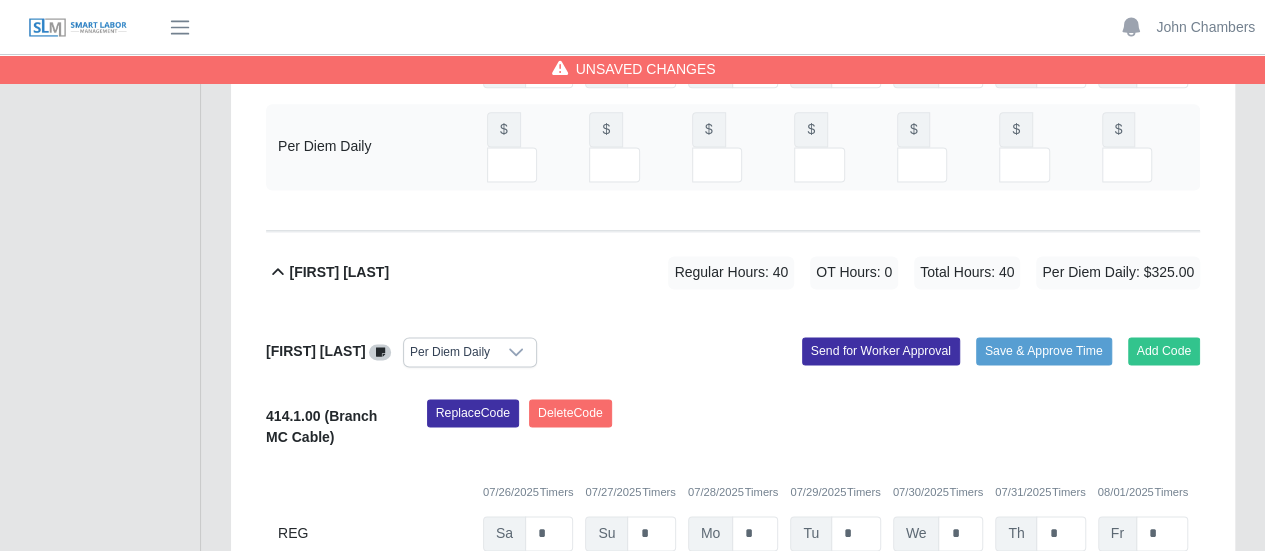 click at bounding box center [1057, 643] 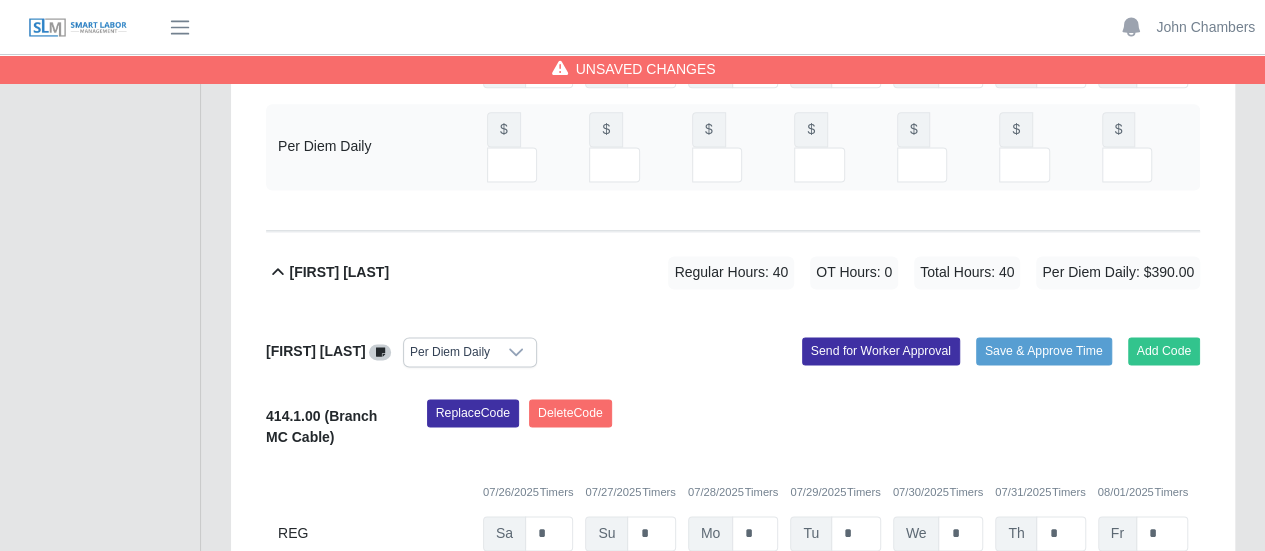 type on "**" 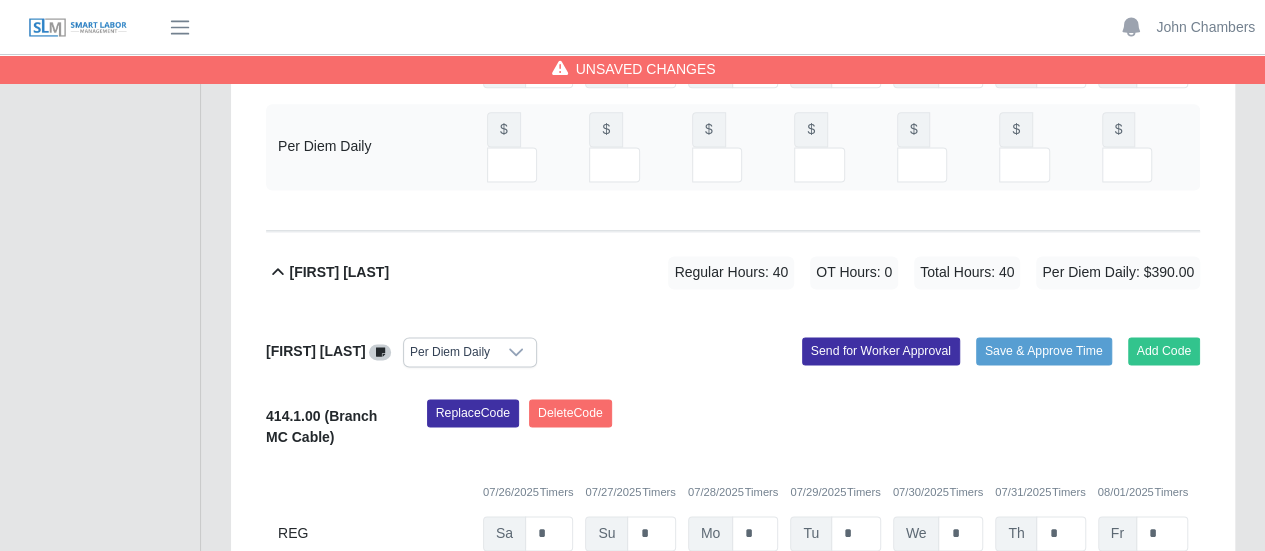click at bounding box center [1159, 643] 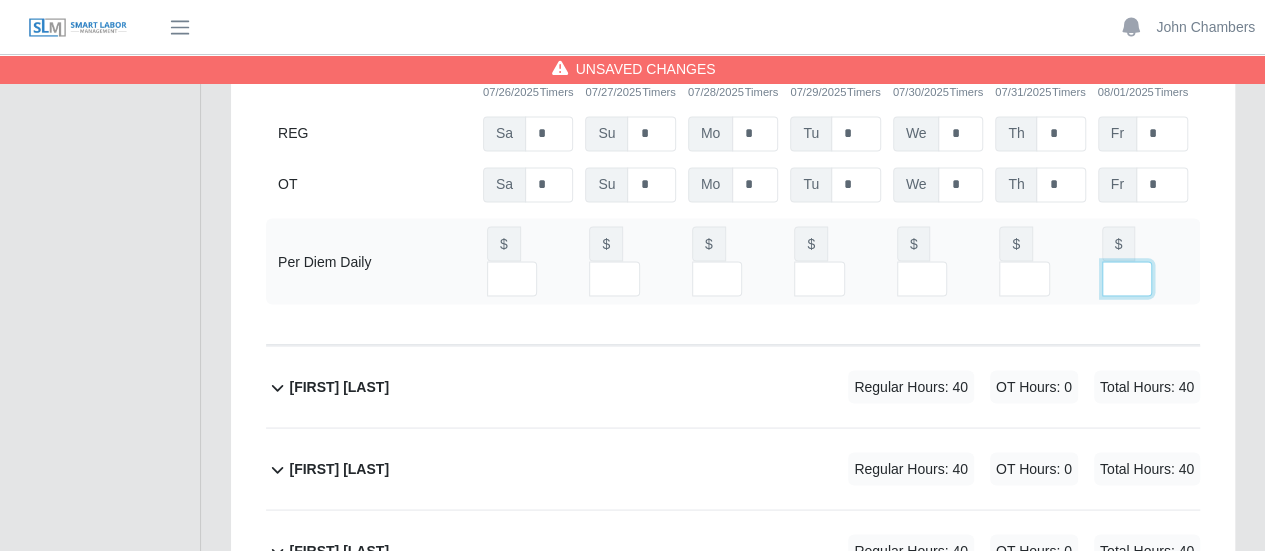 type on "**" 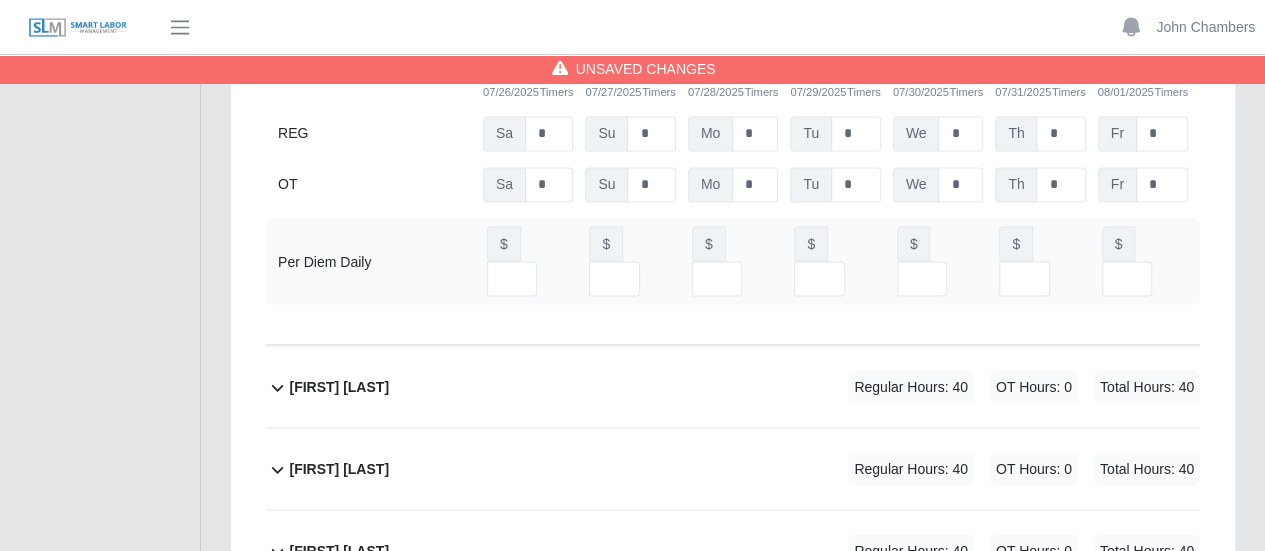 click on "Fredy Rodriguez Vasconcelos" at bounding box center [339, 468] 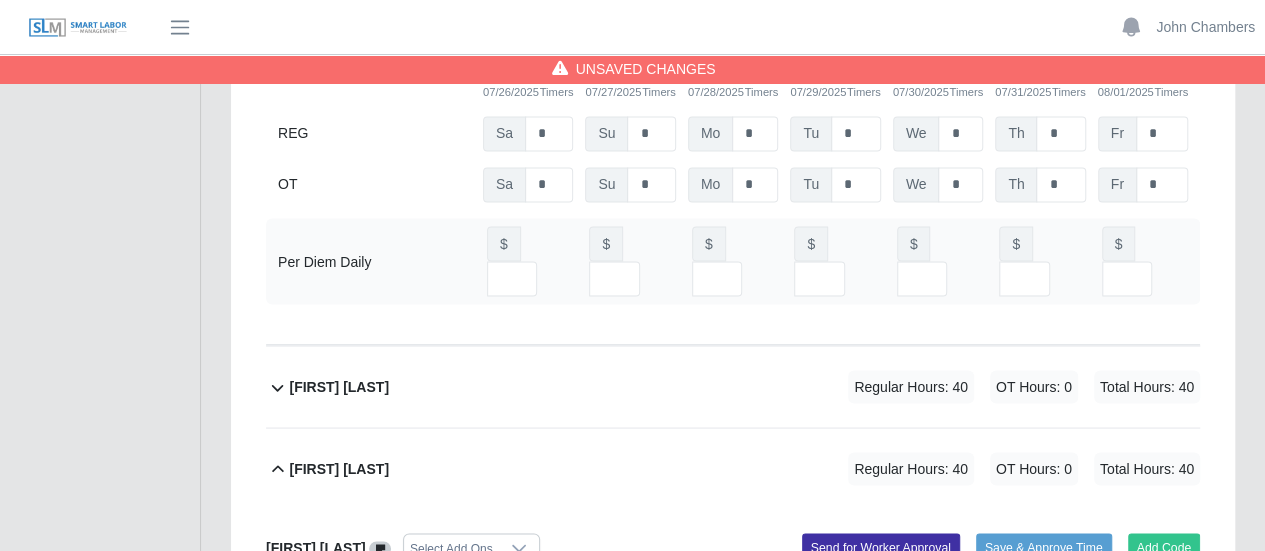 click on "Select Add Ons" at bounding box center [451, 548] 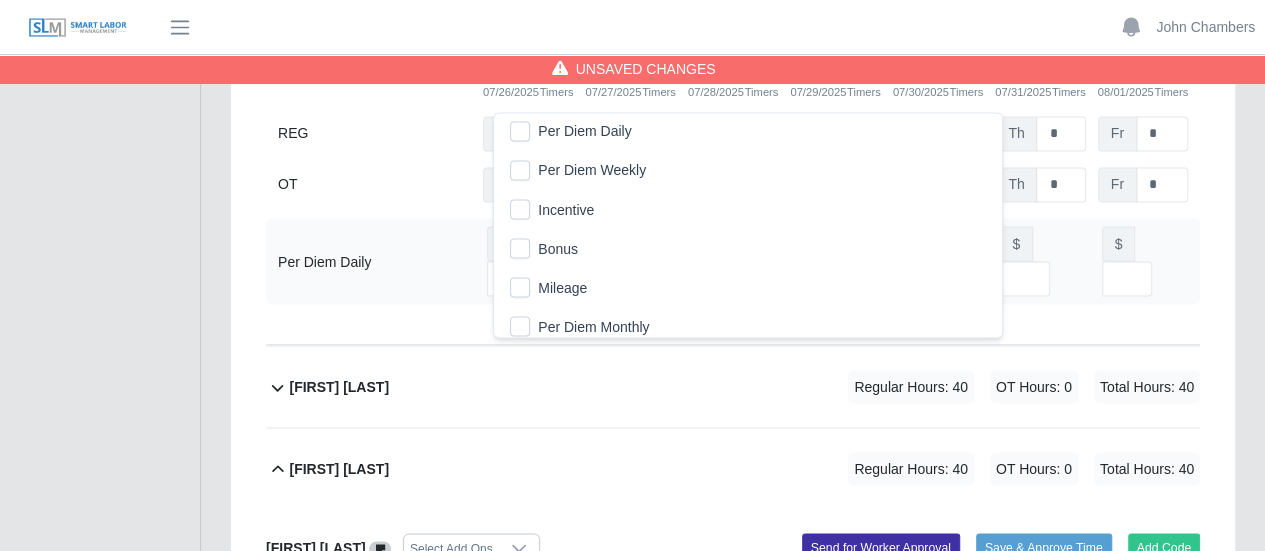 click on "Per Diem Daily" 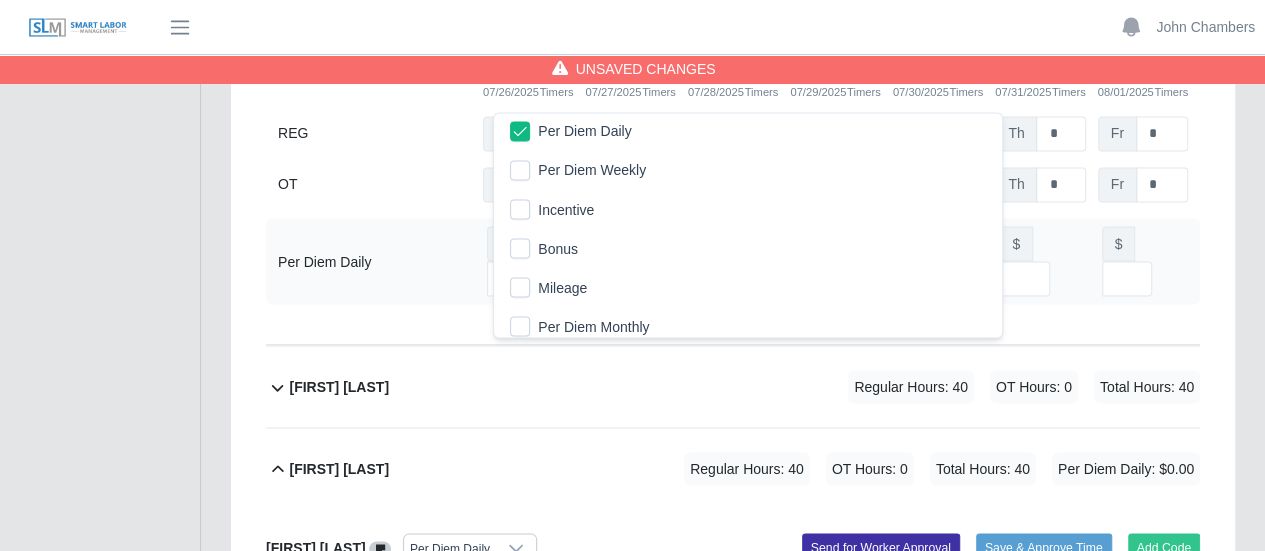 click on "Fredy Rodriguez Vasconcelos     Per Diem Daily
Add Code
Save & Approve Time
Send for Worker Approval              418.2.00
(Wire/Cable - Feeder)
Replace
Code
Delete
Code
07/26/2025
Timers    07/27/2025
Timers    07/28/2025
Timers    07/29/2025
Timers    07/30/2025
Timers    07/31/2025
Timers    08/01/2025
Timers
REG
Sa   *   Su   *   Mo   *   Tu   *   We   *   Th   *   Fr   *
OT
Sa   * Su   * Mo   * Tu   * We   * Th   * Fr   *     Per Diem Daily
$
$
$" 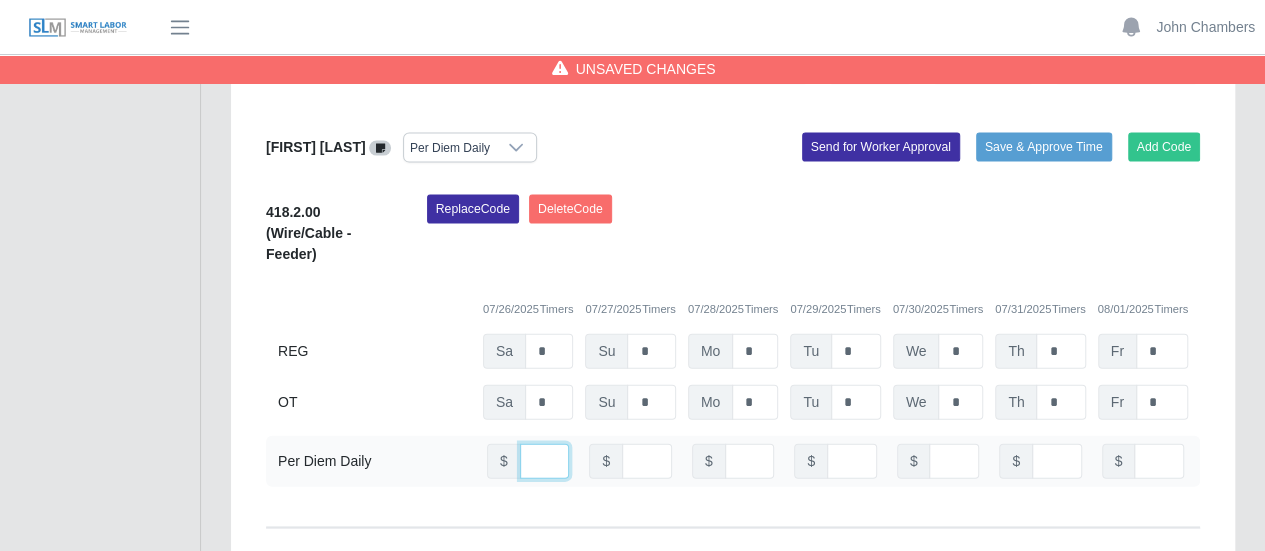 click at bounding box center [545, 461] 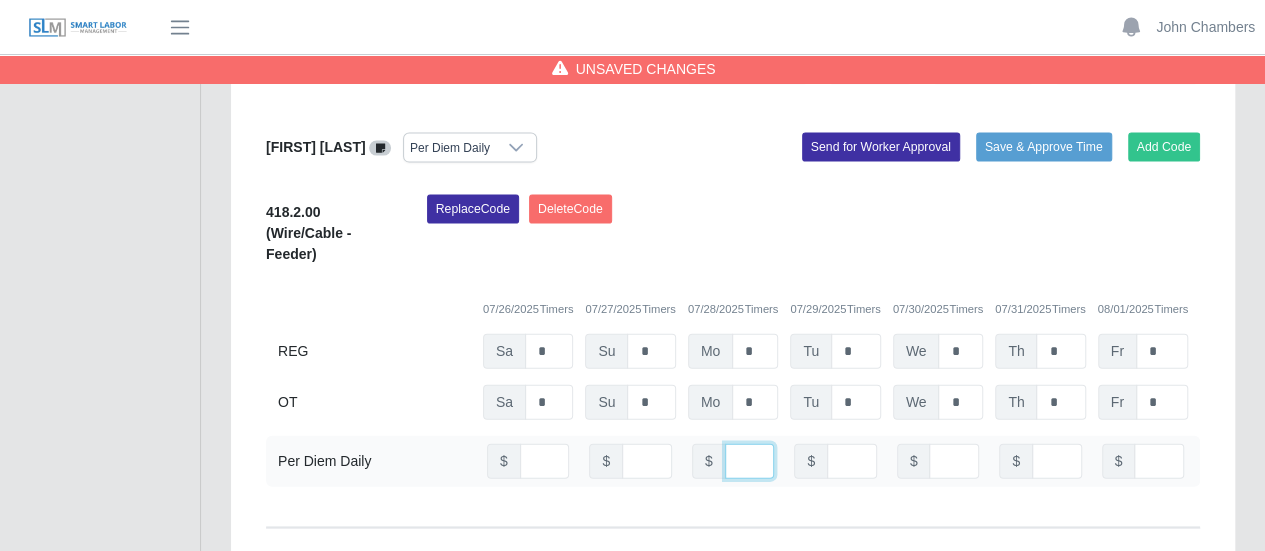 click at bounding box center (750, 461) 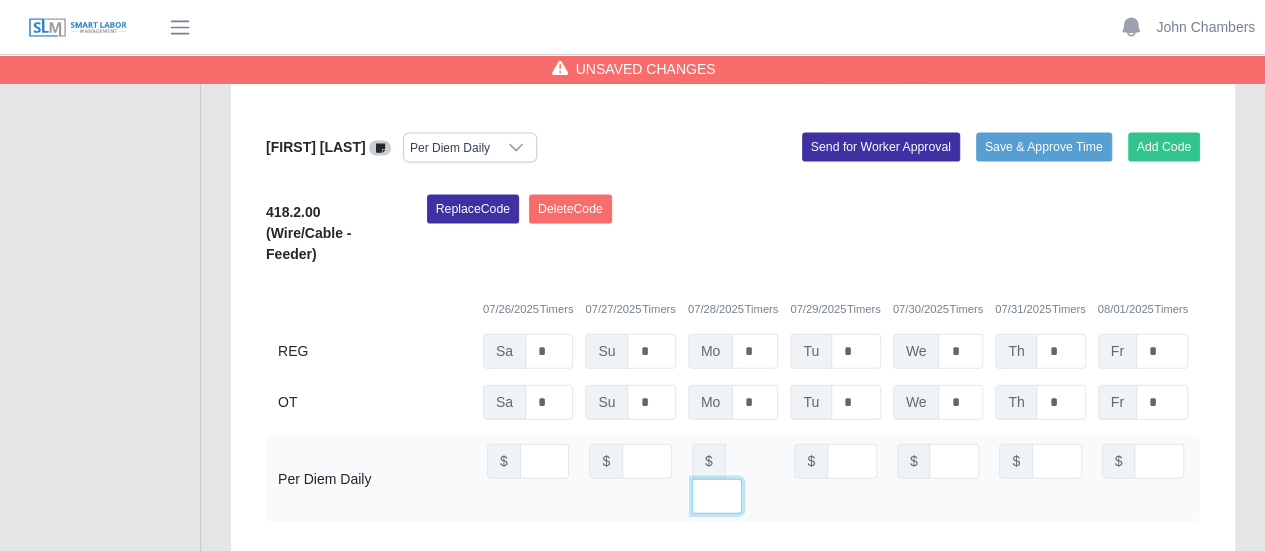 type on "**" 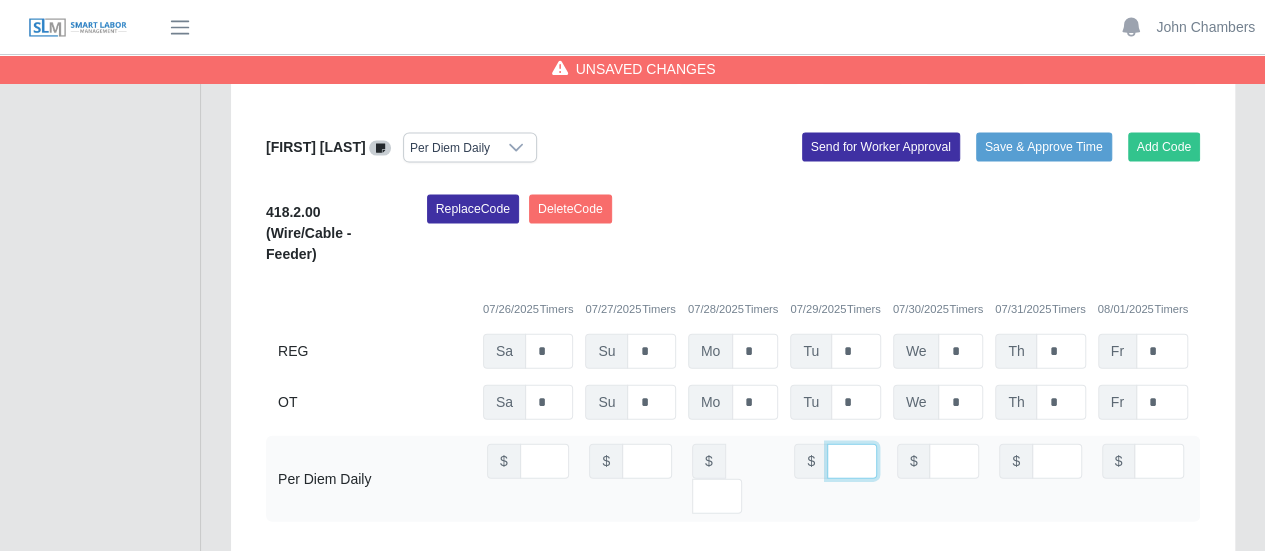 click at bounding box center (852, 461) 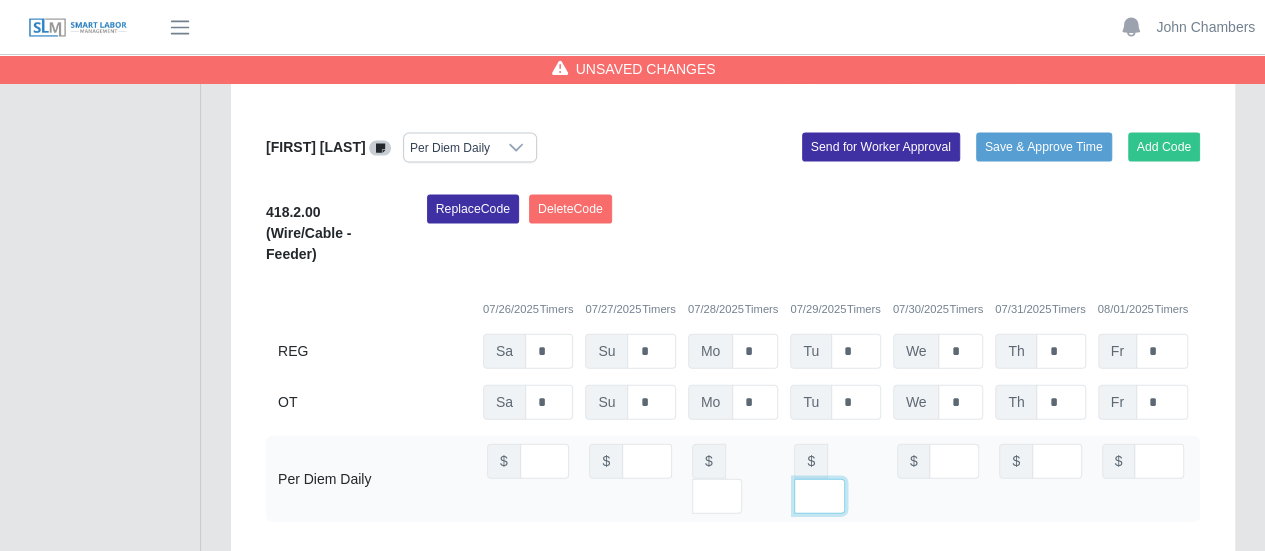 type on "**" 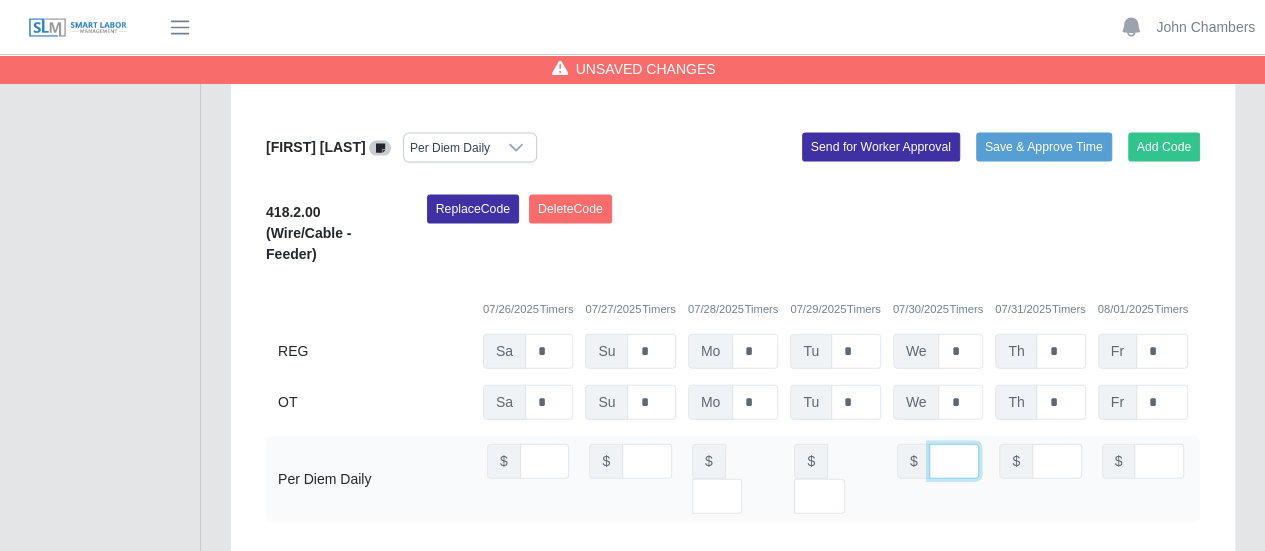 click at bounding box center (954, 461) 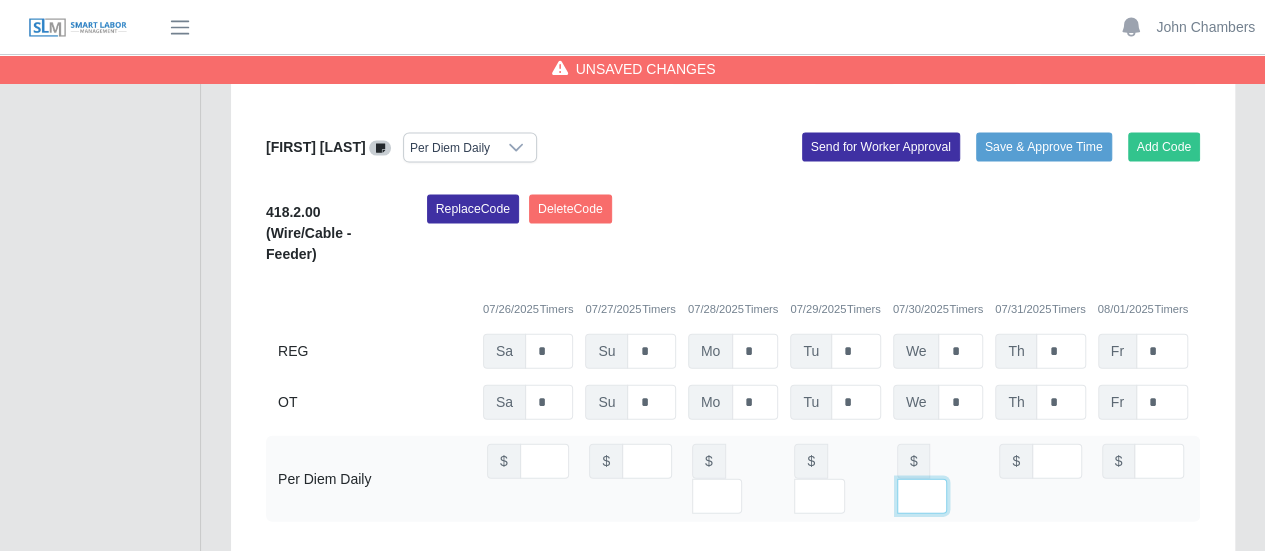 type on "**" 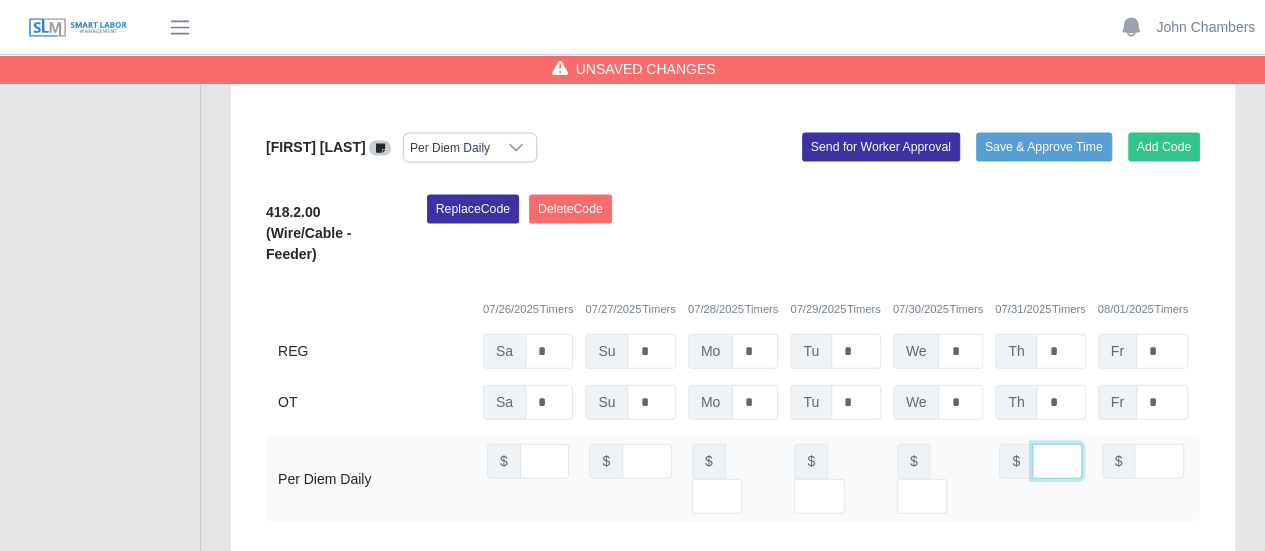 click at bounding box center [1057, 461] 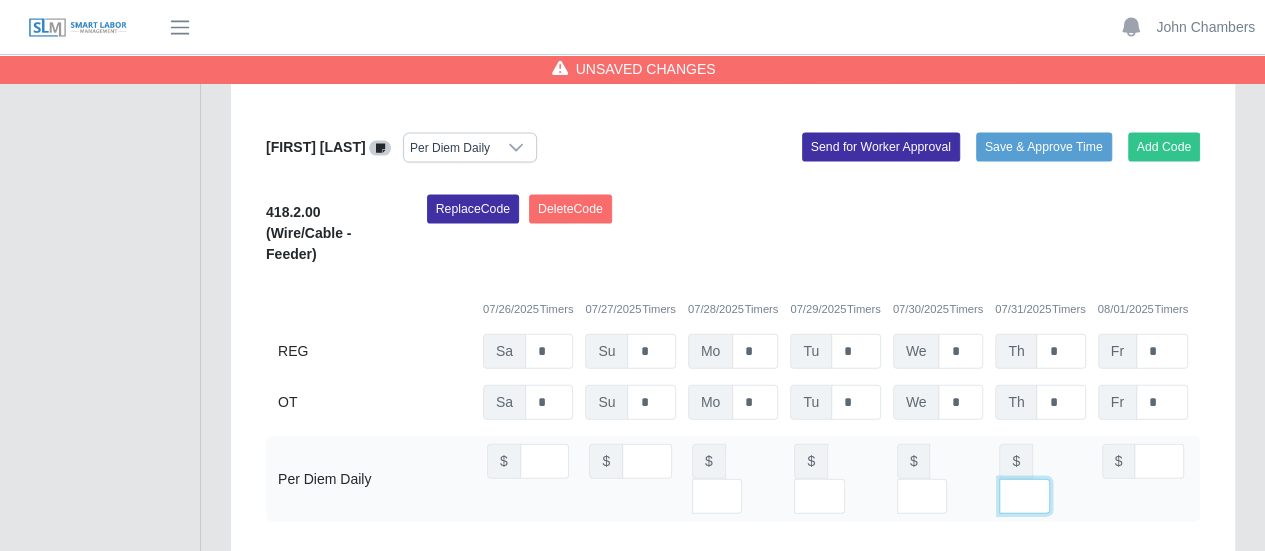 type on "**" 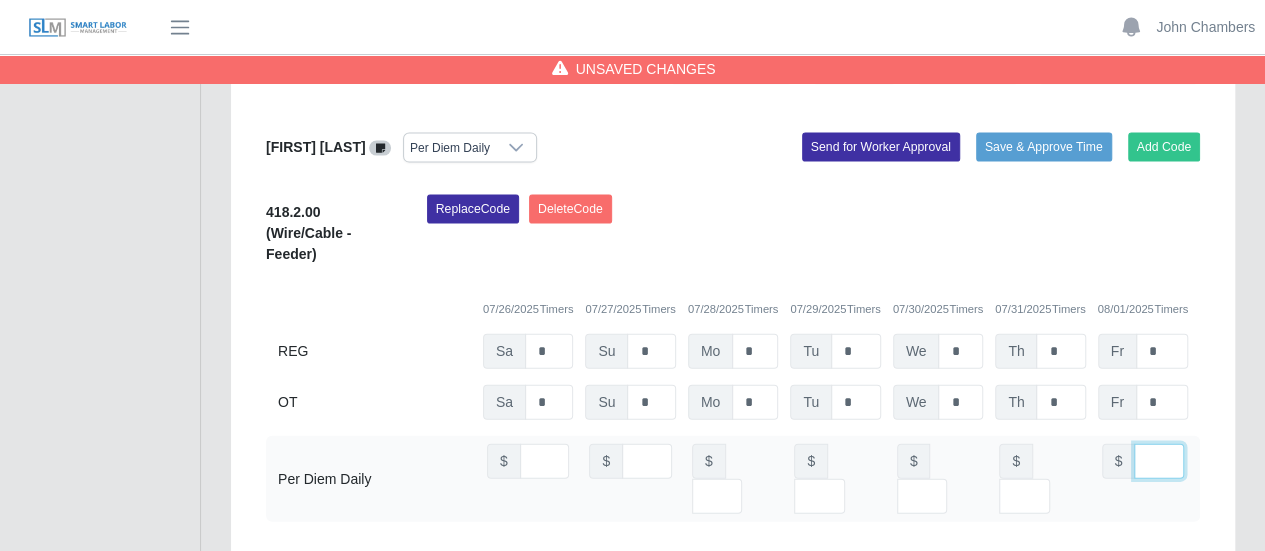 click at bounding box center [1159, 461] 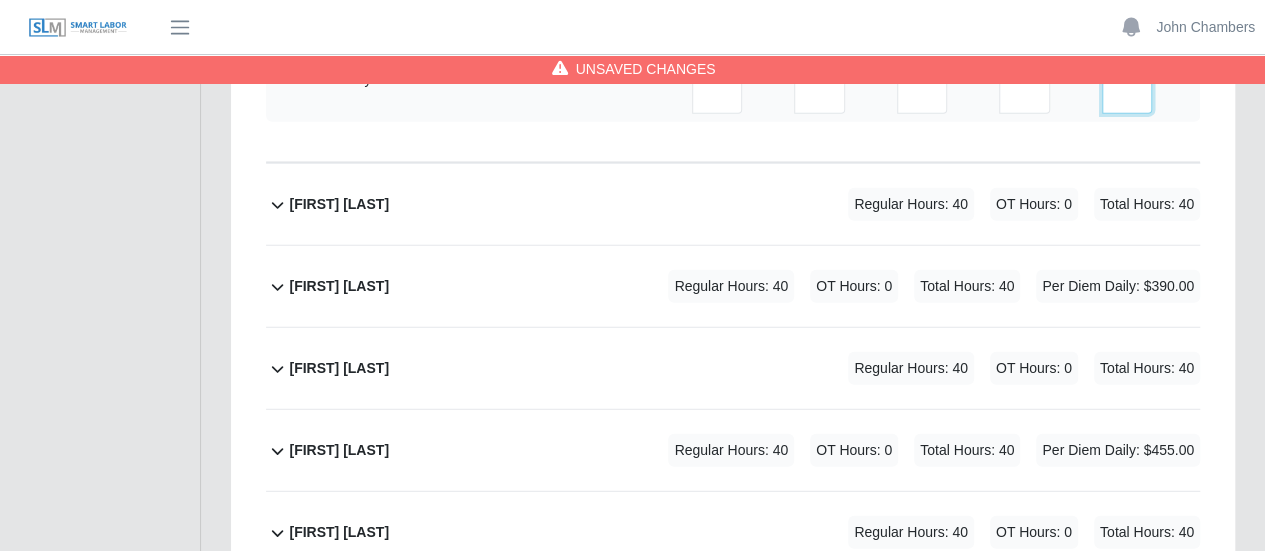 type on "**" 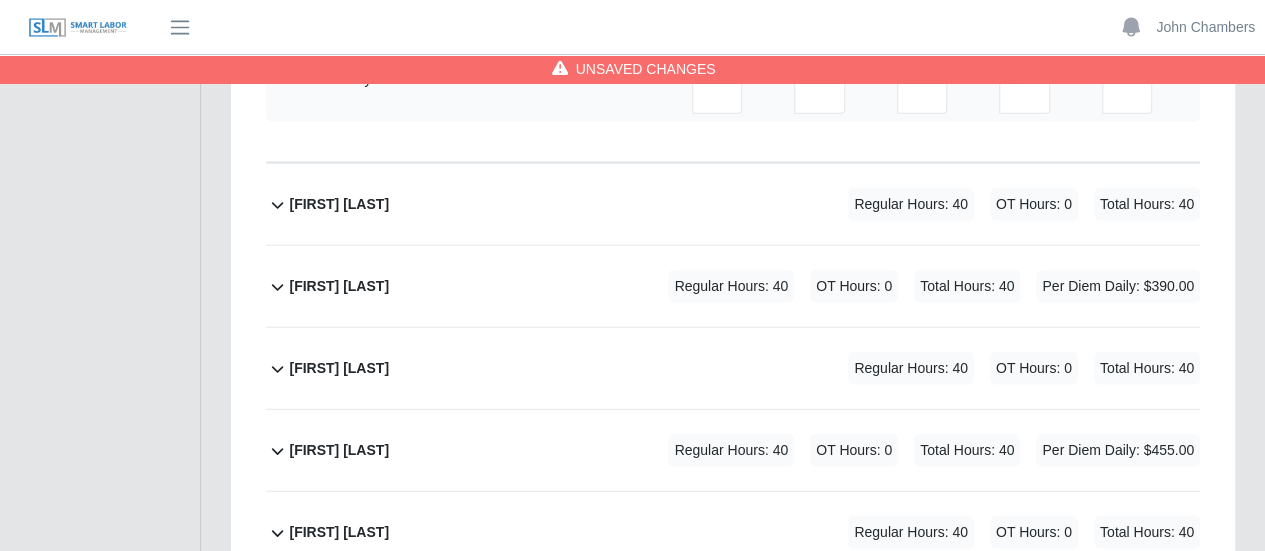 click on "Hogler Miranda" at bounding box center (339, 532) 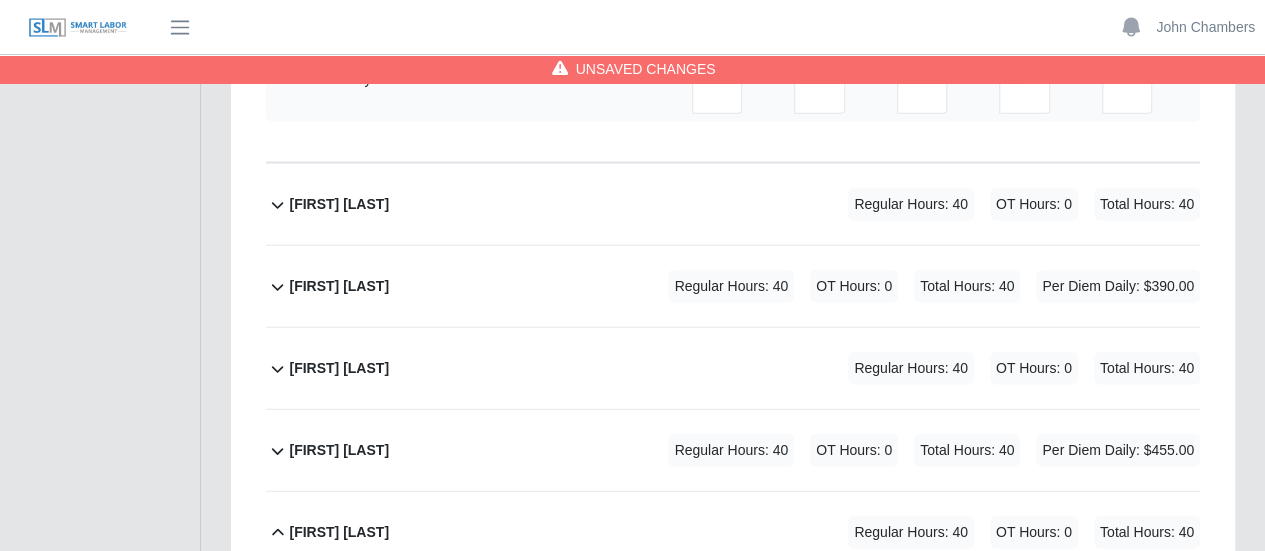 click at bounding box center [519, 612] 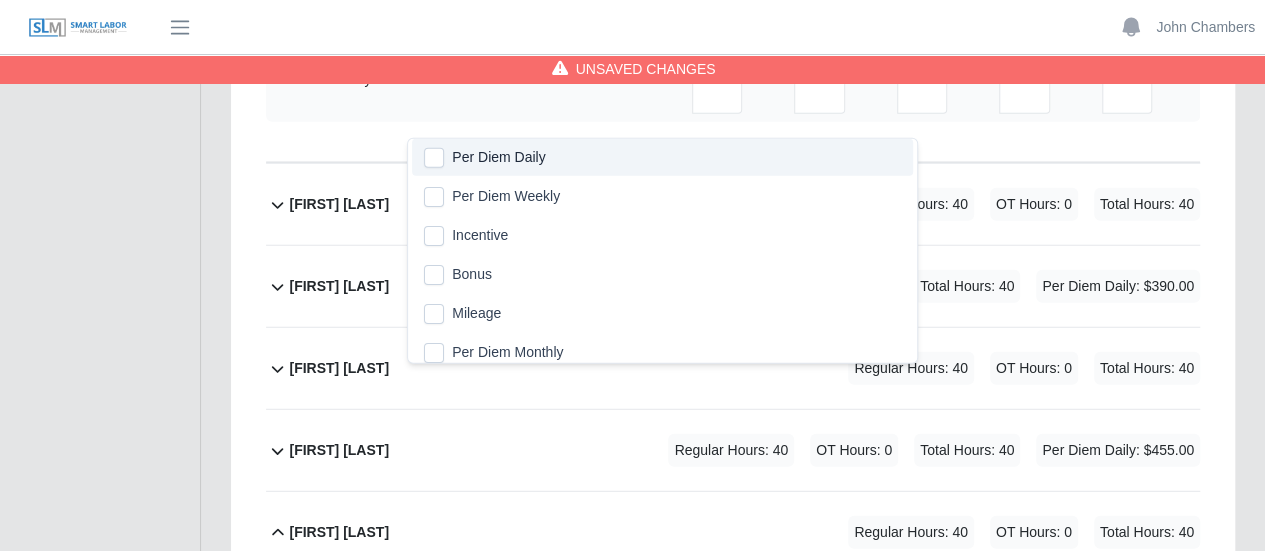 click on "Per Diem Daily" 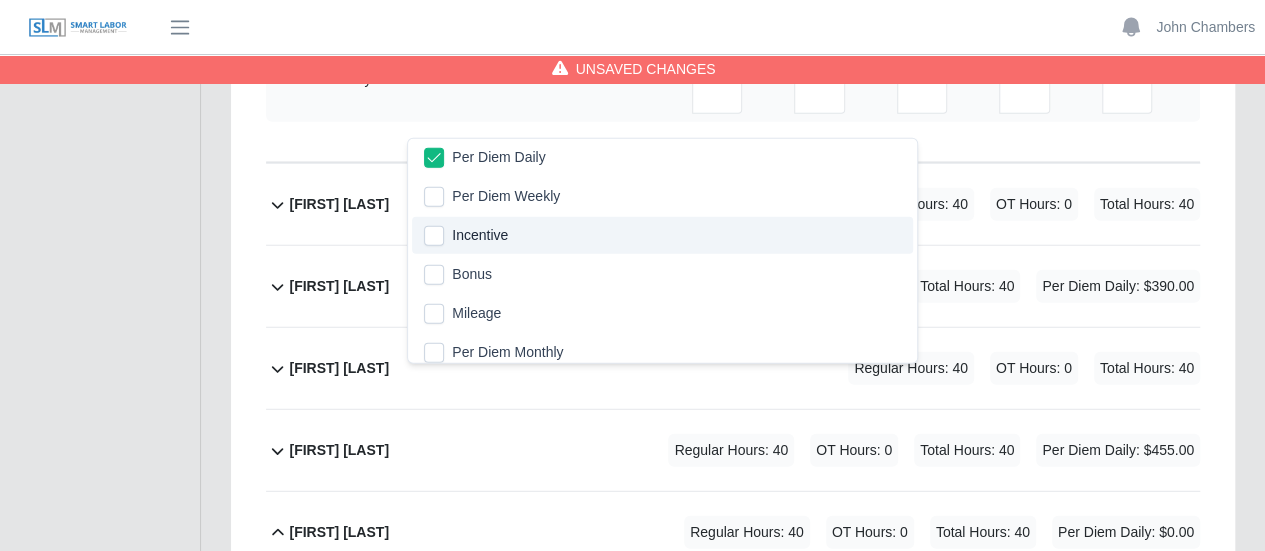 click on "Hogler Miranda     Per Diem Daily
Add Code
Save & Approve Time
Send for Worker Approval              415.0.00
(Fixtures)
Replace
Code
Delete
Code
07/26/2025
Timers    07/27/2025
Timers    07/28/2025
Timers    07/29/2025
Timers    07/30/2025
Timers    07/31/2025
Timers    08/01/2025
Timers
REG
Sa   *   Su   *   Mo   *   Tu   *   We   *   Th   *   Fr   *
OT
Sa   * Su   * Mo   * Tu   * We   * Th   * Fr   *     Per Diem Daily
$
$
$
$" 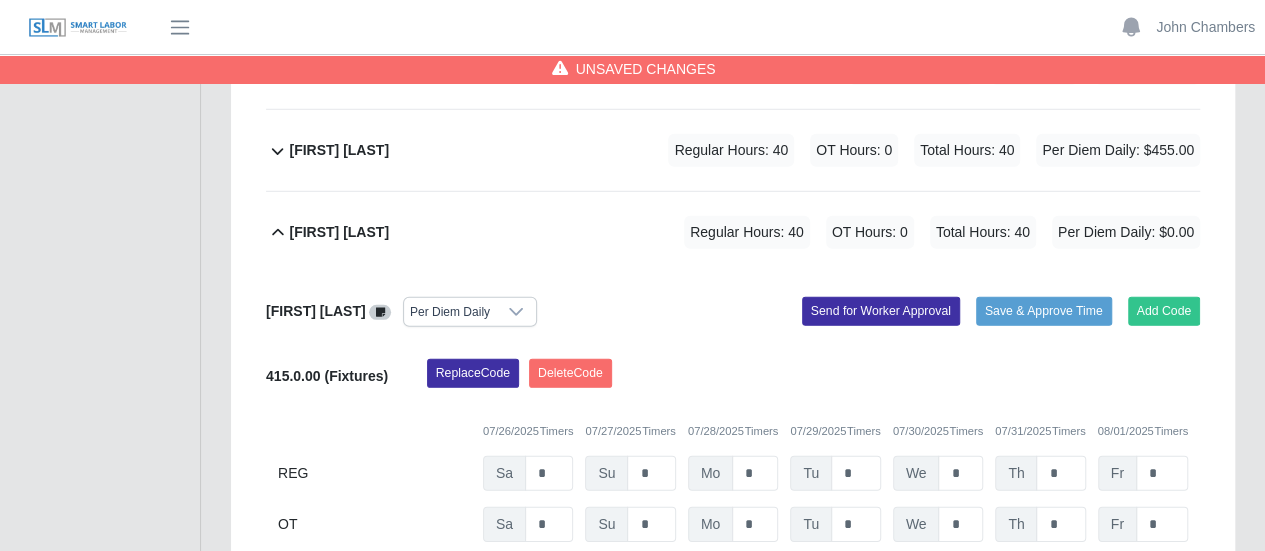 click at bounding box center [545, 583] 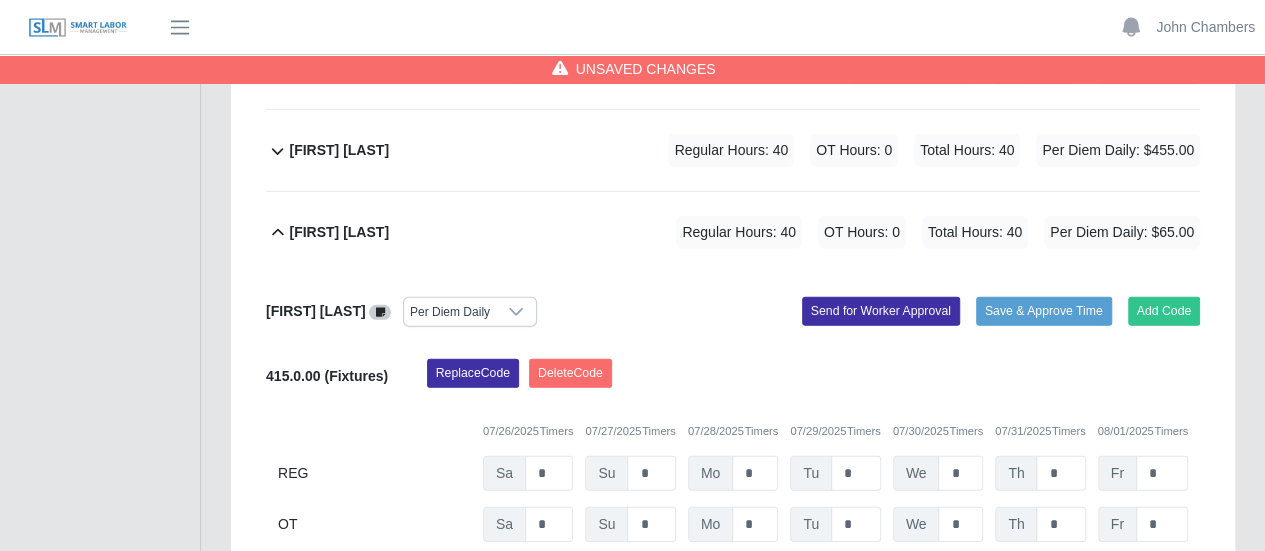type on "**" 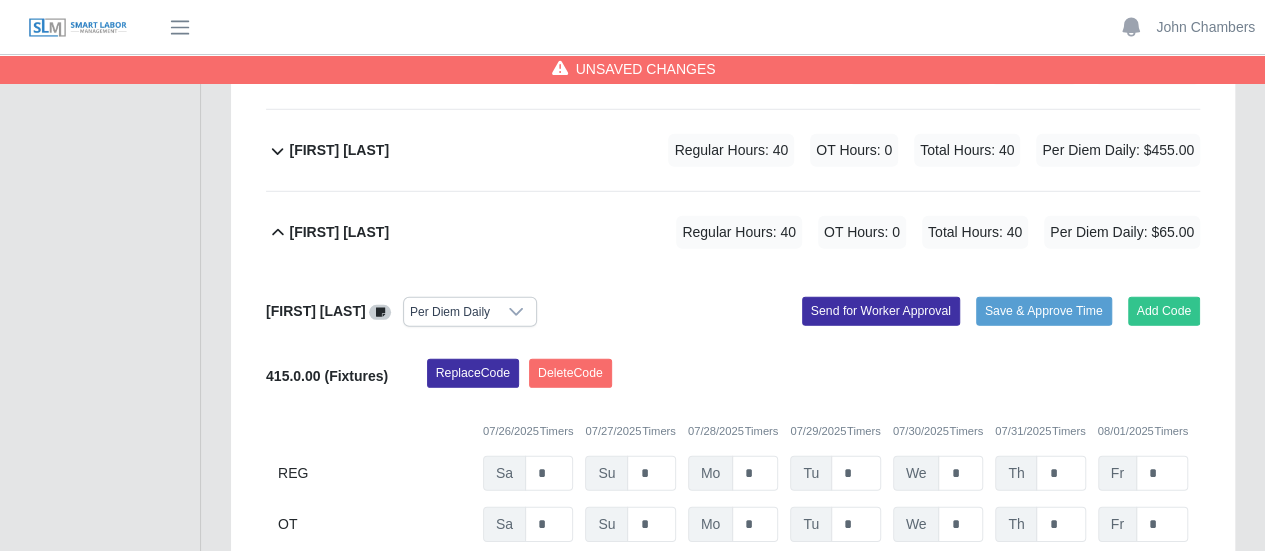 click at bounding box center [750, 583] 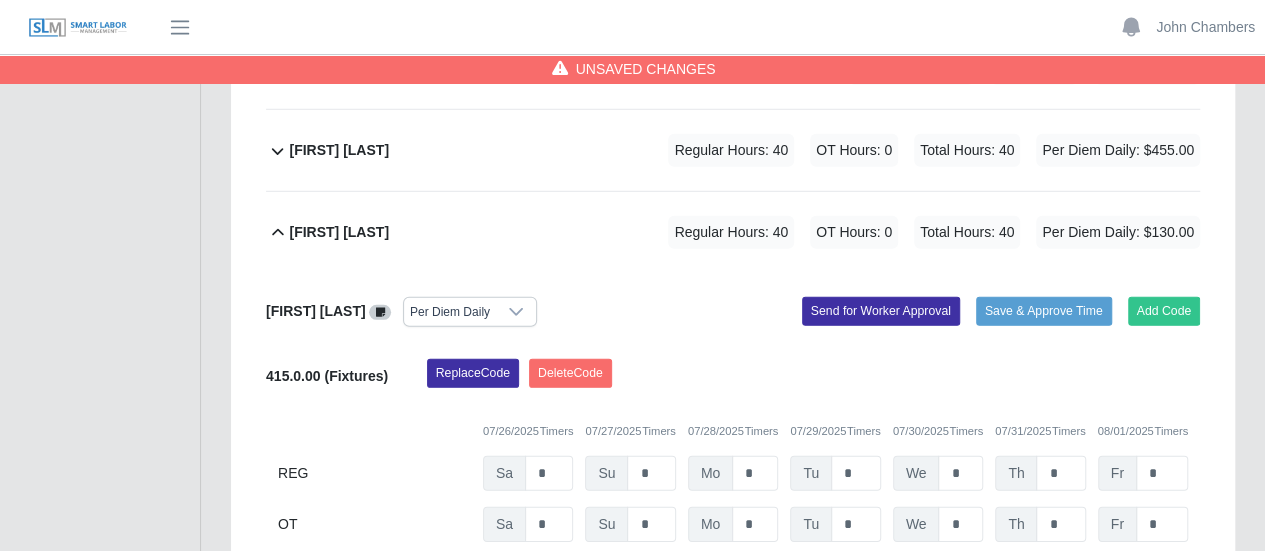 type on "**" 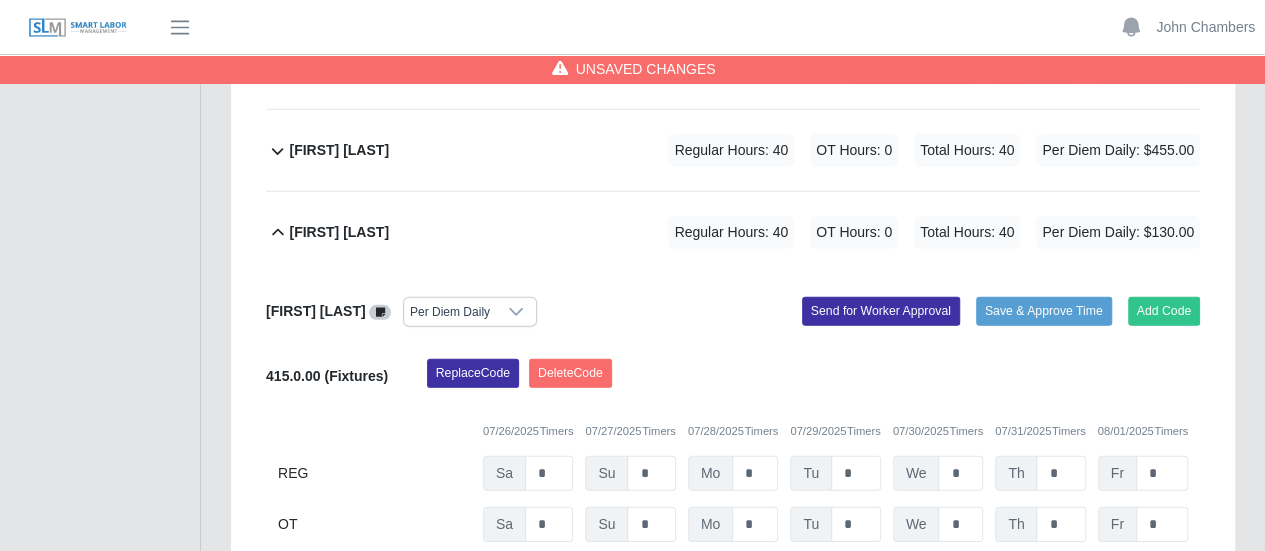 click at bounding box center [852, 583] 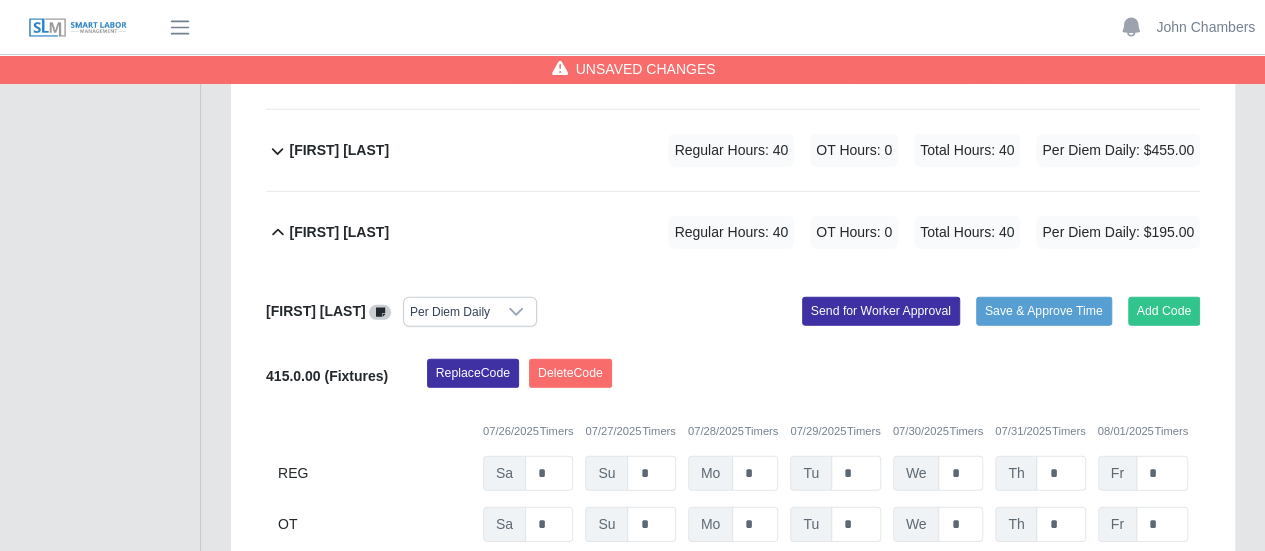 type on "**" 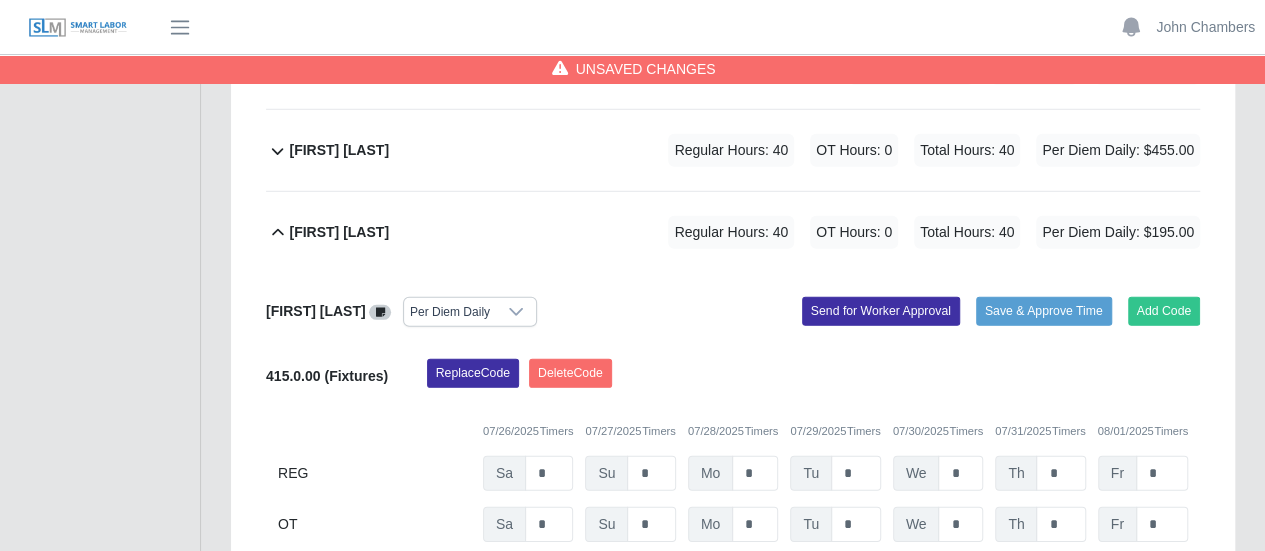 click at bounding box center [954, 583] 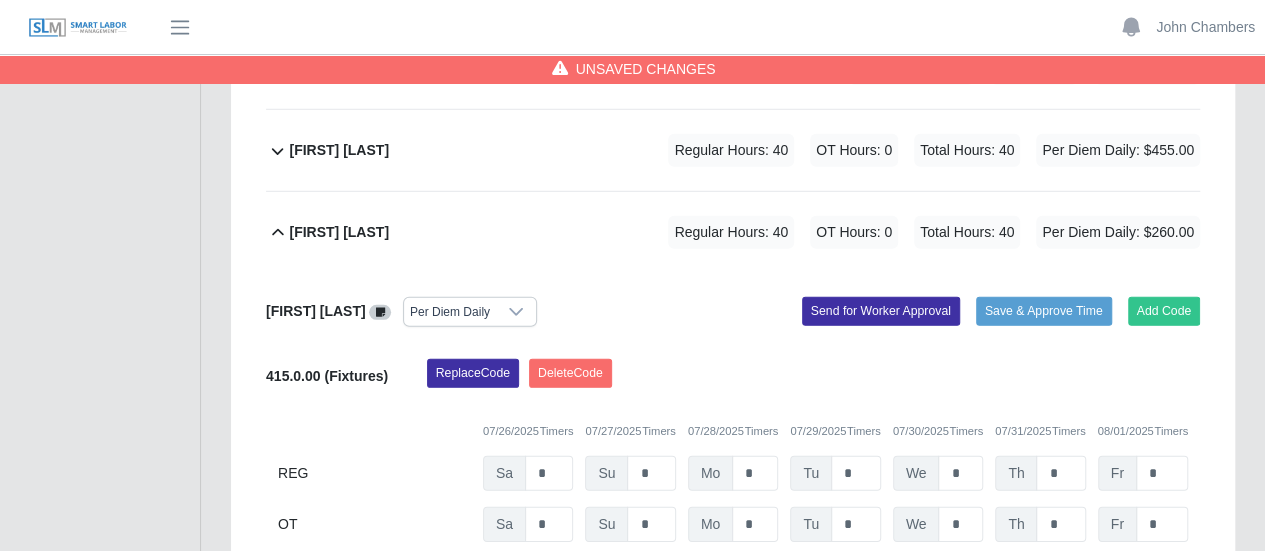 type on "**" 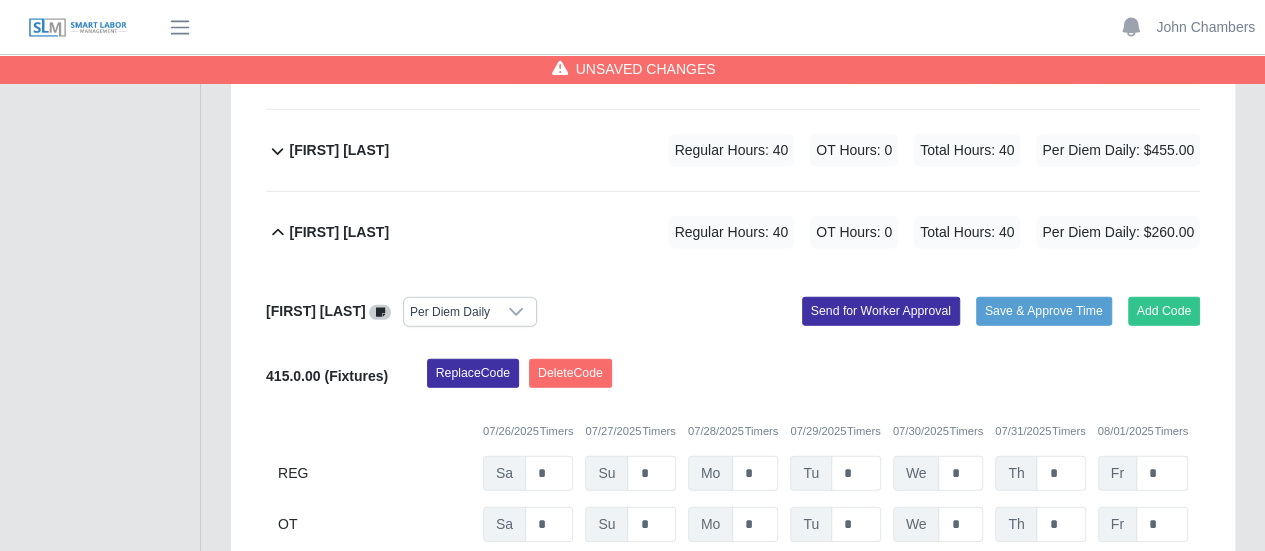 click at bounding box center (1057, 583) 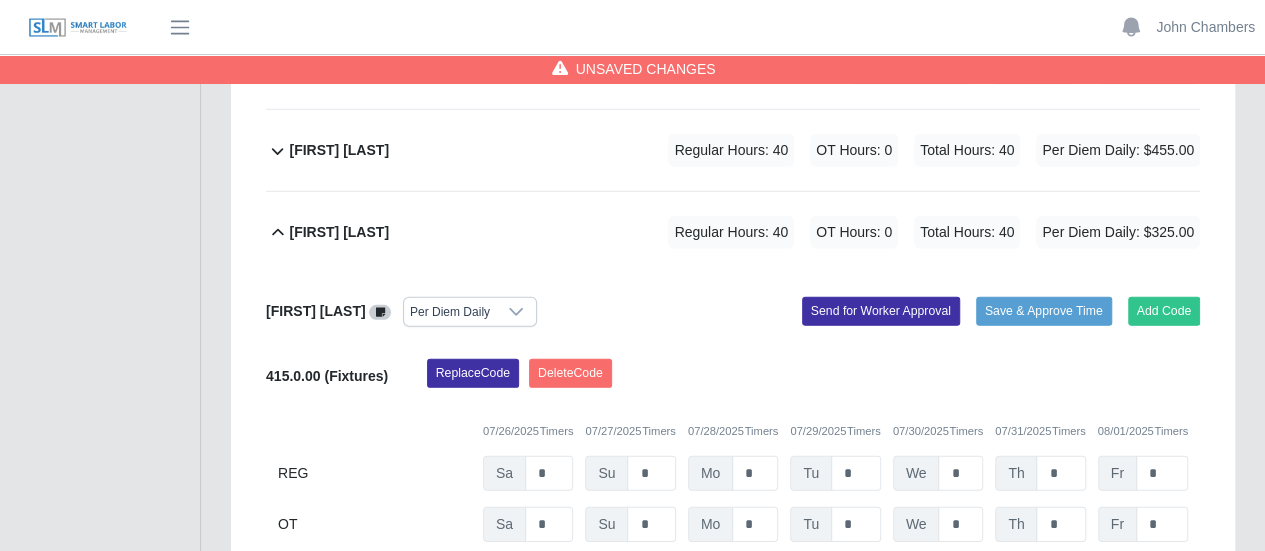type on "**" 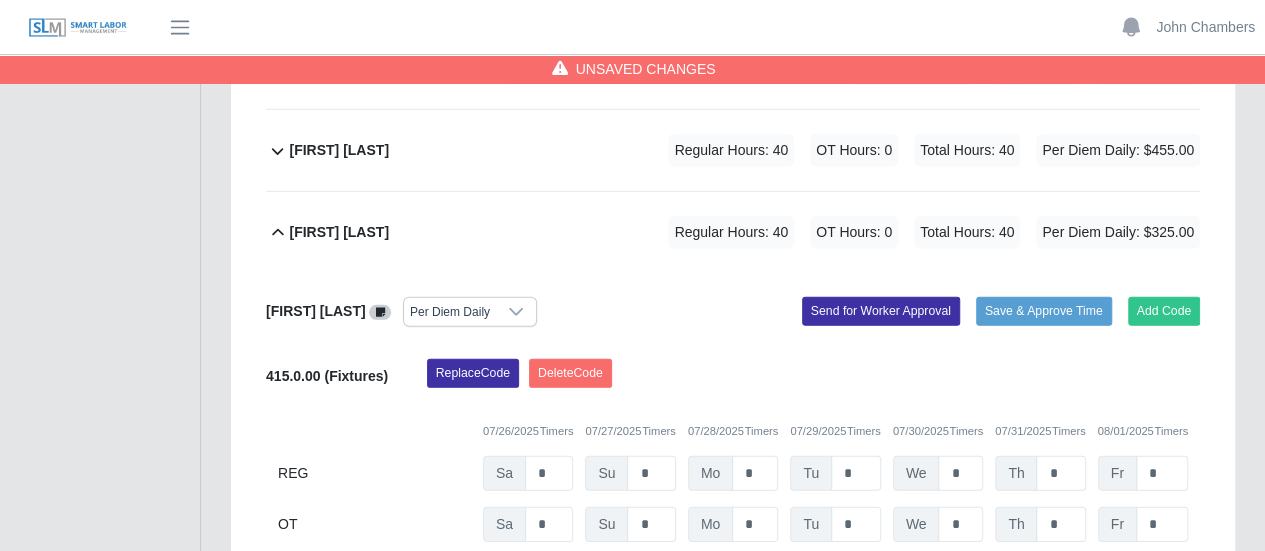 click at bounding box center (1159, 583) 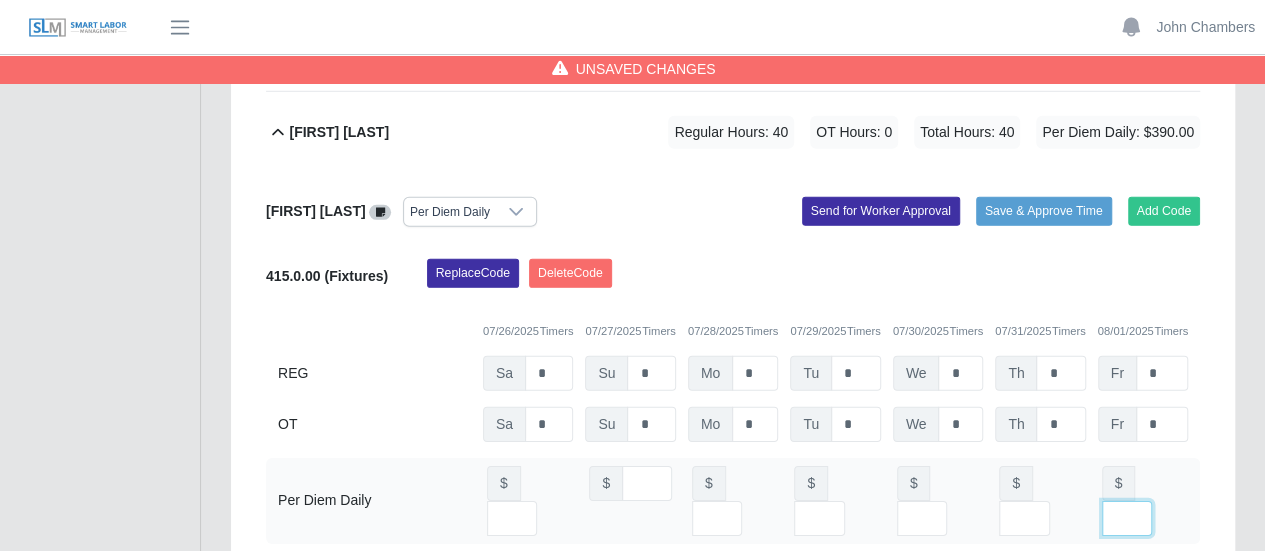 type on "**" 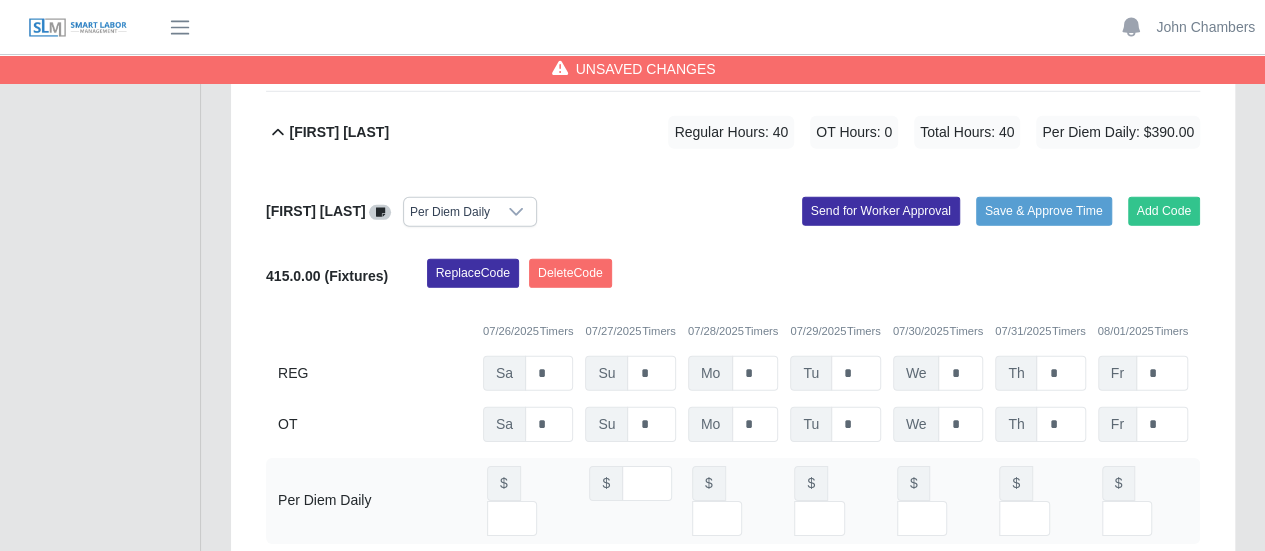 click on "Huguer Leiva" at bounding box center [339, 626] 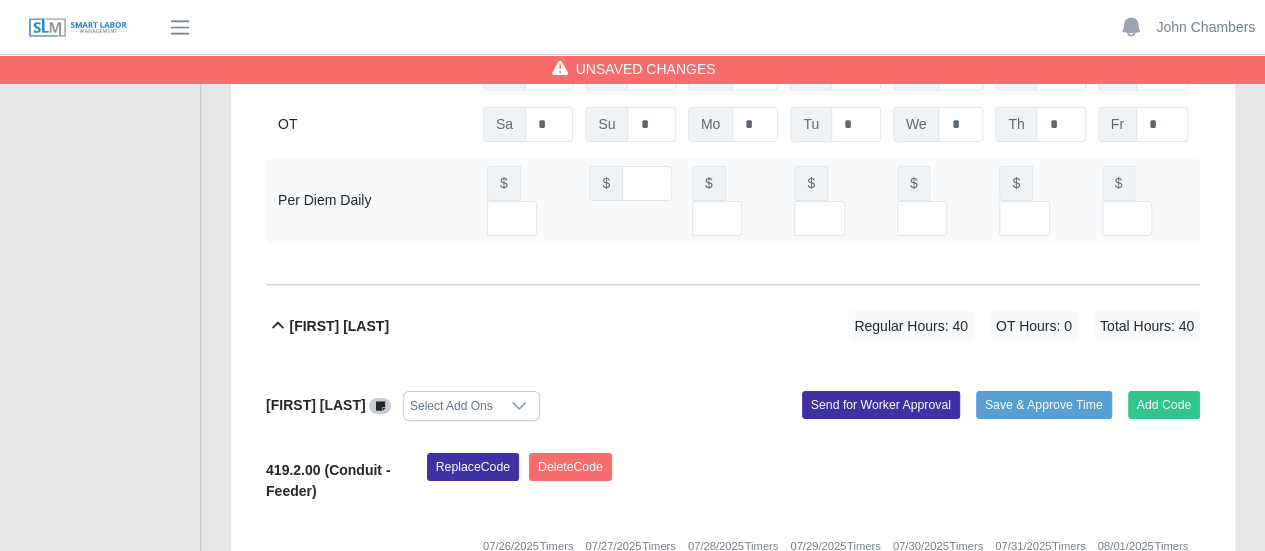 click on "Select Add Ons" at bounding box center (451, 406) 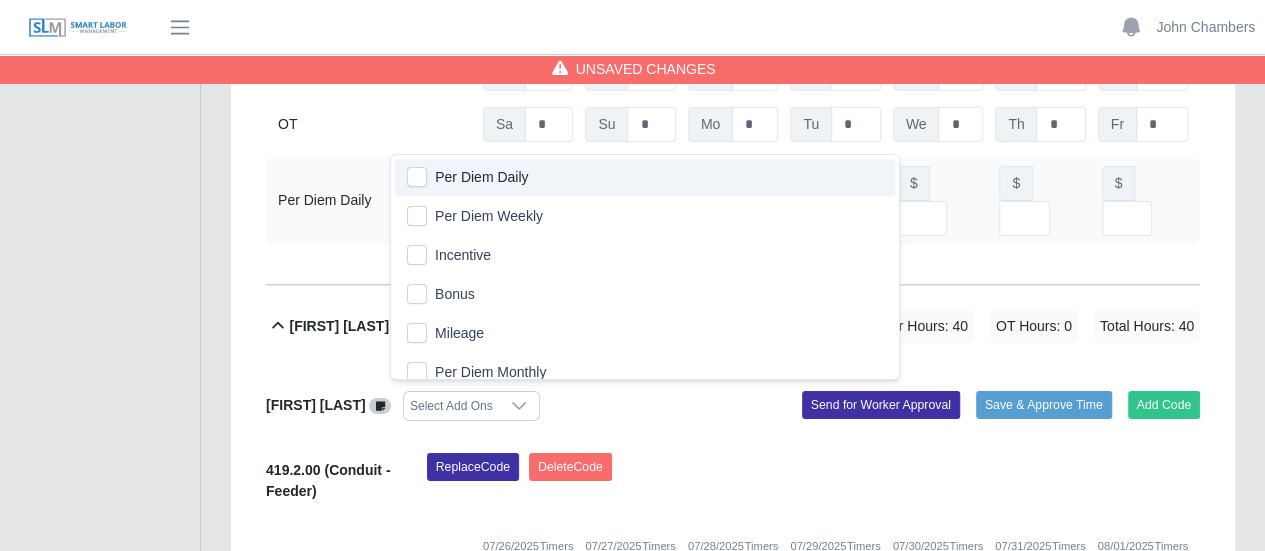 click on "Per Diem Daily" 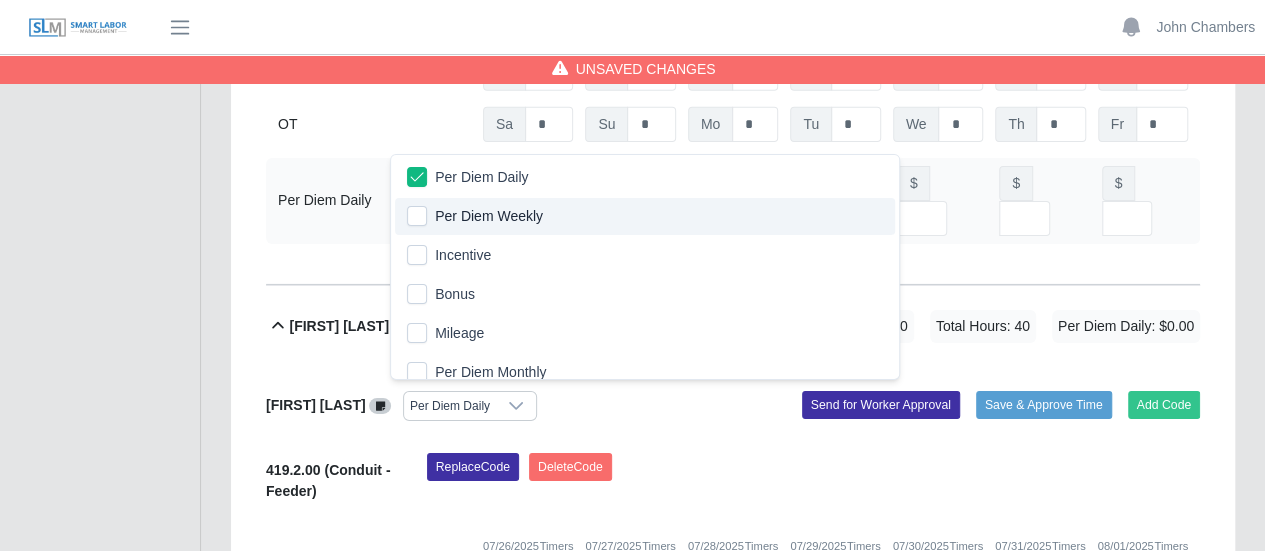 click on "07/26/2025
Timers    07/27/2025
Timers    07/28/2025
Timers    07/29/2025
Timers    07/30/2025
Timers    07/31/2025
Timers    08/01/2025
Timers" at bounding box center [733, 534] 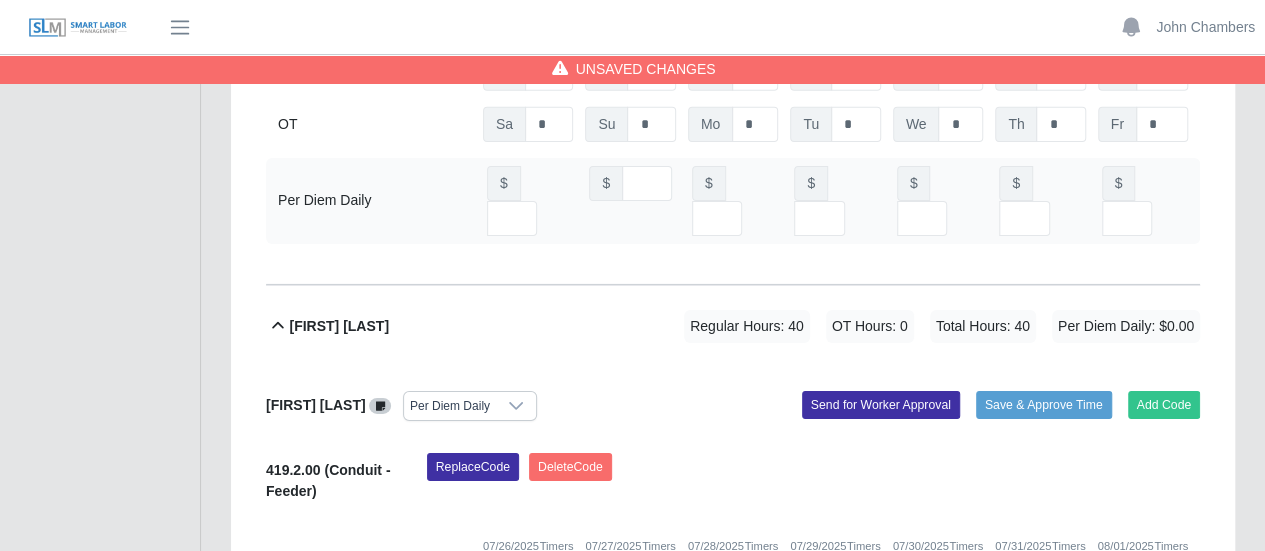 click at bounding box center (750, 698) 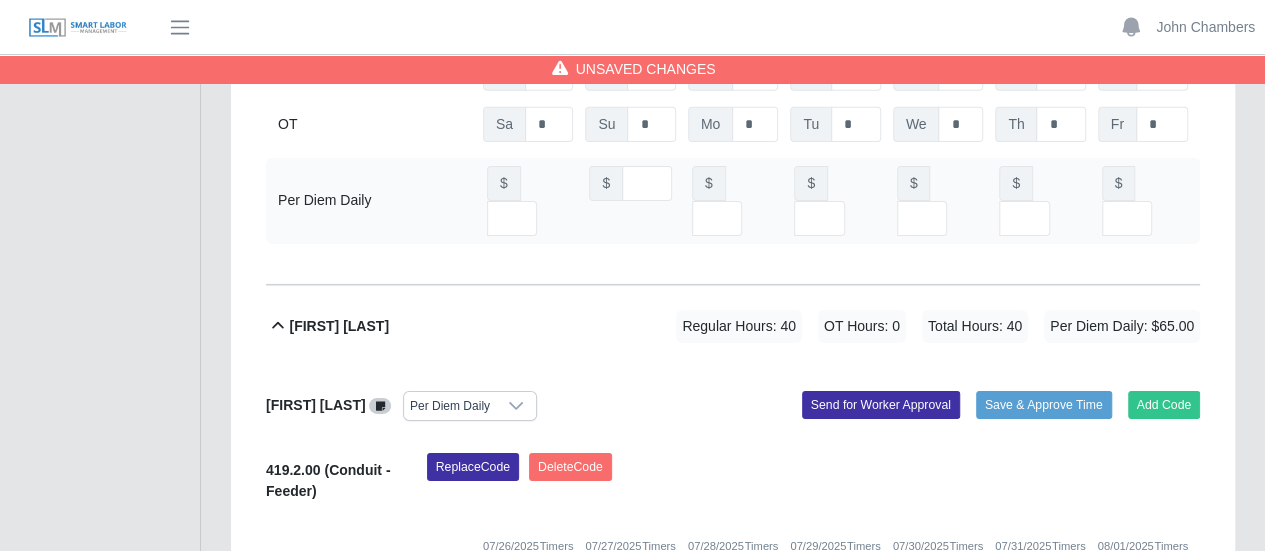 type on "**" 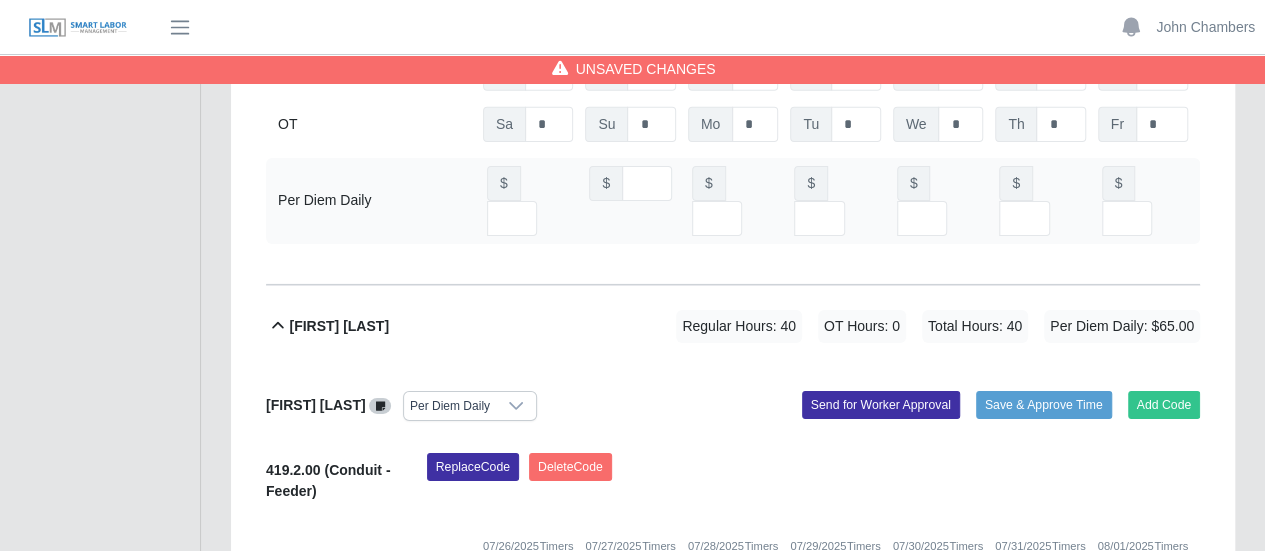 click at bounding box center [852, 698] 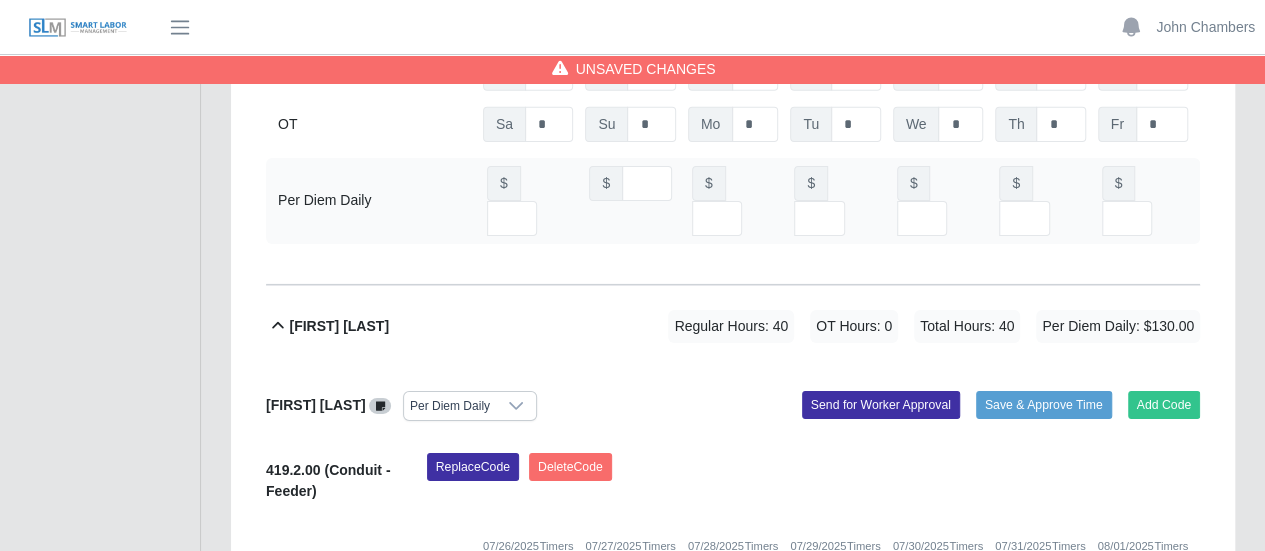 type on "**" 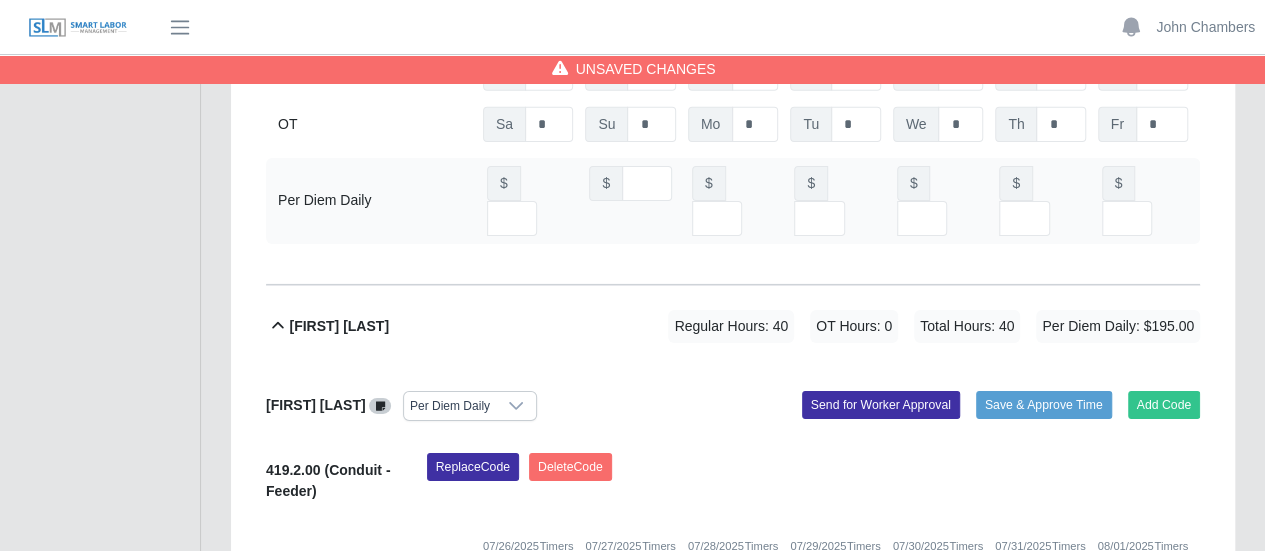 type on "**" 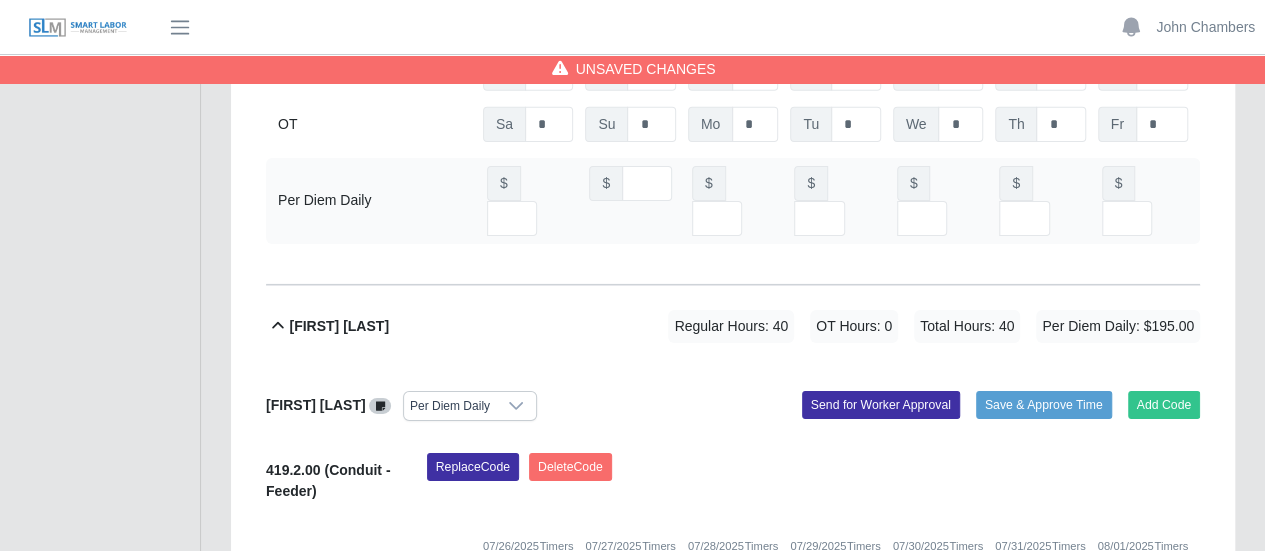 click at bounding box center [1057, 698] 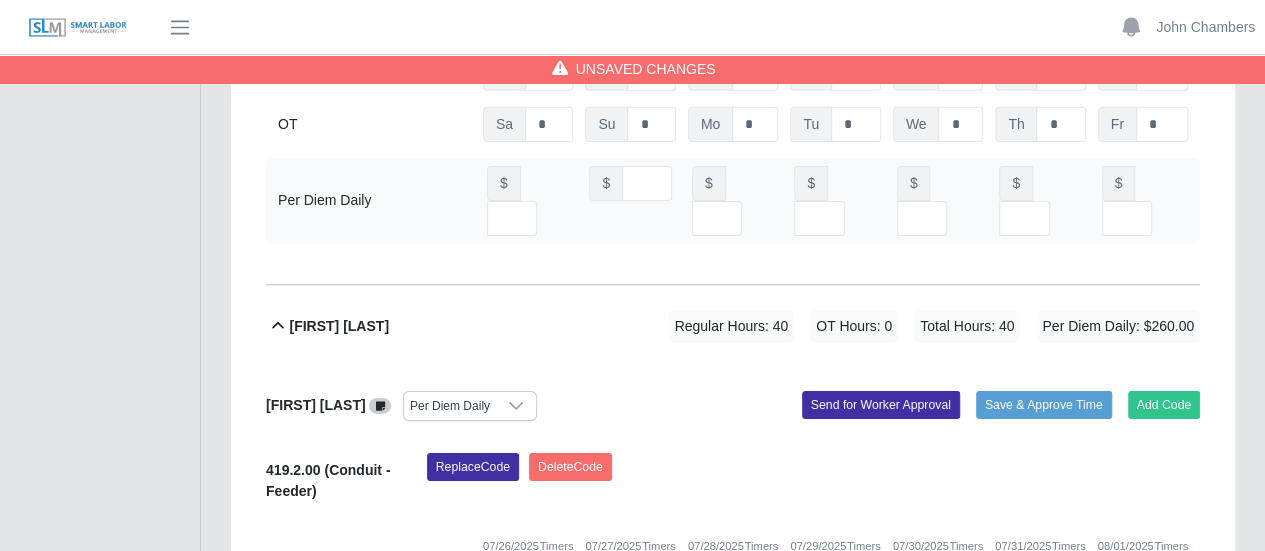 type on "**" 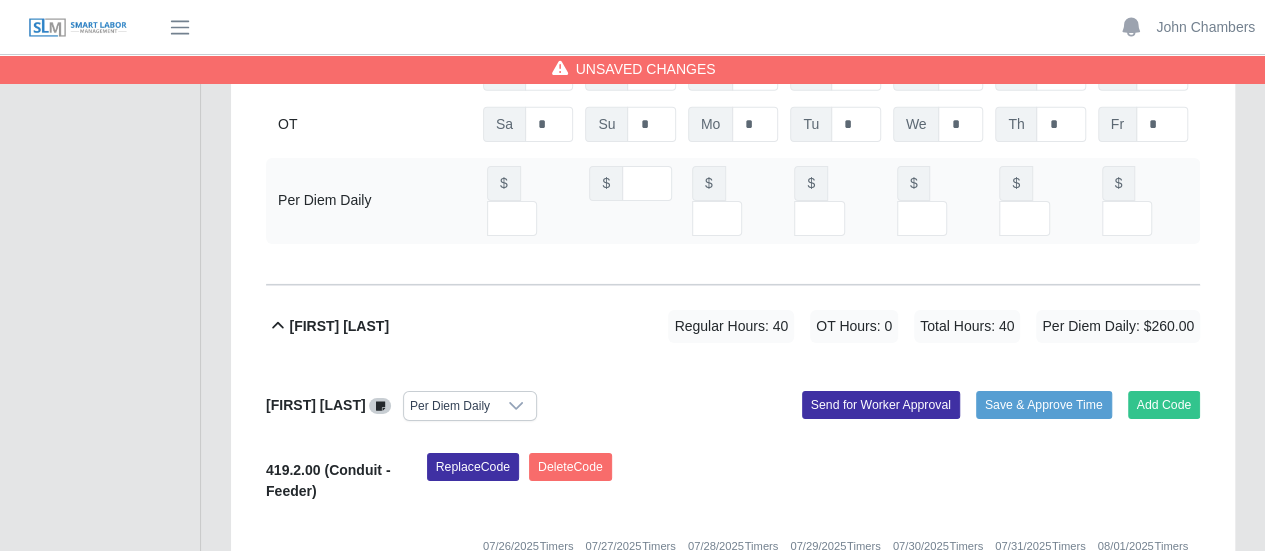 click at bounding box center [1159, 698] 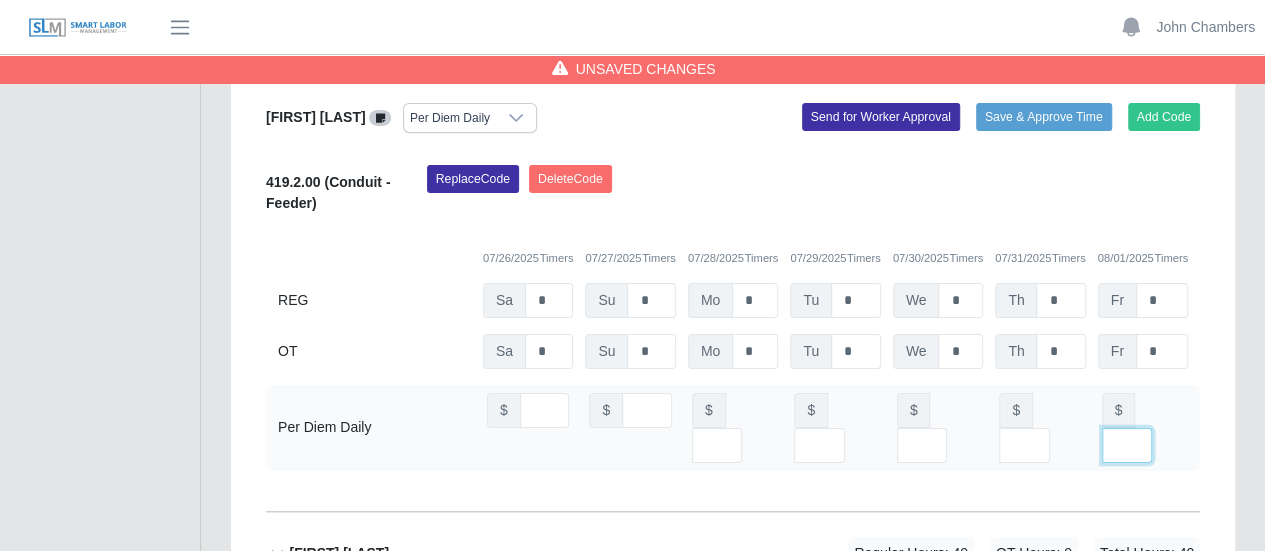 scroll, scrollTop: 7400, scrollLeft: 0, axis: vertical 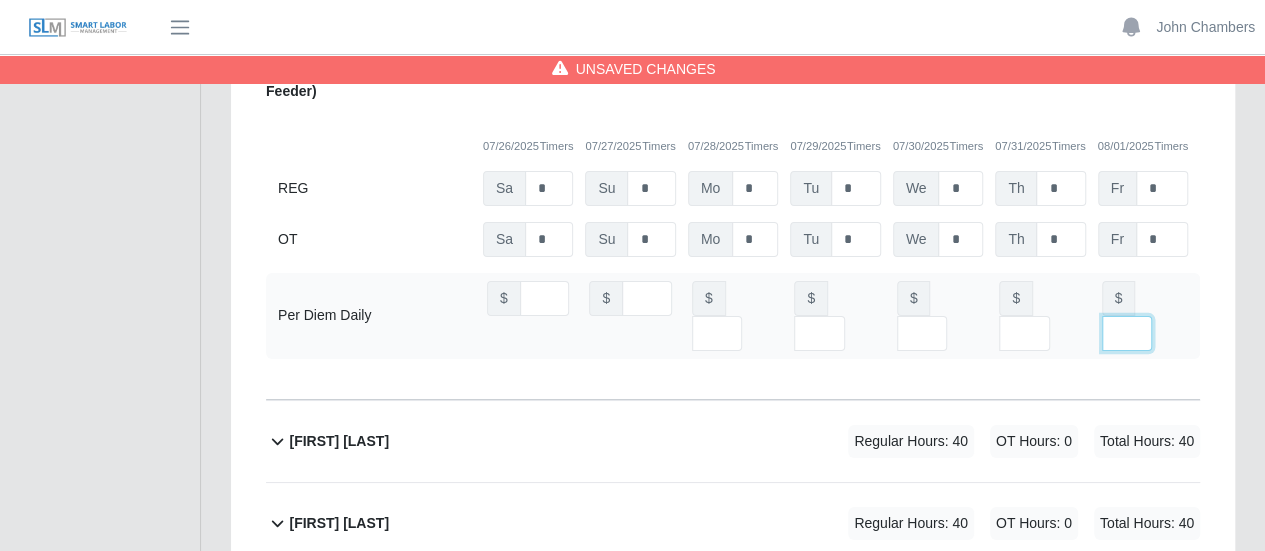type on "**" 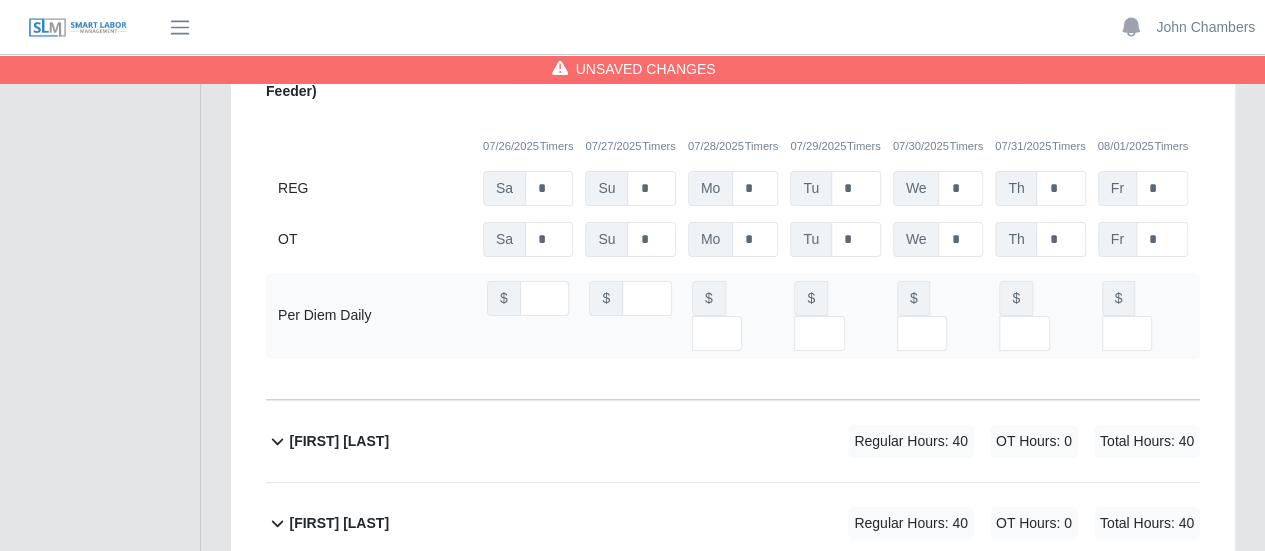 click on "Iris Barillas Bonilla" at bounding box center [339, 441] 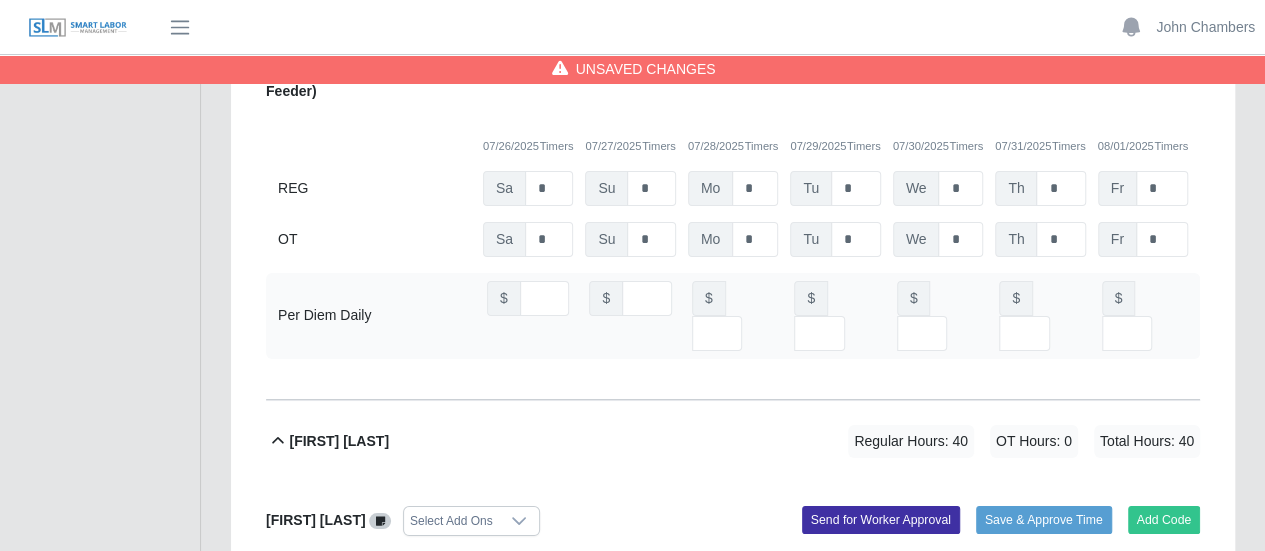 scroll, scrollTop: 0, scrollLeft: 0, axis: both 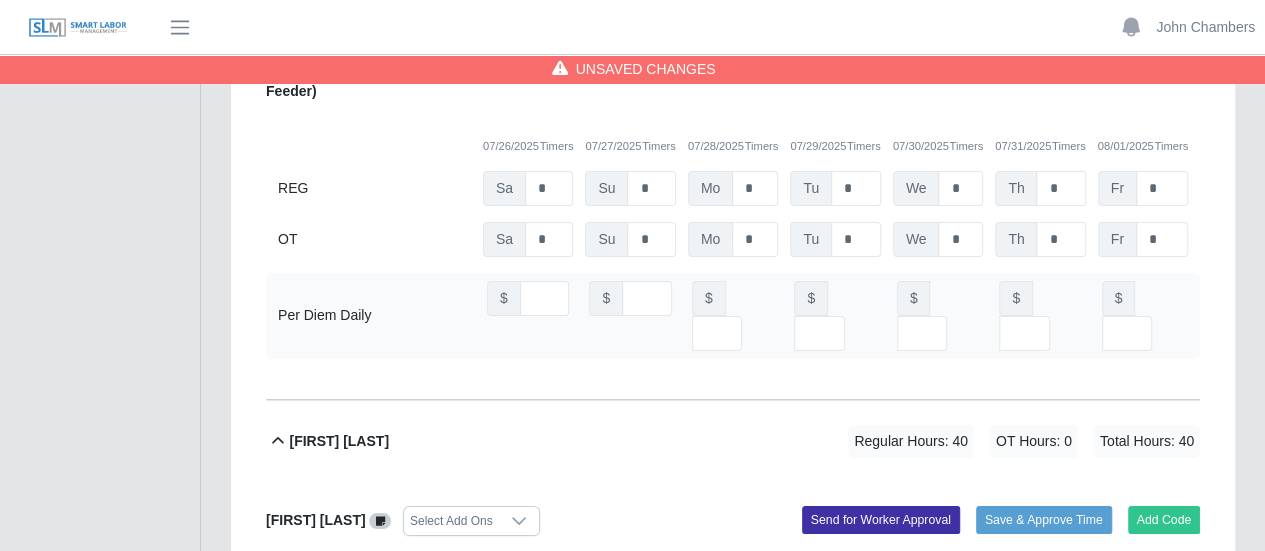 click on "Select Add Ons" at bounding box center [451, 521] 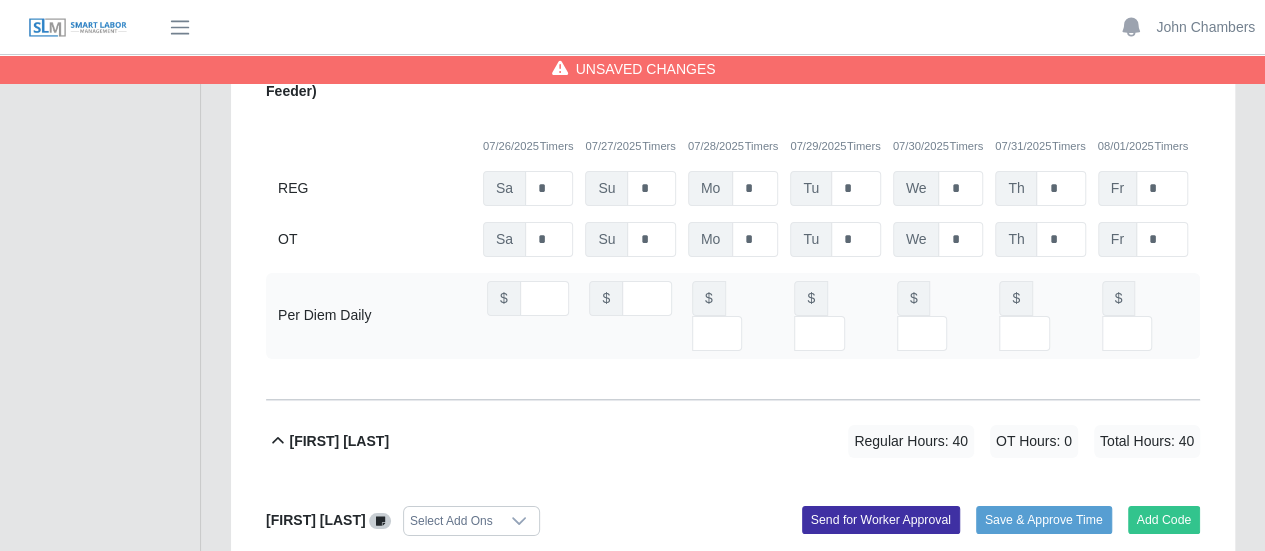 scroll, scrollTop: 20, scrollLeft: 12, axis: both 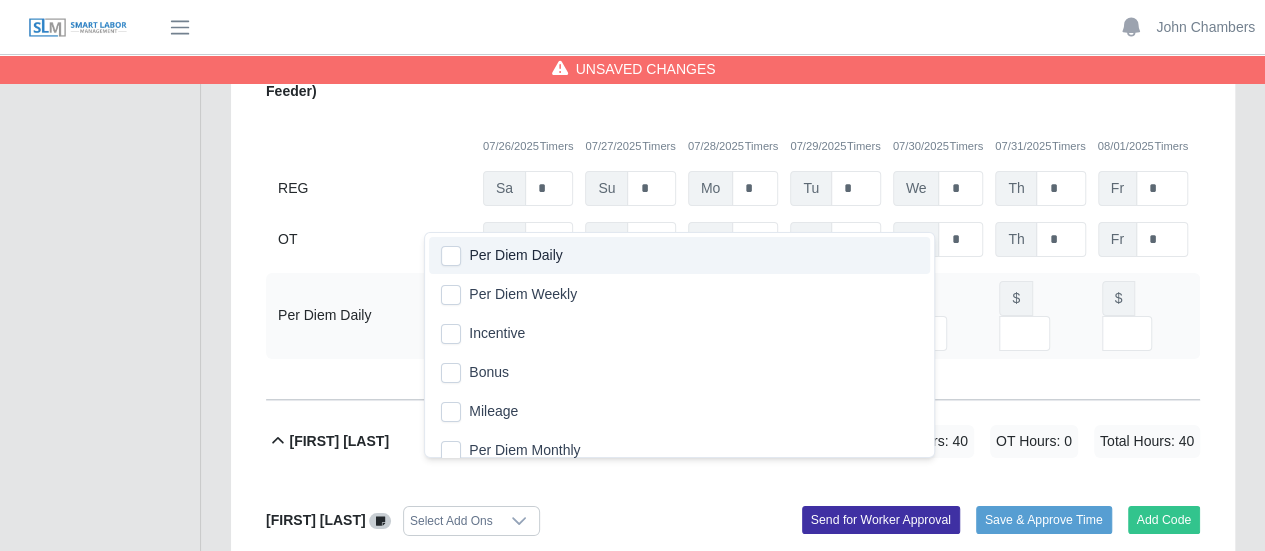 click on "Per Diem Daily" 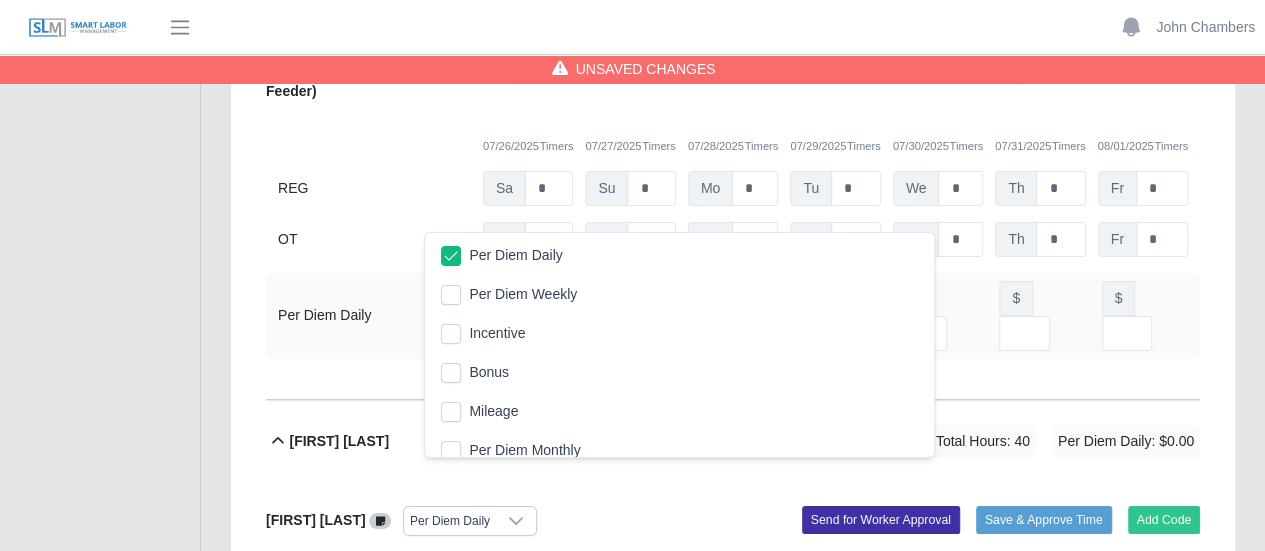 click on "OT" at bounding box center (374, 754) 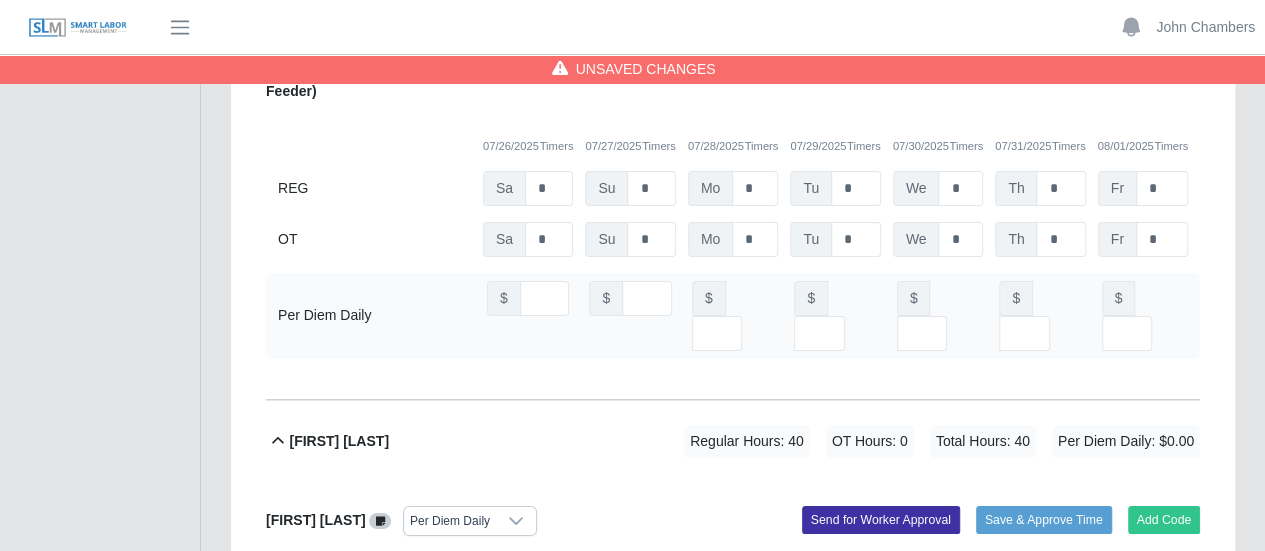 click at bounding box center (545, 813) 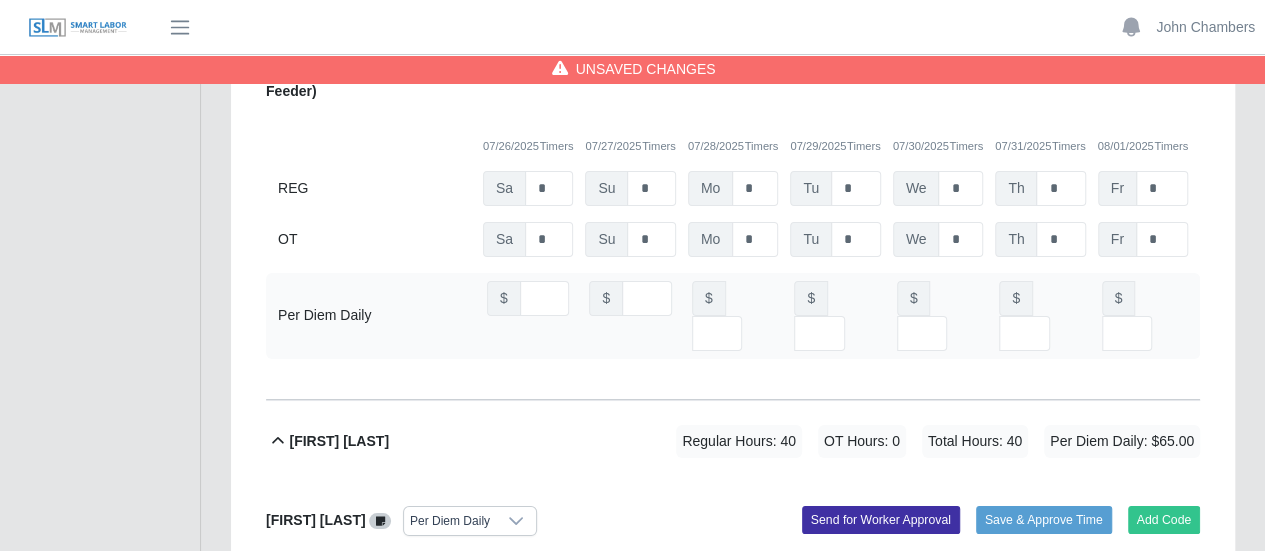 scroll, scrollTop: 0, scrollLeft: 5, axis: horizontal 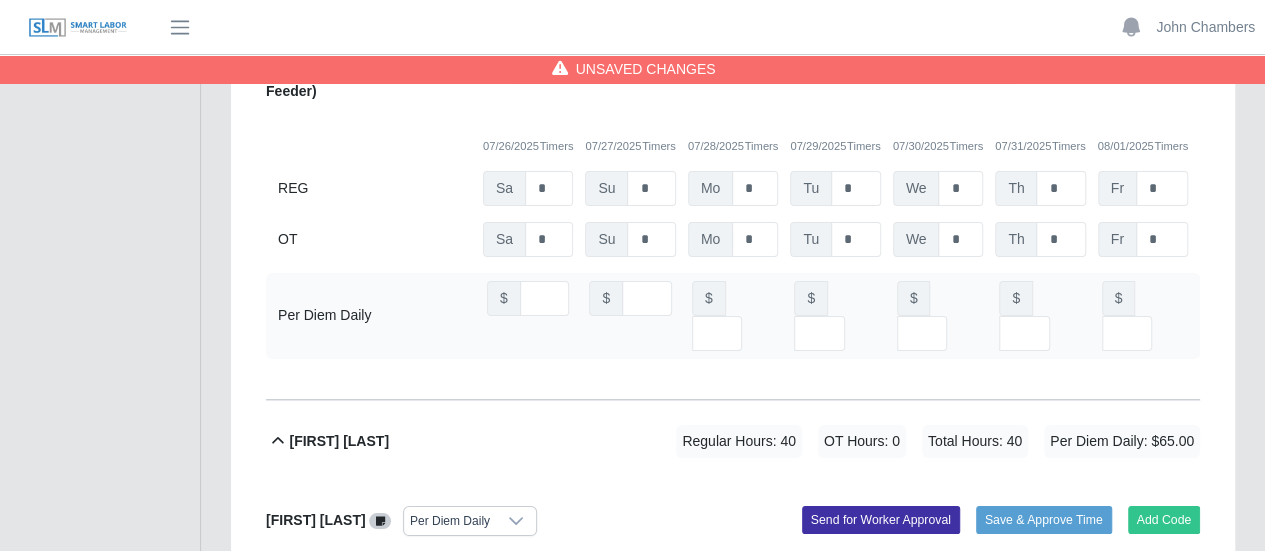 type on "**" 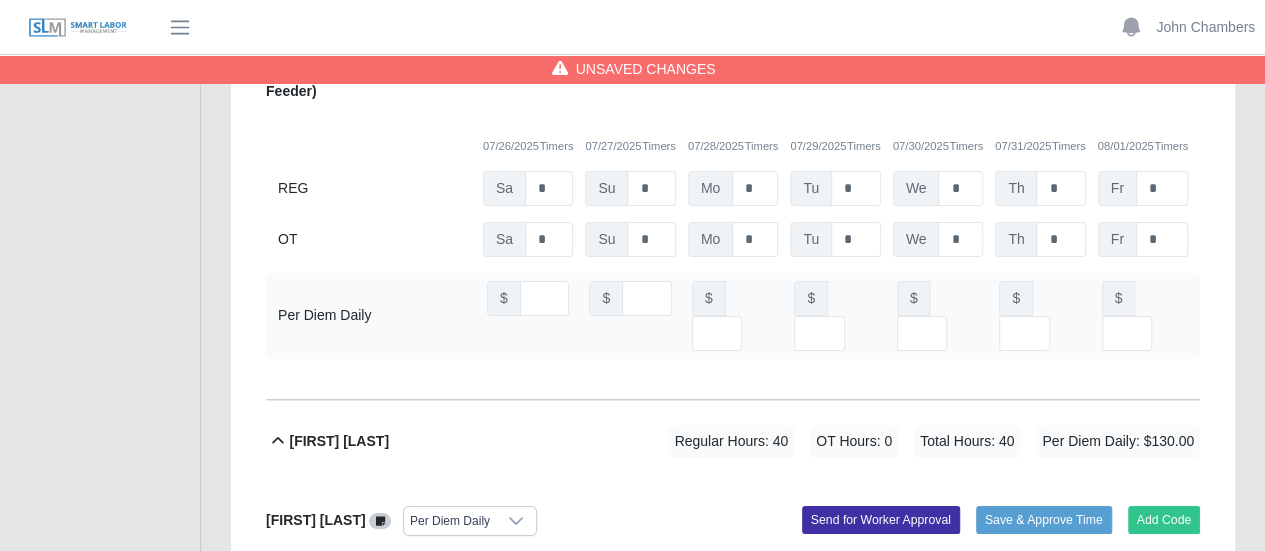 scroll, scrollTop: 0, scrollLeft: 5, axis: horizontal 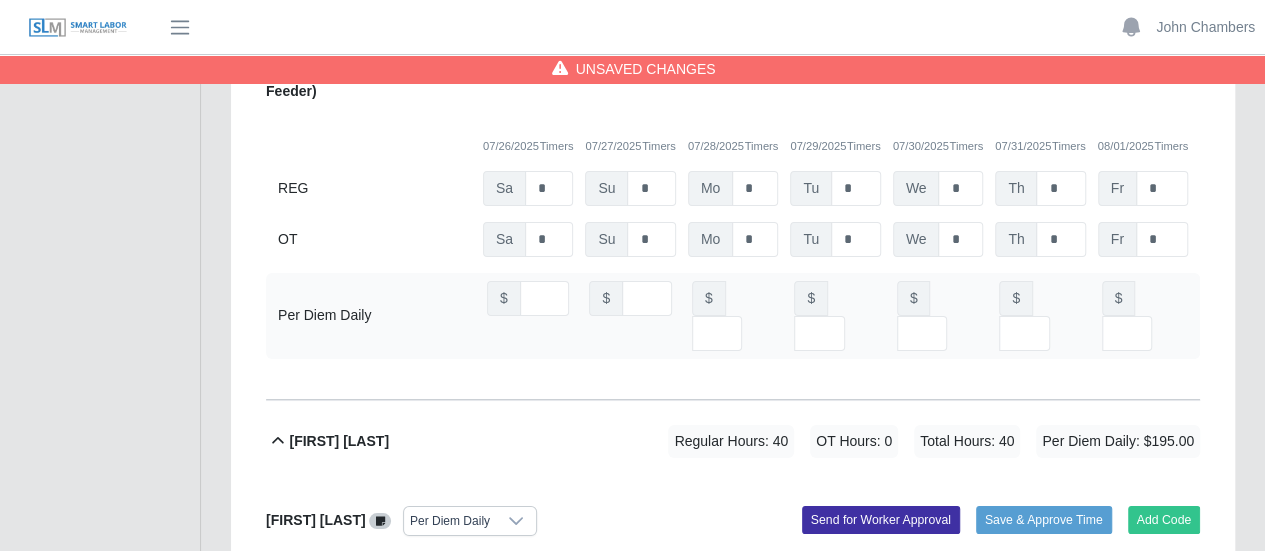 type on "**" 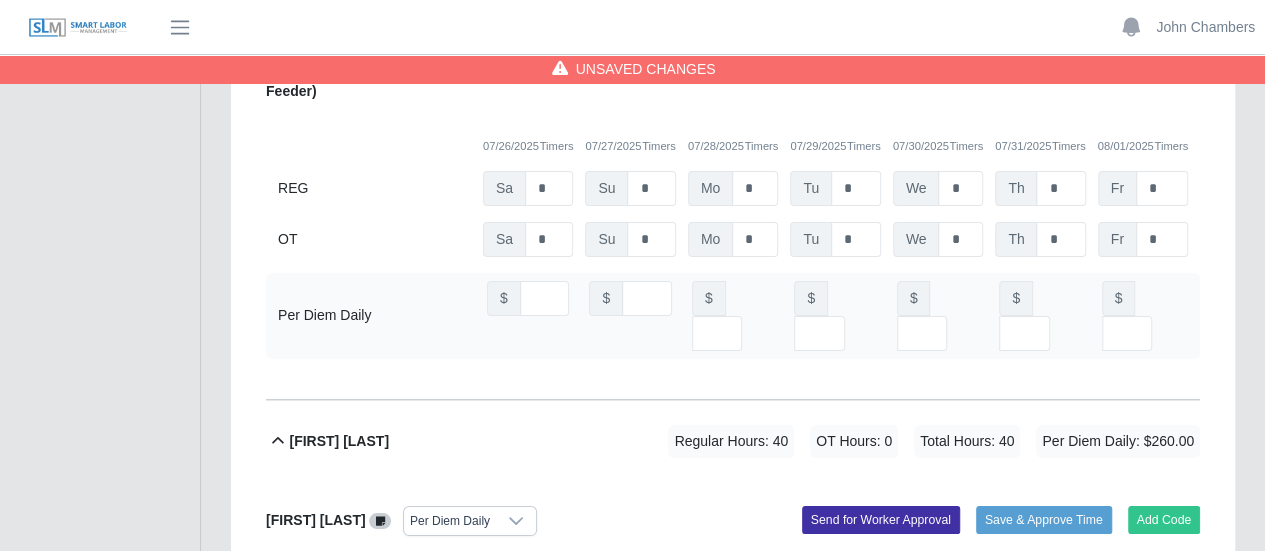 scroll, scrollTop: 0, scrollLeft: 4, axis: horizontal 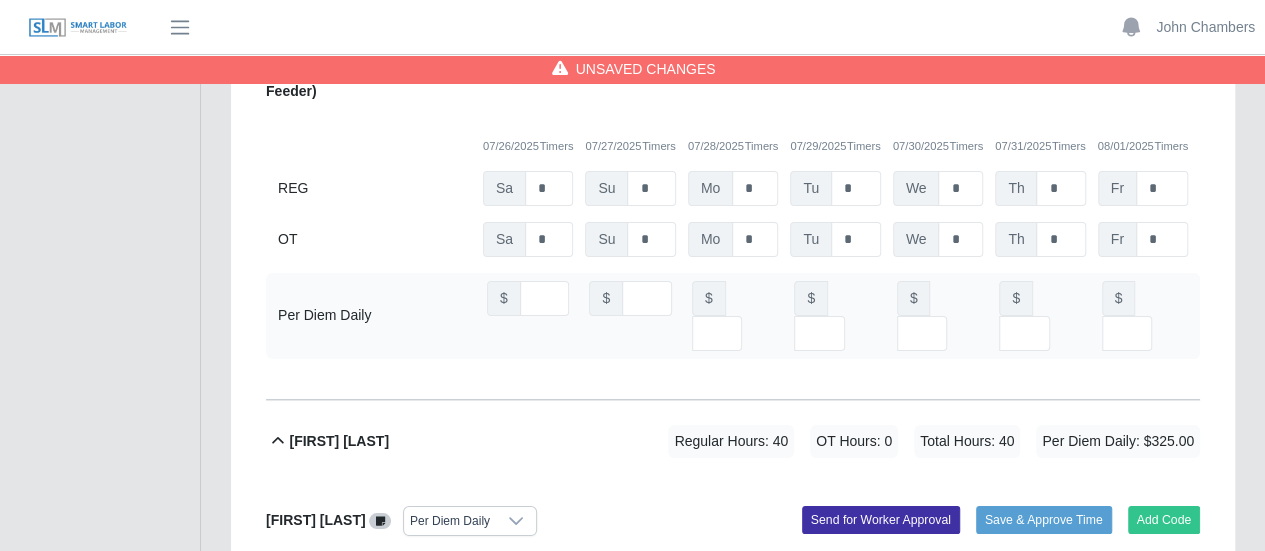 type on "**" 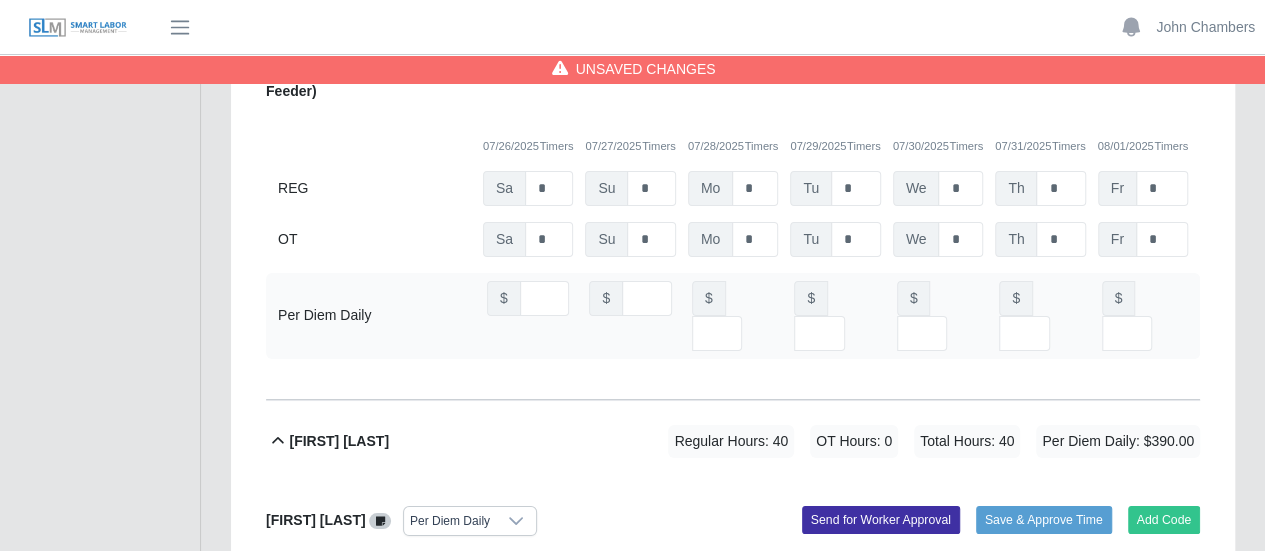 scroll, scrollTop: 0, scrollLeft: 5, axis: horizontal 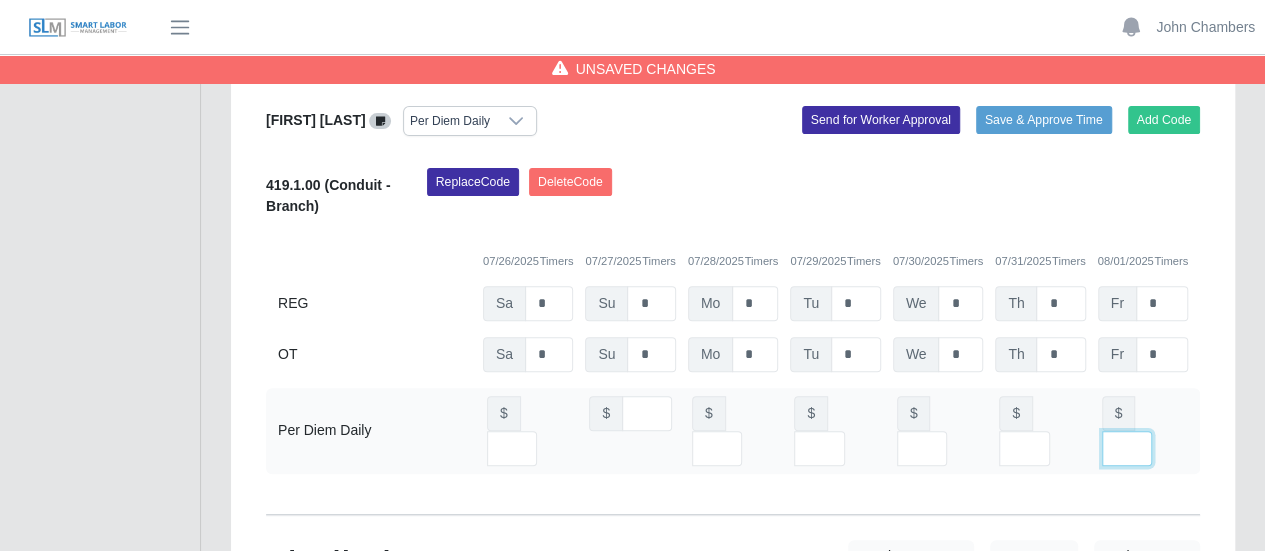 type on "**" 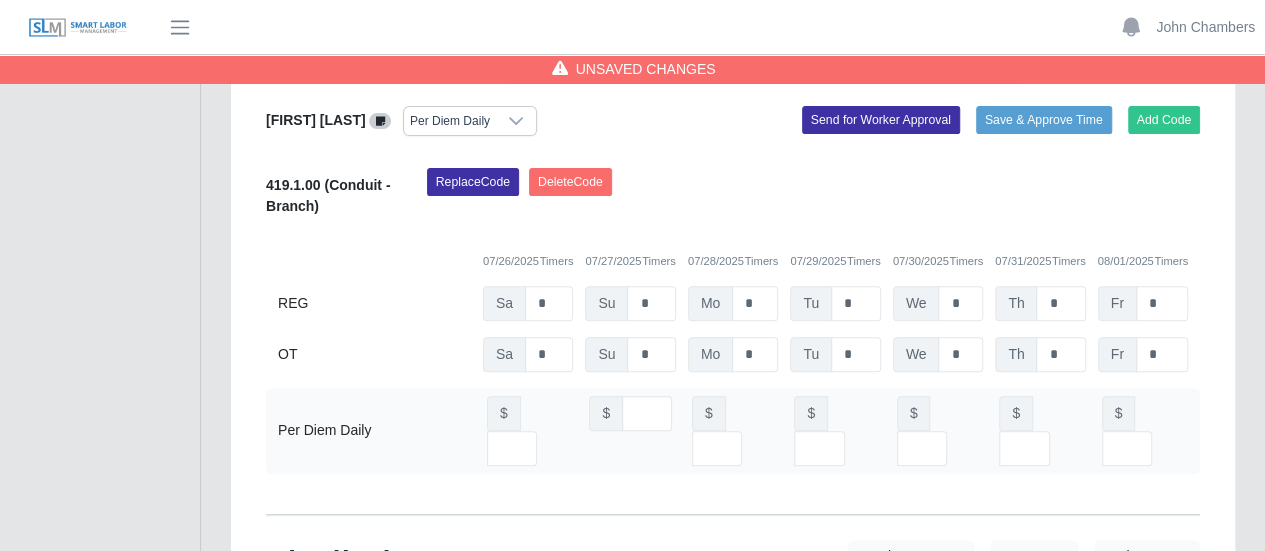 click on "Isai de Jesus Gaytan" at bounding box center (339, 556) 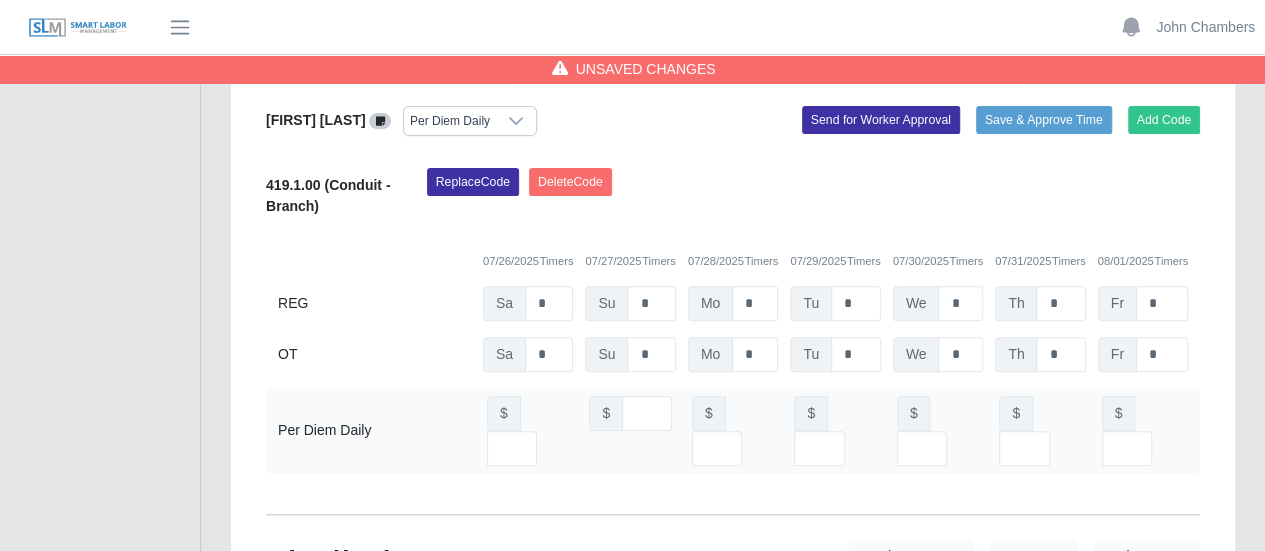 click on "Select Add Ons" at bounding box center [451, 636] 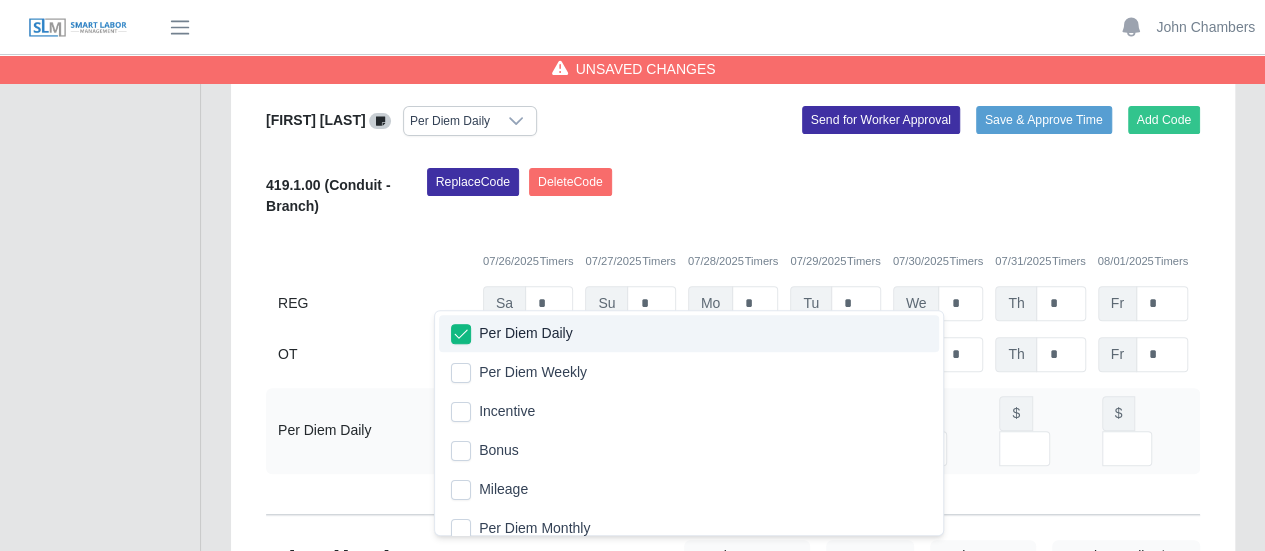 click on "419.2.00
(Conduit - Feeder)
Replace
Code
Delete
Code
07/26/2025
Timers    07/27/2025
Timers    07/28/2025
Timers    07/29/2025
Timers    07/30/2025
Timers    07/31/2025
Timers    08/01/2025
Timers
REG
Sa   *   Su   *   Mo   *   Tu   *   We   *   Th   *   Fr   *
OT
Sa   * Su   * Mo   * Tu   * We   * Th   * Fr   *" 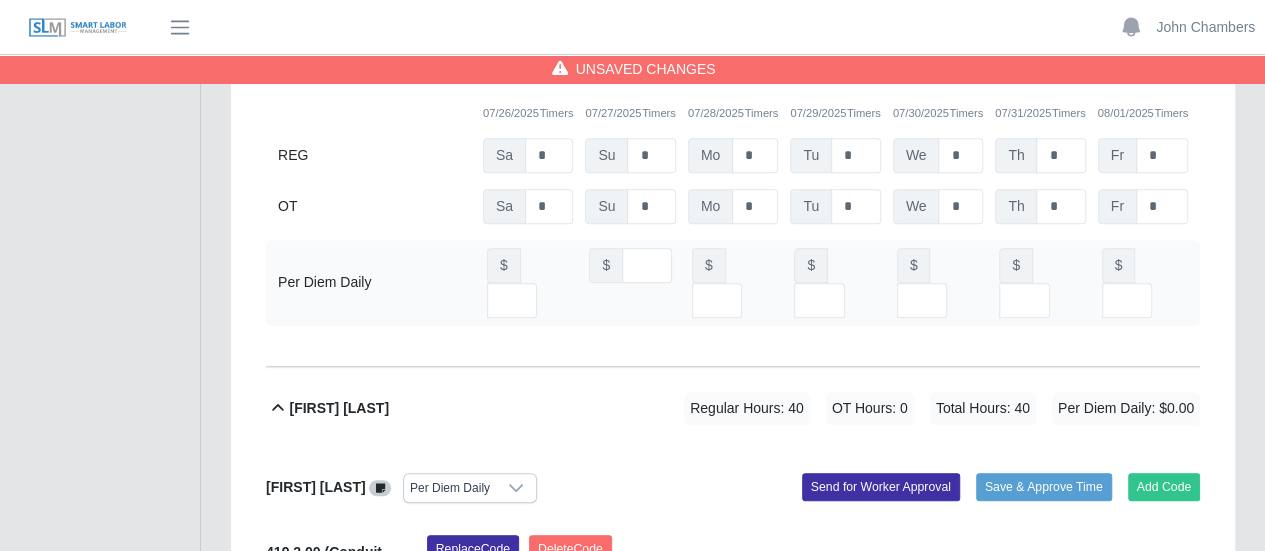scroll, scrollTop: 8000, scrollLeft: 0, axis: vertical 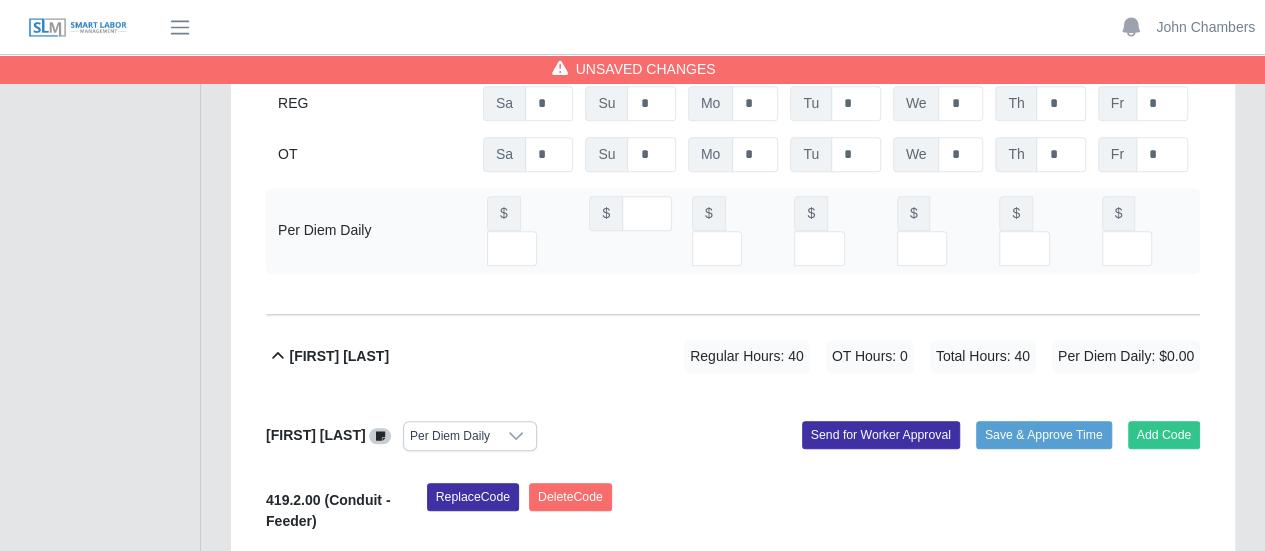 click at bounding box center [545, 727] 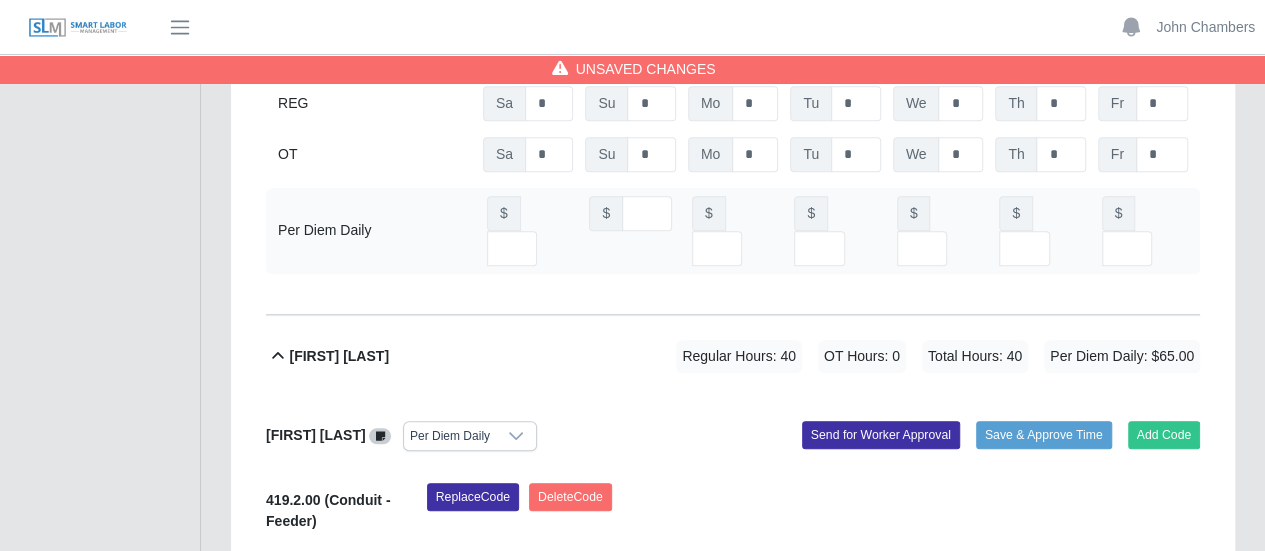 scroll, scrollTop: 0, scrollLeft: 5, axis: horizontal 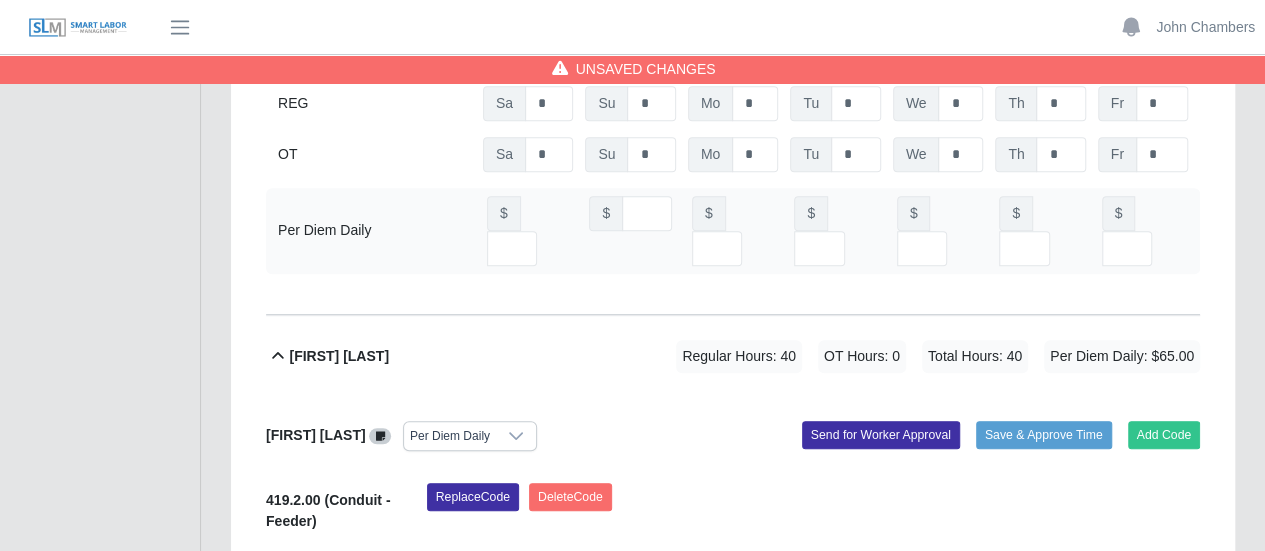 type on "**" 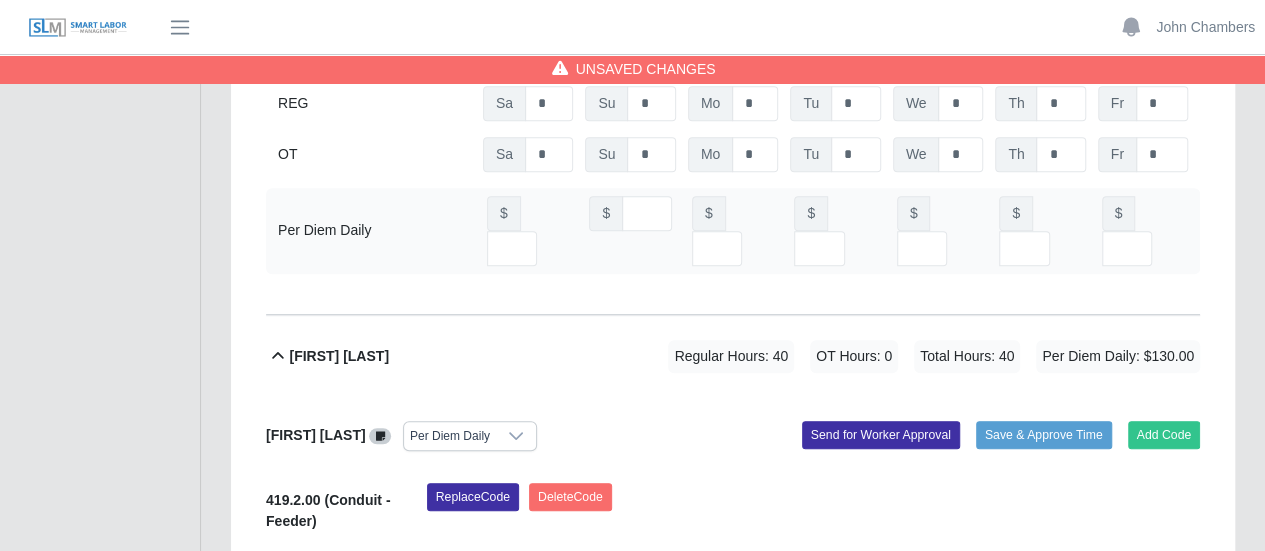 scroll, scrollTop: 0, scrollLeft: 5, axis: horizontal 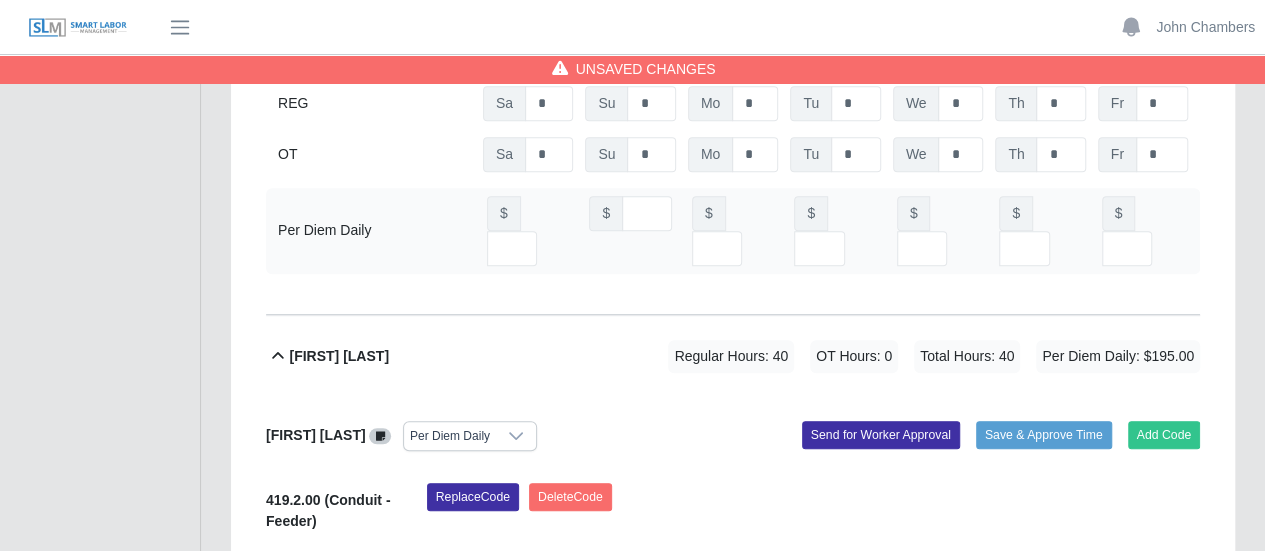 type on "**" 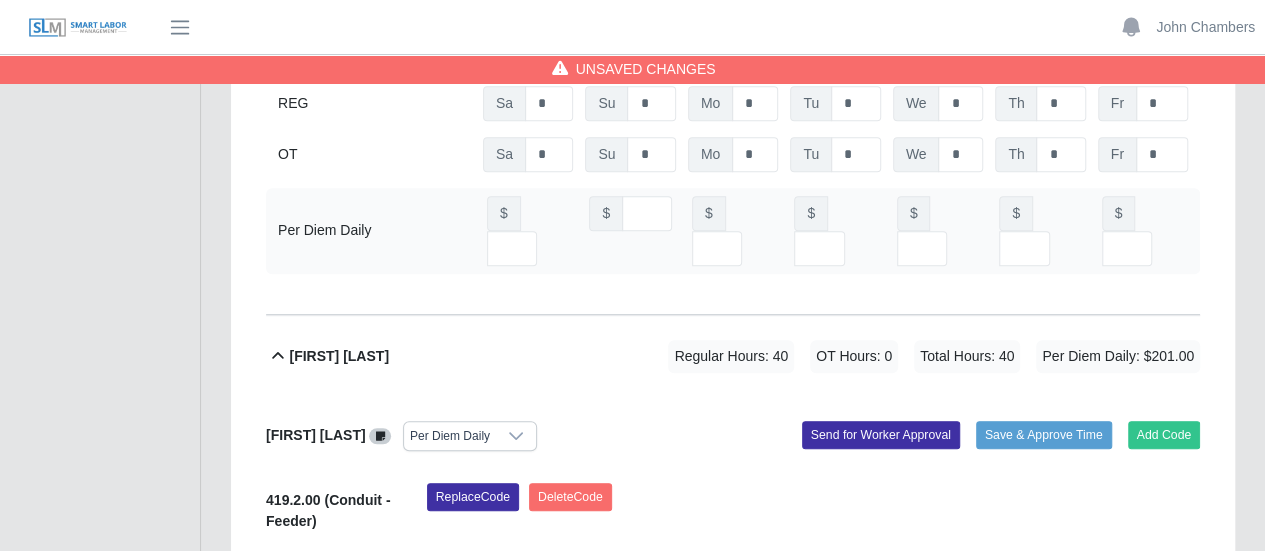 scroll, scrollTop: 0, scrollLeft: 4, axis: horizontal 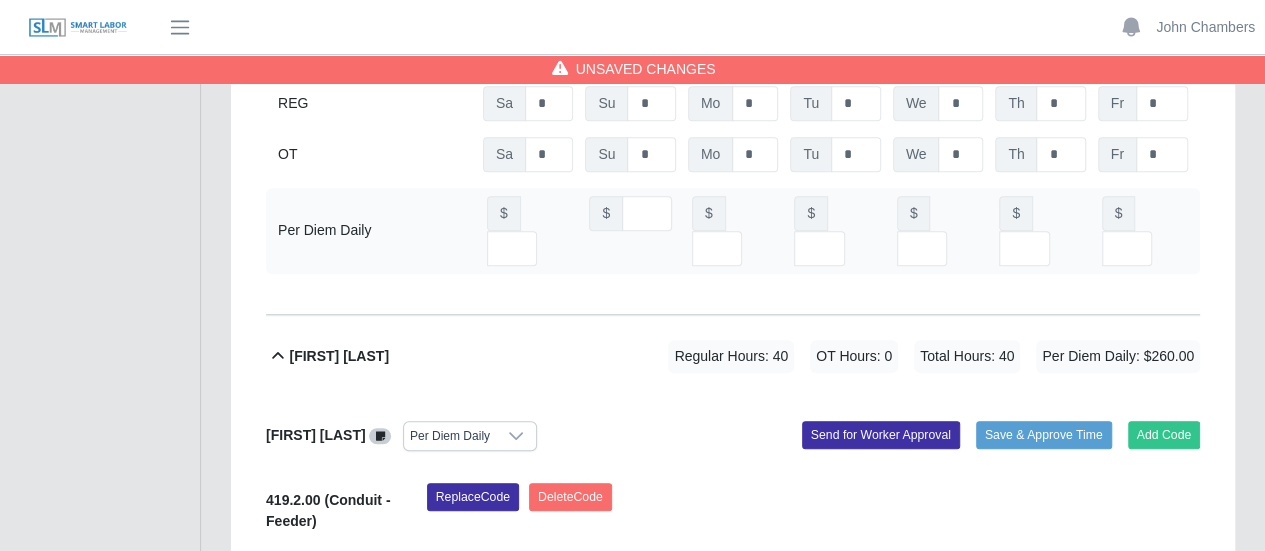 type on "**" 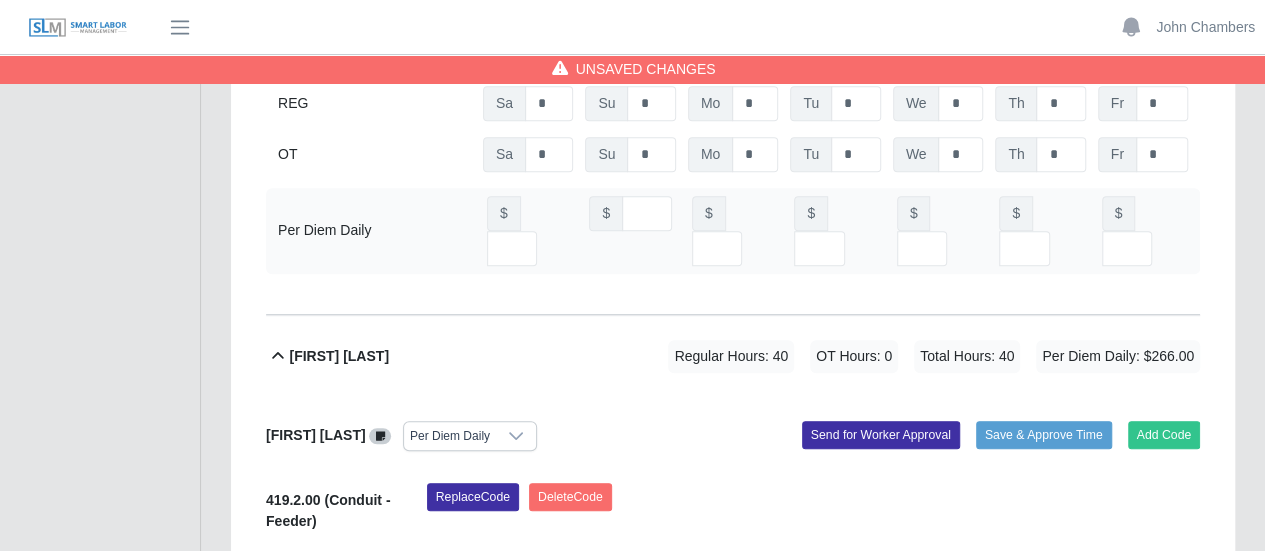 scroll, scrollTop: 0, scrollLeft: 5, axis: horizontal 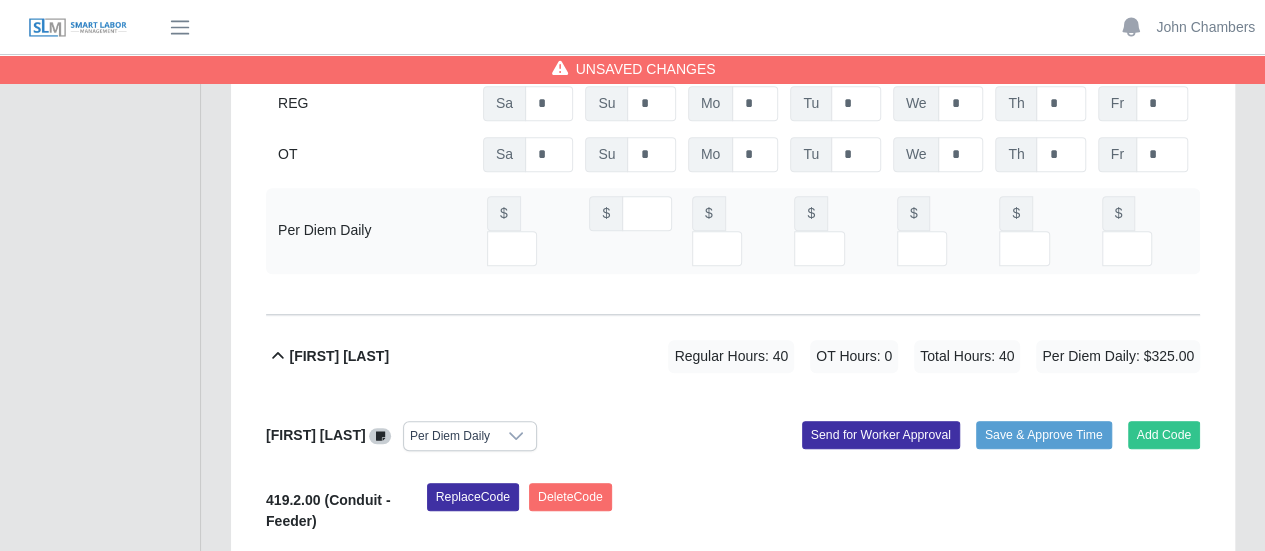 type on "**" 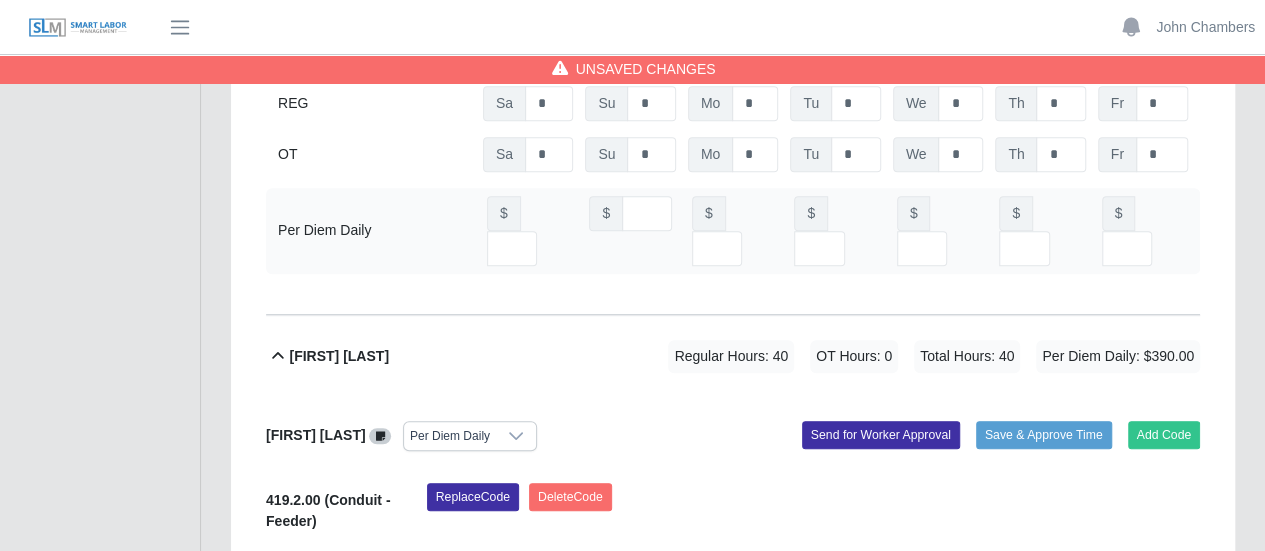 scroll, scrollTop: 0, scrollLeft: 5, axis: horizontal 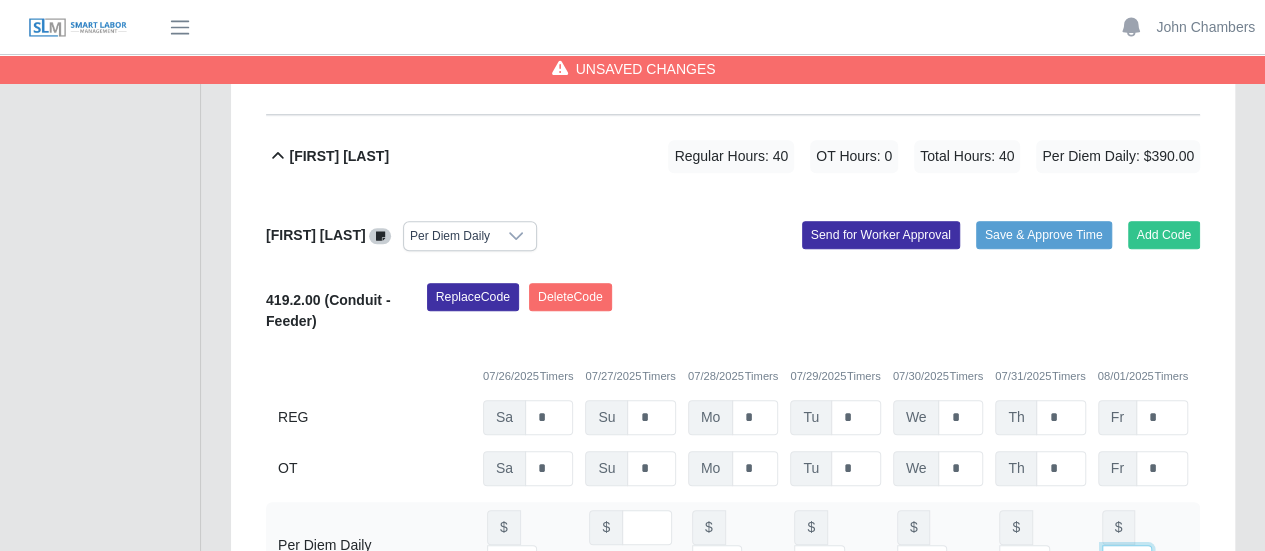 type on "**" 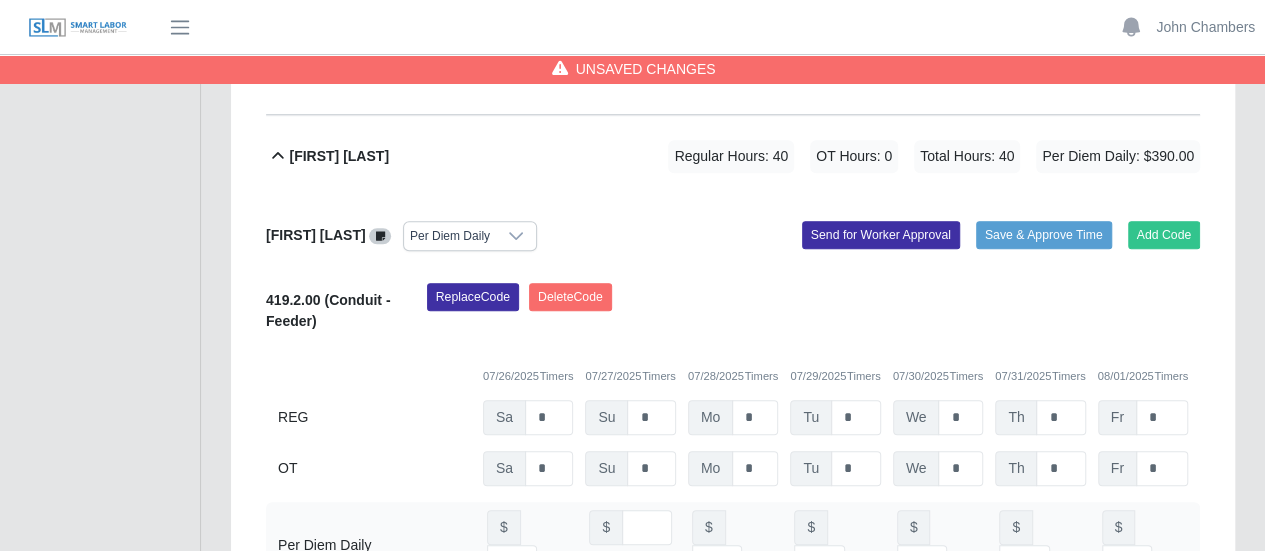 click 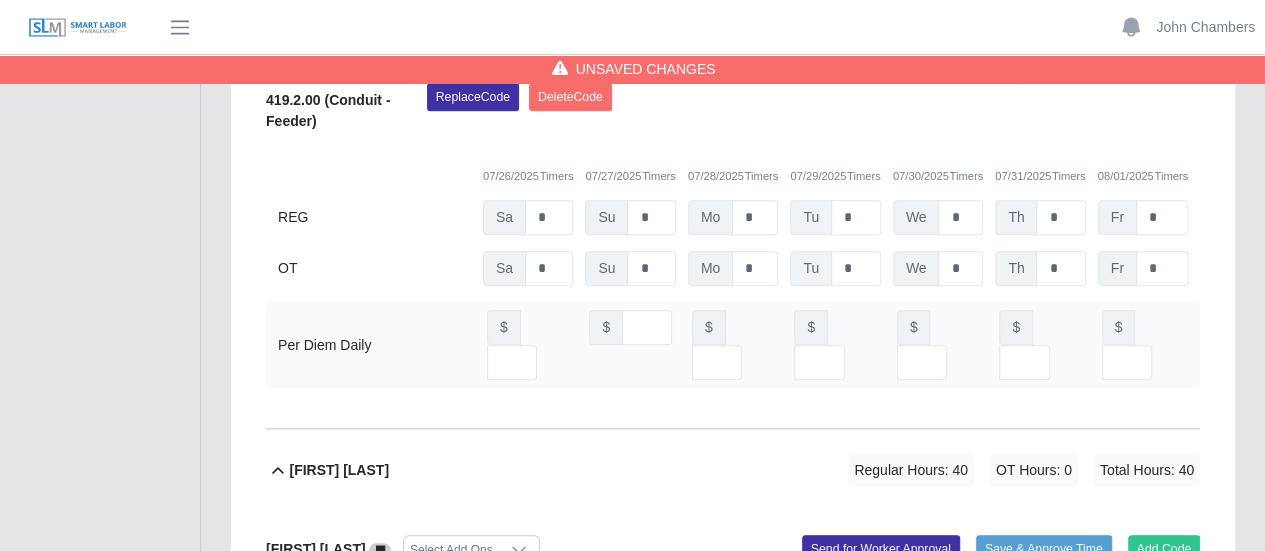 click on "Select Add Ons" at bounding box center (451, 550) 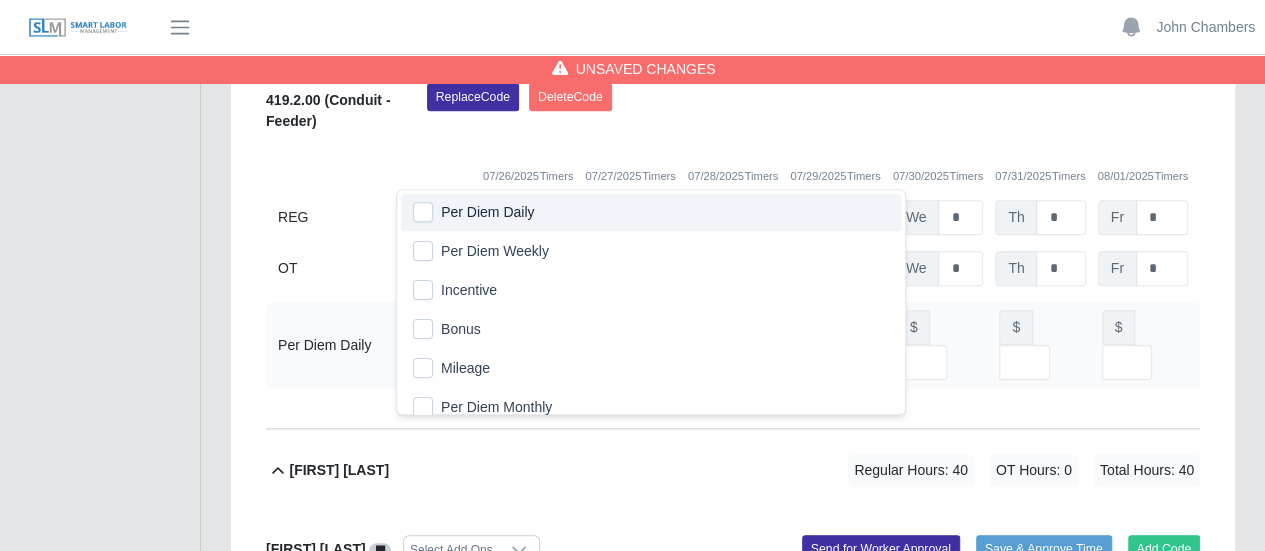 click on "Per Diem Daily" 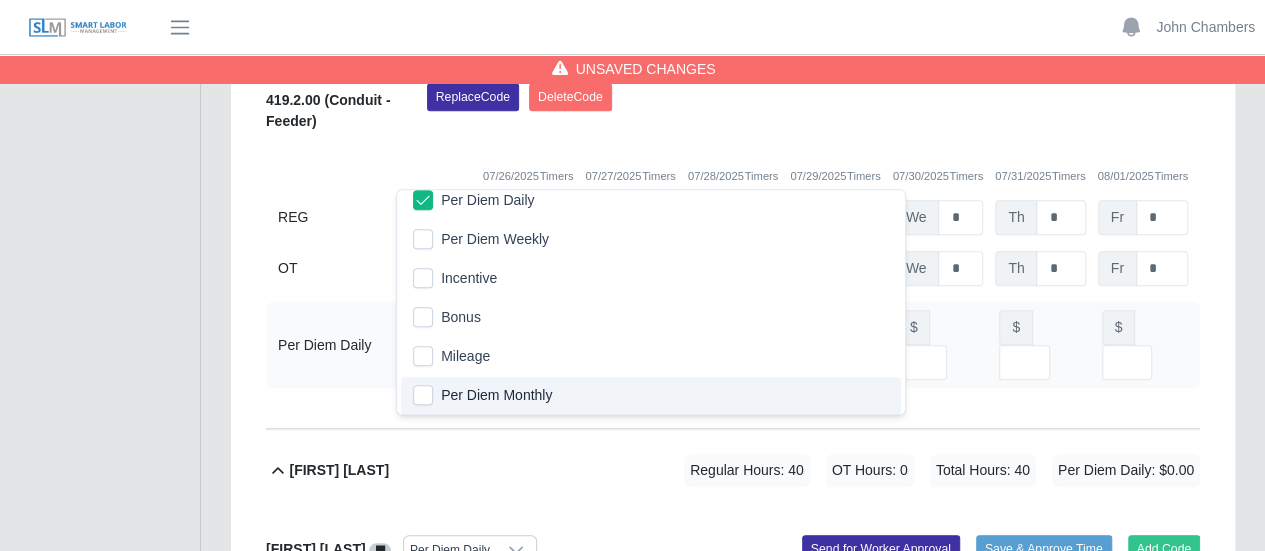 click on "OT" at bounding box center (374, 783) 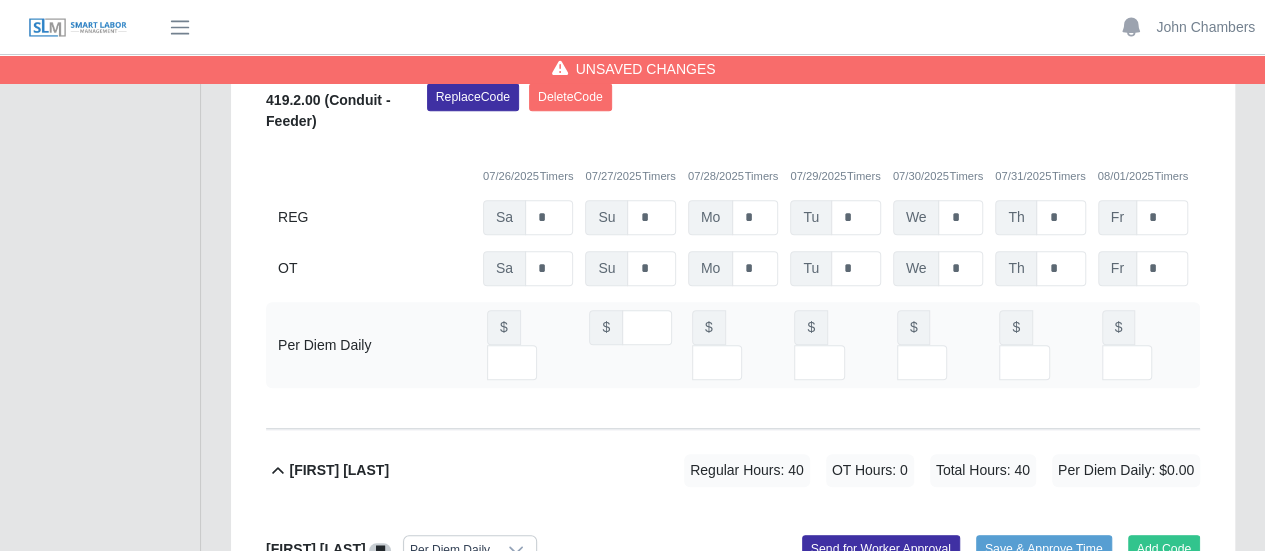 click at bounding box center (545, 842) 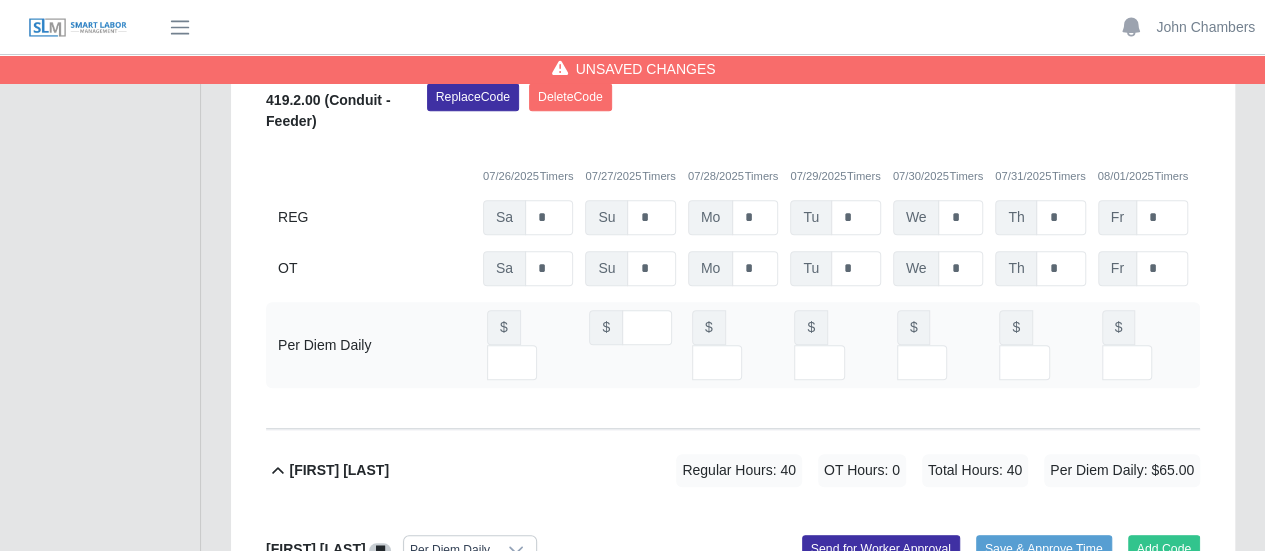 type on "**" 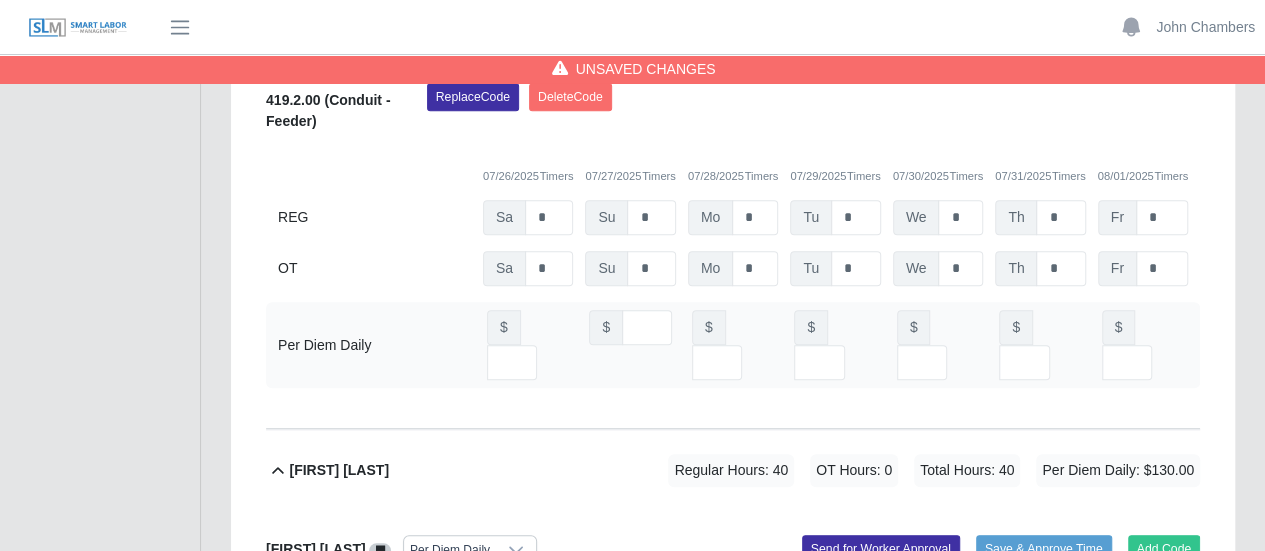 type on "**" 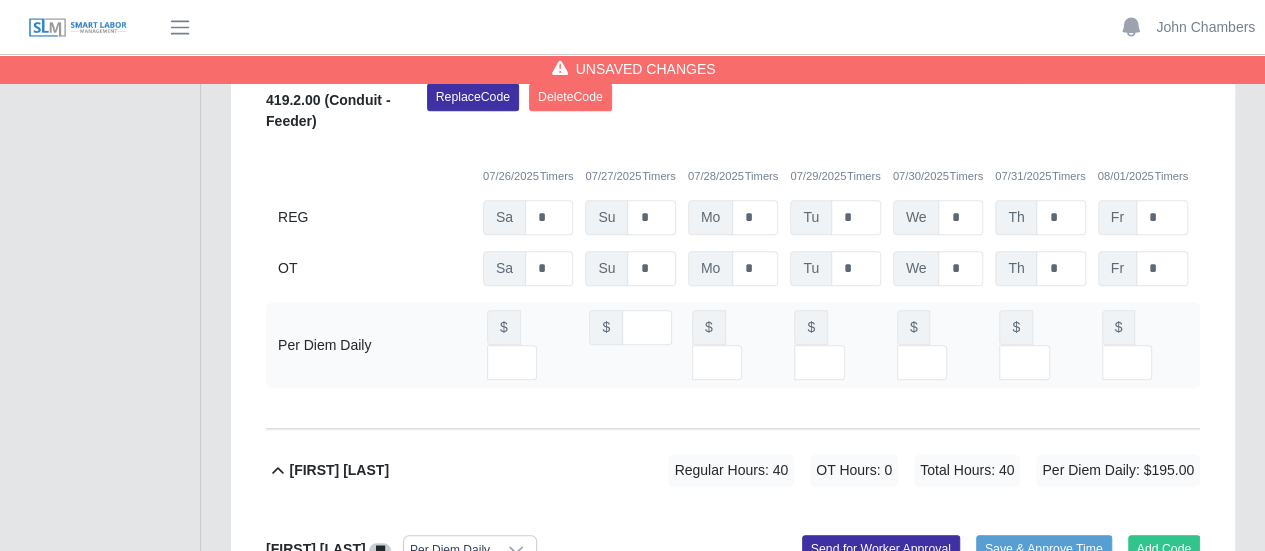 type on "**" 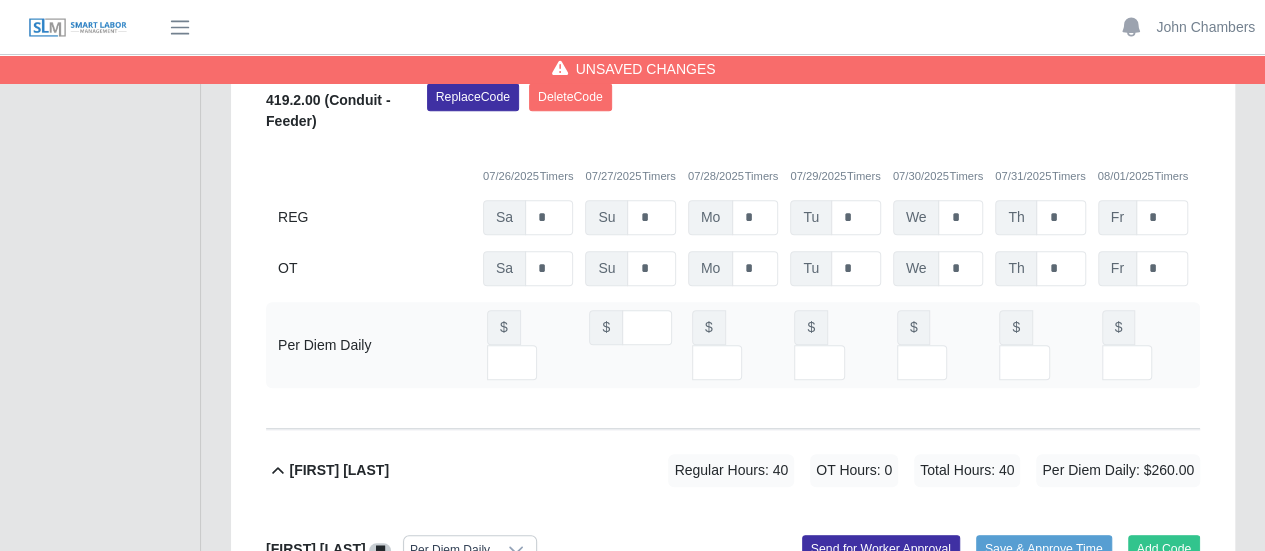 type on "**" 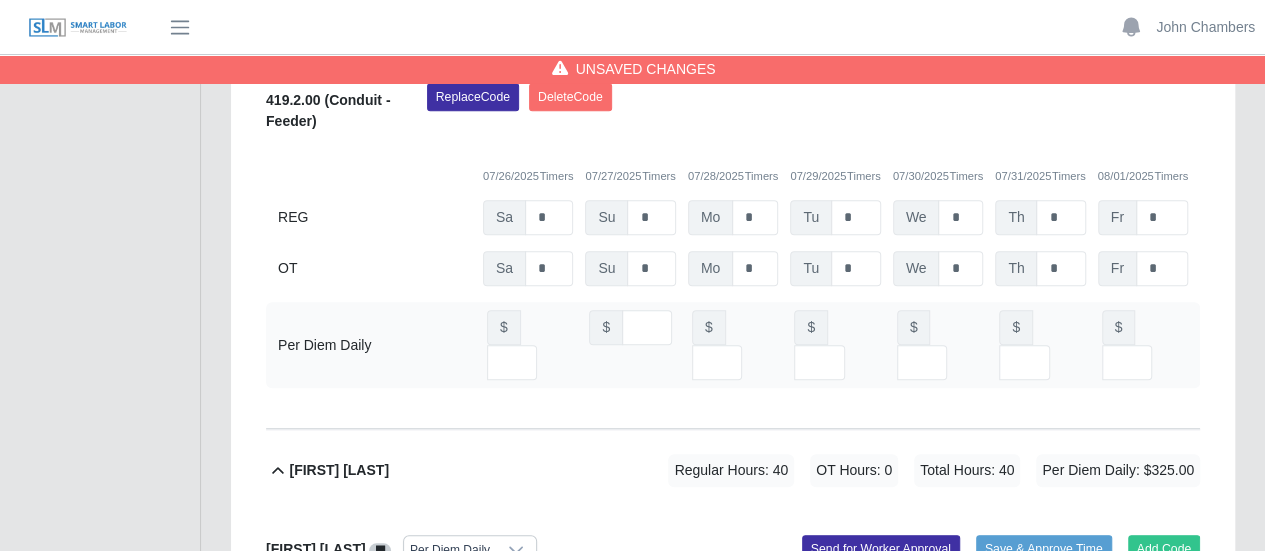 type on "**" 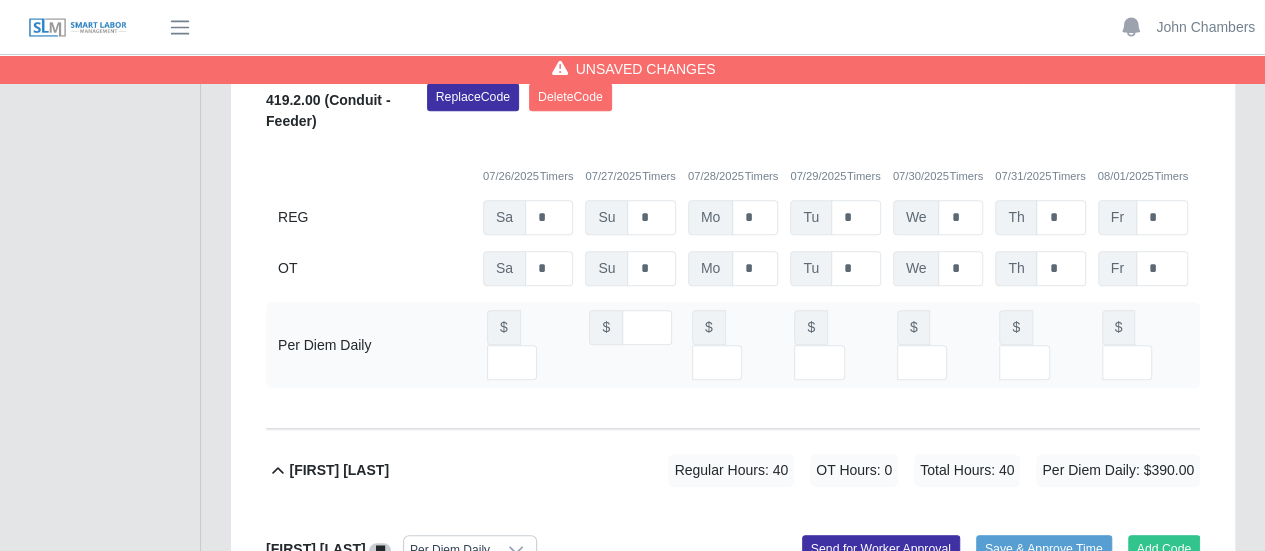 type on "**" 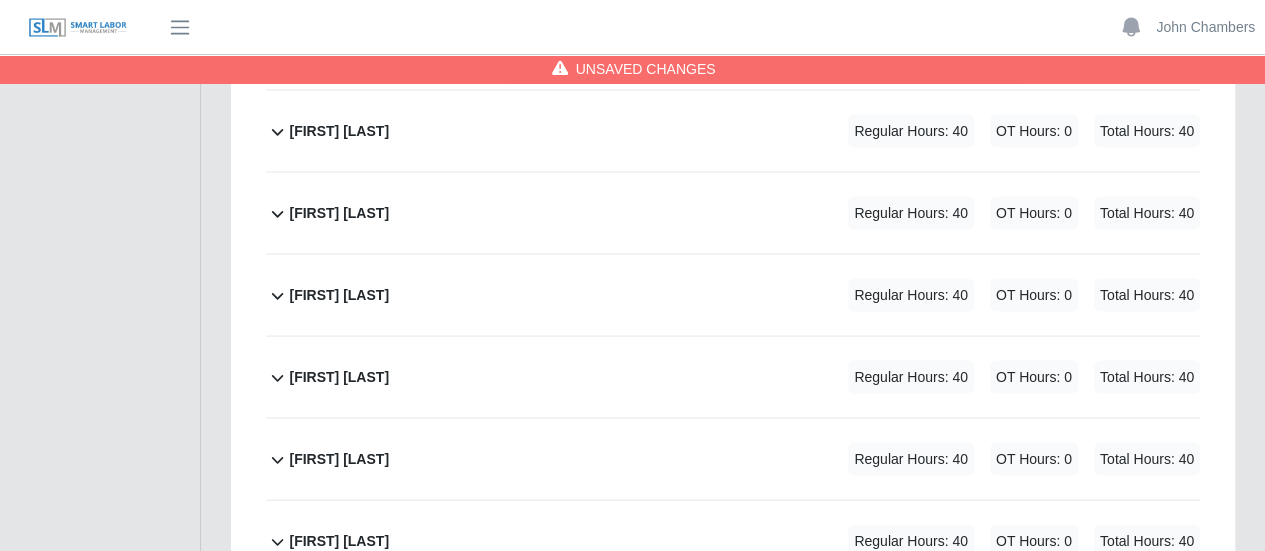 type on "**" 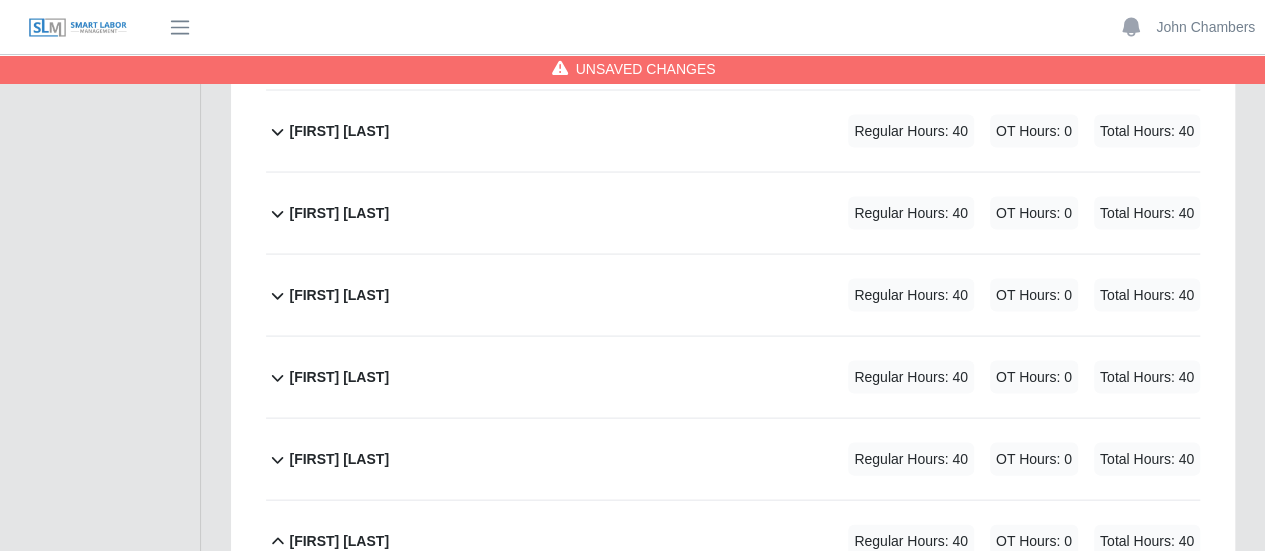 click on "Select Add Ons" at bounding box center [451, 621] 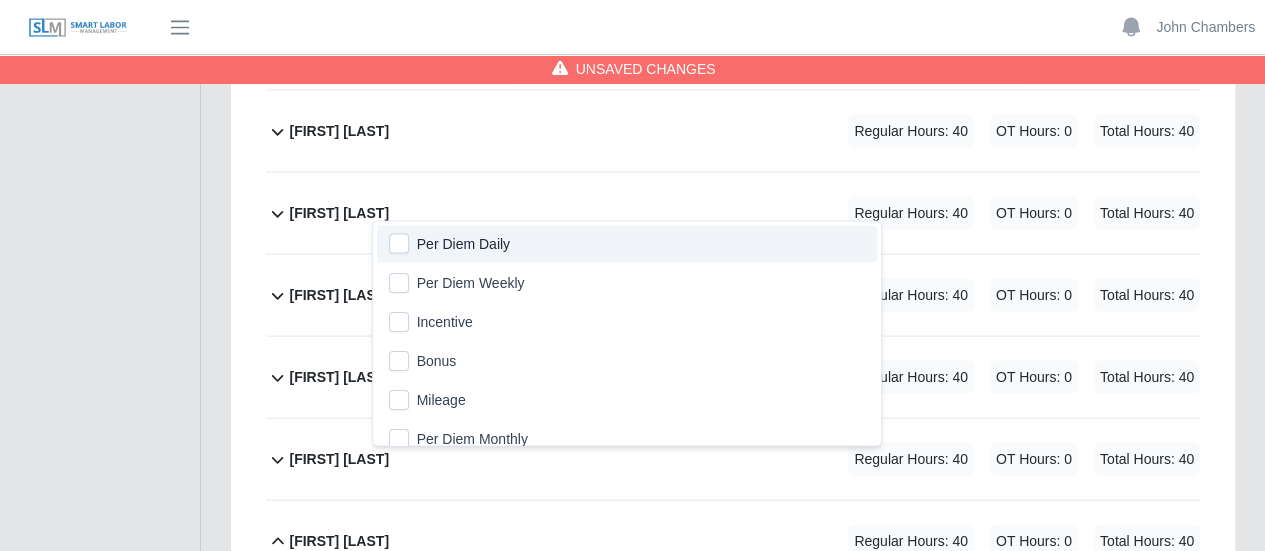 click on "Per Diem Daily" 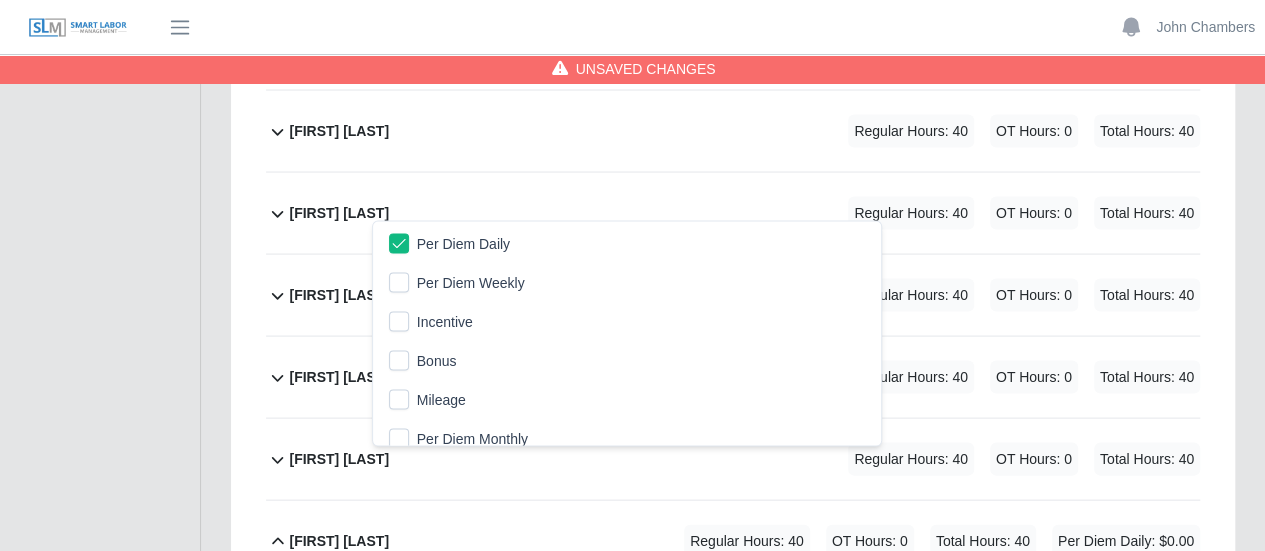 click on "Jose Ayala             Regular Hours: 40   OT Hours: 0   Total Hours: 40     Per Diem Daily: $0.00" 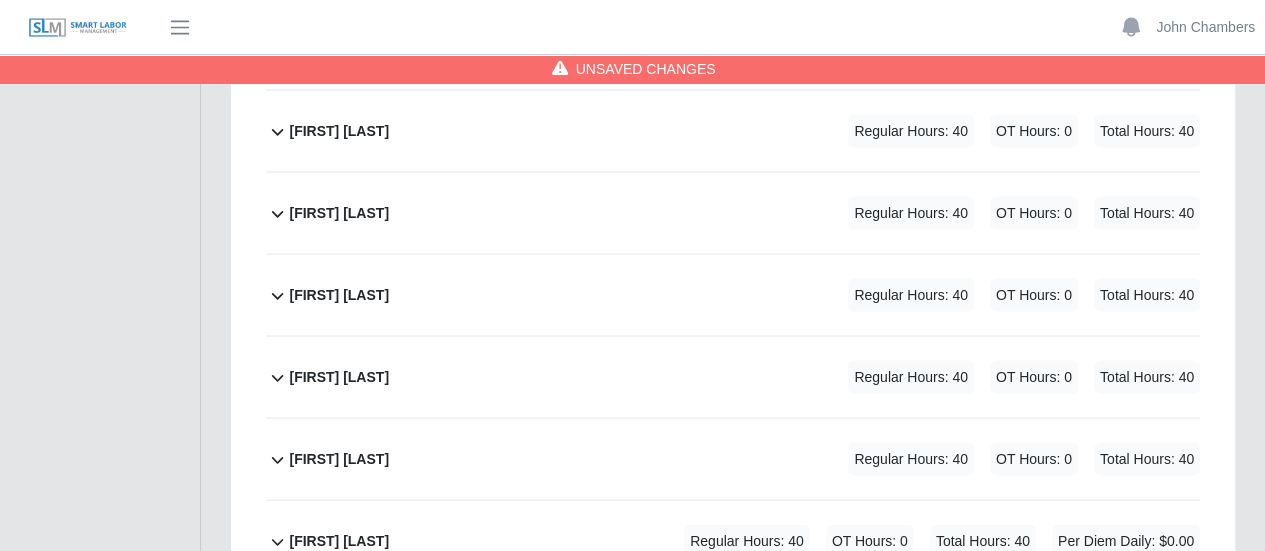 click on "Jose Ayala             Regular Hours: 40   OT Hours: 0   Total Hours: 40     Per Diem Daily: $0.00" 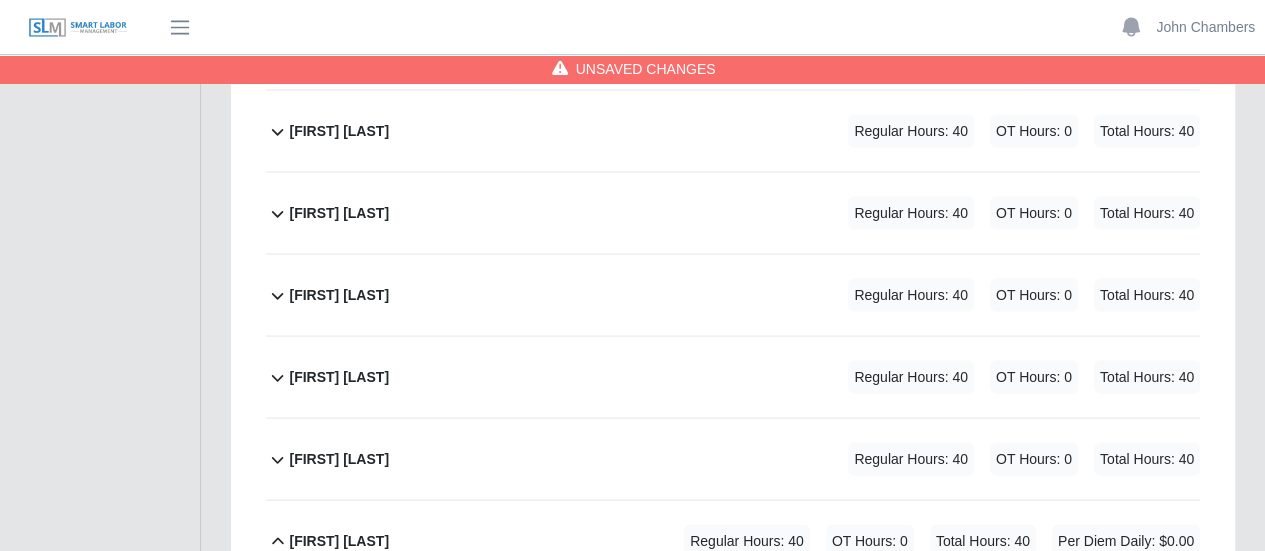 click at bounding box center (545, 913) 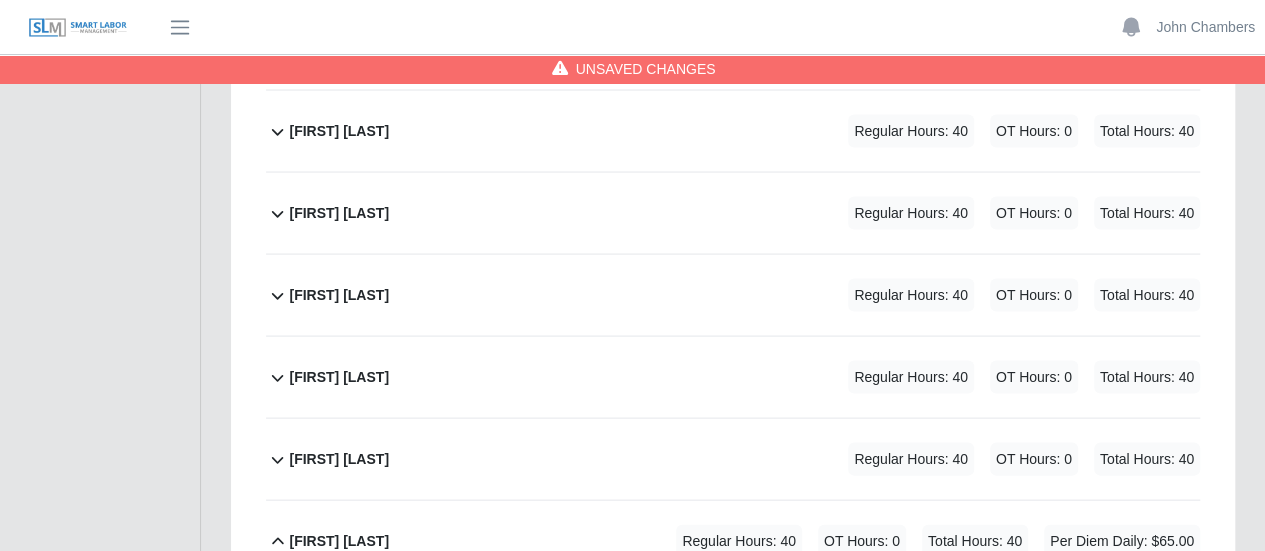 type on "**" 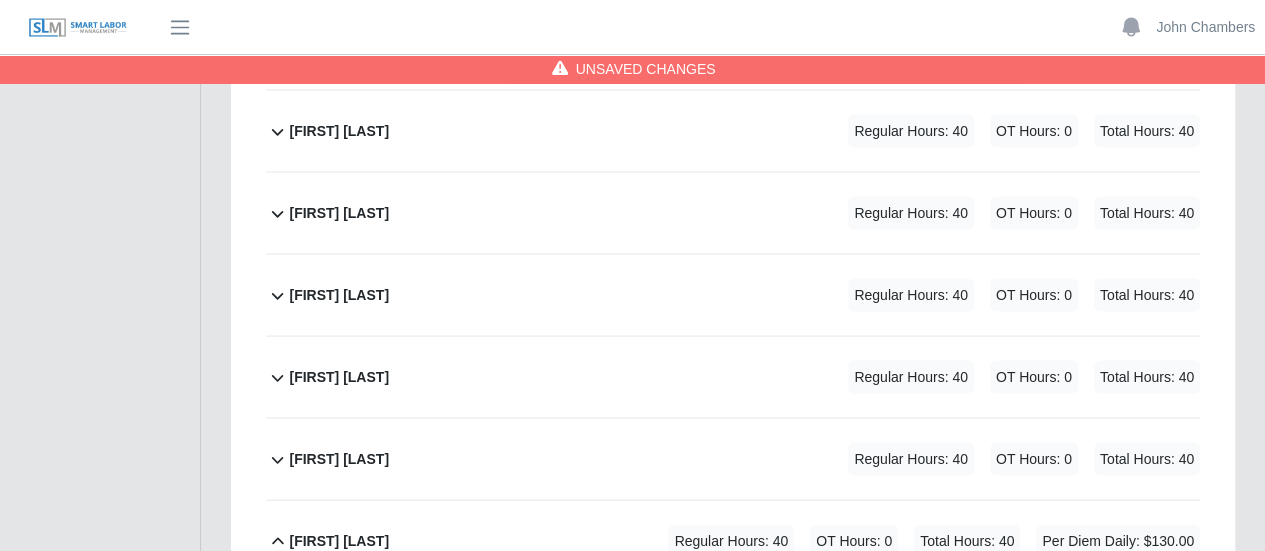 type on "**" 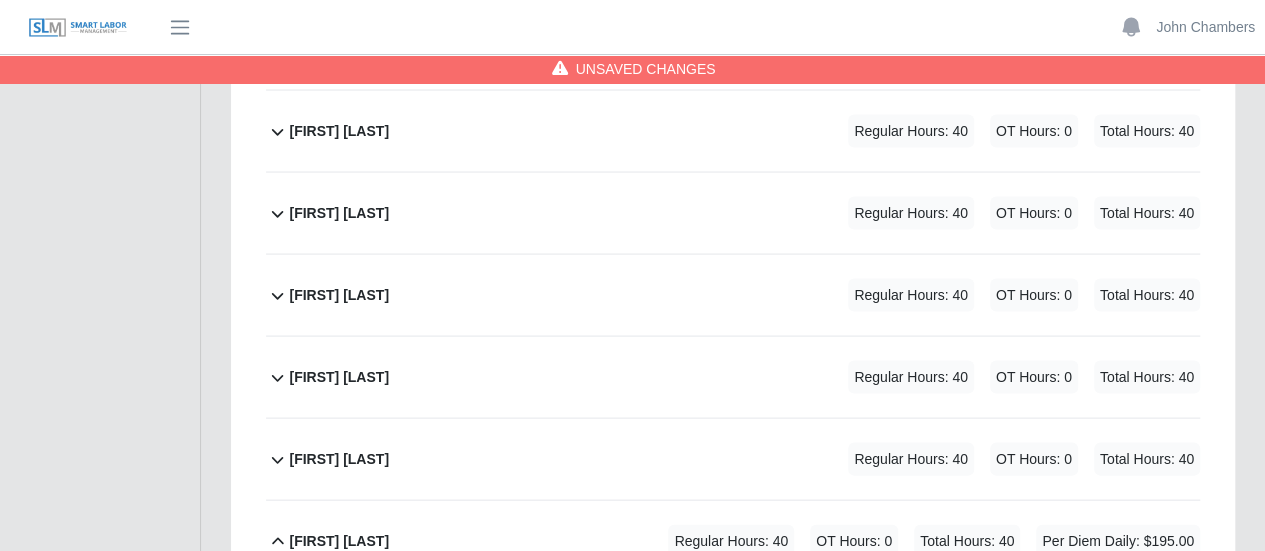 type on "**" 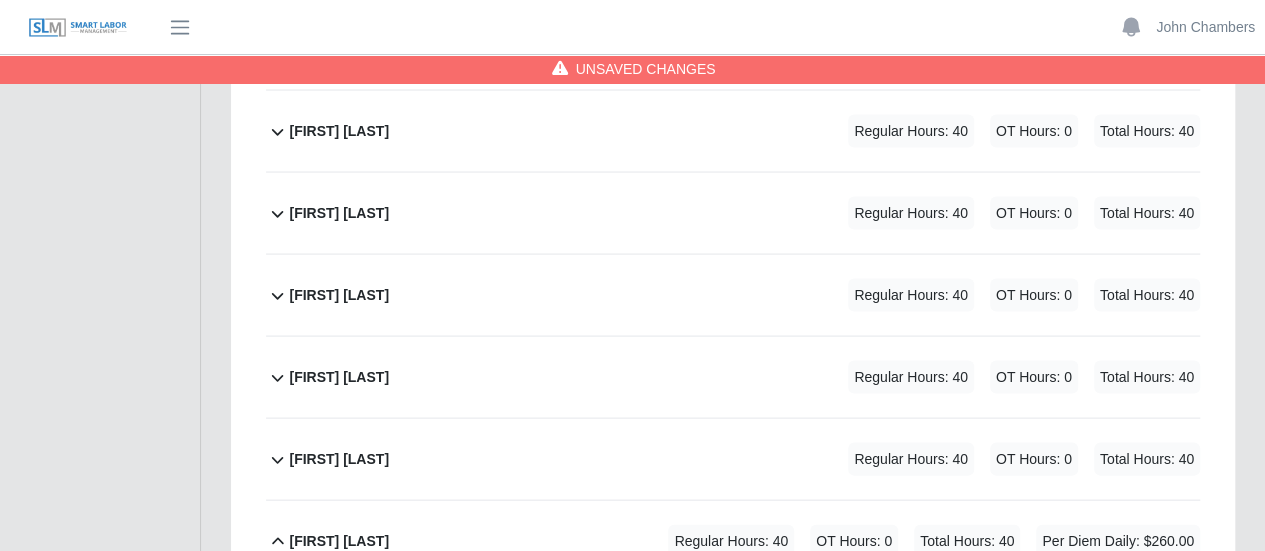 type on "**" 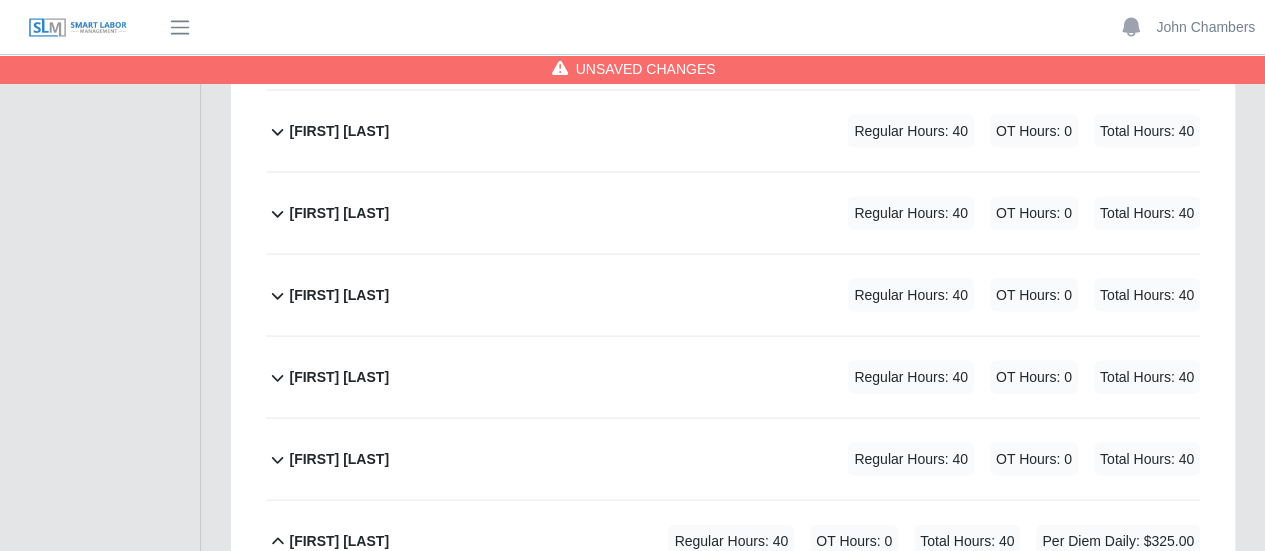 type on "**" 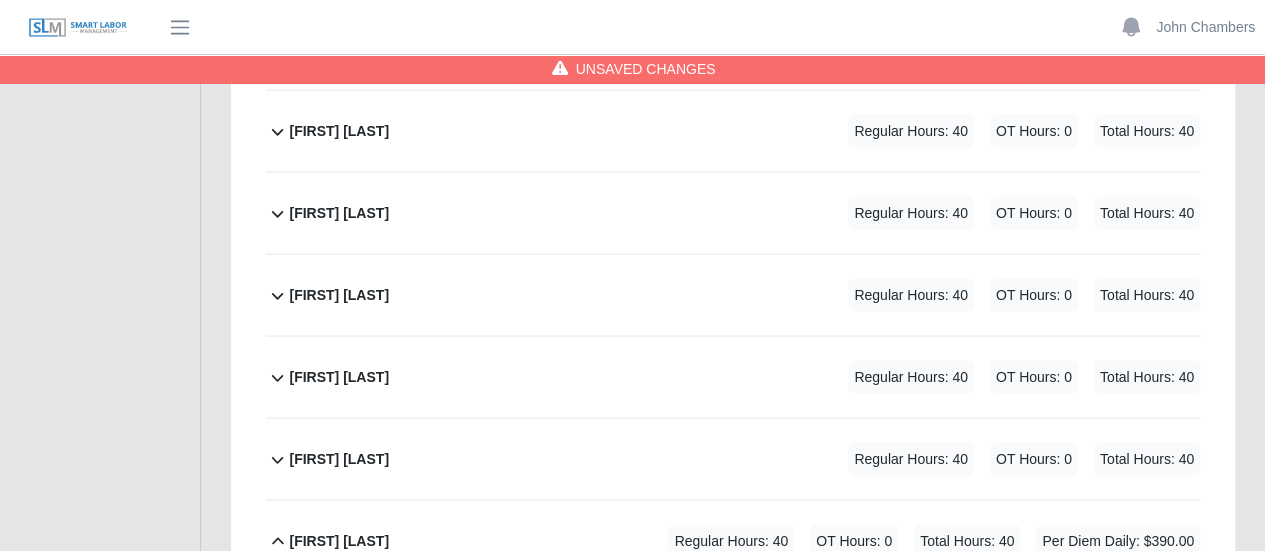 type on "**" 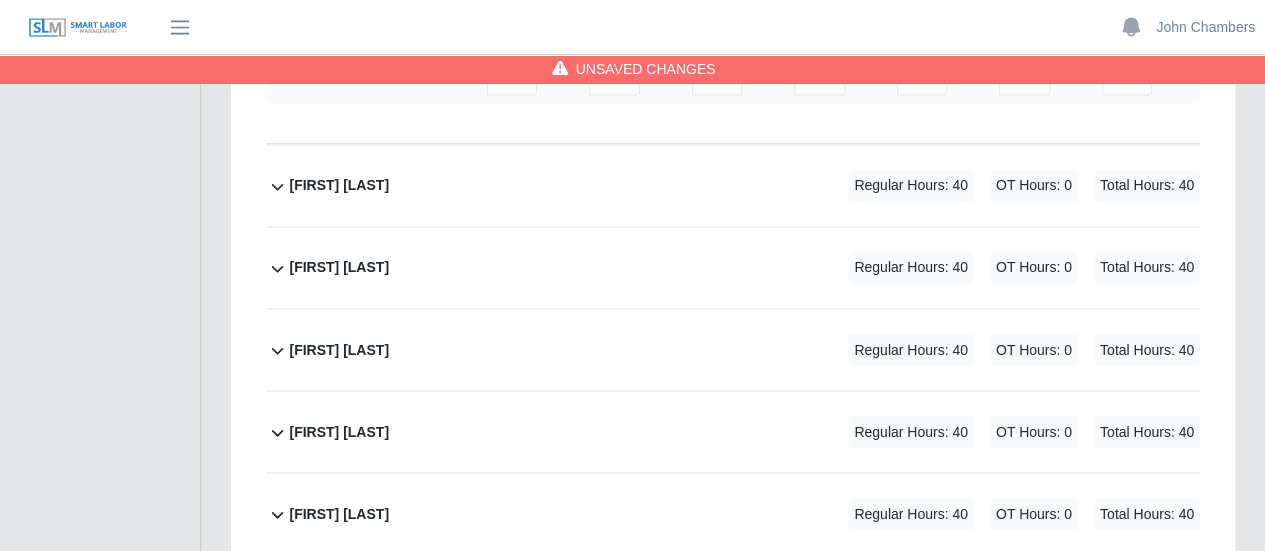 scroll, scrollTop: 9100, scrollLeft: 0, axis: vertical 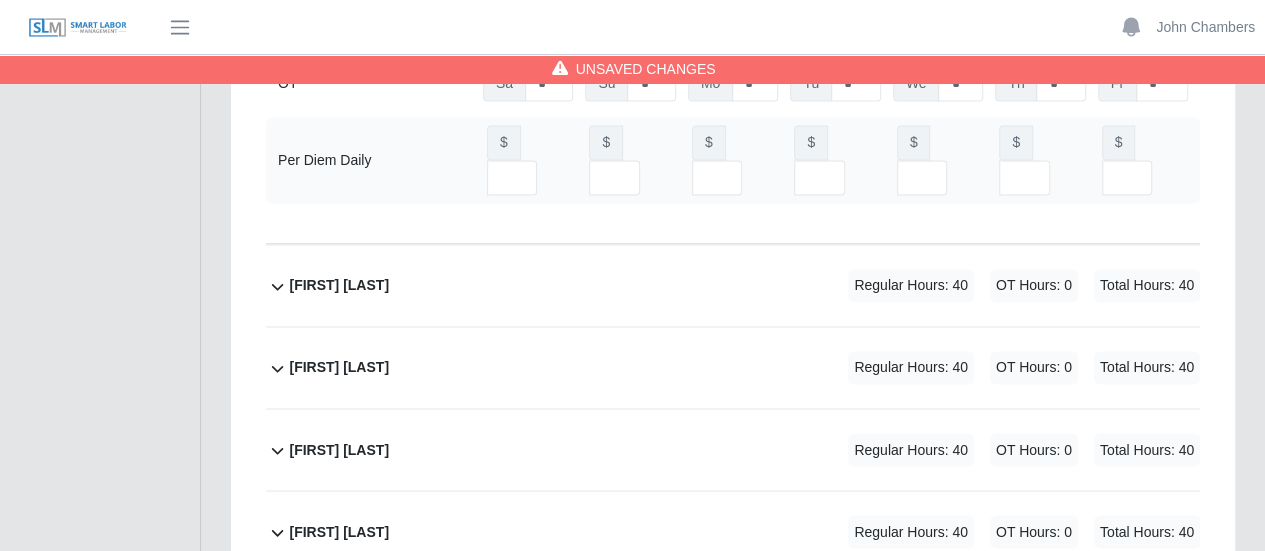 click on "Joan Torres Lopez" at bounding box center [339, 695] 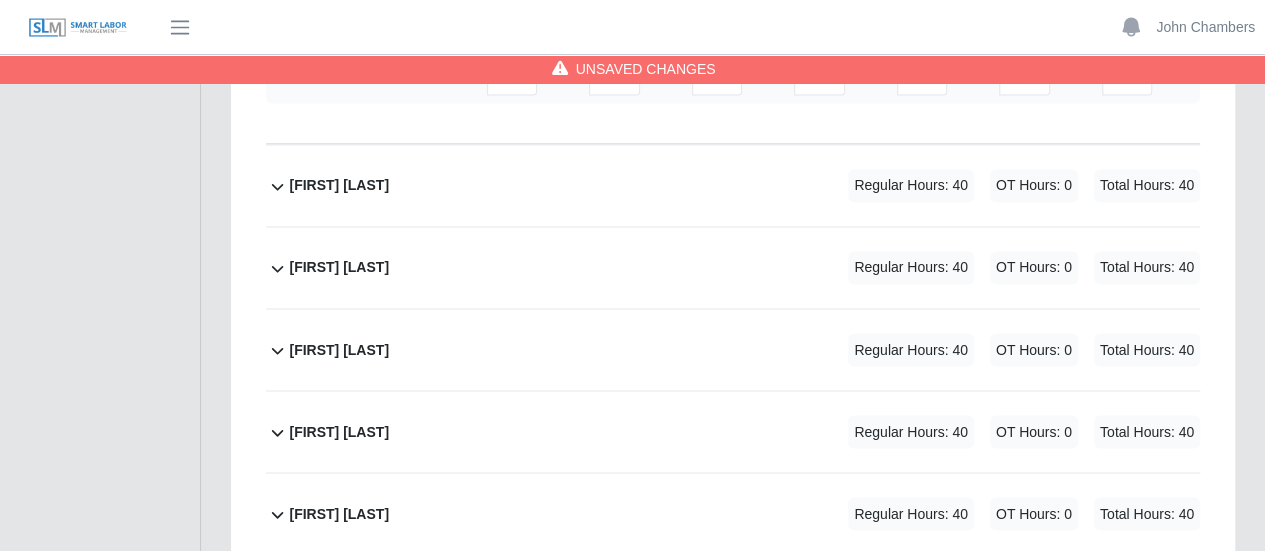 click on "Select Add Ons" at bounding box center [451, 675] 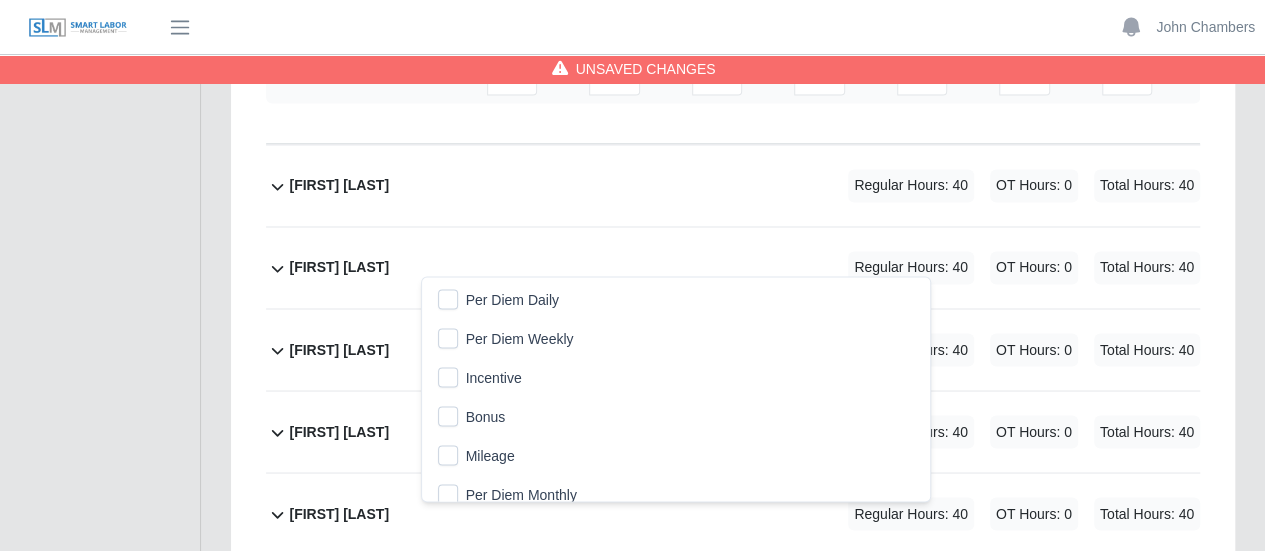 scroll, scrollTop: 20, scrollLeft: 12, axis: both 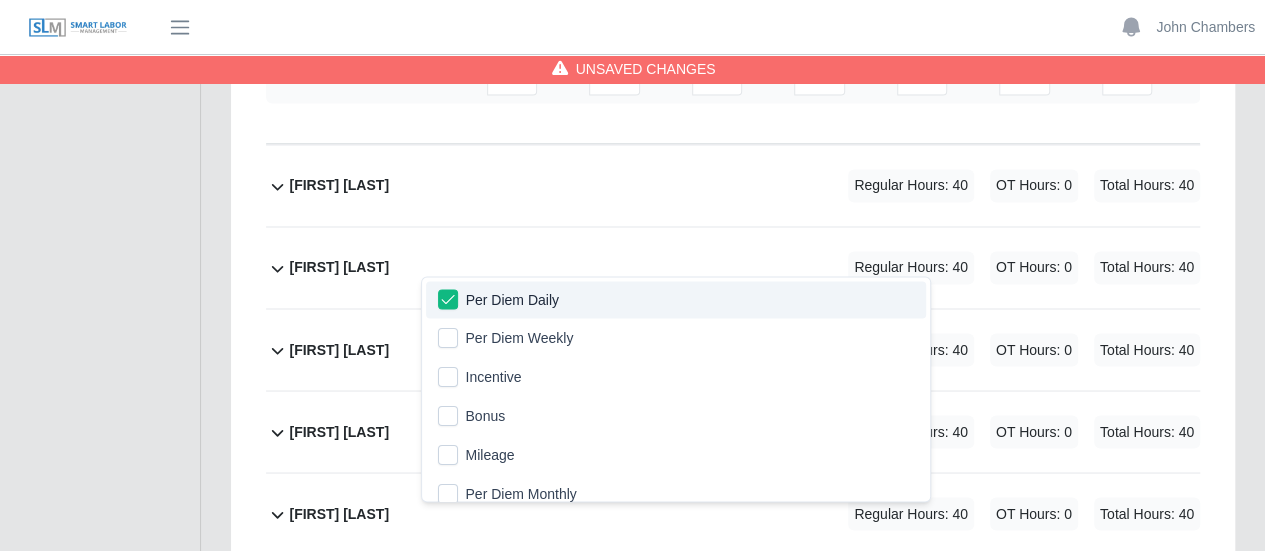 click on "419.2.00
(Conduit - Feeder)
Replace
Code
Delete
Code
07/26/2025
Timers    07/27/2025
Timers    07/28/2025
Timers    07/29/2025
Timers    07/30/2025
Timers    07/31/2025
Timers    08/01/2025
Timers
REG
Sa   *   Su   *   Mo   *   Tu   *   We   *   Th   *   Fr   *
OT
Sa   * Su   * Mo   * Tu   * We   * Th   * Fr   *" 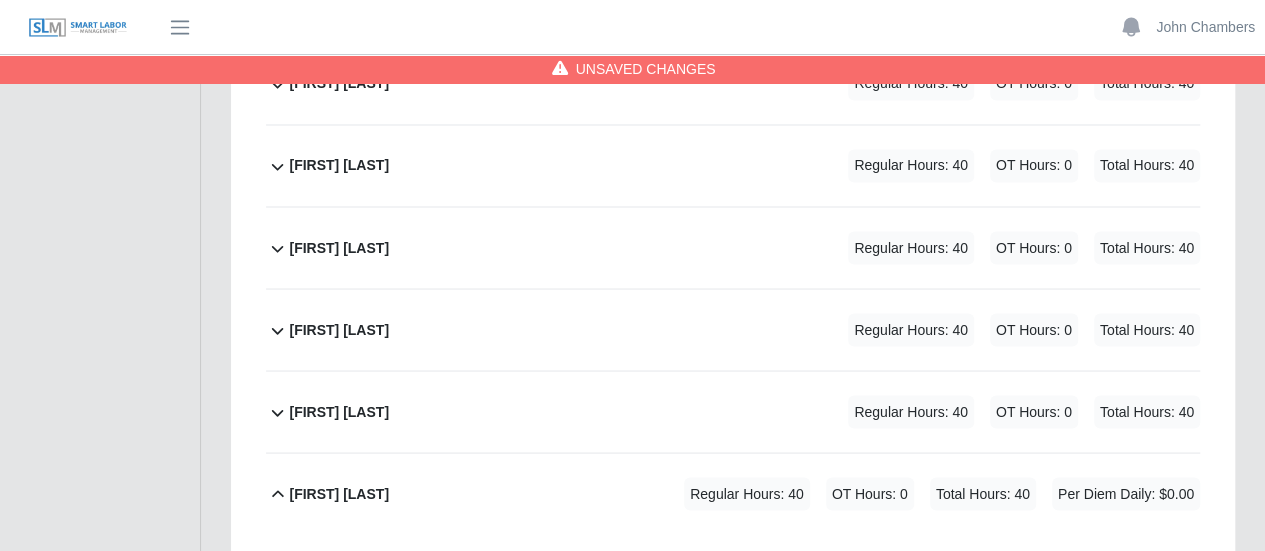 scroll, scrollTop: 9500, scrollLeft: 0, axis: vertical 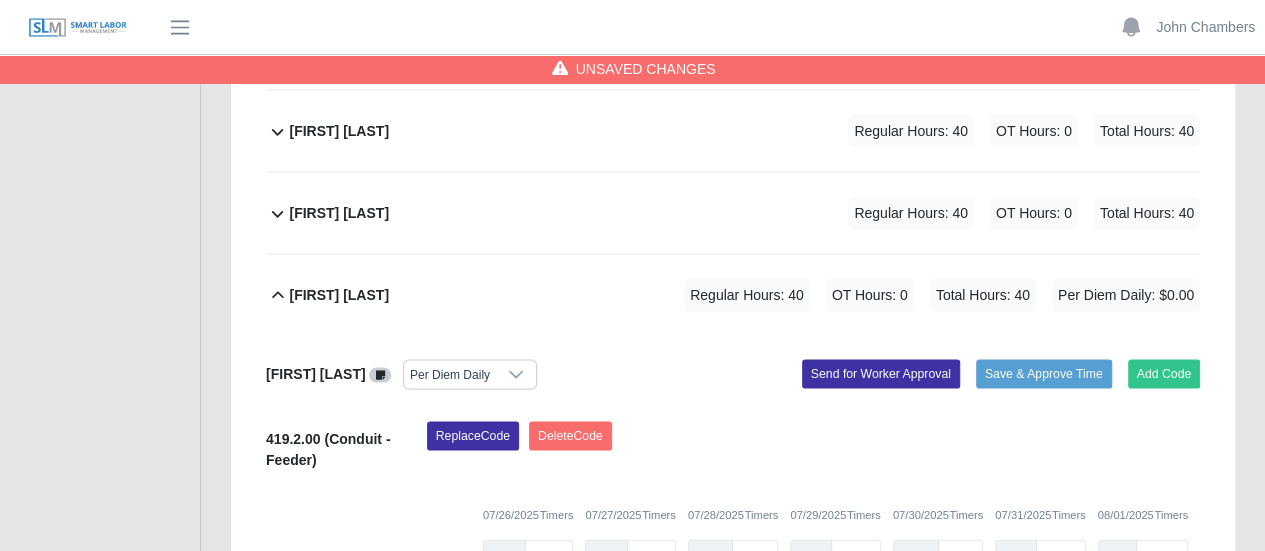 click at bounding box center [750, 667] 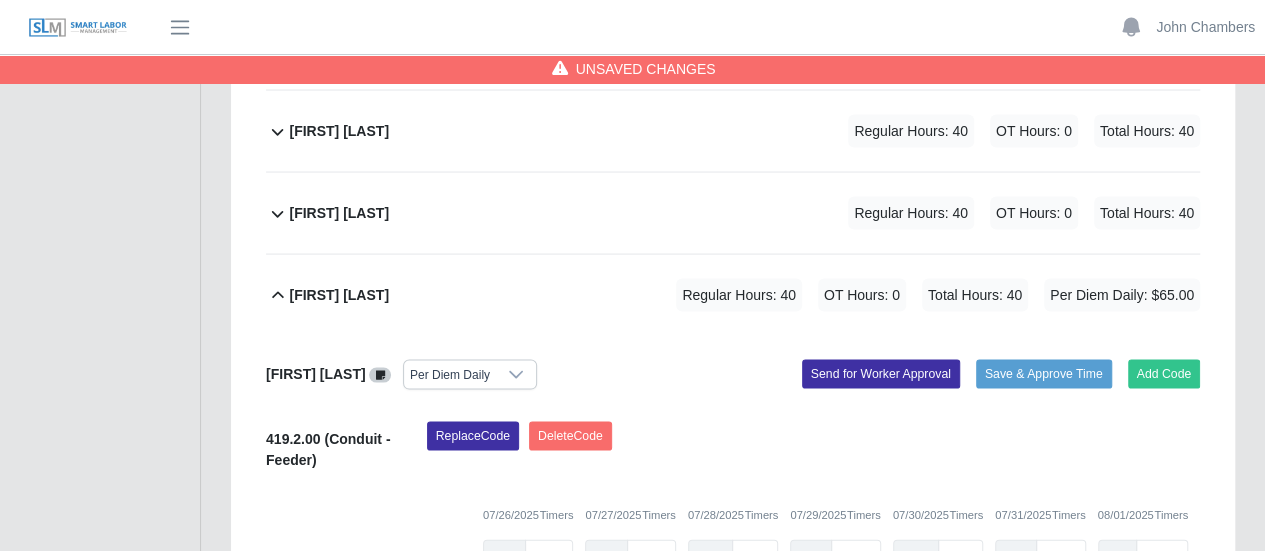 scroll, scrollTop: 0, scrollLeft: 5, axis: horizontal 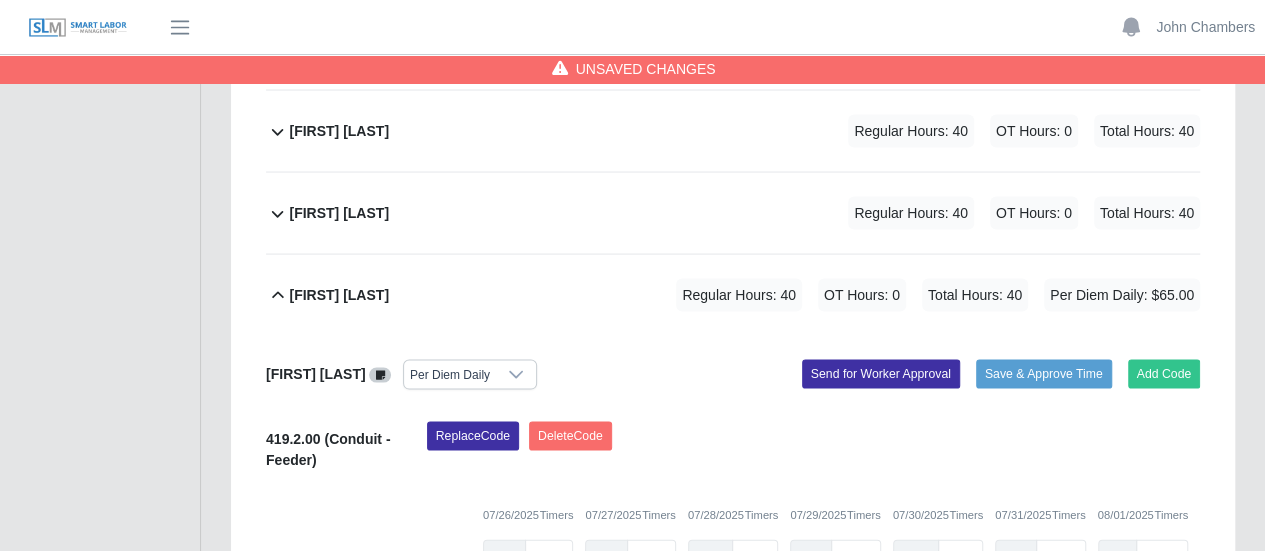 type on "**" 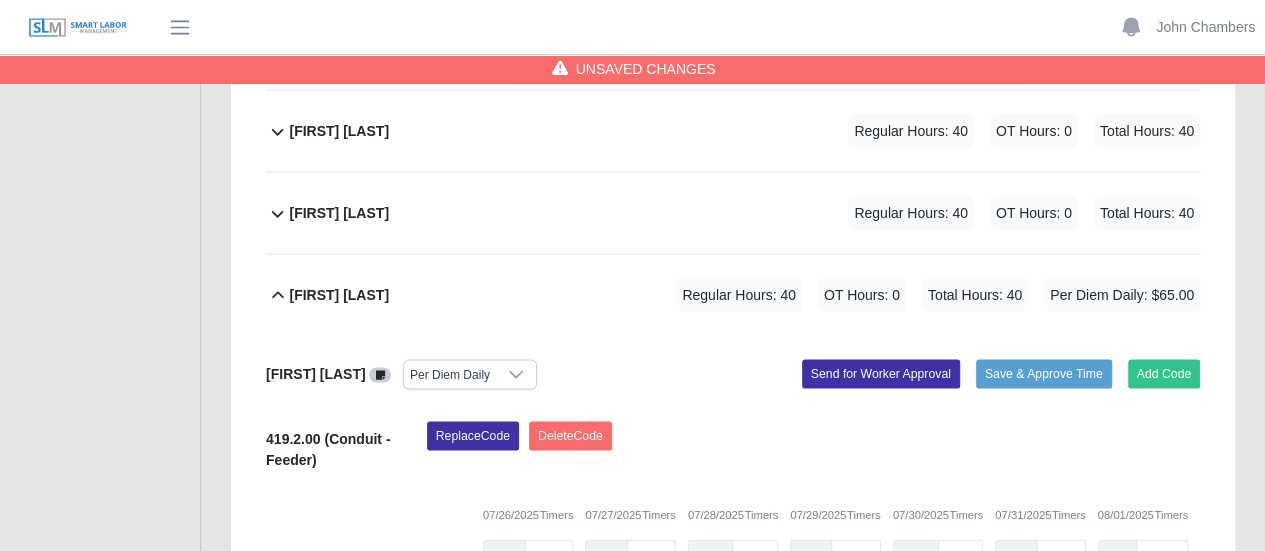 click at bounding box center [852, 667] 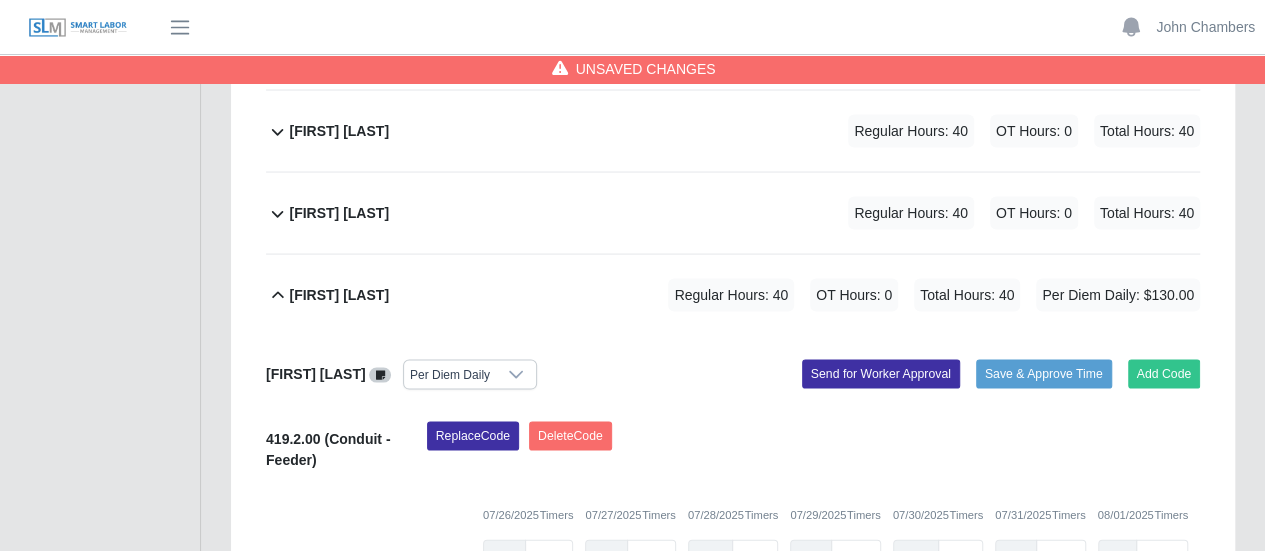 scroll, scrollTop: 0, scrollLeft: 5, axis: horizontal 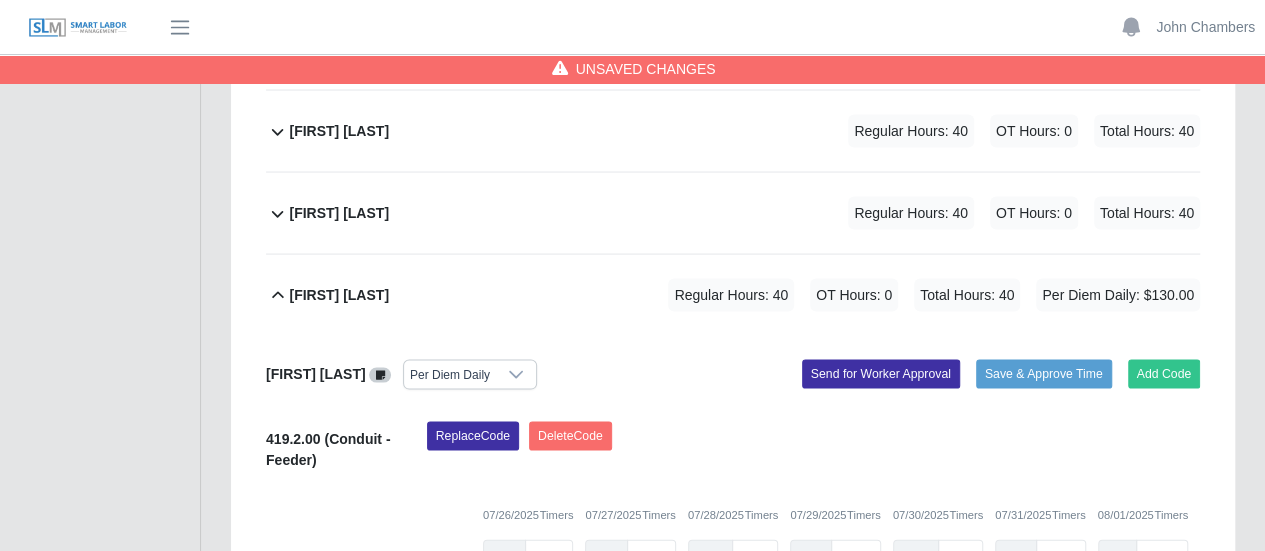 type on "**" 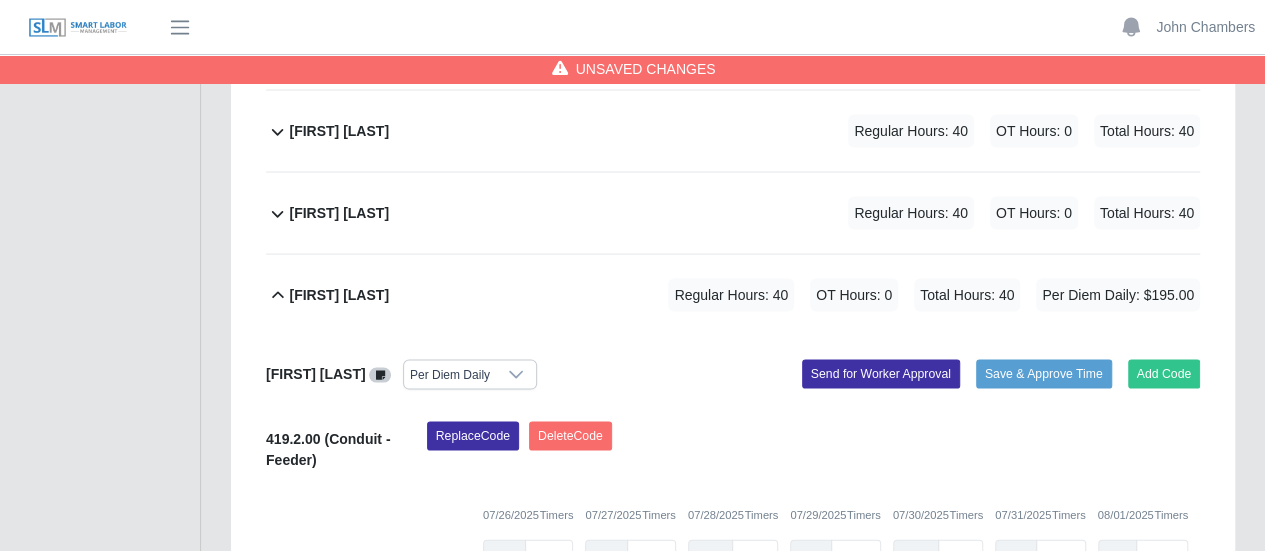 scroll, scrollTop: 0, scrollLeft: 4, axis: horizontal 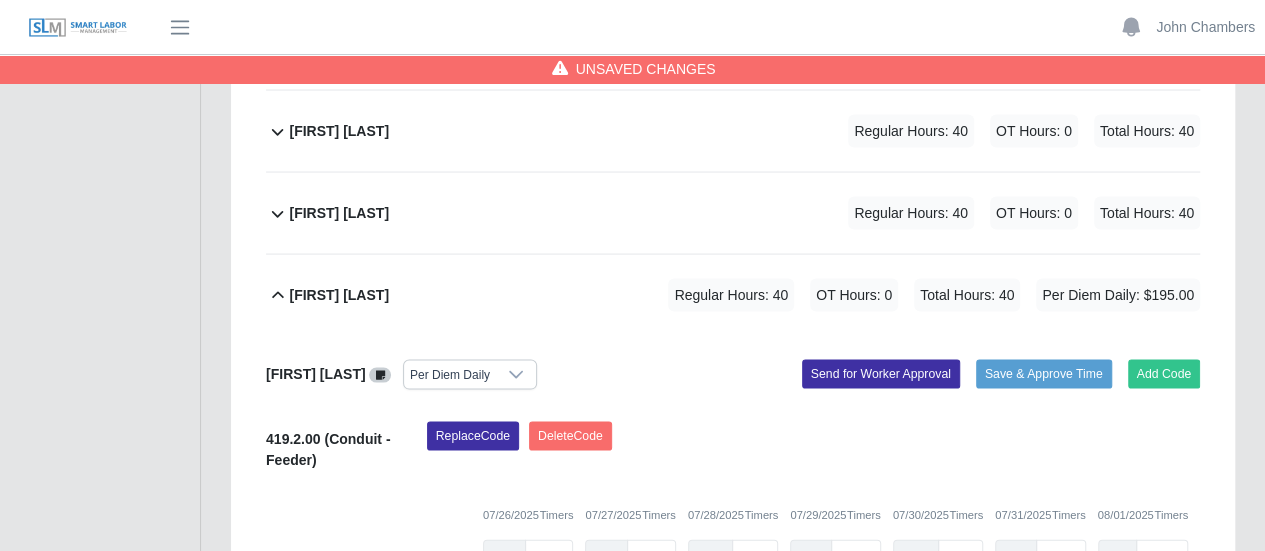 type on "**" 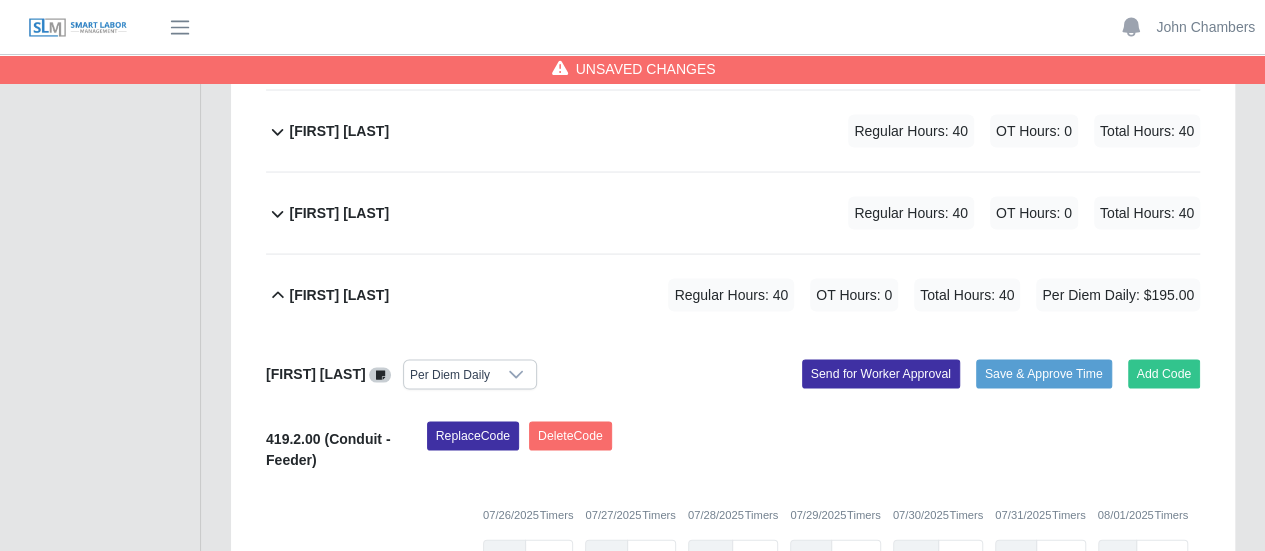 click at bounding box center (1057, 667) 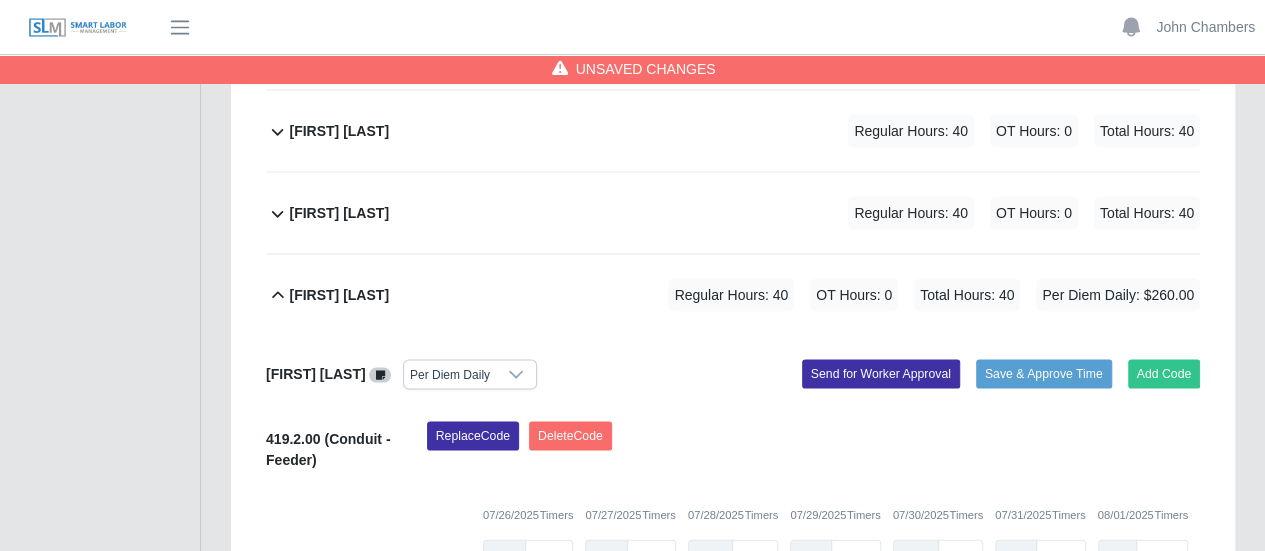 scroll, scrollTop: 0, scrollLeft: 5, axis: horizontal 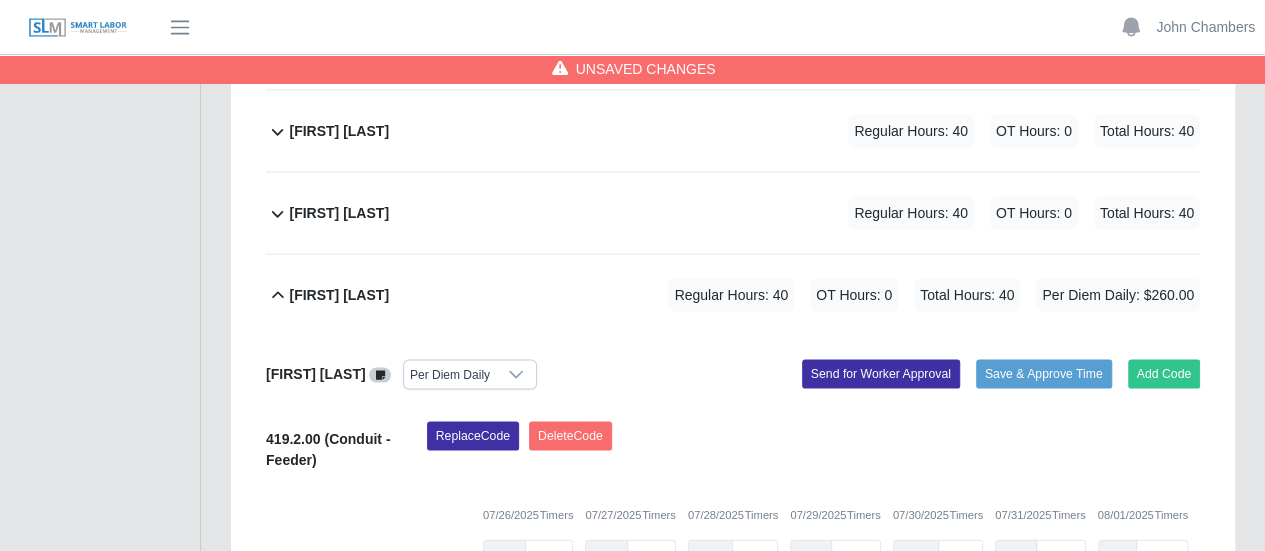 type on "**" 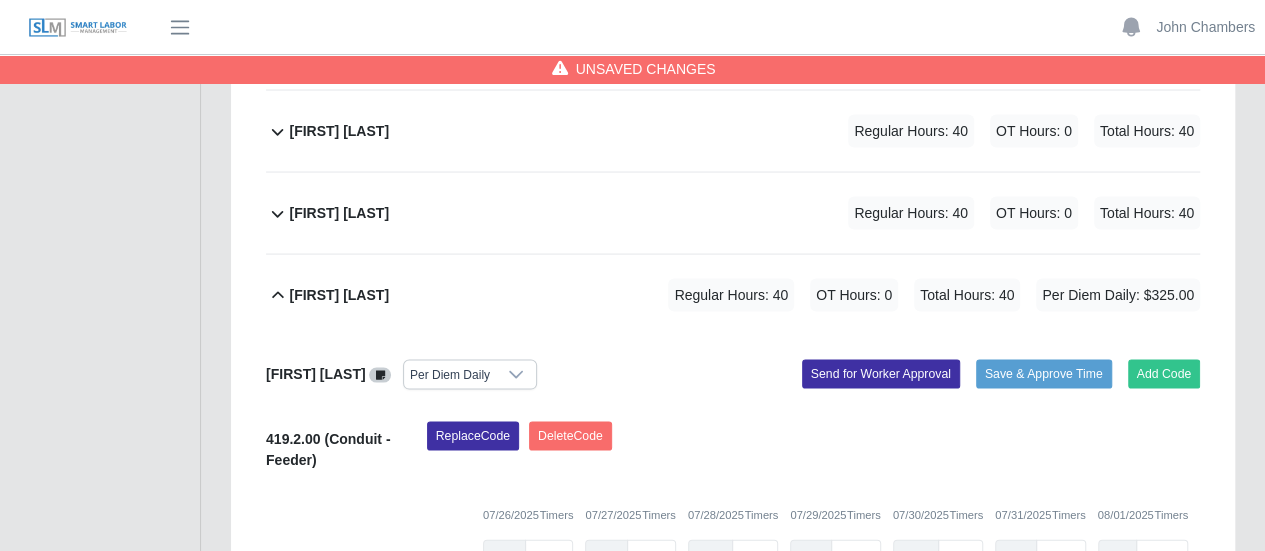 scroll, scrollTop: 0, scrollLeft: 5, axis: horizontal 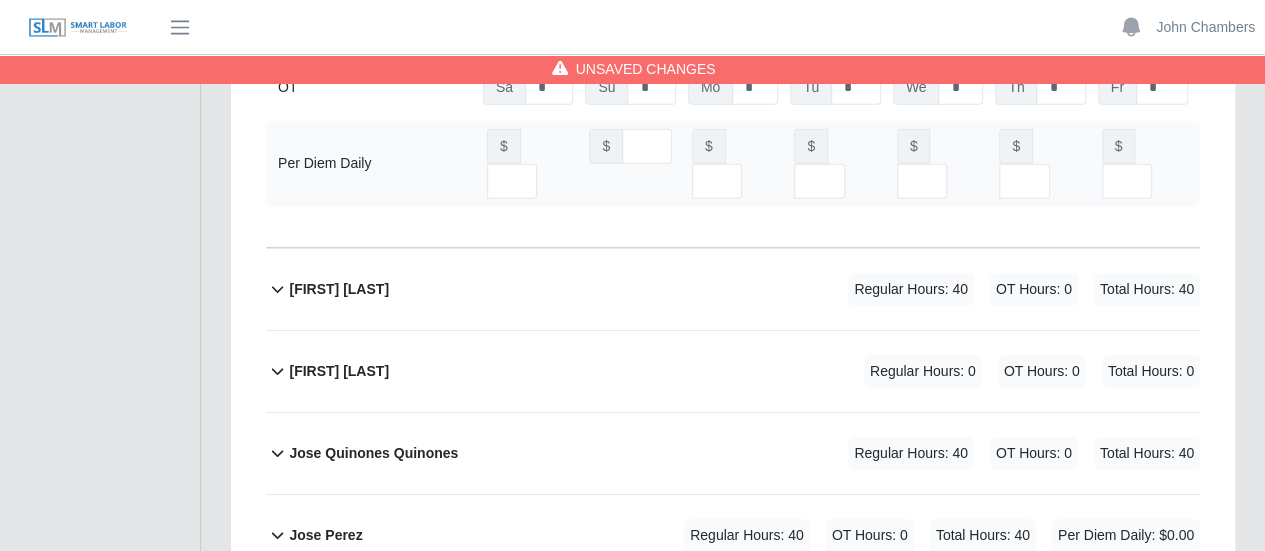 type on "**" 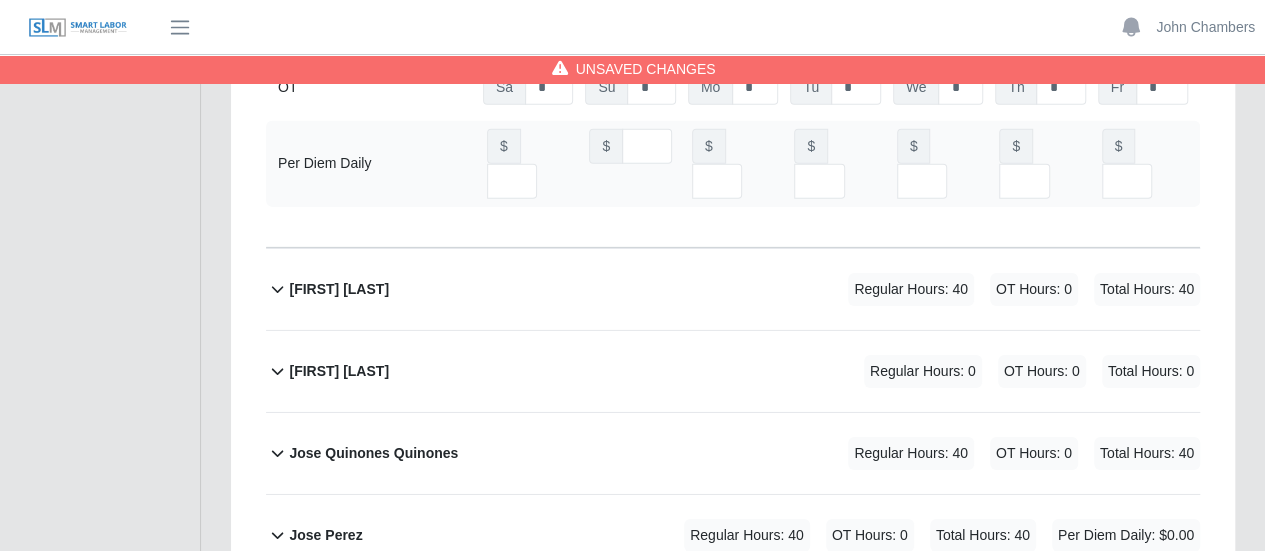 click on "Juan Rangel Moreno" at bounding box center (339, 781) 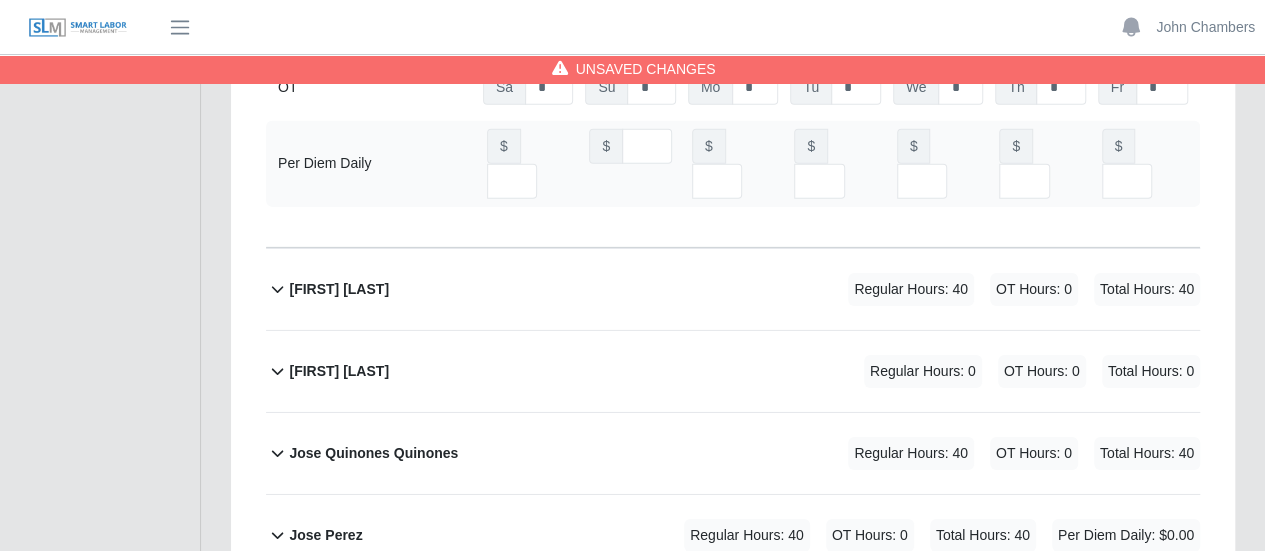 scroll, scrollTop: 10800, scrollLeft: 0, axis: vertical 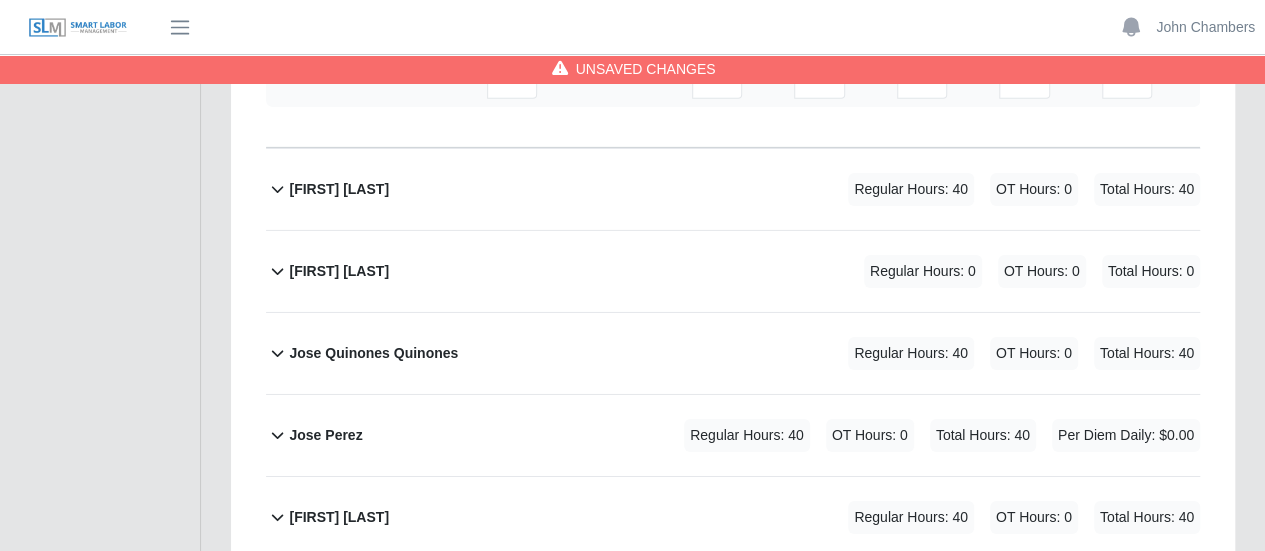 click at bounding box center (519, 761) 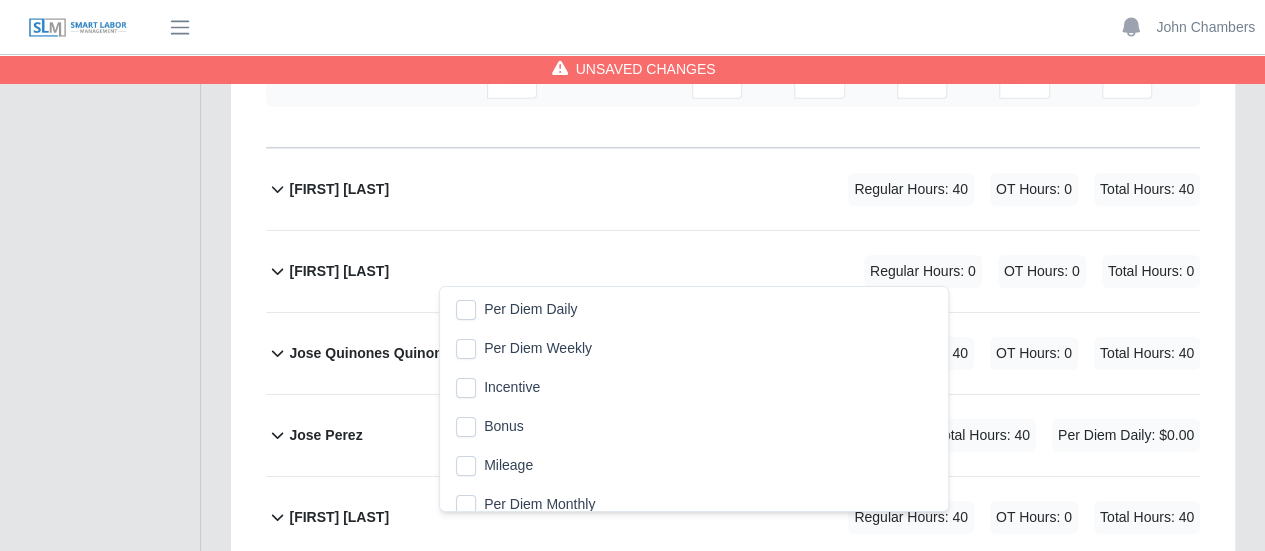 scroll, scrollTop: 20, scrollLeft: 12, axis: both 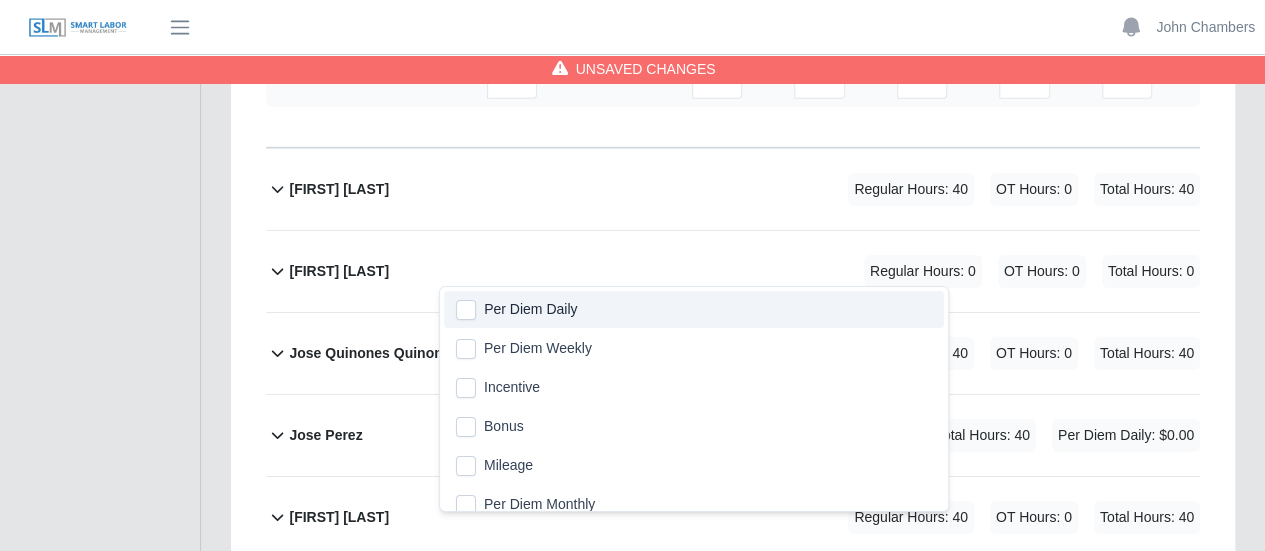 click on "Per Diem Daily" 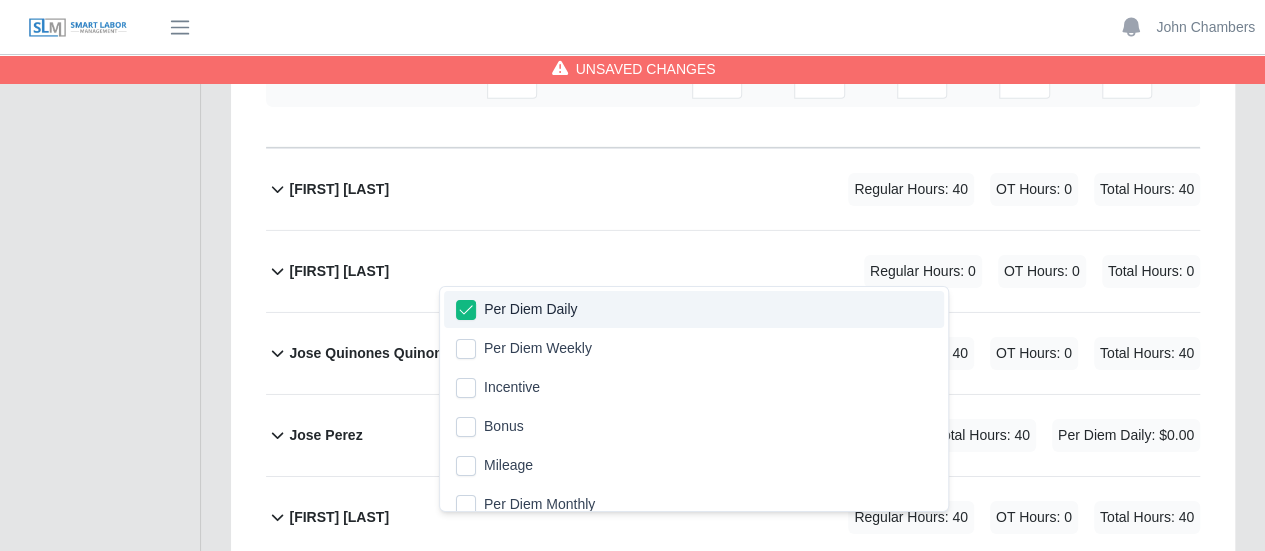 click on "REG" at bounding box center (374, 964) 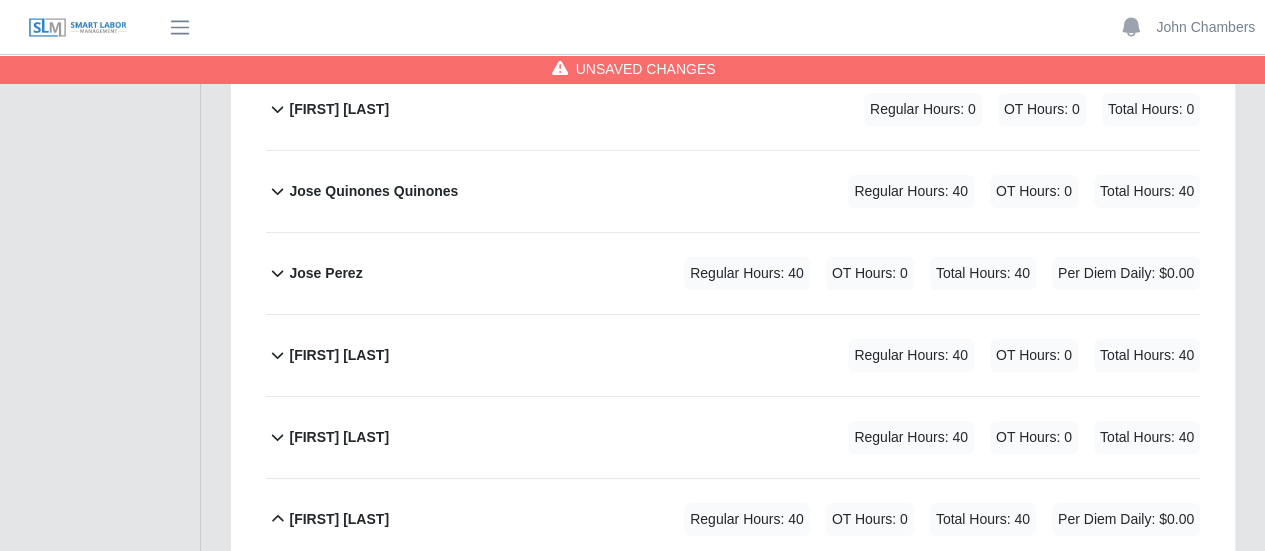scroll, scrollTop: 11000, scrollLeft: 0, axis: vertical 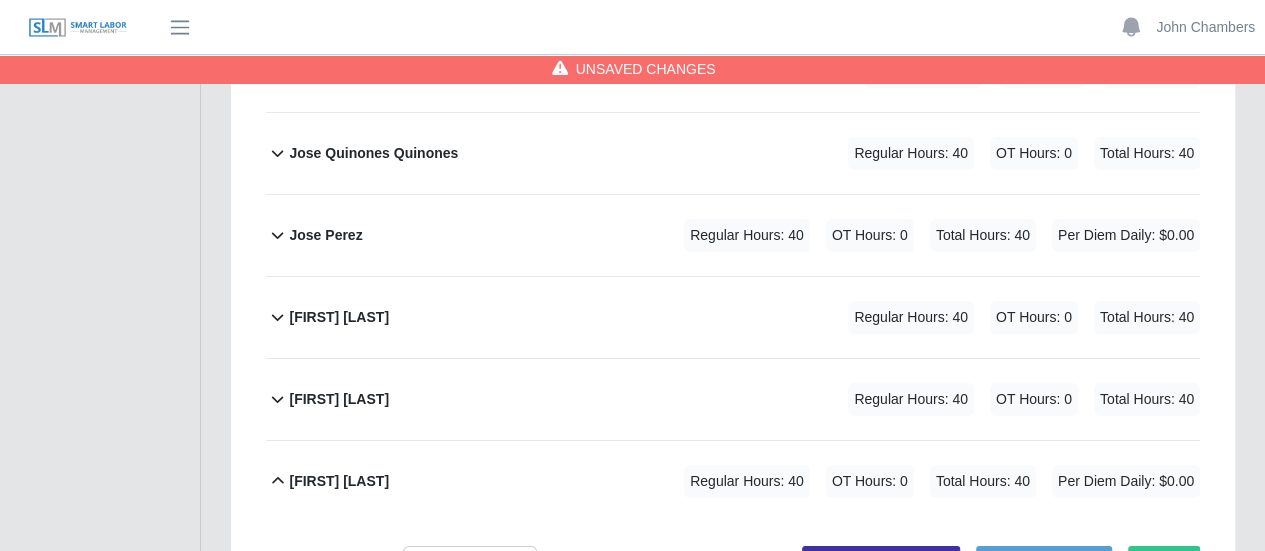 click at bounding box center [545, 874] 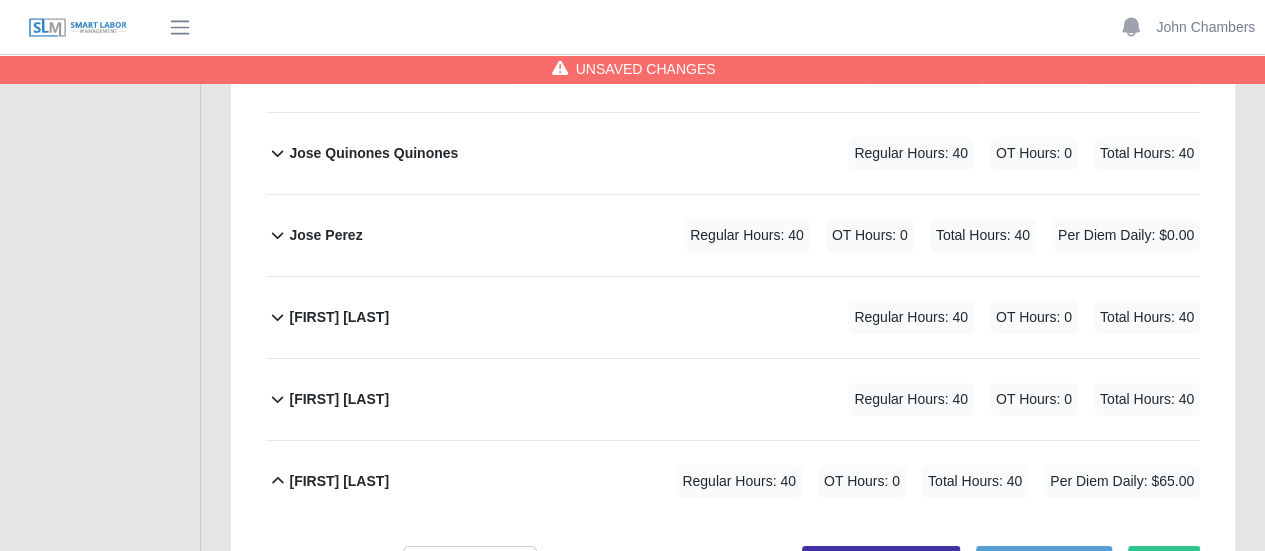 scroll, scrollTop: 0, scrollLeft: 5, axis: horizontal 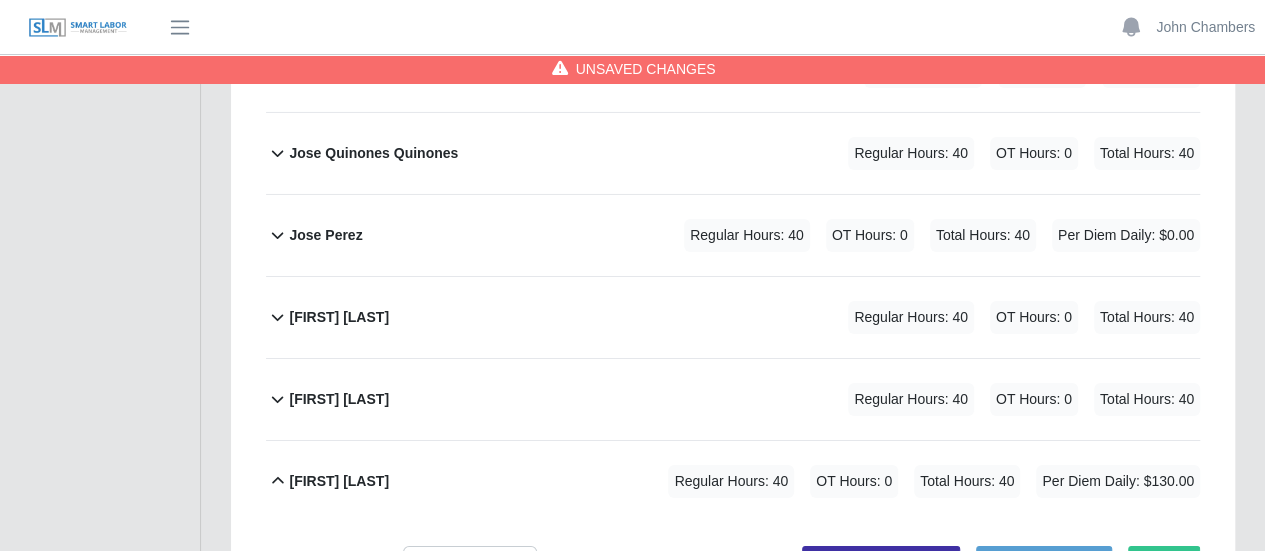 type on "**" 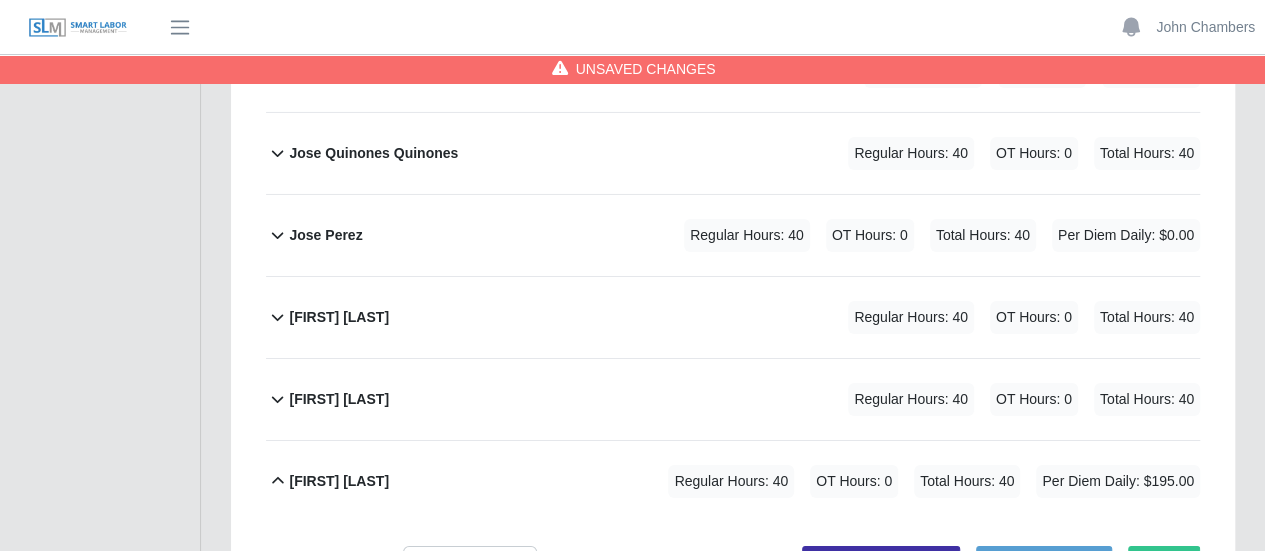 scroll, scrollTop: 0, scrollLeft: 5, axis: horizontal 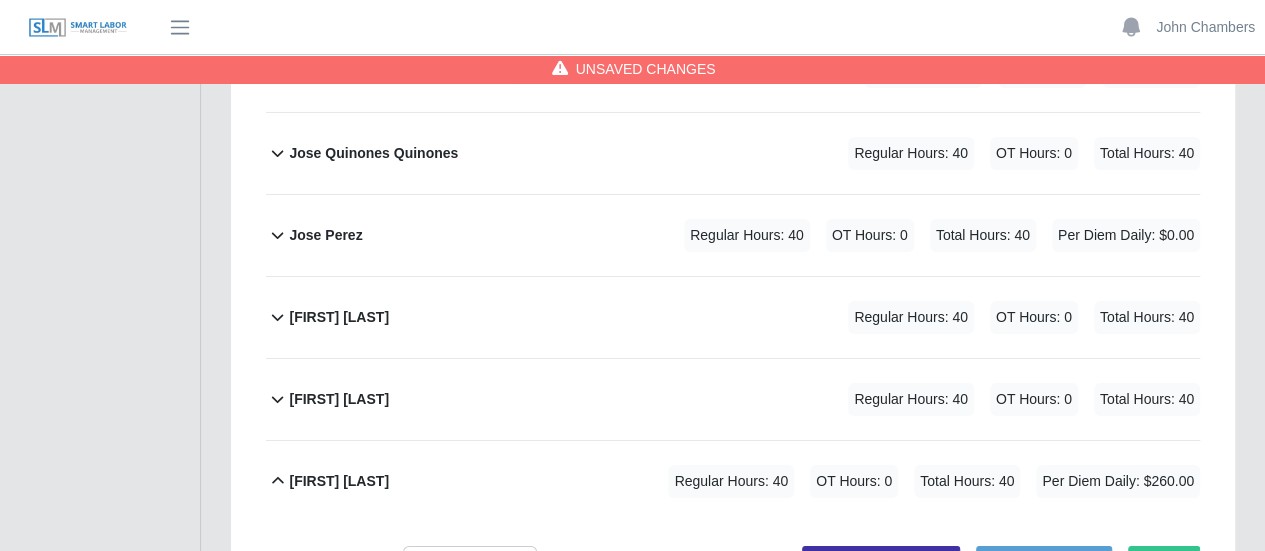 type on "**" 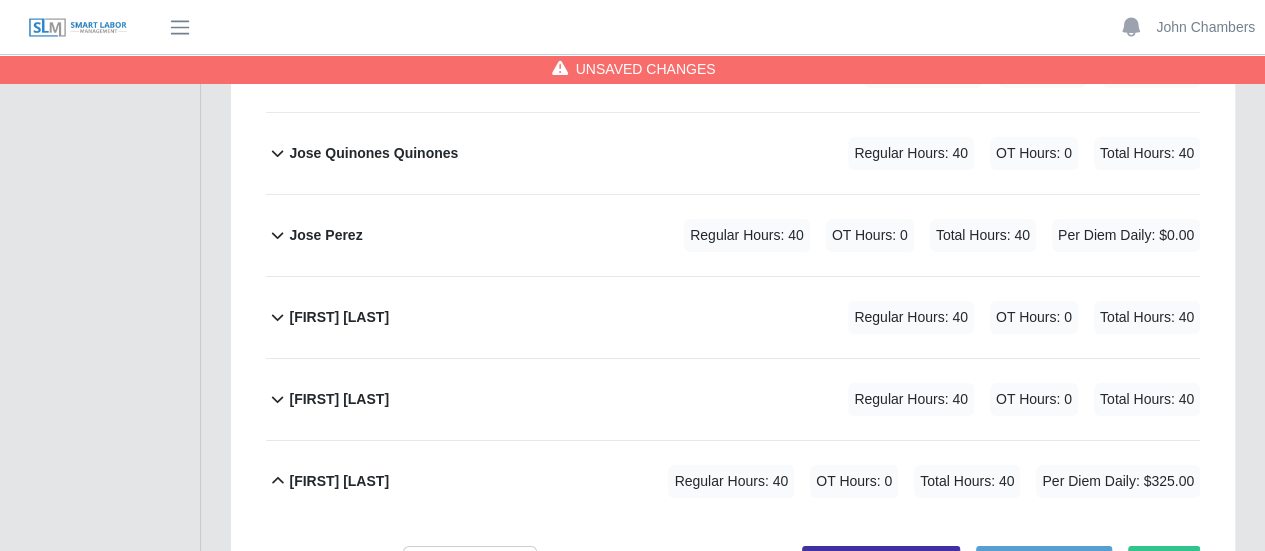 scroll, scrollTop: 0, scrollLeft: 5, axis: horizontal 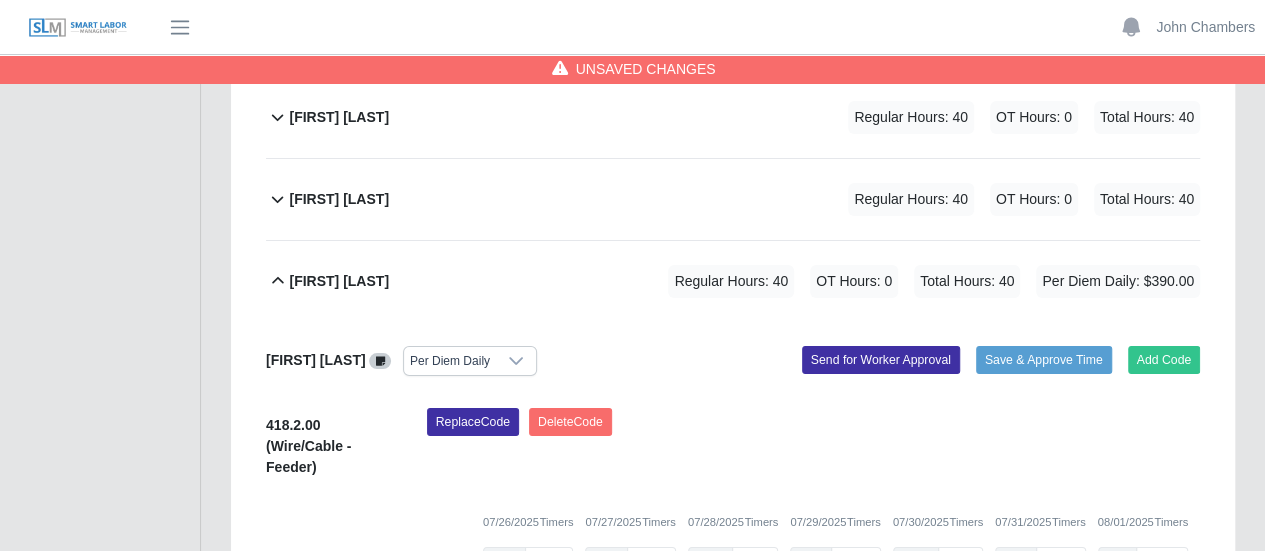 type on "**" 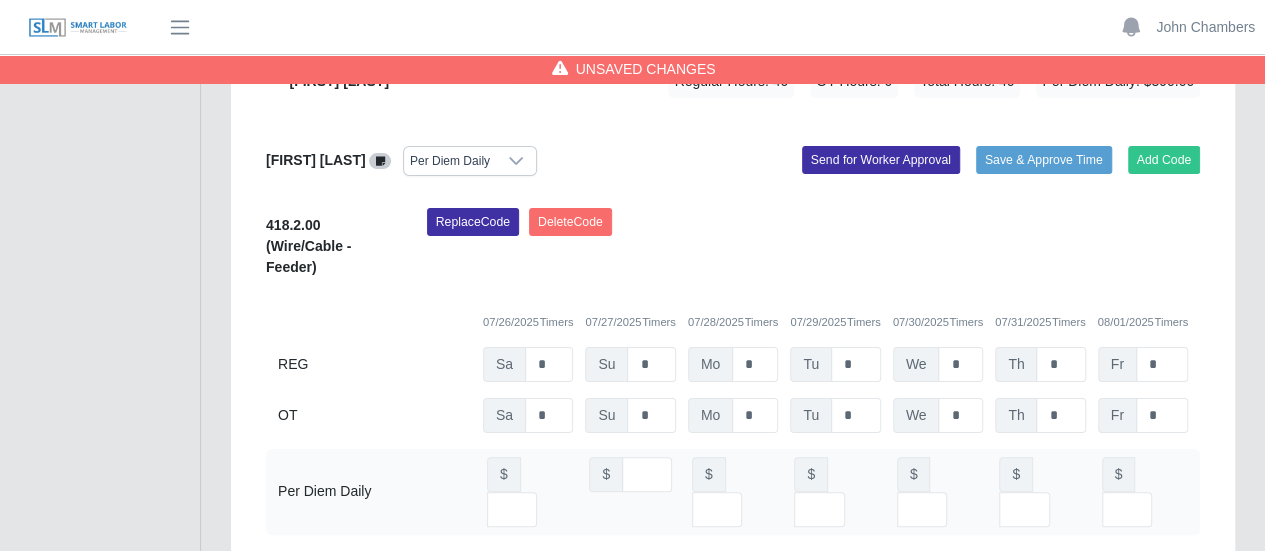click on "Select Add Ons" at bounding box center (451, 779) 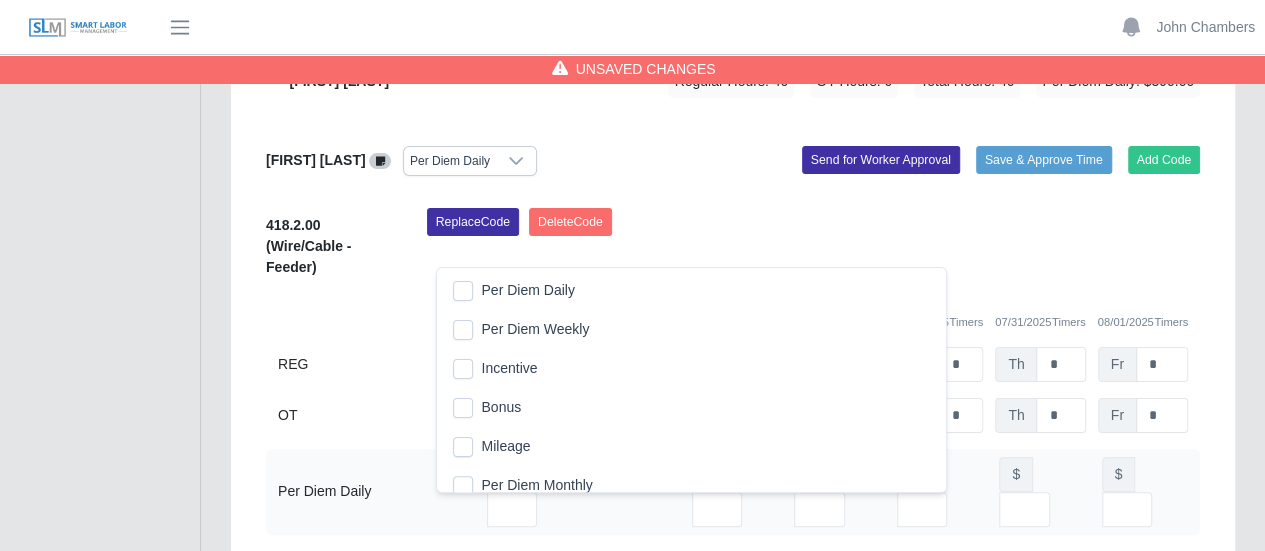 click on "Per Diem Daily" 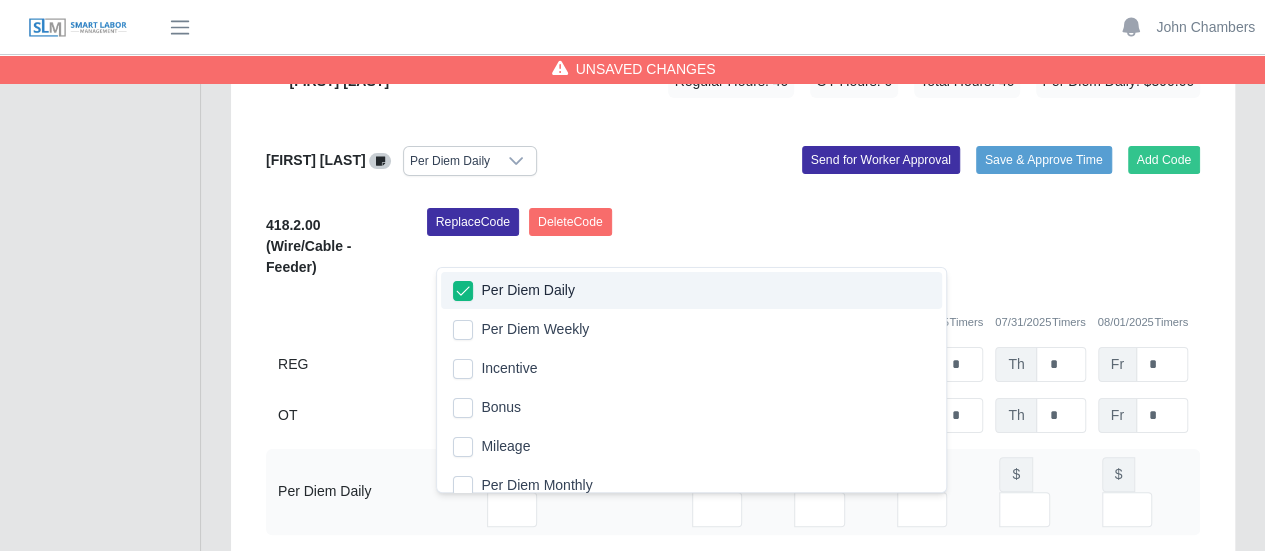 click on "07/26/2025
Timers    07/27/2025
Timers    07/28/2025
Timers    07/29/2025
Timers    07/30/2025
Timers    07/31/2025
Timers    08/01/2025
Timers" at bounding box center [733, 928] 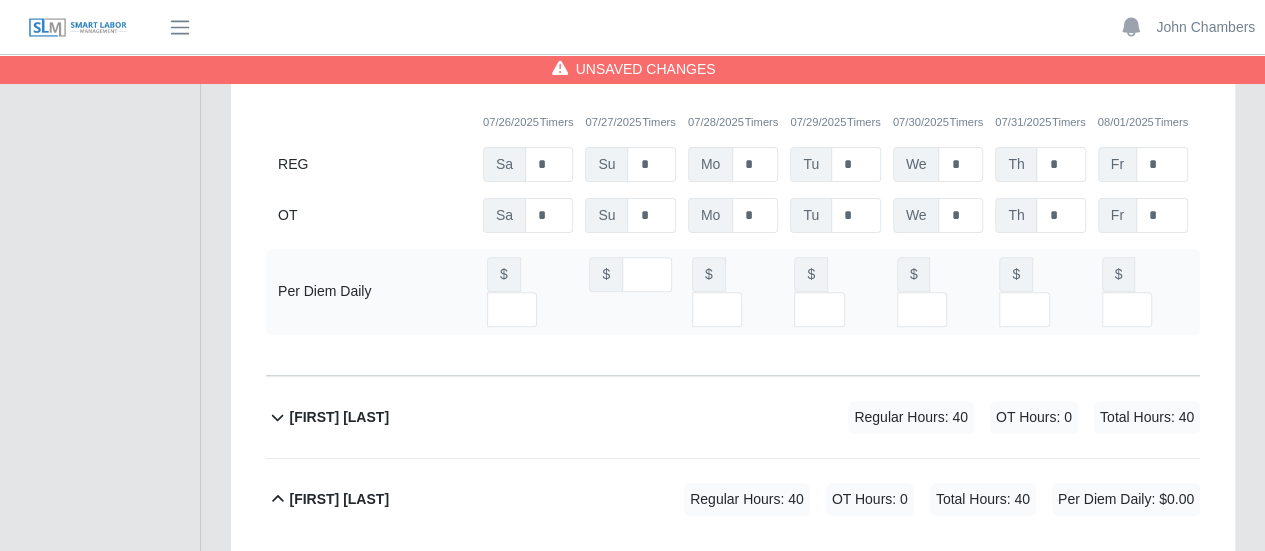 click at bounding box center (750, 891) 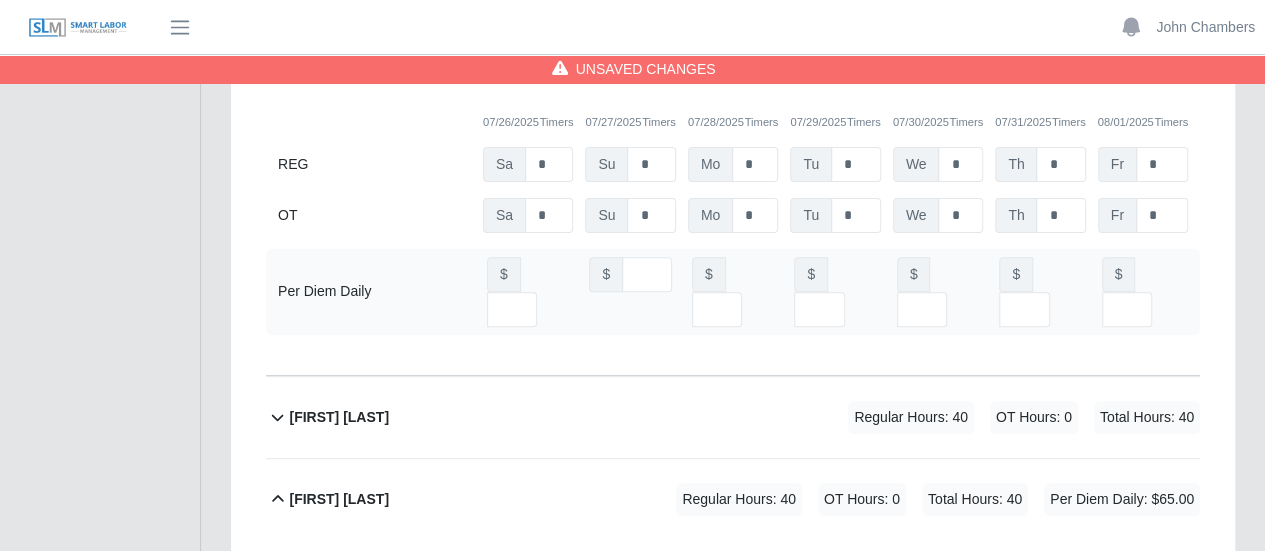 type on "**" 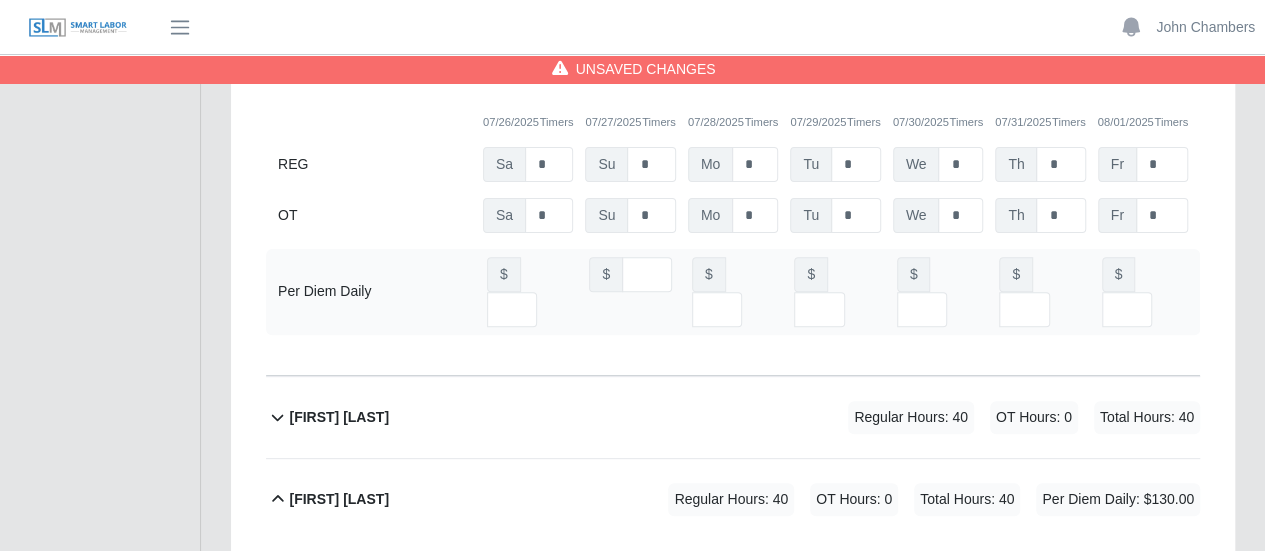 type on "**" 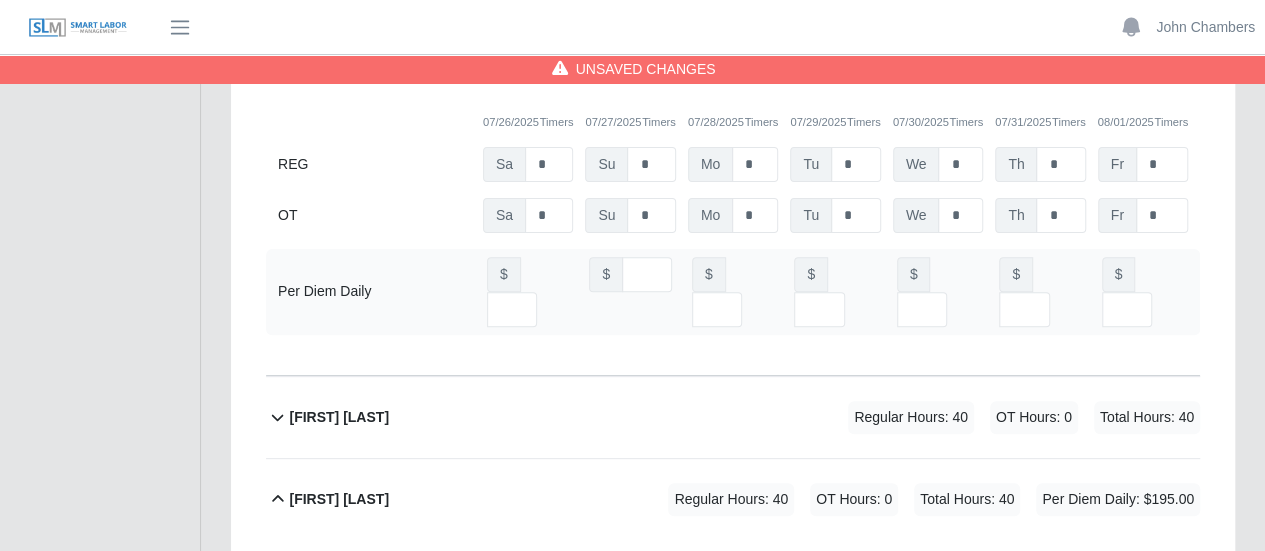 type on "**" 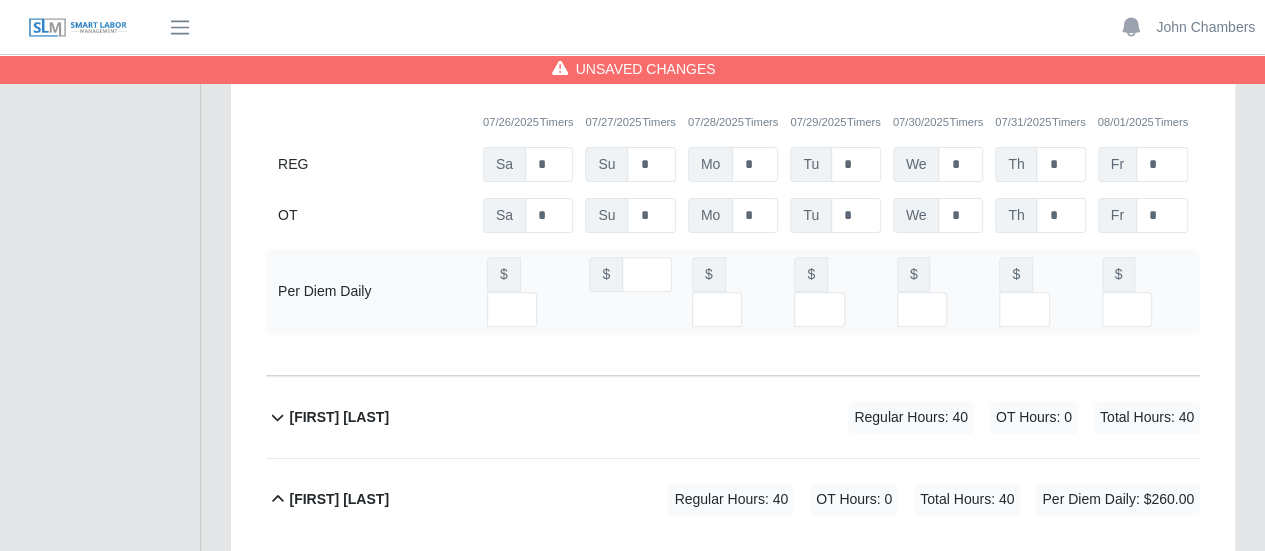 type on "**" 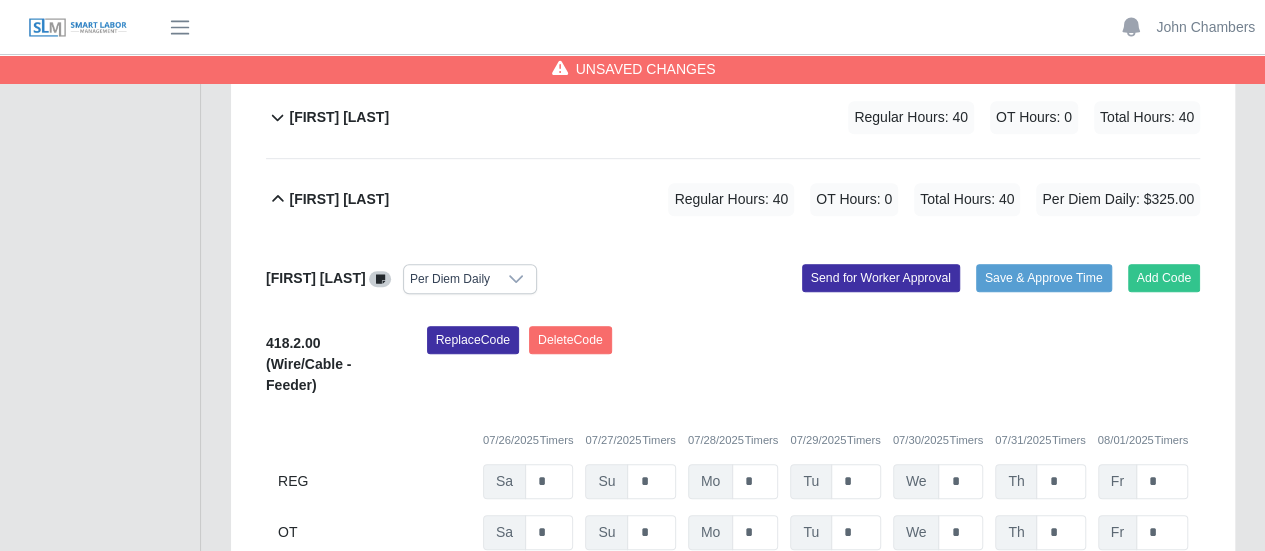 type on "**" 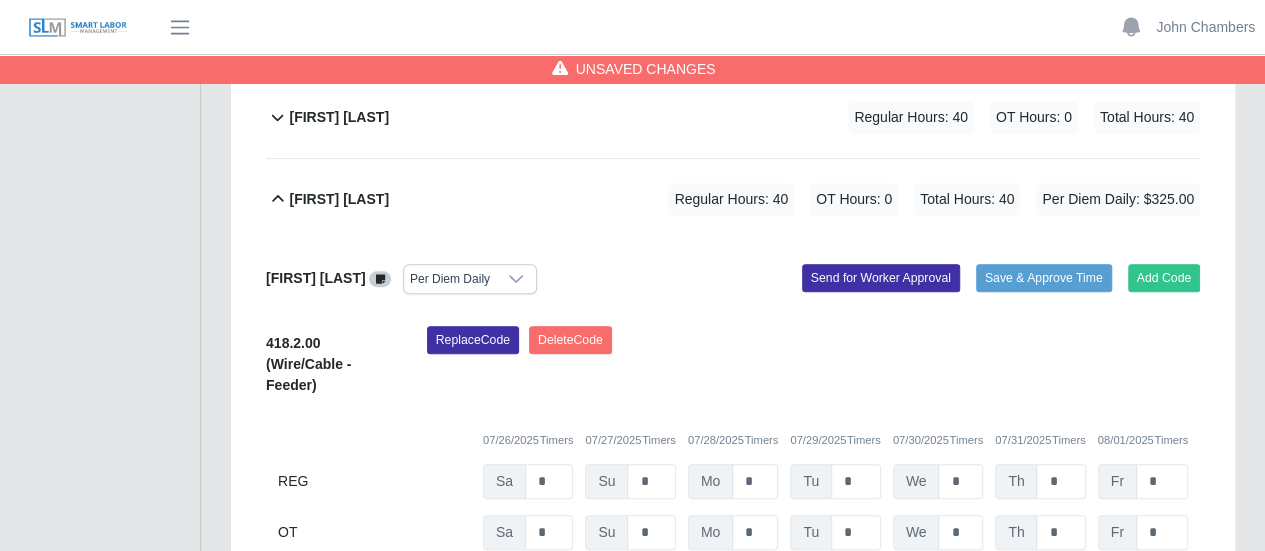 click on "Marco Zaldivar" at bounding box center [339, 980] 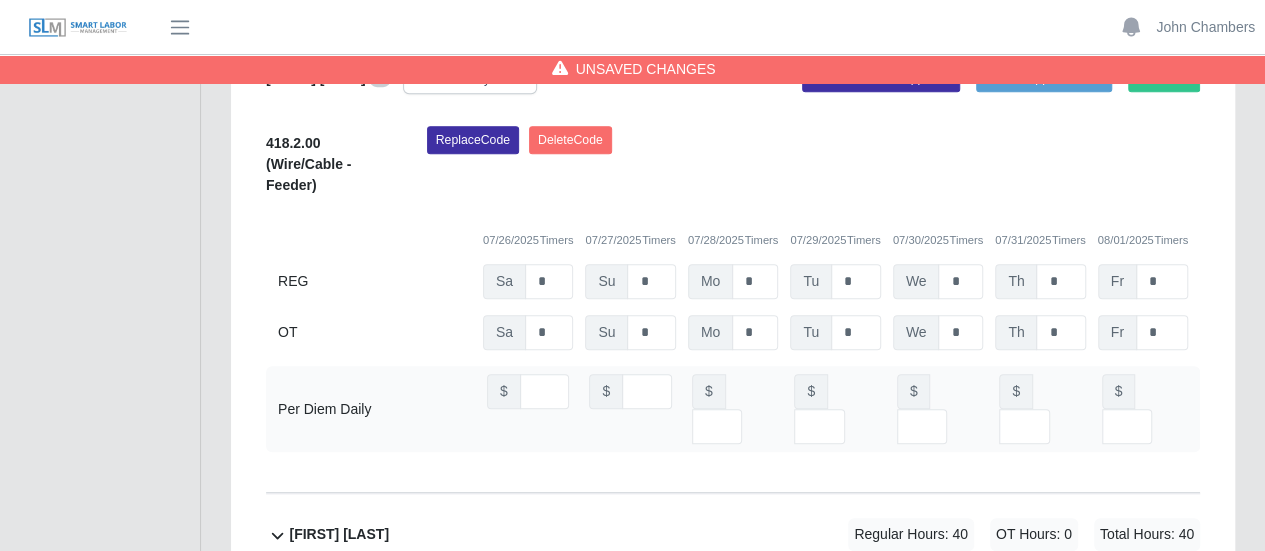 click on "Select Add Ons" at bounding box center (451, 860) 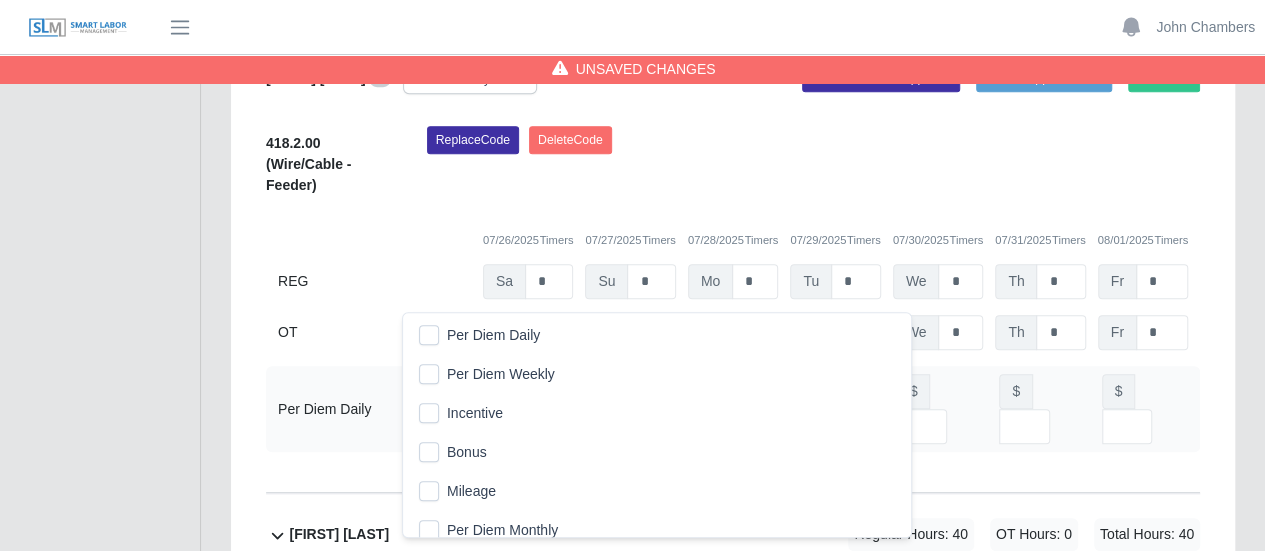 click on "Per Diem Daily" 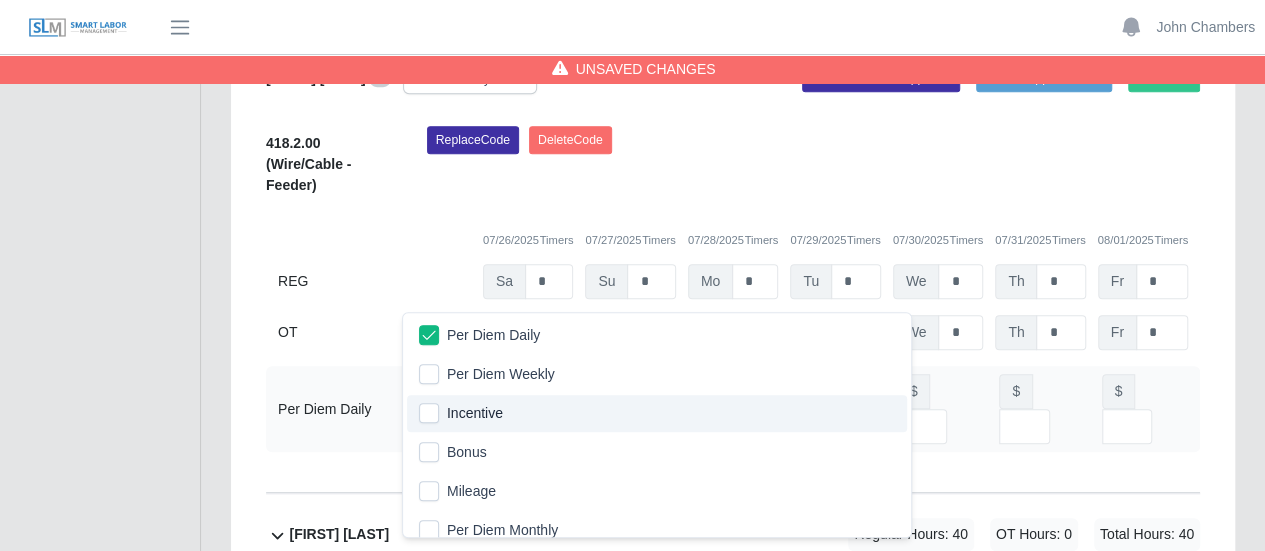 click on "418.2.00
(Wire/Cable - Feeder)
Replace
Code
Delete
Code
07/26/2025
Timers    07/27/2025
Timers    07/28/2025
Timers    07/29/2025
Timers    07/30/2025
Timers    07/31/2025
Timers    08/01/2025
Timers
REG
Sa   *   Su   *   Mo   *   Tu   *   We   *   Th   *   Fr   *
OT
Sa   * Su   * Mo   * Tu   * We   * Th   * Fr   *" 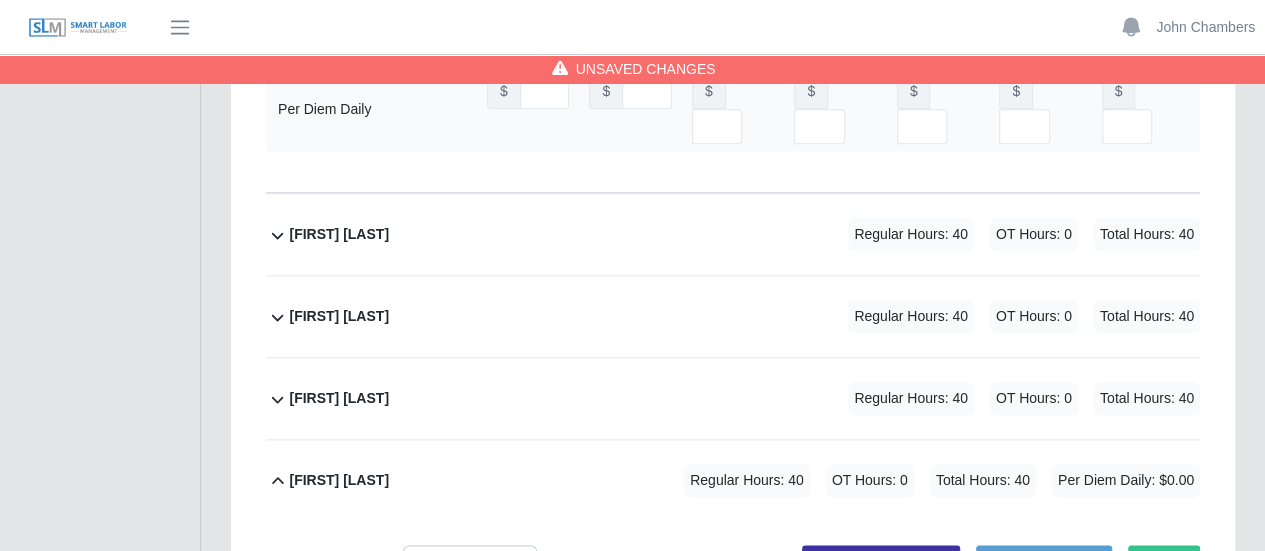 click at bounding box center (545, 873) 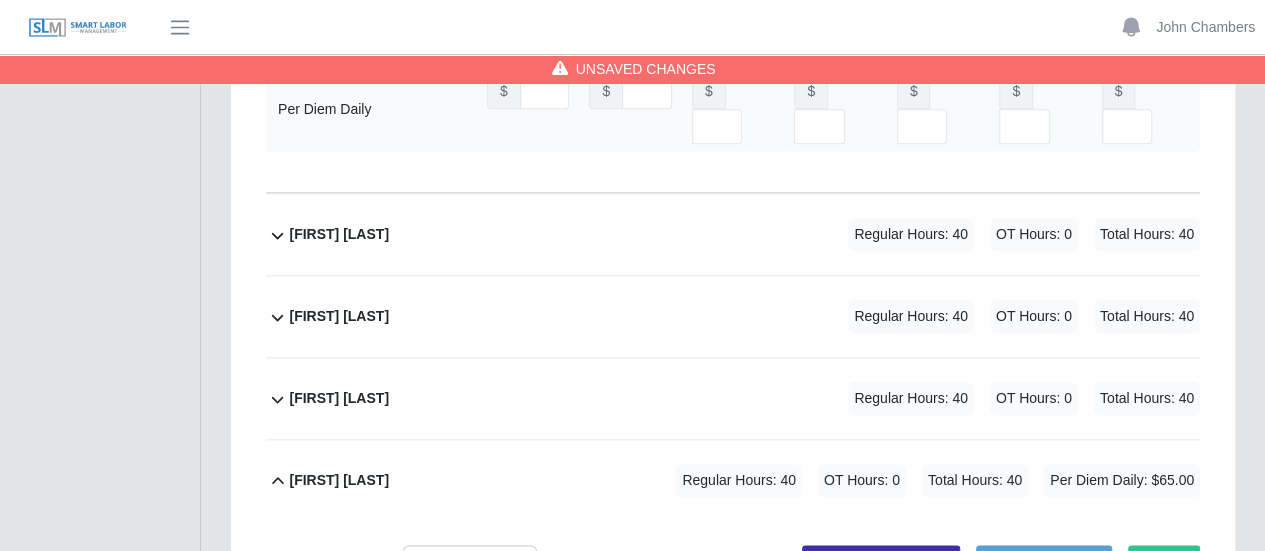 type on "**" 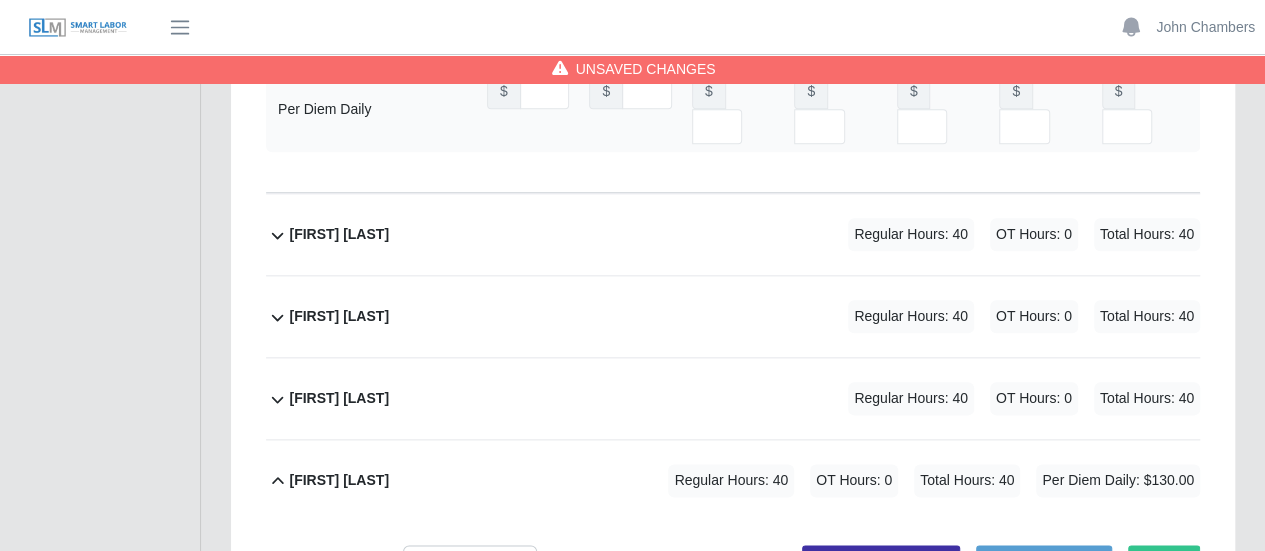 type on "**" 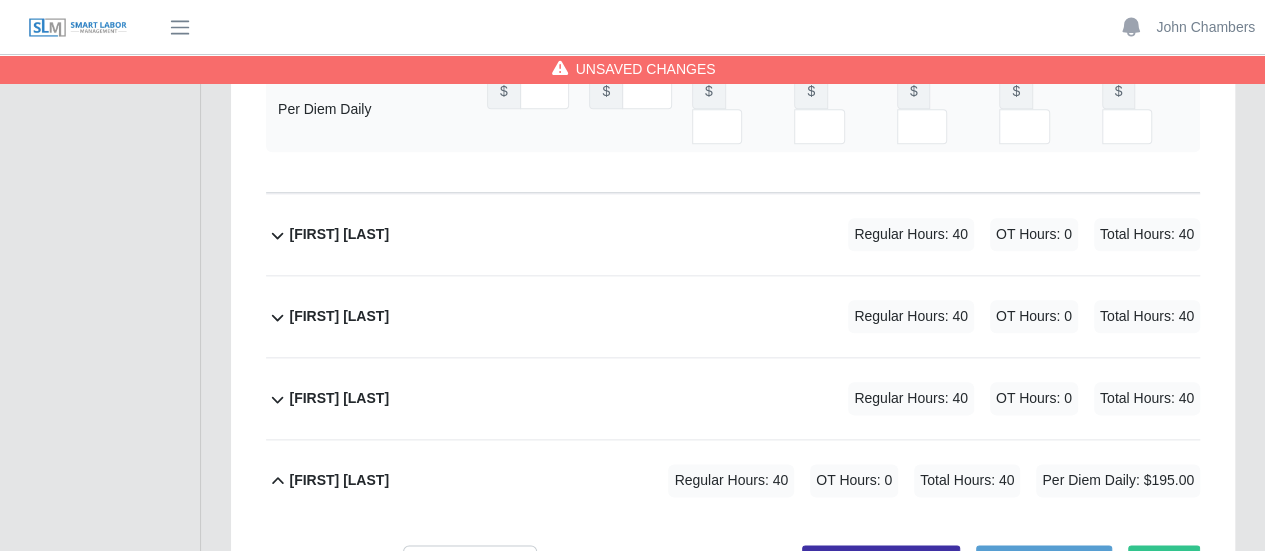 type on "**" 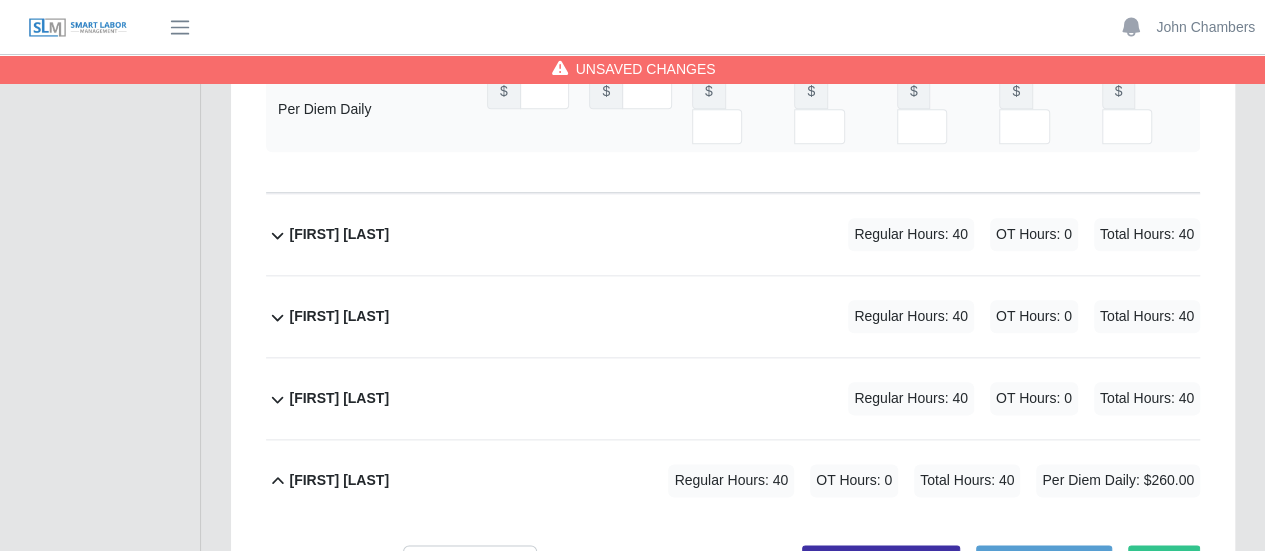 type on "**" 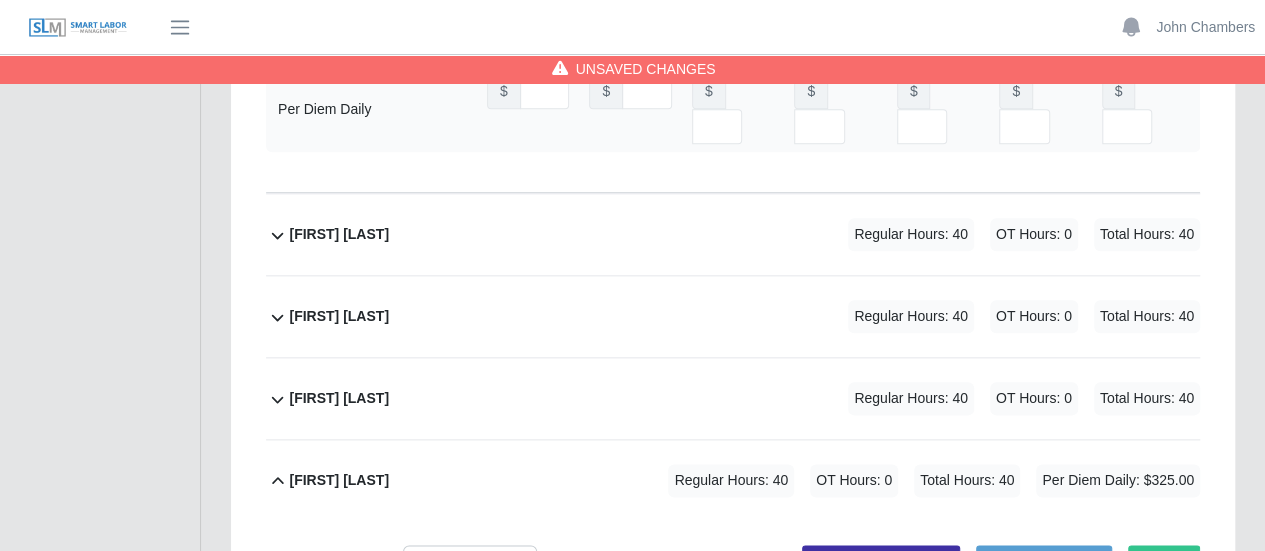 type on "**" 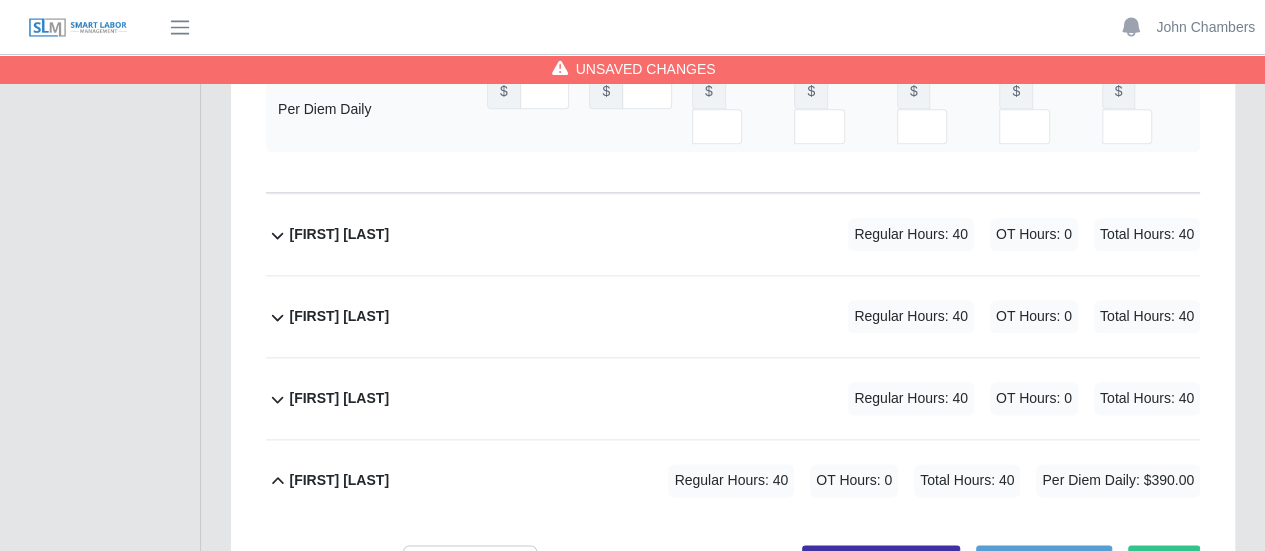 type on "**" 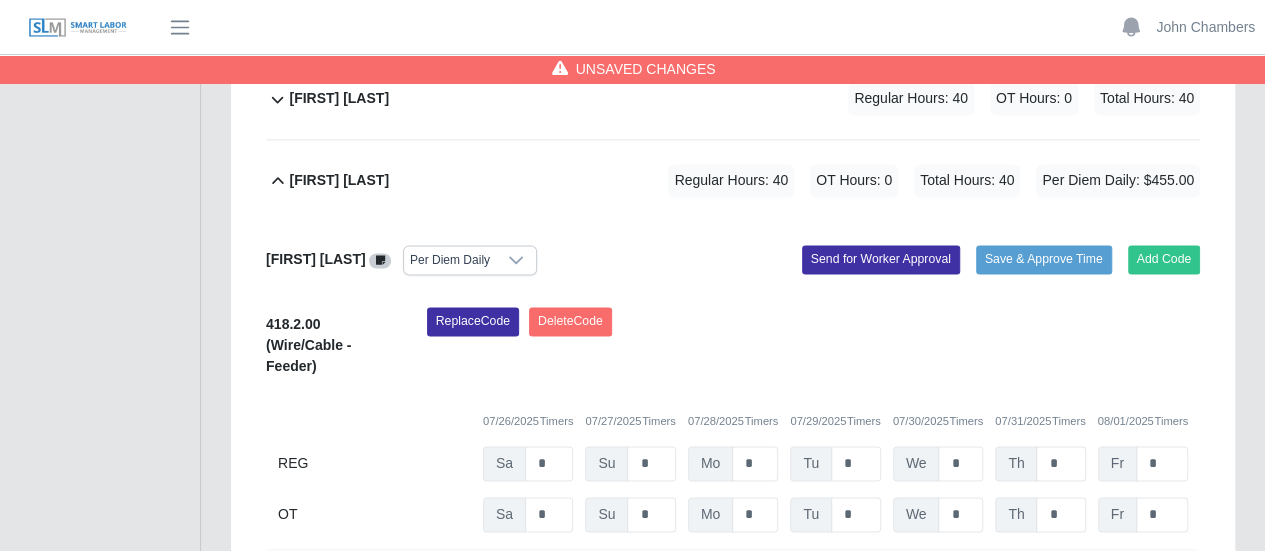 type on "**" 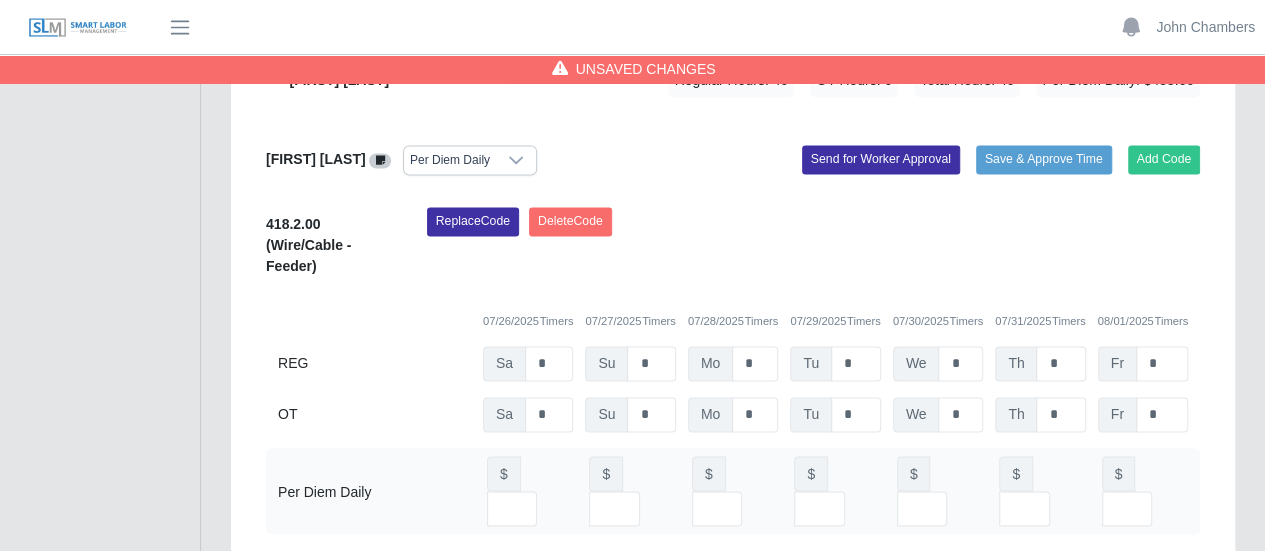 click on "Select Add Ons" at bounding box center (451, 942) 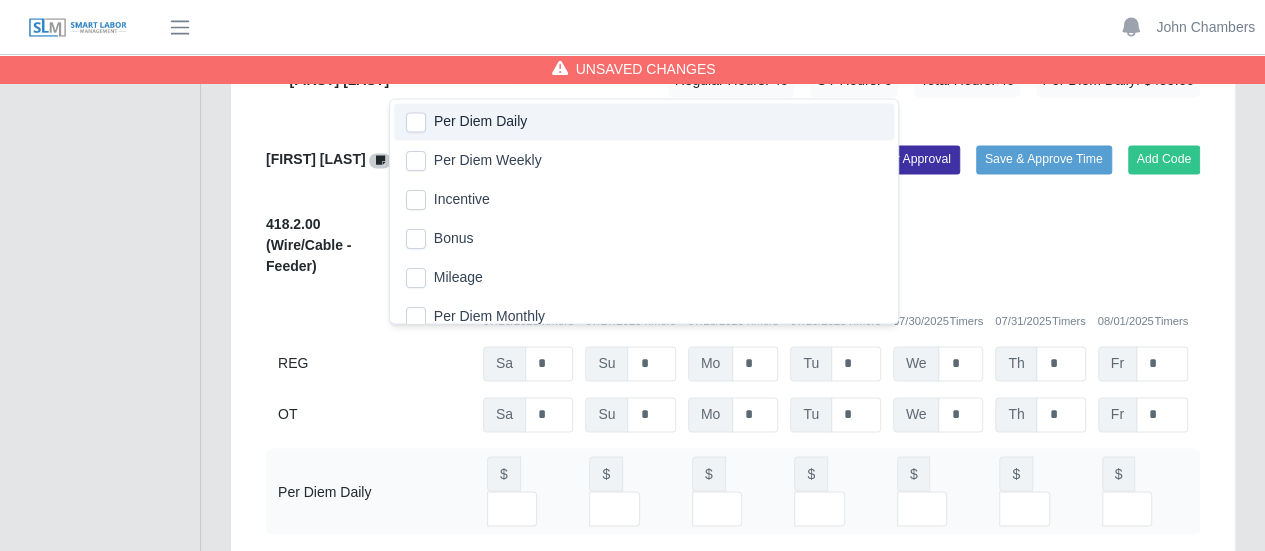 click on "Per Diem Daily" 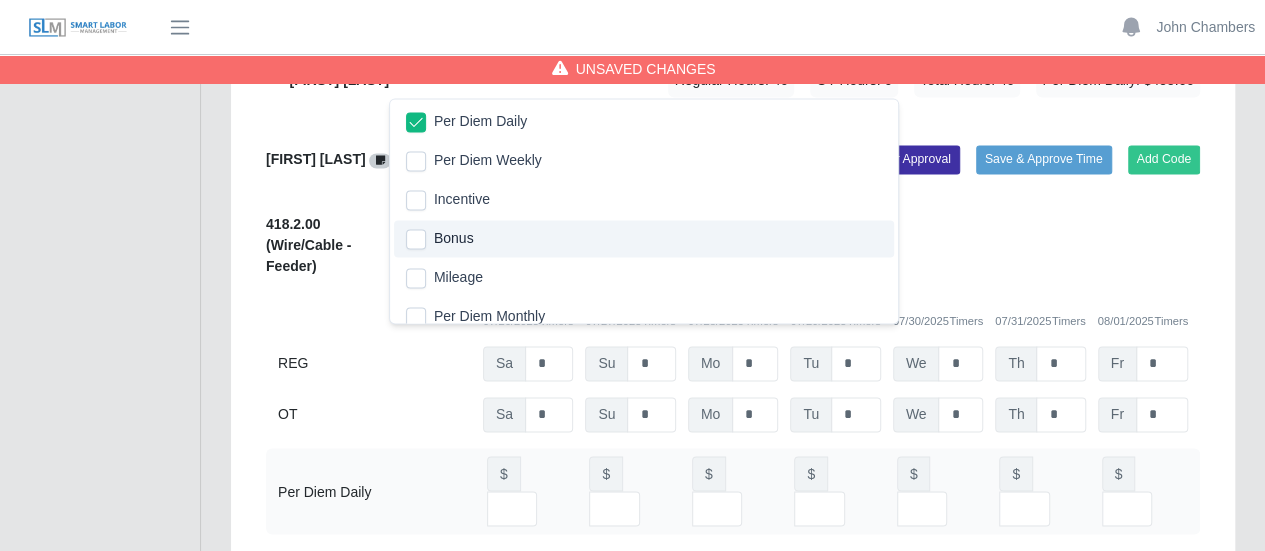 click on "419.2.00
(Conduit - Feeder)
Replace
Code
Delete
Code
07/26/2025
Timers    07/27/2025
Timers    07/28/2025
Timers    07/29/2025
Timers    07/30/2025
Timers    07/31/2025
Timers    08/01/2025
Timers
REG
Sa   *   Su   *   Mo   *   Tu   *   We   *   Th   *   Fr   *
OT
Sa   * Su   * Mo   * Tu   * We   * Th   * Fr   *" 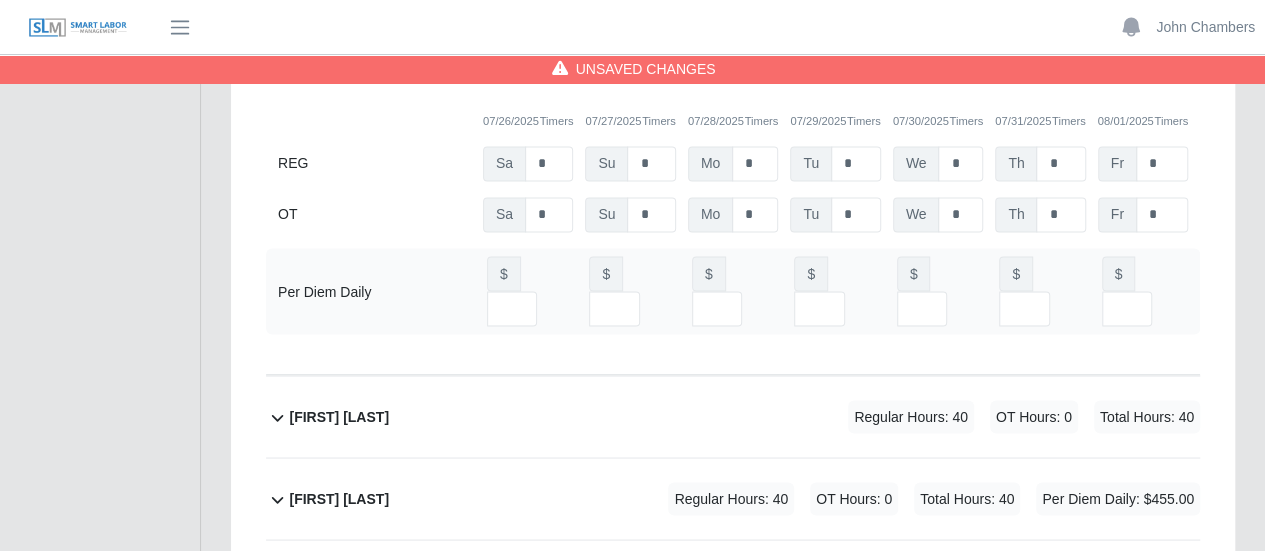 click at bounding box center [545, 1034] 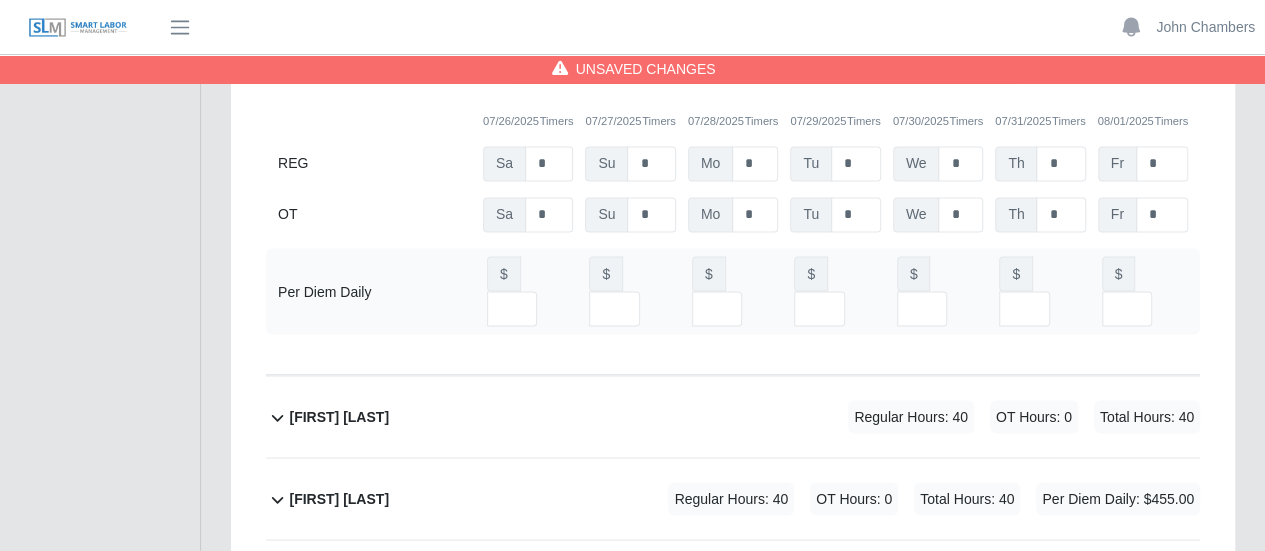 click at bounding box center (1057, 1034) 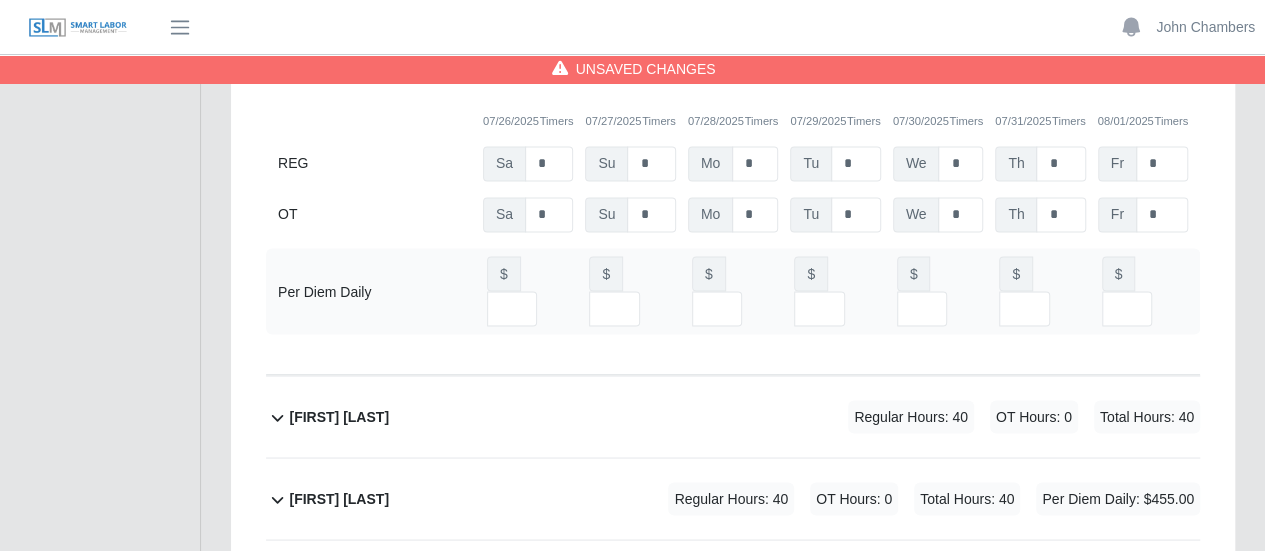 type on "**" 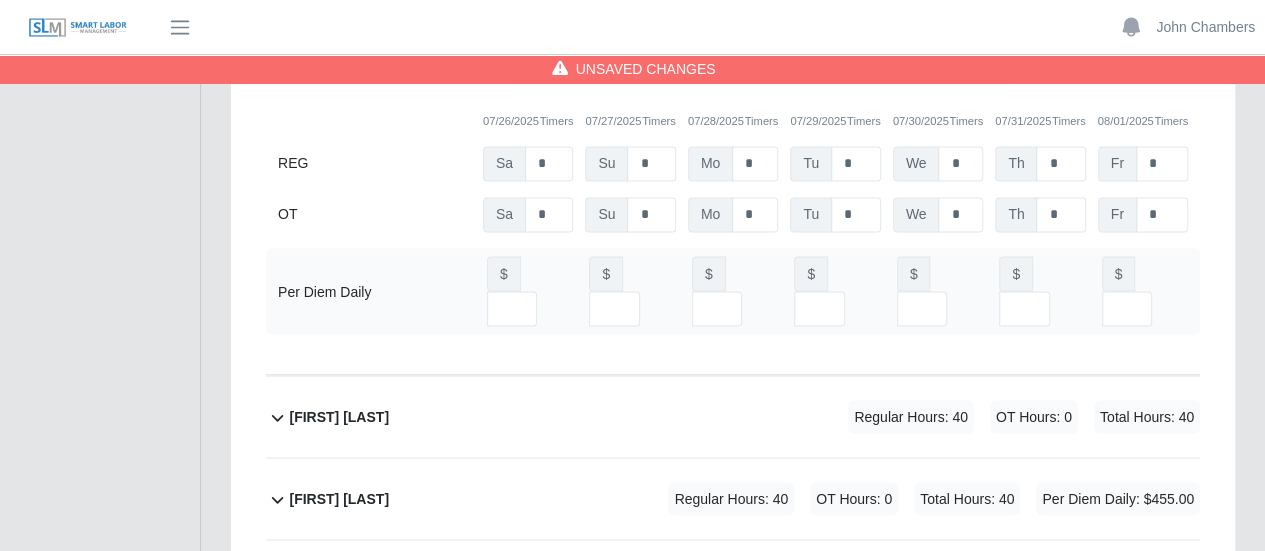 click at bounding box center [1159, 1034] 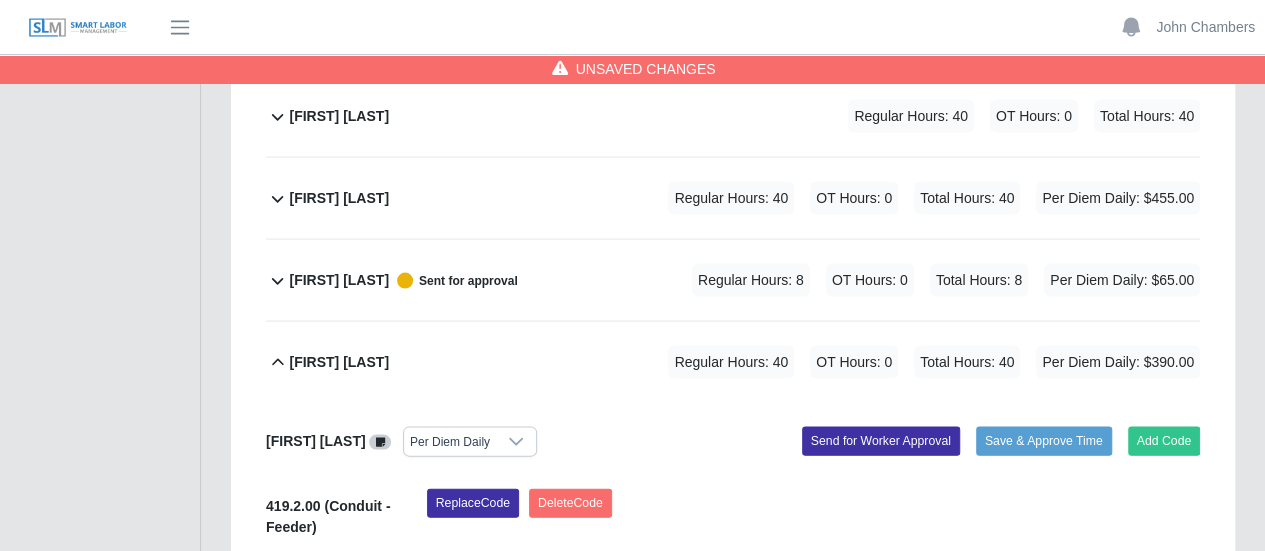 type on "**" 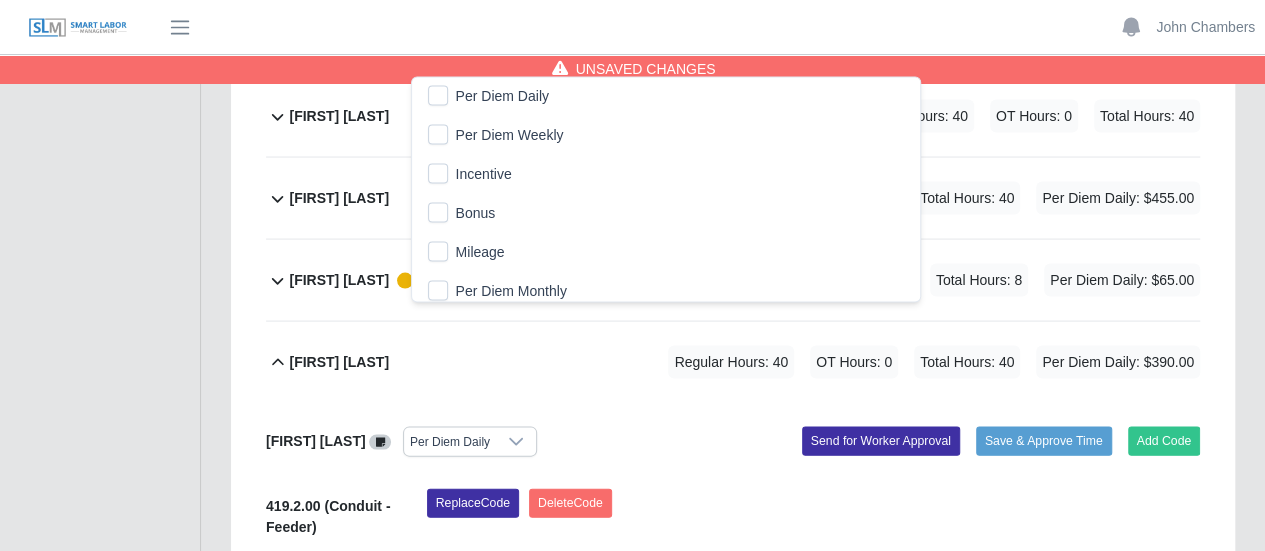 click on "Per Diem Daily" 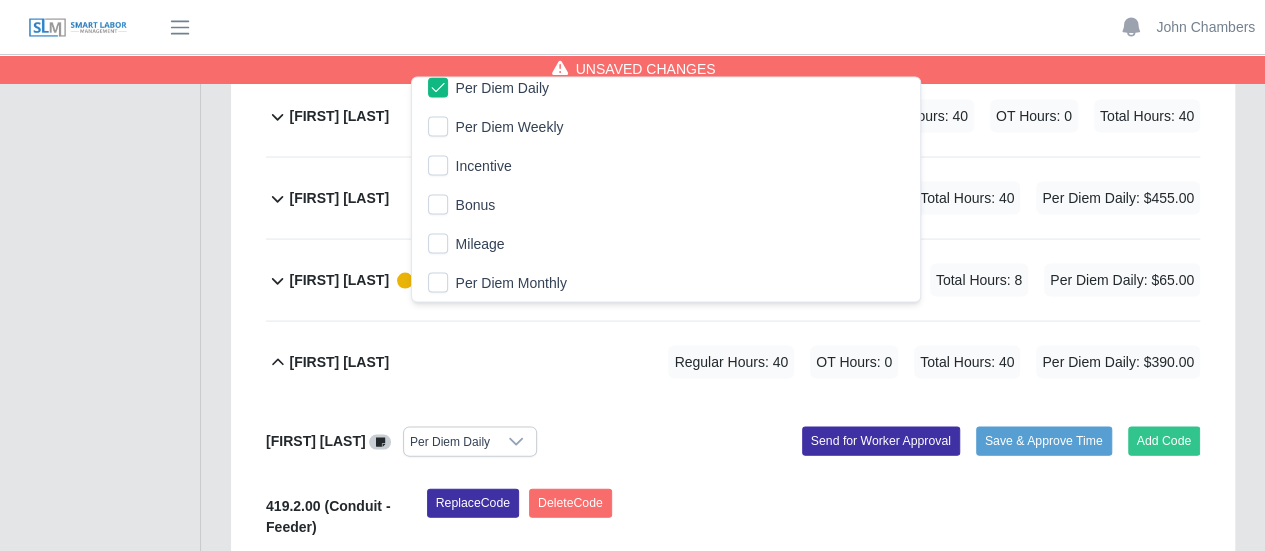 click on "07/26/2025
Timers    07/27/2025
Timers    07/28/2025
Timers    07/29/2025
Timers    07/30/2025
Timers    07/31/2025
Timers    08/01/2025
Timers" at bounding box center (733, 1085) 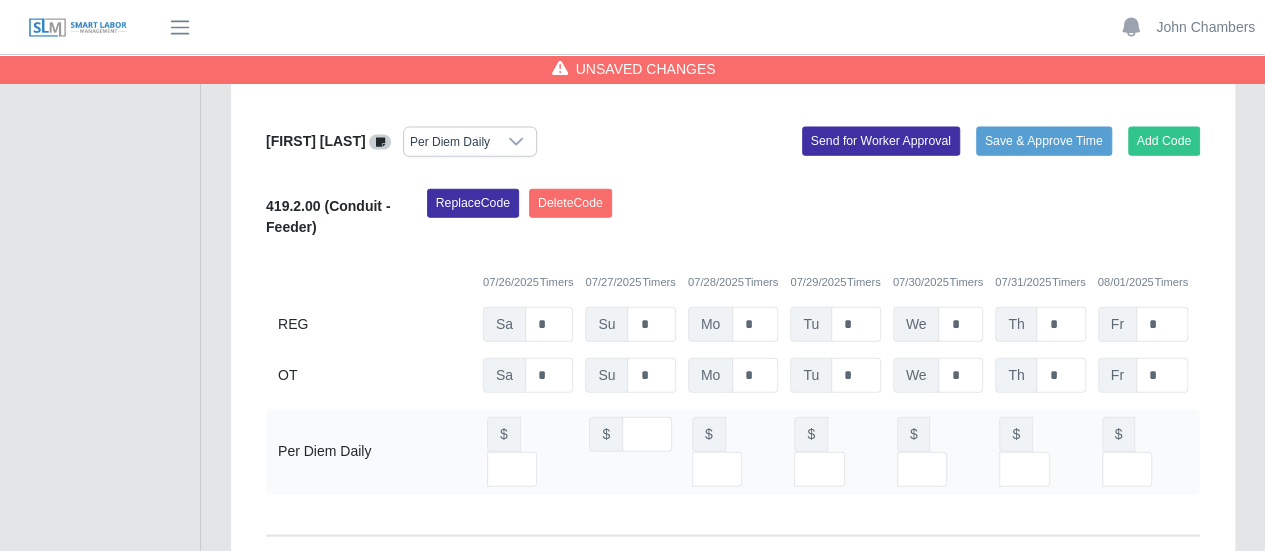 click at bounding box center (545, 949) 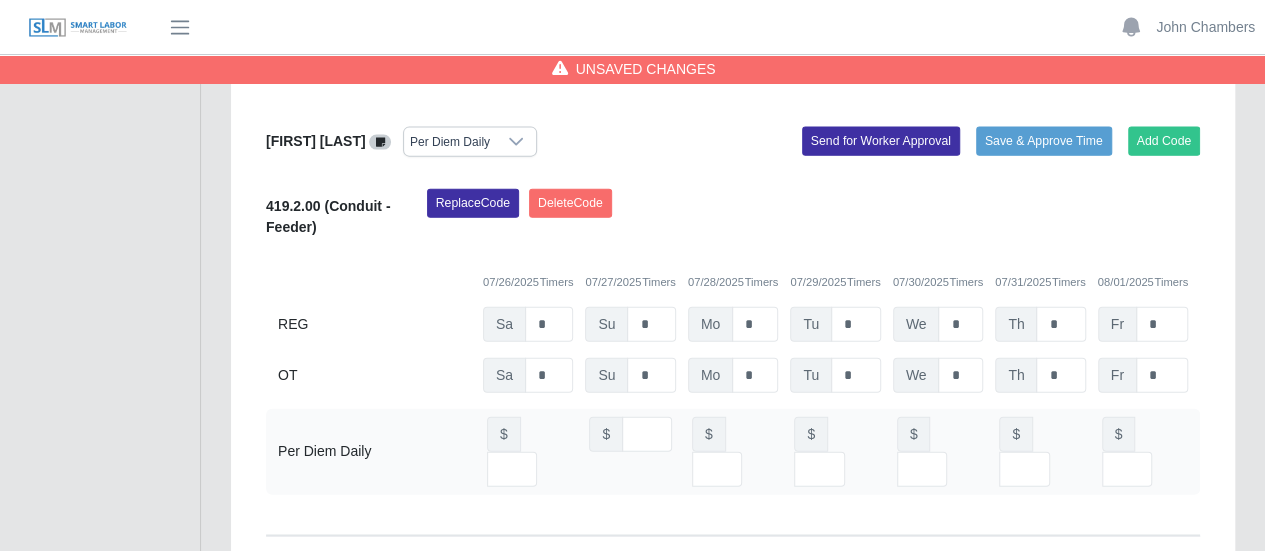type on "**" 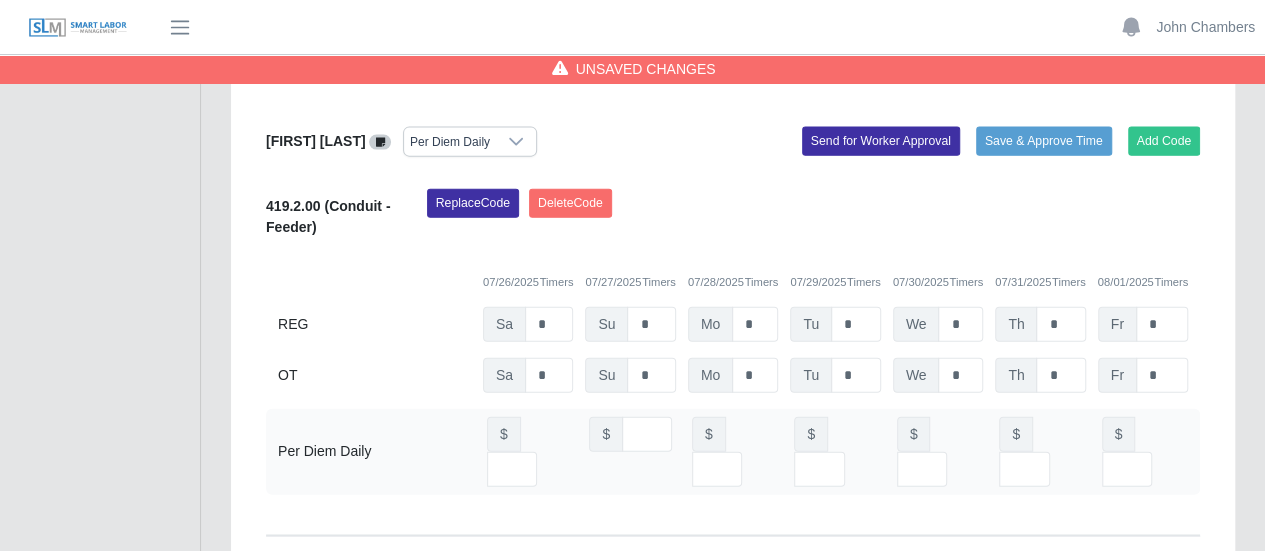 click at bounding box center [852, 949] 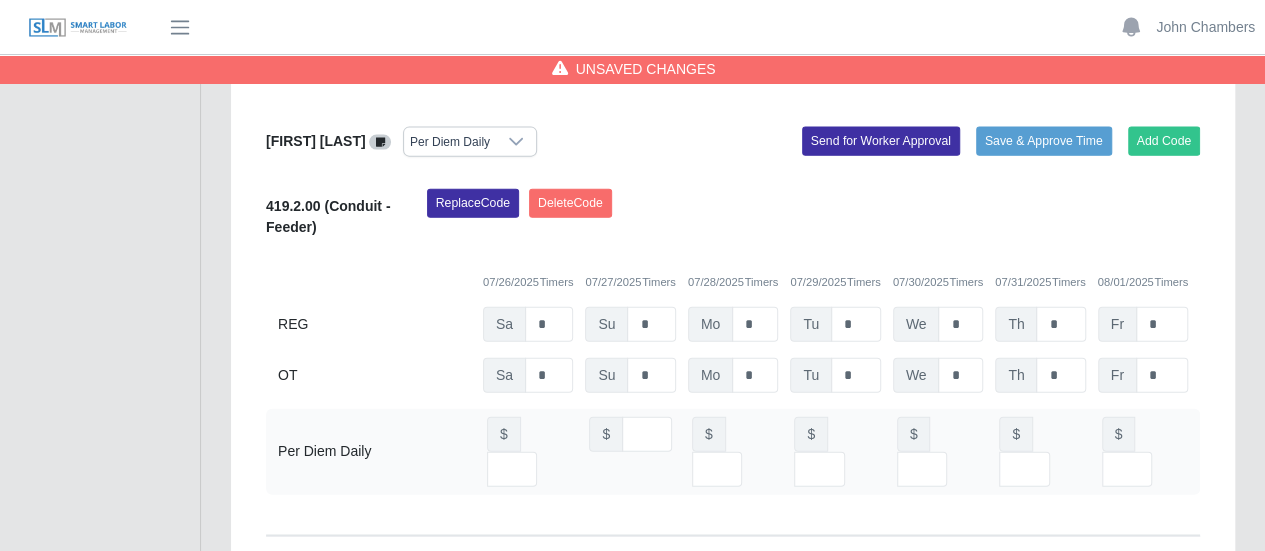 click at bounding box center [954, 949] 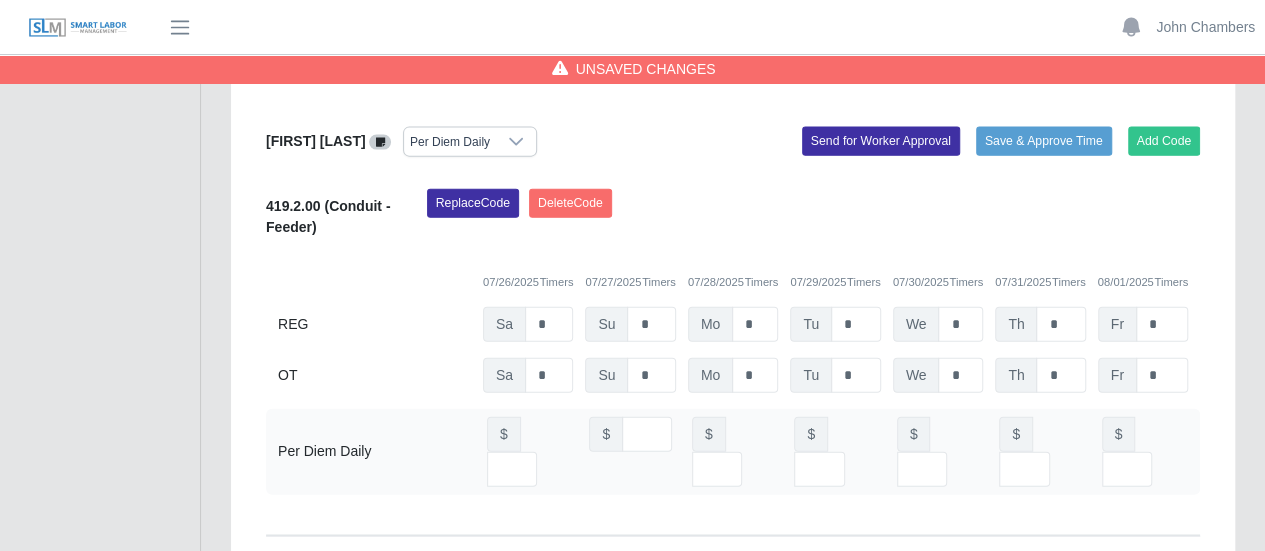 type on "**" 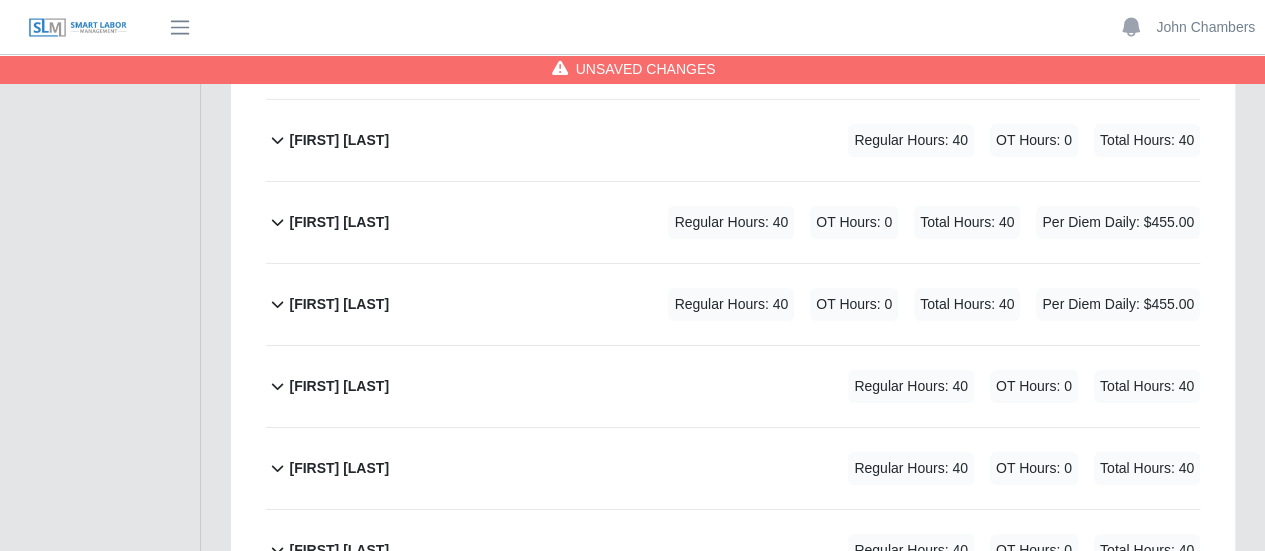 type on "**" 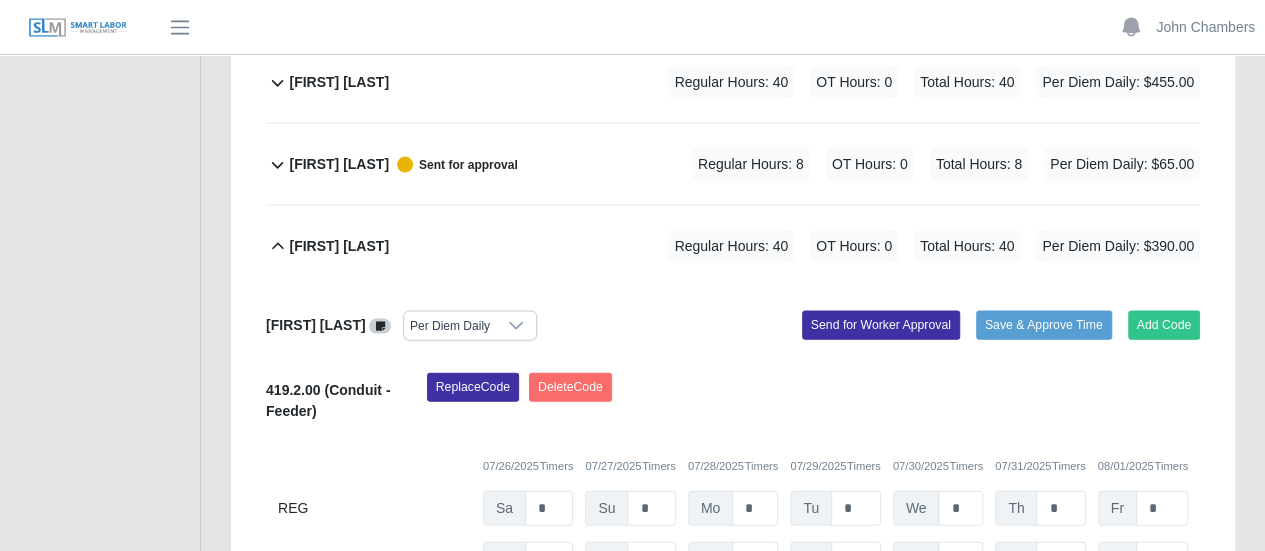 click on "Miguel Figueroa" at bounding box center [339, 761] 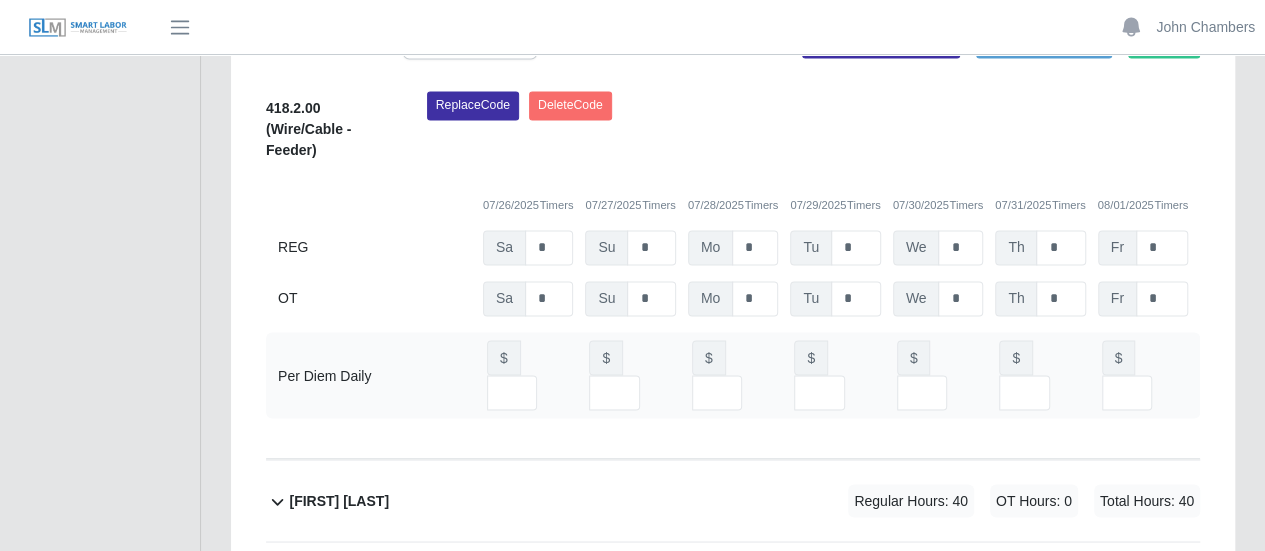 click on "Melchor Yam" at bounding box center [339, 746] 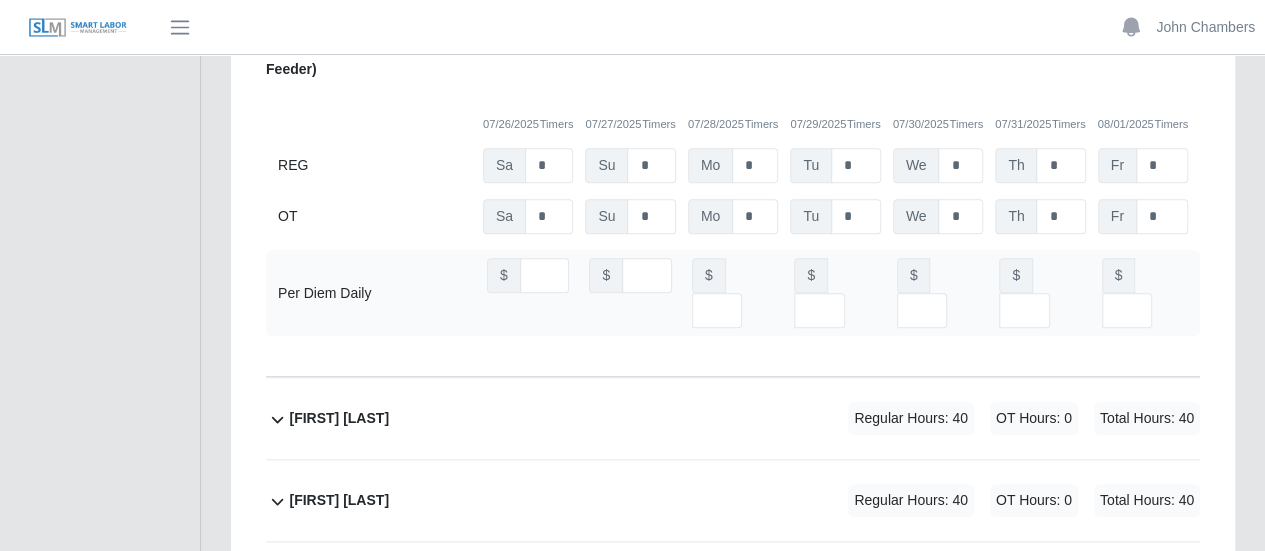 click on "Marco Zaldivar" at bounding box center [339, 664] 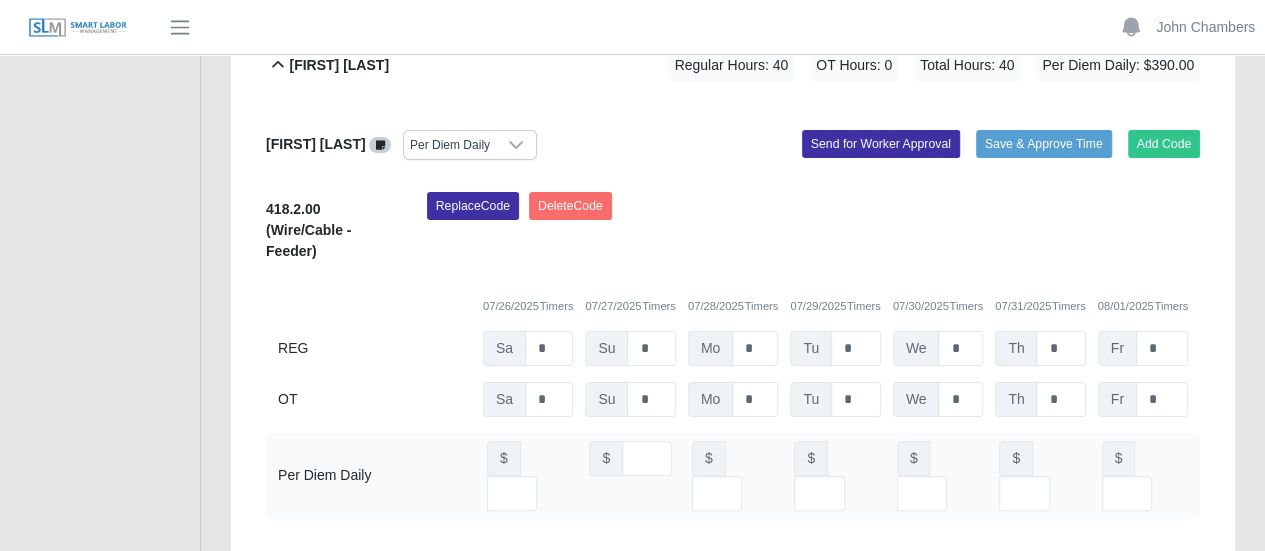 click on "Julio Matos Sanchez" at bounding box center [339, 683] 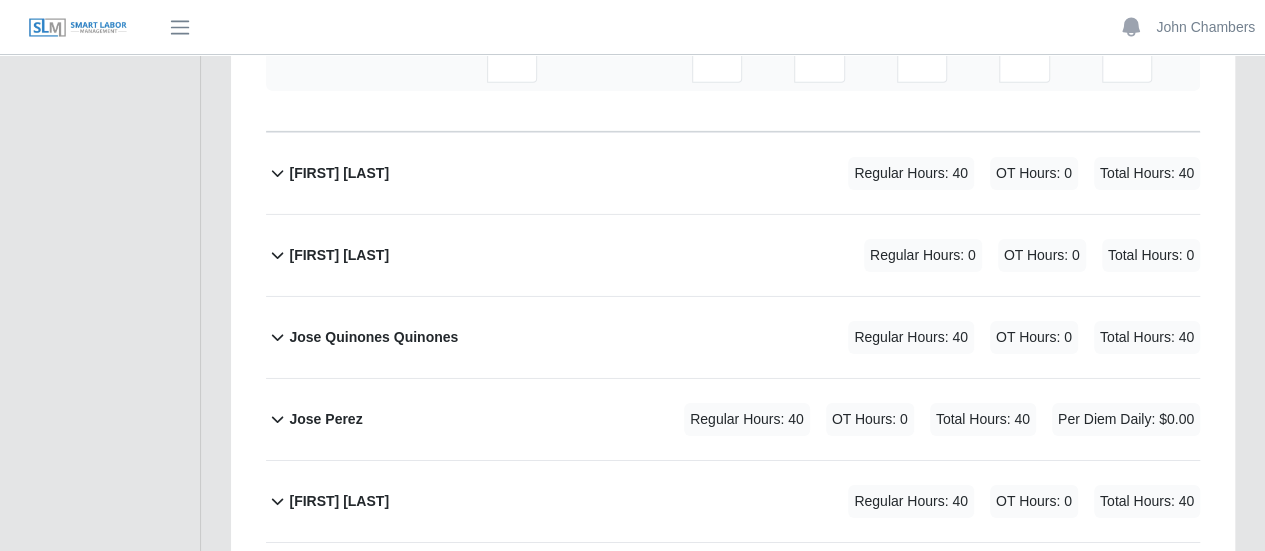 click on "Juan Rangel Moreno" at bounding box center (339, 665) 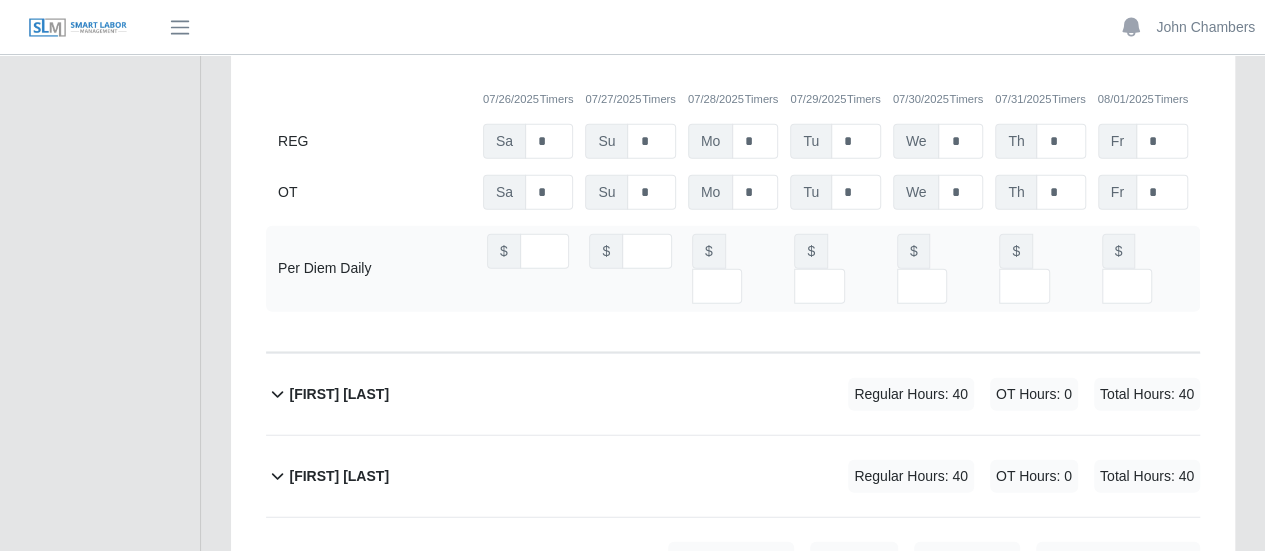 click on "Jose Ayala" at bounding box center (339, 558) 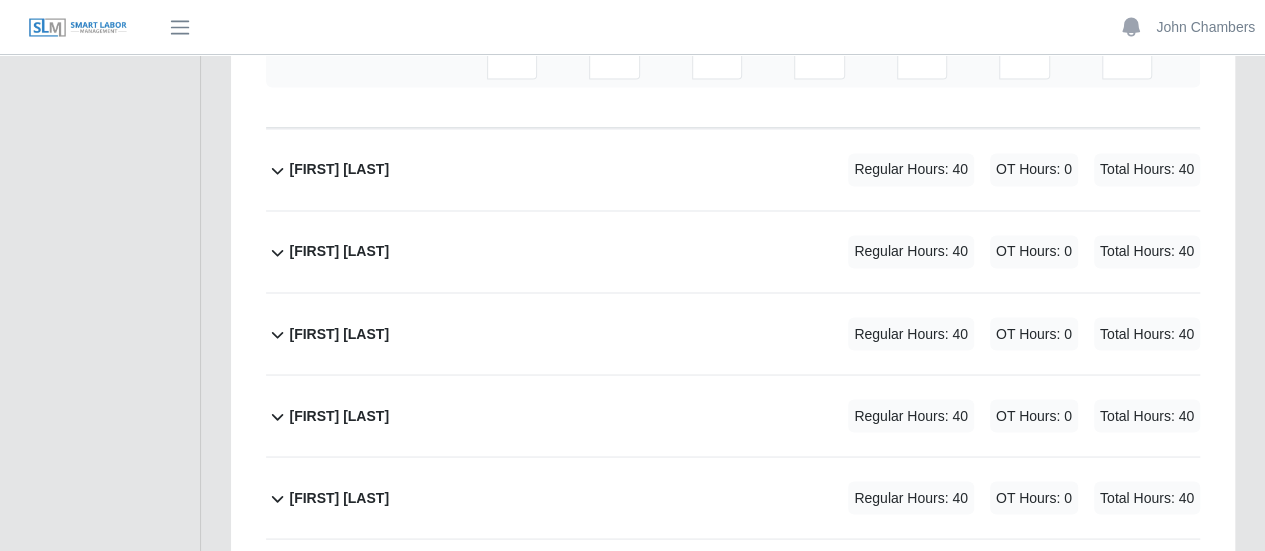 click on "Joan Torres Lopez" at bounding box center (339, 579) 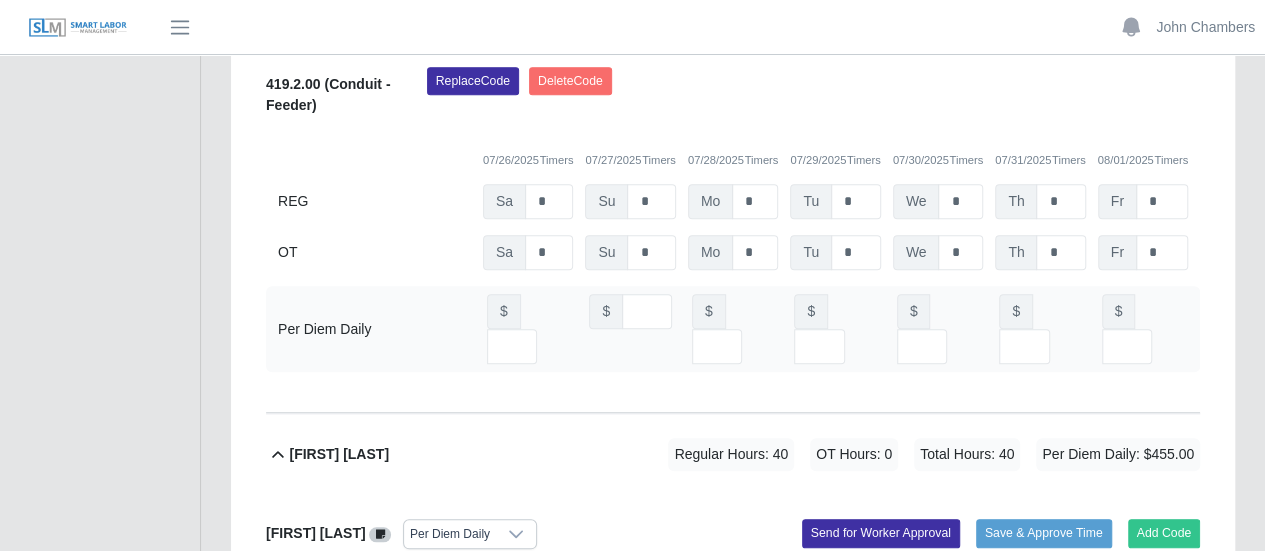 click on "Isaias Sanchez" at bounding box center [339, 454] 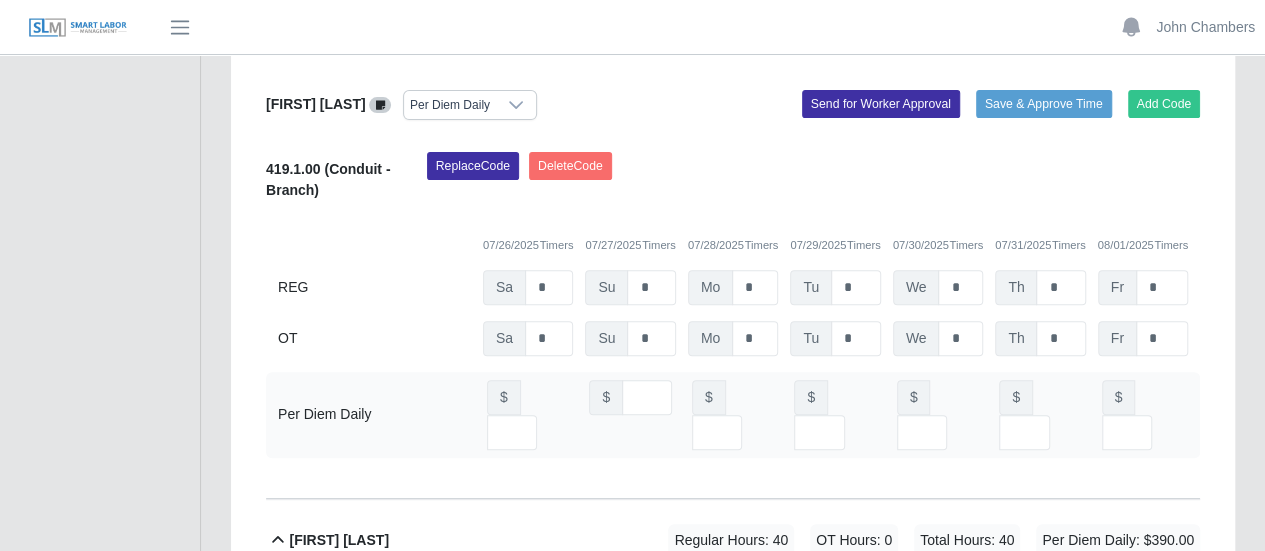 click on "Isai de Jesus Gaytan" at bounding box center (339, 540) 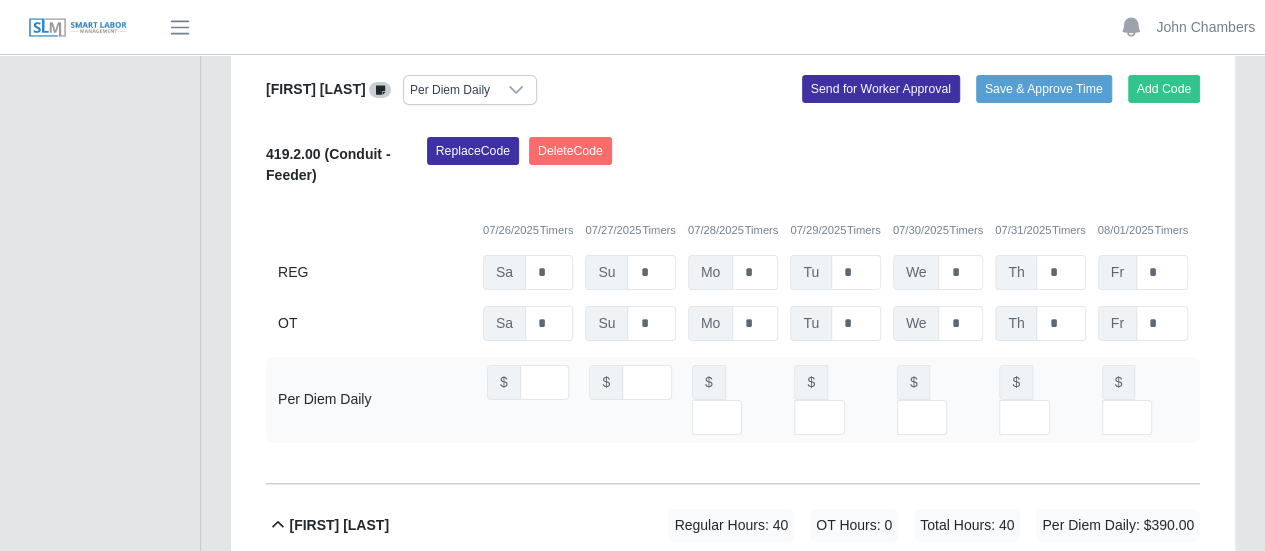 click on "Iris Barillas Bonilla" at bounding box center (339, 525) 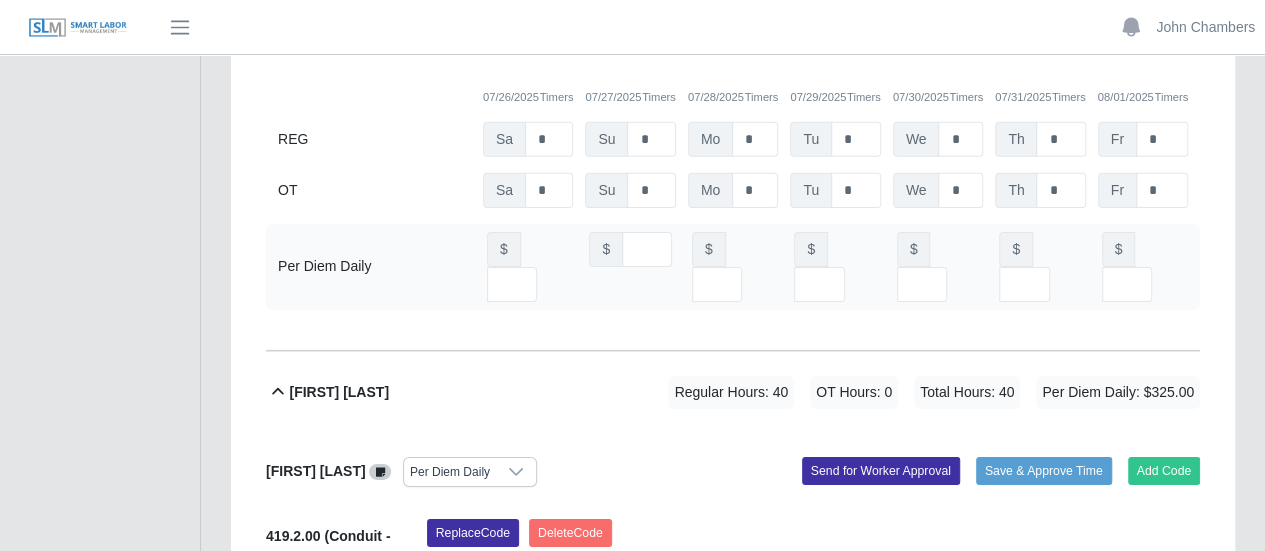 scroll, scrollTop: 6916, scrollLeft: 0, axis: vertical 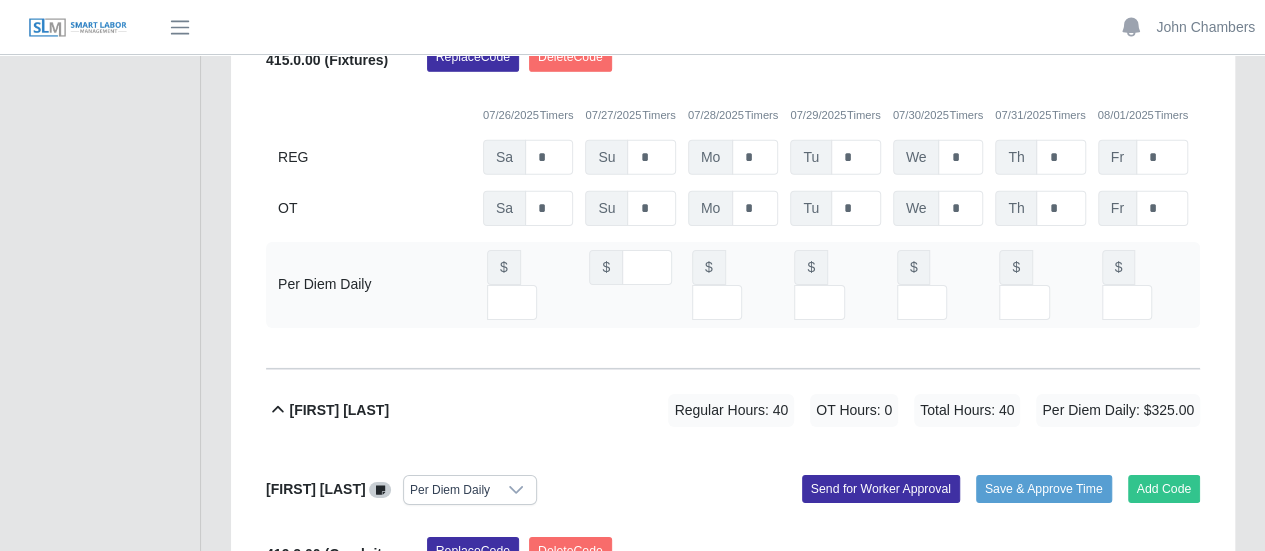 click on "Huguer Leiva" at bounding box center [339, 410] 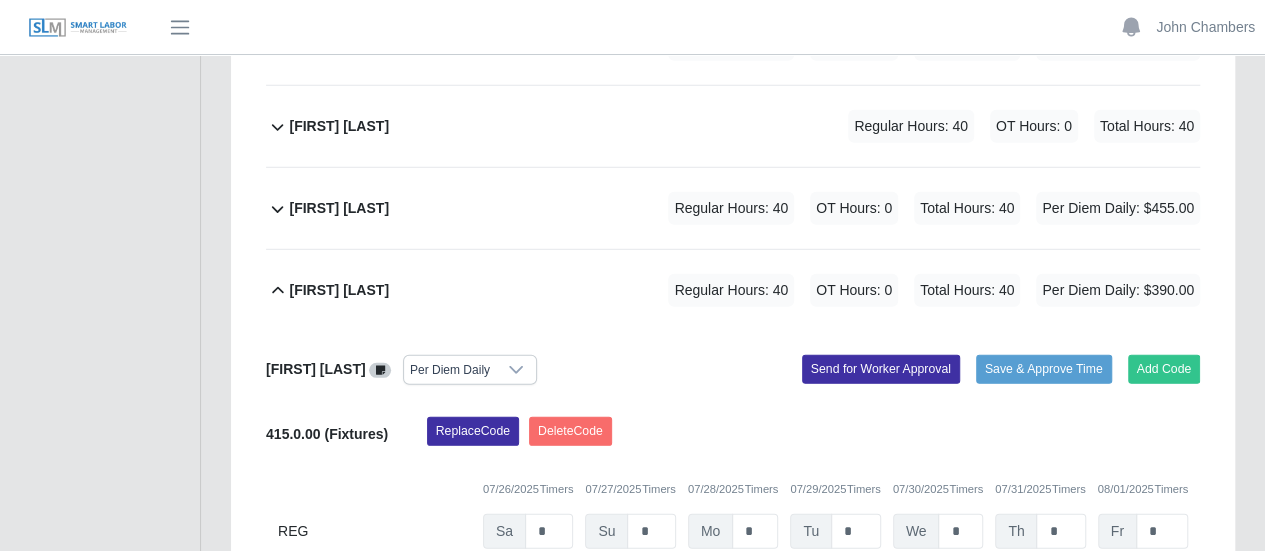 scroll, scrollTop: 6516, scrollLeft: 0, axis: vertical 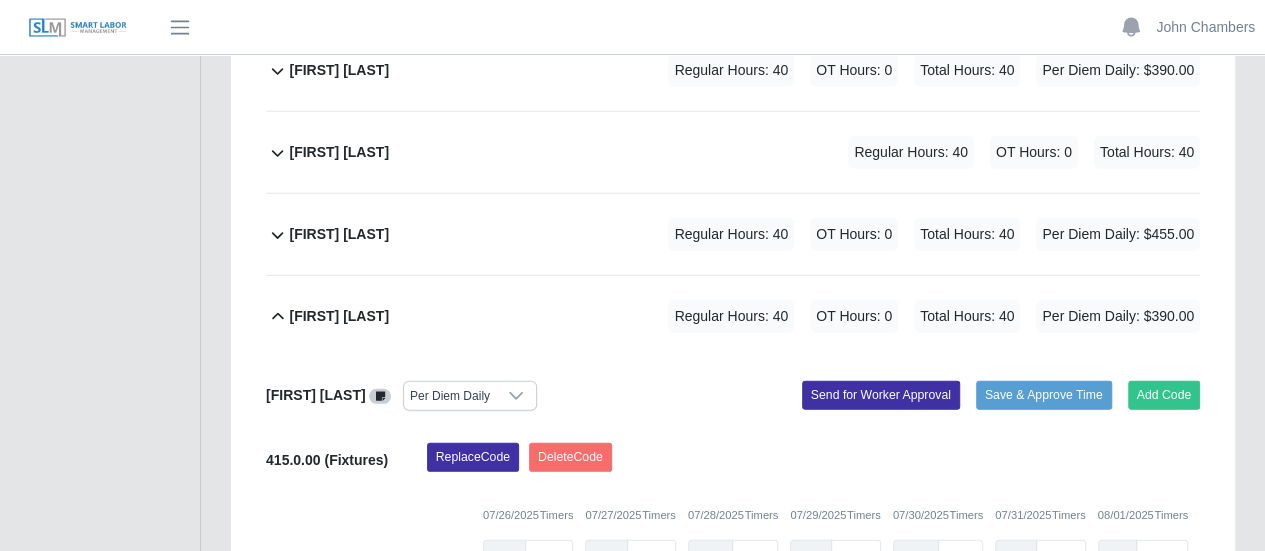 click on "Hogler Miranda" at bounding box center [339, 316] 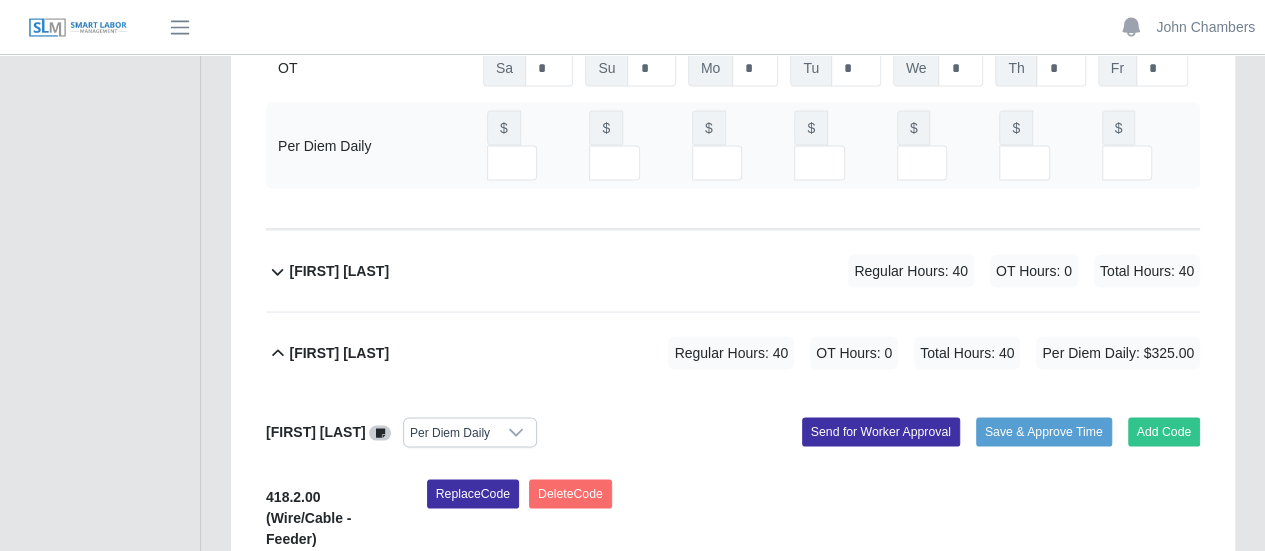 click on "Fredy Rodriguez Vasconcelos" at bounding box center (339, 352) 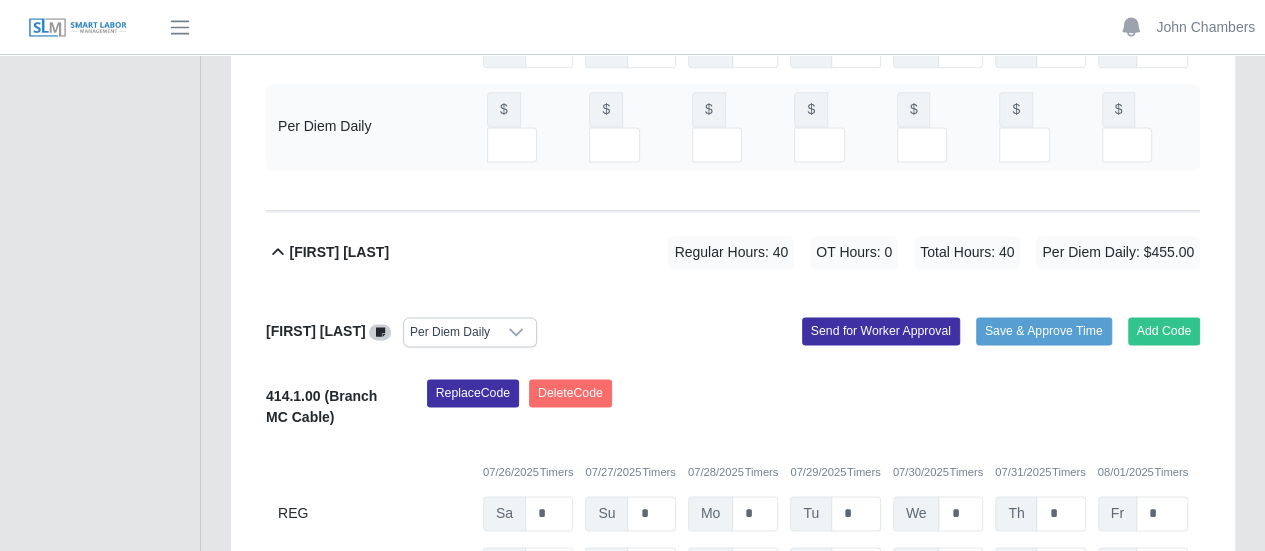 scroll, scrollTop: 5116, scrollLeft: 0, axis: vertical 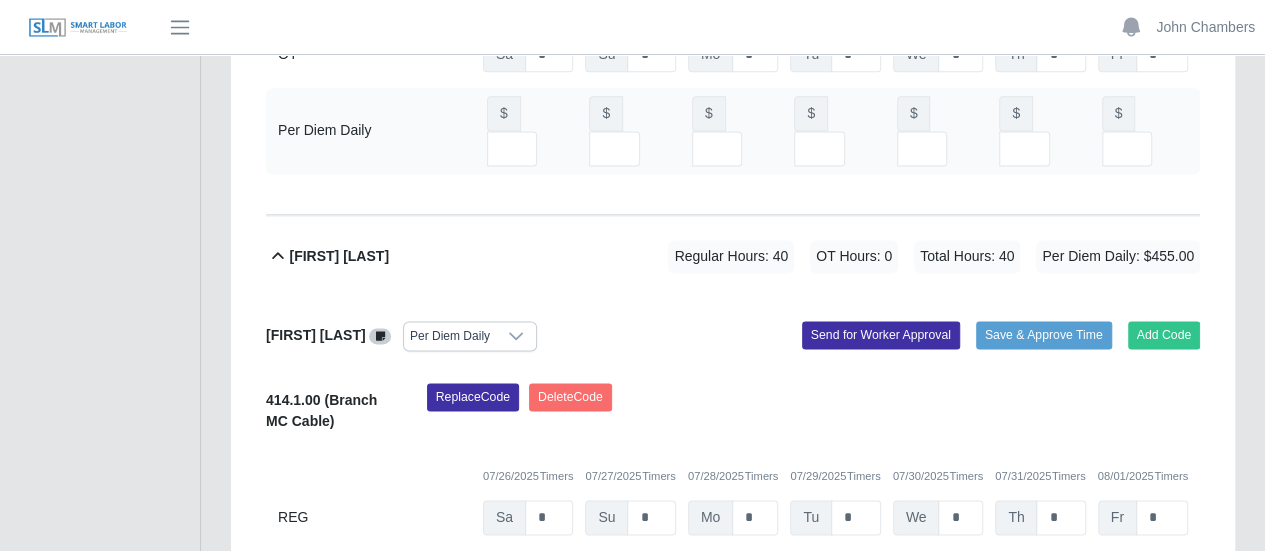 click on "Felipe Lucas Lucas" at bounding box center (339, 256) 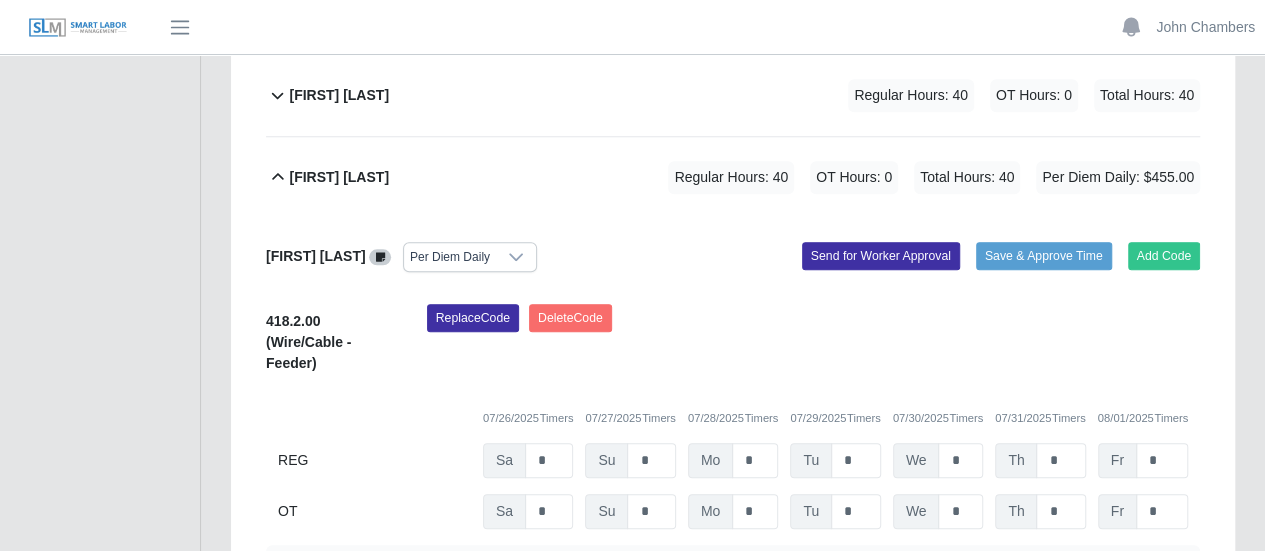 scroll, scrollTop: 4616, scrollLeft: 0, axis: vertical 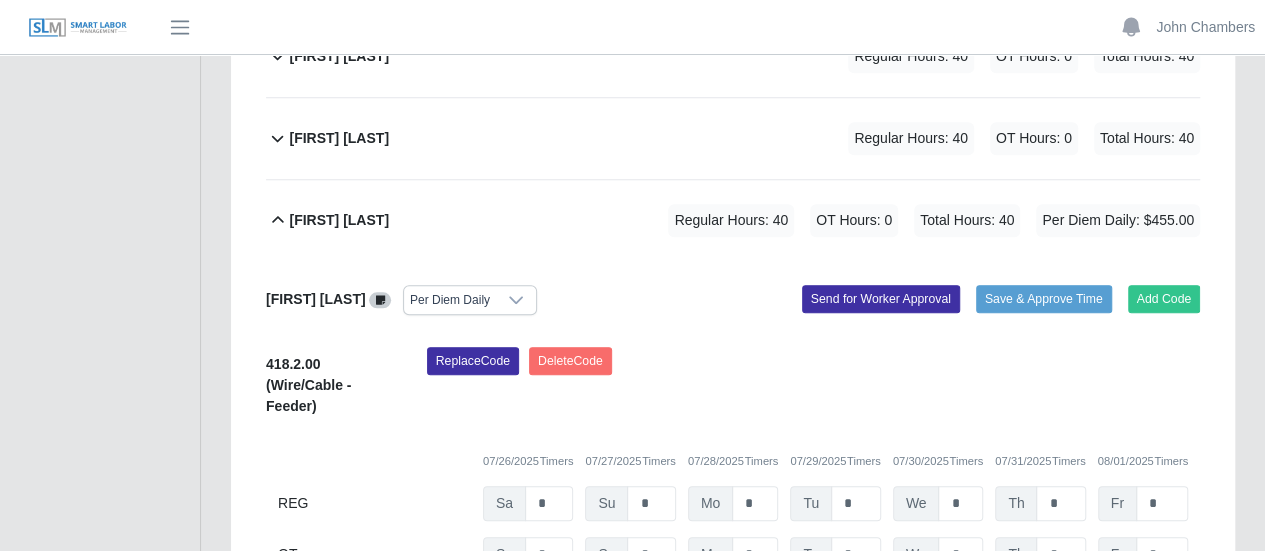 click on "Fatima Valdez Padilla" at bounding box center [339, 220] 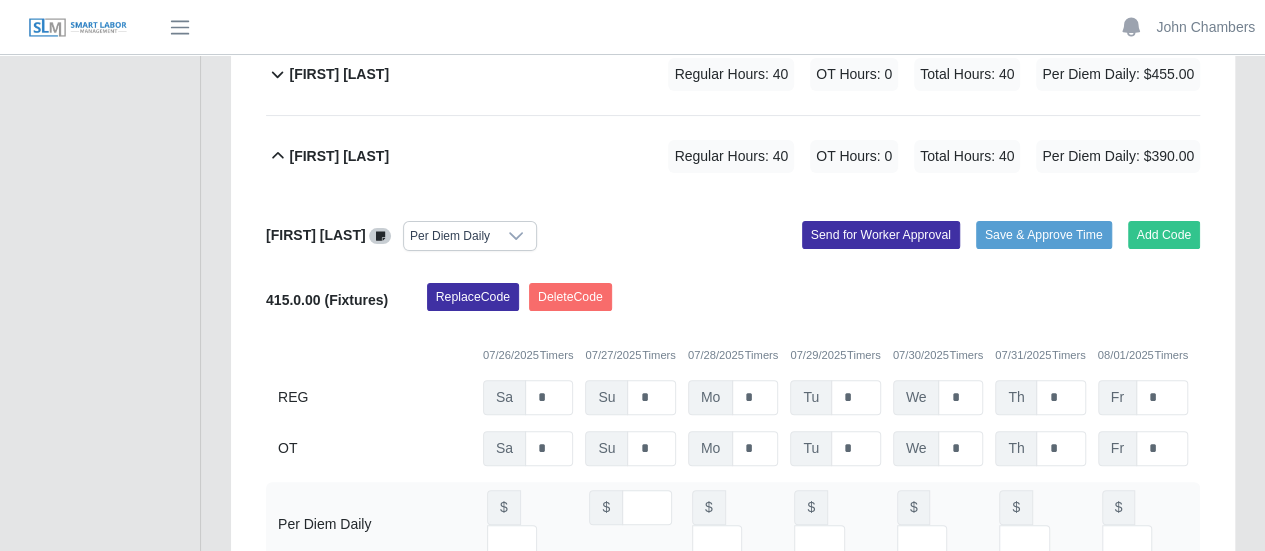 scroll, scrollTop: 3916, scrollLeft: 0, axis: vertical 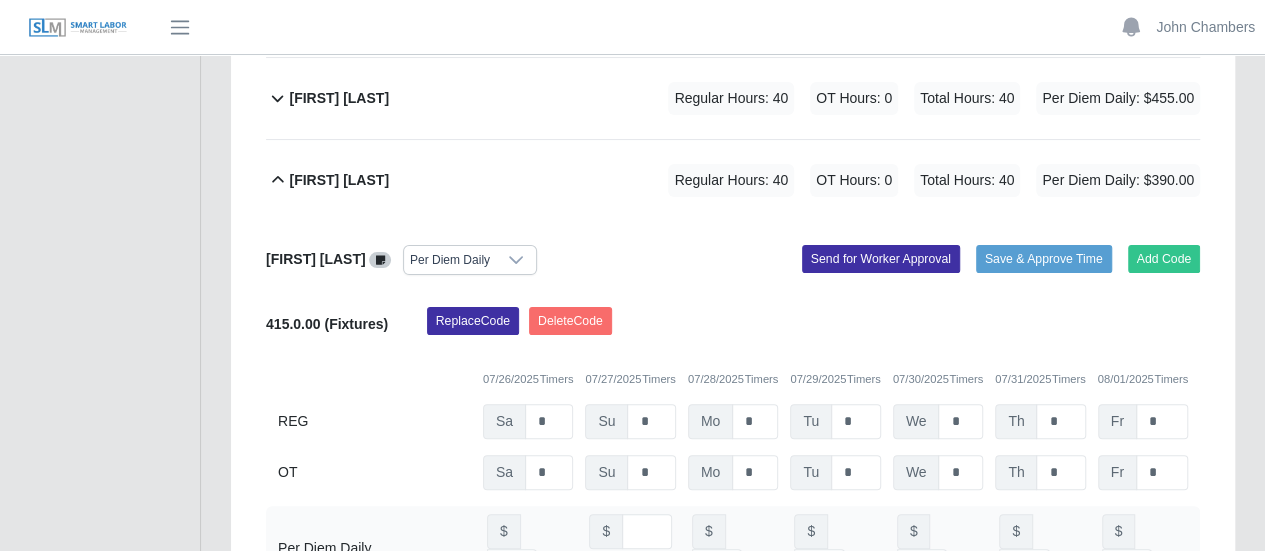 click on "Enrique Barranco Yerna" at bounding box center [339, 180] 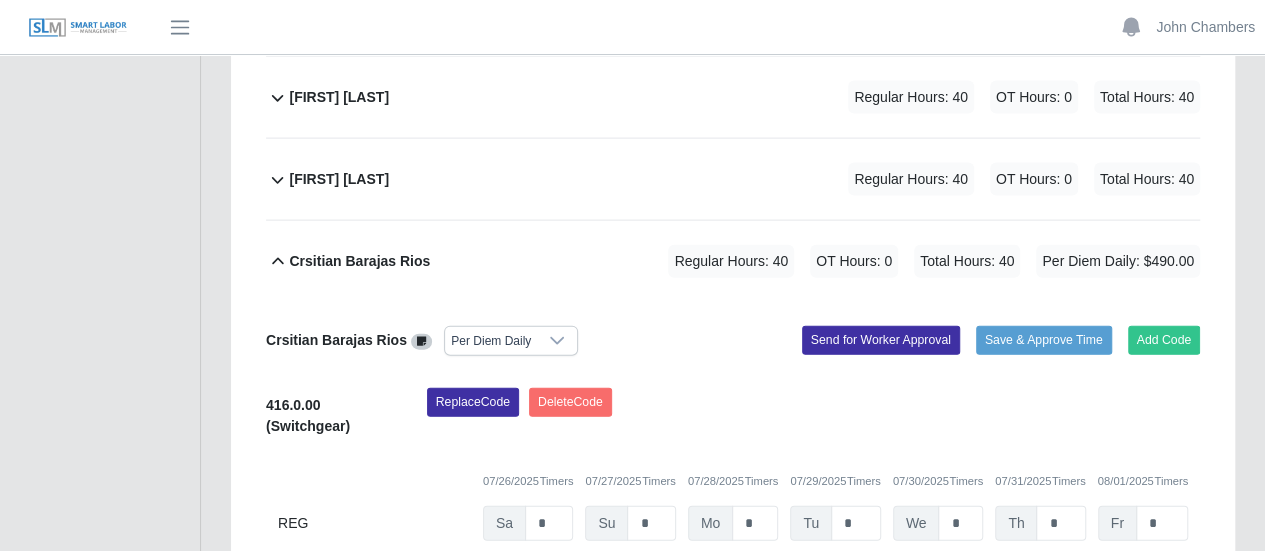 scroll, scrollTop: 2116, scrollLeft: 0, axis: vertical 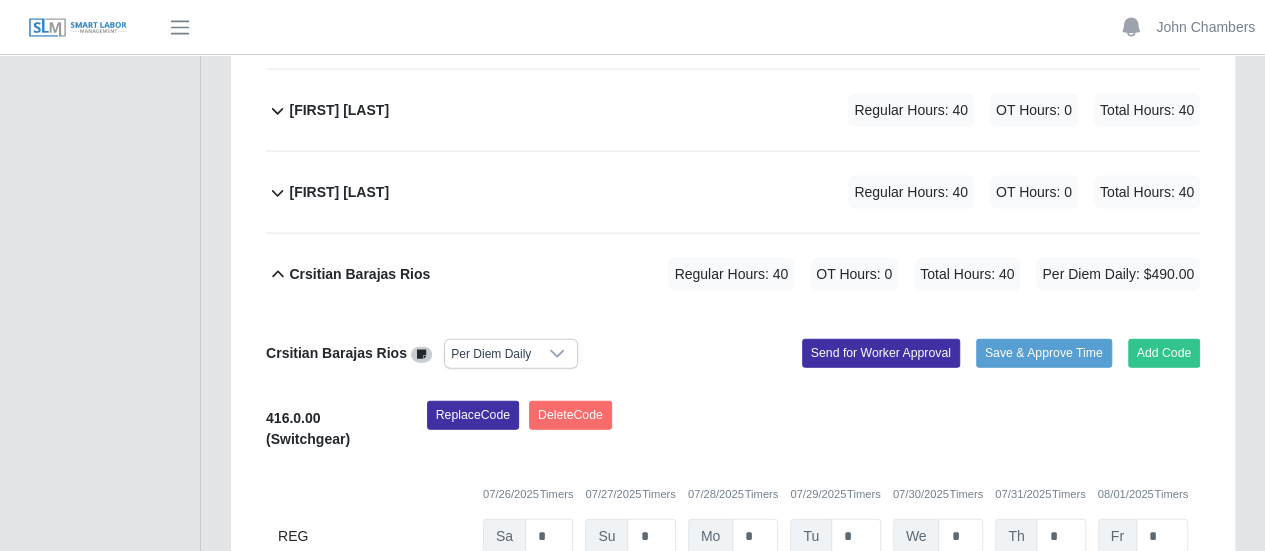 click on "Crsitian Barajas Rios" at bounding box center [359, 274] 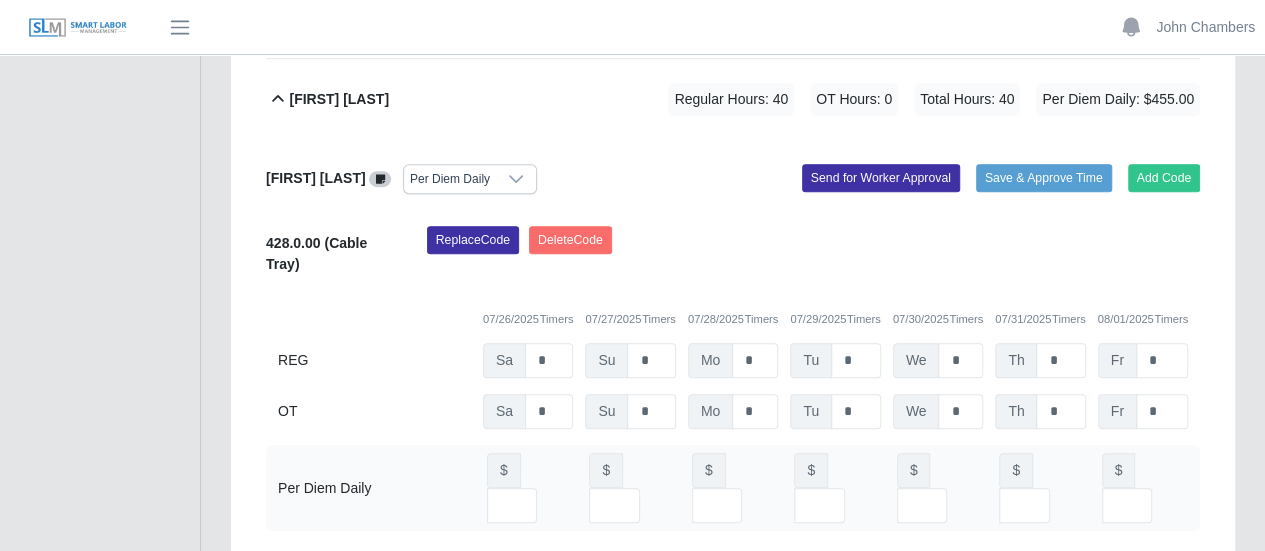 scroll, scrollTop: 516, scrollLeft: 0, axis: vertical 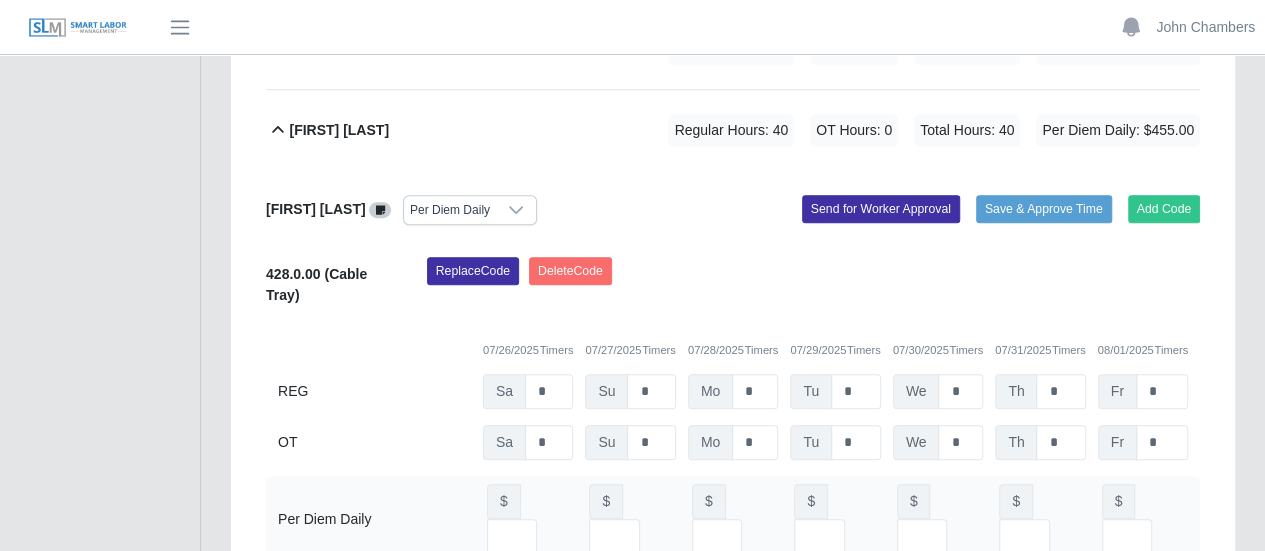 click on "Alan Romero" at bounding box center [339, 130] 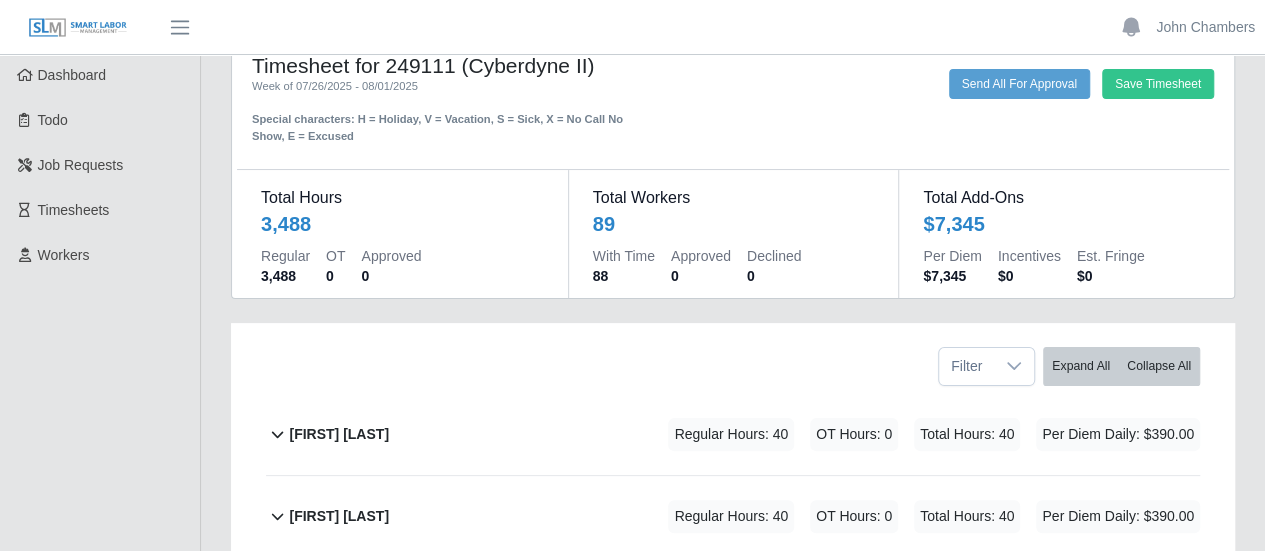 scroll, scrollTop: 16, scrollLeft: 0, axis: vertical 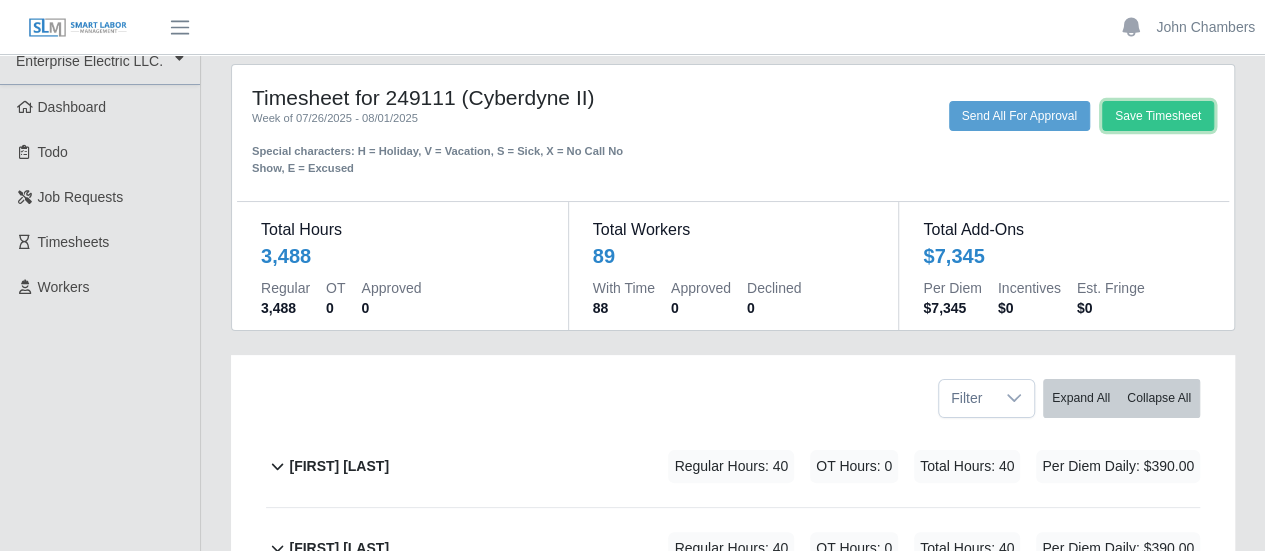 click on "Save Timesheet" at bounding box center [1158, 116] 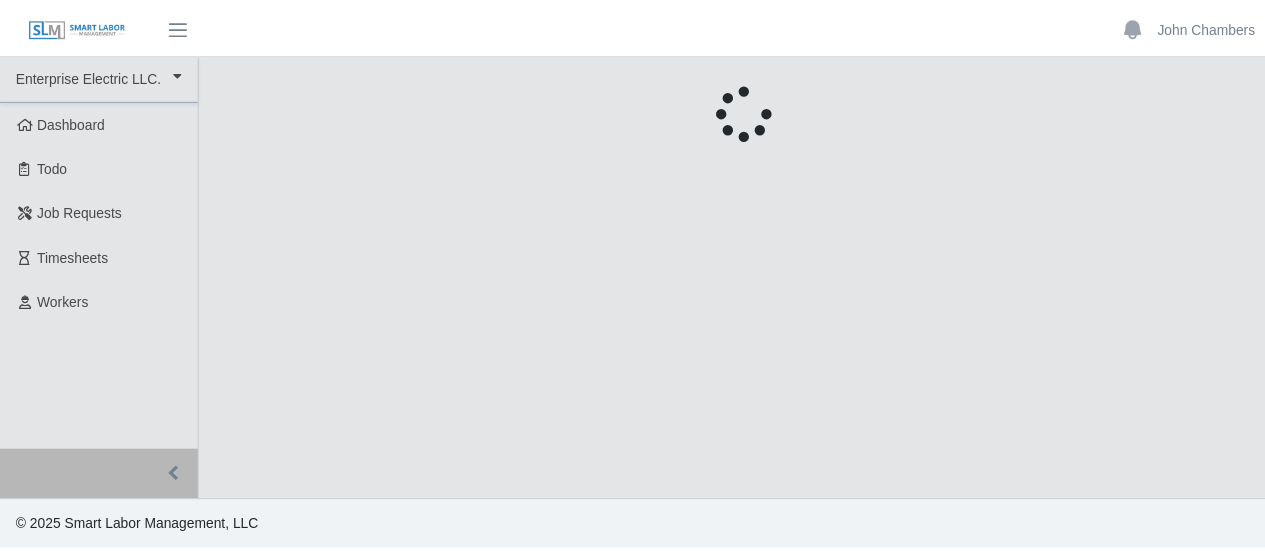 scroll, scrollTop: 0, scrollLeft: 0, axis: both 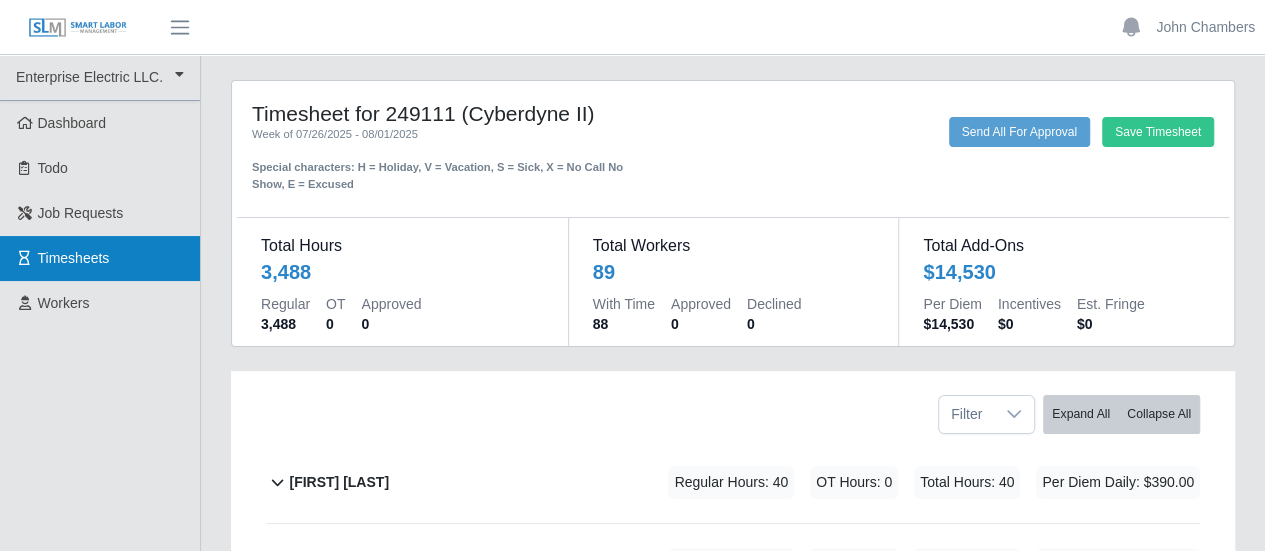 click on "Timesheets" at bounding box center (74, 258) 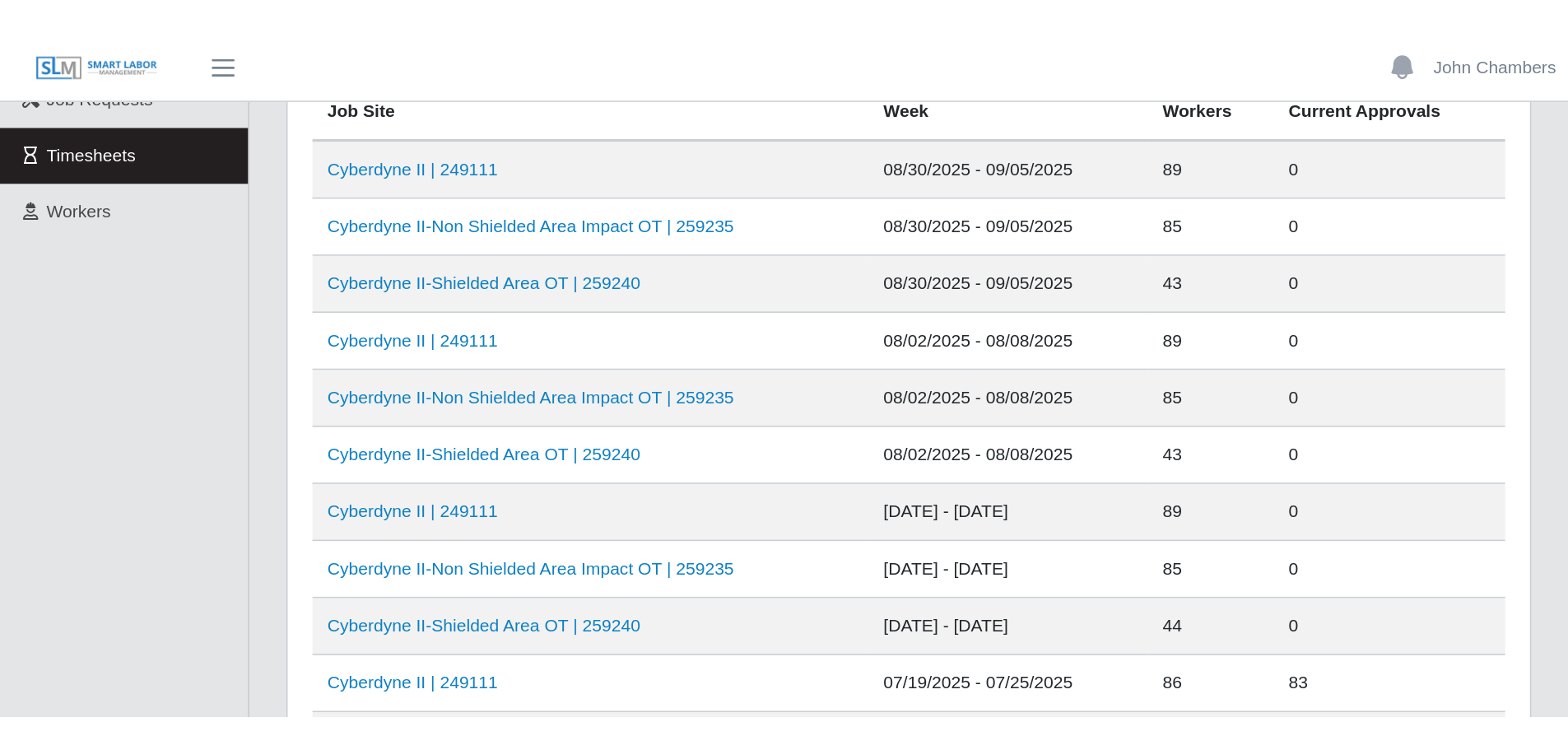 scroll, scrollTop: 165, scrollLeft: 0, axis: vertical 